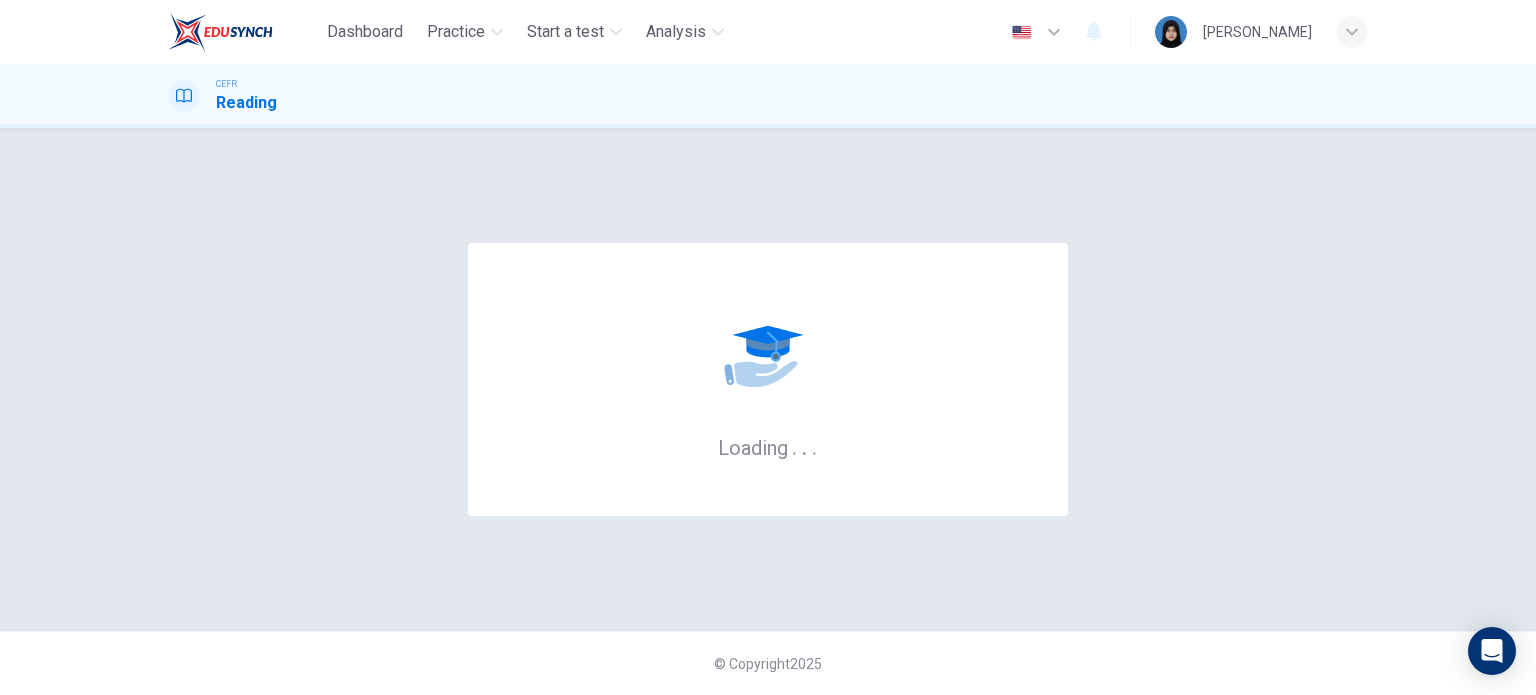 scroll, scrollTop: 0, scrollLeft: 0, axis: both 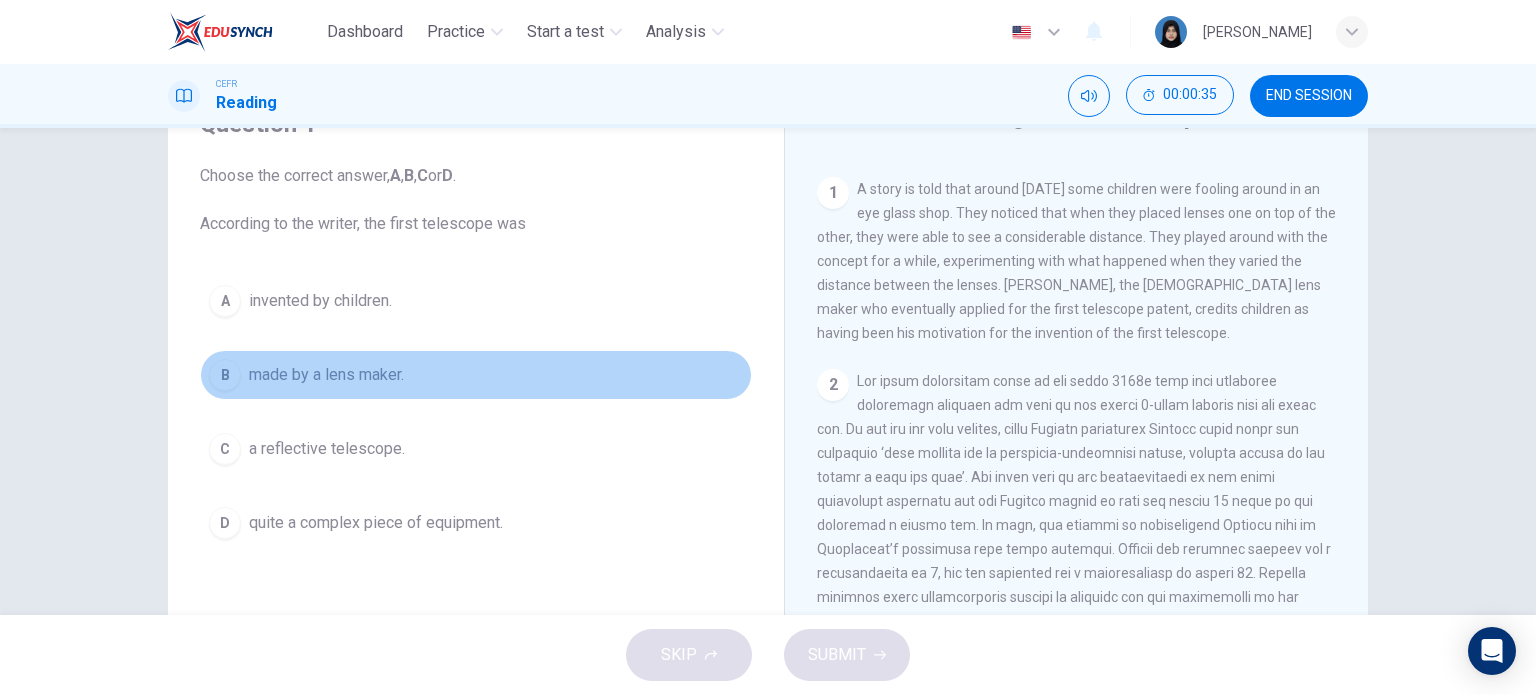 click on "made by a lens maker." at bounding box center [326, 375] 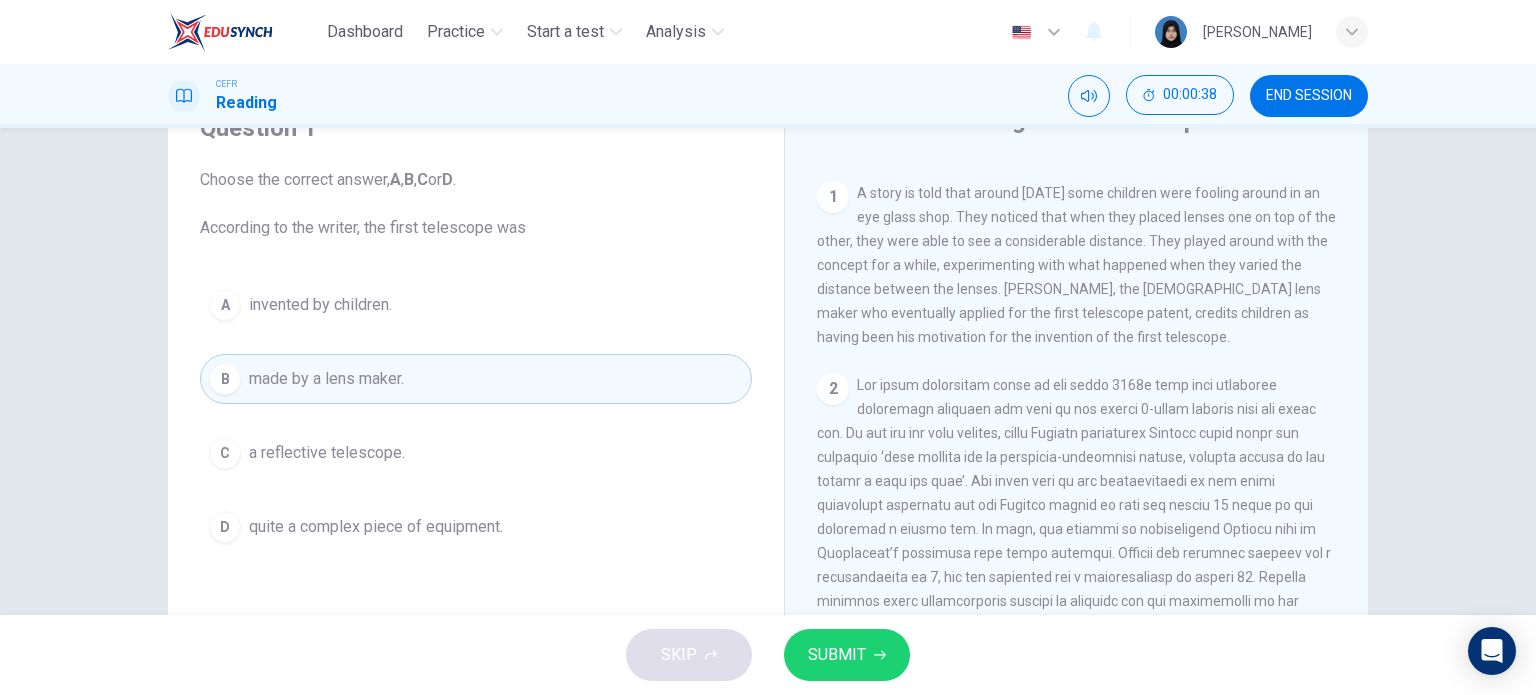 scroll, scrollTop: 100, scrollLeft: 0, axis: vertical 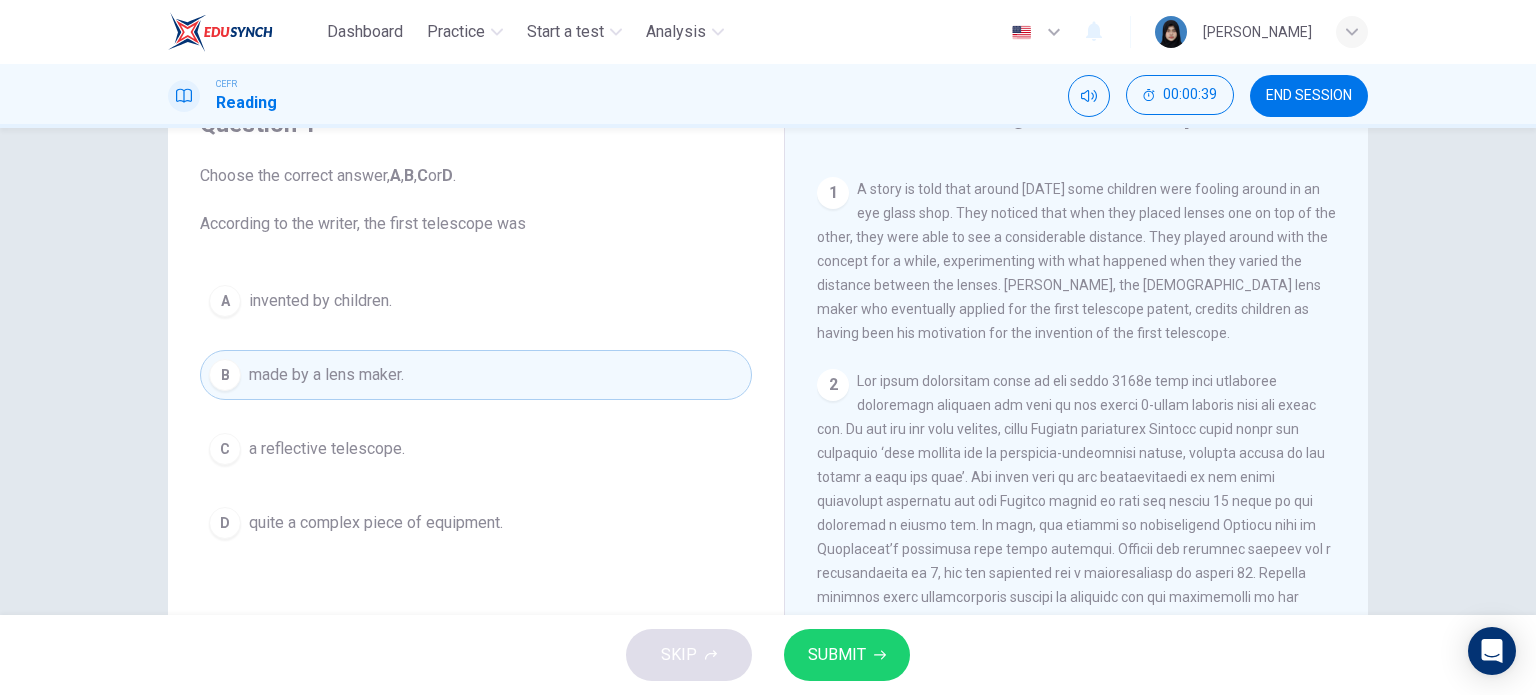 click on "SUBMIT" at bounding box center (837, 655) 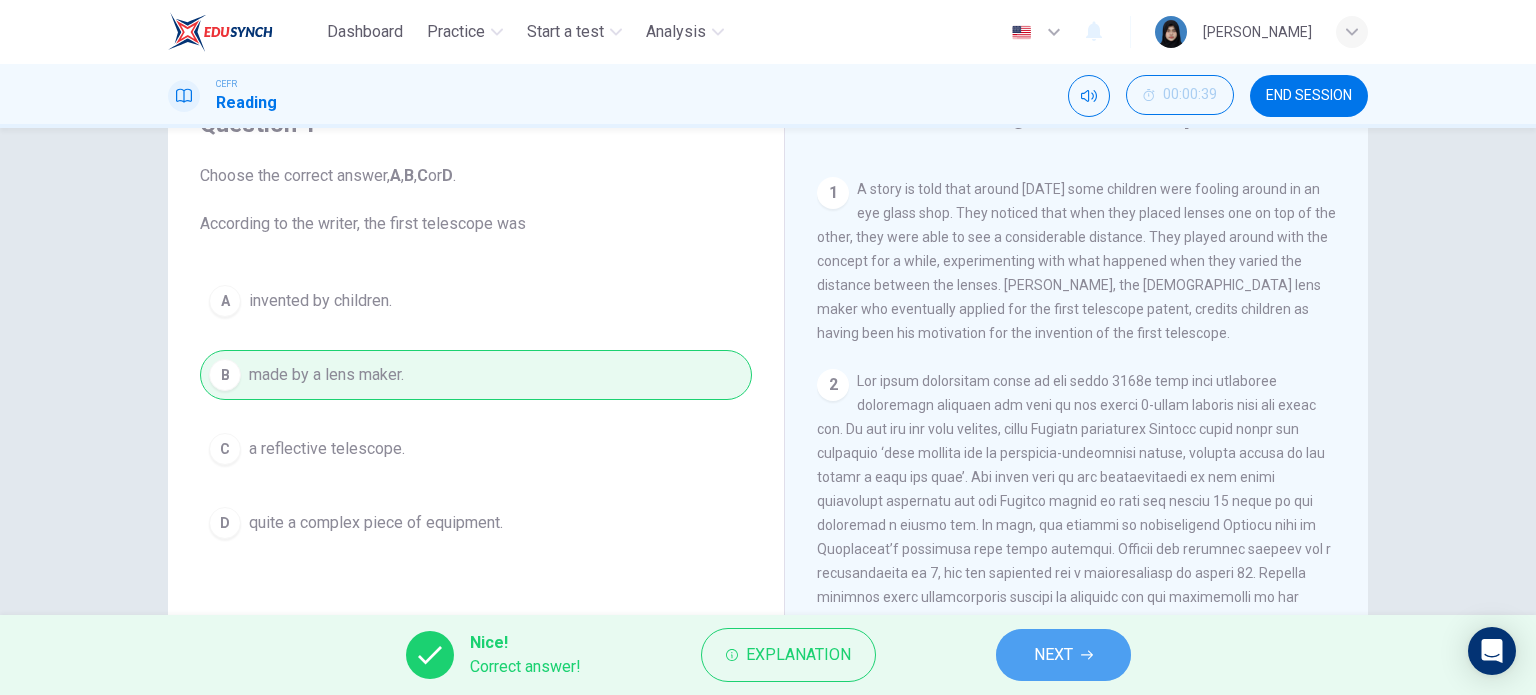 click on "NEXT" at bounding box center (1053, 655) 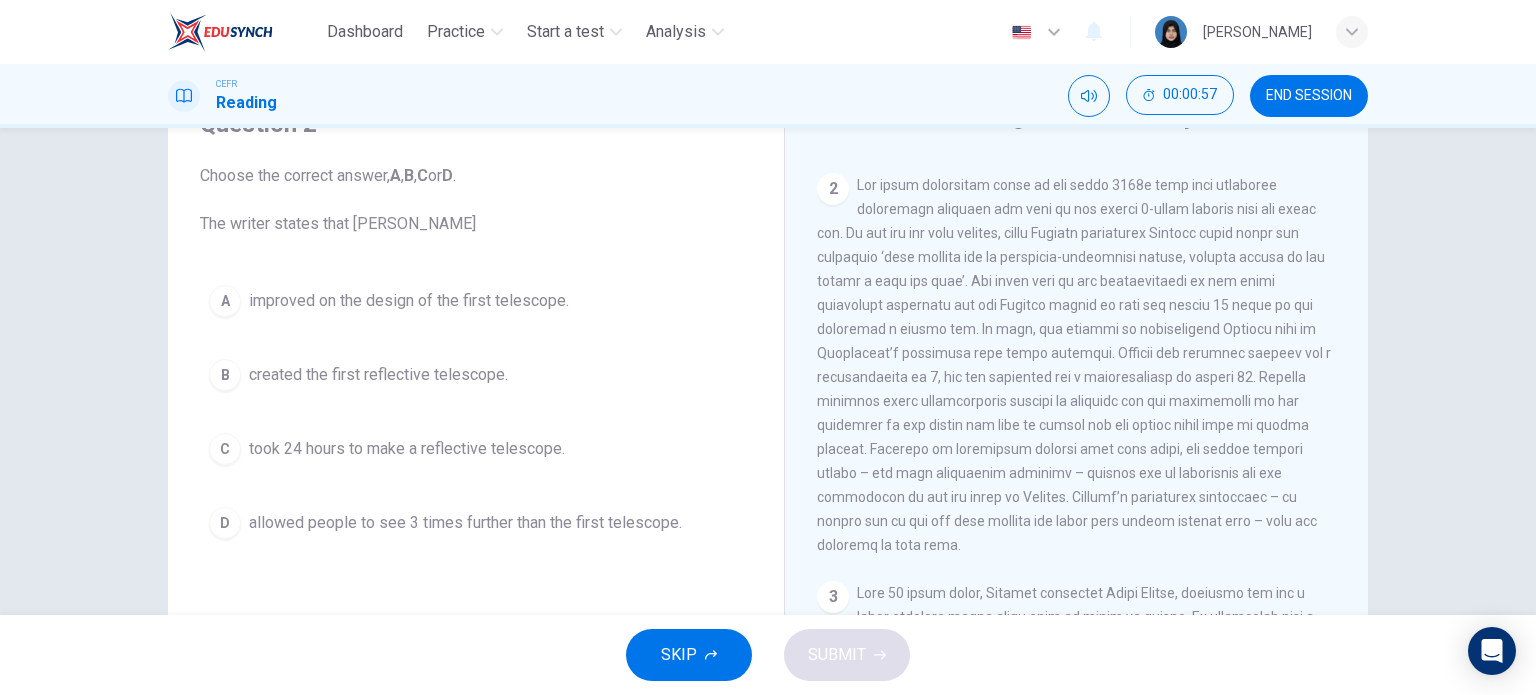 scroll, scrollTop: 600, scrollLeft: 0, axis: vertical 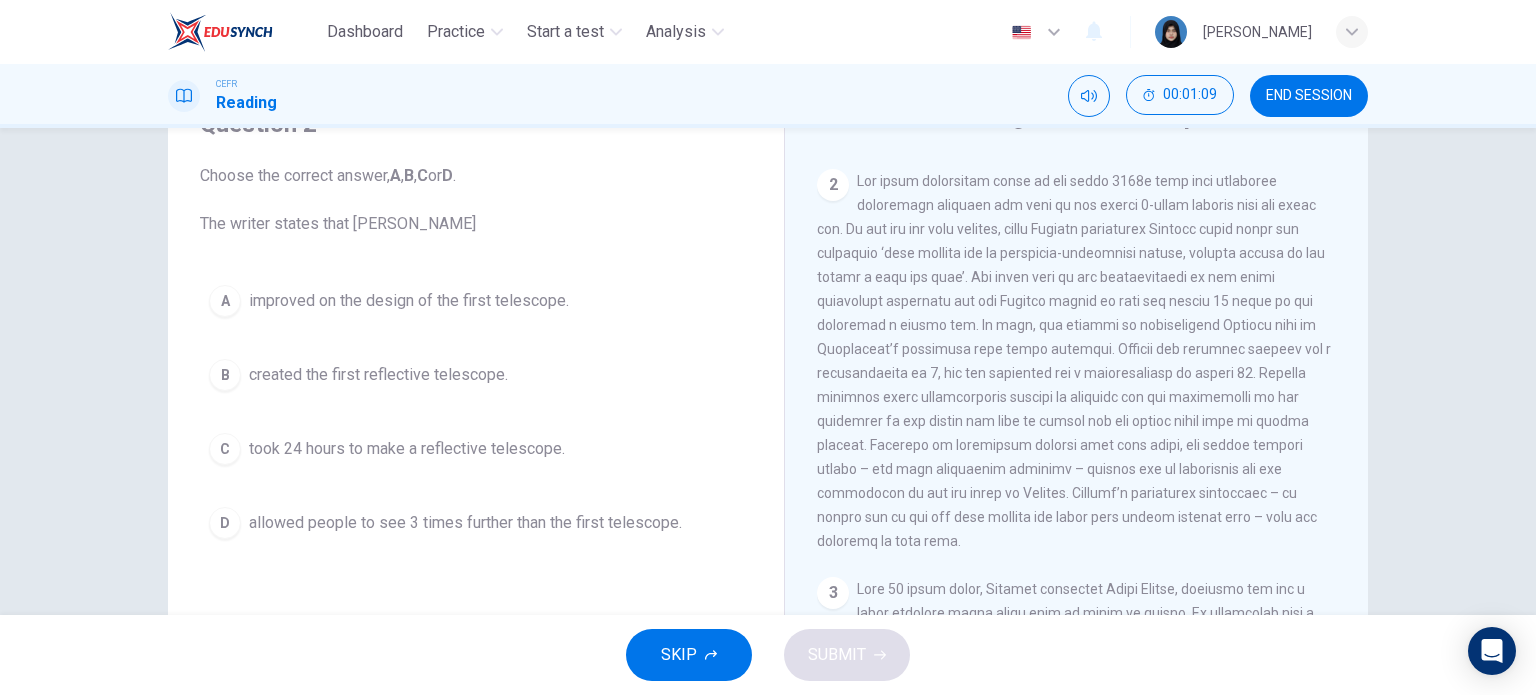 click on "A improved on the design of the first telescope." at bounding box center [476, 301] 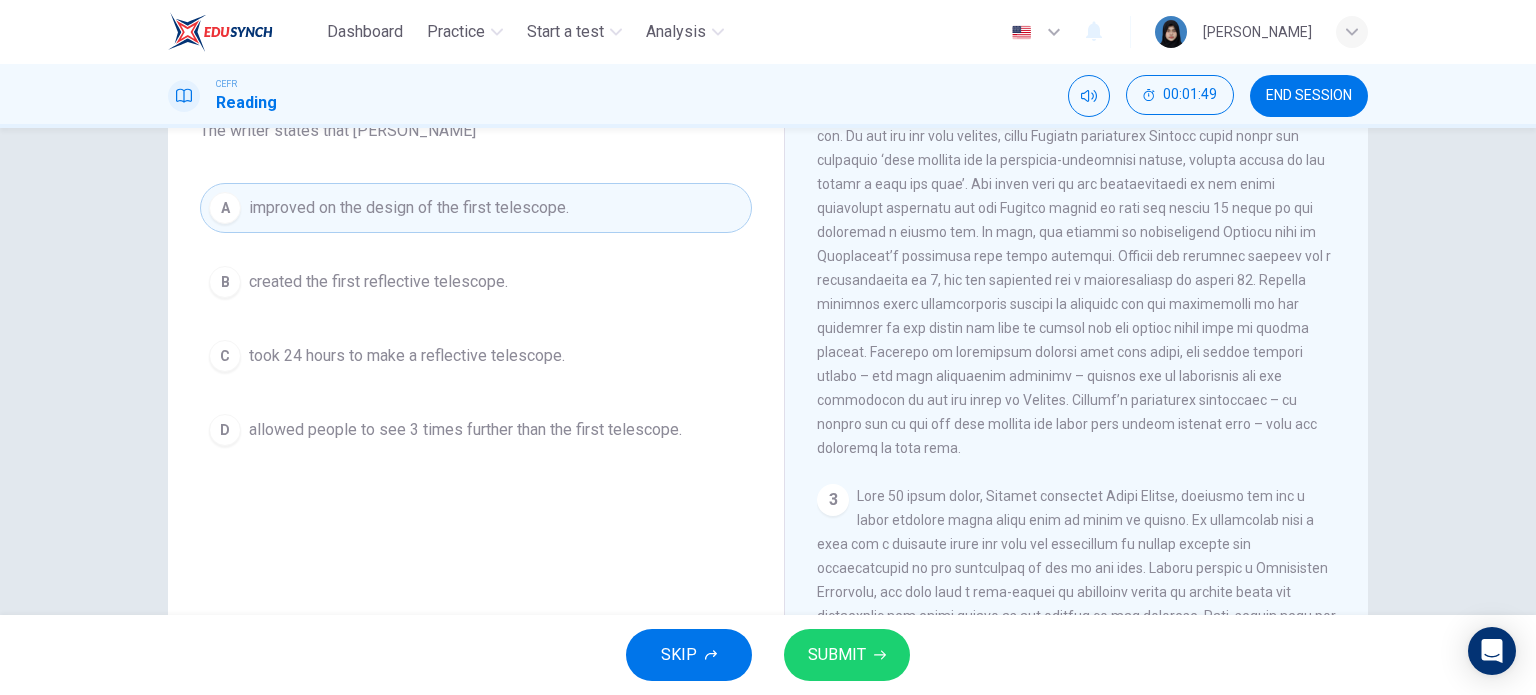 scroll, scrollTop: 200, scrollLeft: 0, axis: vertical 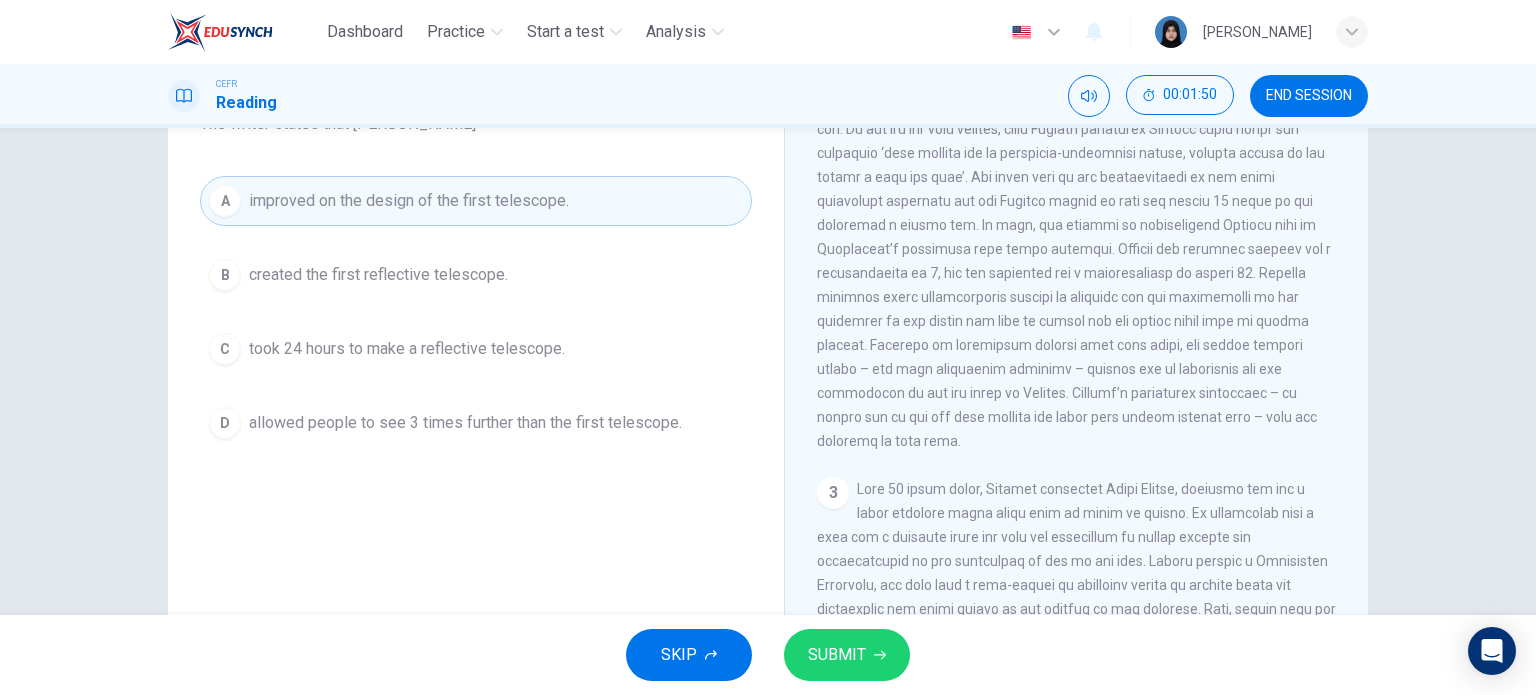 click on "SUBMIT" at bounding box center [847, 655] 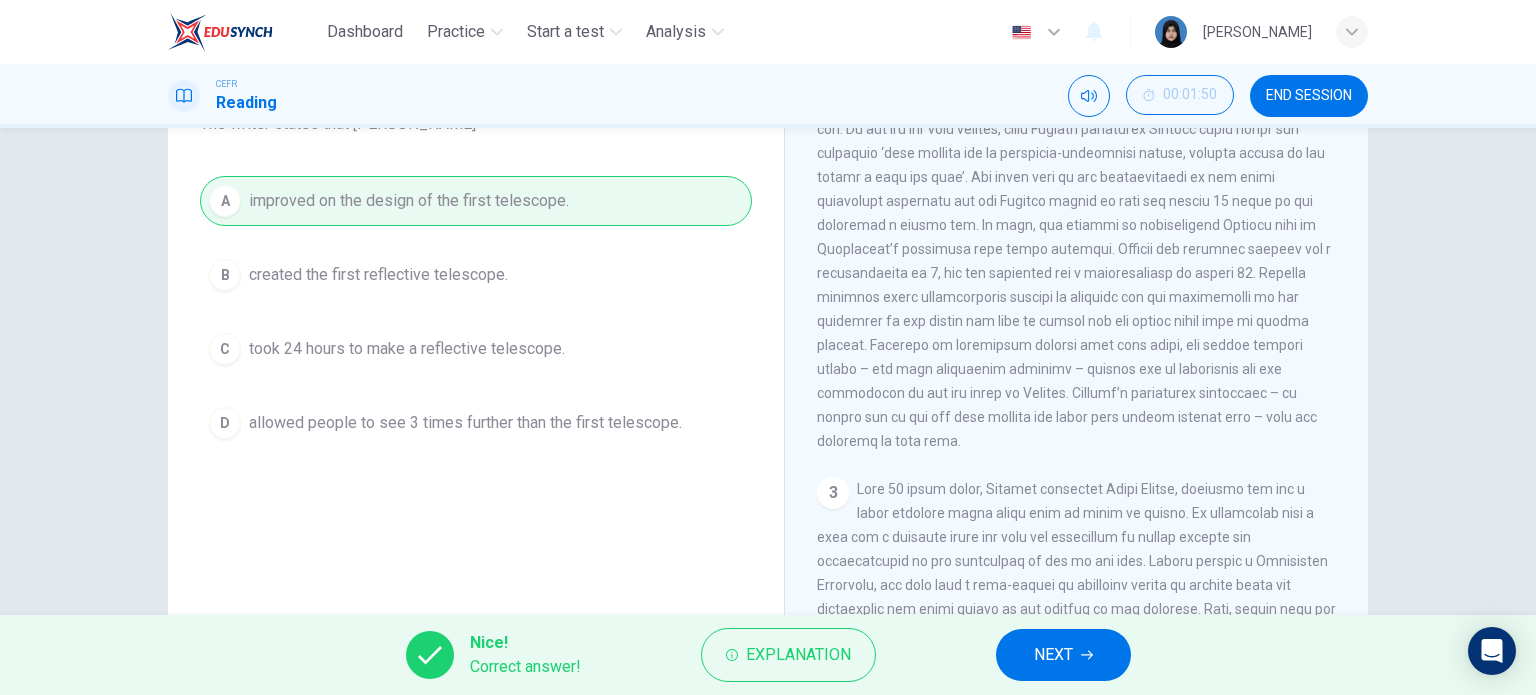 click on "NEXT" at bounding box center (1063, 655) 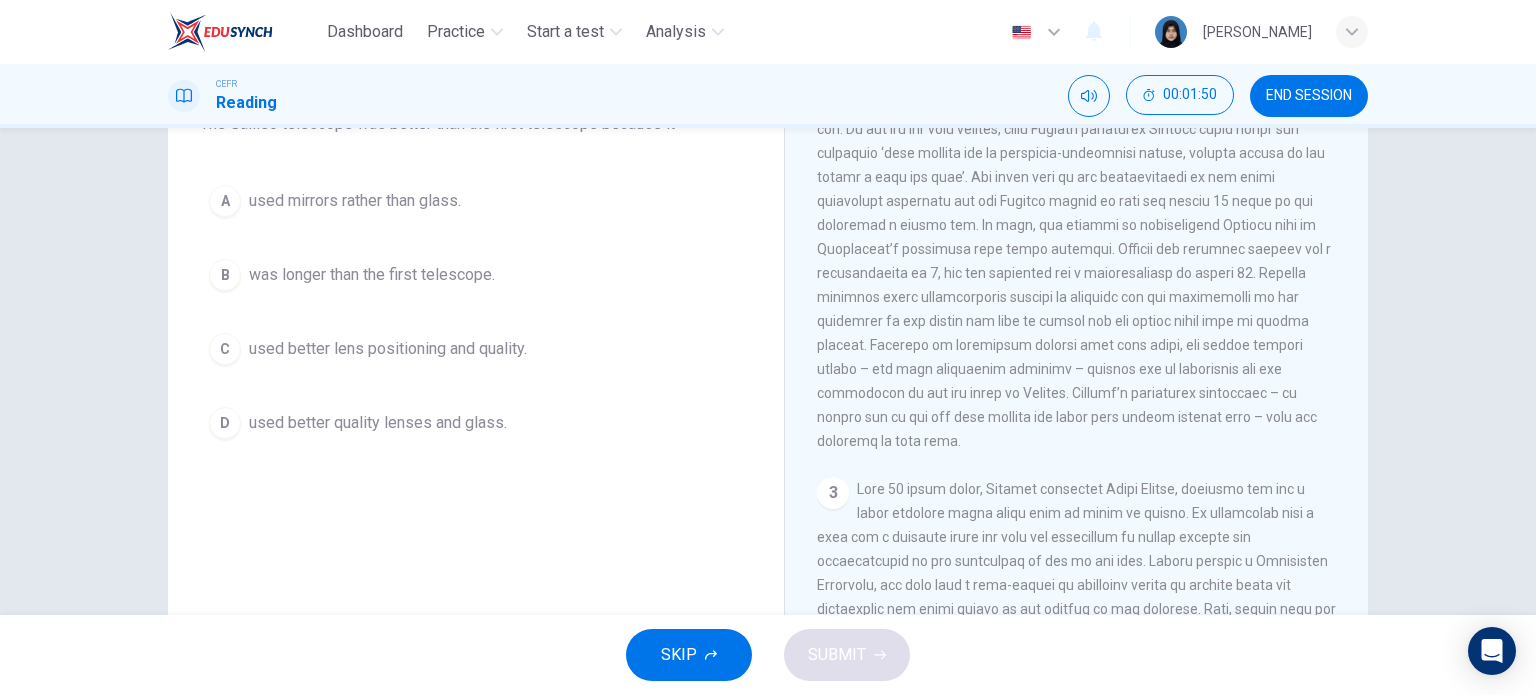 scroll, scrollTop: 500, scrollLeft: 0, axis: vertical 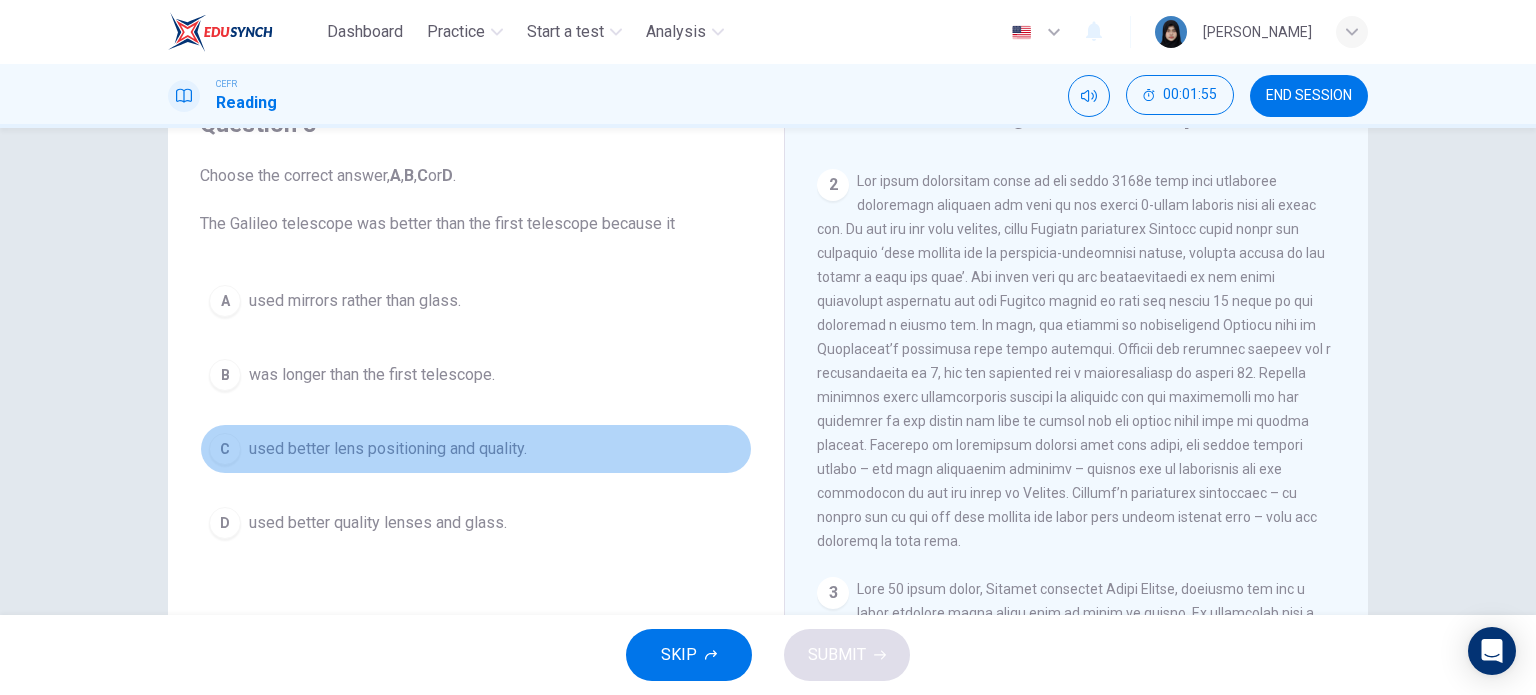 click on "C used better lens positioning and quality." at bounding box center [476, 449] 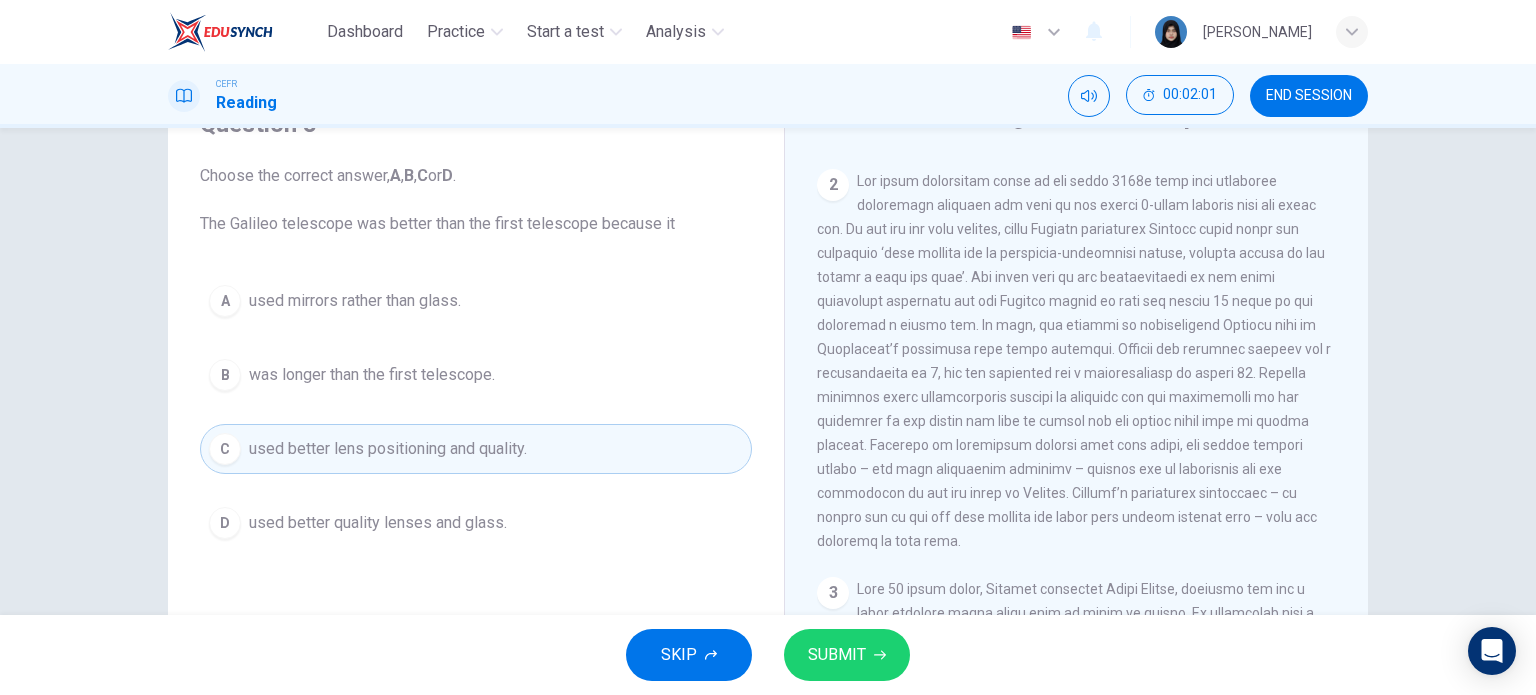 click on "SUBMIT" at bounding box center (837, 655) 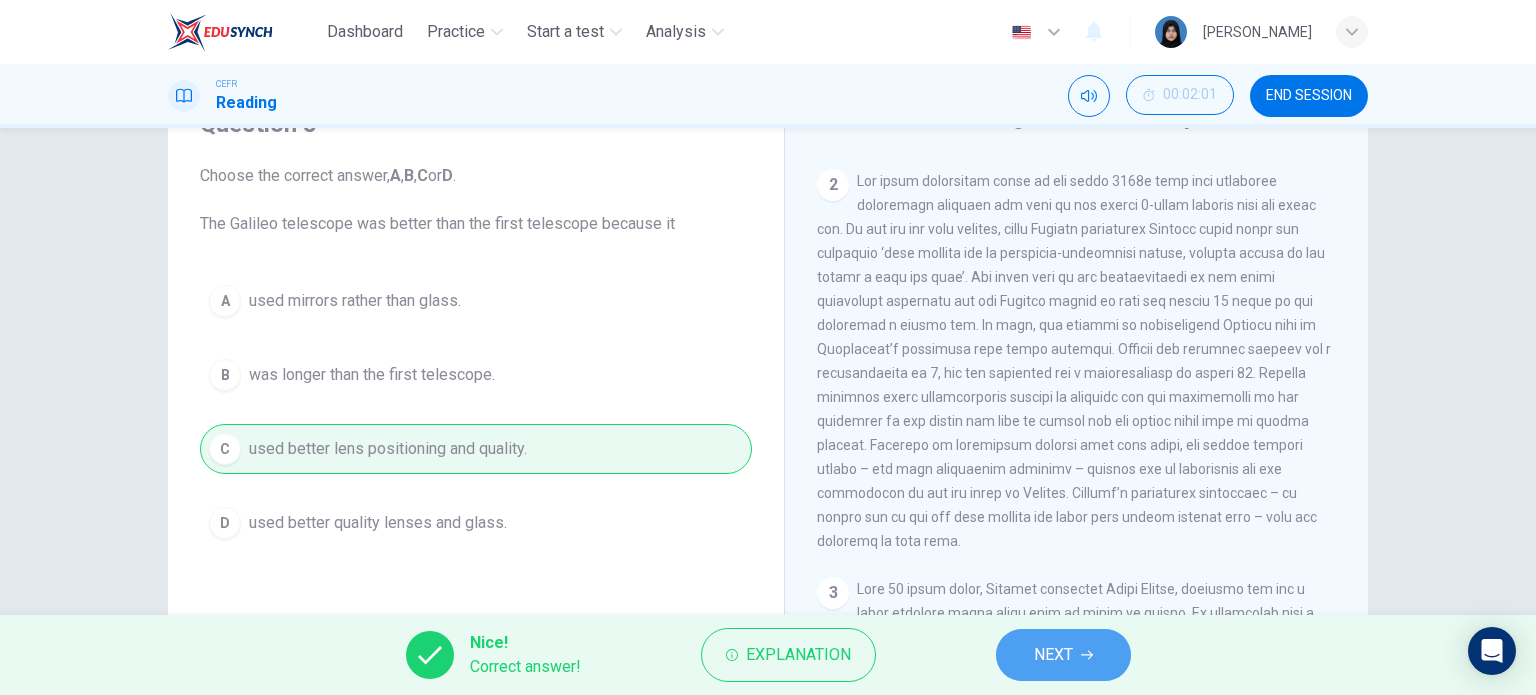 click on "NEXT" at bounding box center (1063, 655) 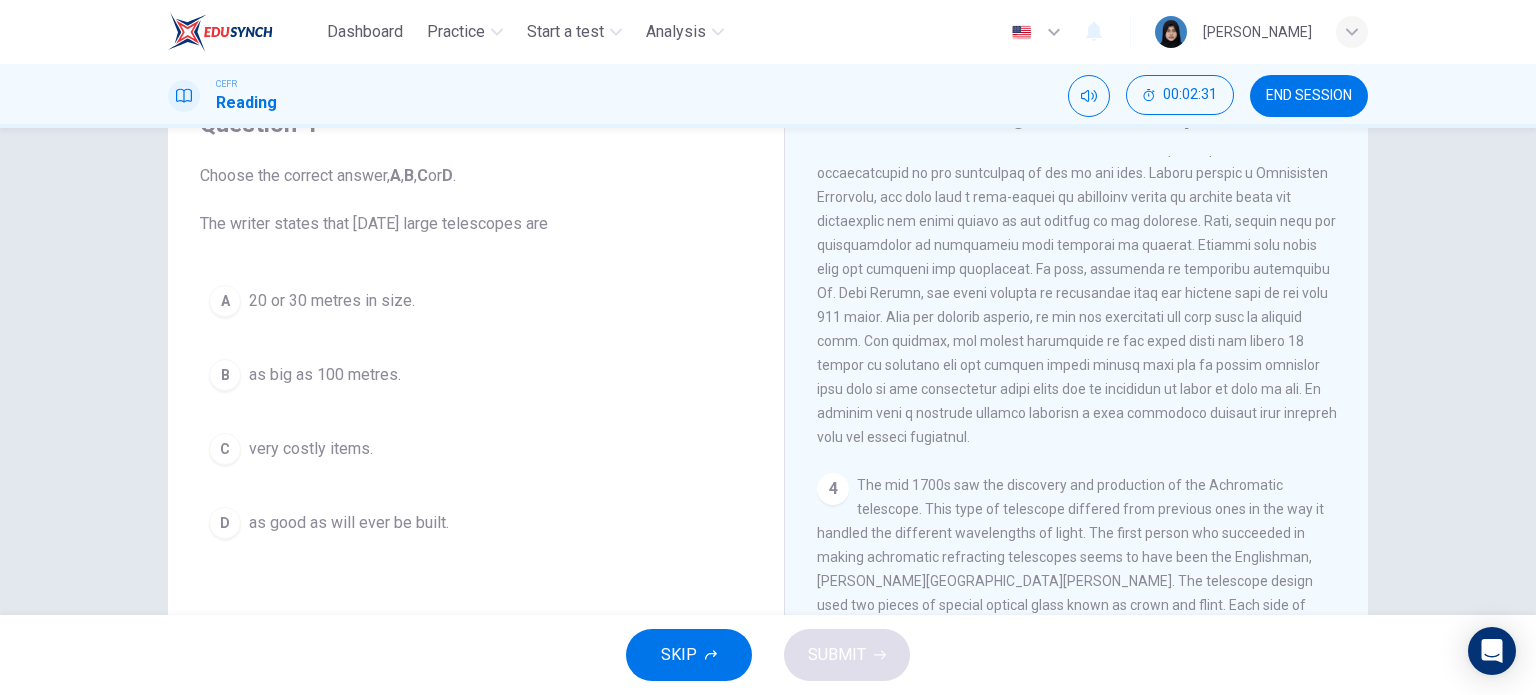 scroll, scrollTop: 1100, scrollLeft: 0, axis: vertical 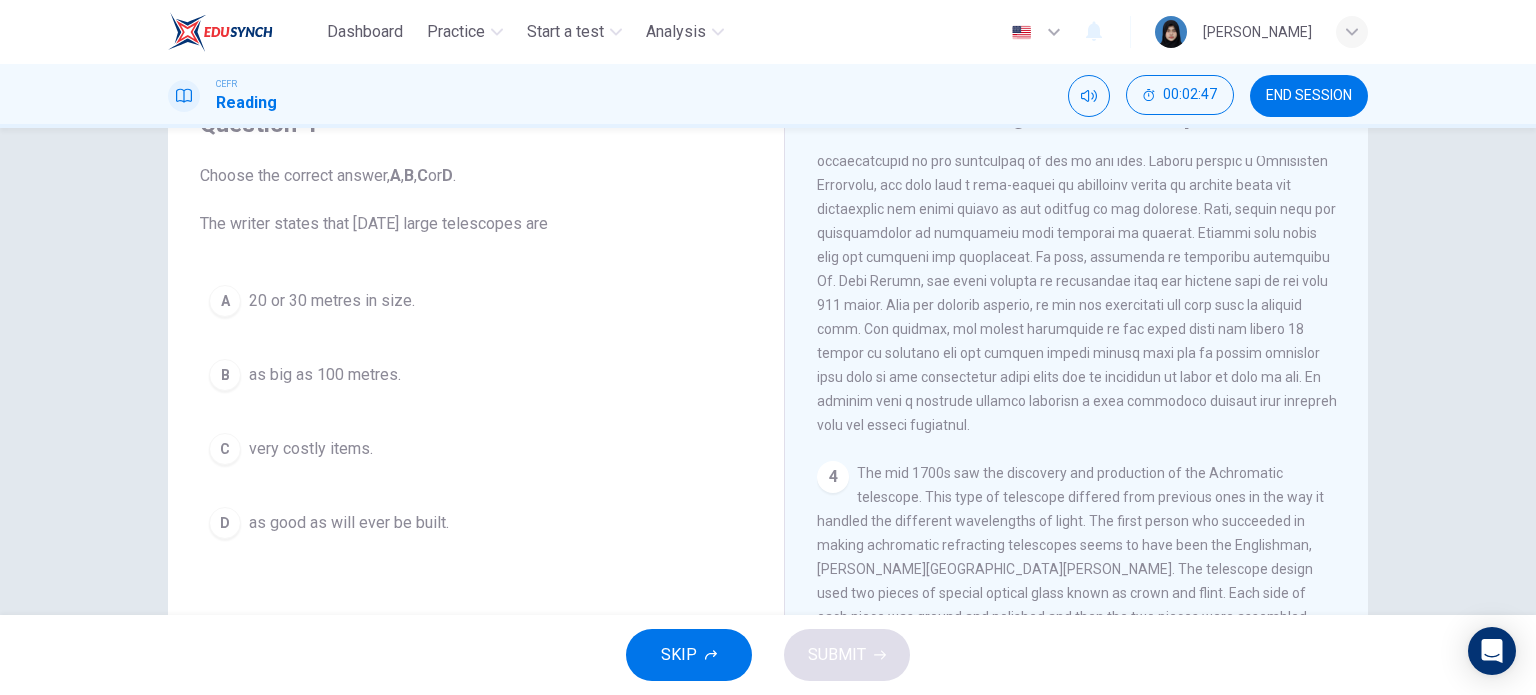 click on "C very costly items." at bounding box center [476, 449] 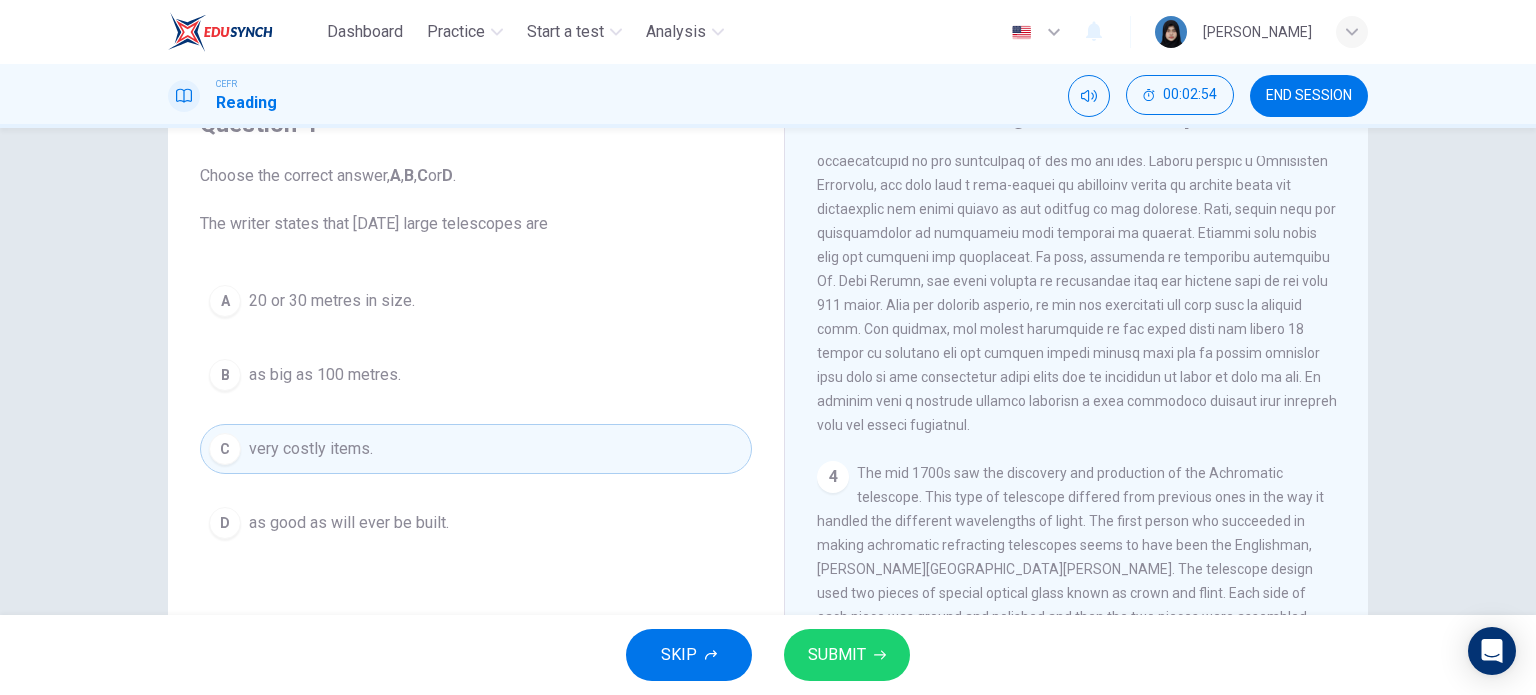 click on "SUBMIT" at bounding box center (837, 655) 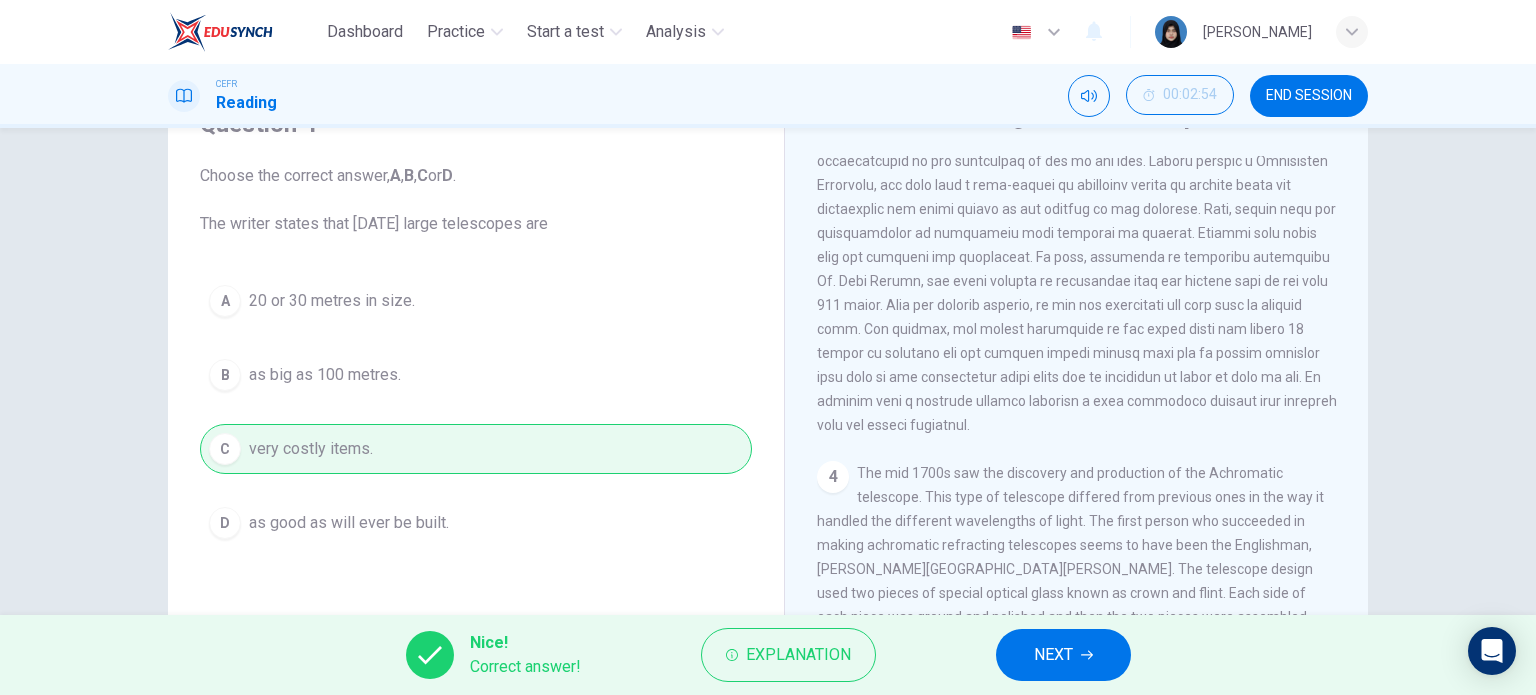 click on "NEXT" at bounding box center [1053, 655] 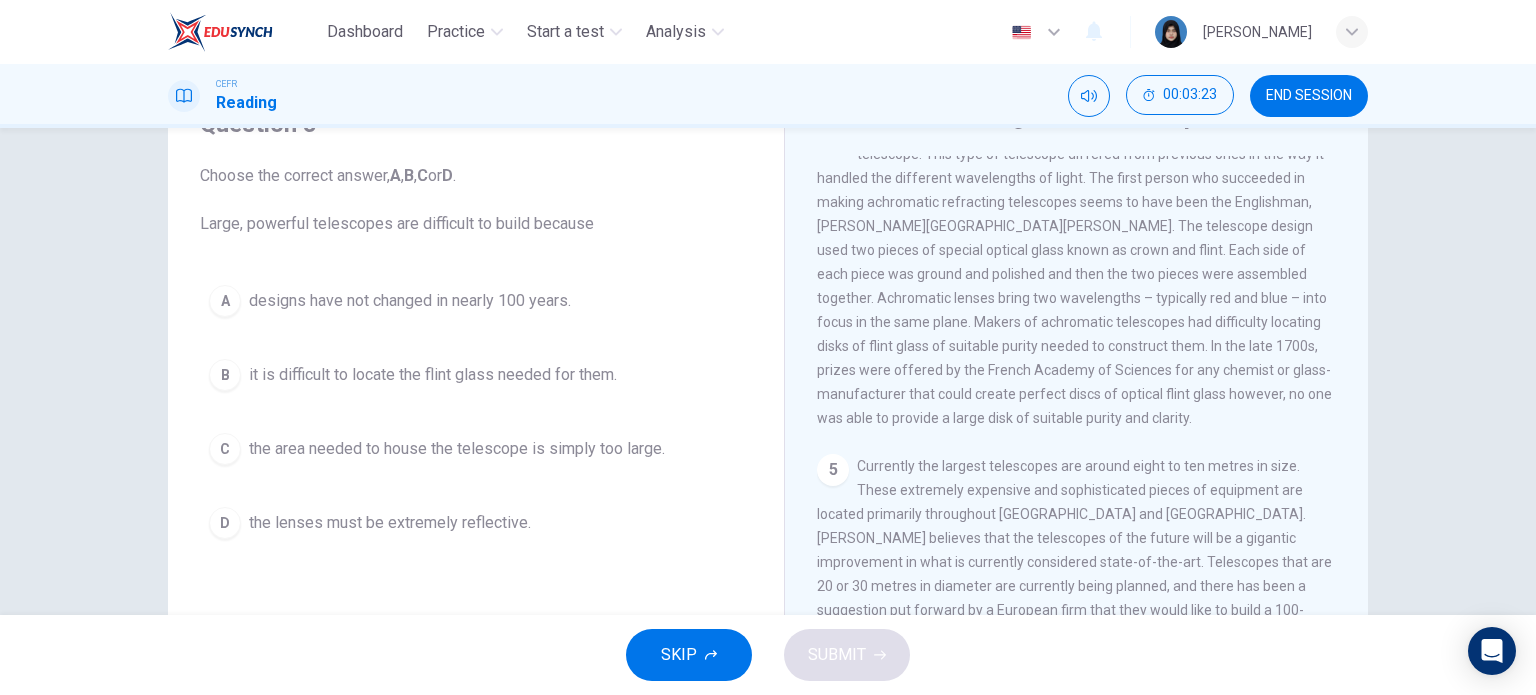 scroll, scrollTop: 1446, scrollLeft: 0, axis: vertical 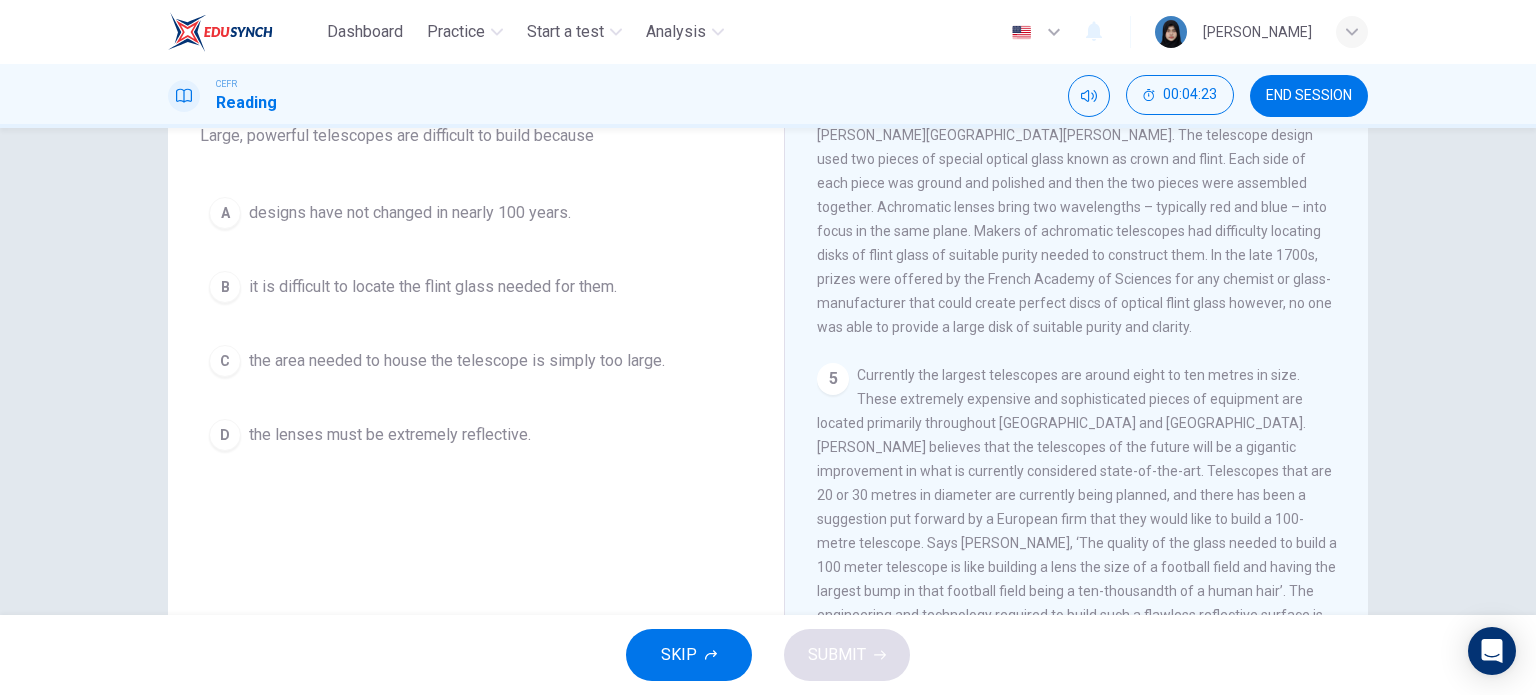 click on "B it is difficult to locate the flint glass needed for them." at bounding box center (476, 287) 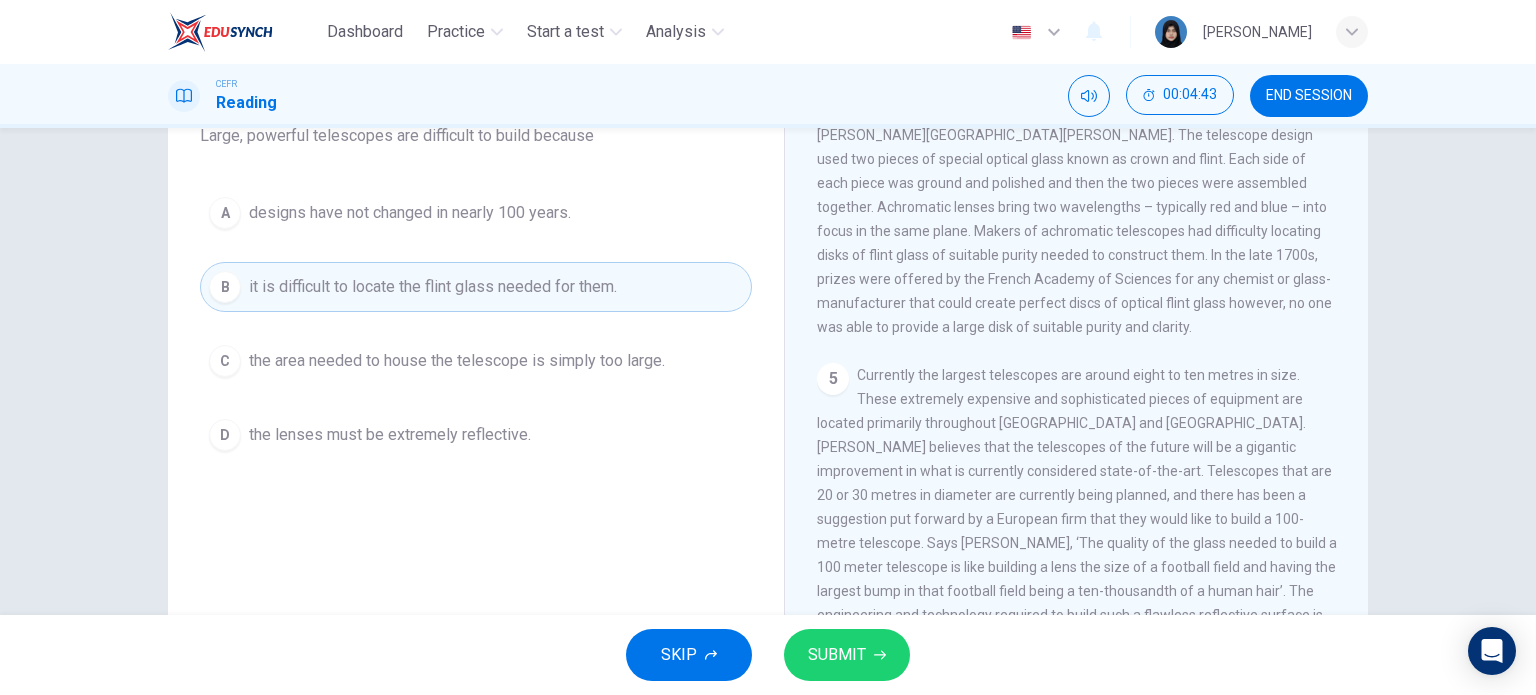 click on "D the lenses must be extremely reflective." at bounding box center (476, 435) 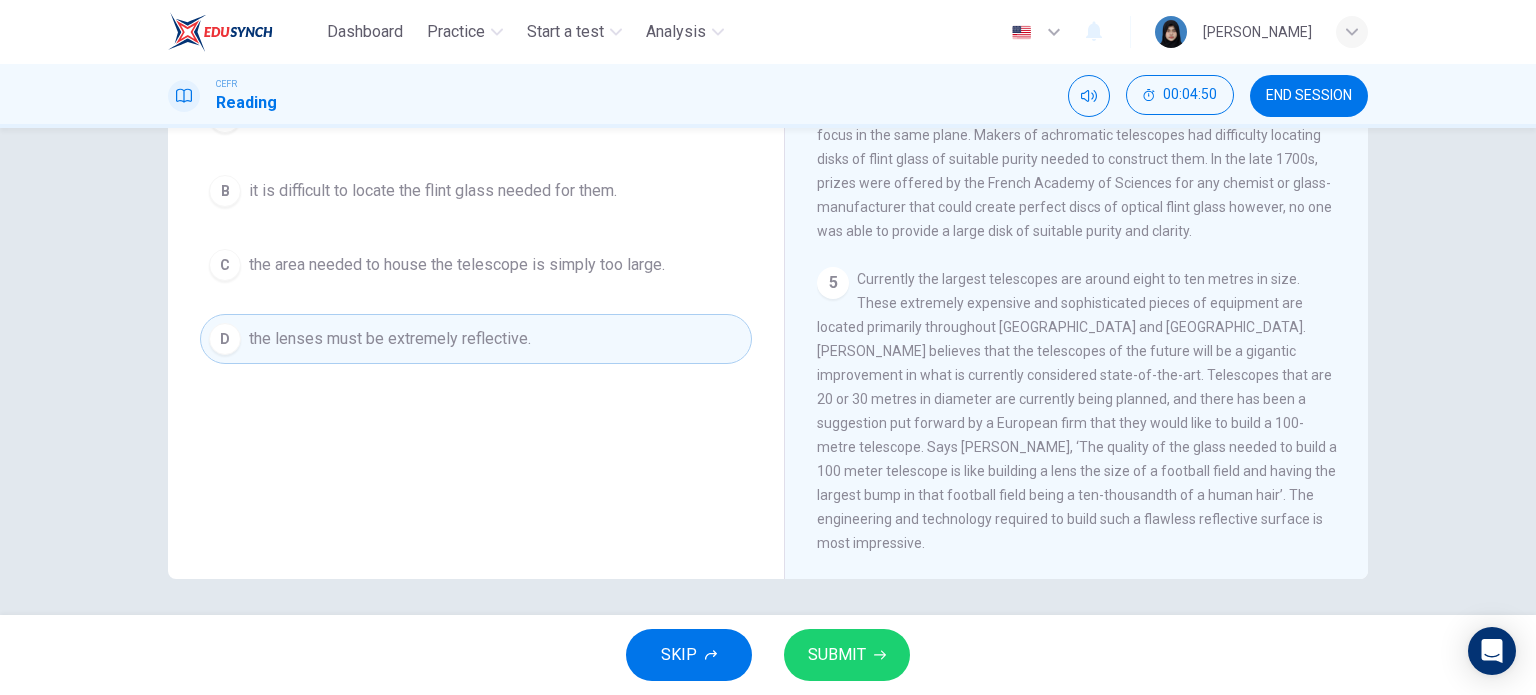 scroll, scrollTop: 288, scrollLeft: 0, axis: vertical 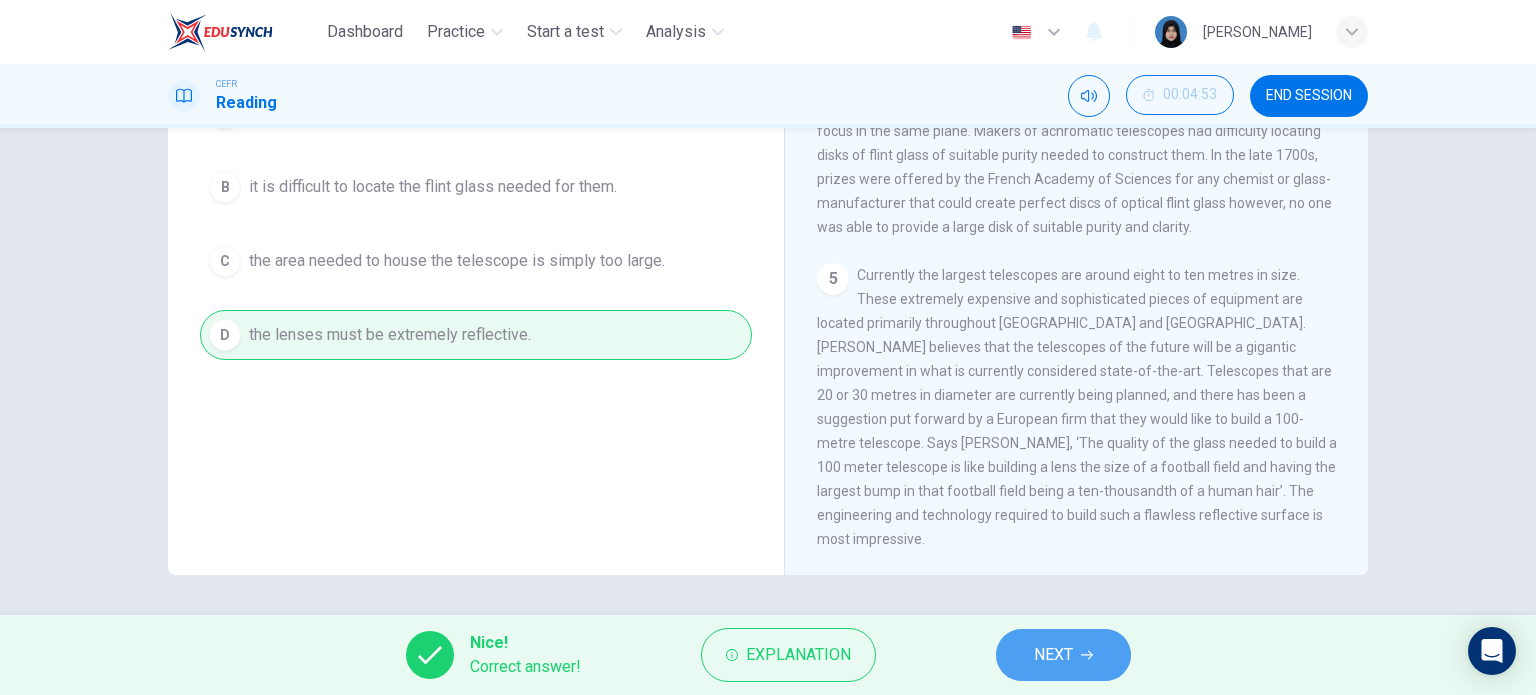 click on "NEXT" at bounding box center (1063, 655) 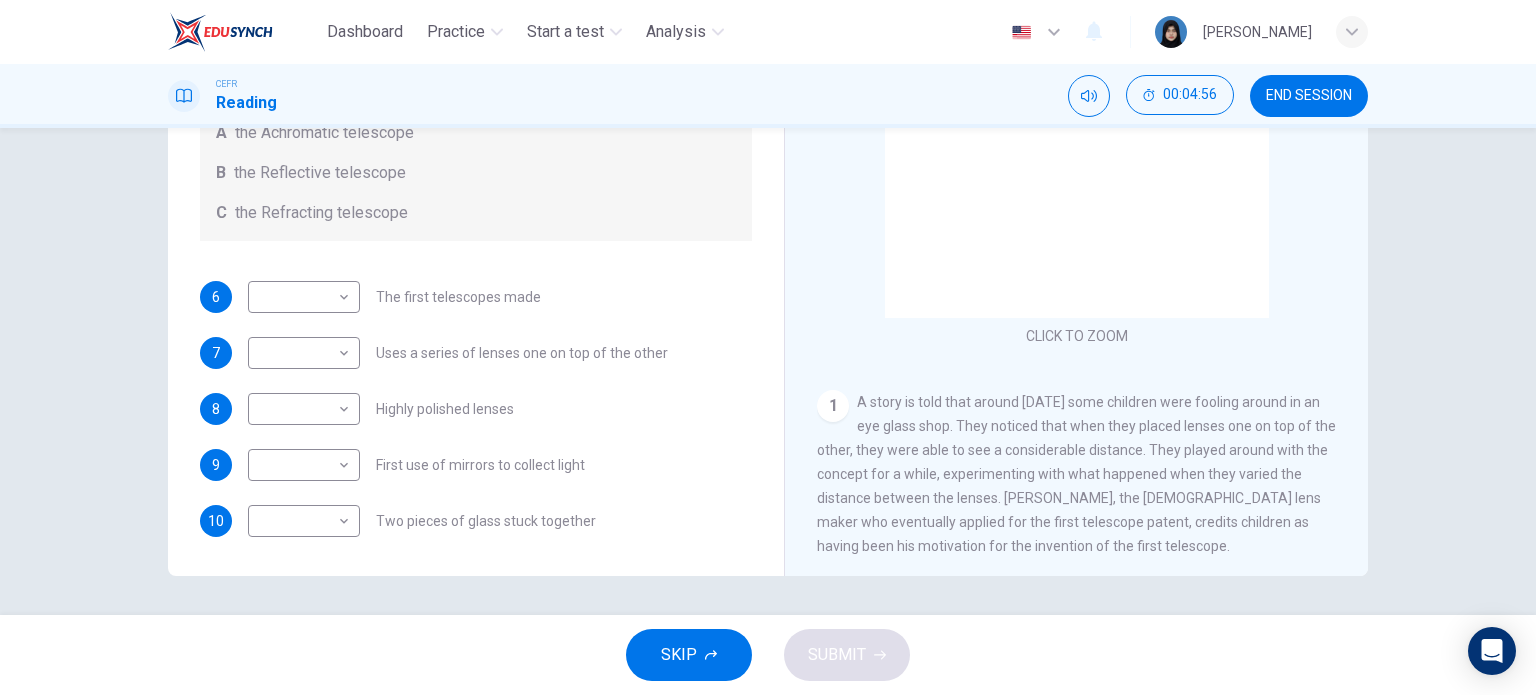 scroll, scrollTop: 288, scrollLeft: 0, axis: vertical 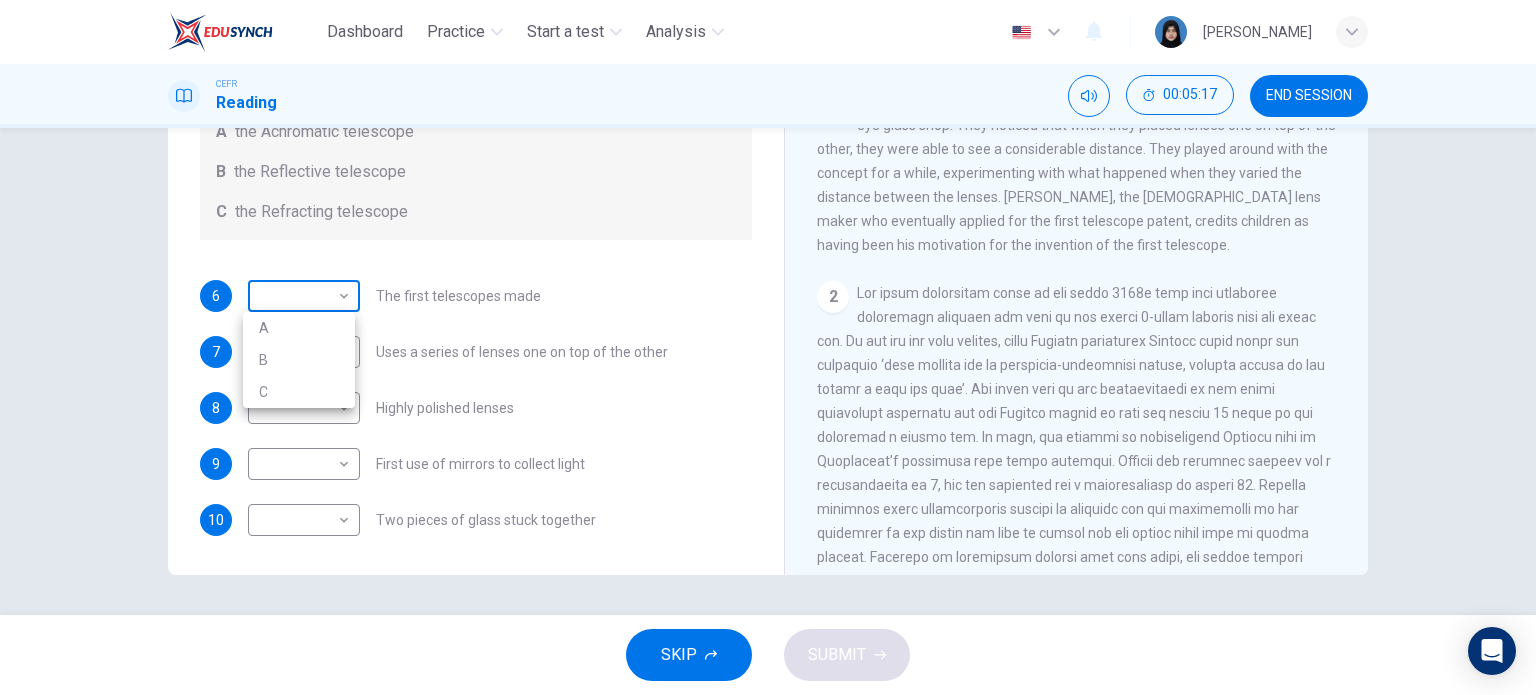 click on "Dashboard Practice Start a test Analysis English en ​ AUNI QISTINA BINTI AZRUL CEFR Reading 00:05:17 END SESSION Questions 6 - 10 Write the correct letter A, B or C, in the boxes below.
Classify the following features as belonging to A the Achromatic telescope B the Reflective telescope C the Refracting telescope 6 ​ ​ The first telescopes made 7 ​ ​ Uses a series of lenses one on top of the other 8 ​ ​ Highly polished lenses 9 ​ ​ First use of mirrors to collect light 10 ​ ​ Two pieces of glass stuck together Looking in the Telescope CLICK TO ZOOM Click to Zoom 1 2 3 4 5 SKIP SUBMIT EduSynch - Online Language Proficiency Testing
Dashboard Practice Start a test Analysis Notifications © Copyright  2025 A B C" at bounding box center [768, 347] 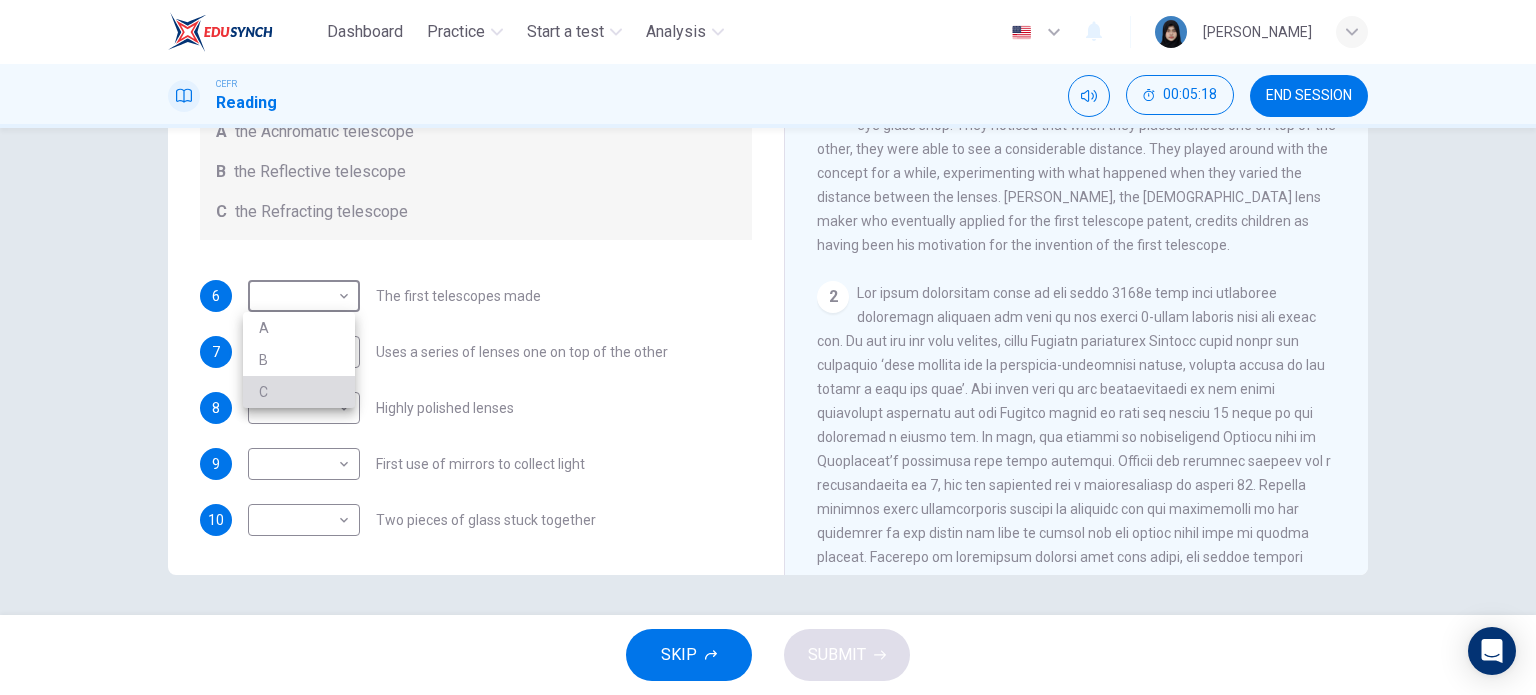 click on "C" at bounding box center (299, 392) 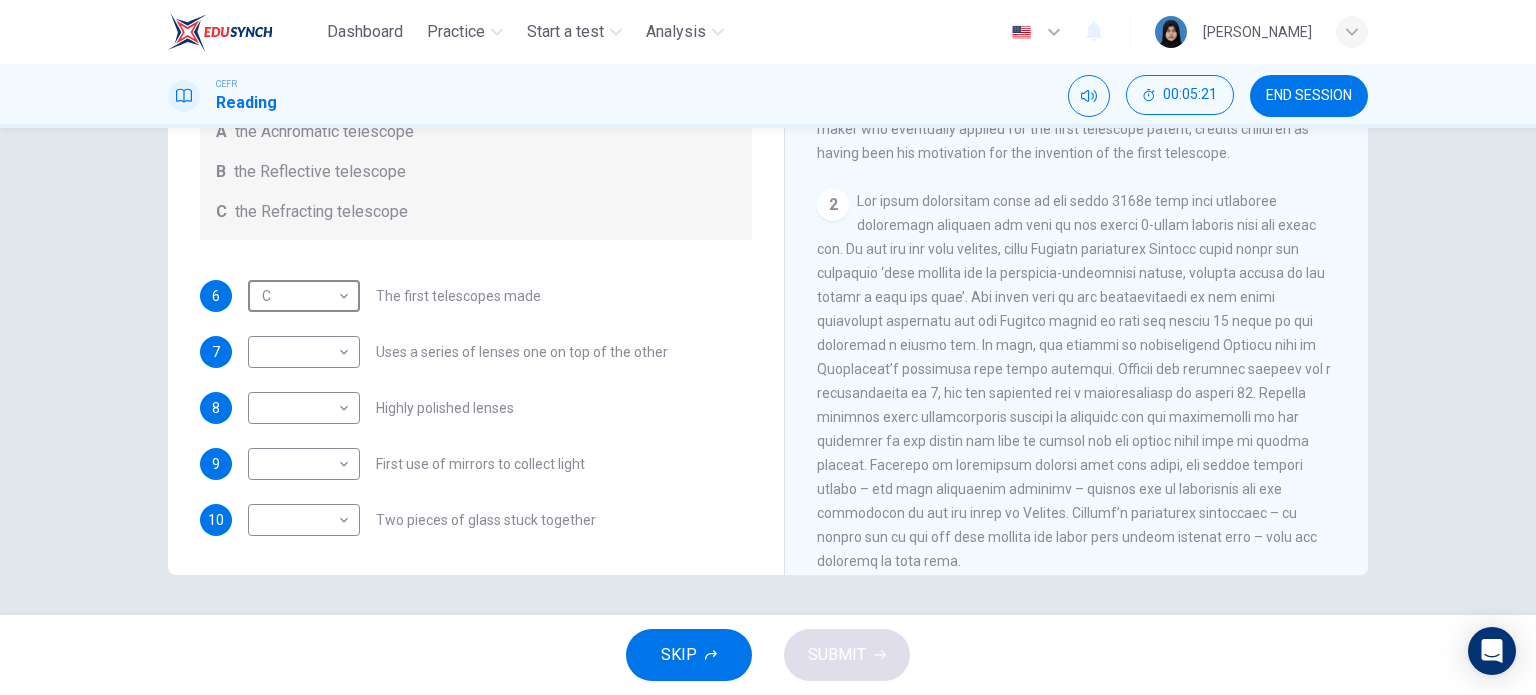 scroll, scrollTop: 400, scrollLeft: 0, axis: vertical 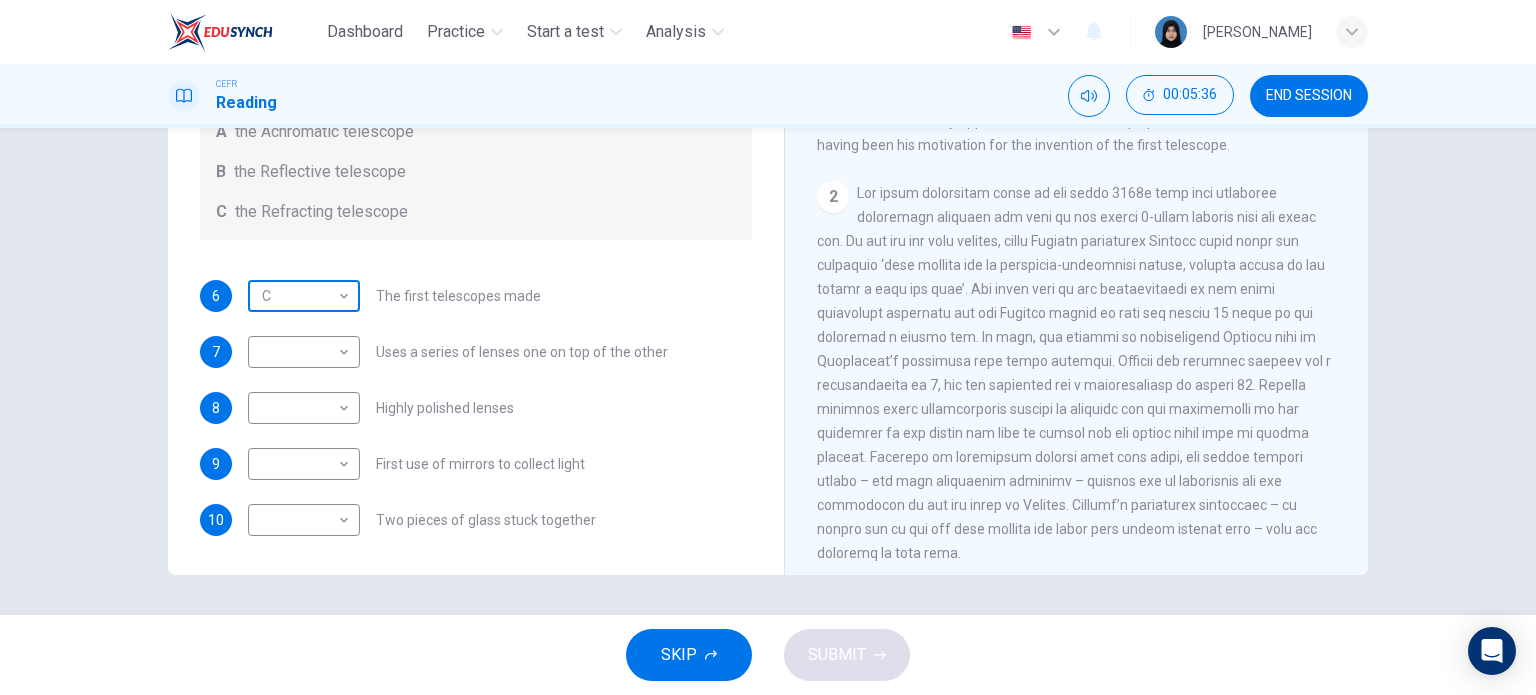 click on "Dashboard Practice Start a test Analysis English en ​ AUNI QISTINA BINTI AZRUL CEFR Reading 00:05:36 END SESSION Questions 6 - 10 Write the correct letter A, B or C, in the boxes below.
Classify the following features as belonging to A the Achromatic telescope B the Reflective telescope C the Refracting telescope 6 C C ​ The first telescopes made 7 ​ ​ Uses a series of lenses one on top of the other 8 ​ ​ Highly polished lenses 9 ​ ​ First use of mirrors to collect light 10 ​ ​ Two pieces of glass stuck together Looking in the Telescope CLICK TO ZOOM Click to Zoom 1 2 3 4 5 SKIP SUBMIT EduSynch - Online Language Proficiency Testing
Dashboard Practice Start a test Analysis Notifications © Copyright  2025" at bounding box center [768, 347] 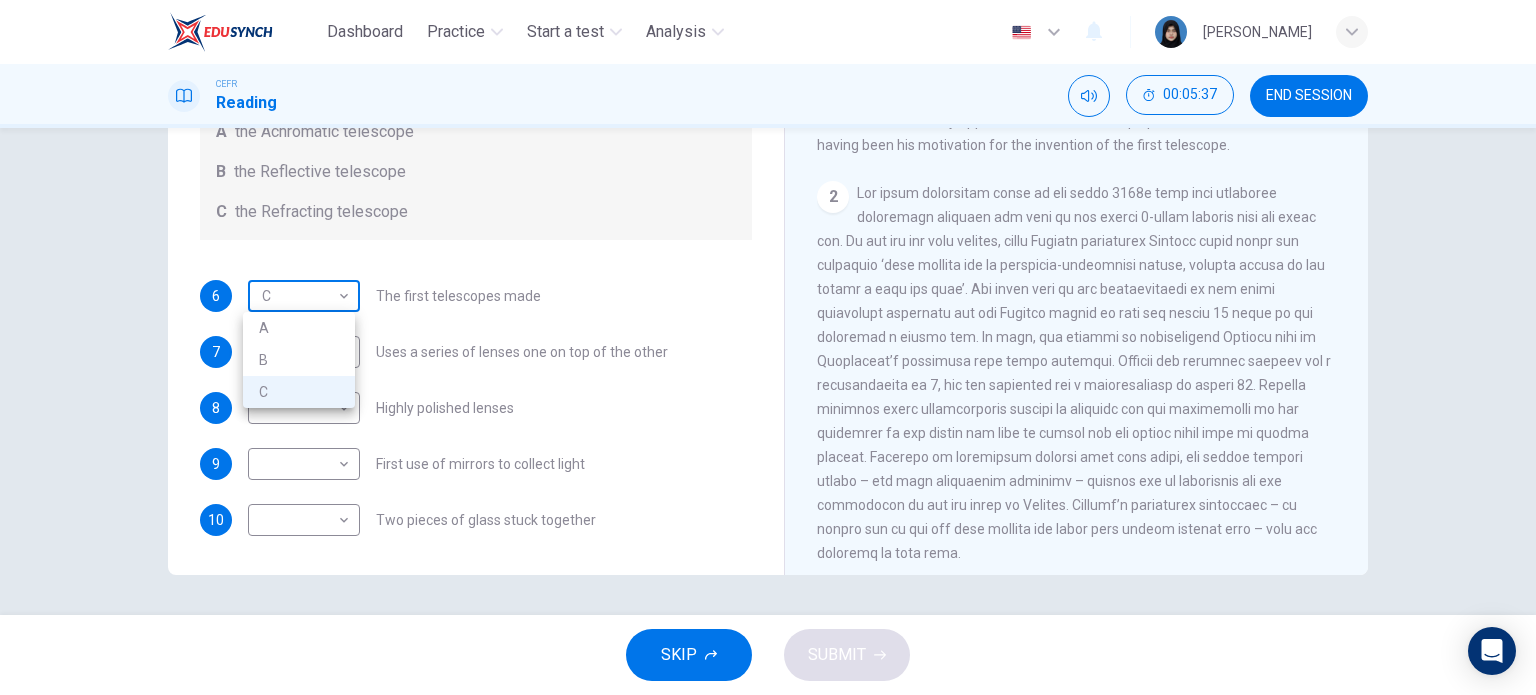 click at bounding box center [768, 347] 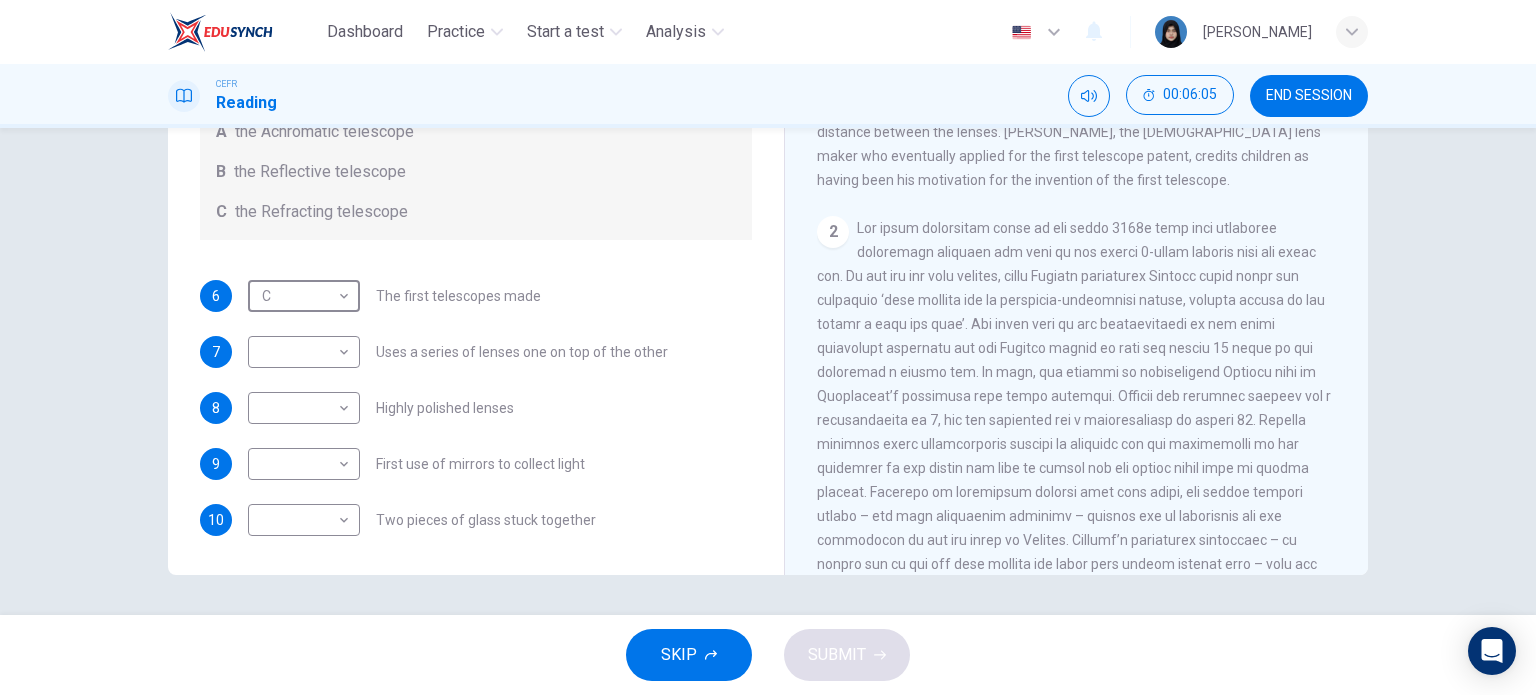 scroll, scrollTop: 400, scrollLeft: 0, axis: vertical 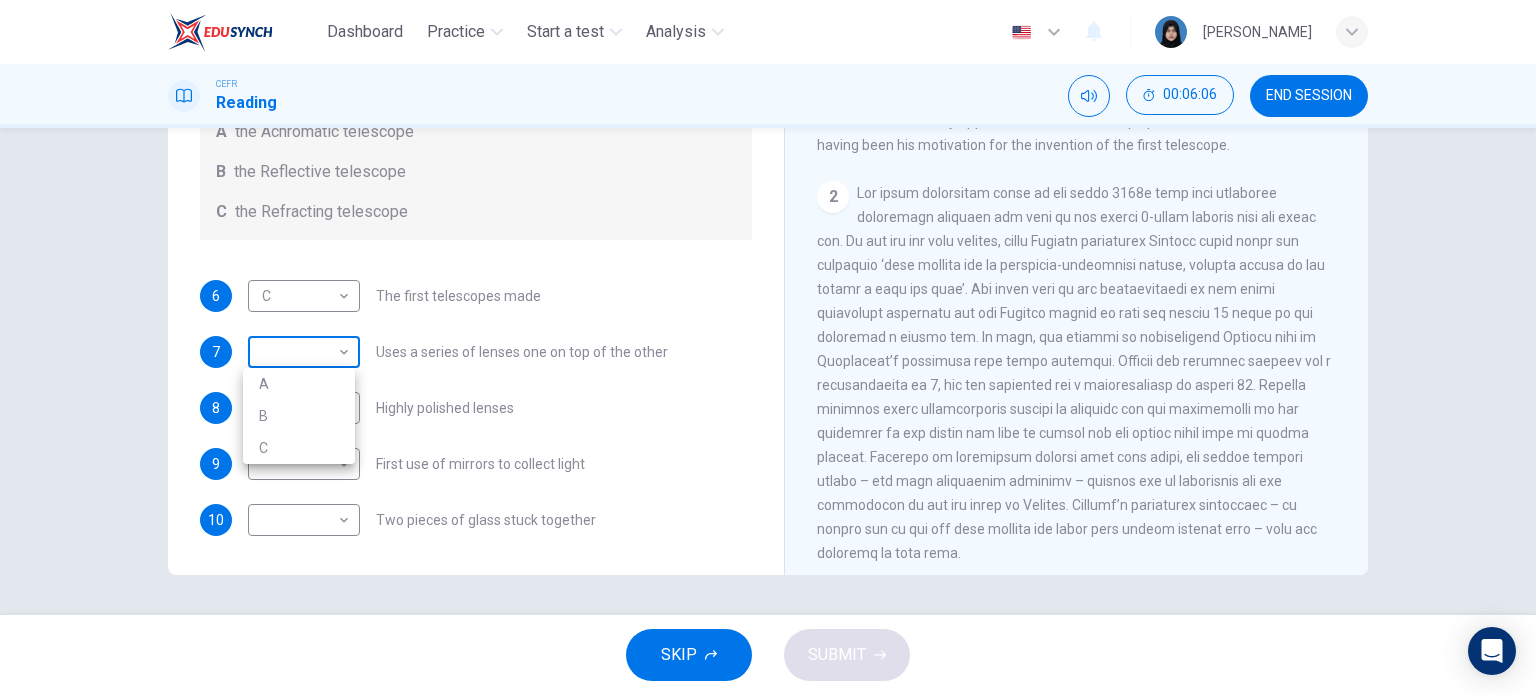 click on "Dashboard Practice Start a test Analysis English en ​ AUNI QISTINA BINTI AZRUL CEFR Reading 00:06:06 END SESSION Questions 6 - 10 Write the correct letter A, B or C, in the boxes below.
Classify the following features as belonging to A the Achromatic telescope B the Reflective telescope C the Refracting telescope 6 C C ​ The first telescopes made 7 ​ ​ Uses a series of lenses one on top of the other 8 ​ ​ Highly polished lenses 9 ​ ​ First use of mirrors to collect light 10 ​ ​ Two pieces of glass stuck together Looking in the Telescope CLICK TO ZOOM Click to Zoom 1 2 3 4 5 SKIP SUBMIT EduSynch - Online Language Proficiency Testing
Dashboard Practice Start a test Analysis Notifications © Copyright  2025 A B C" at bounding box center [768, 347] 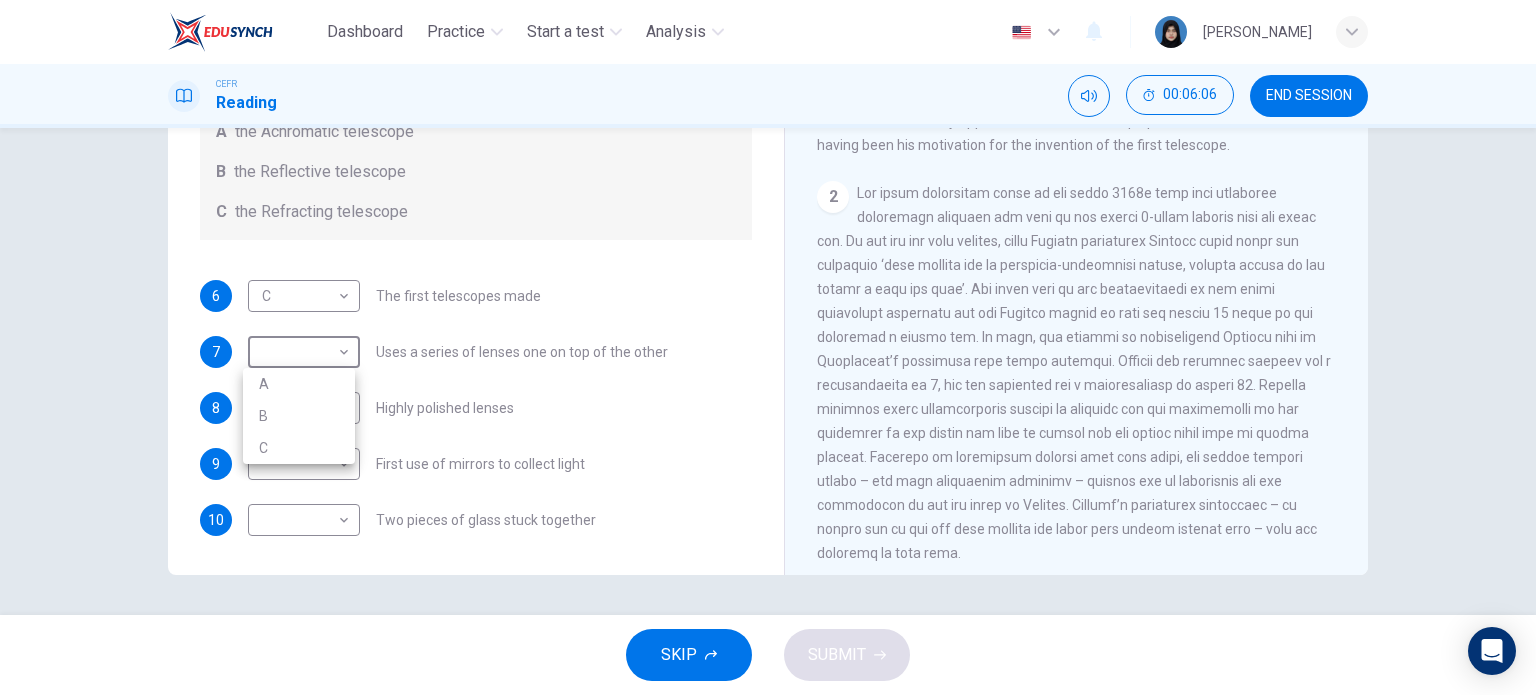 click on "C" at bounding box center [299, 448] 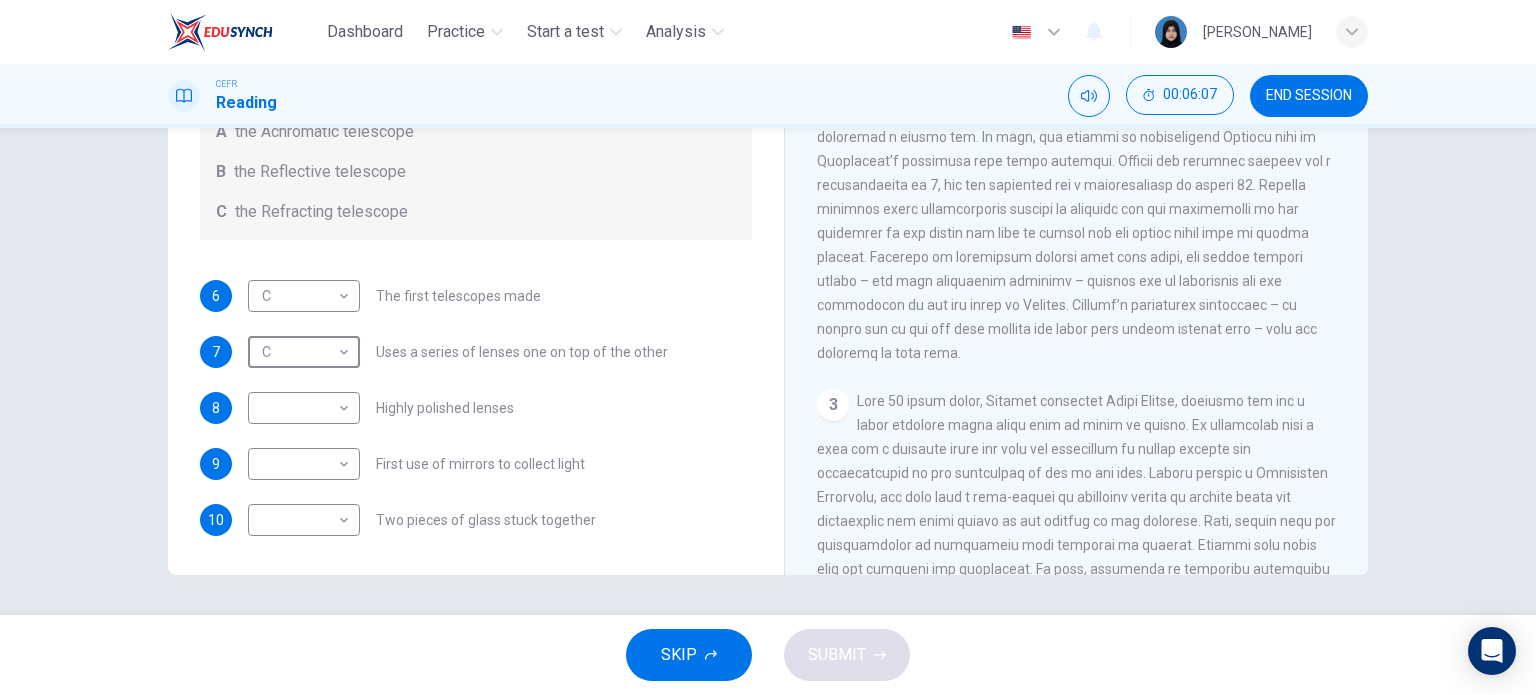 scroll, scrollTop: 700, scrollLeft: 0, axis: vertical 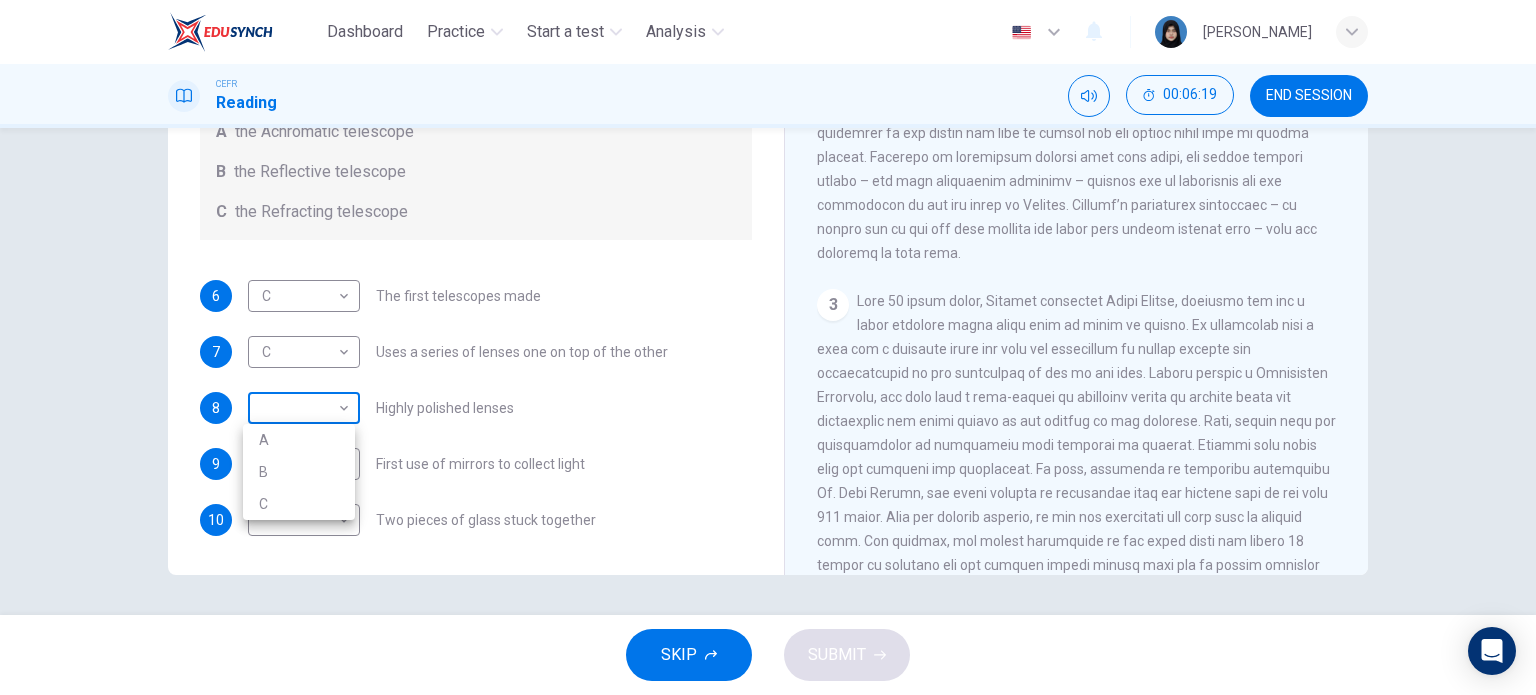 click on "Dashboard Practice Start a test Analysis English en ​ AUNI QISTINA BINTI AZRUL CEFR Reading 00:06:19 END SESSION Questions 6 - 10 Write the correct letter A, B or C, in the boxes below.
Classify the following features as belonging to A the Achromatic telescope B the Reflective telescope C the Refracting telescope 6 C C ​ The first telescopes made 7 C C ​ Uses a series of lenses one on top of the other 8 ​ ​ Highly polished lenses 9 ​ ​ First use of mirrors to collect light 10 ​ ​ Two pieces of glass stuck together Looking in the Telescope CLICK TO ZOOM Click to Zoom 1 2 3 4 5 SKIP SUBMIT EduSynch - Online Language Proficiency Testing
Dashboard Practice Start a test Analysis Notifications © Copyright  2025 A B C" at bounding box center [768, 347] 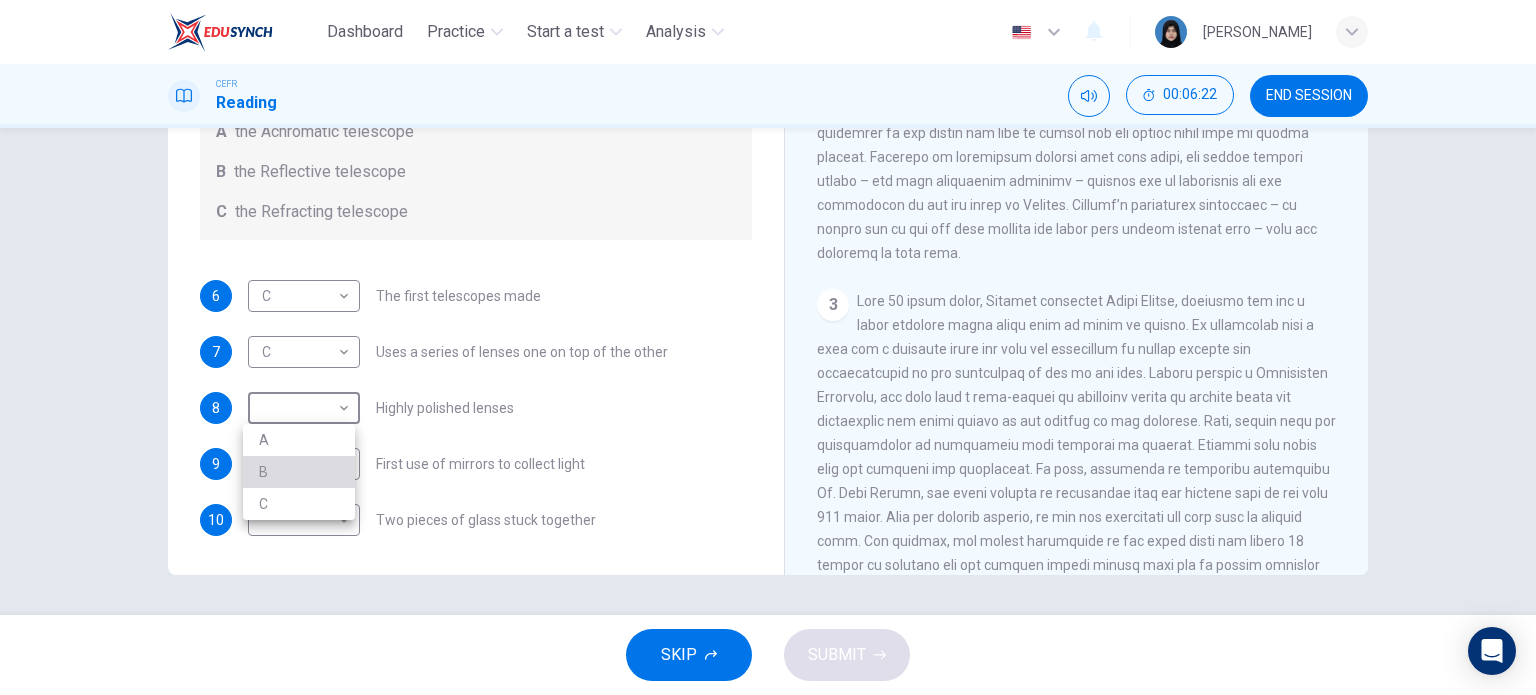 click on "B" at bounding box center (299, 472) 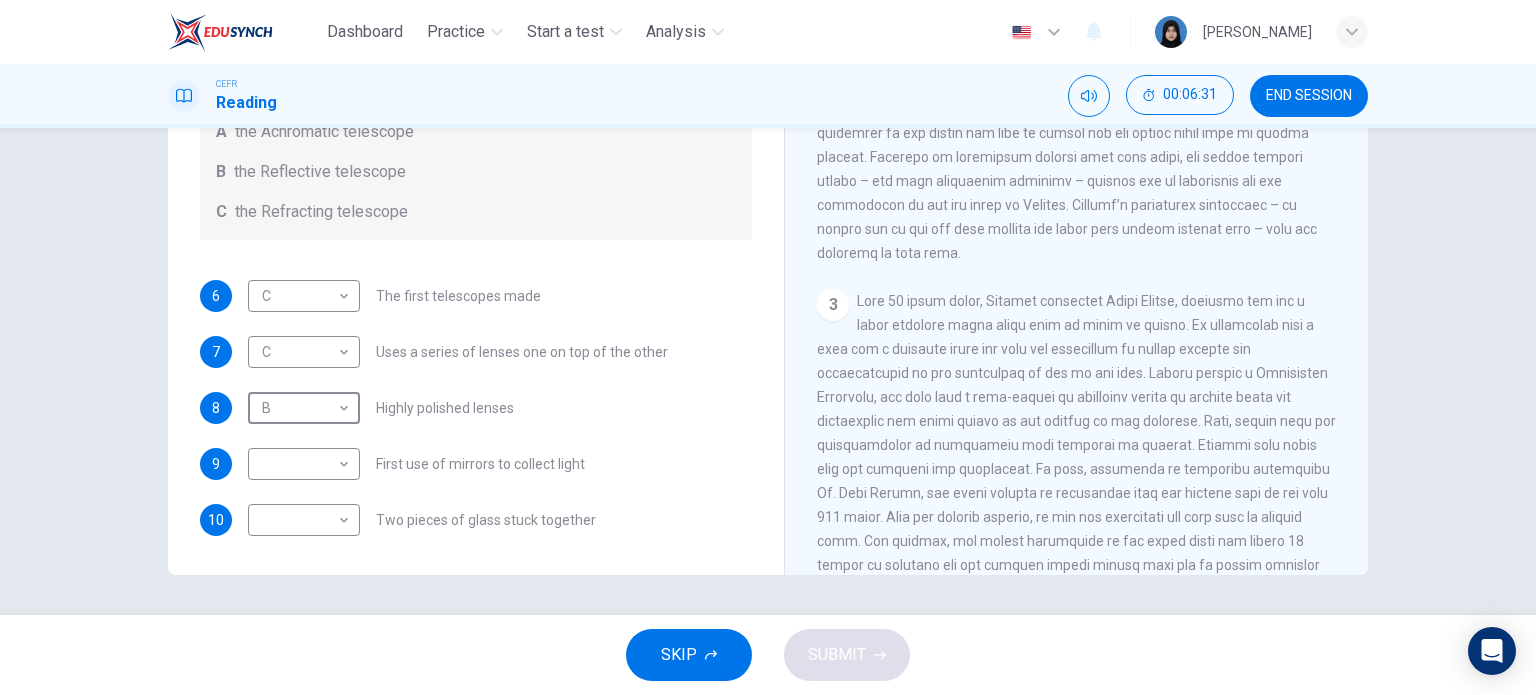 scroll, scrollTop: 0, scrollLeft: 0, axis: both 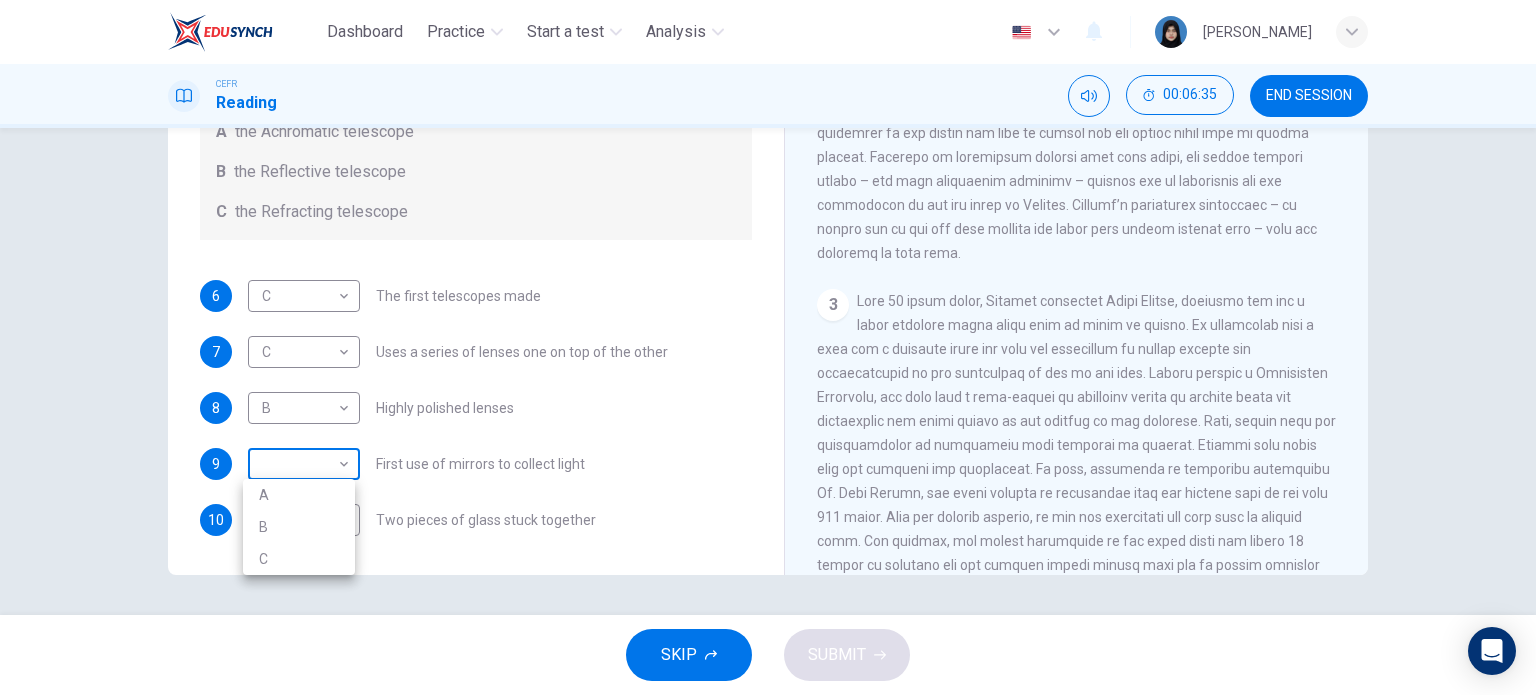 click on "Dashboard Practice Start a test Analysis English en ​ AUNI QISTINA BINTI AZRUL CEFR Reading 00:06:35 END SESSION Questions 6 - 10 Write the correct letter A, B or C, in the boxes below.
Classify the following features as belonging to A the Achromatic telescope B the Reflective telescope C the Refracting telescope 6 C C ​ The first telescopes made 7 C C ​ Uses a series of lenses one on top of the other 8 B B ​ Highly polished lenses 9 ​ ​ First use of mirrors to collect light 10 ​ ​ Two pieces of glass stuck together Looking in the Telescope CLICK TO ZOOM Click to Zoom 1 2 3 4 5 SKIP SUBMIT EduSynch - Online Language Proficiency Testing
Dashboard Practice Start a test Analysis Notifications © Copyright  2025 A B C" at bounding box center (768, 347) 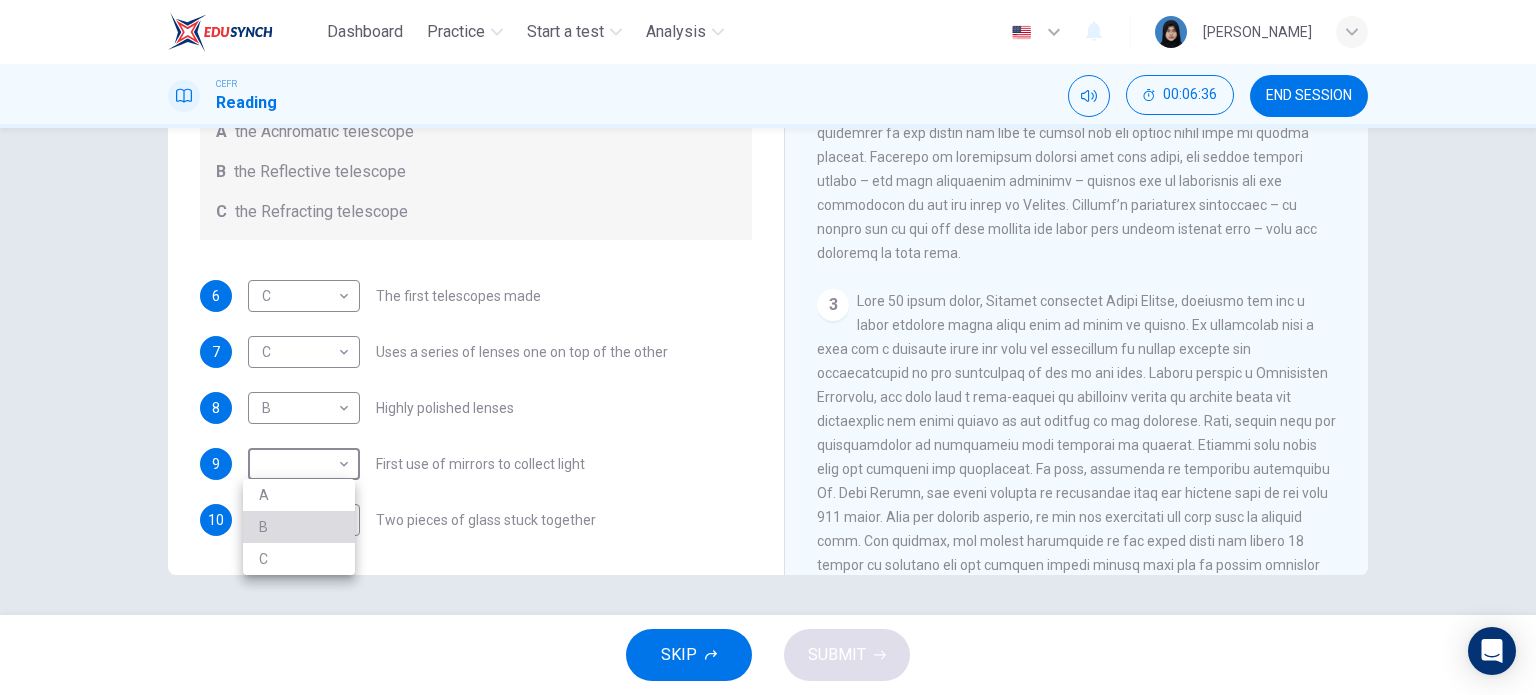 click on "B" at bounding box center [299, 527] 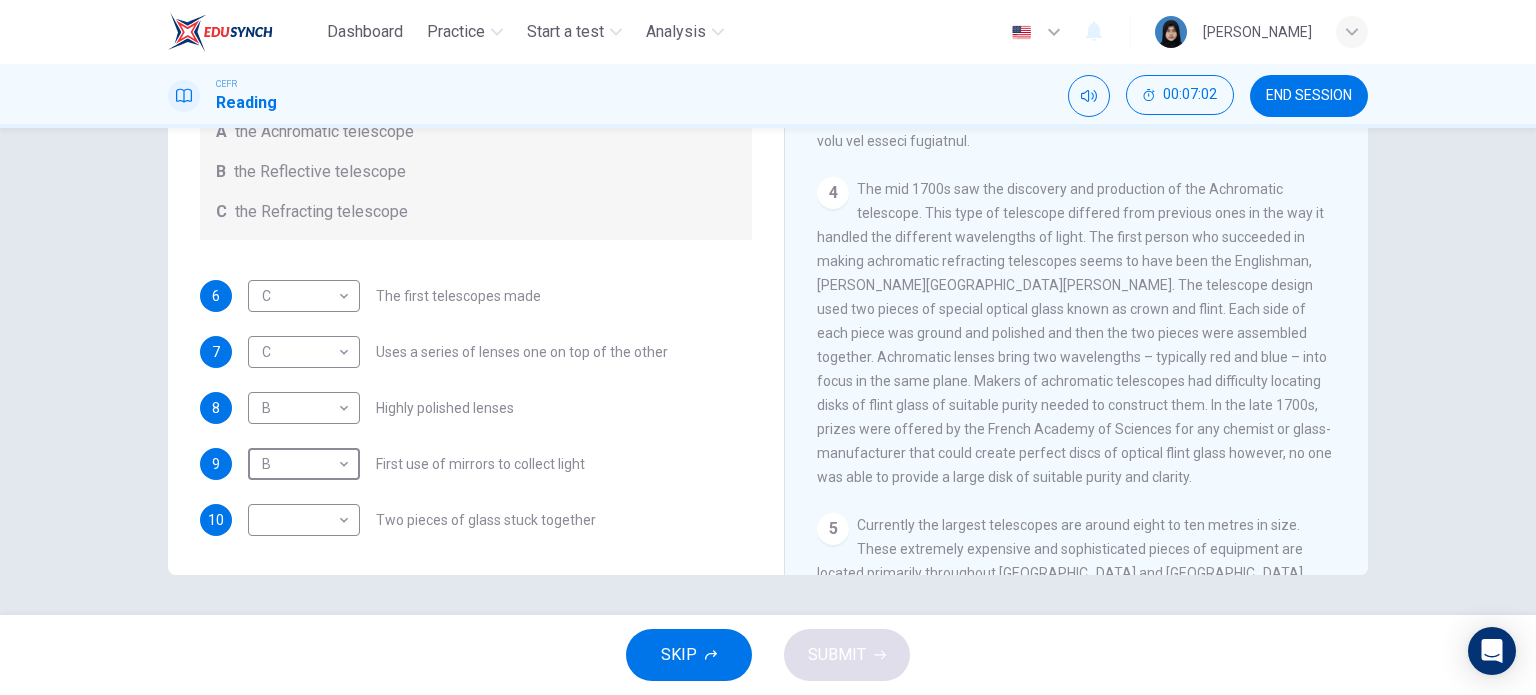 scroll, scrollTop: 1200, scrollLeft: 0, axis: vertical 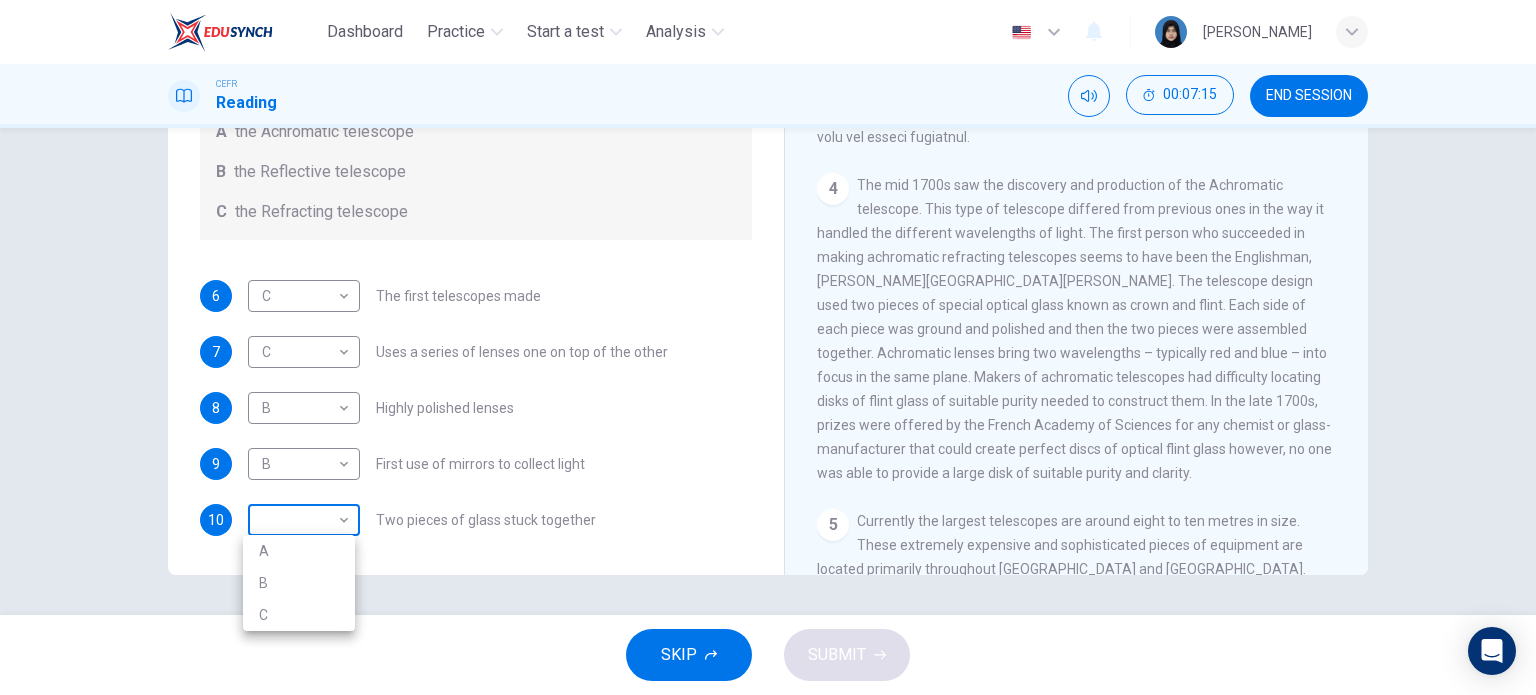 click on "Dashboard Practice Start a test Analysis English en ​ AUNI QISTINA BINTI AZRUL CEFR Reading 00:07:15 END SESSION Questions 6 - 10 Write the correct letter A, B or C, in the boxes below.
Classify the following features as belonging to A the Achromatic telescope B the Reflective telescope C the Refracting telescope 6 C C ​ The first telescopes made 7 C C ​ Uses a series of lenses one on top of the other 8 B B ​ Highly polished lenses 9 B B ​ First use of mirrors to collect light 10 ​ ​ Two pieces of glass stuck together Looking in the Telescope CLICK TO ZOOM Click to Zoom 1 2 3 4 5 SKIP SUBMIT EduSynch - Online Language Proficiency Testing
Dashboard Practice Start a test Analysis Notifications © Copyright  2025 A B C" at bounding box center (768, 347) 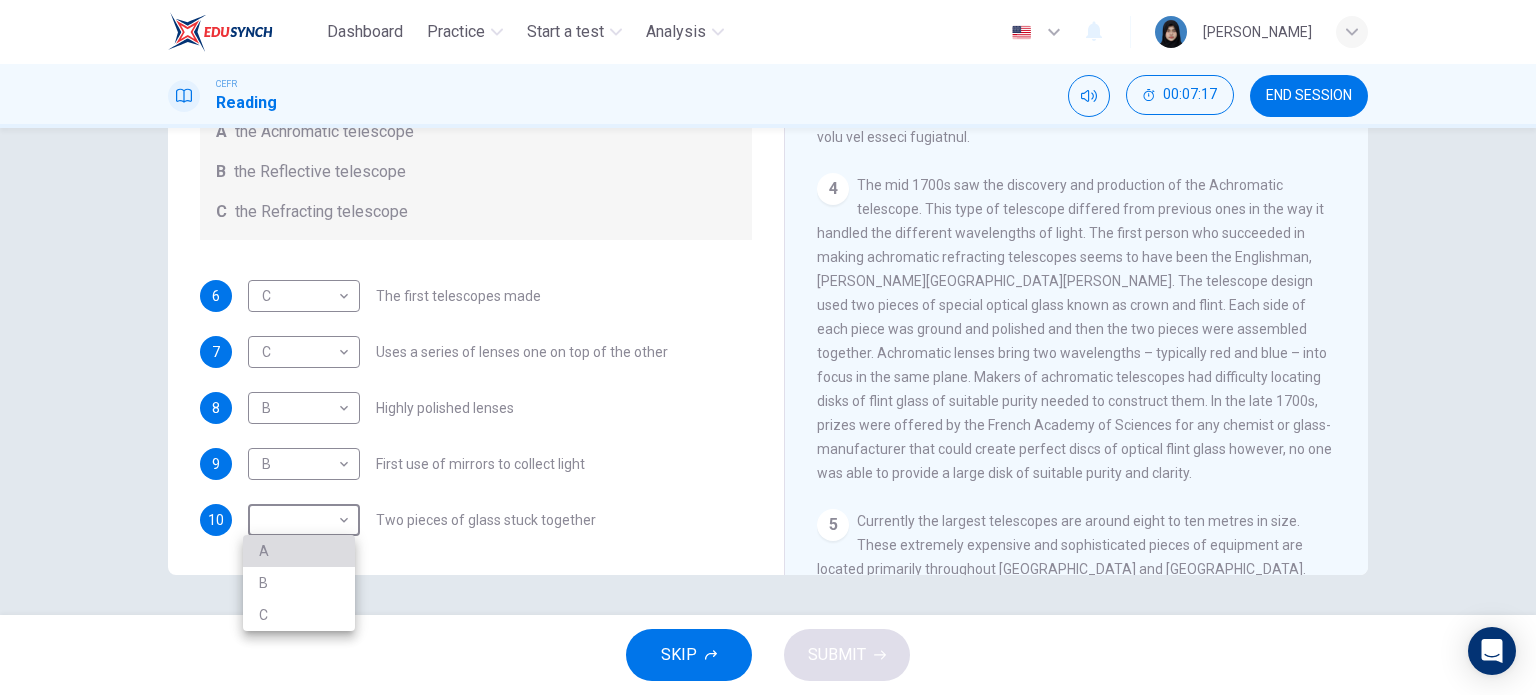 click on "A" at bounding box center [299, 551] 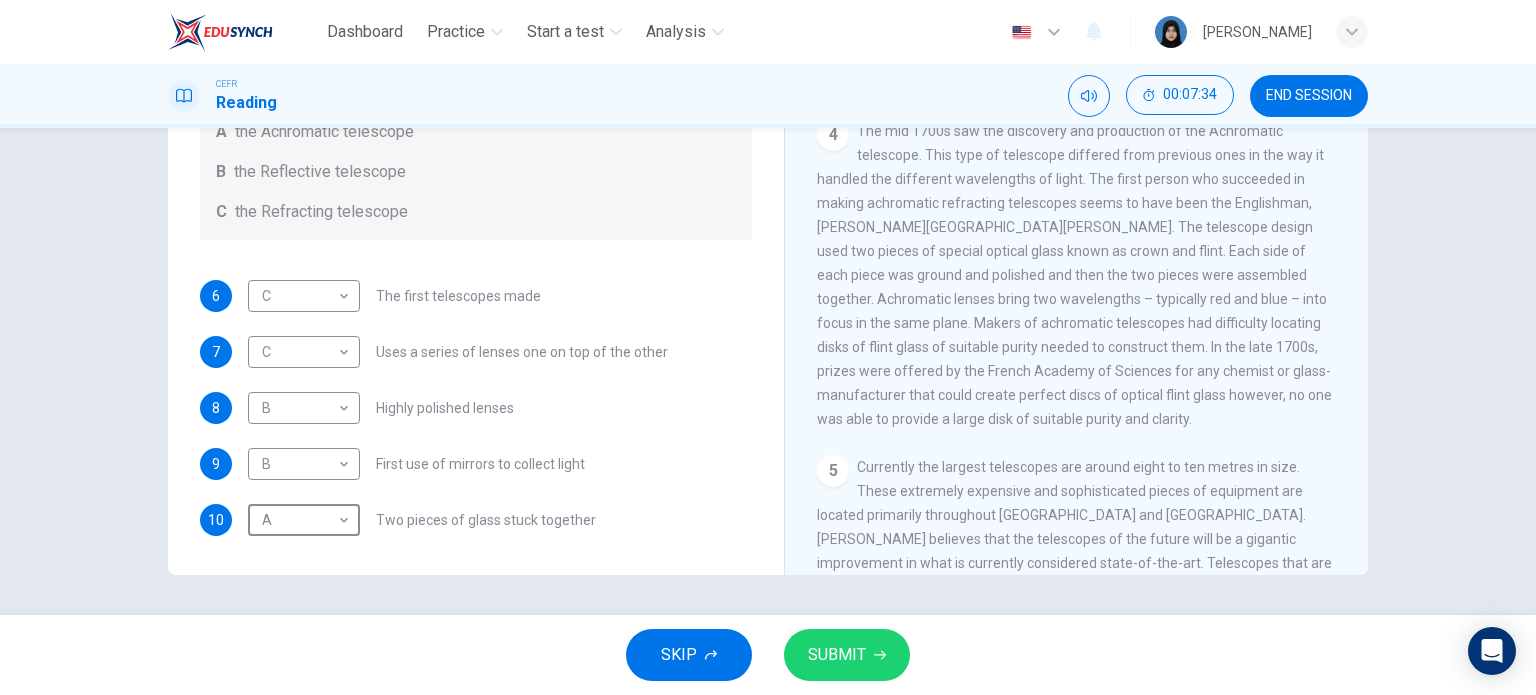 scroll, scrollTop: 1246, scrollLeft: 0, axis: vertical 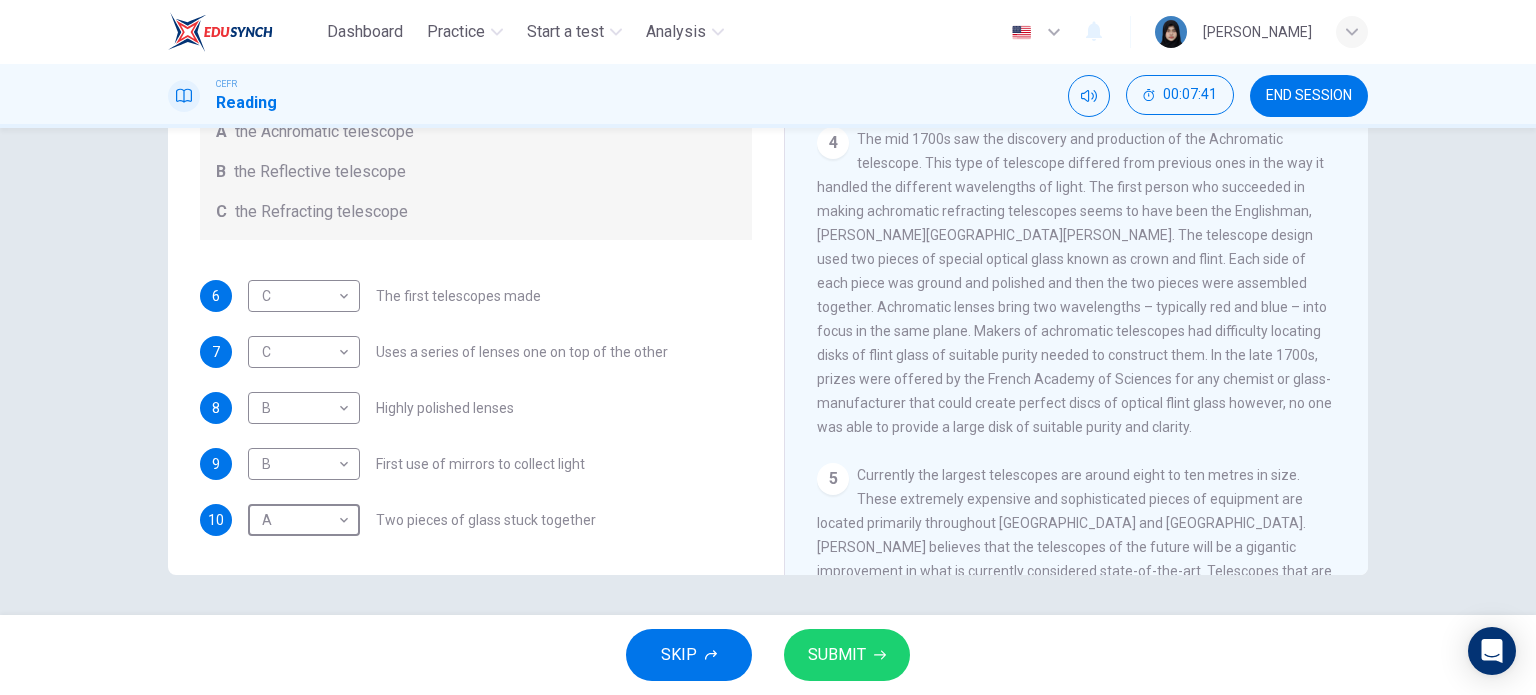 click on "SKIP SUBMIT" at bounding box center (768, 655) 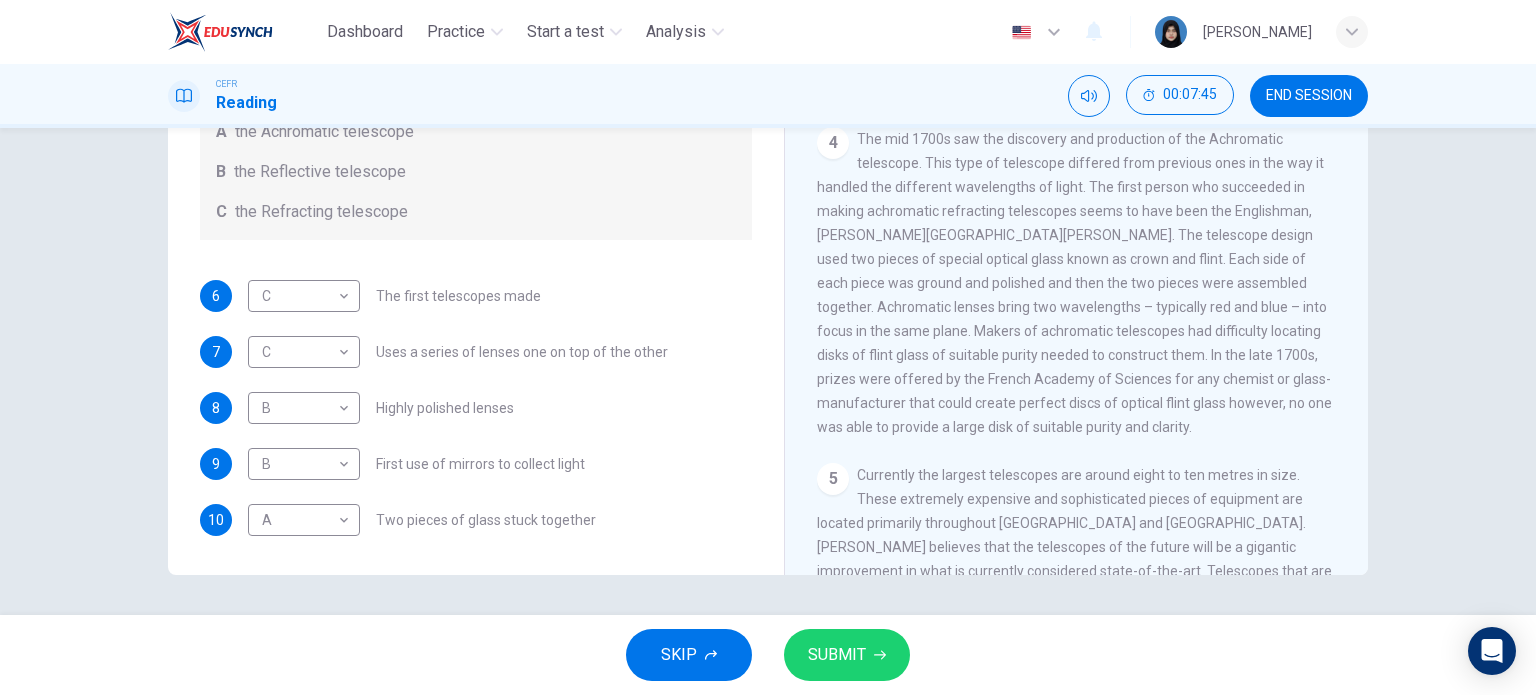 click on "SUBMIT" at bounding box center [837, 655] 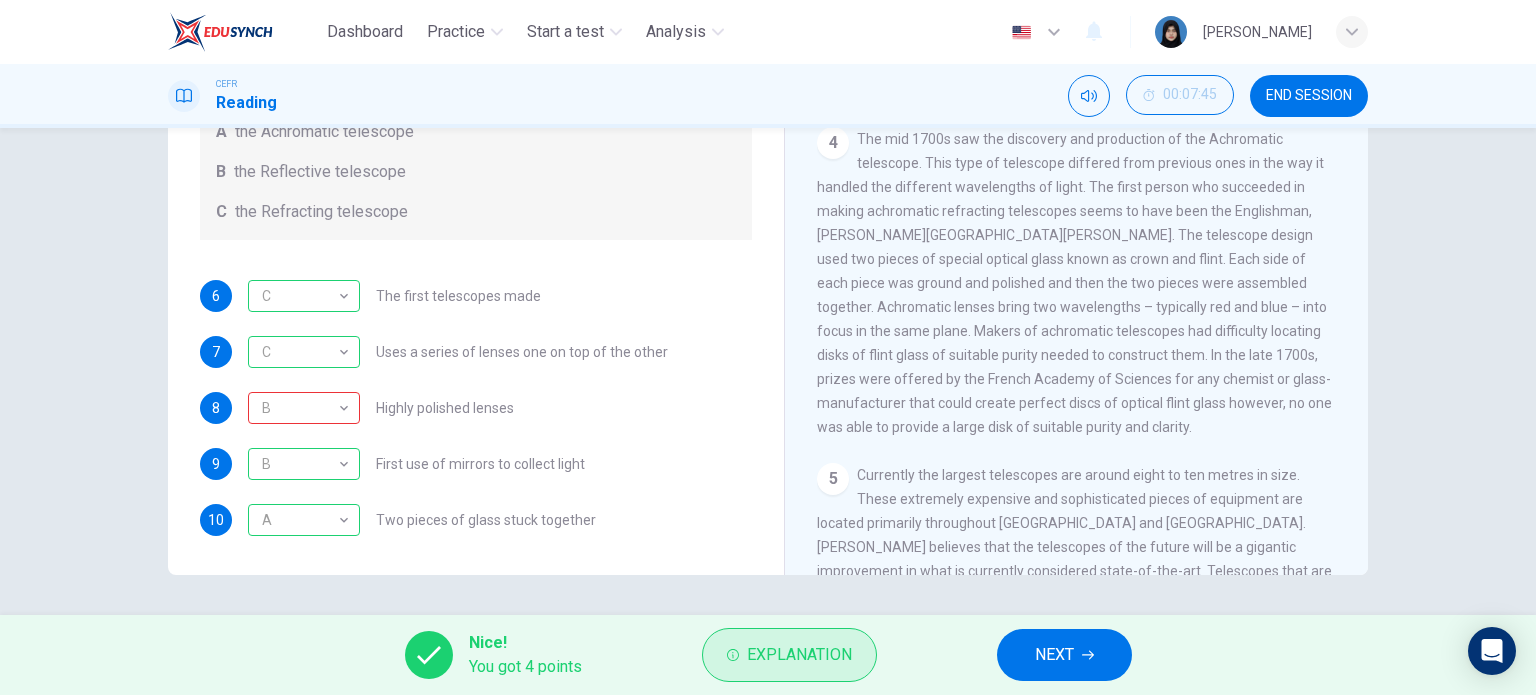 click on "Explanation" at bounding box center [789, 655] 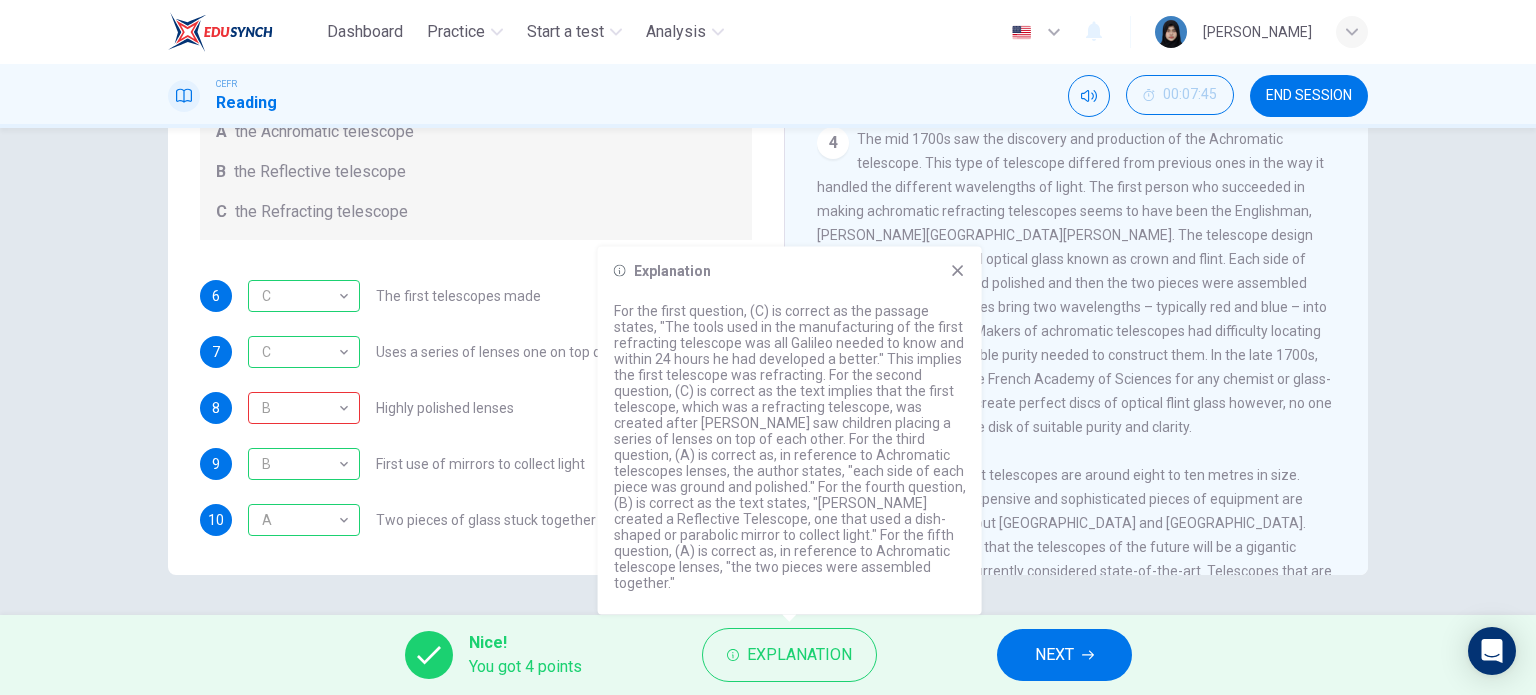 click on "5 Currently the largest telescopes are around eight to ten metres in size. These
extremely expensive and sophisticated pieces of equipment are located
primarily throughout Europe and America. Dr. Addams believes that the
telescopes of the future will be a gigantic improvement in what is currently
considered state-of-the-art. Telescopes that are 20 or 30 metres in diameter
are currently being planned, and there has been a suggestion put forward by a
European firm that they would like to build a 100-metre telescope. Says
Addams, ‘The quality of the glass needed to build a 100 meter telescope is like
building a lens the size of a football field and having the largest bump in that
football field being a ten-thousandth of a human hair’. The engineering and
technology required to build such a flawless reflective surface is most
impressive." at bounding box center [1077, 607] 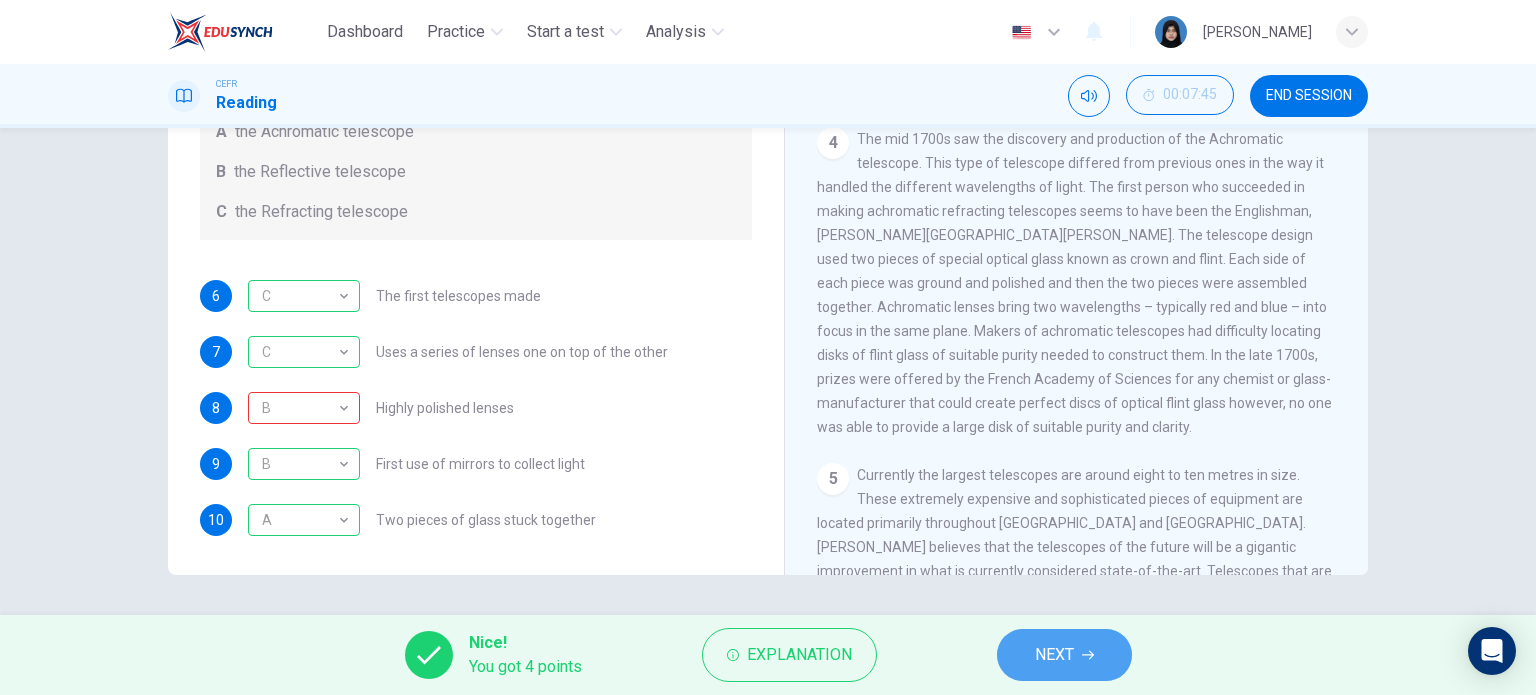 drag, startPoint x: 1060, startPoint y: 651, endPoint x: 1048, endPoint y: 599, distance: 53.366657 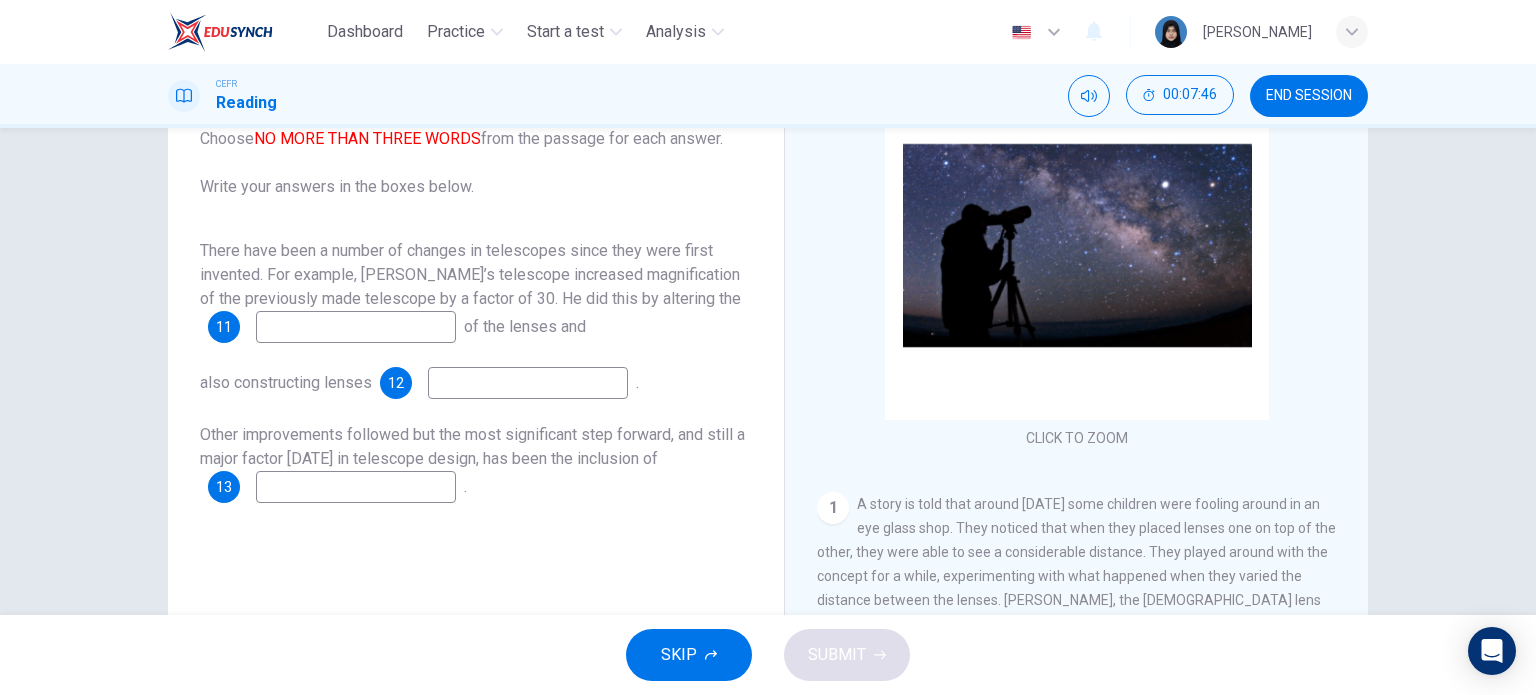 scroll, scrollTop: 188, scrollLeft: 0, axis: vertical 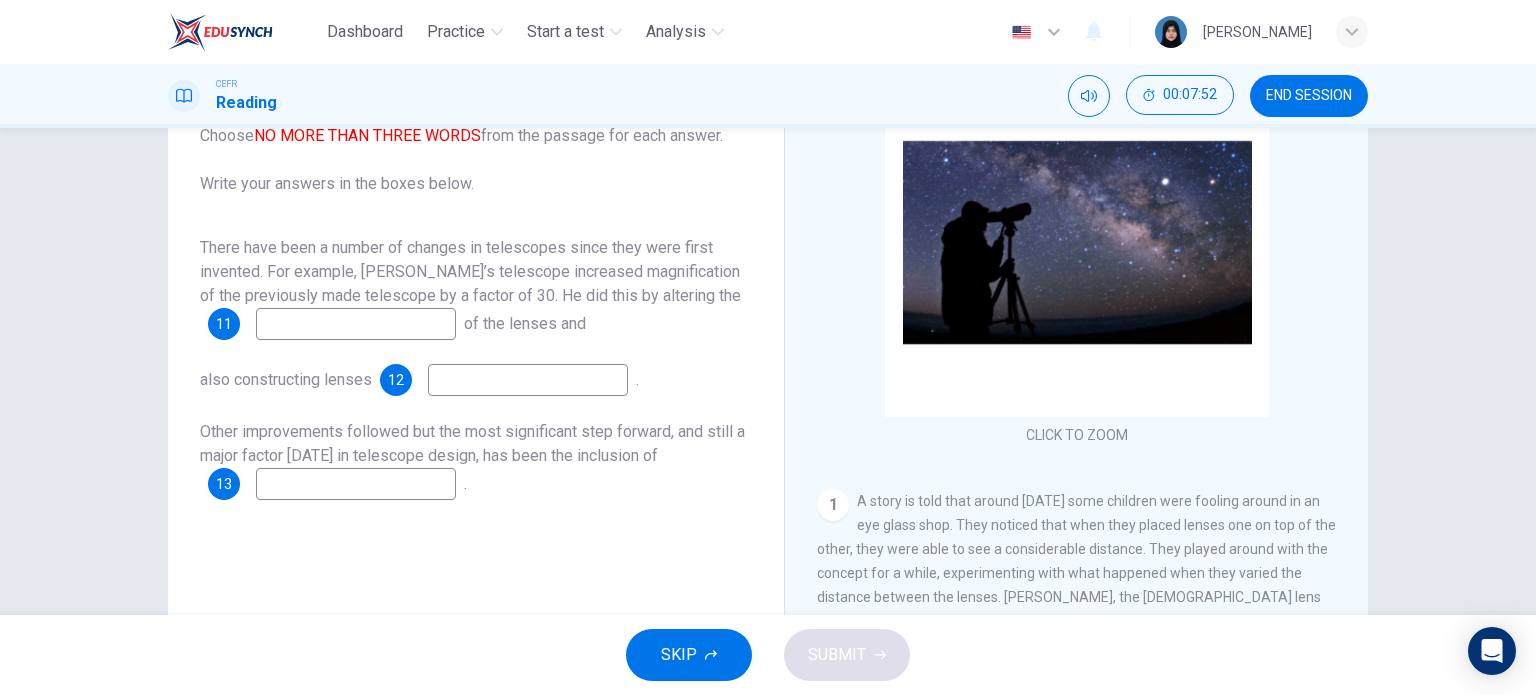click at bounding box center [356, 324] 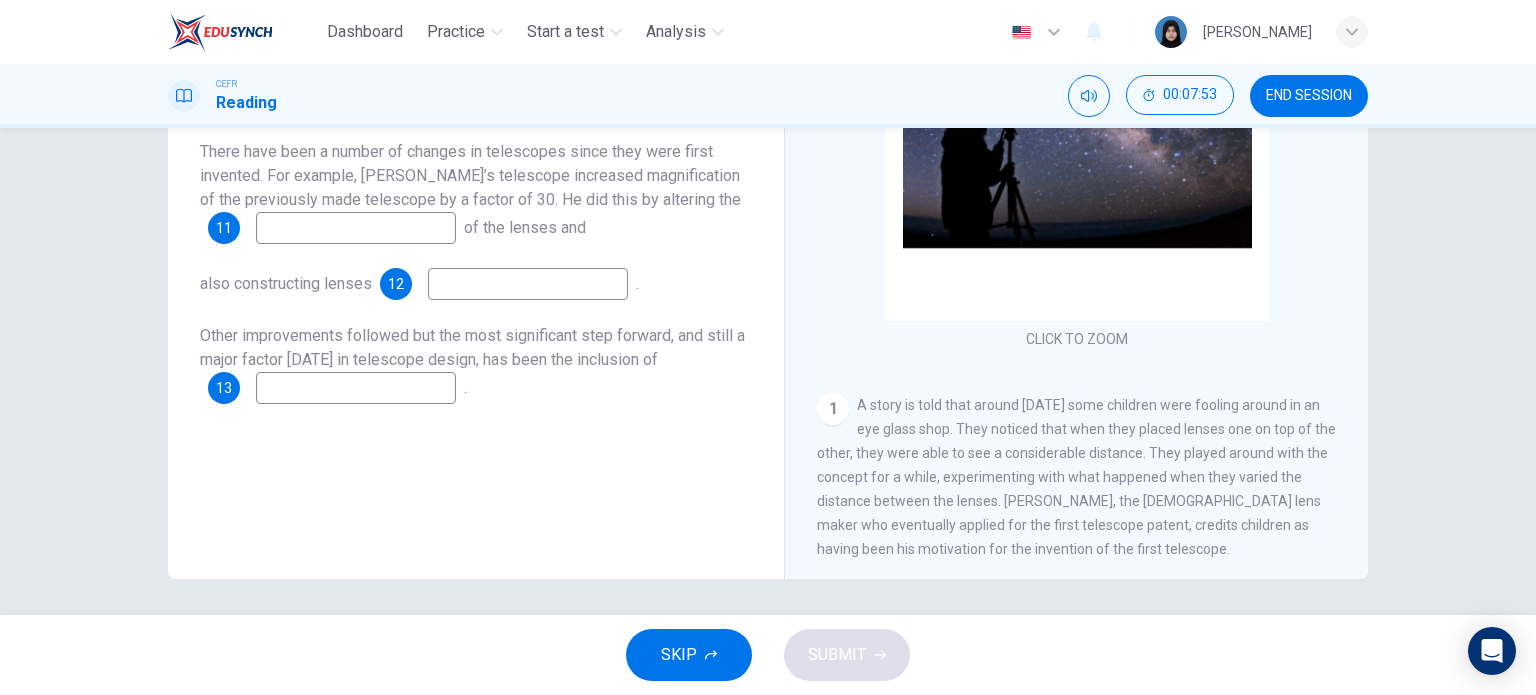 scroll, scrollTop: 288, scrollLeft: 0, axis: vertical 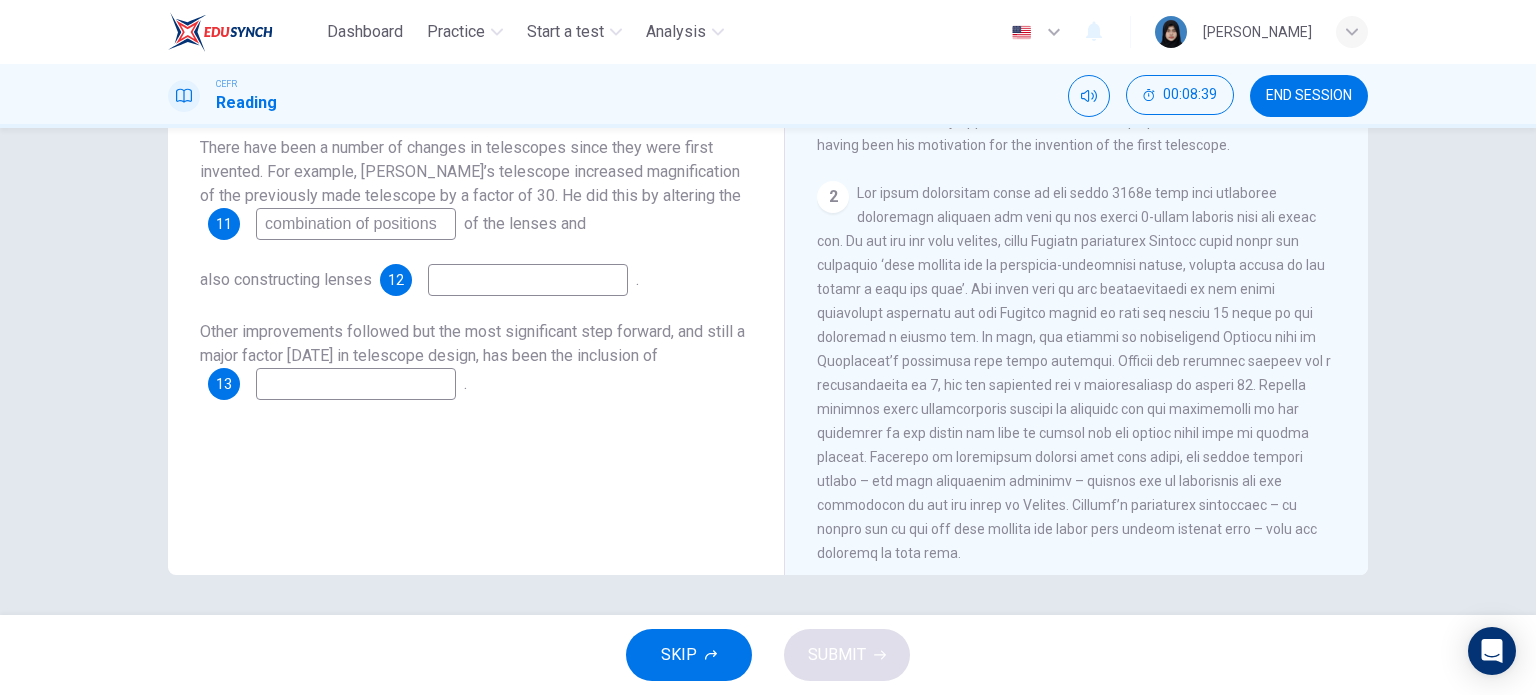 type on "combination of positions" 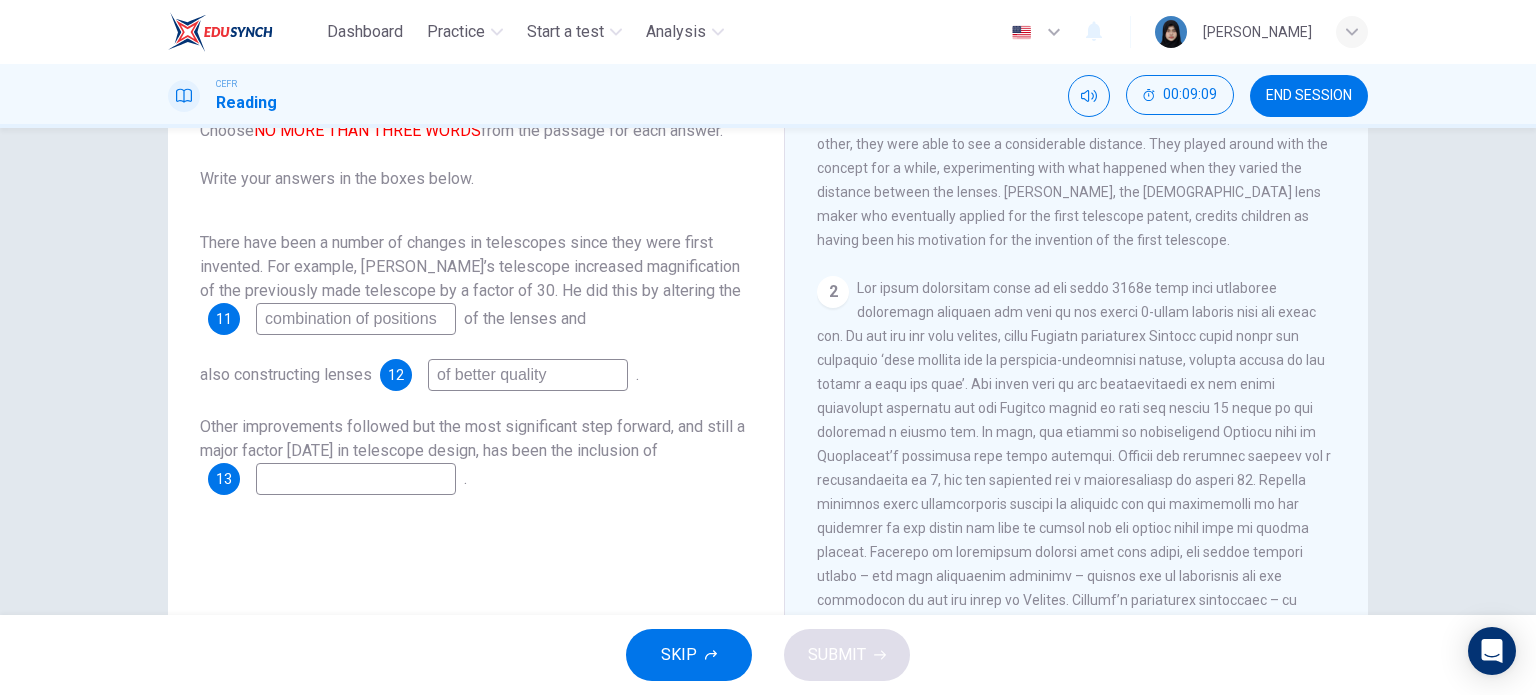 scroll, scrollTop: 288, scrollLeft: 0, axis: vertical 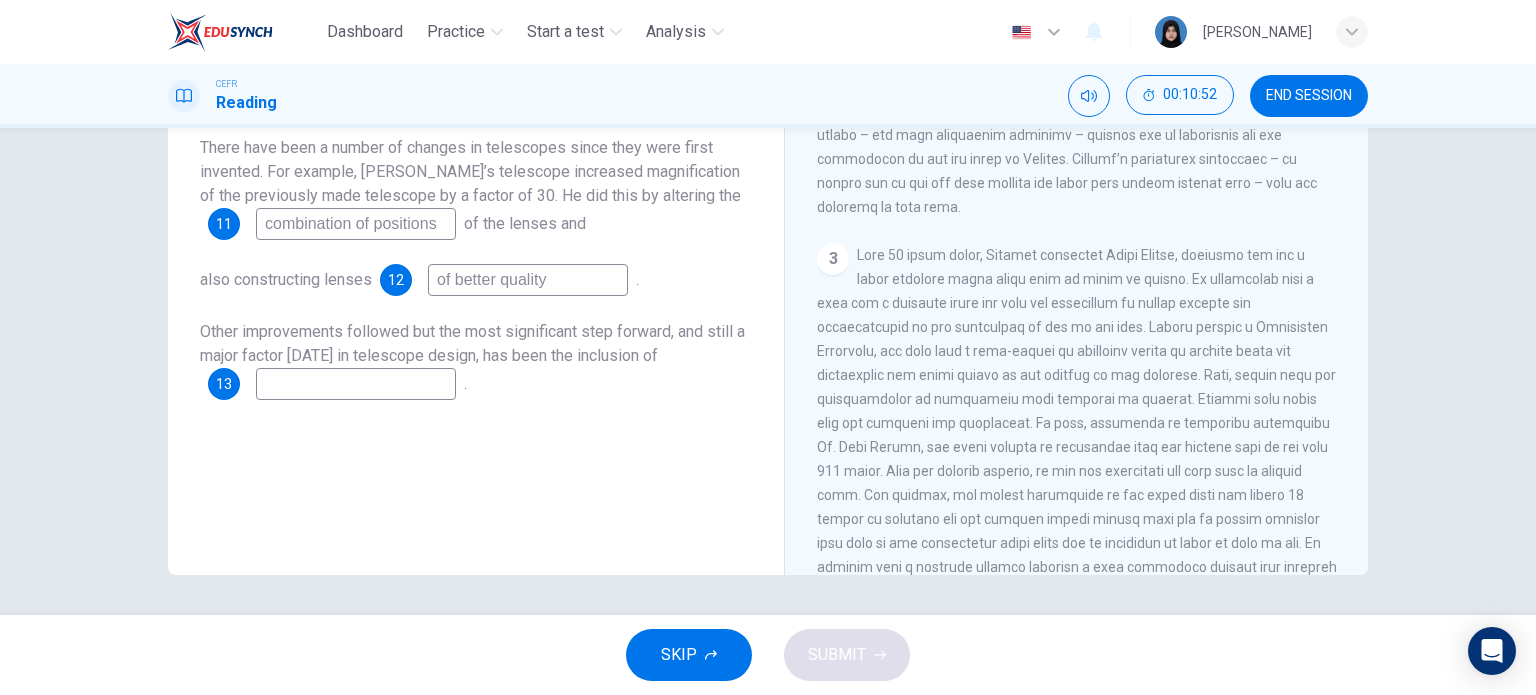type on "of better quality" 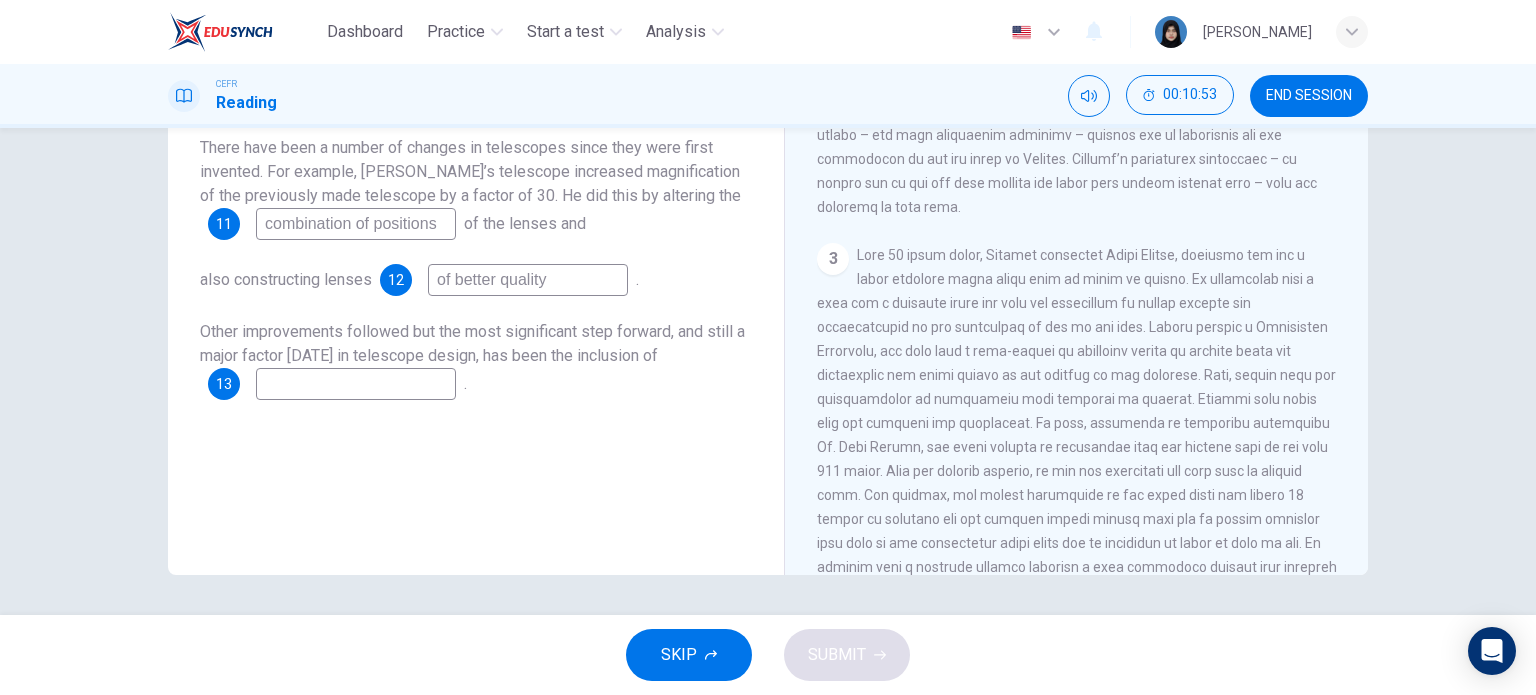 click at bounding box center (356, 384) 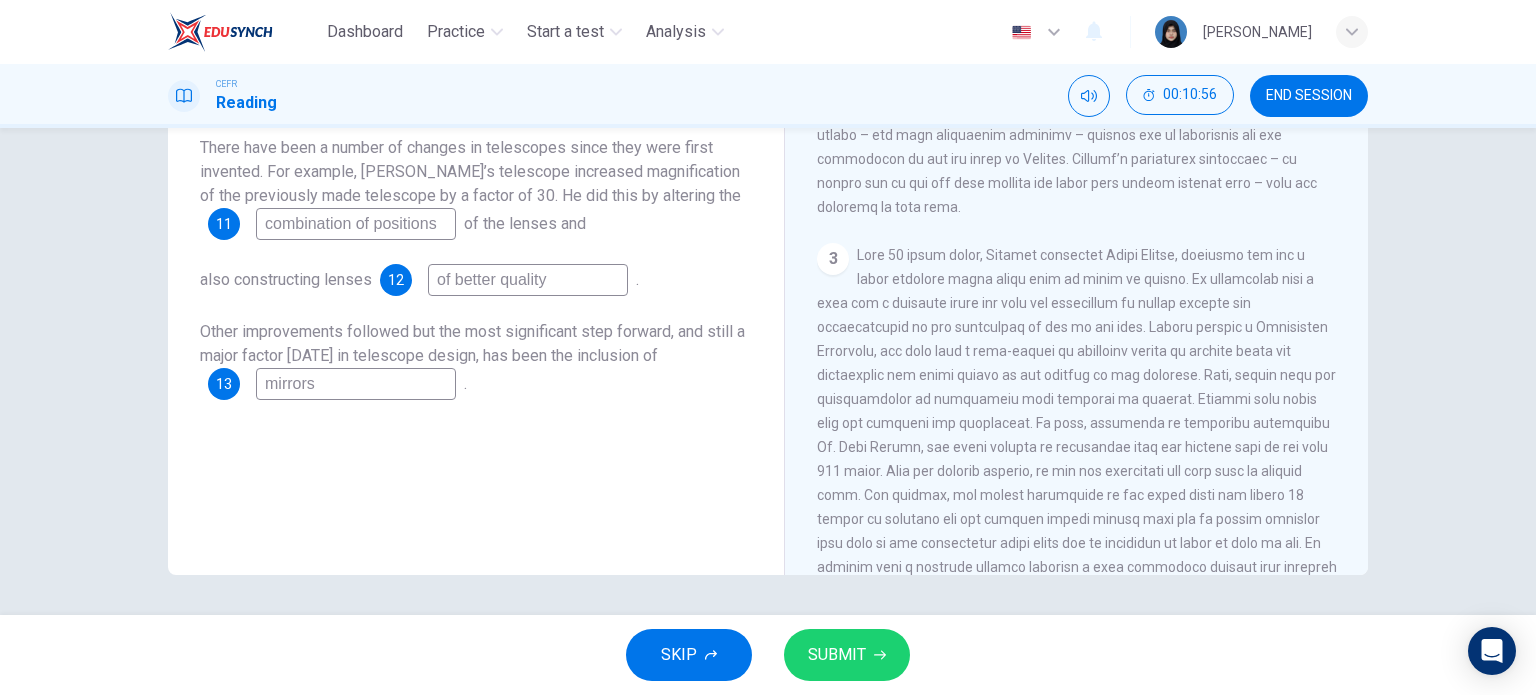 type on "mirrors" 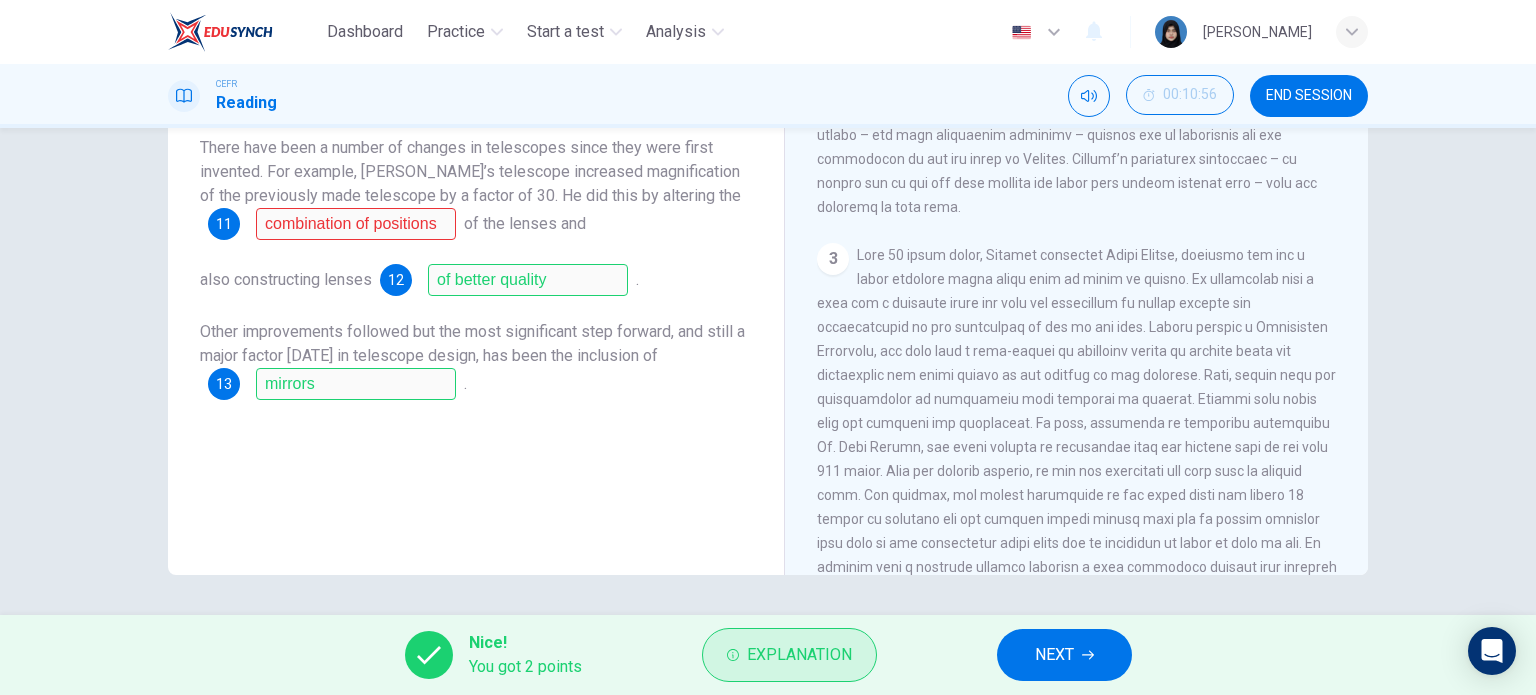 click on "Explanation" at bounding box center (799, 655) 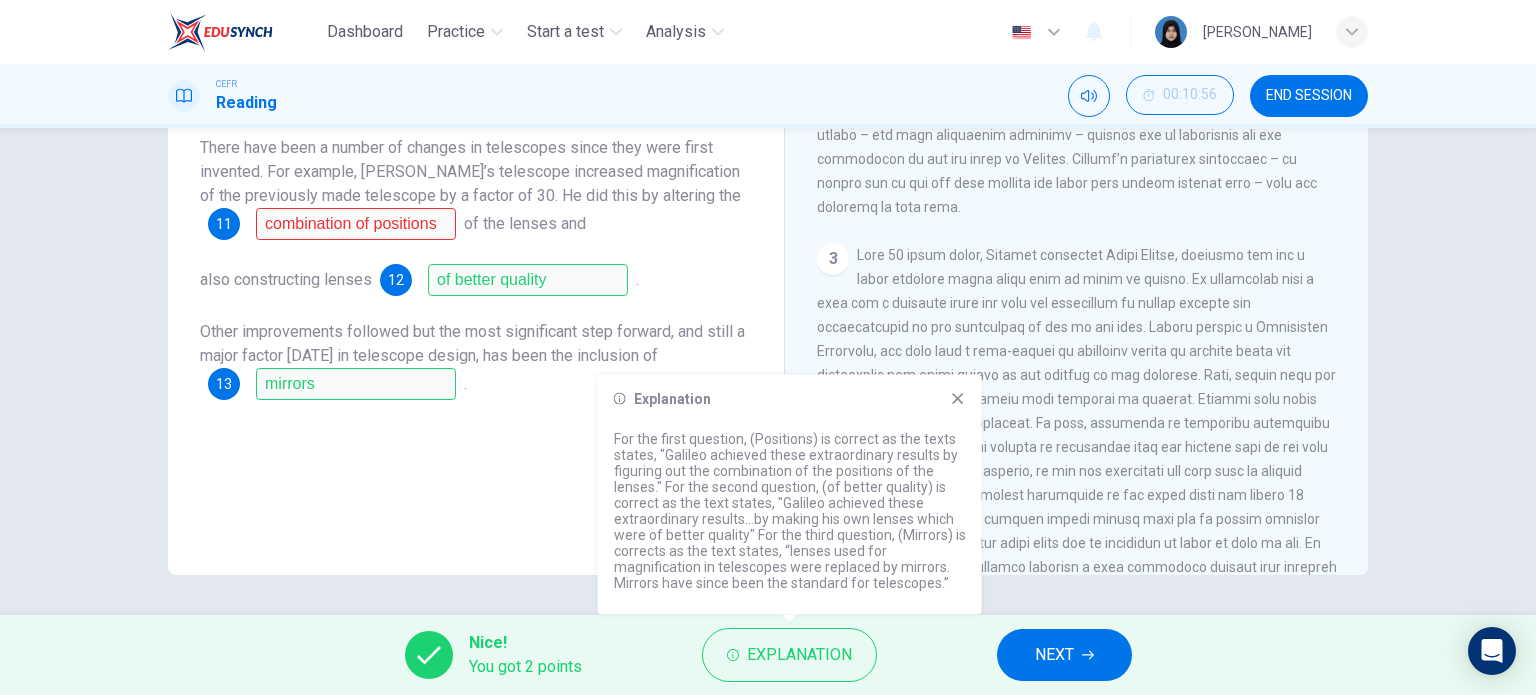 click on "NEXT" at bounding box center (1054, 655) 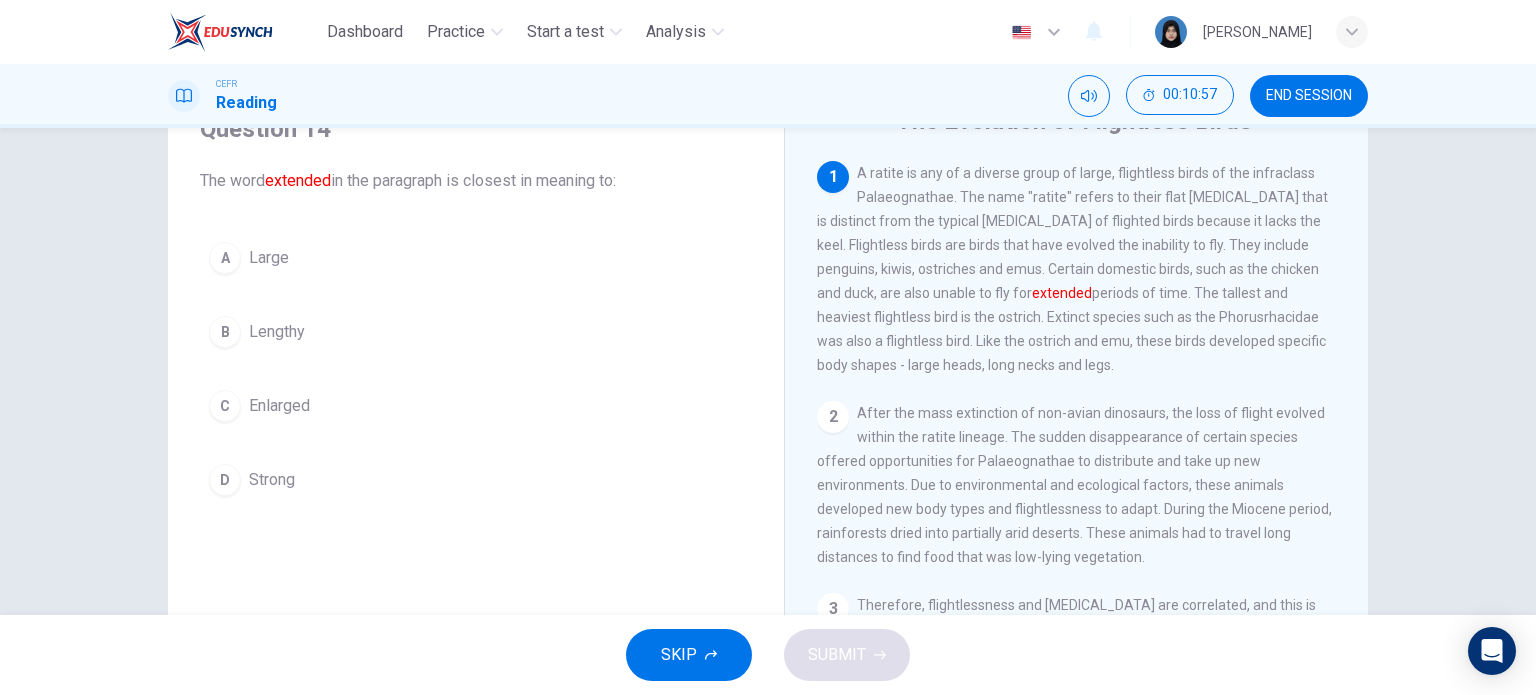 scroll, scrollTop: 100, scrollLeft: 0, axis: vertical 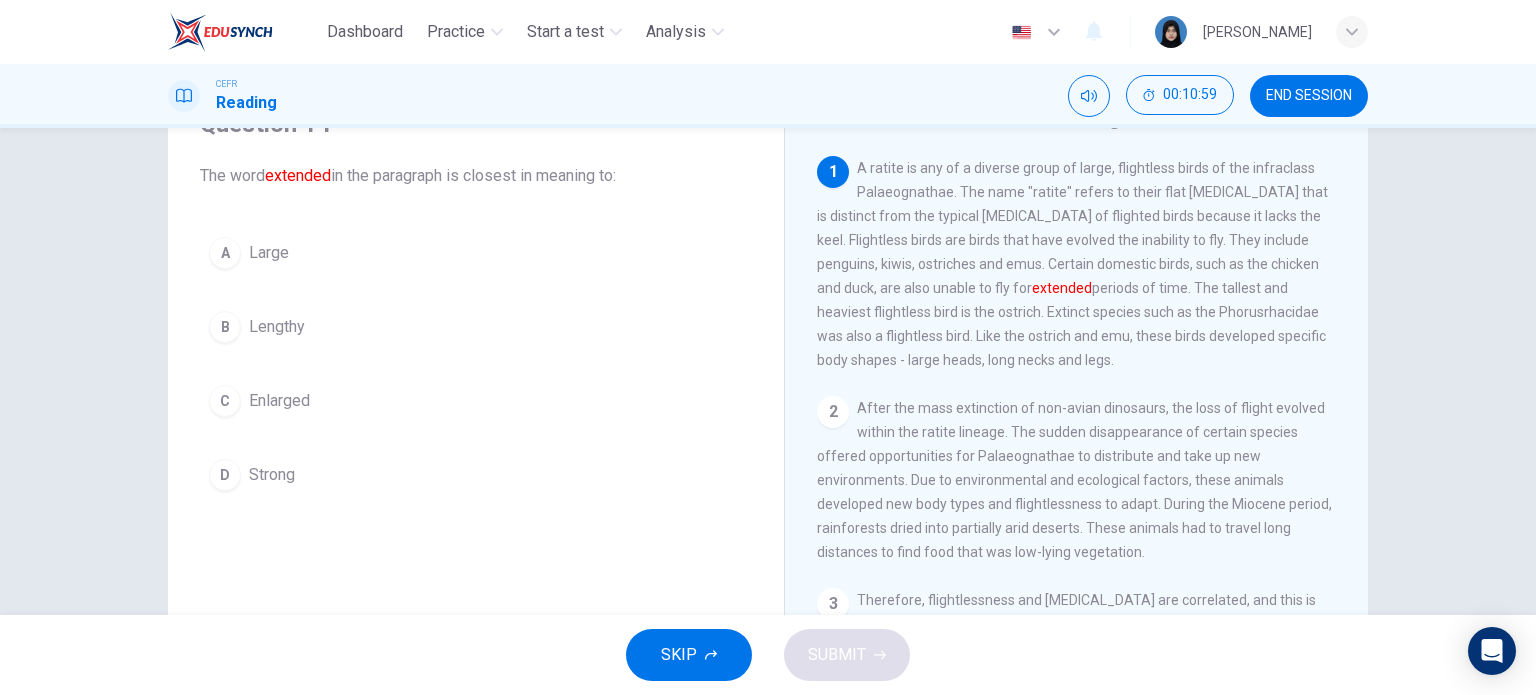 click on "Enlarged" at bounding box center [279, 401] 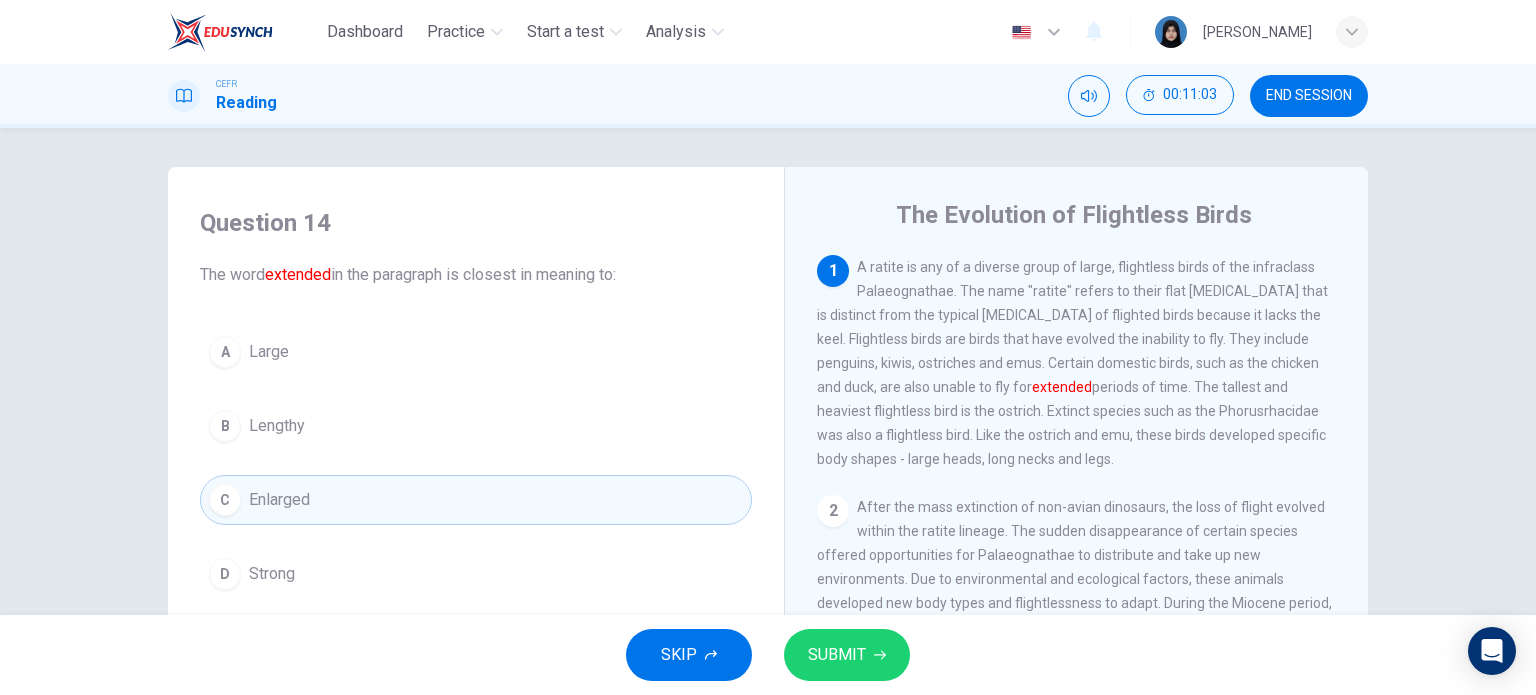 scroll, scrollTop: 0, scrollLeft: 0, axis: both 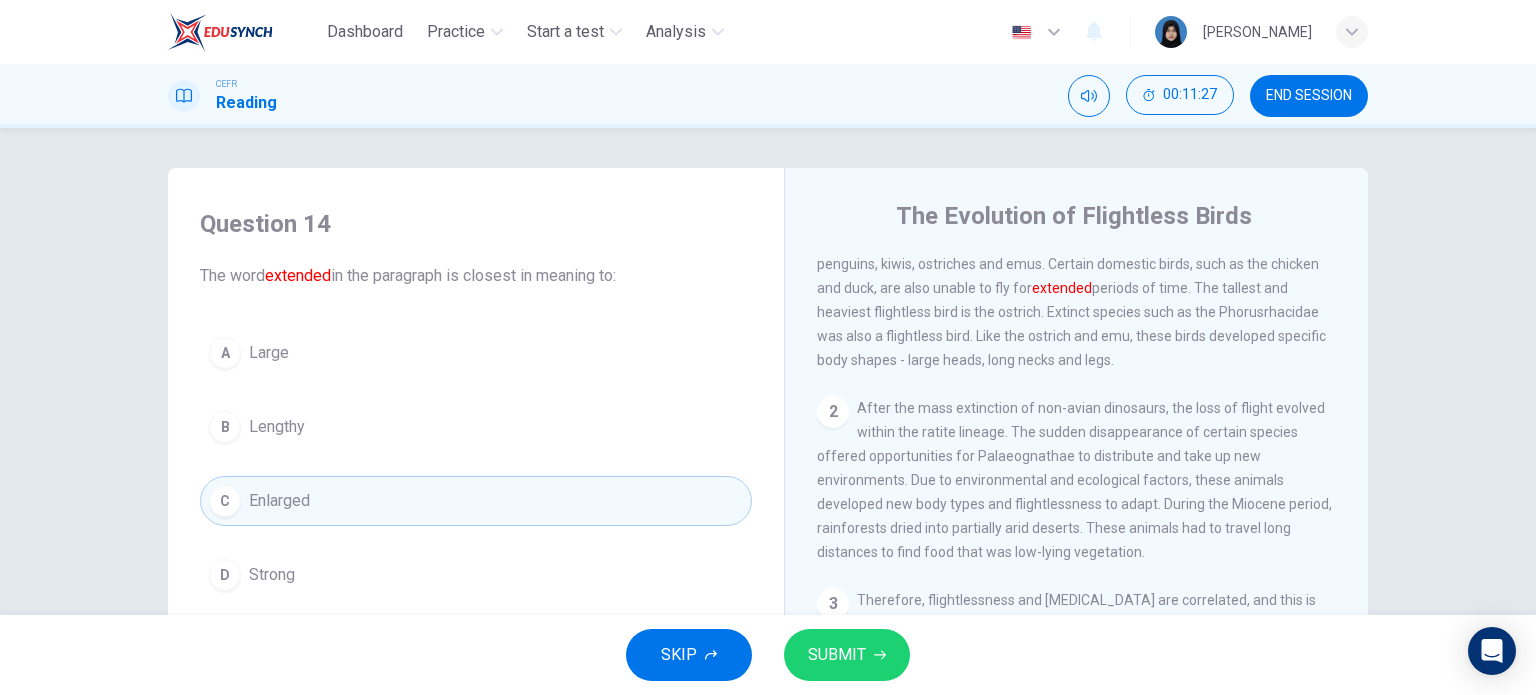 click on "B Lengthy" at bounding box center [476, 427] 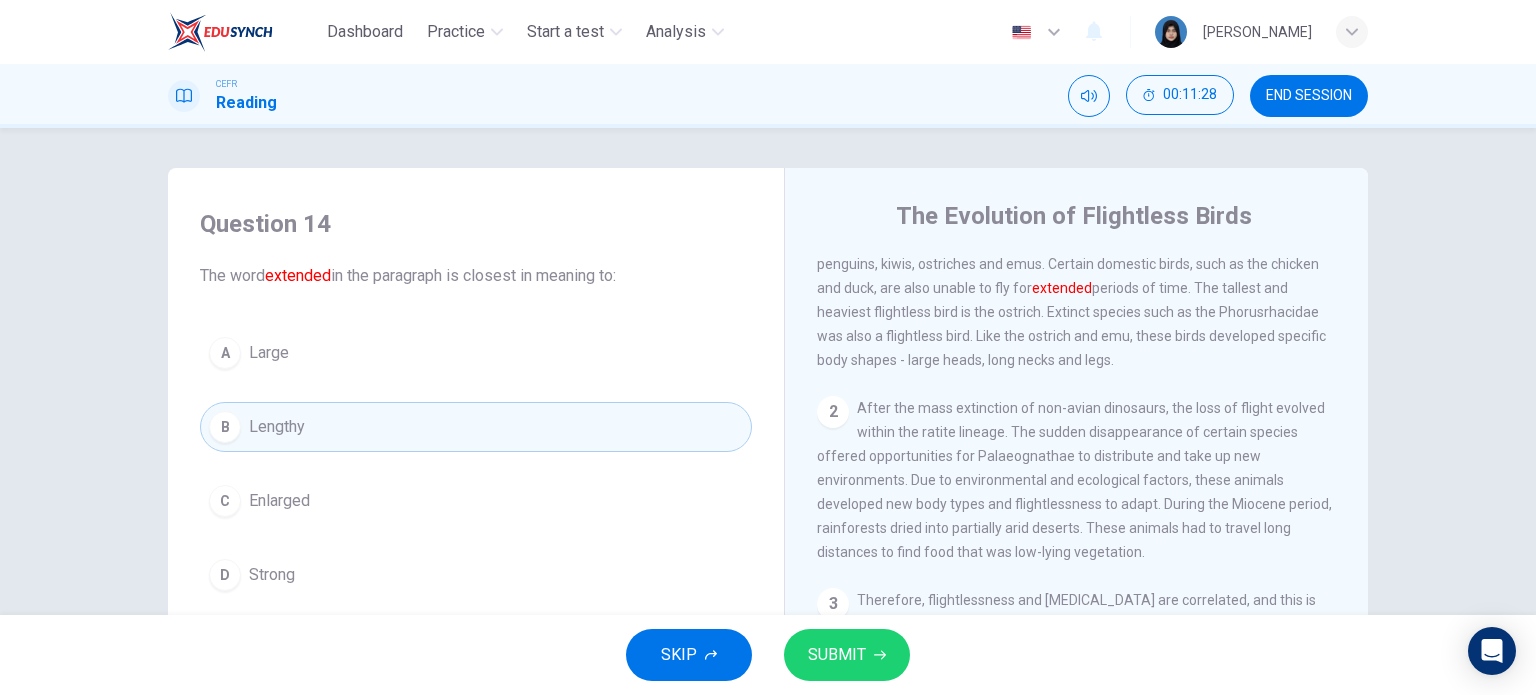 click on "SUBMIT" at bounding box center [837, 655] 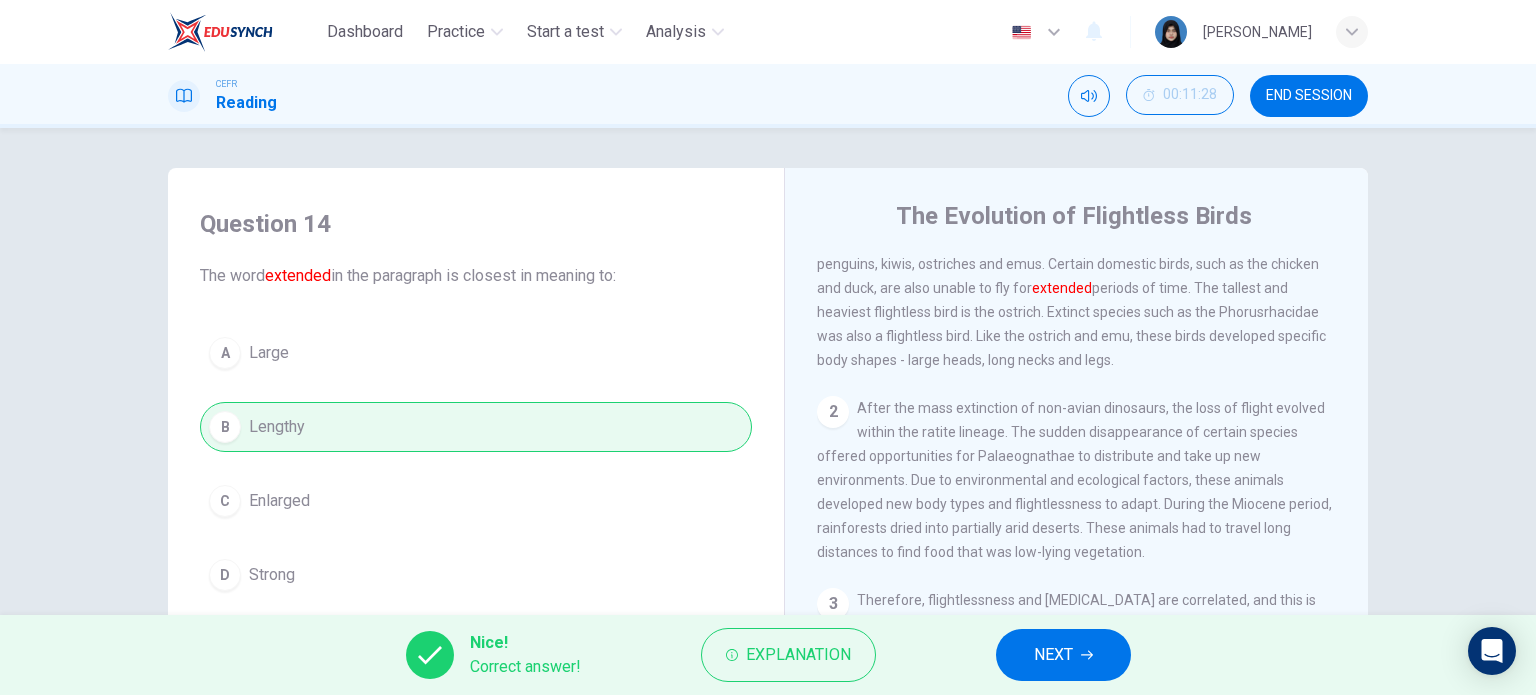 click on "NEXT" at bounding box center (1053, 655) 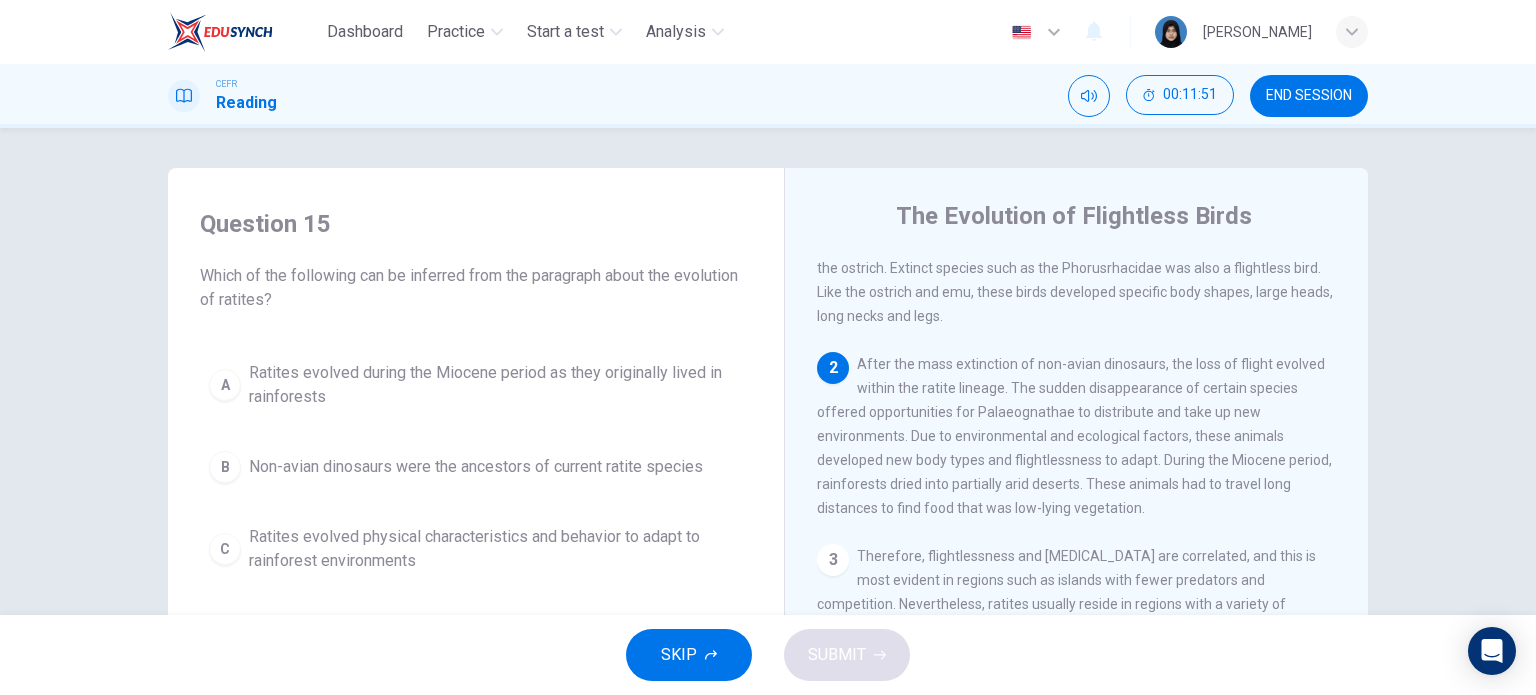 scroll, scrollTop: 200, scrollLeft: 0, axis: vertical 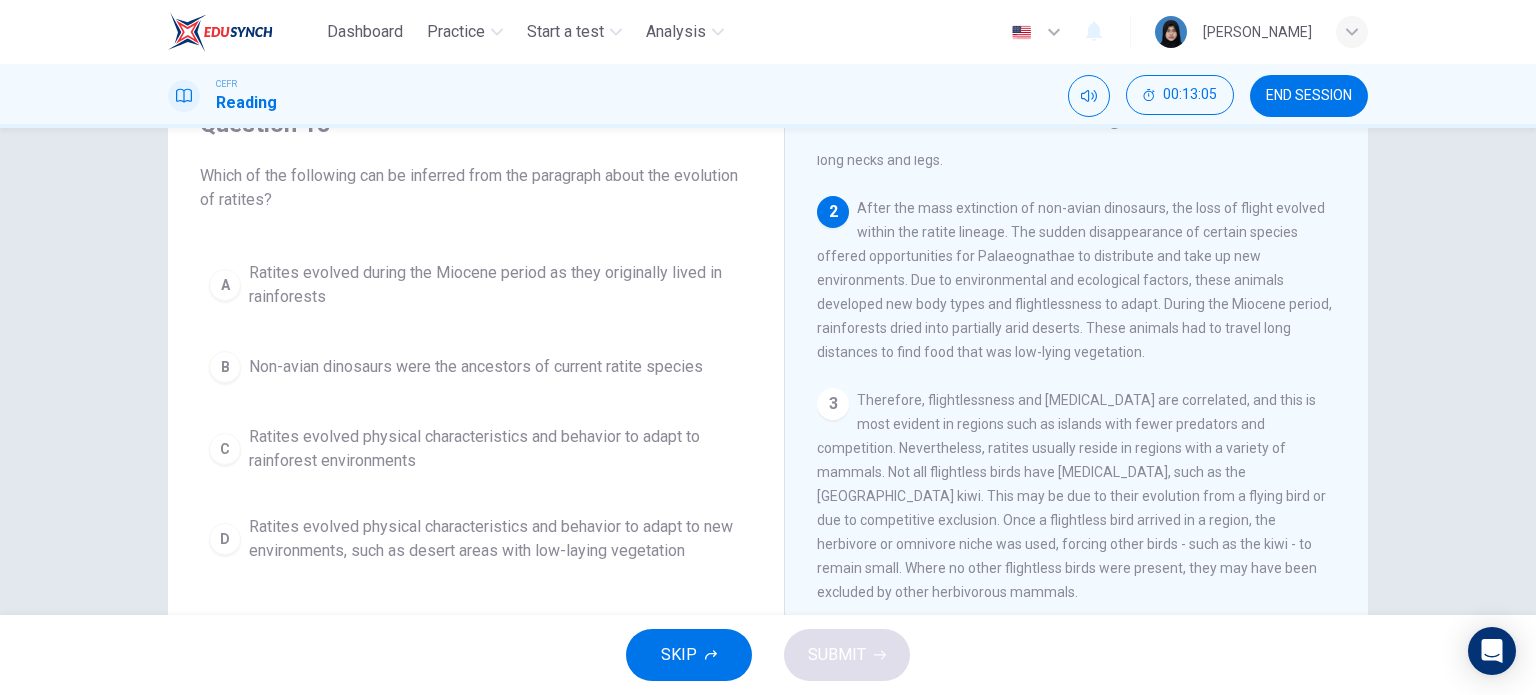 click on "Ratites evolved physical characteristics and behavior to adapt to new environments, such as desert areas with low-laying vegetation" at bounding box center [496, 539] 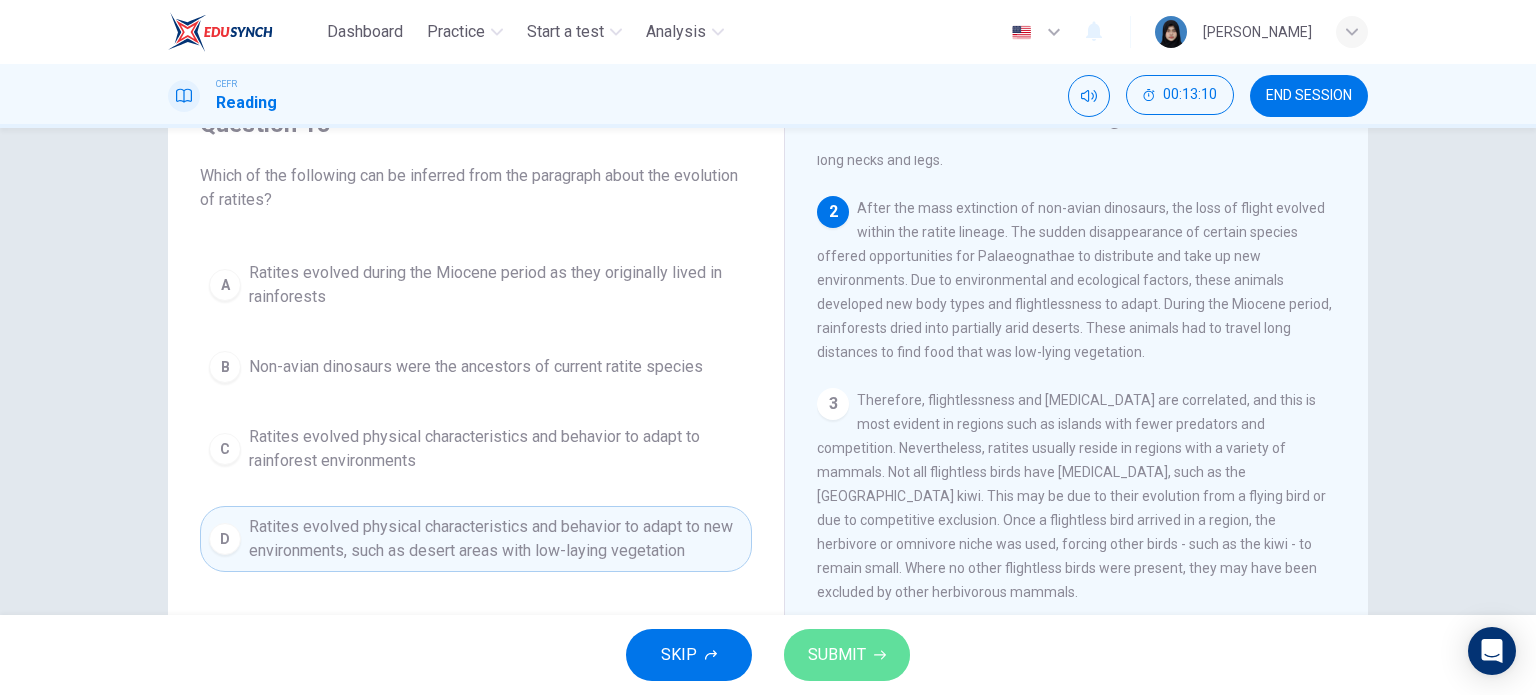 click on "SUBMIT" at bounding box center [837, 655] 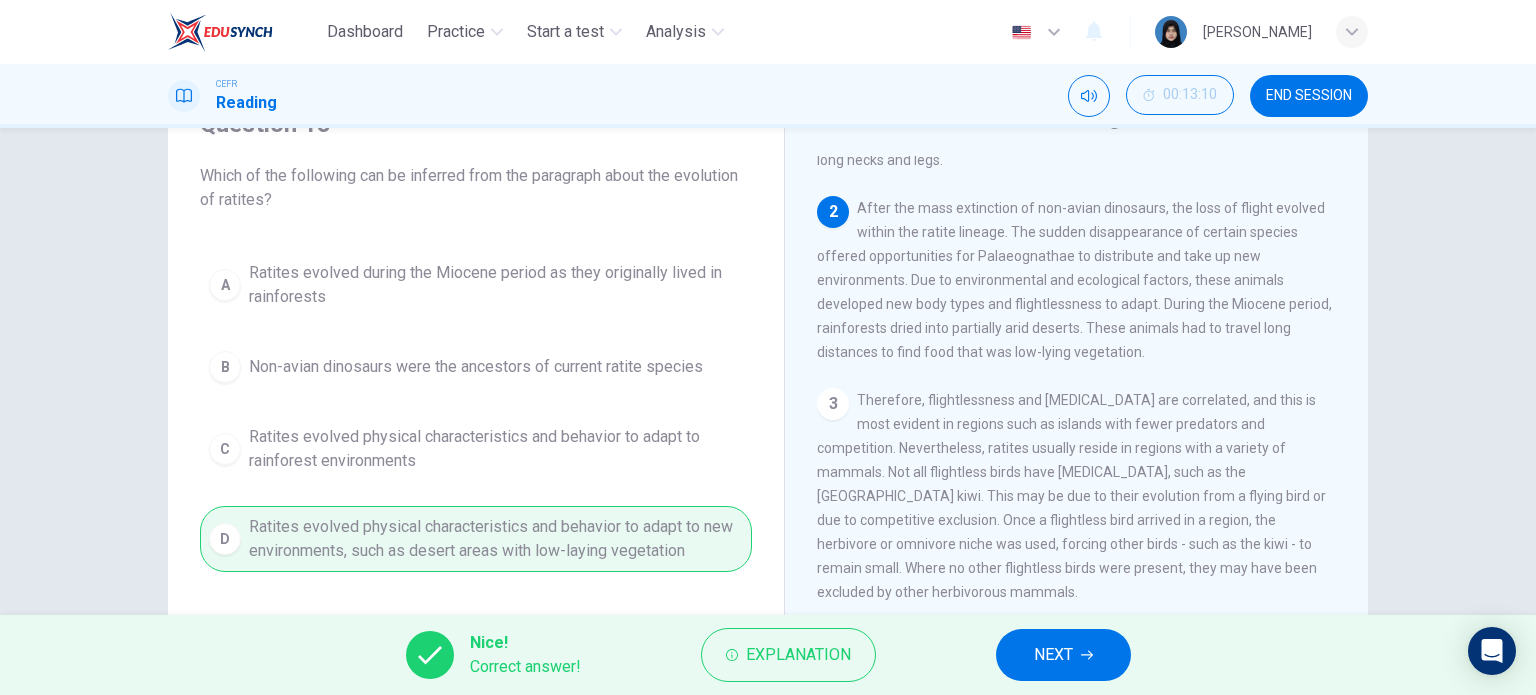 click on "Nice! Correct answer! Explanation NEXT" at bounding box center (768, 655) 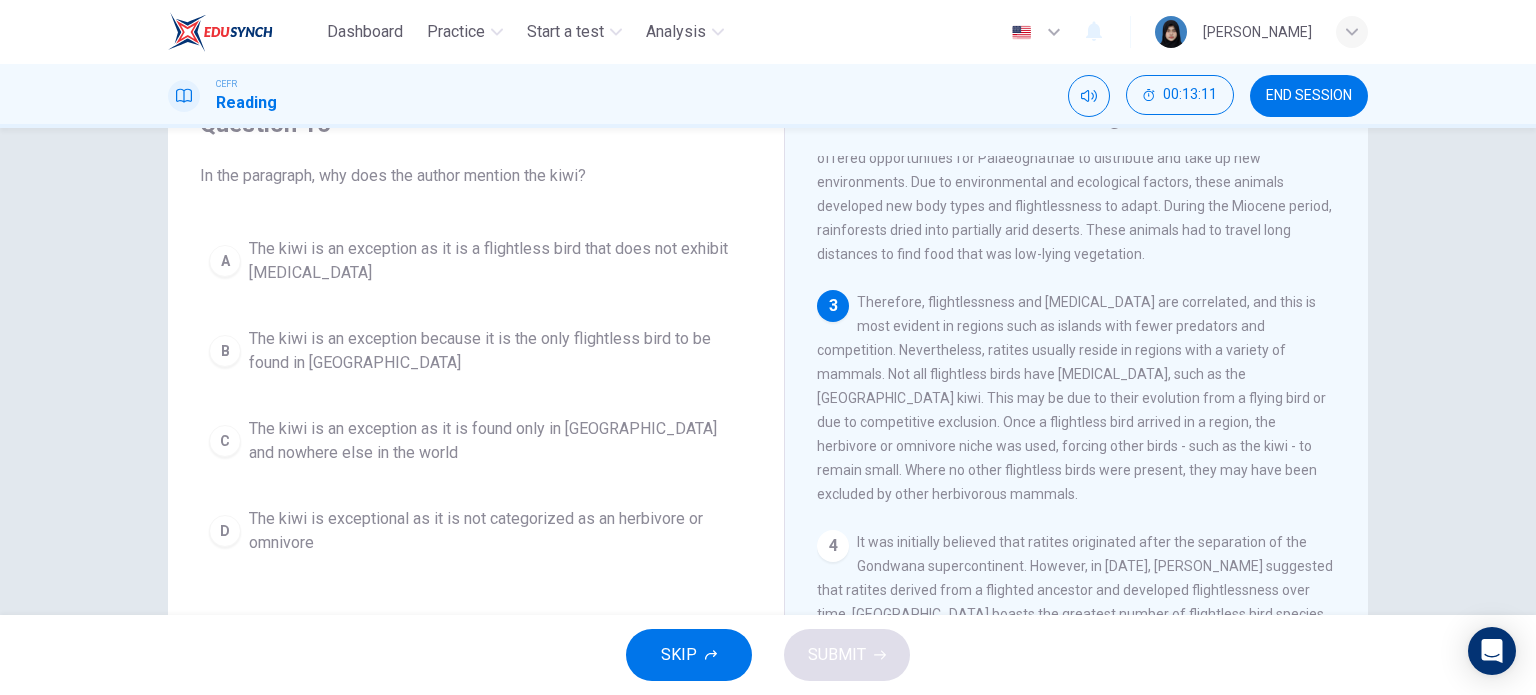 scroll, scrollTop: 300, scrollLeft: 0, axis: vertical 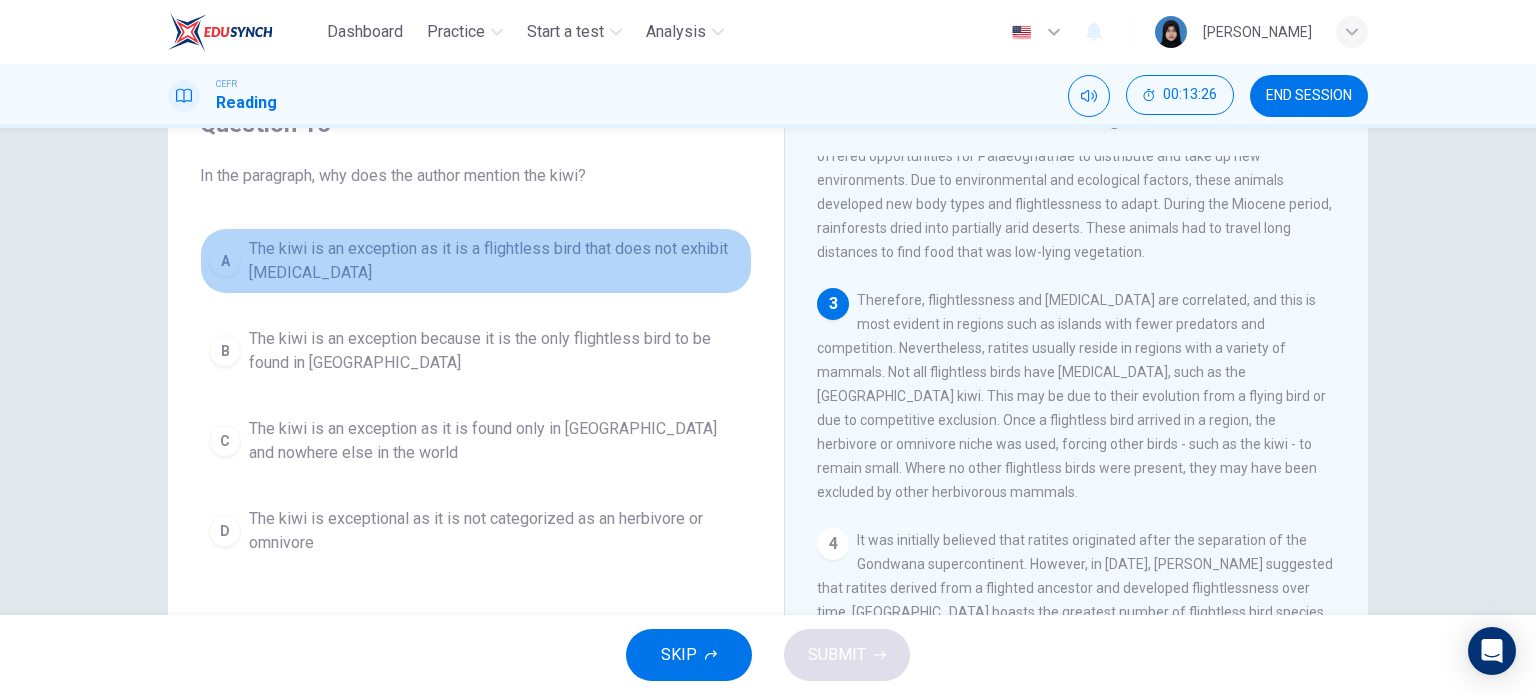 click on "A The kiwi is an exception as it is a flightless bird that does not exhibit gigantism" at bounding box center [476, 261] 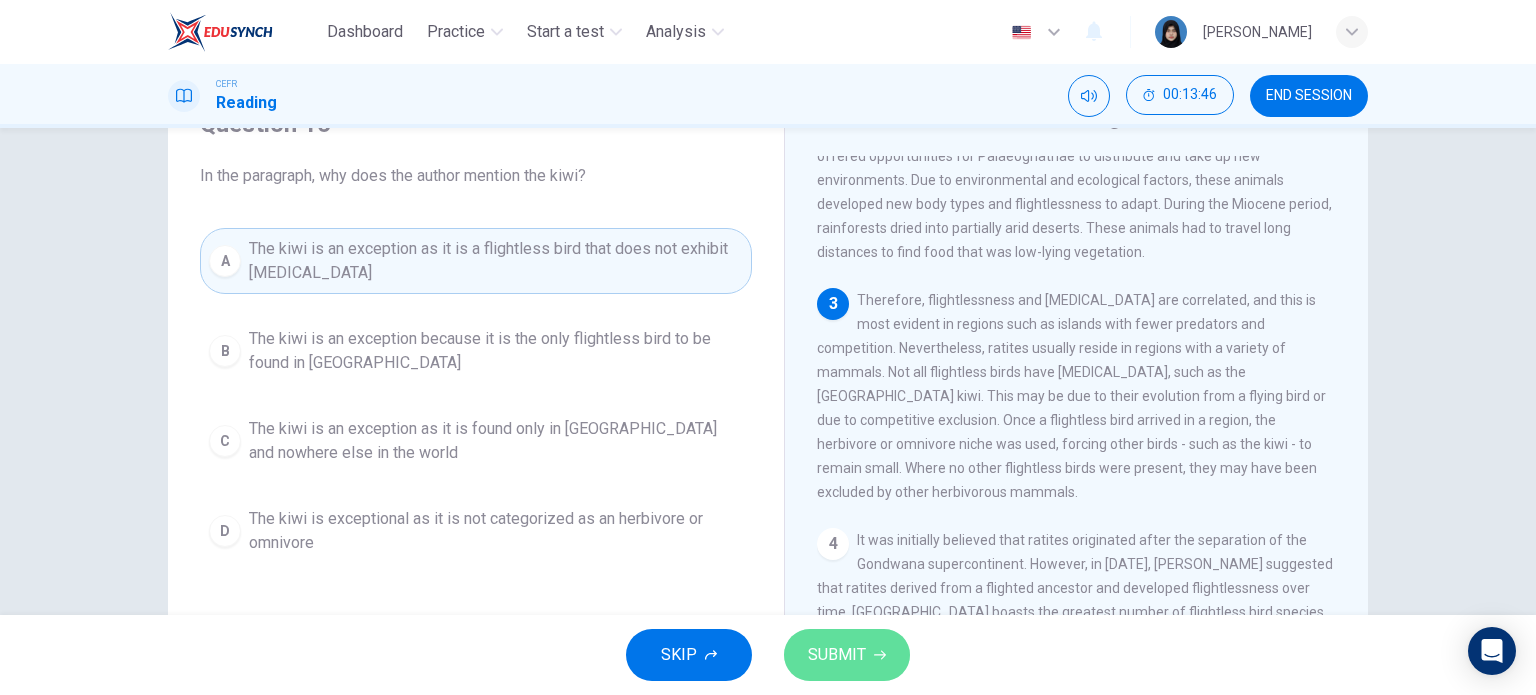 click on "SUBMIT" at bounding box center (837, 655) 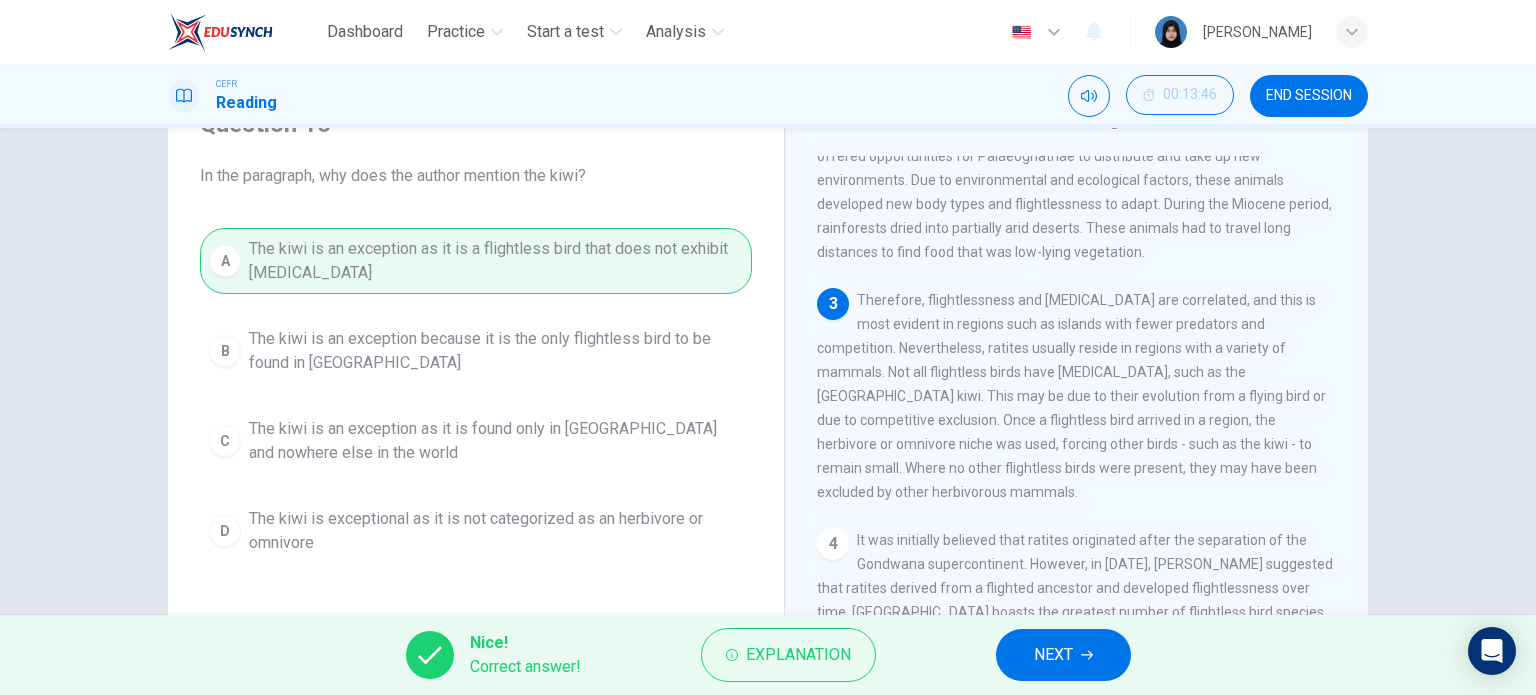 click 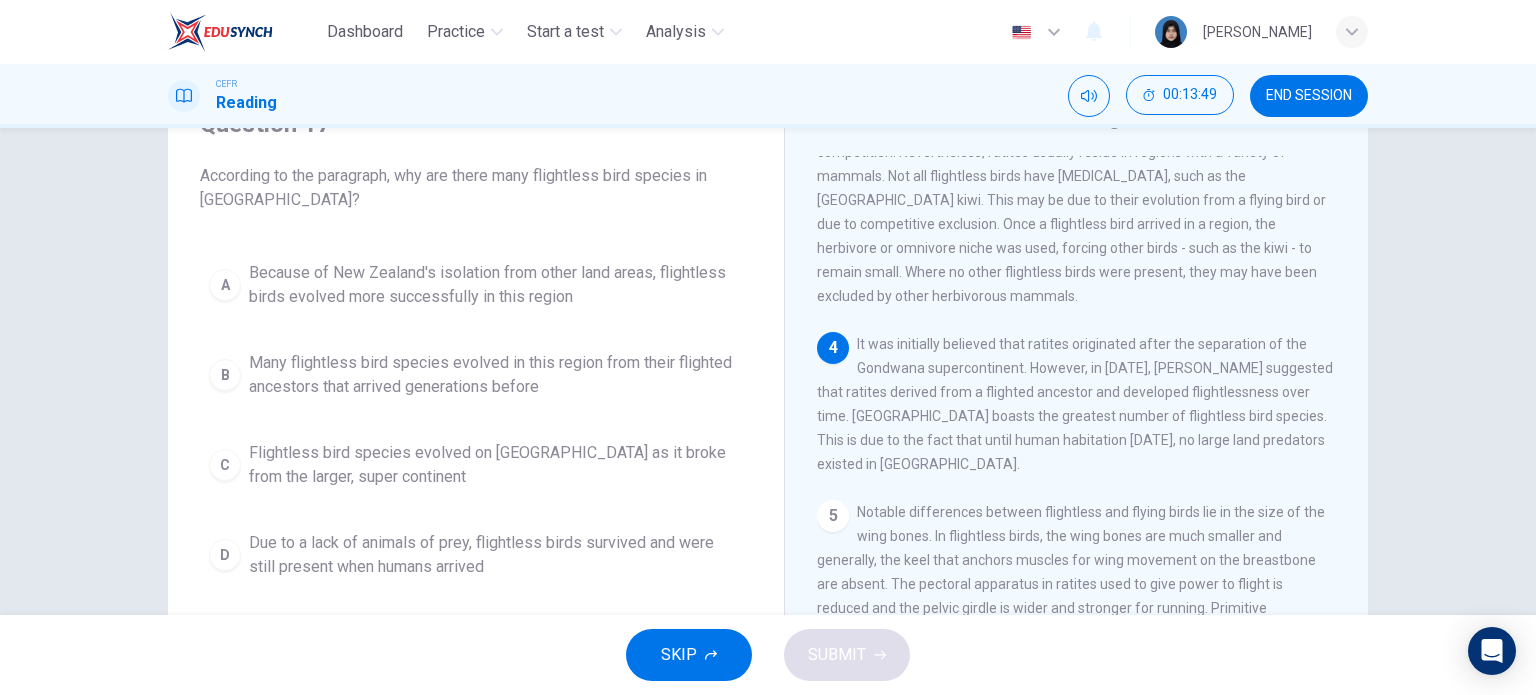 scroll, scrollTop: 500, scrollLeft: 0, axis: vertical 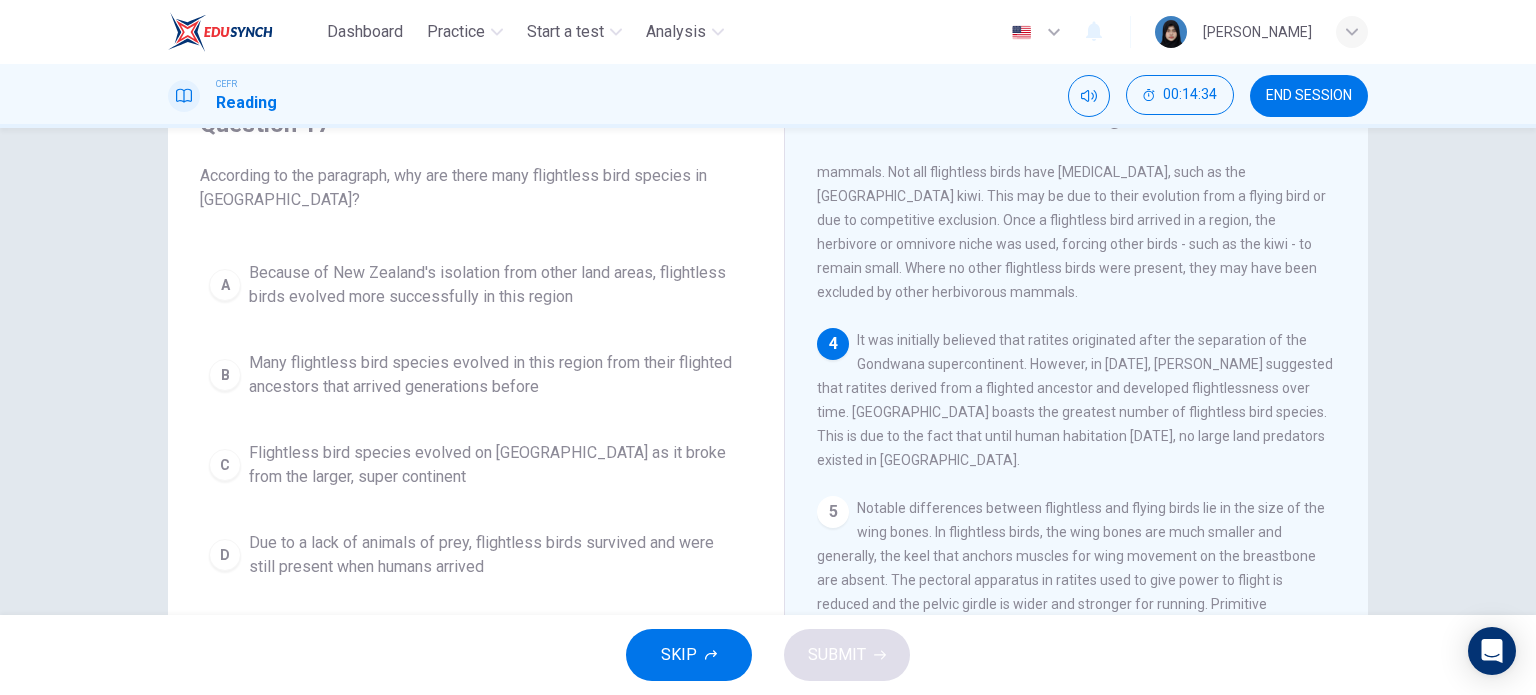 click on "Due to a lack of animals of prey, flightless birds survived and were still present when humans arrived" at bounding box center (496, 555) 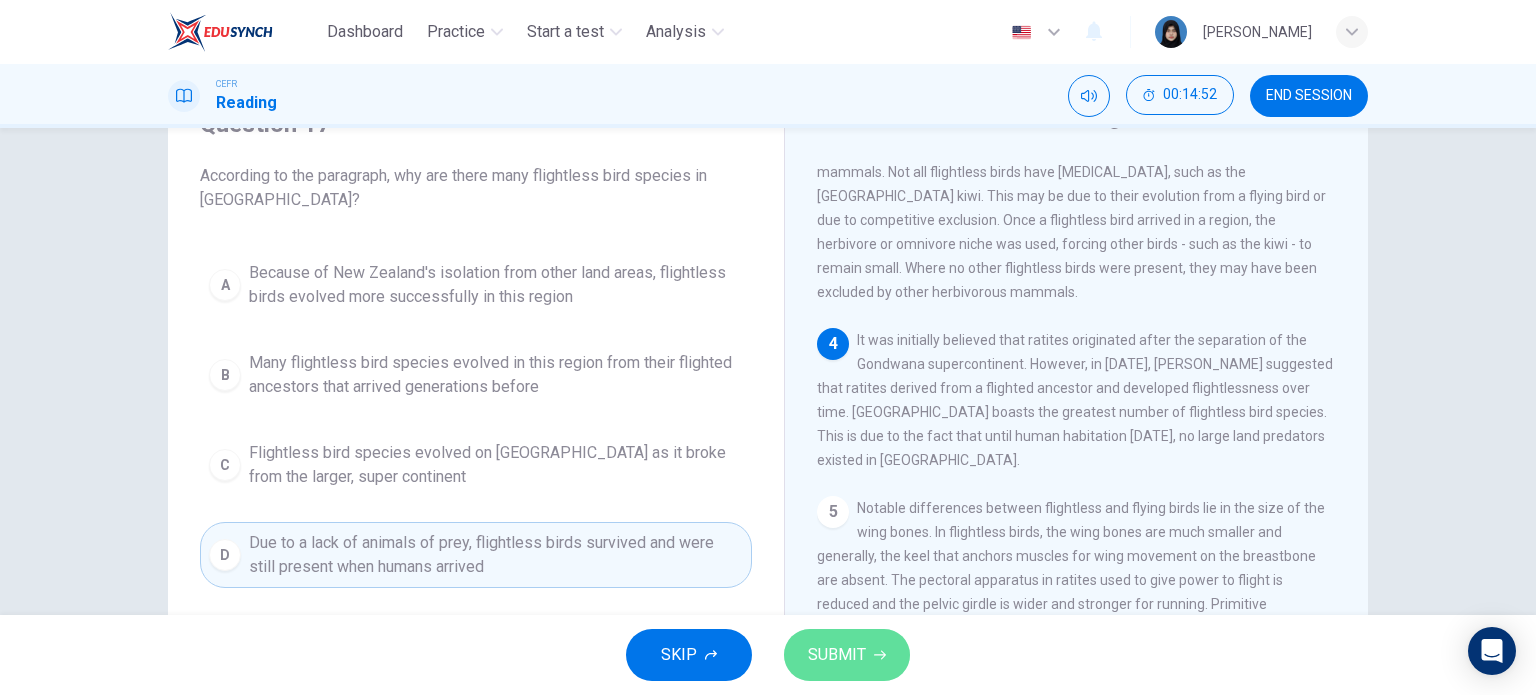 click on "SUBMIT" at bounding box center [837, 655] 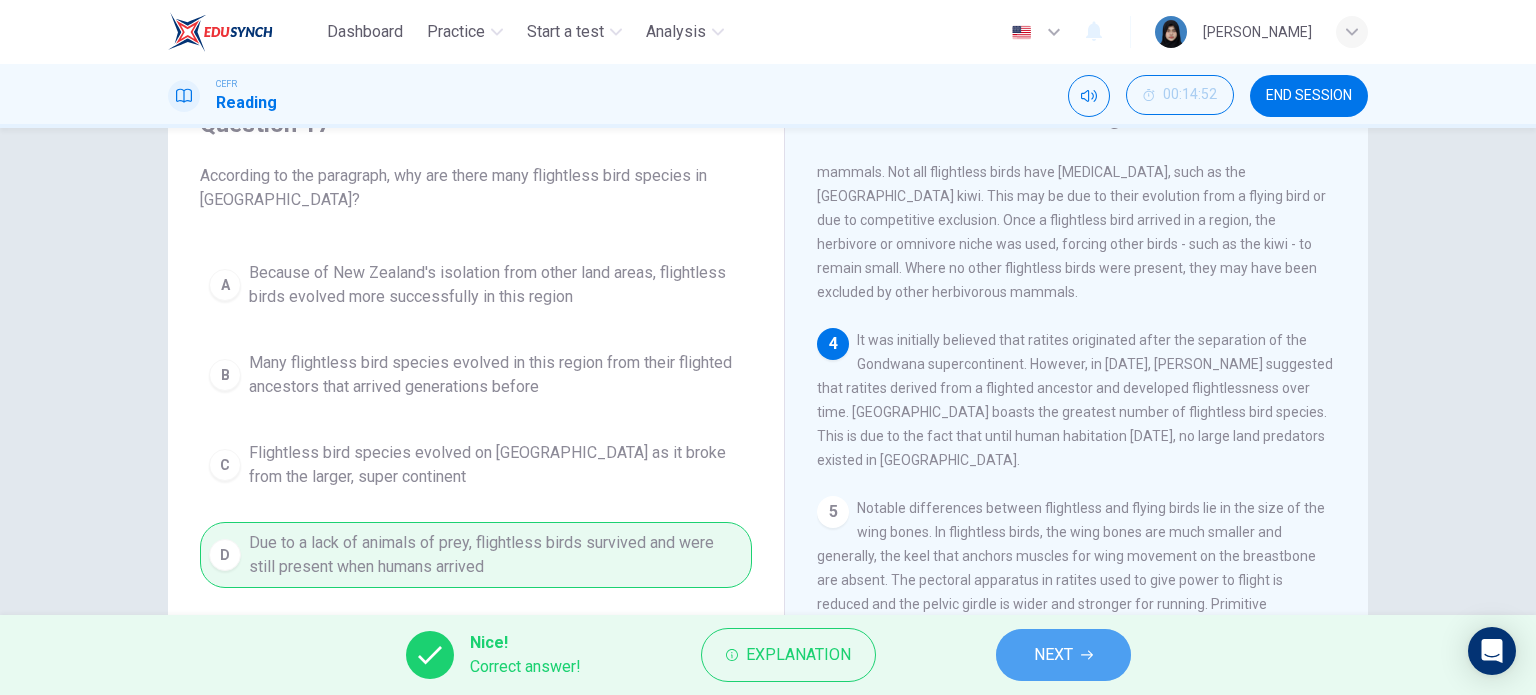click on "NEXT" at bounding box center (1063, 655) 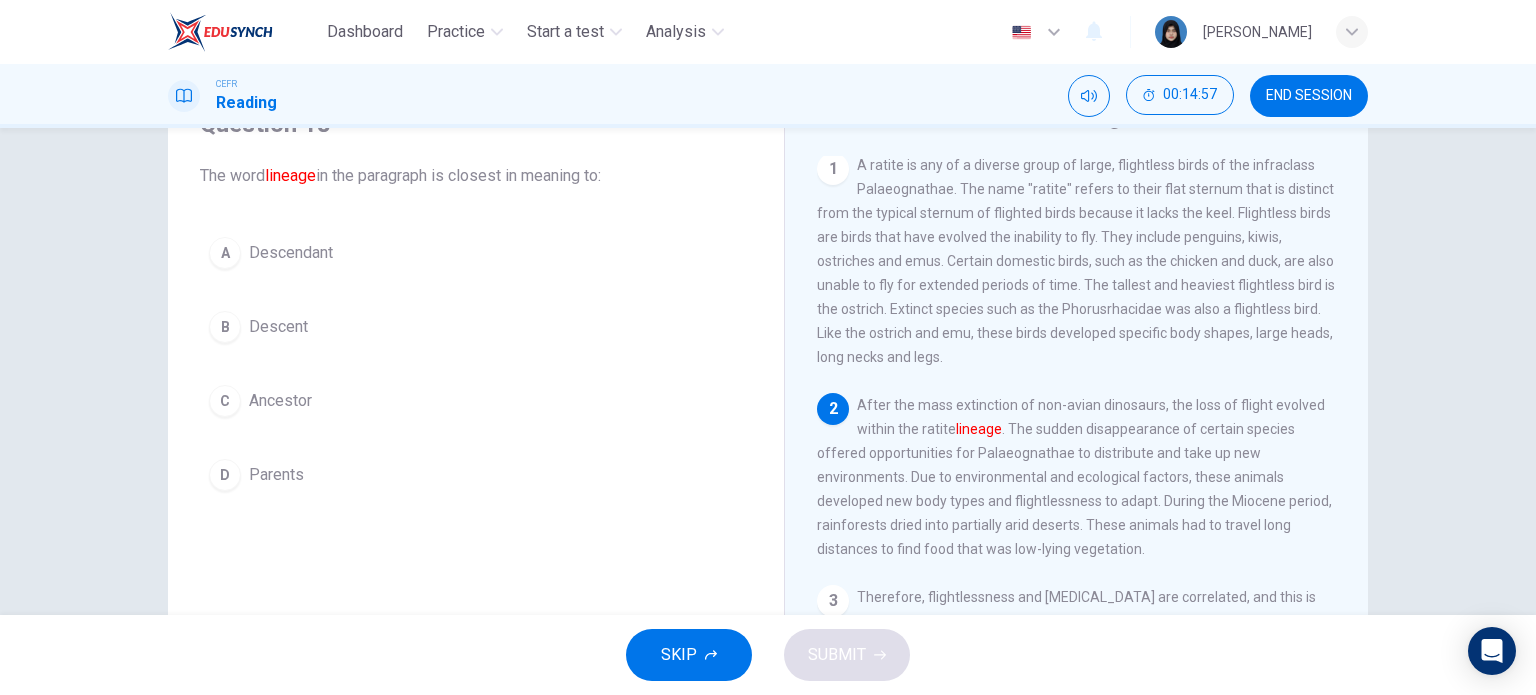scroll, scrollTop: 0, scrollLeft: 0, axis: both 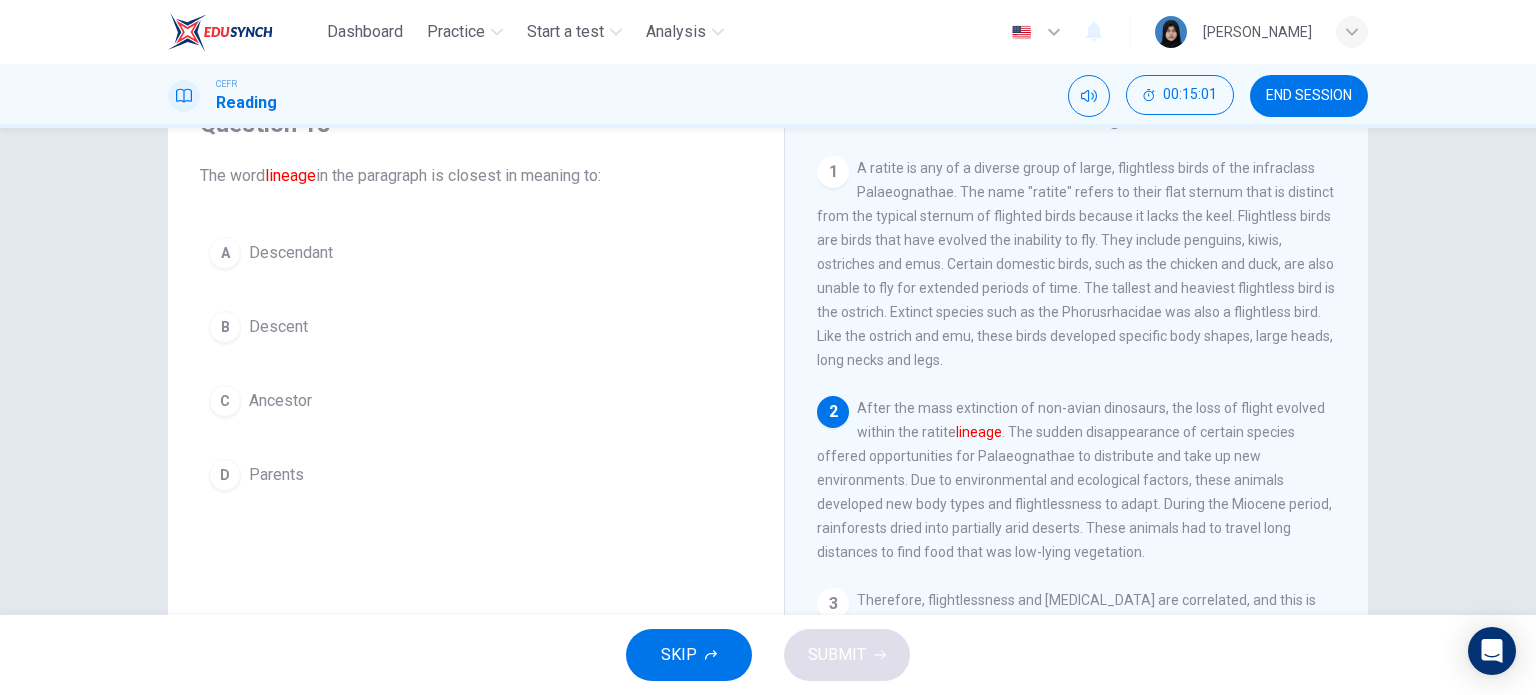 click on "Descent" at bounding box center [278, 327] 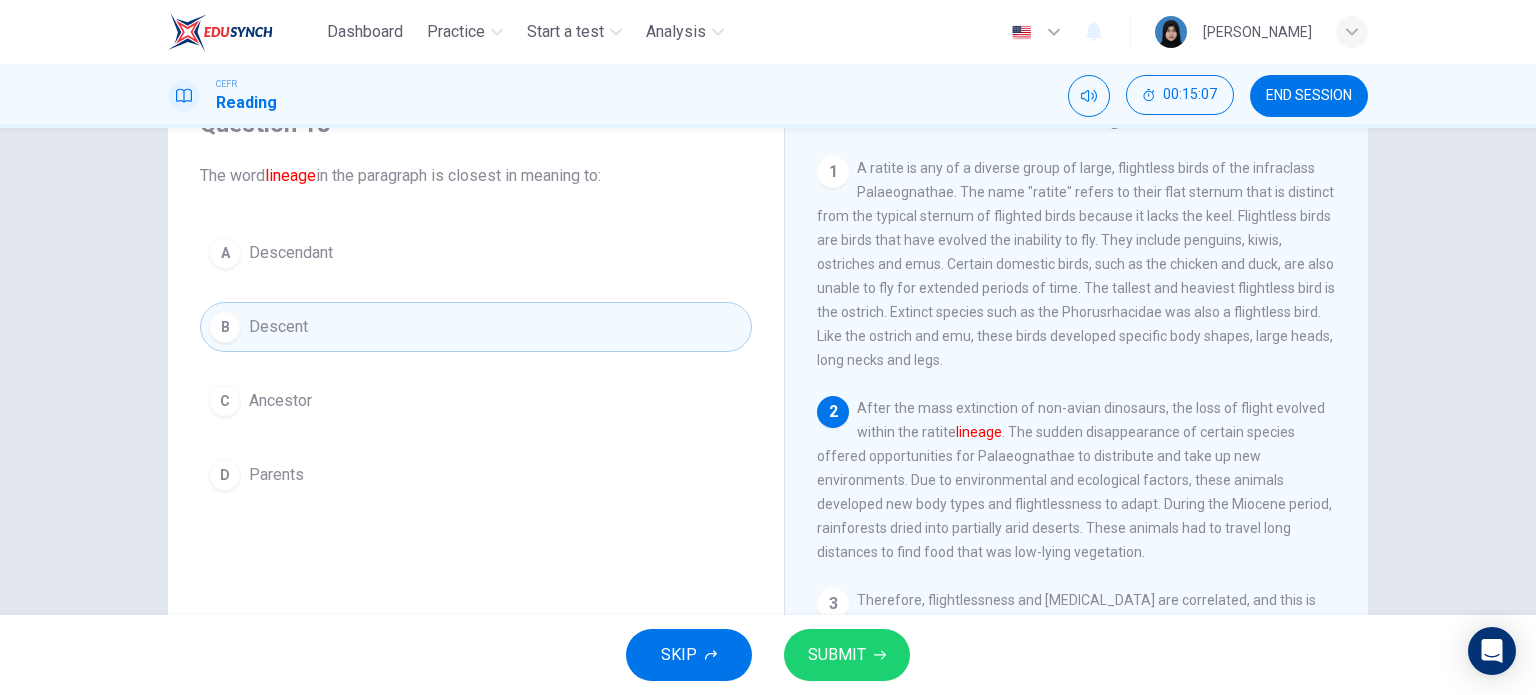 click on "Descendant" at bounding box center [291, 253] 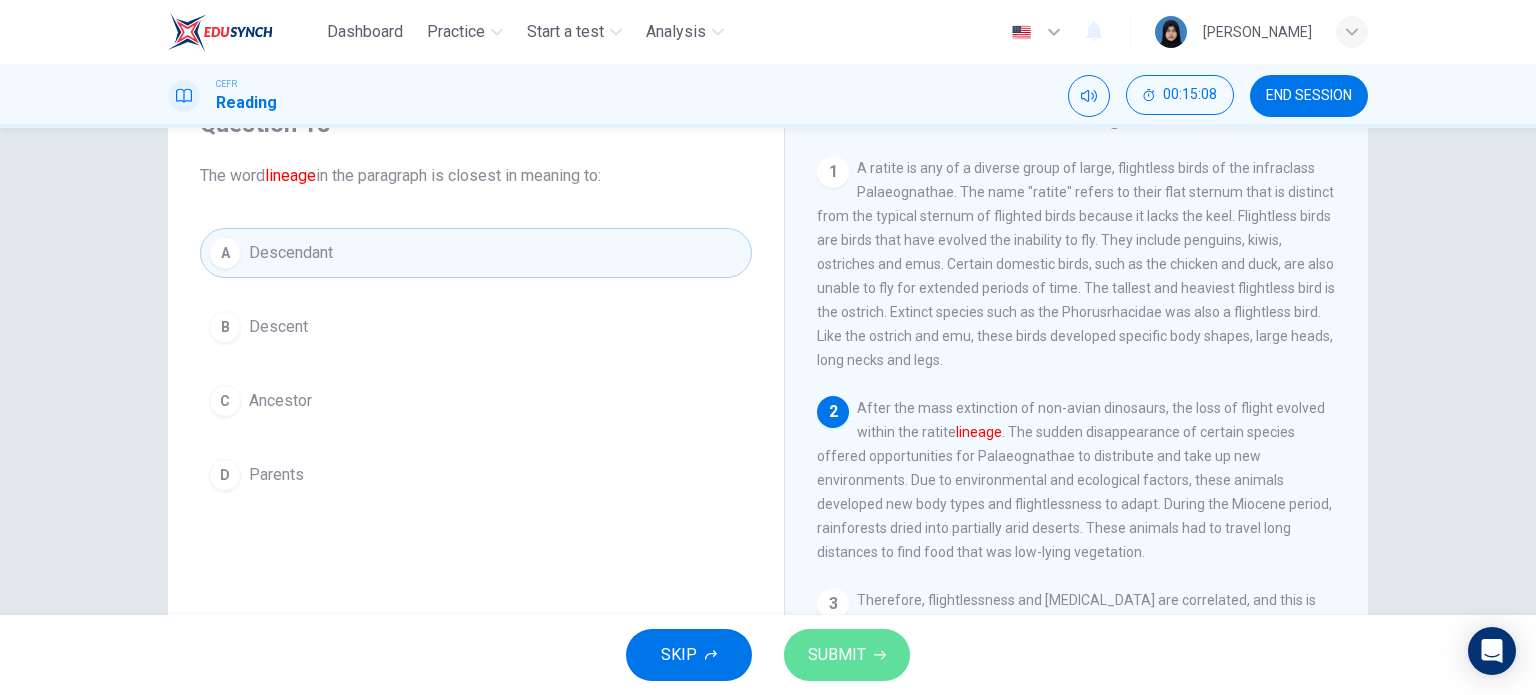 click on "SUBMIT" at bounding box center [837, 655] 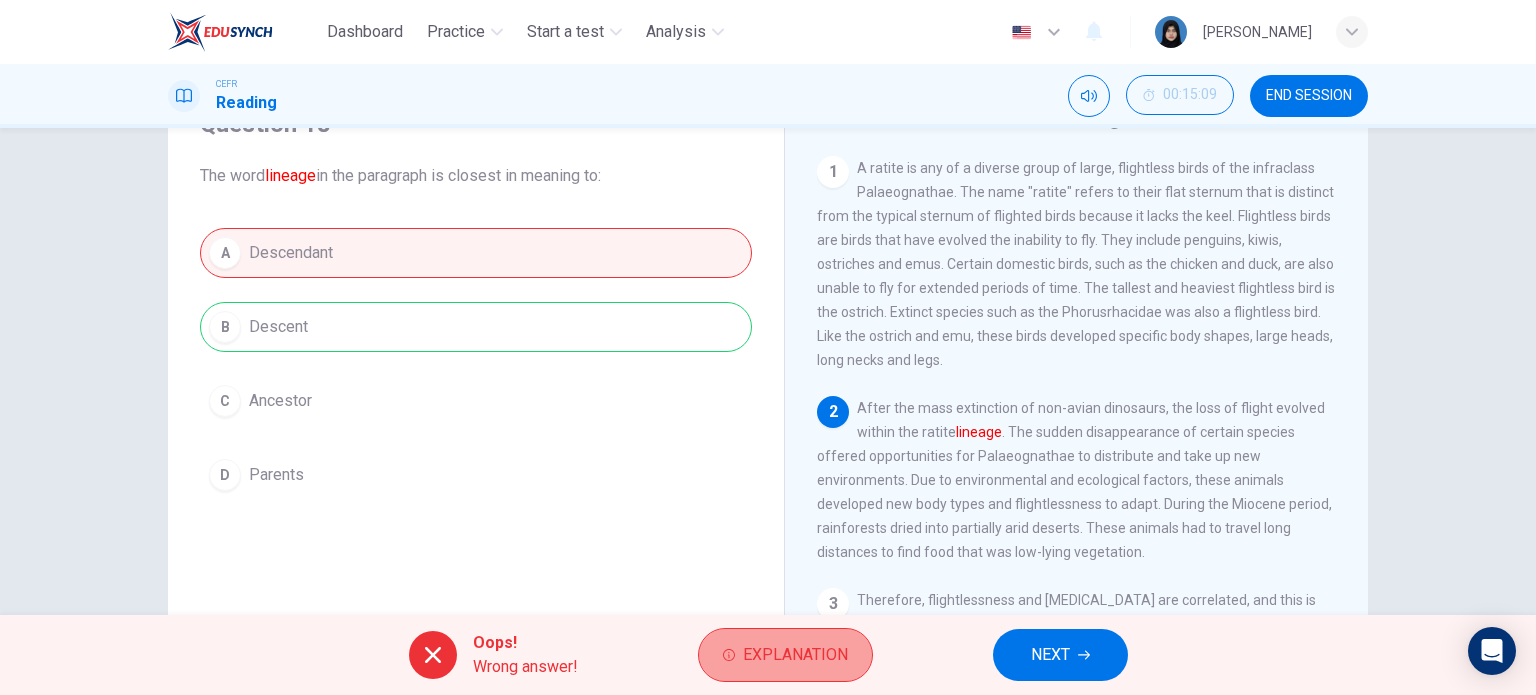 click on "Explanation" at bounding box center (785, 655) 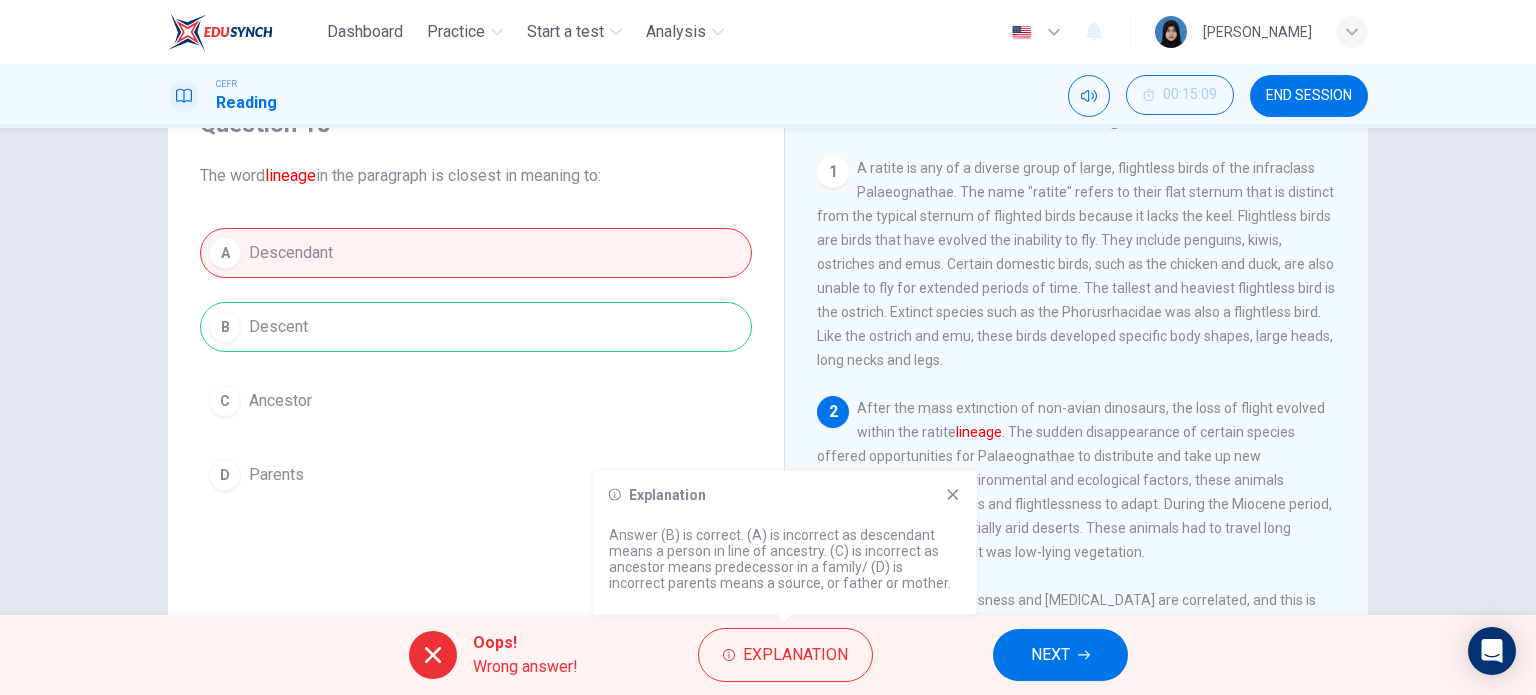click on "A Descendant B Descent C Ancestor D Parents" at bounding box center [476, 364] 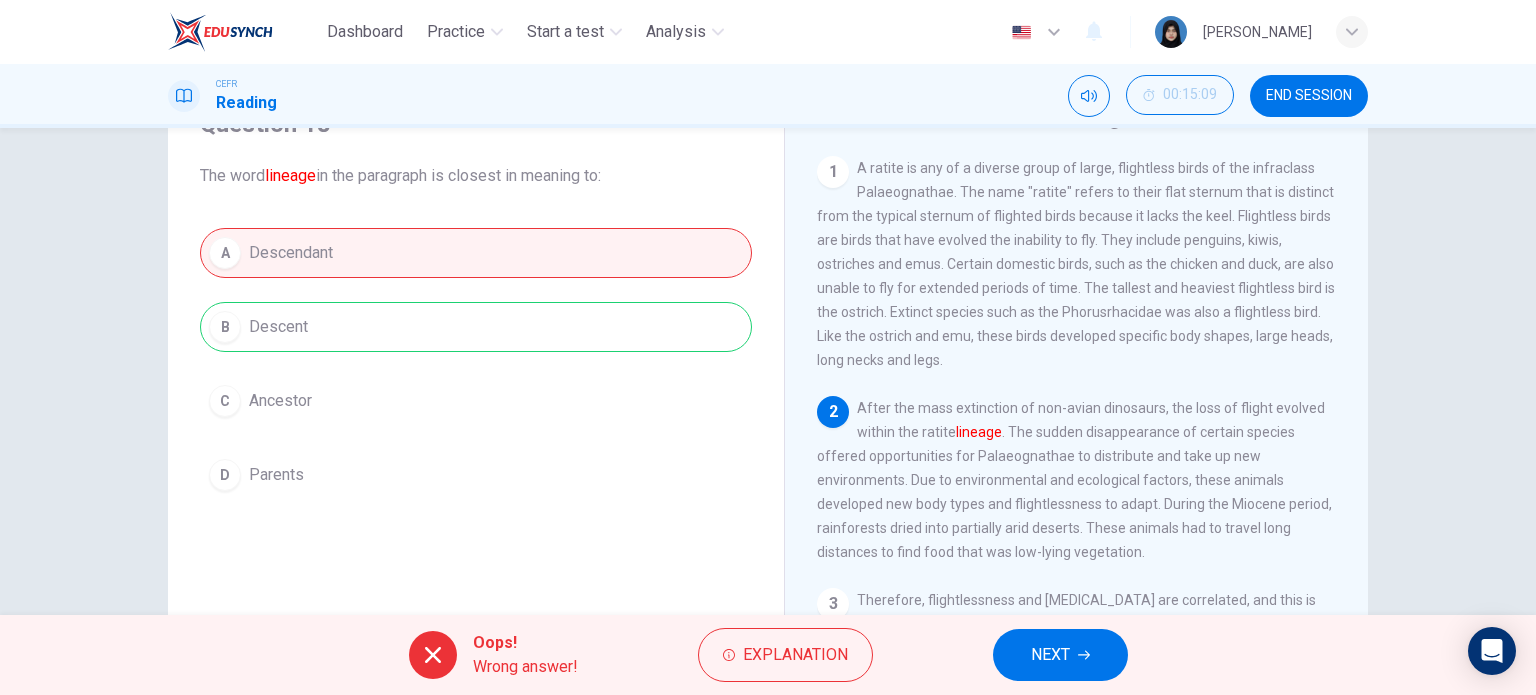 click on "NEXT" at bounding box center (1050, 655) 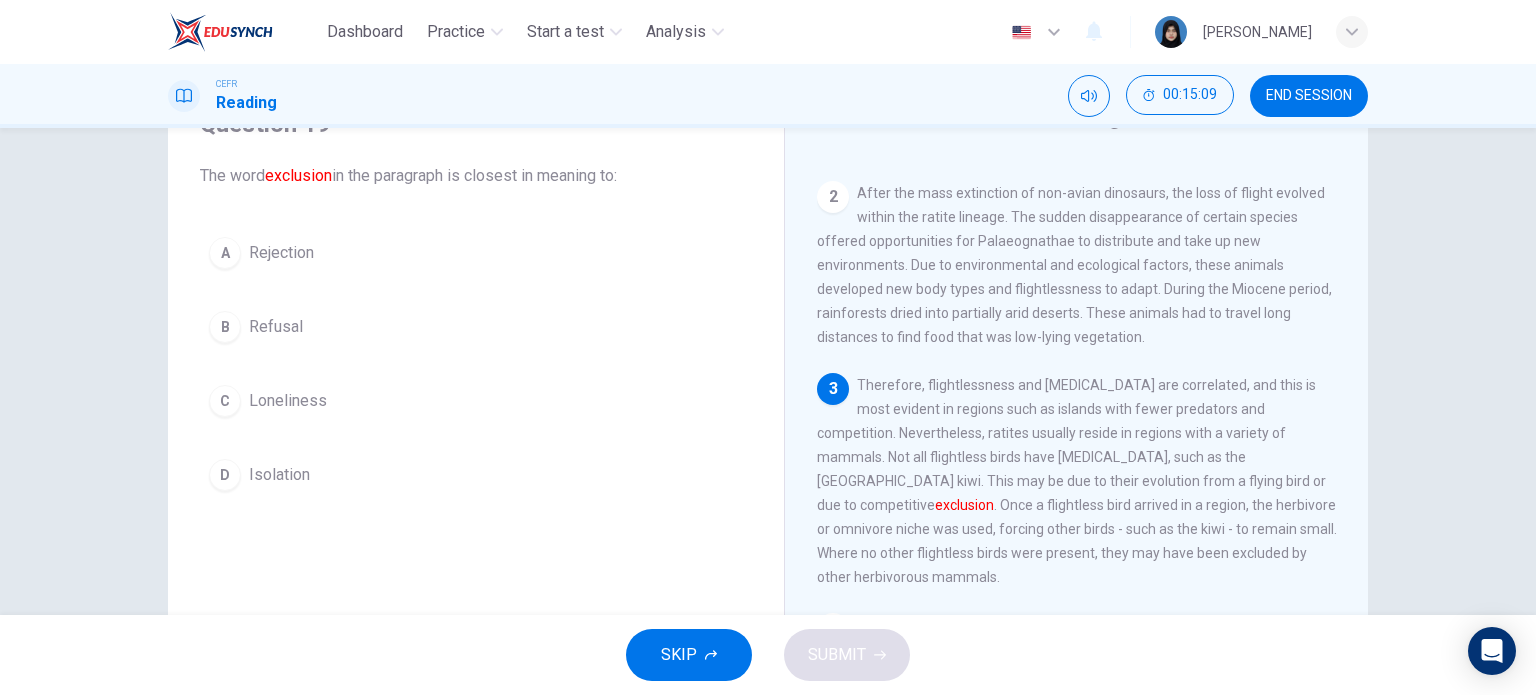 scroll, scrollTop: 300, scrollLeft: 0, axis: vertical 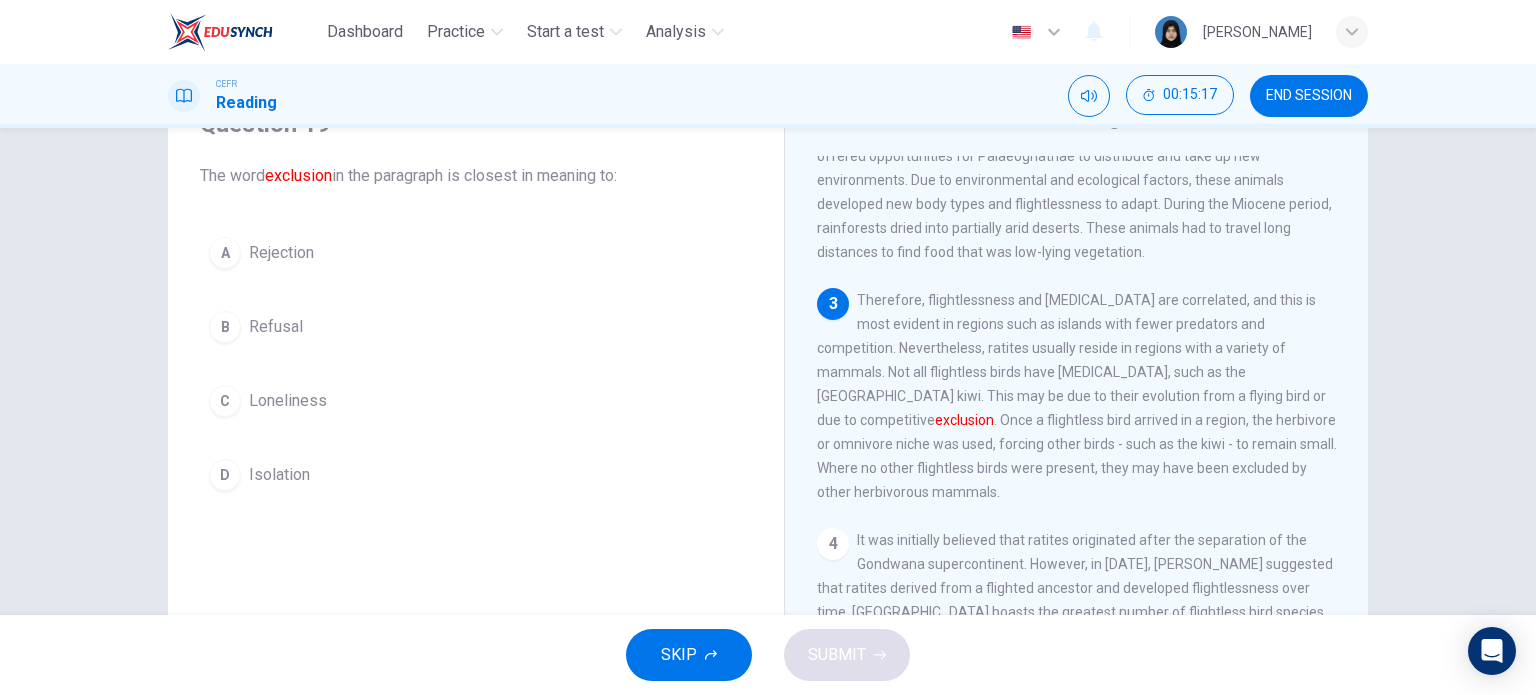 click on "D Isolation" at bounding box center (476, 475) 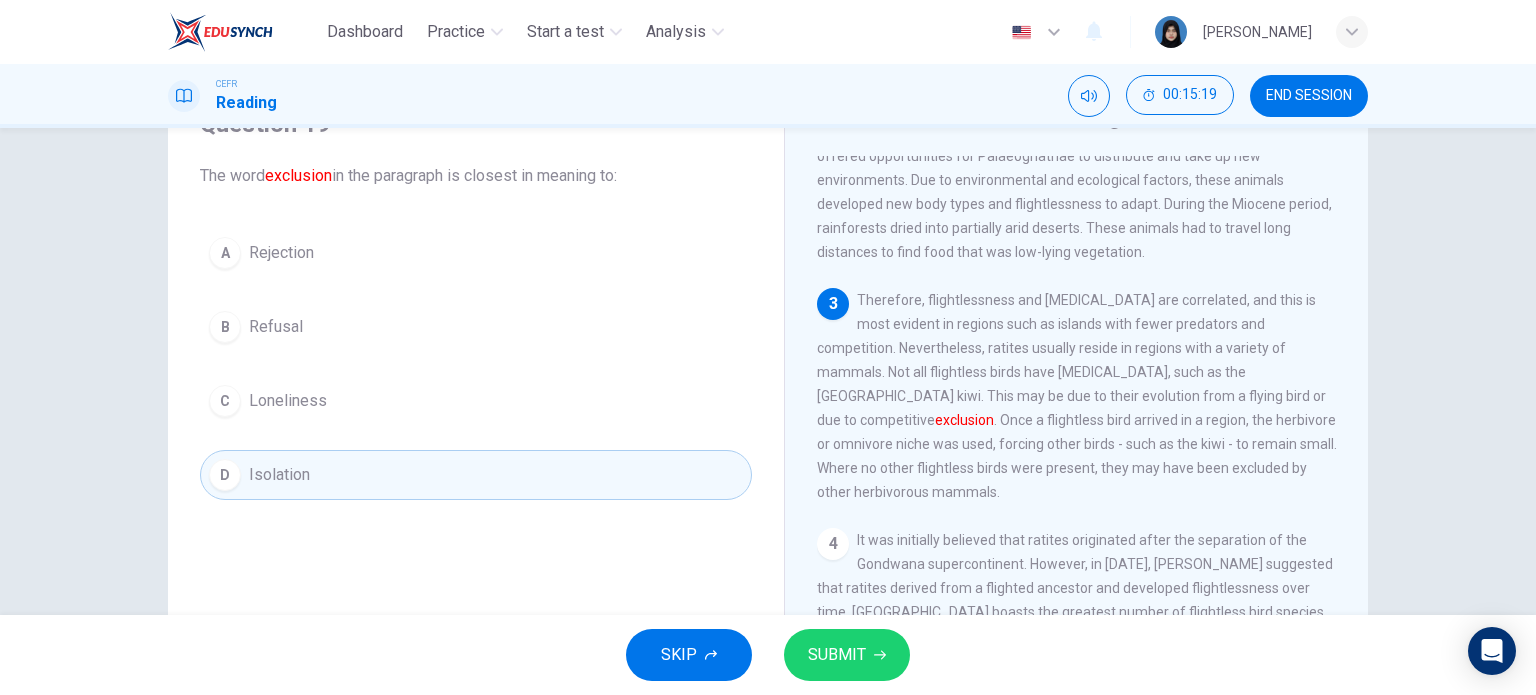 click on "SUBMIT" at bounding box center (837, 655) 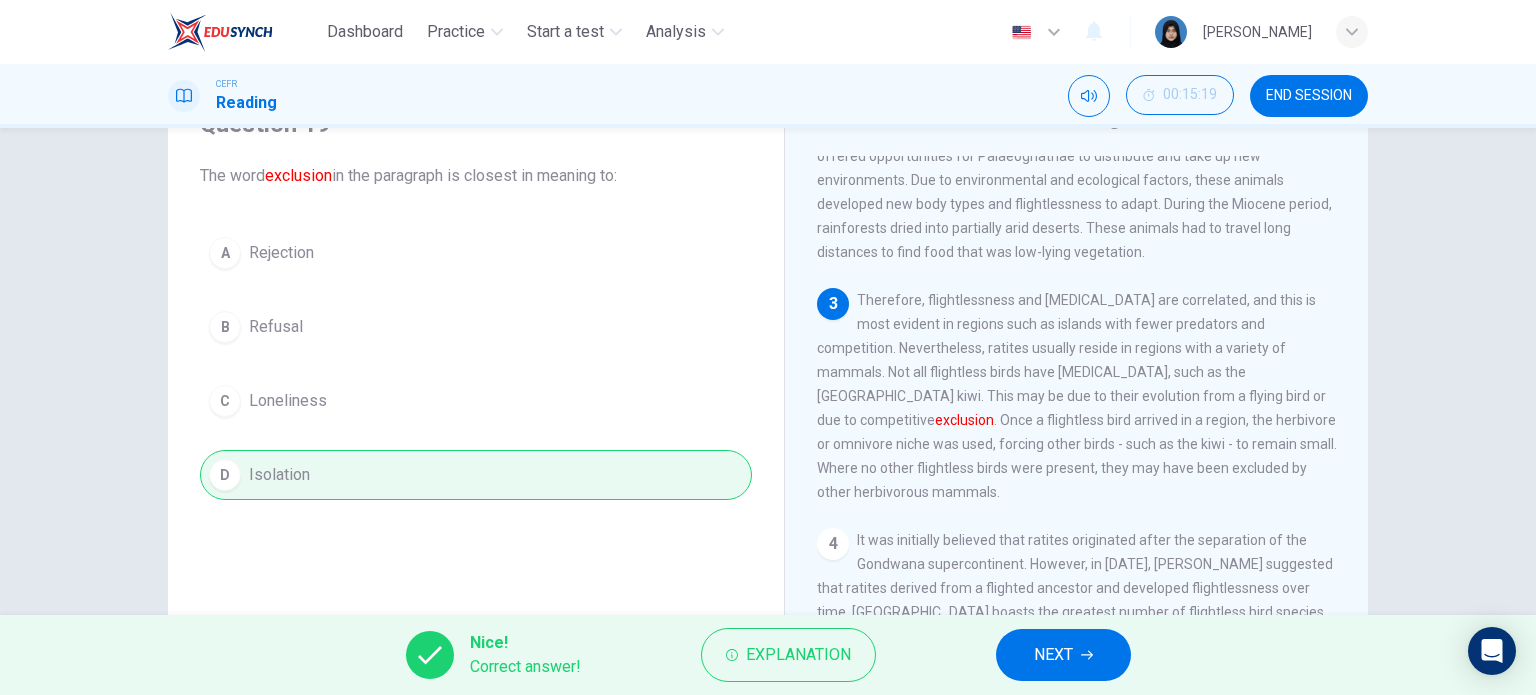 click on "NEXT" at bounding box center [1053, 655] 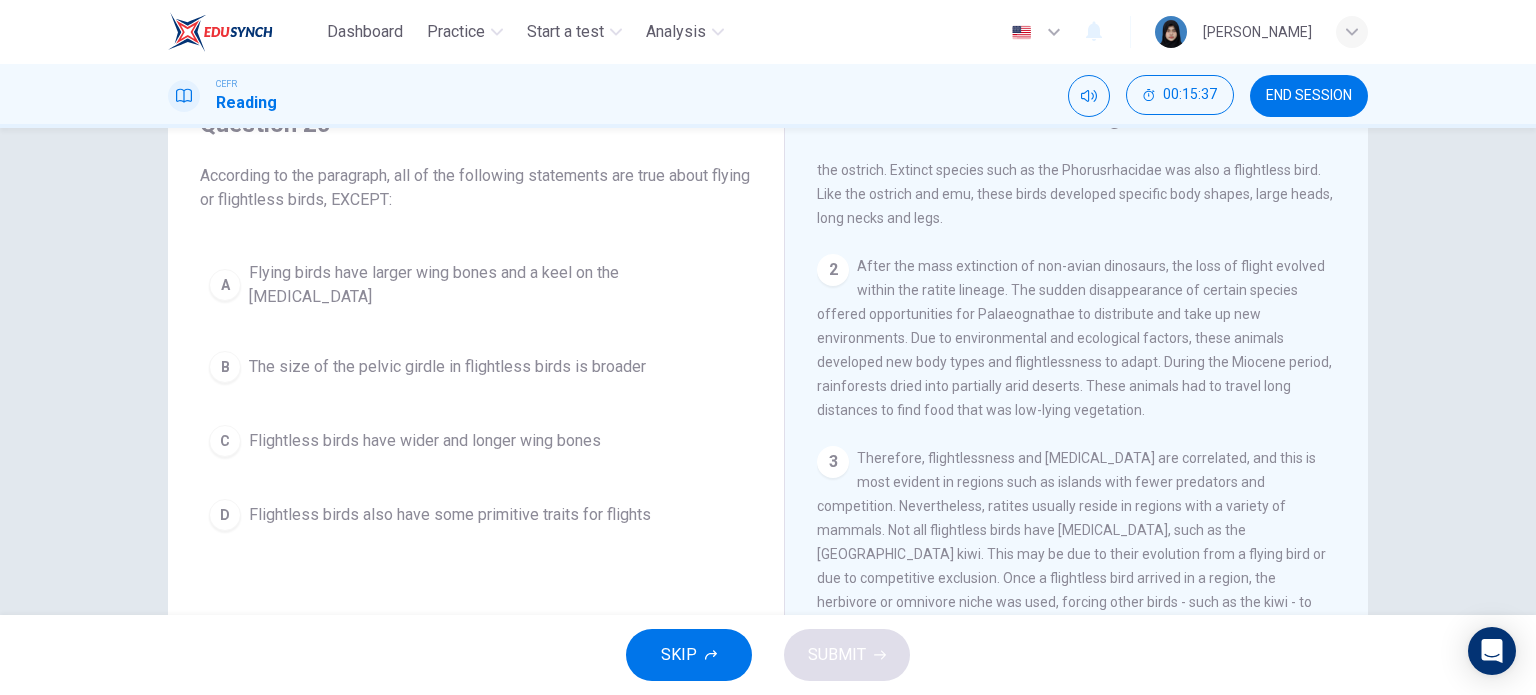 scroll, scrollTop: 200, scrollLeft: 0, axis: vertical 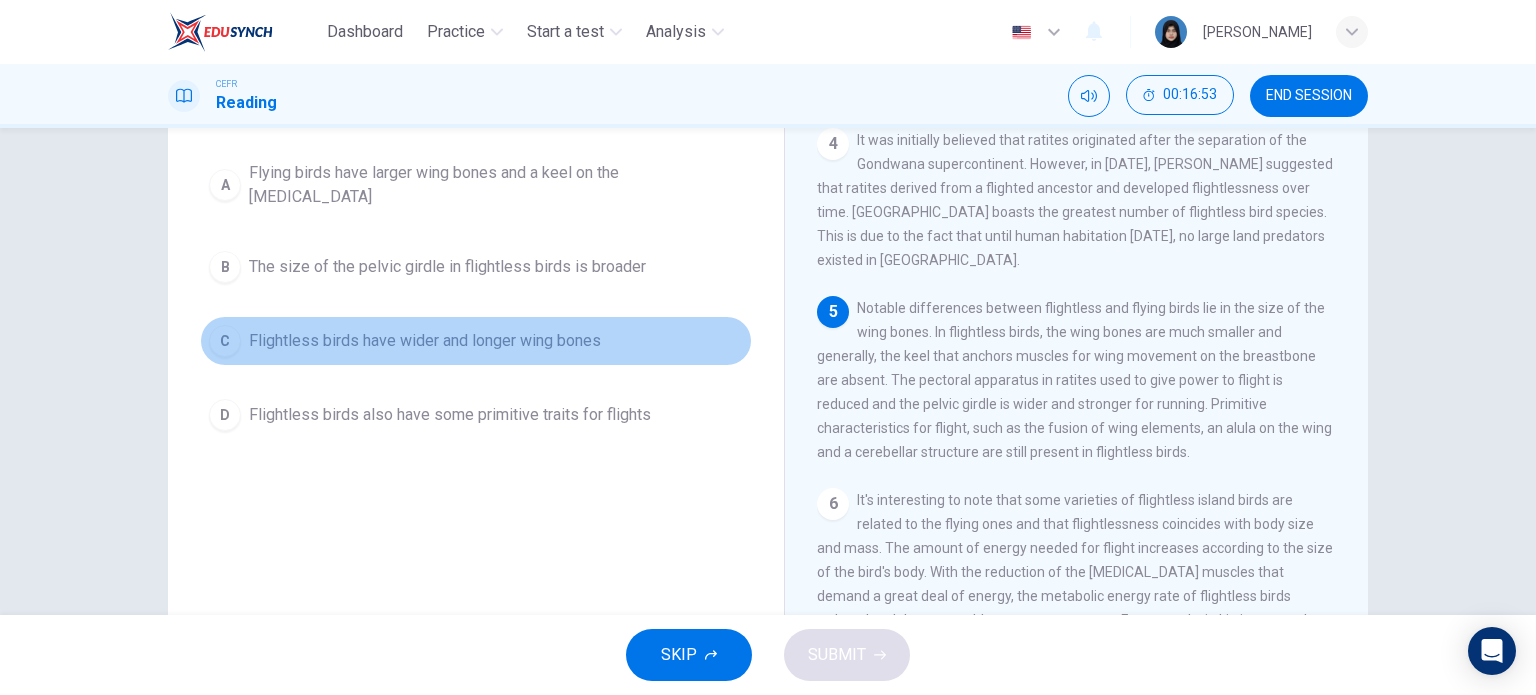click on "C Flightless birds have wider and longer wing bones" at bounding box center [476, 341] 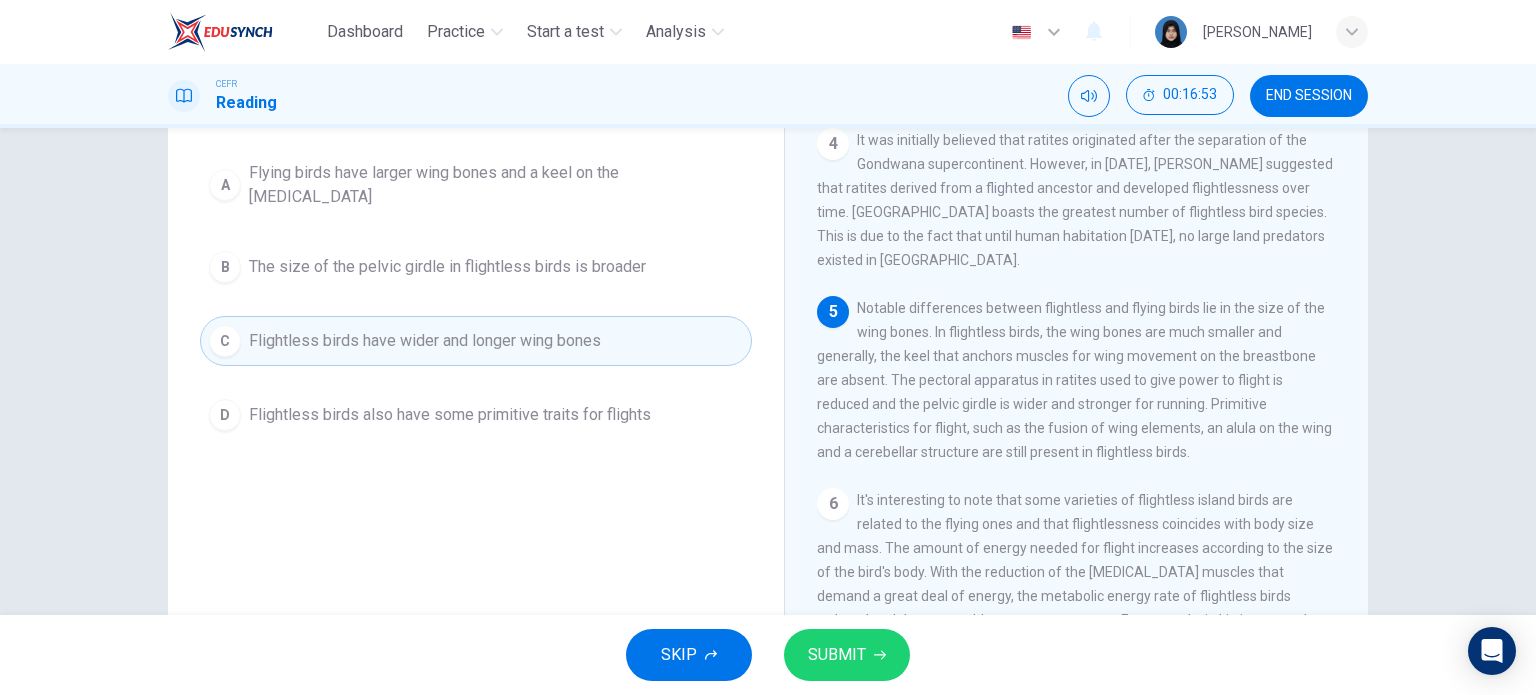 click on "SUBMIT" at bounding box center (837, 655) 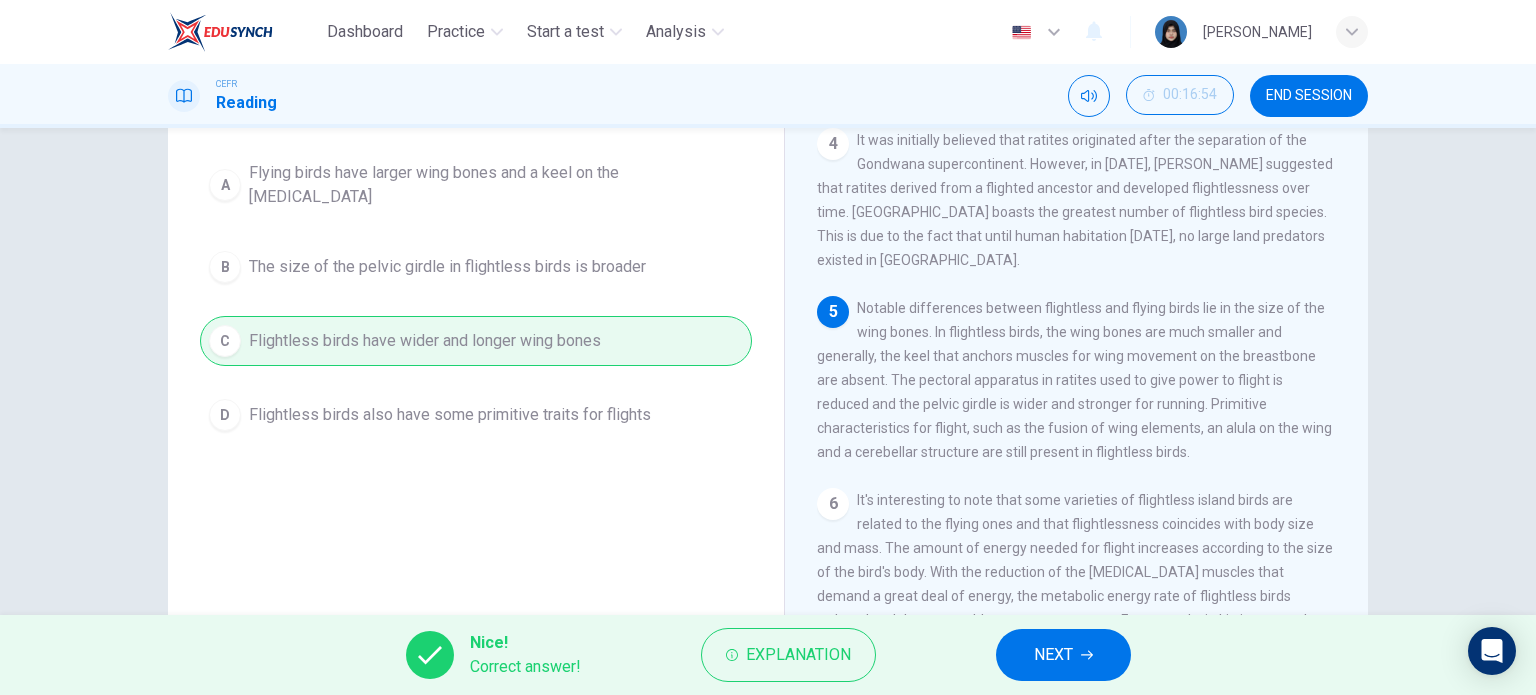 click on "CEFR Reading 00:16:54 END SESSION" at bounding box center (768, 96) 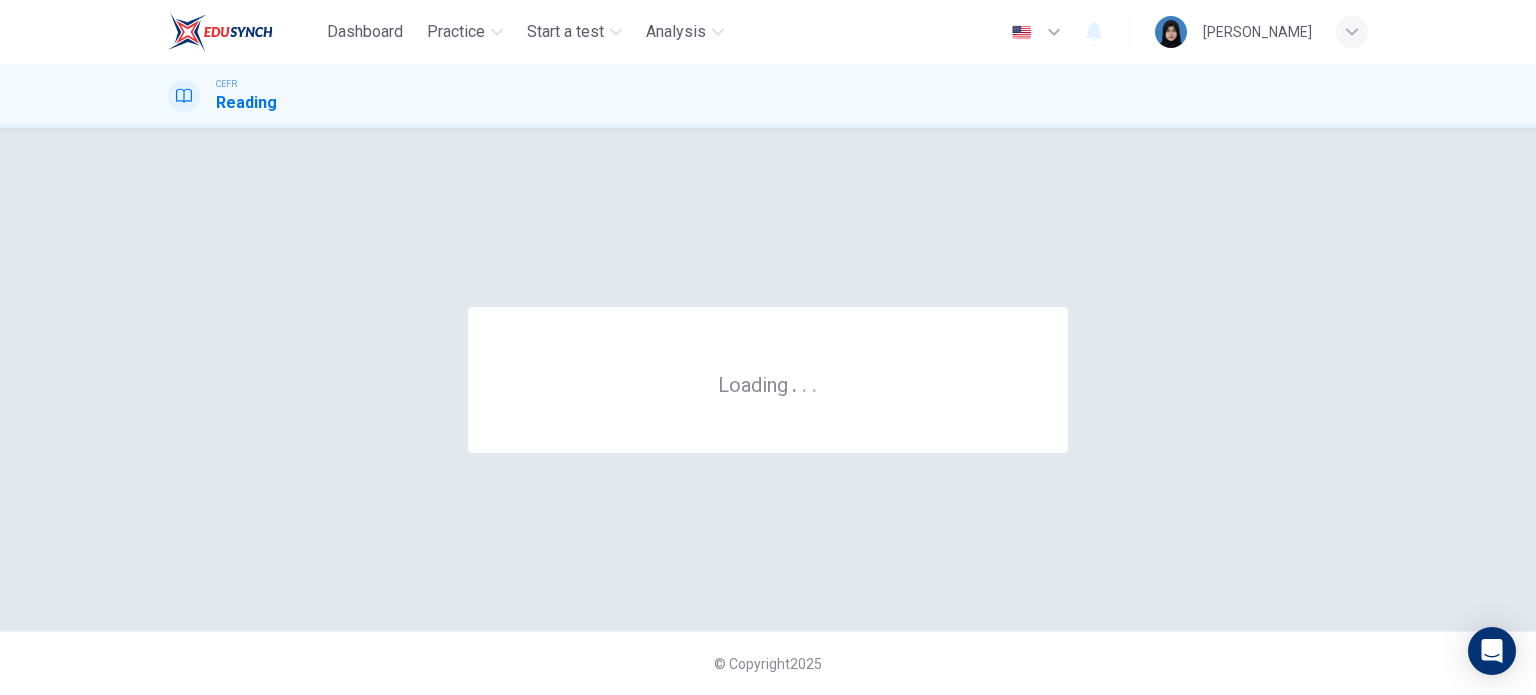 scroll, scrollTop: 0, scrollLeft: 0, axis: both 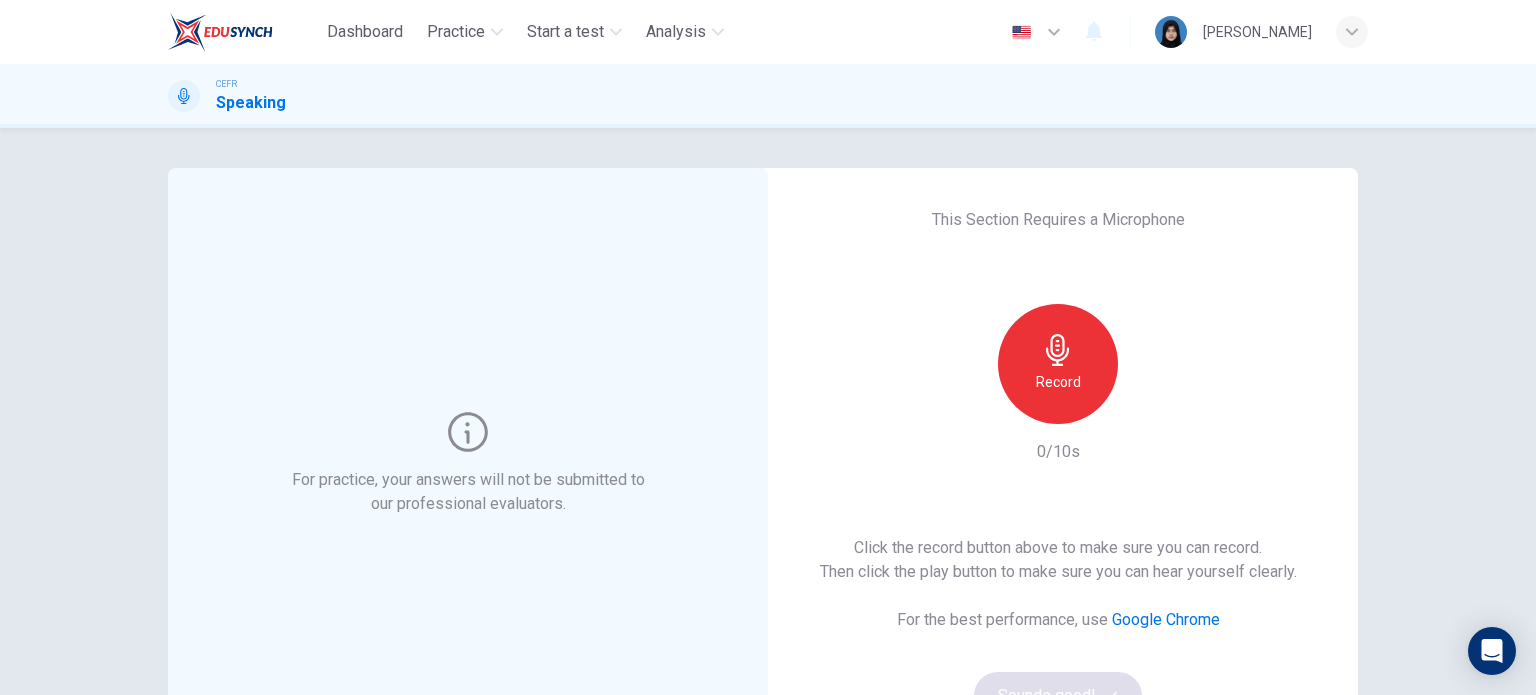 click on "Record" at bounding box center (1058, 364) 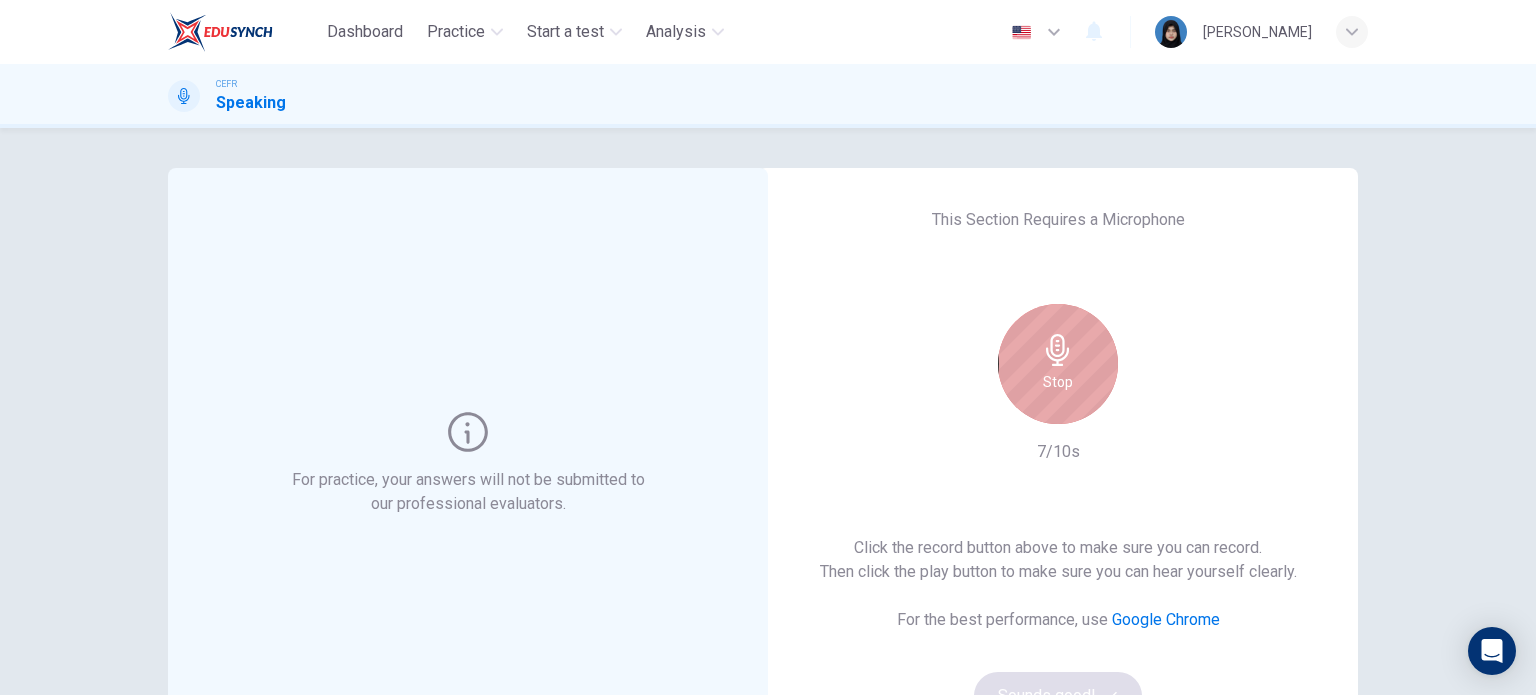 click on "Stop" at bounding box center (1058, 364) 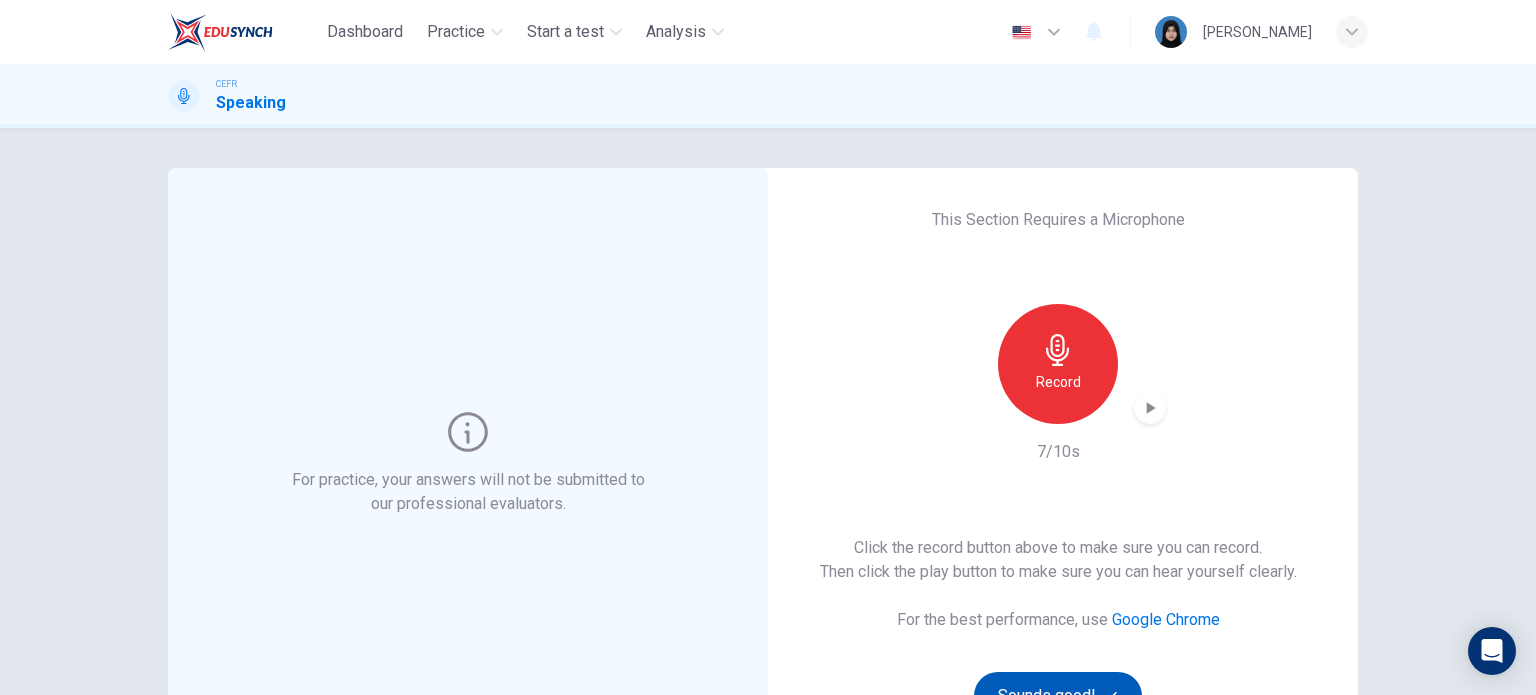 click on "Sounds good!" at bounding box center (1058, 696) 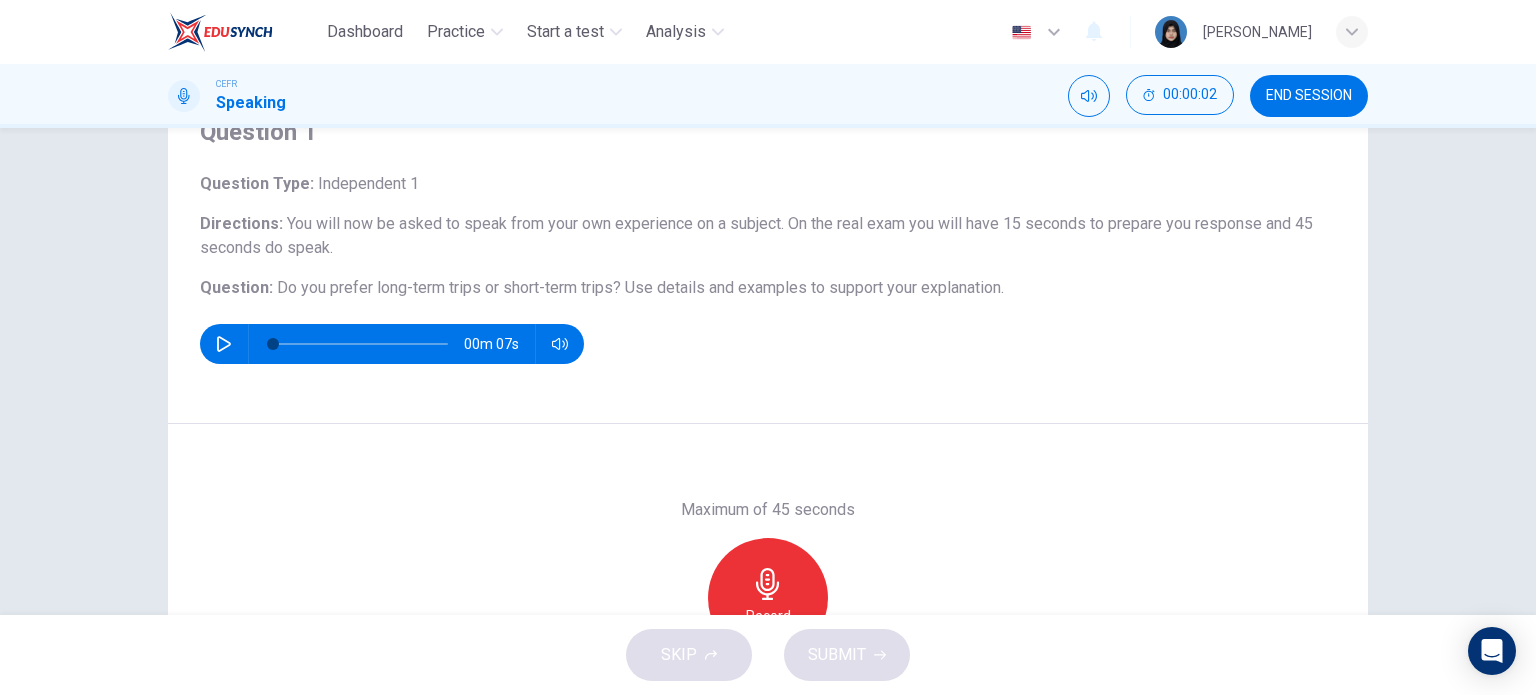 scroll, scrollTop: 100, scrollLeft: 0, axis: vertical 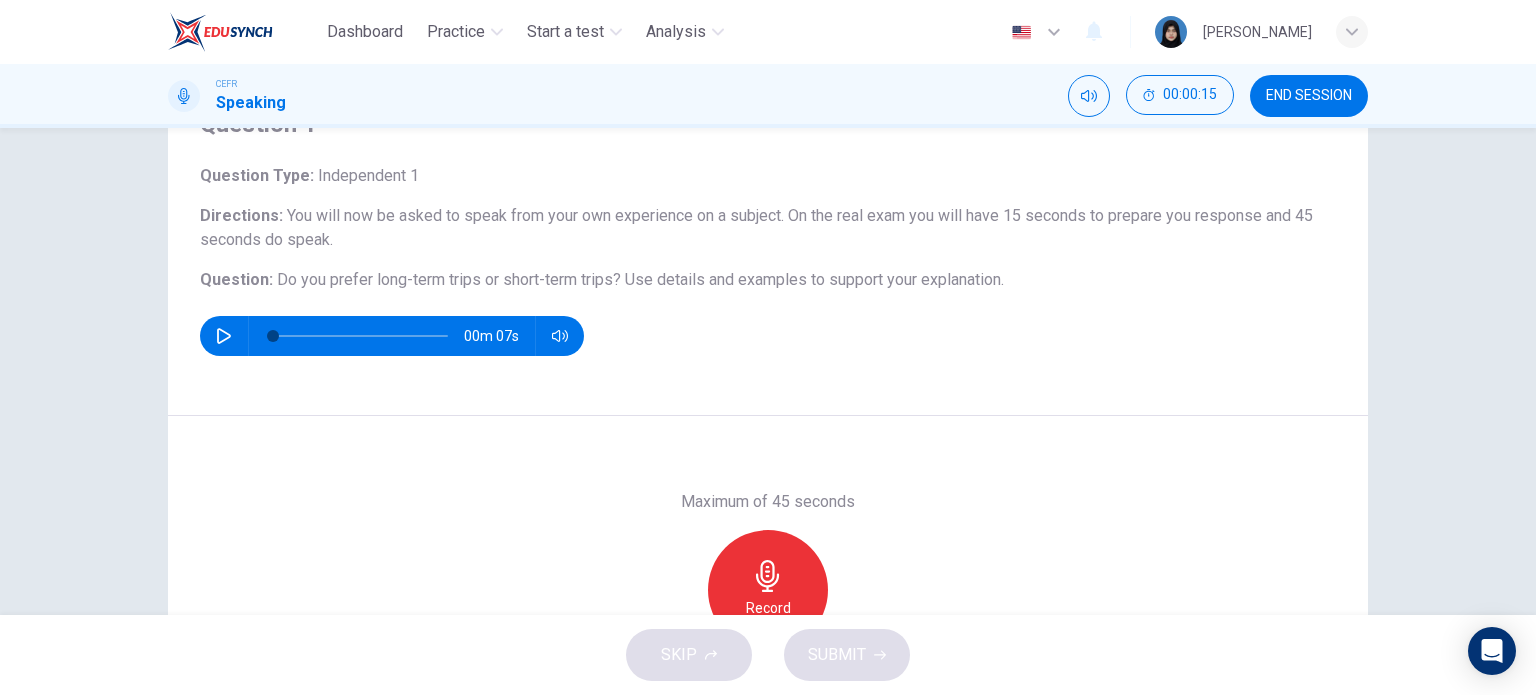 click 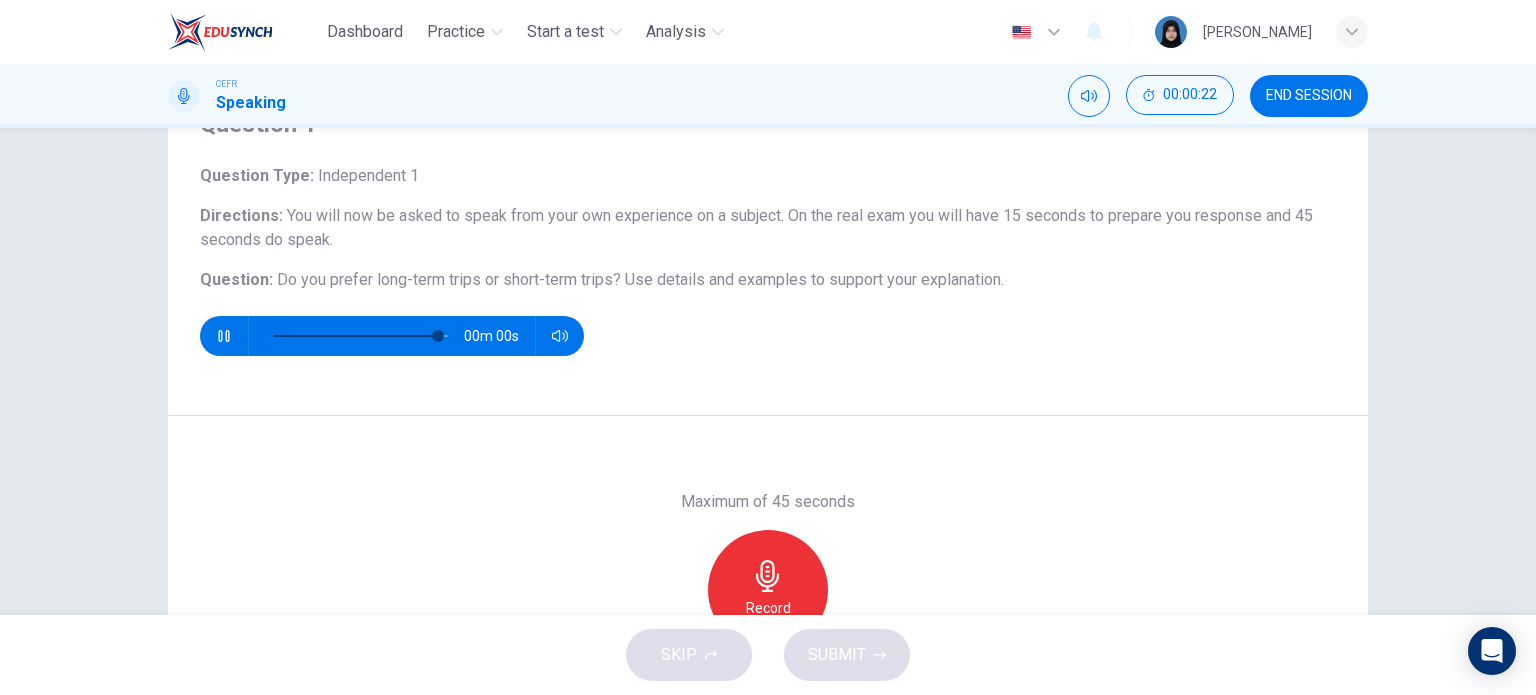 type on "0" 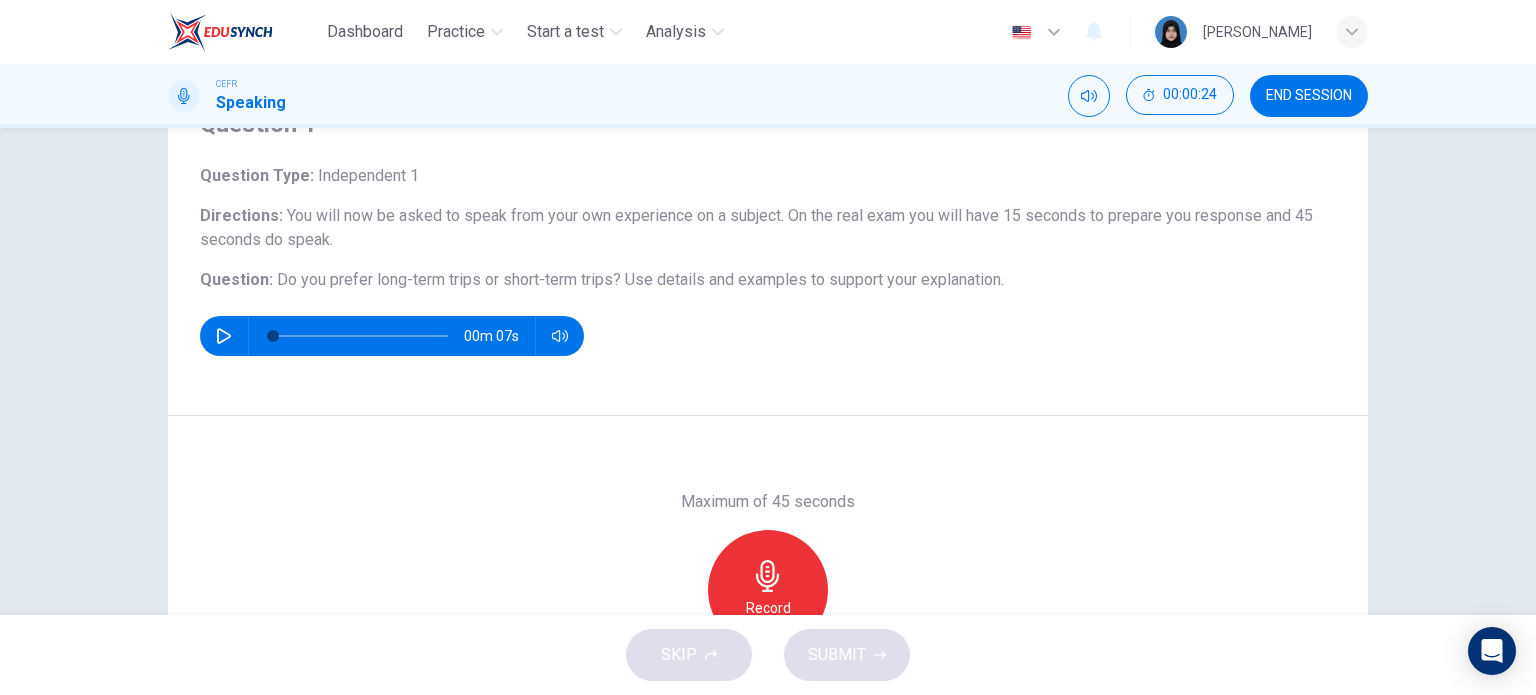 click on "Record" at bounding box center (768, 590) 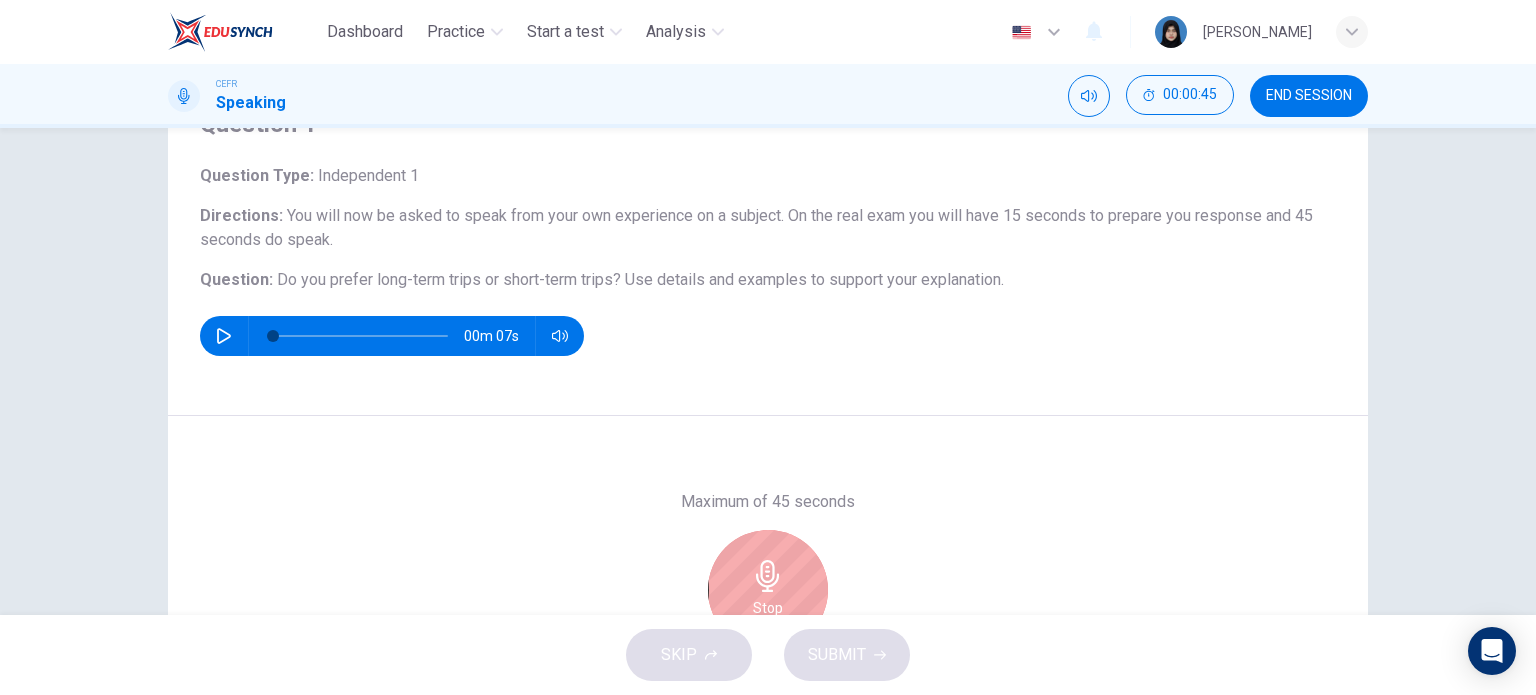 click on "Stop" at bounding box center [768, 590] 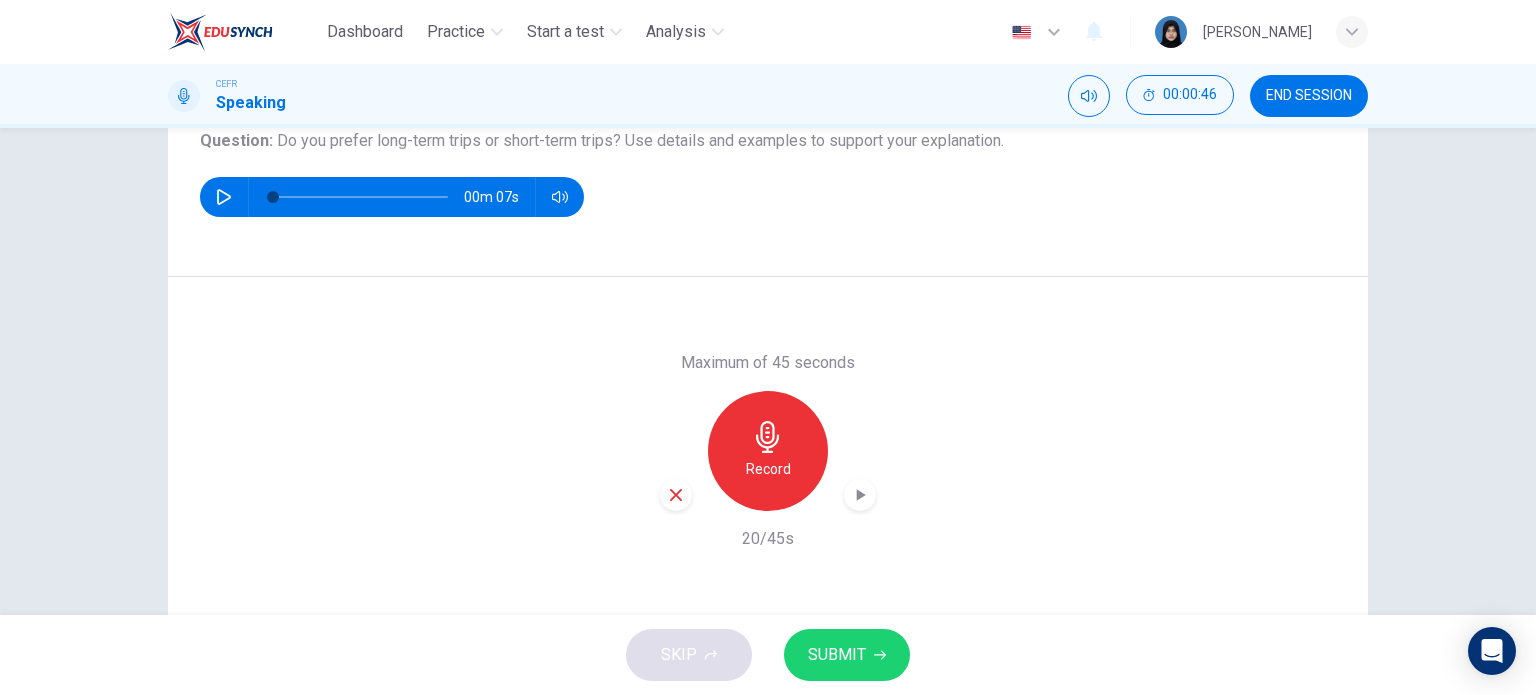scroll, scrollTop: 288, scrollLeft: 0, axis: vertical 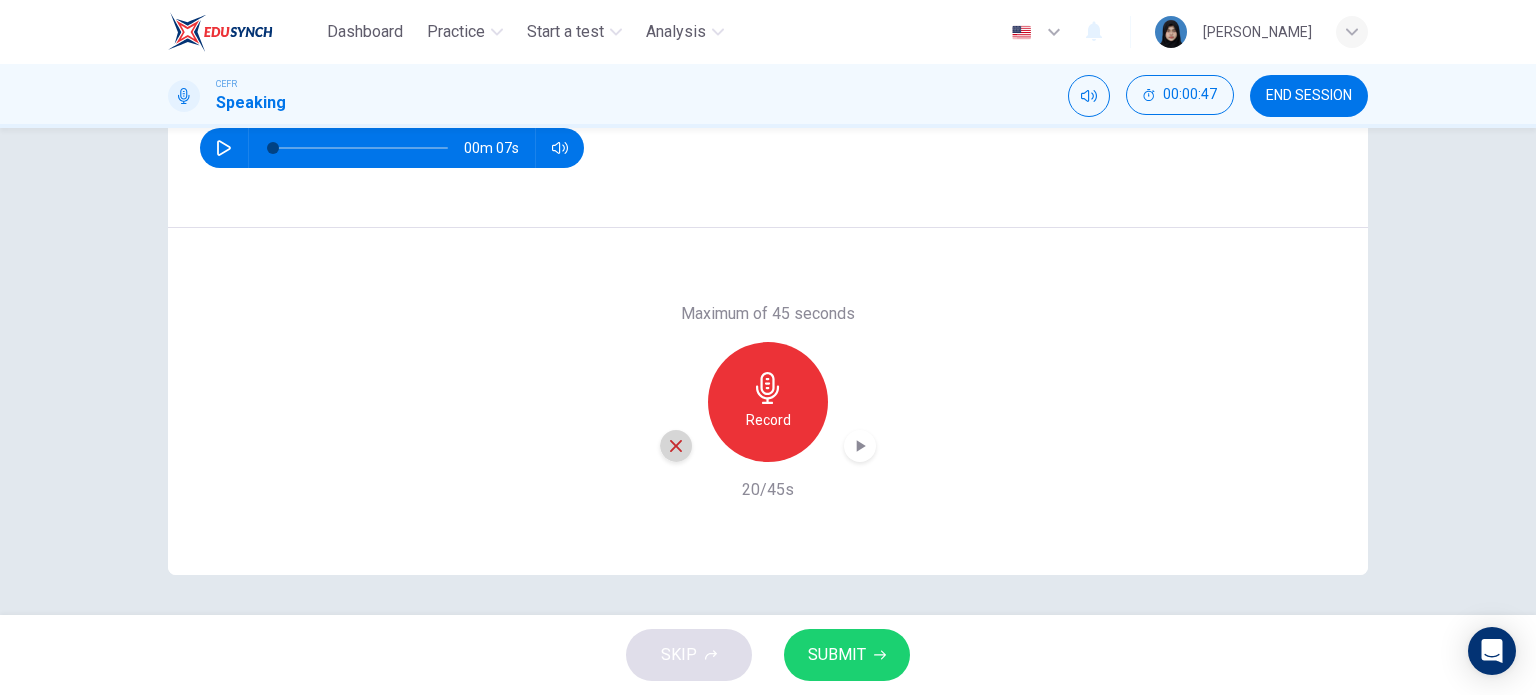 click 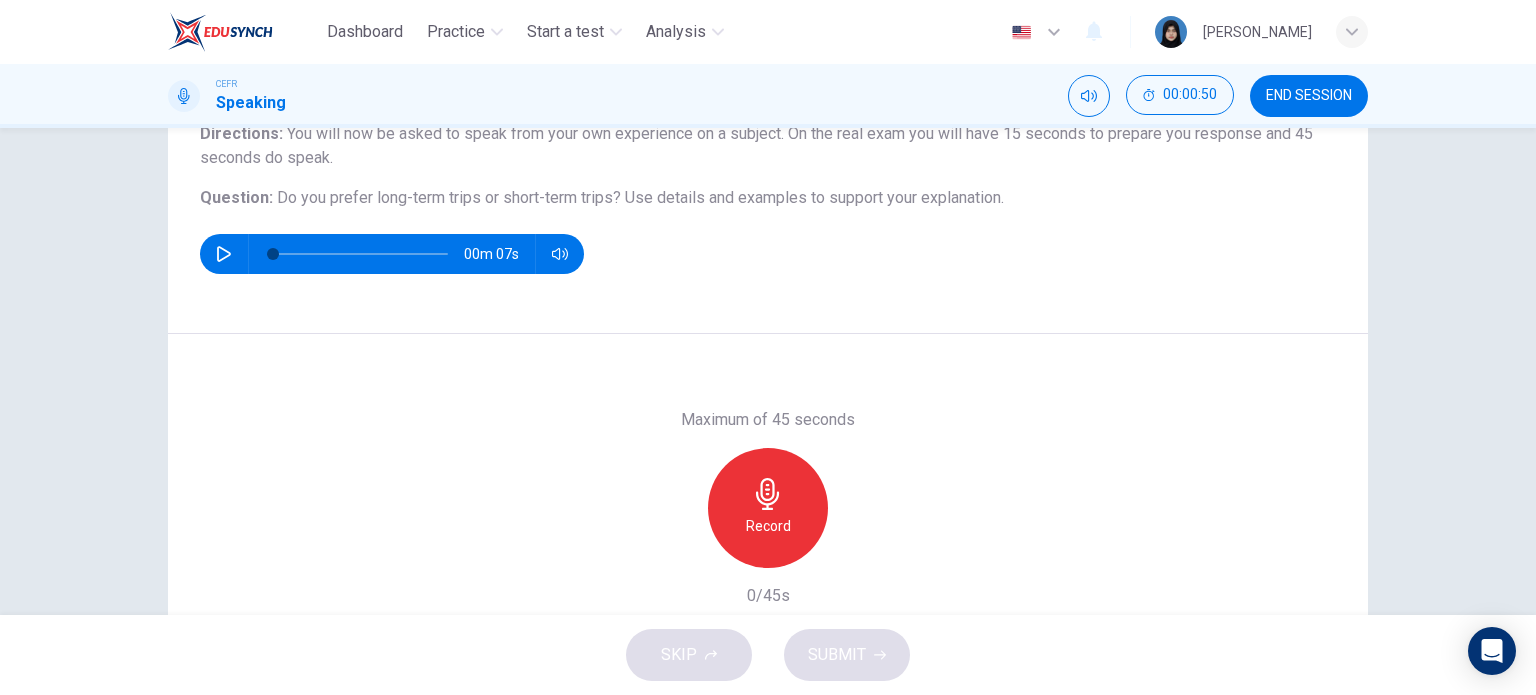 scroll, scrollTop: 188, scrollLeft: 0, axis: vertical 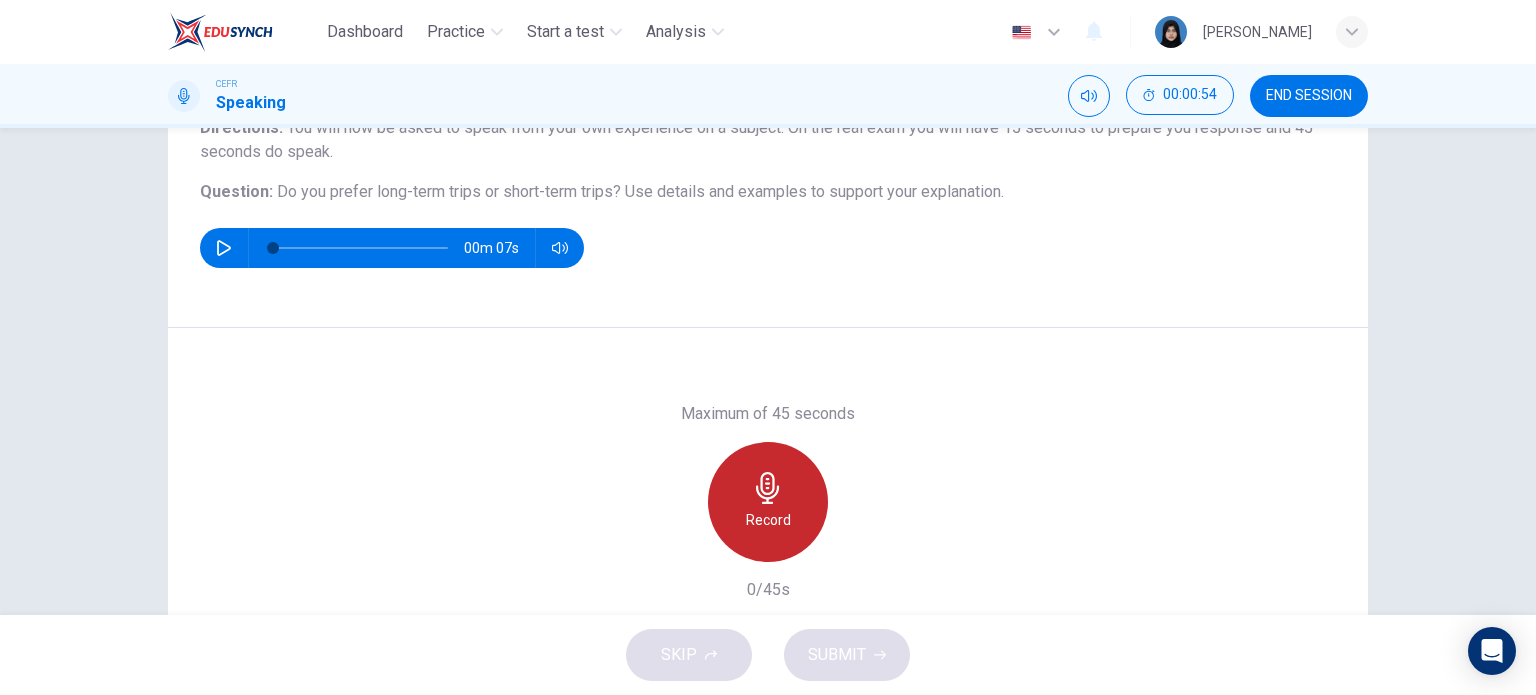 click on "Record" at bounding box center [768, 502] 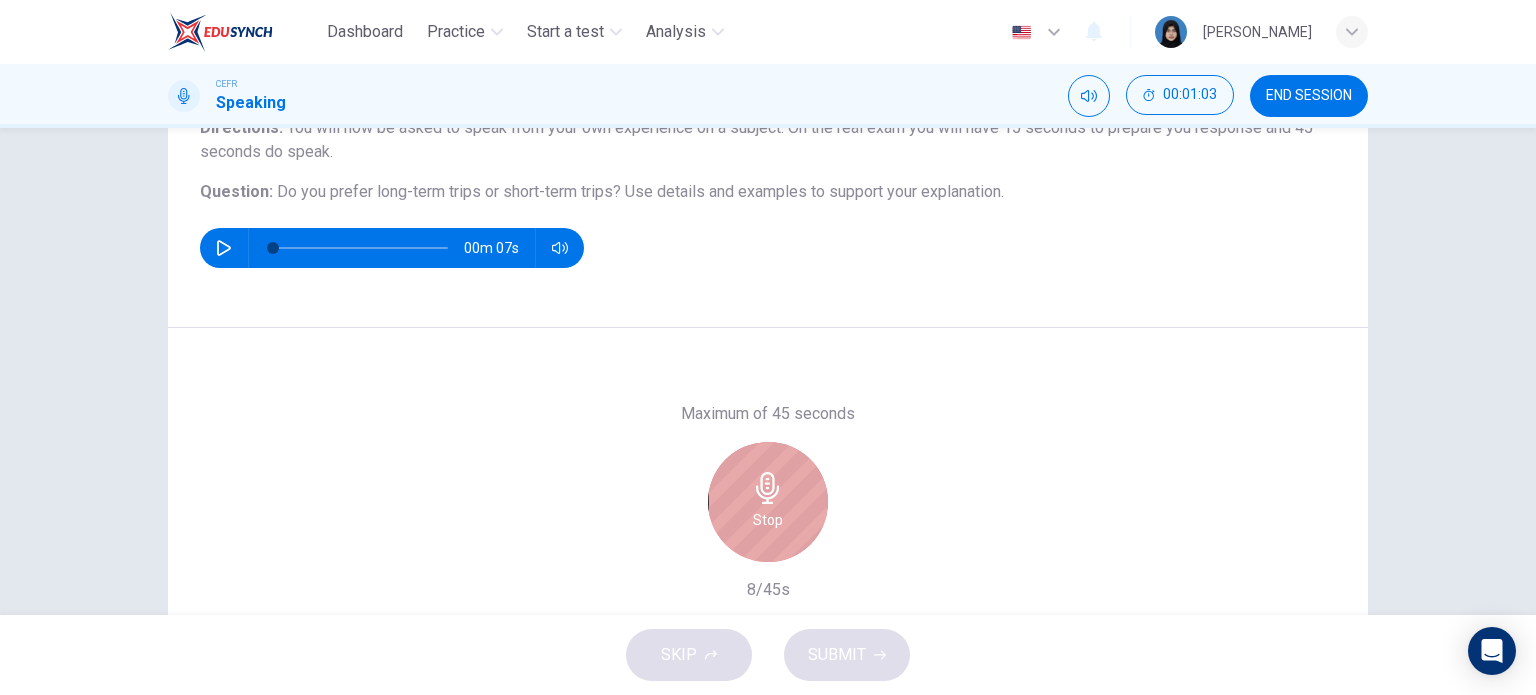 click on "Stop" at bounding box center [768, 502] 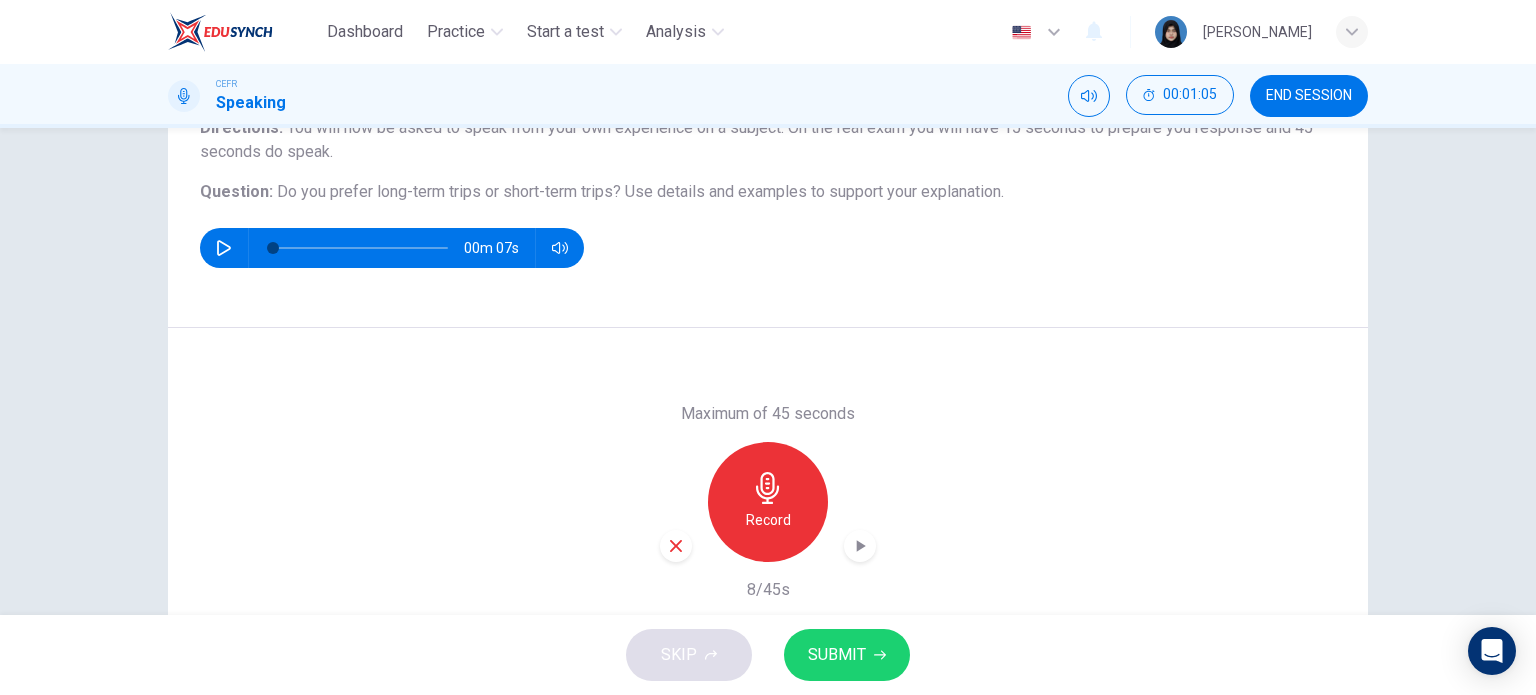 click 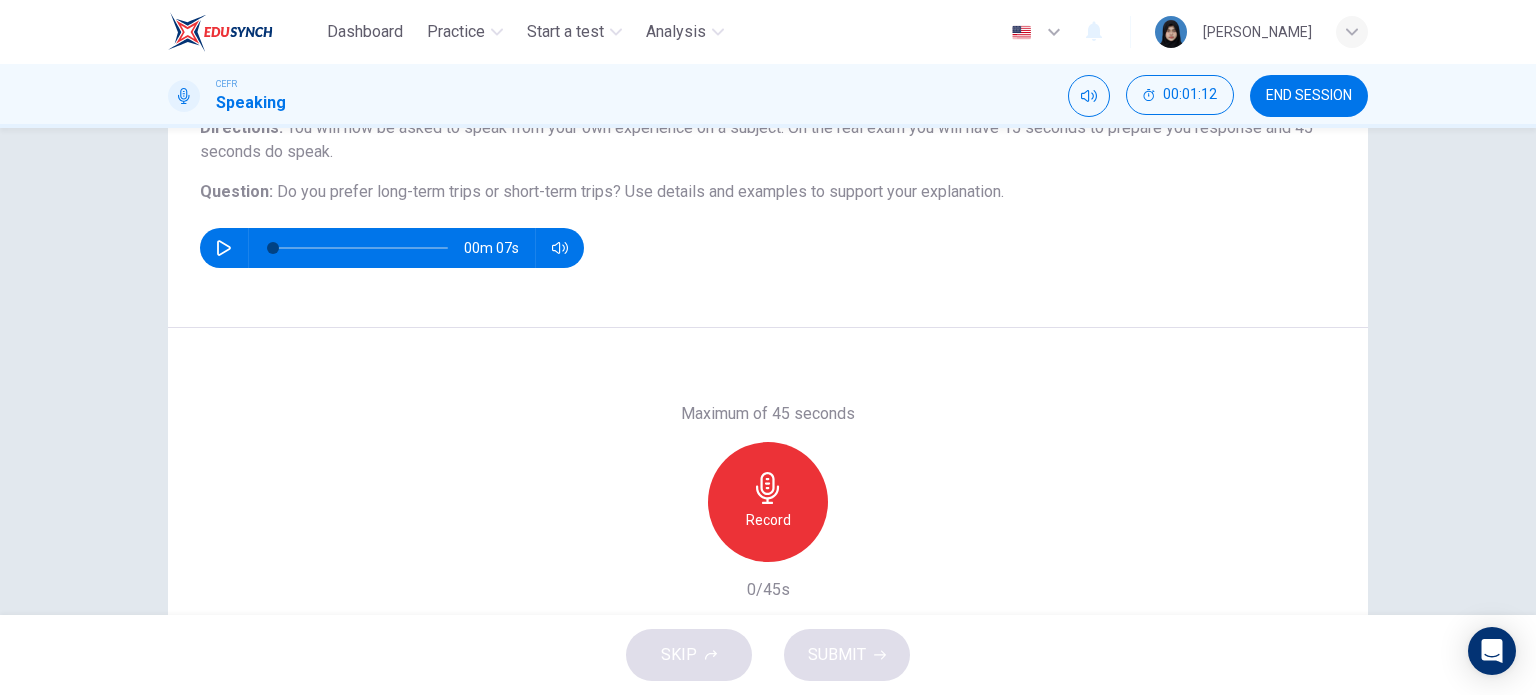 click on "Record" at bounding box center (768, 520) 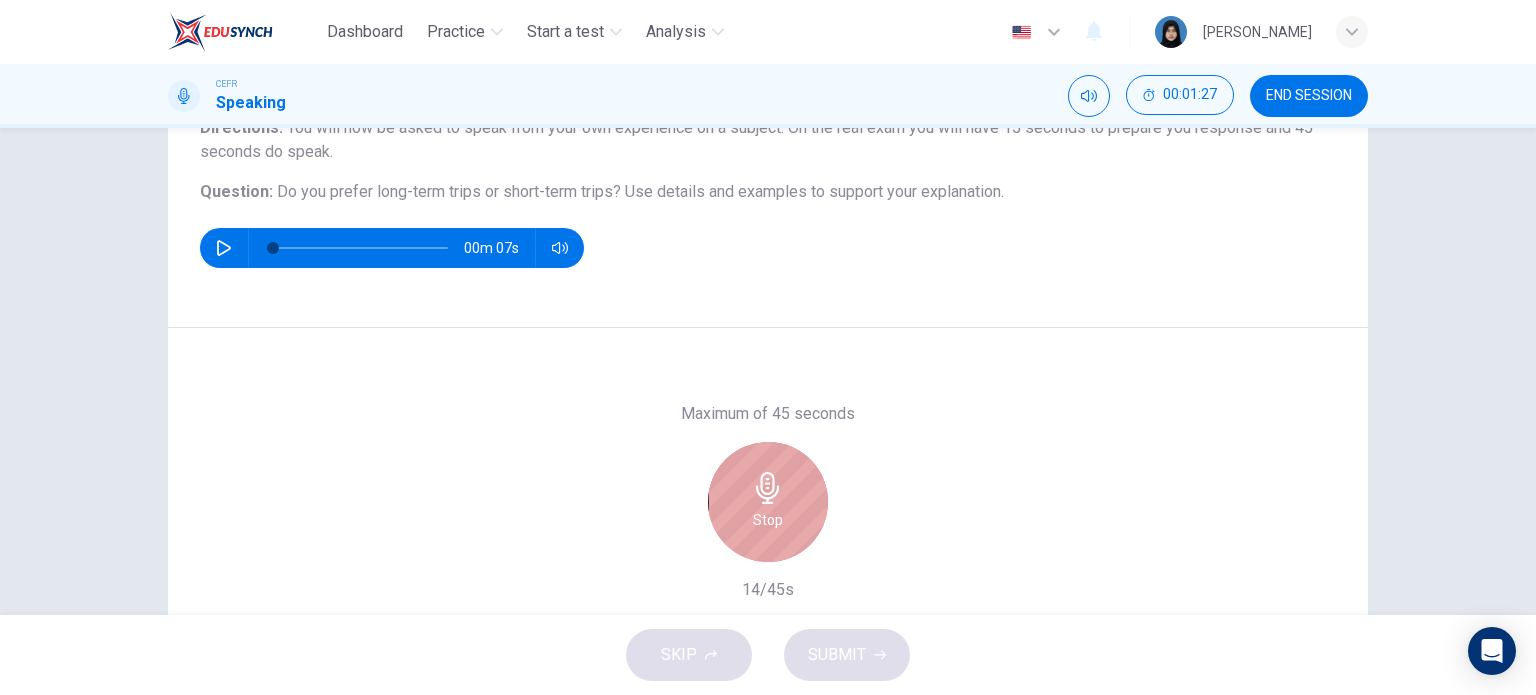 click on "Stop" at bounding box center (768, 502) 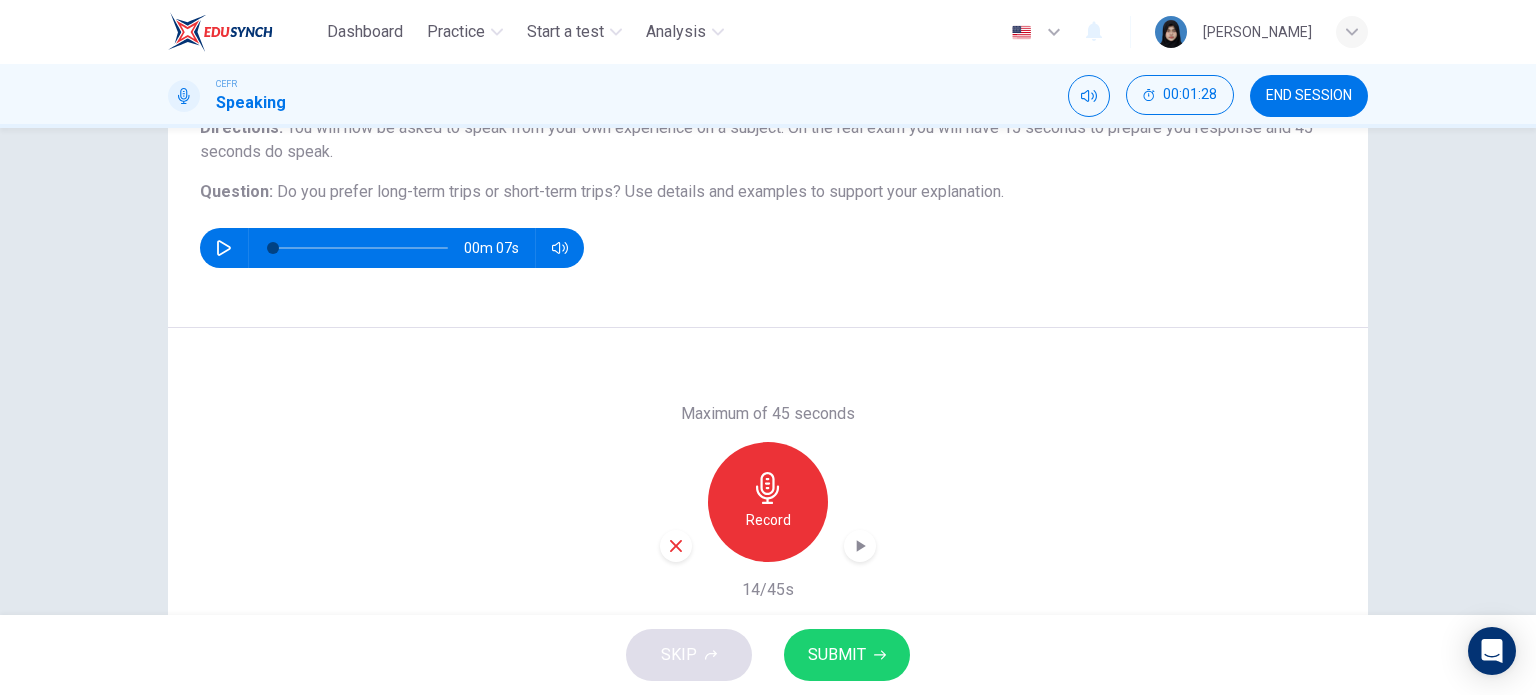 click 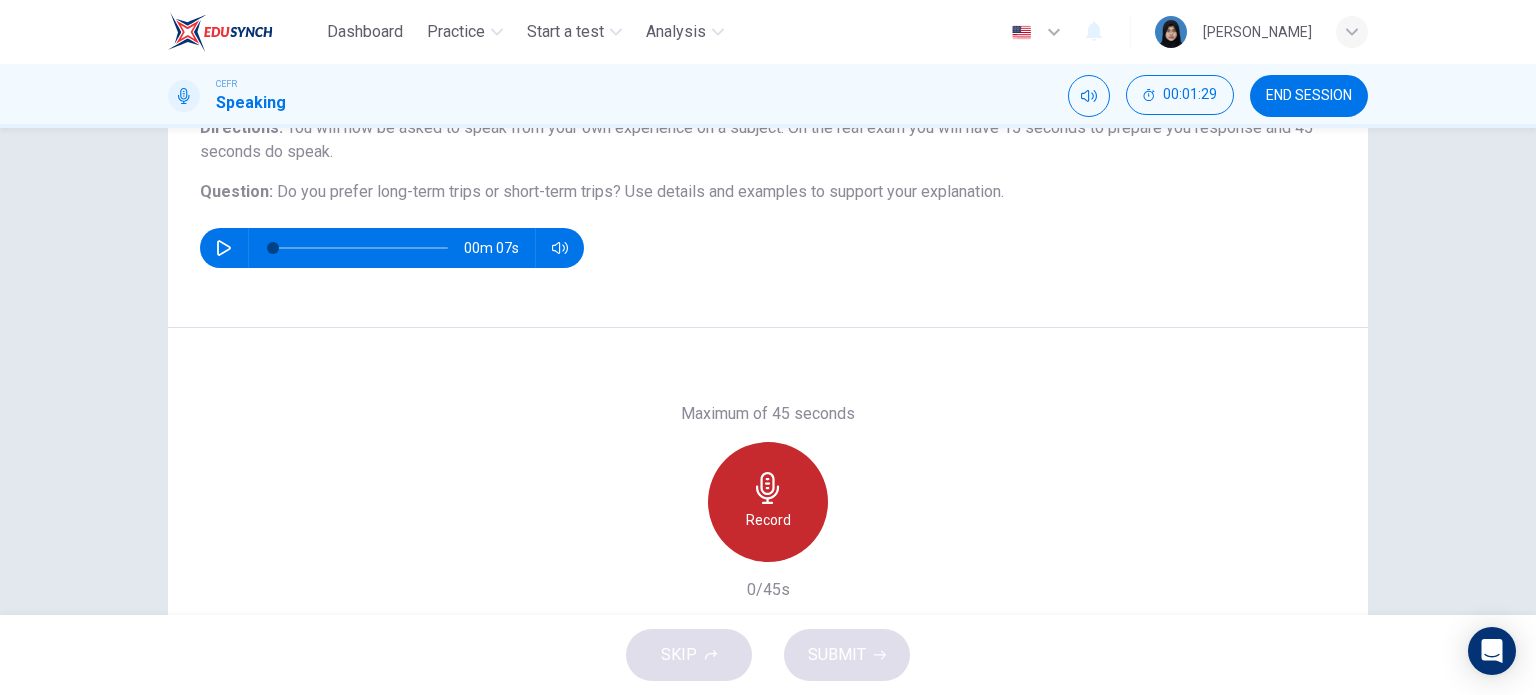 click 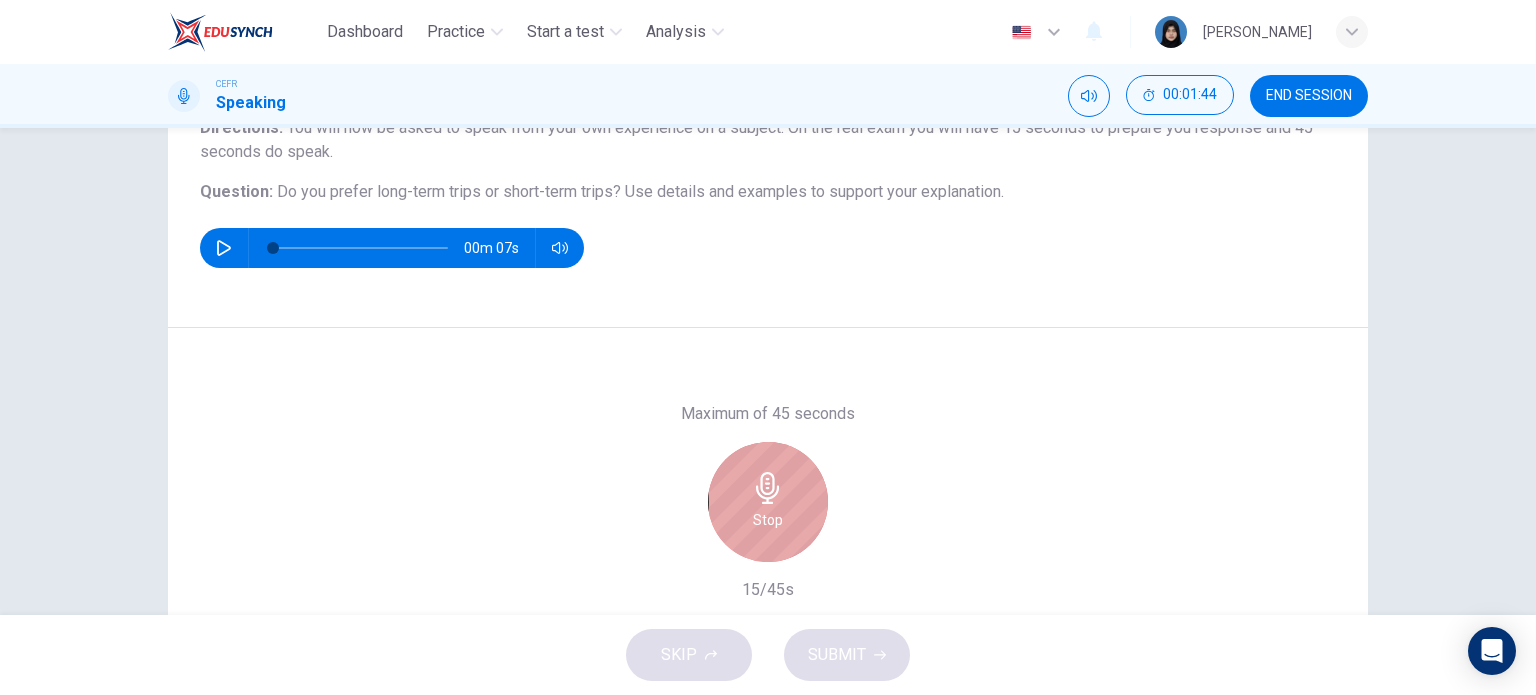 click 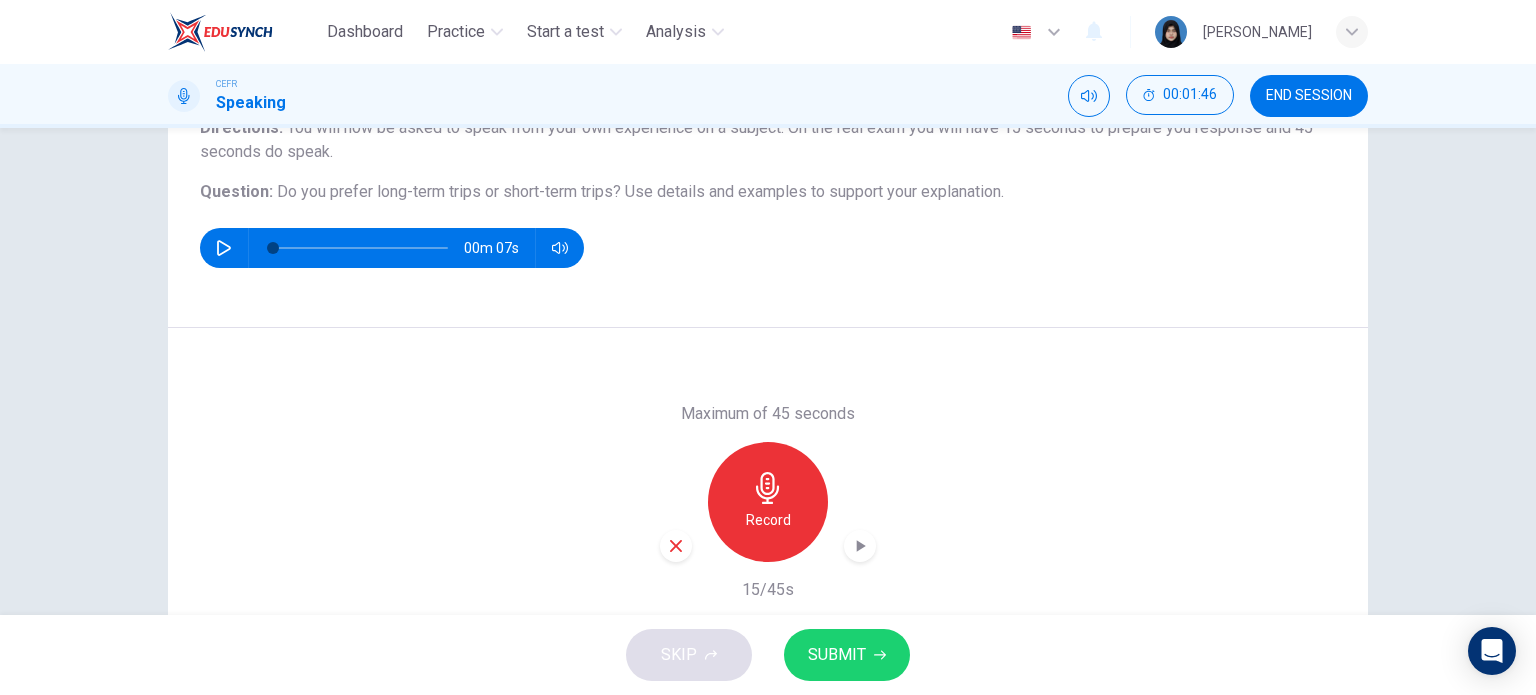click 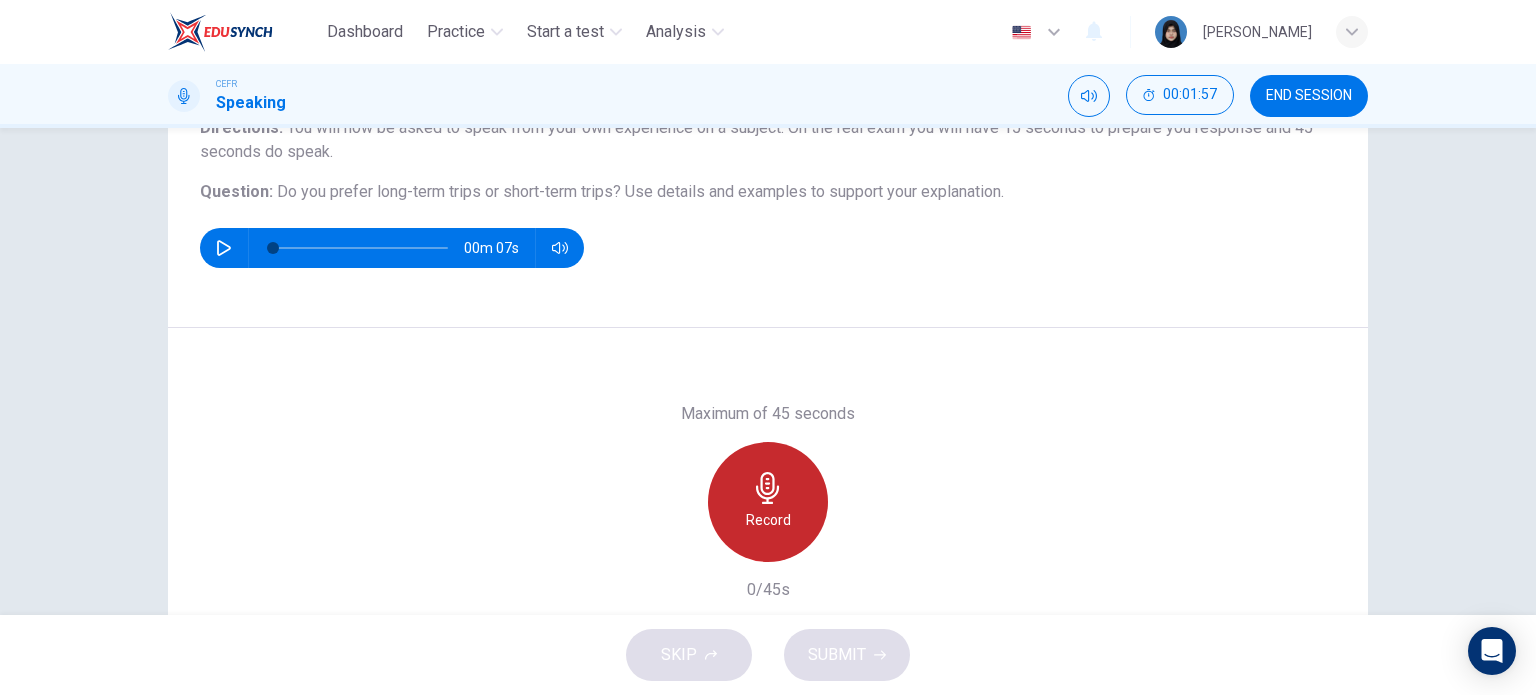 click on "Record" at bounding box center [768, 520] 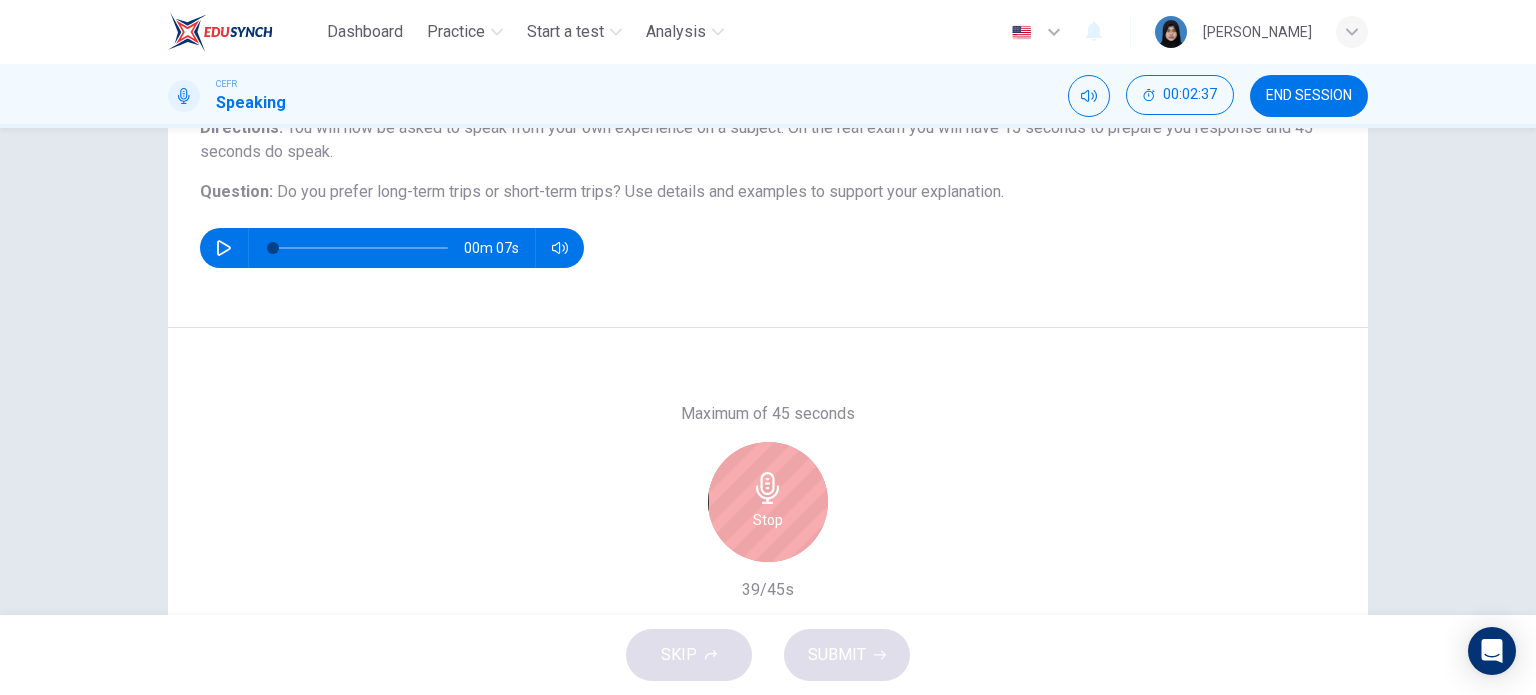 drag, startPoint x: 269, startPoint y: 191, endPoint x: 772, endPoint y: 155, distance: 504.28662 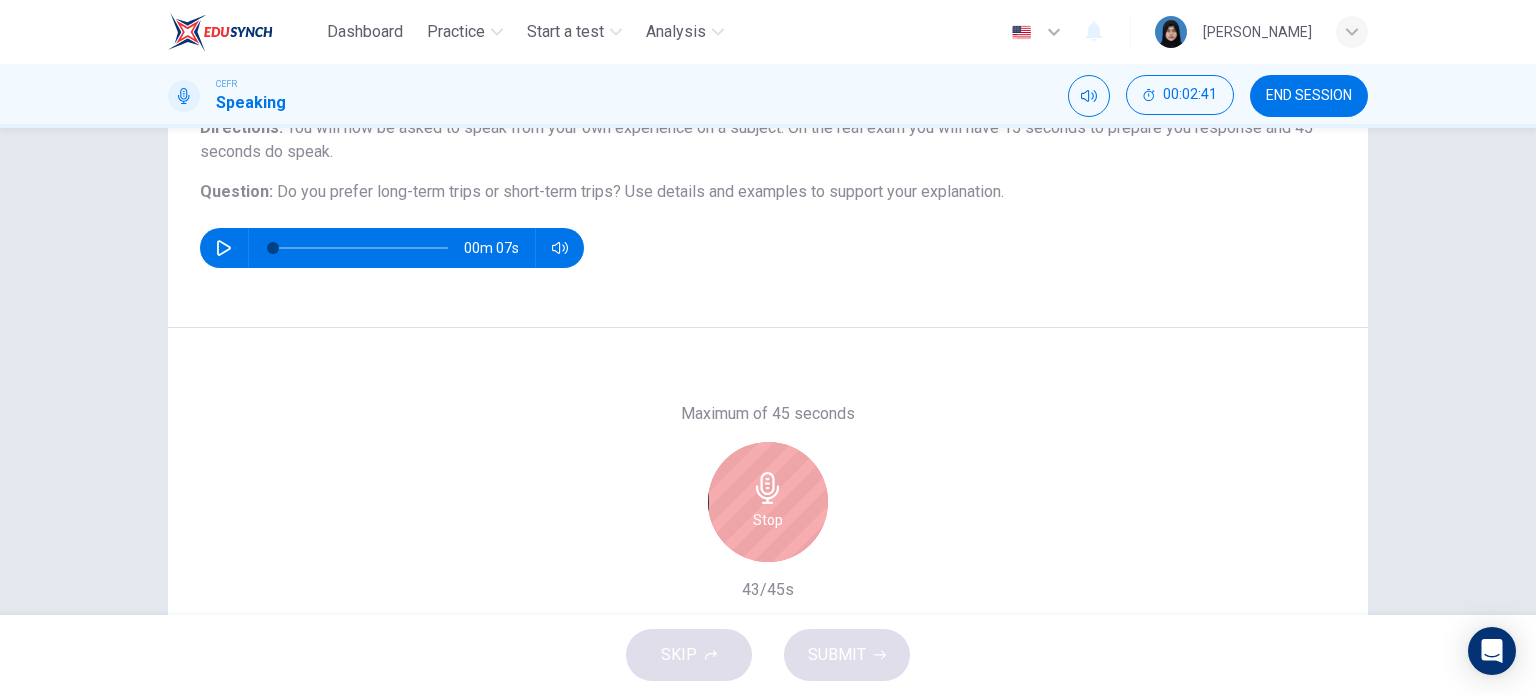 click on "END SESSION" at bounding box center (1309, 96) 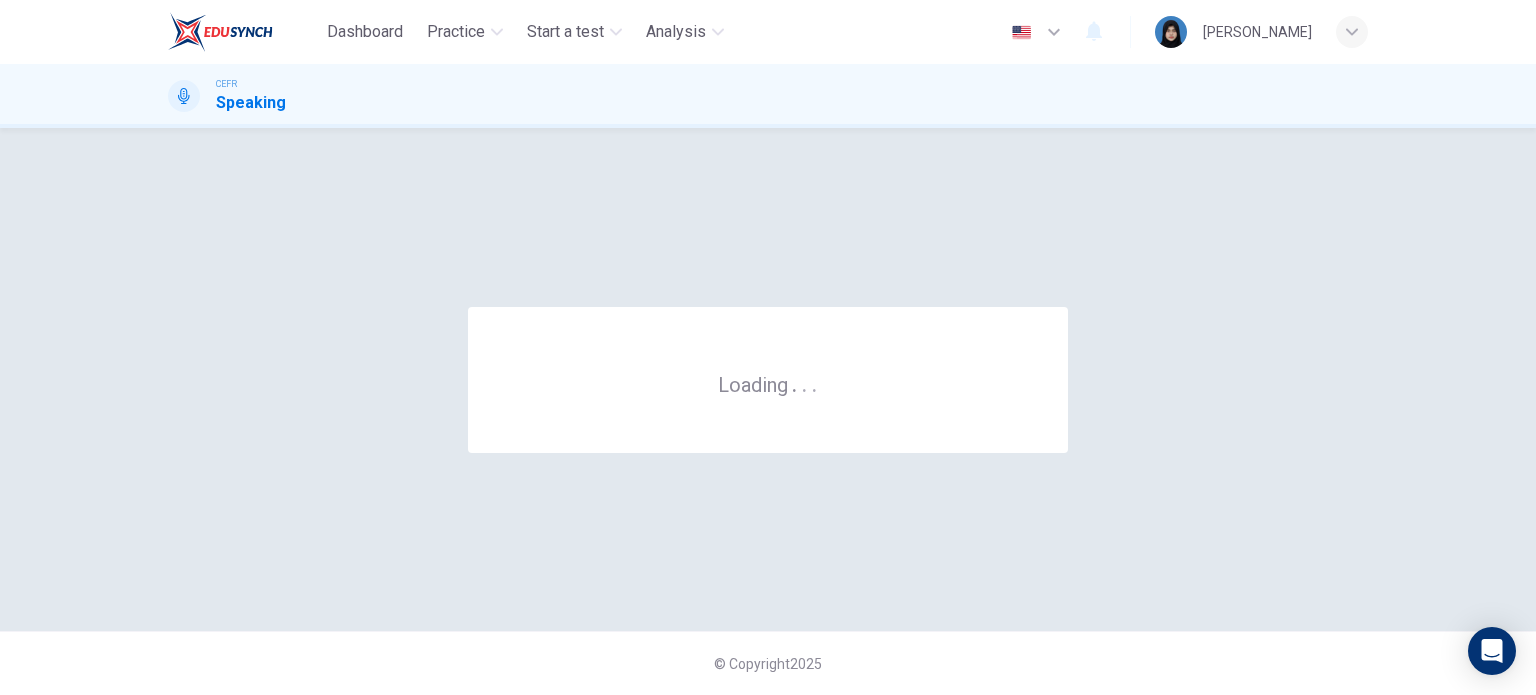scroll, scrollTop: 0, scrollLeft: 0, axis: both 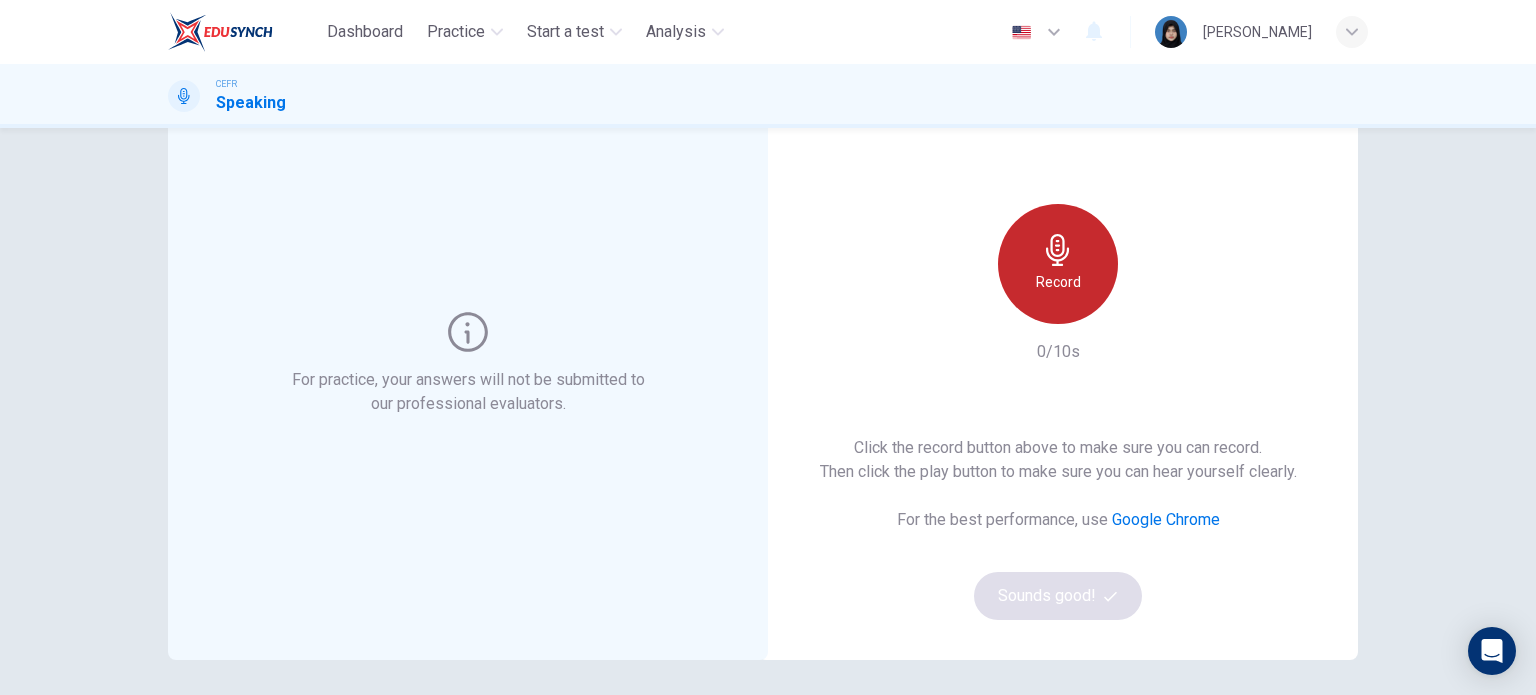 click on "Record" at bounding box center [1058, 282] 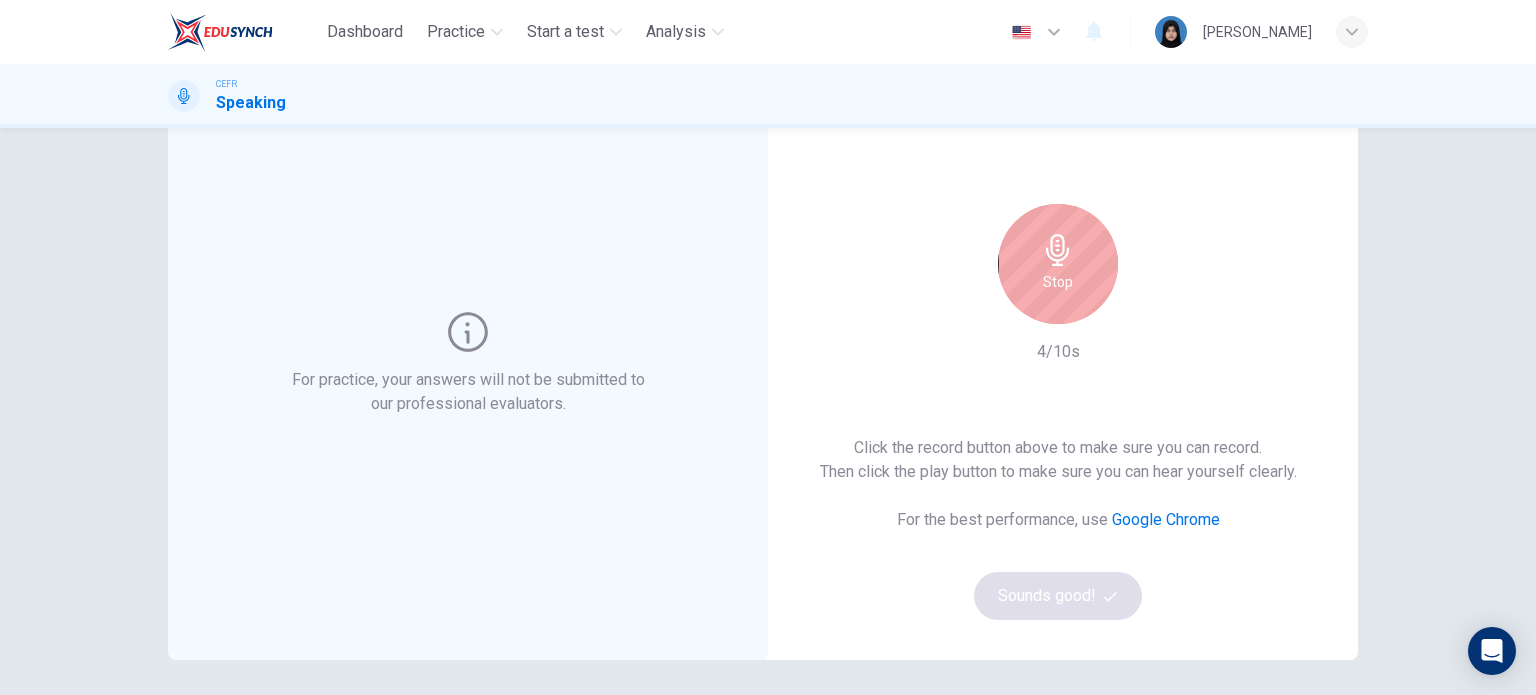 click on "Stop" at bounding box center (1058, 282) 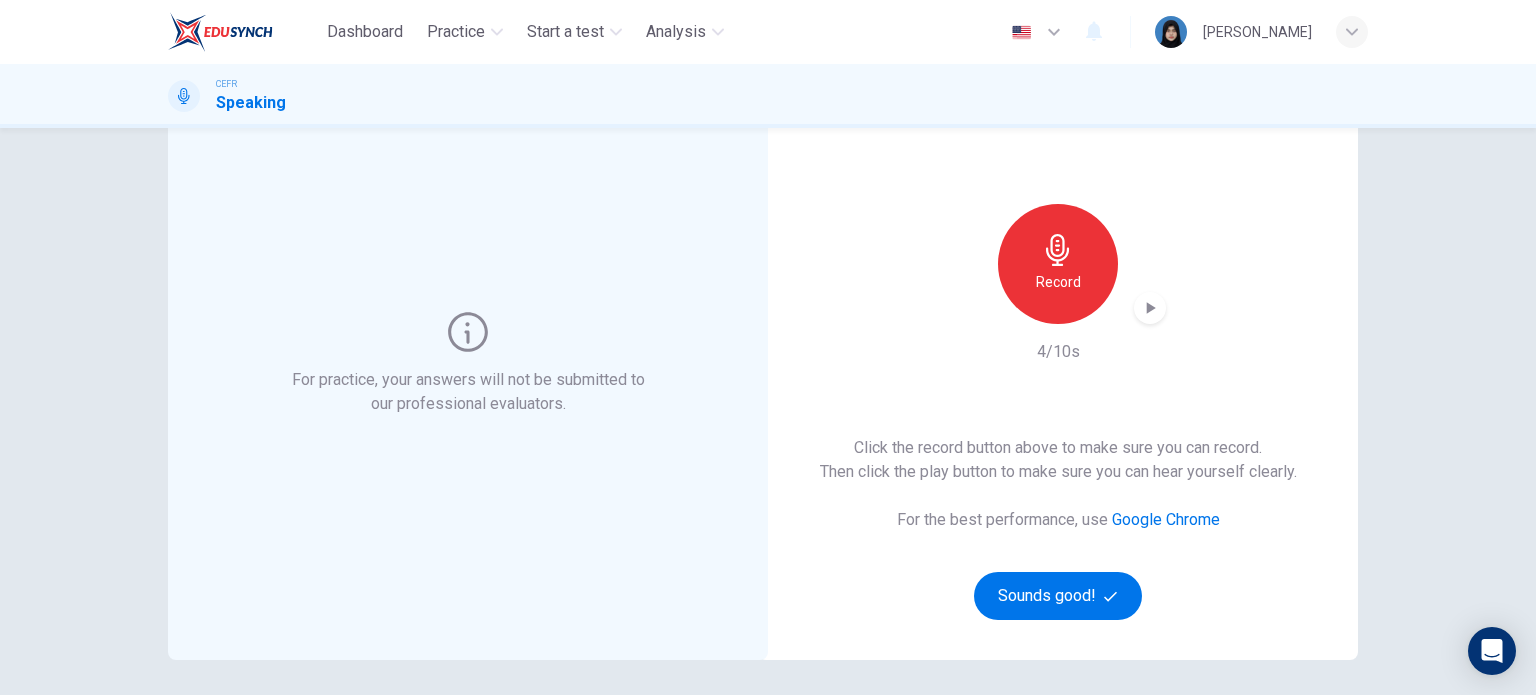 click 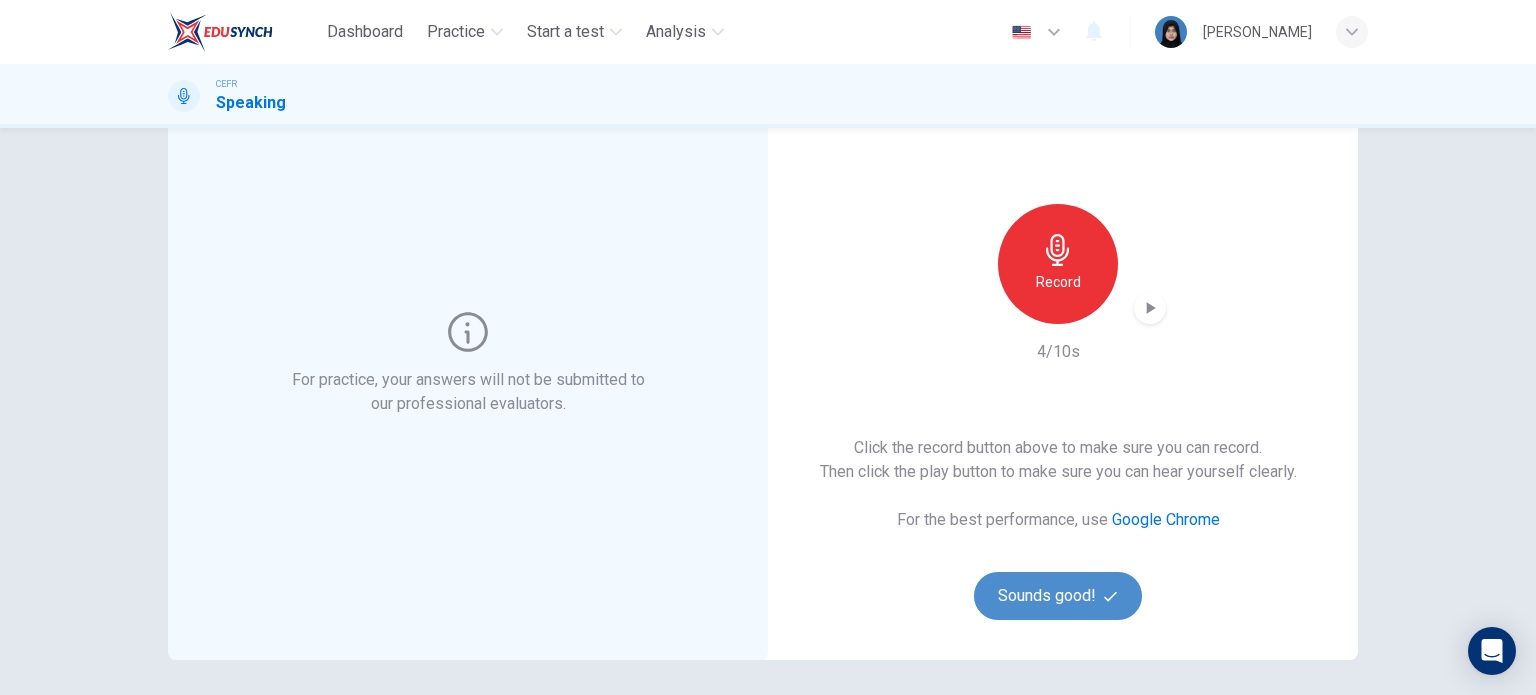 click on "Sounds good!" at bounding box center [1058, 596] 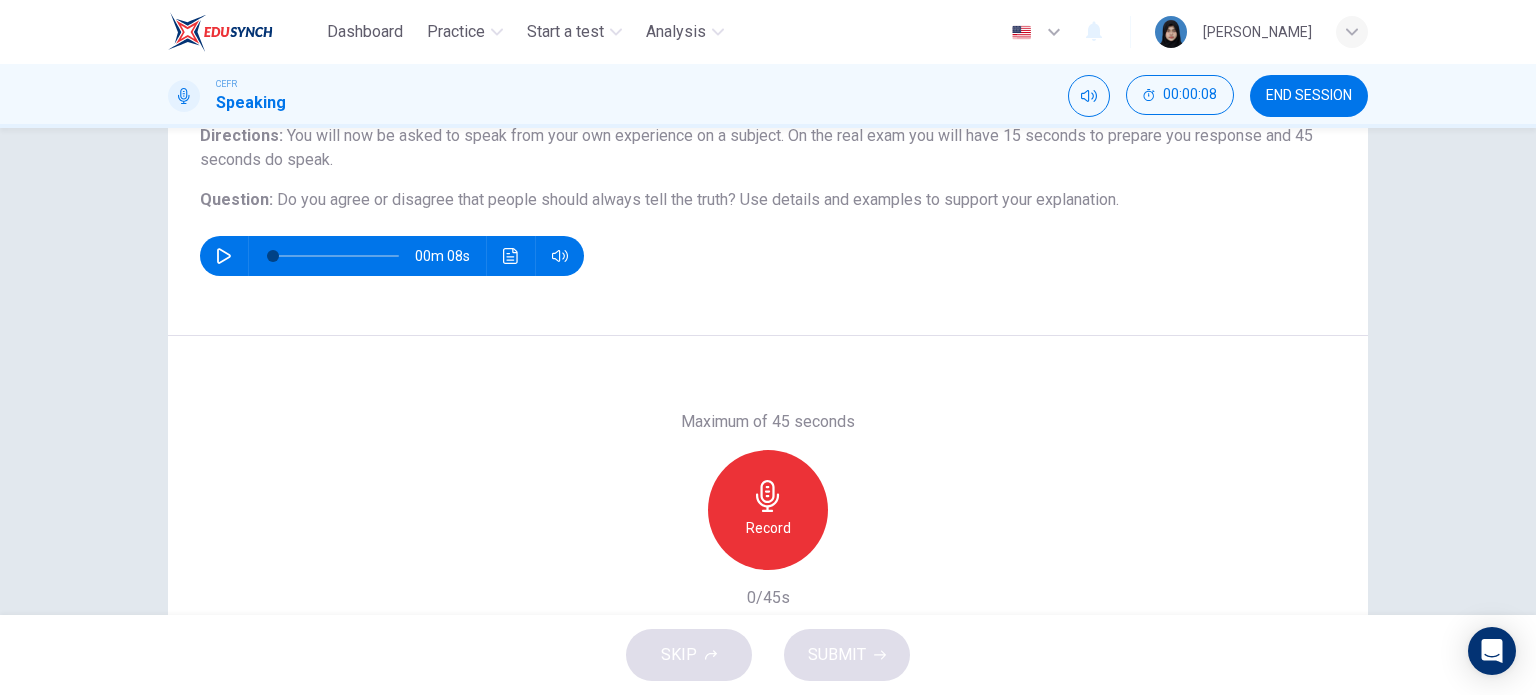 scroll, scrollTop: 188, scrollLeft: 0, axis: vertical 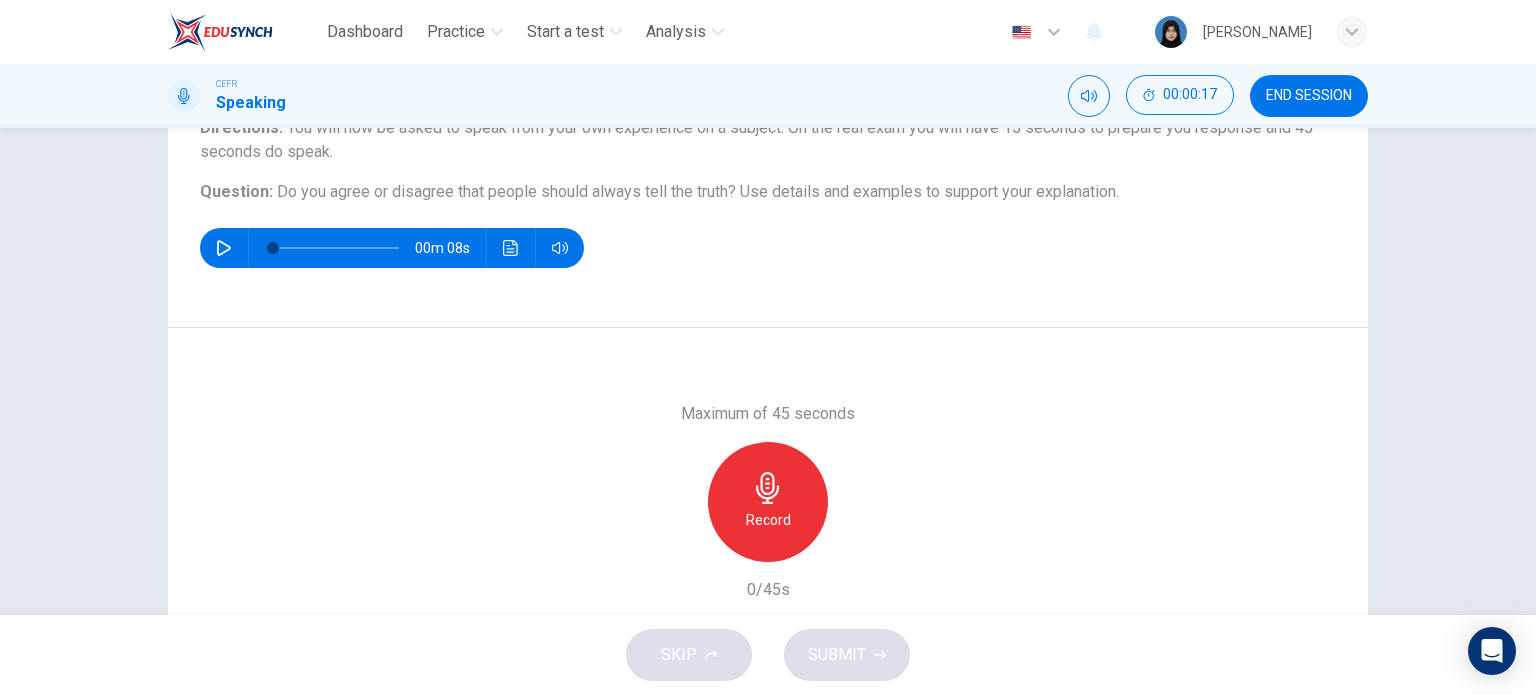 click on "Record" at bounding box center (768, 502) 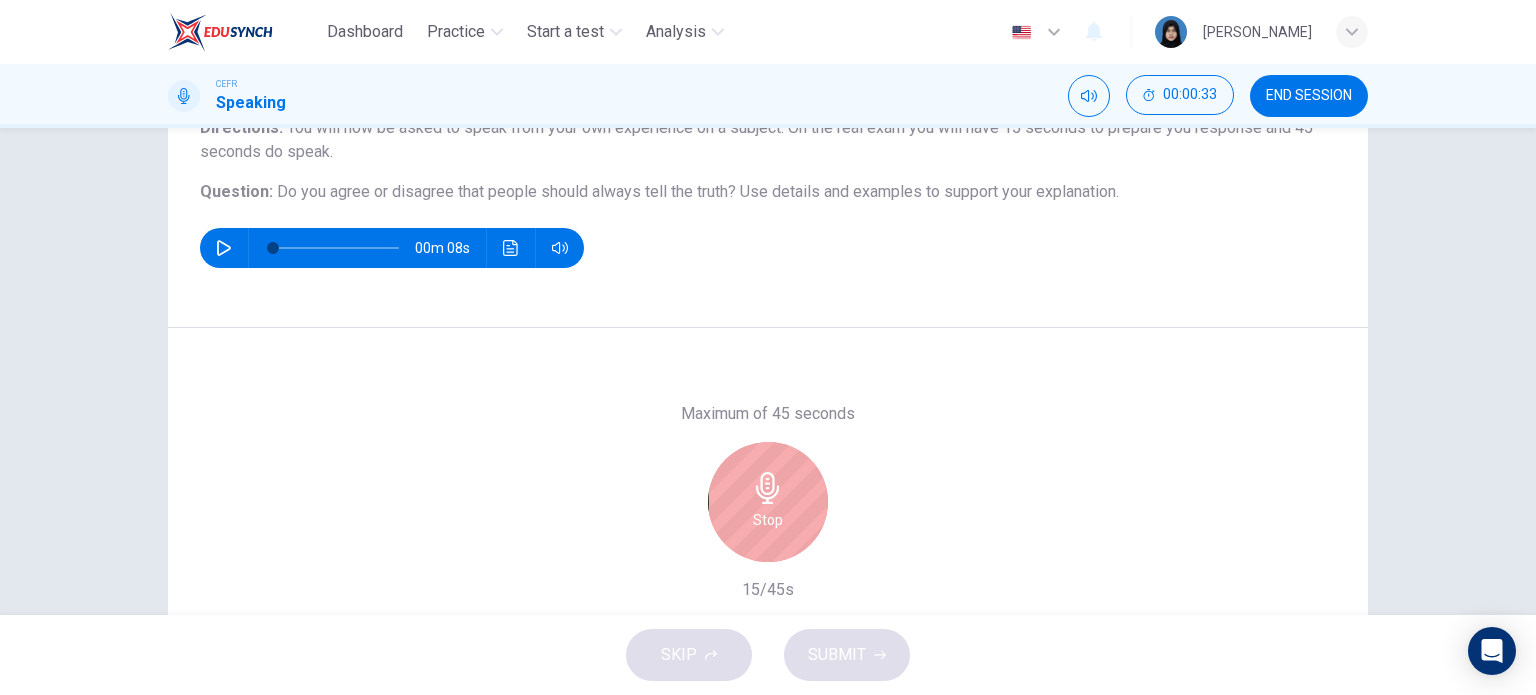 click on "Stop" at bounding box center (768, 502) 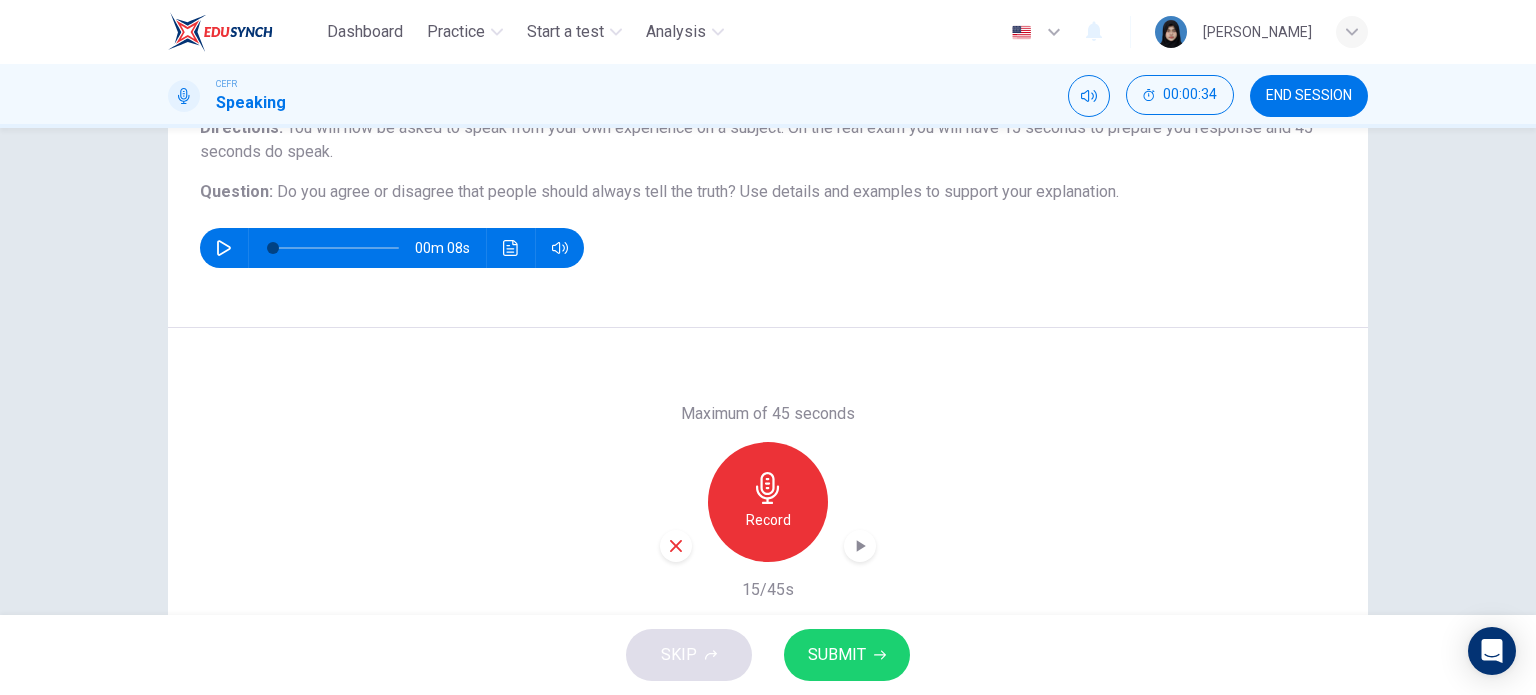 click 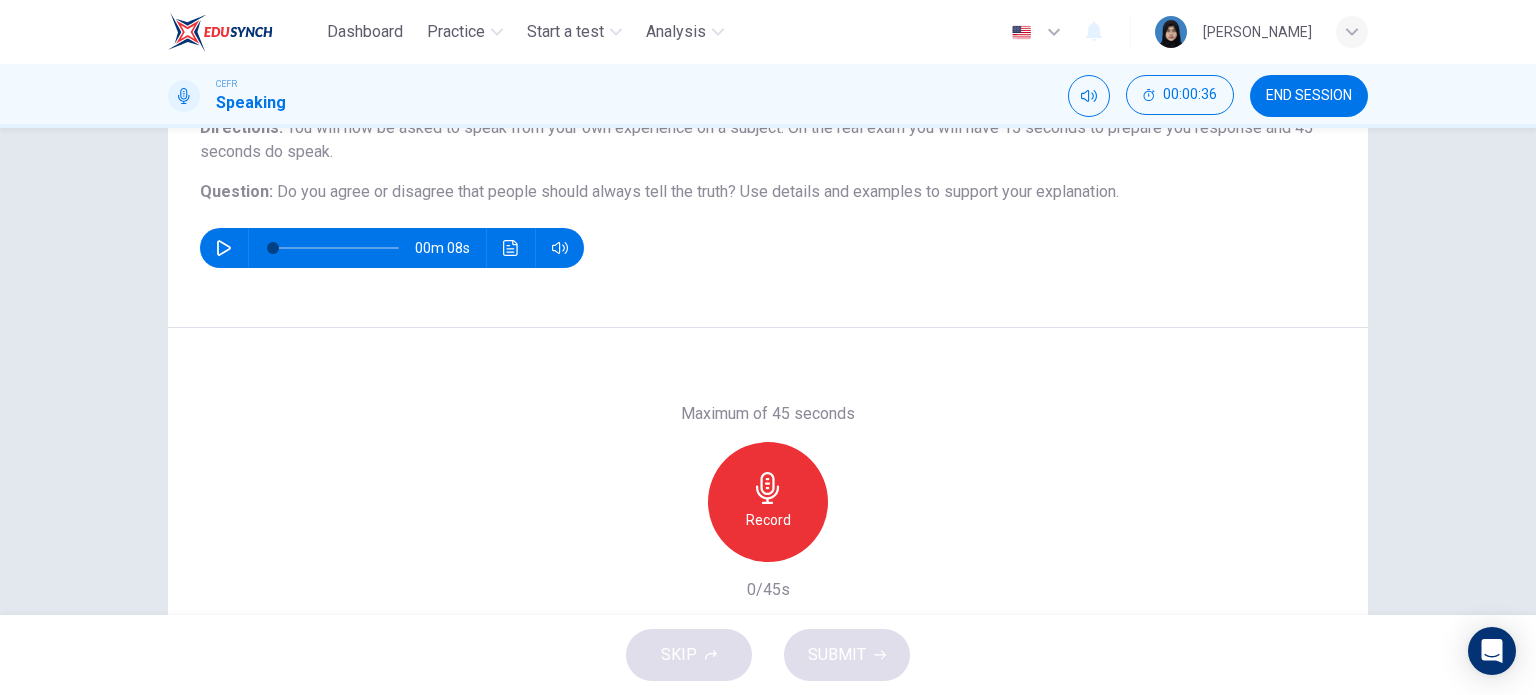 click 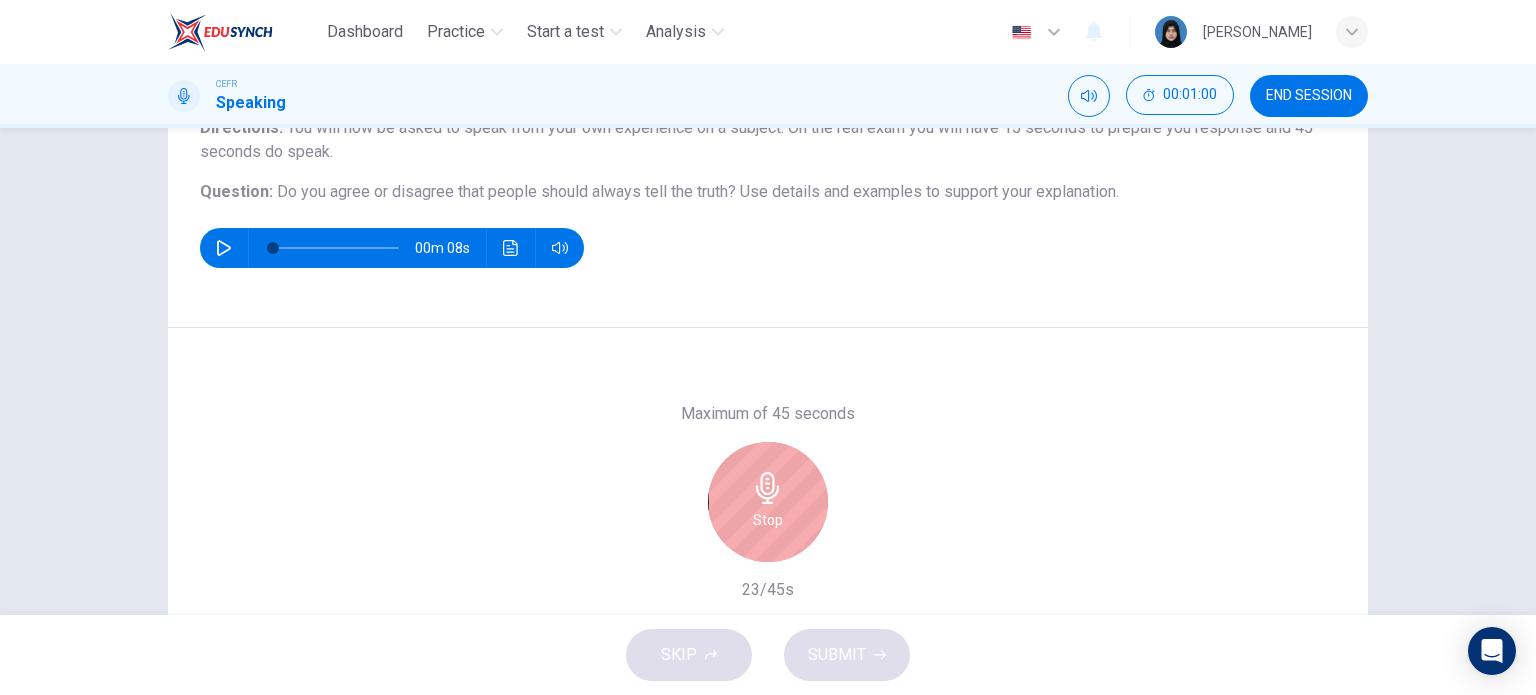 click 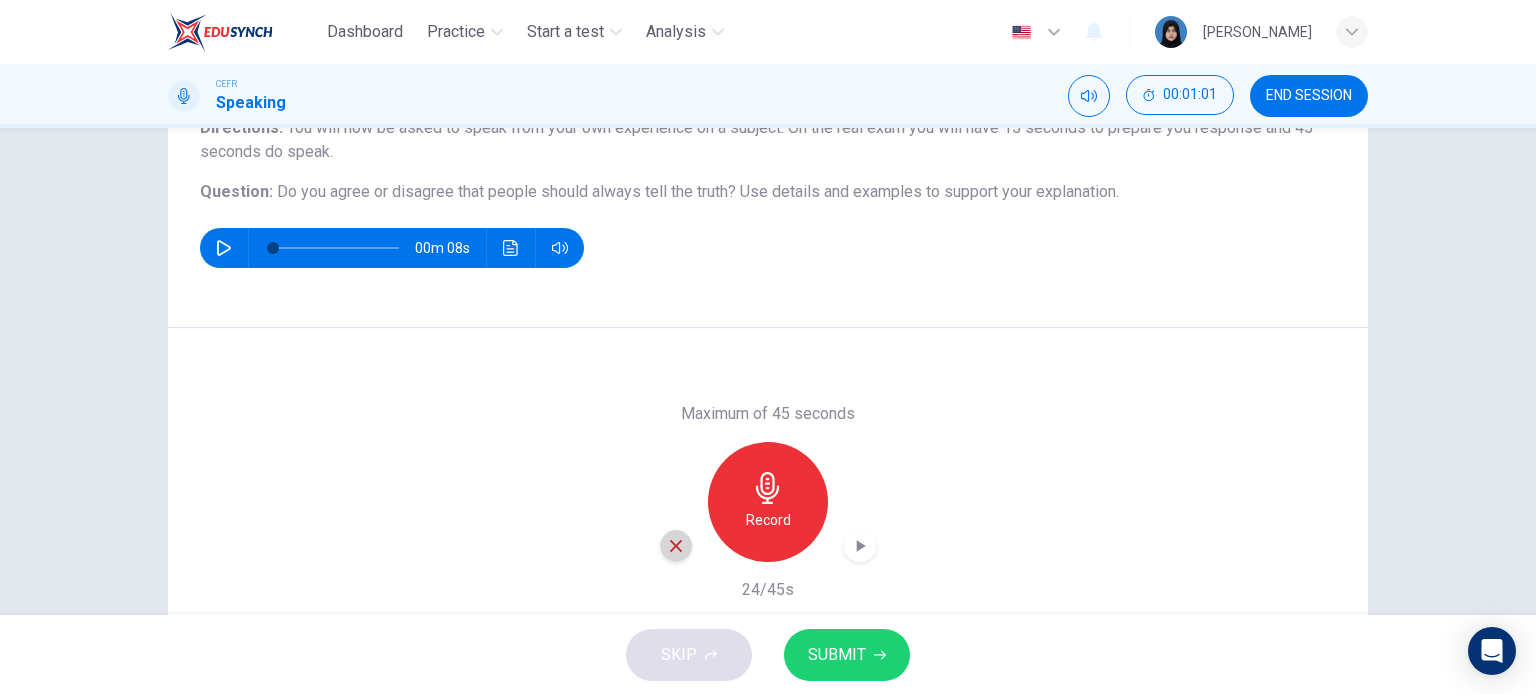 click 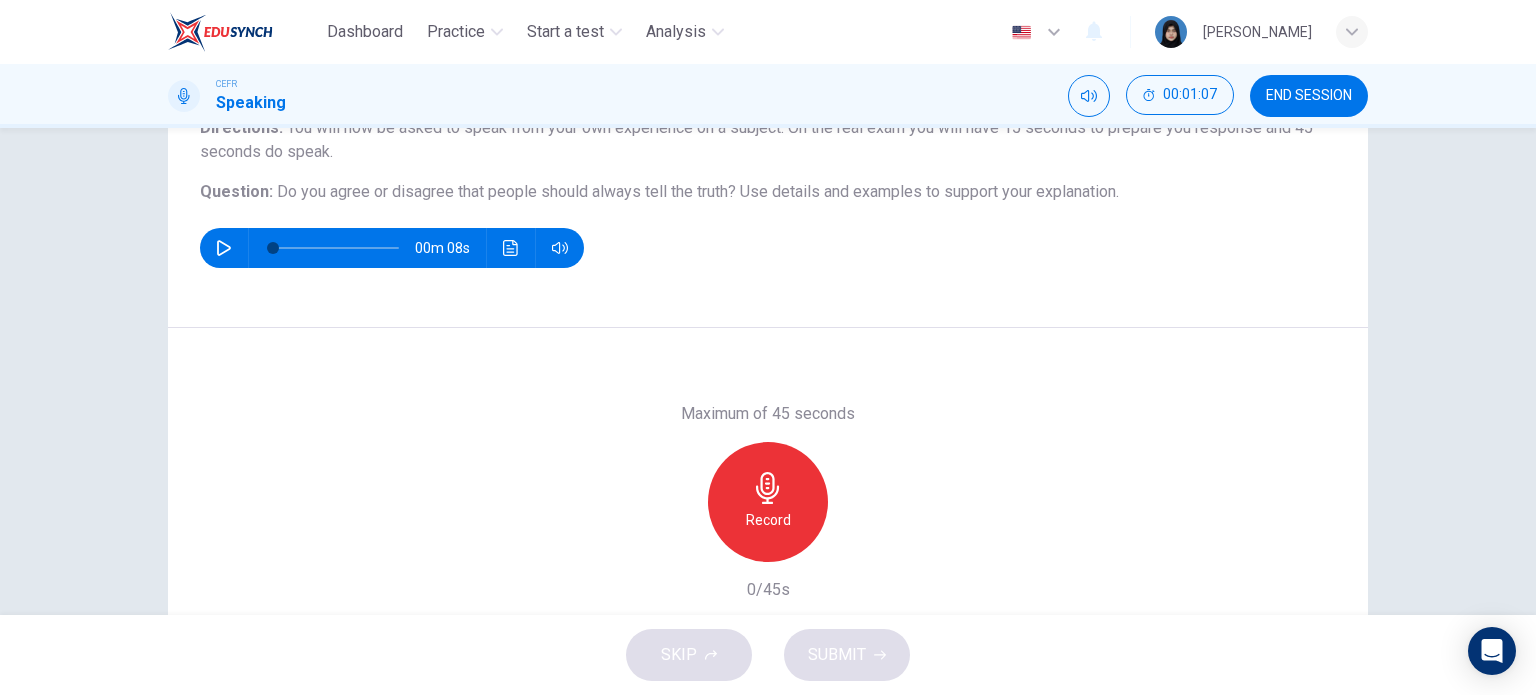 click on "Record" at bounding box center (768, 520) 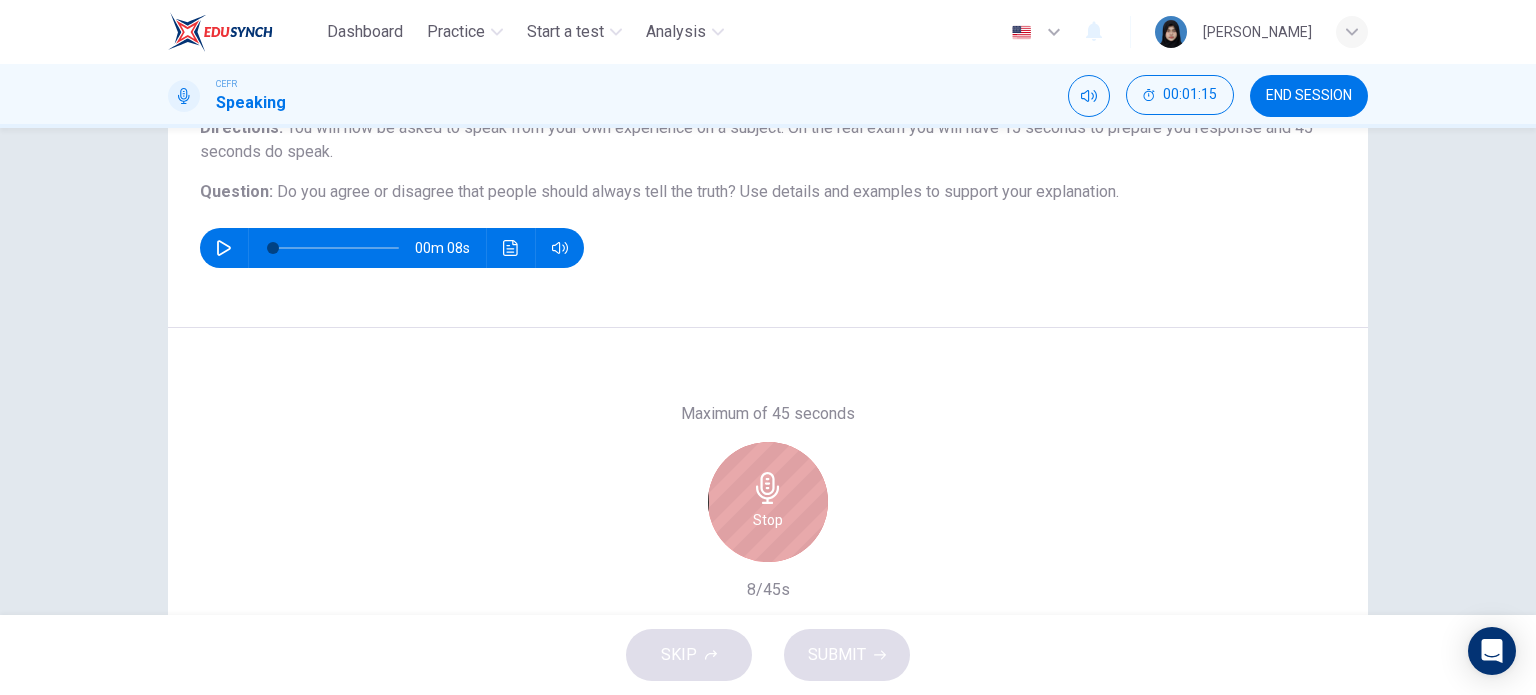 click on "Stop" at bounding box center [768, 502] 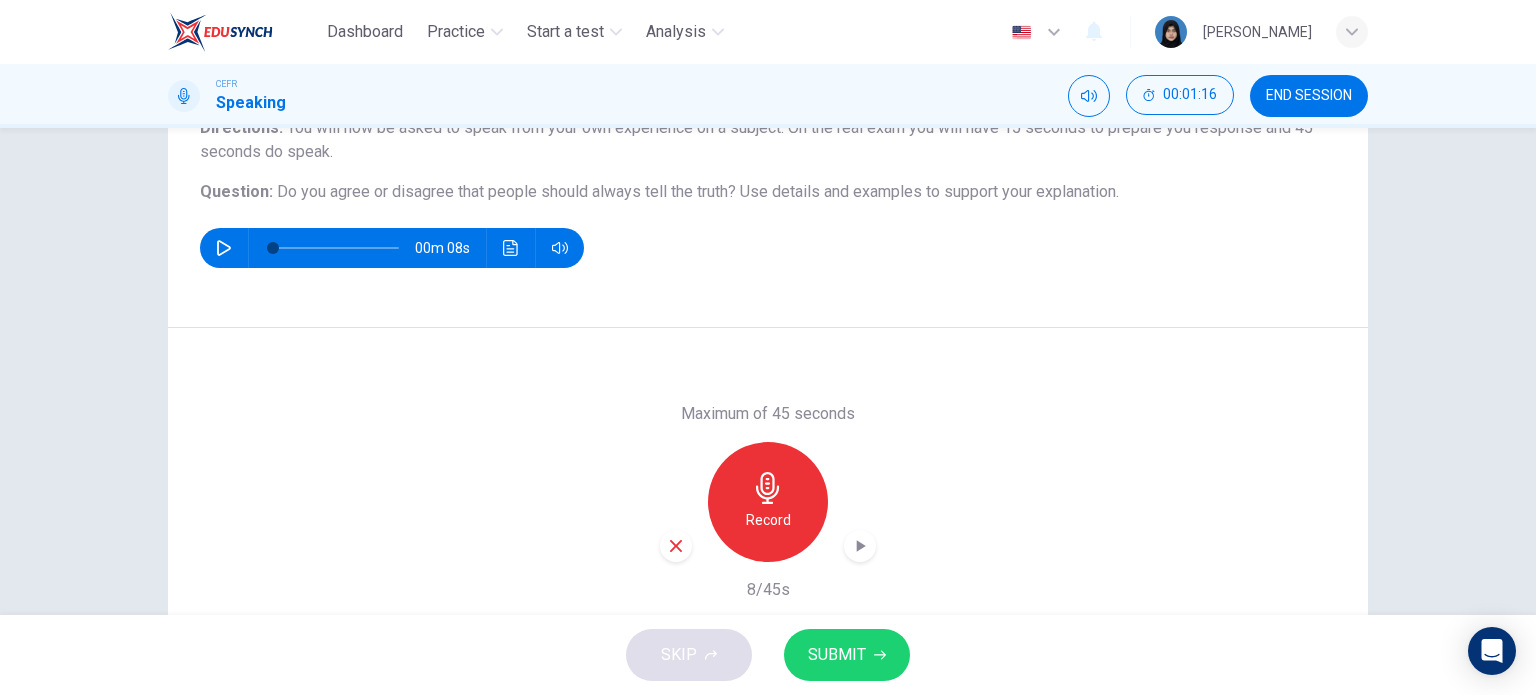 click at bounding box center (676, 546) 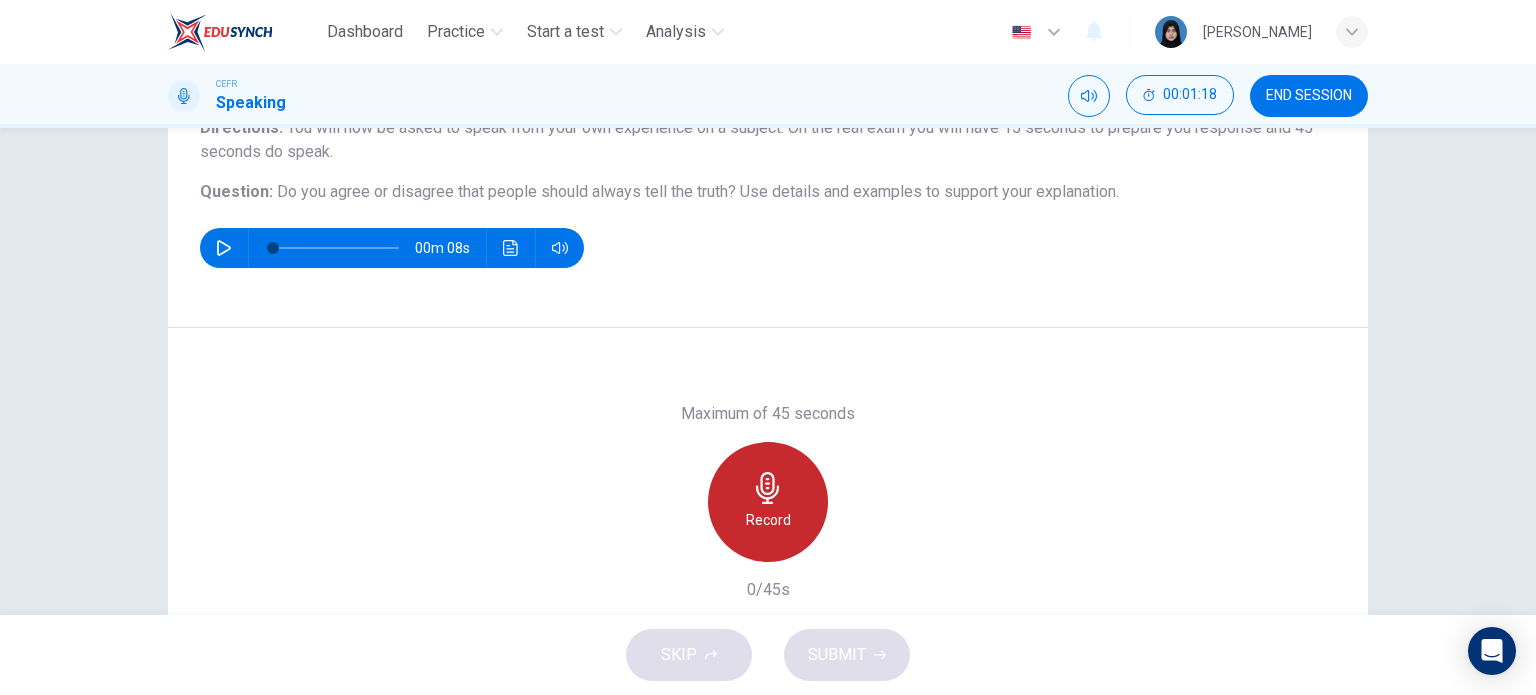 click 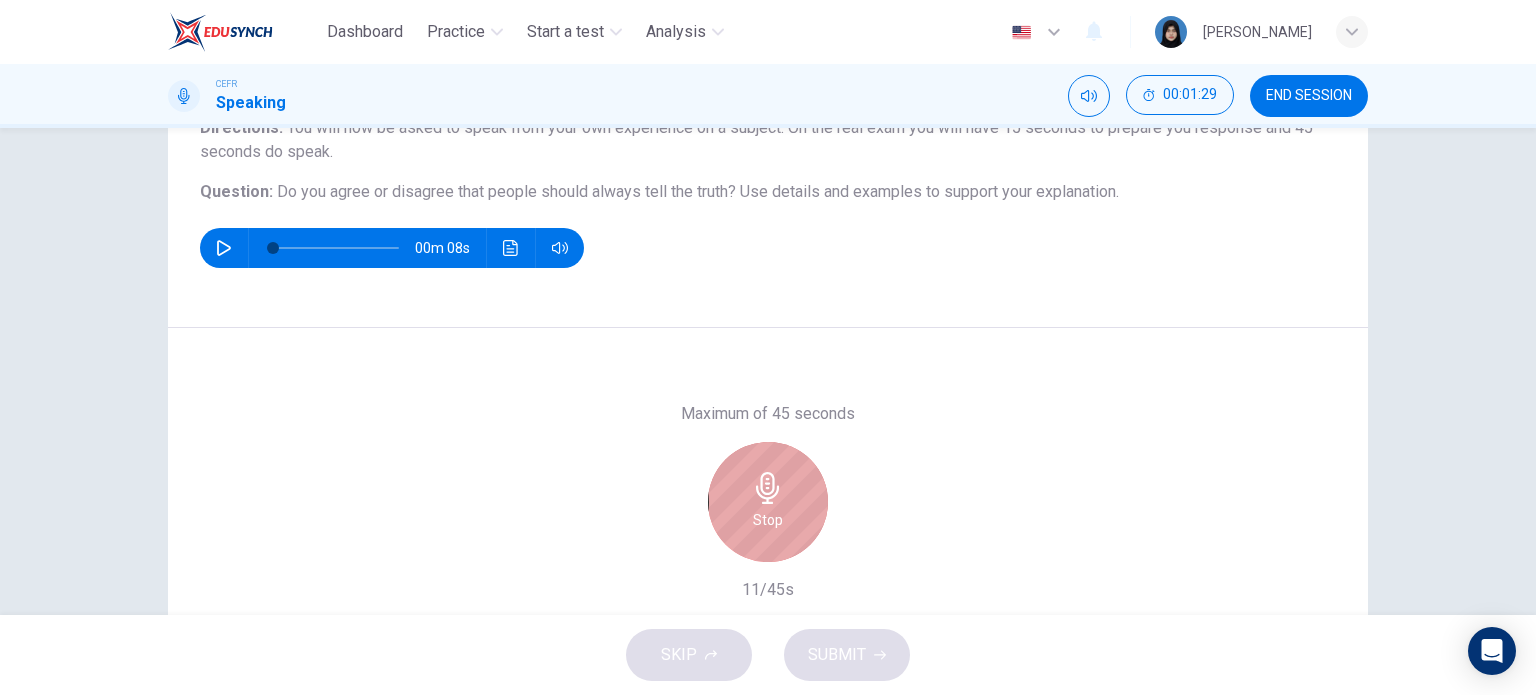 click 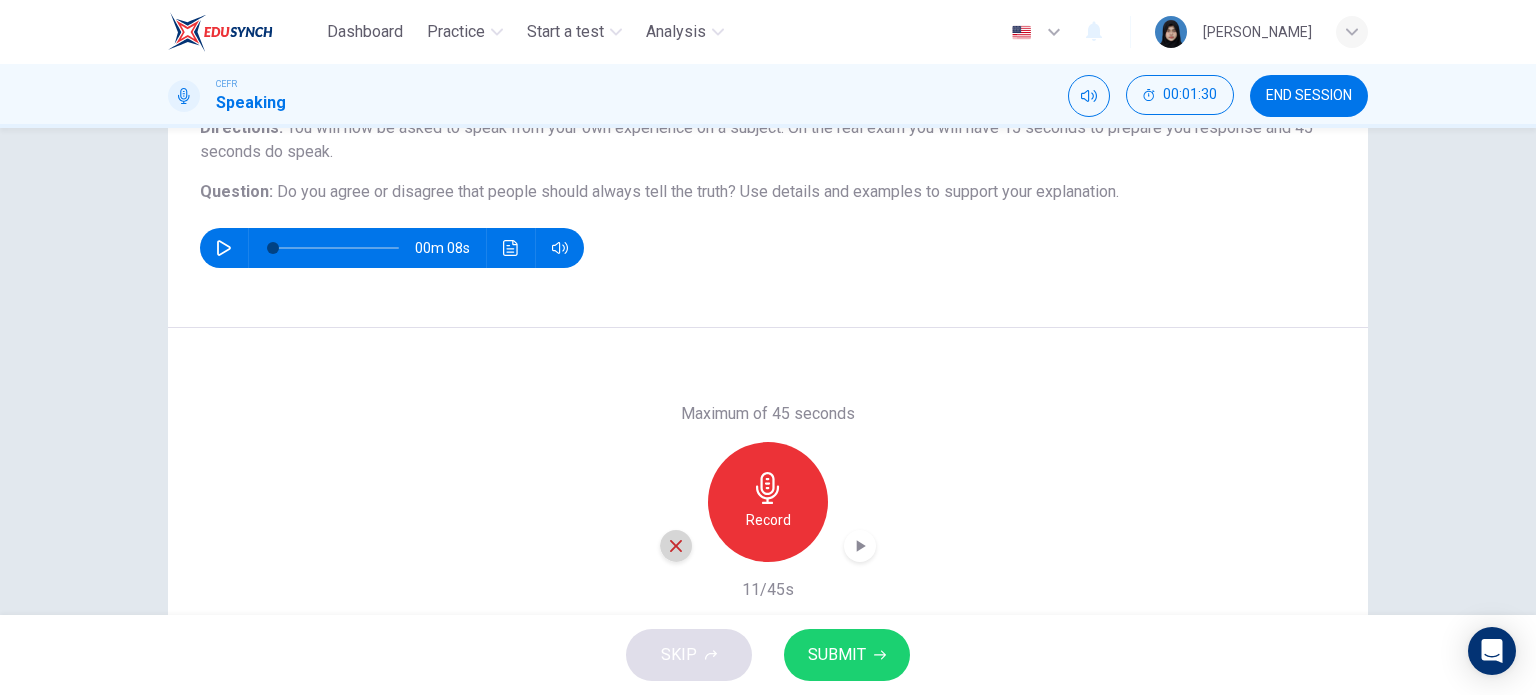 click at bounding box center [676, 546] 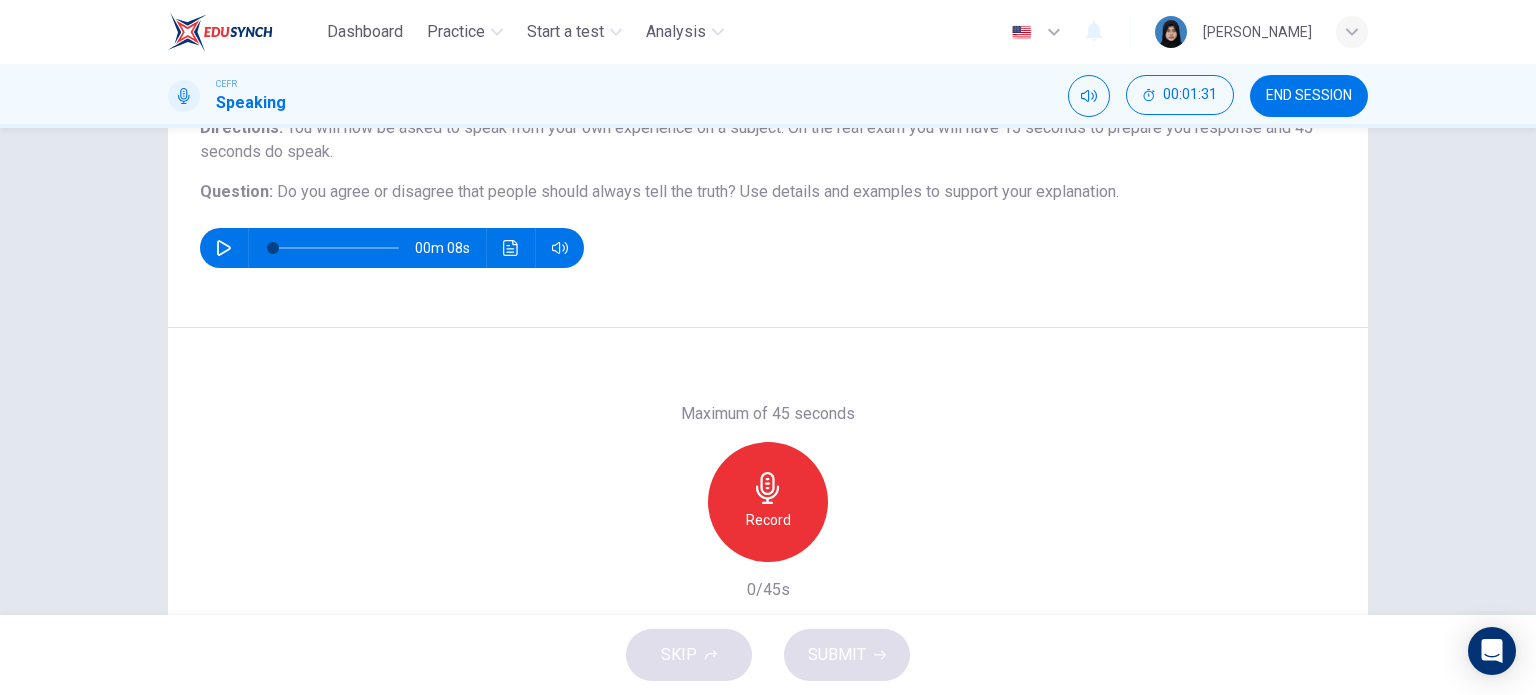 click 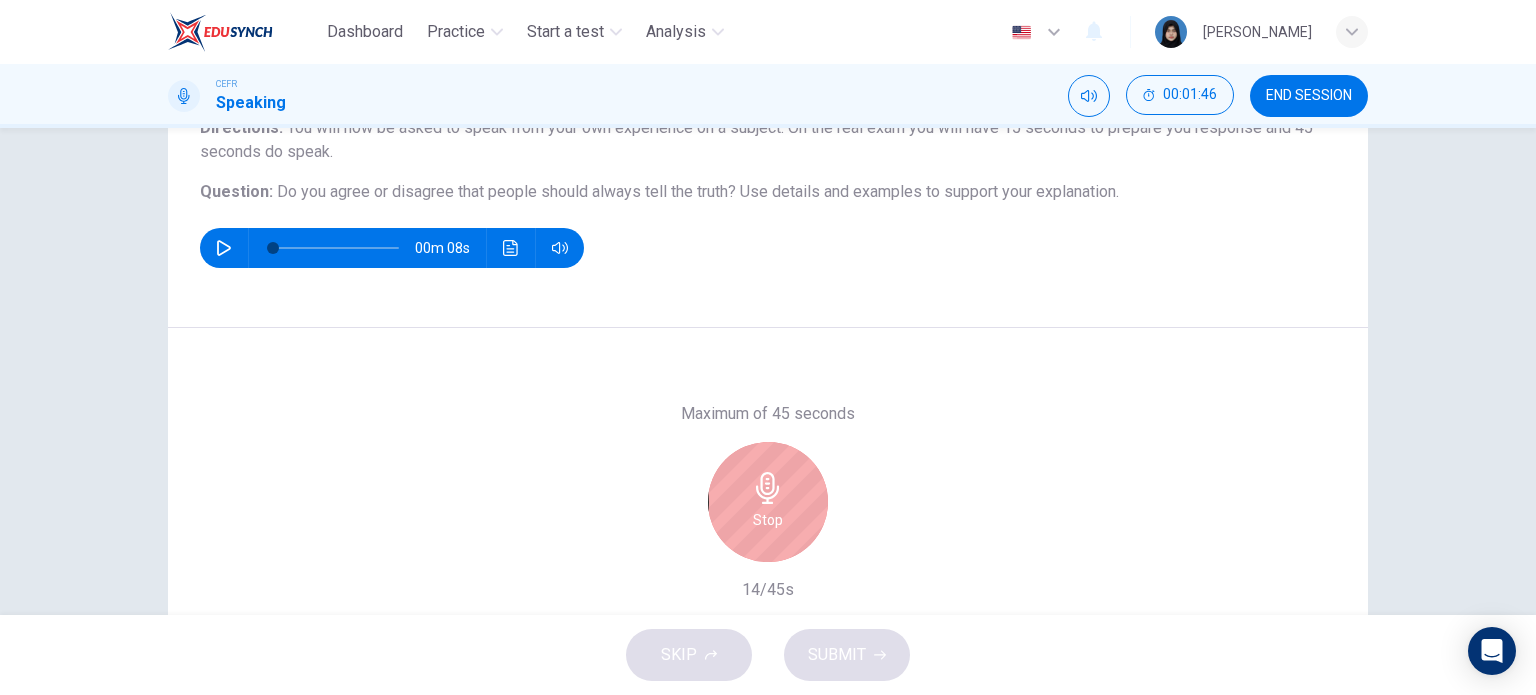 click 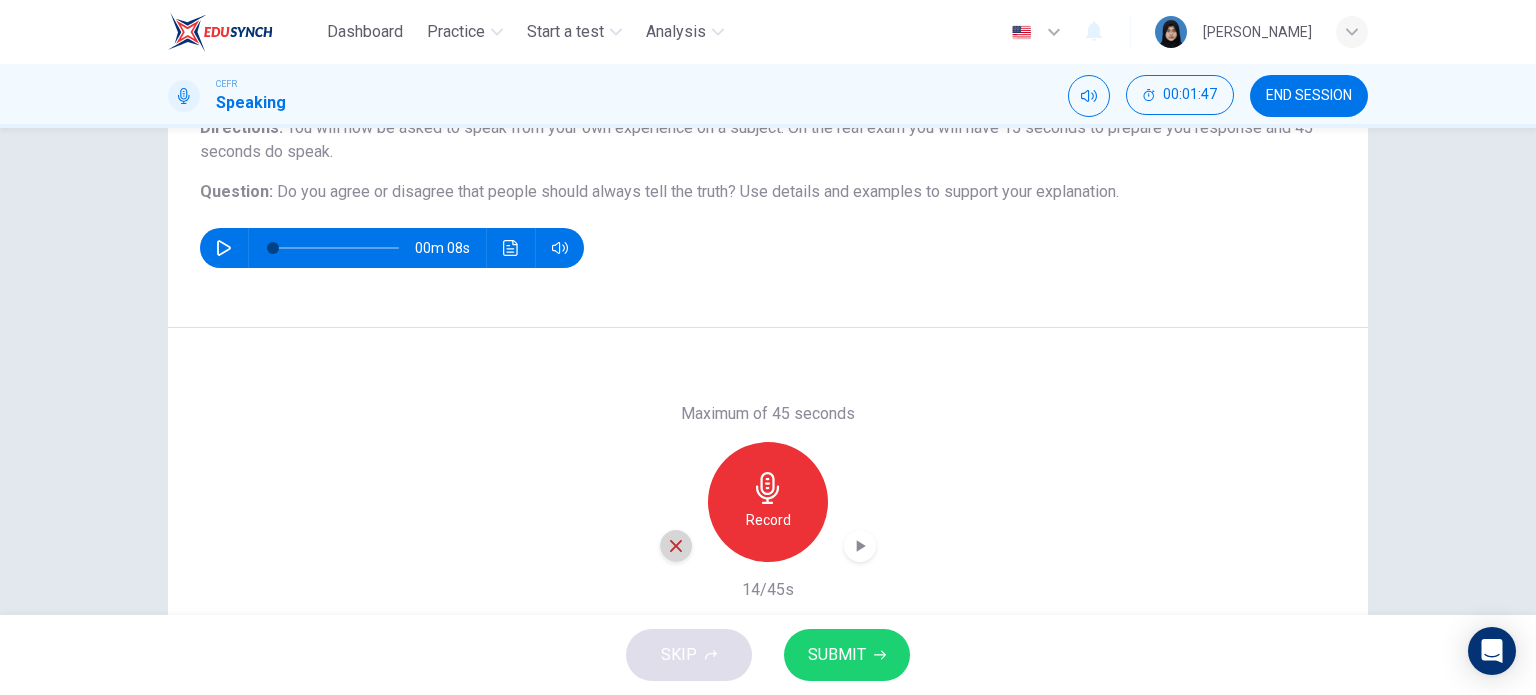 click 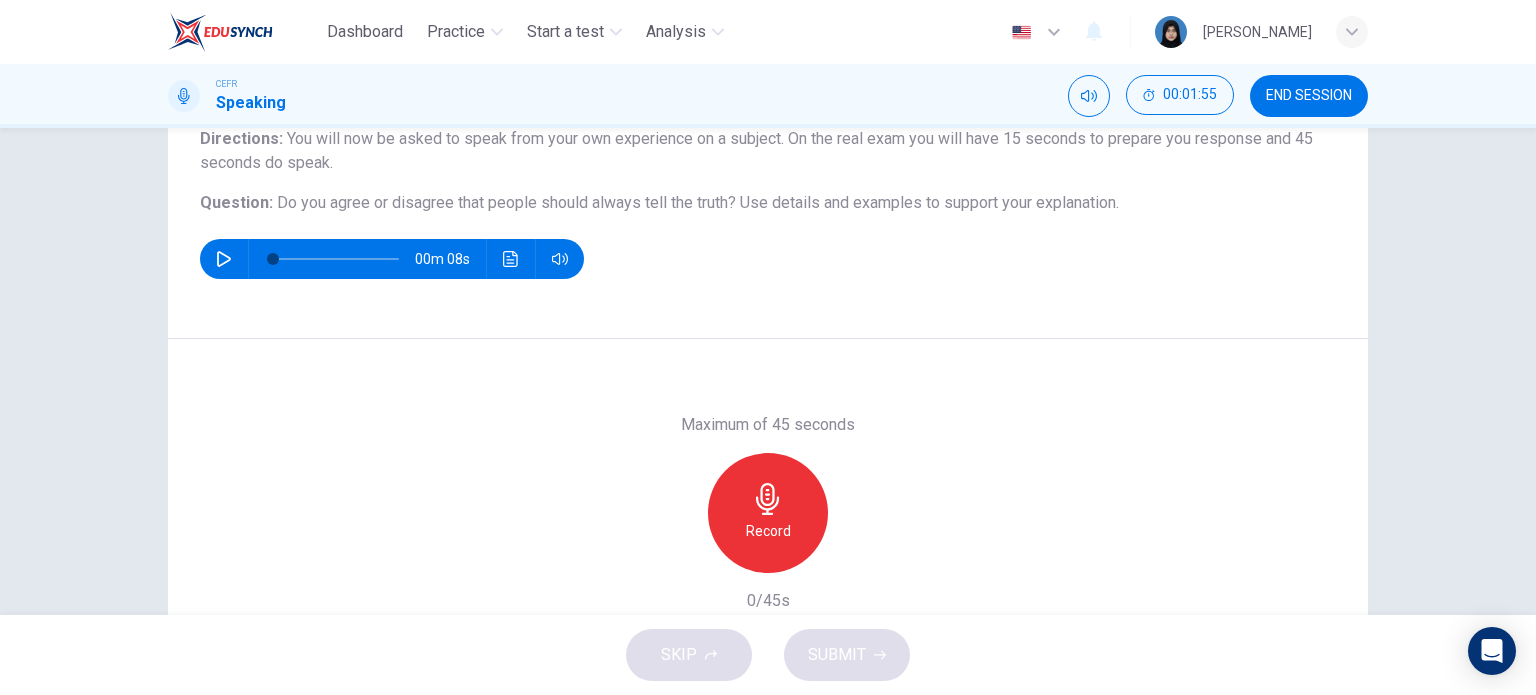 scroll, scrollTop: 188, scrollLeft: 0, axis: vertical 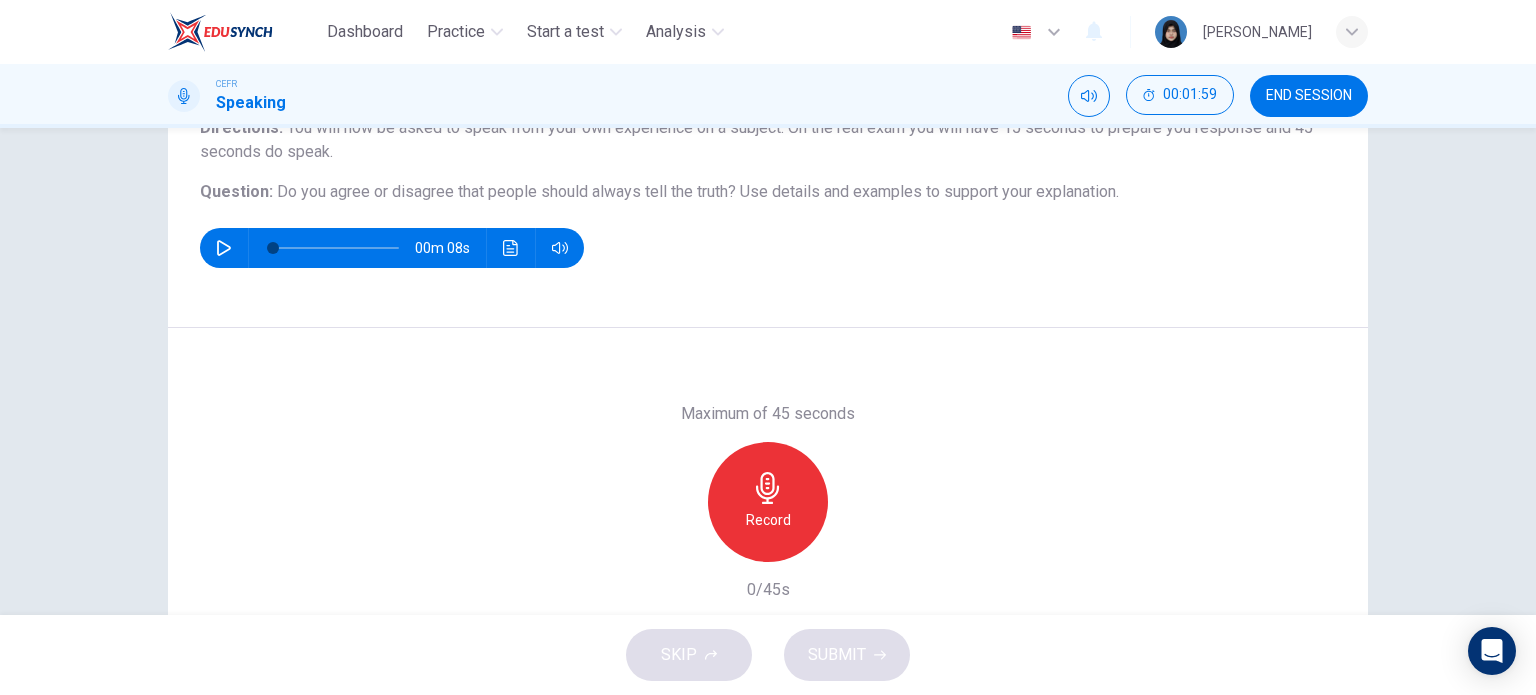 click on "Record" at bounding box center [768, 502] 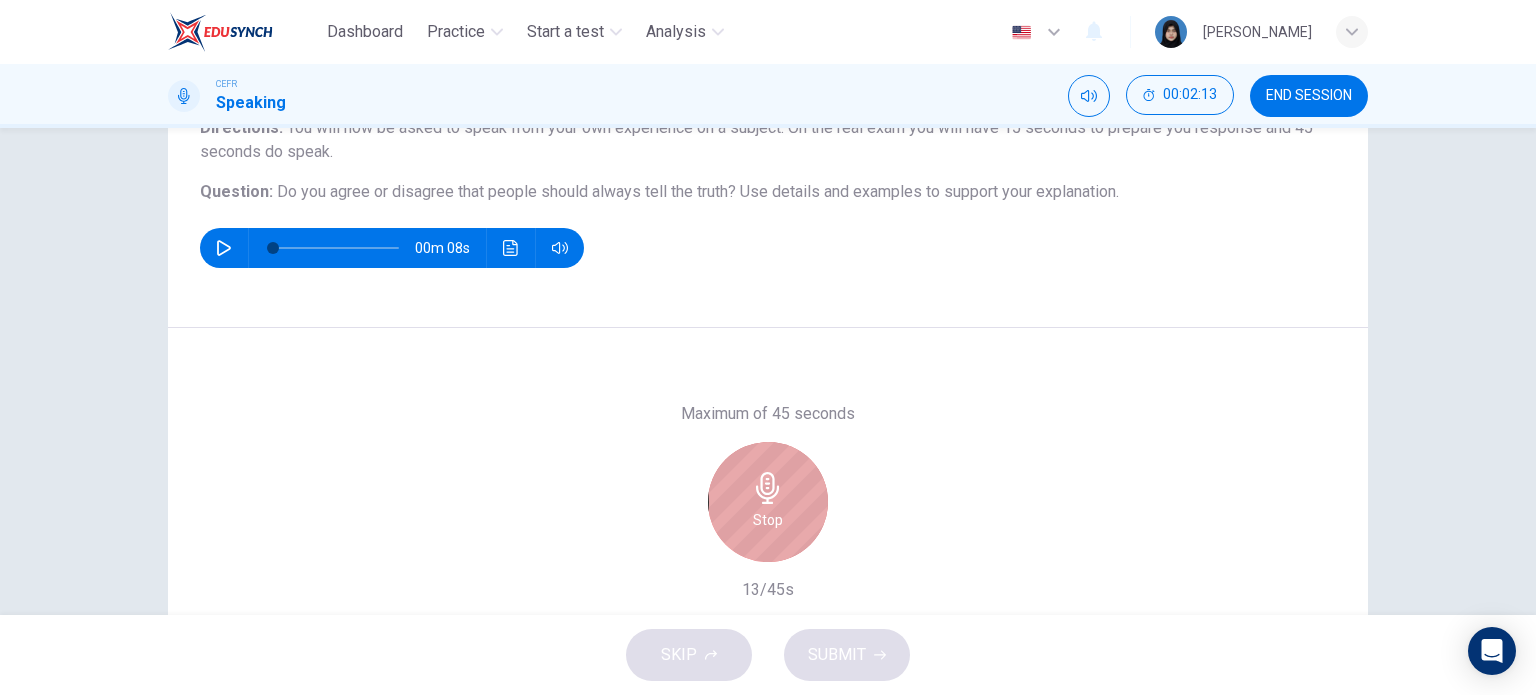click on "Stop" at bounding box center [768, 502] 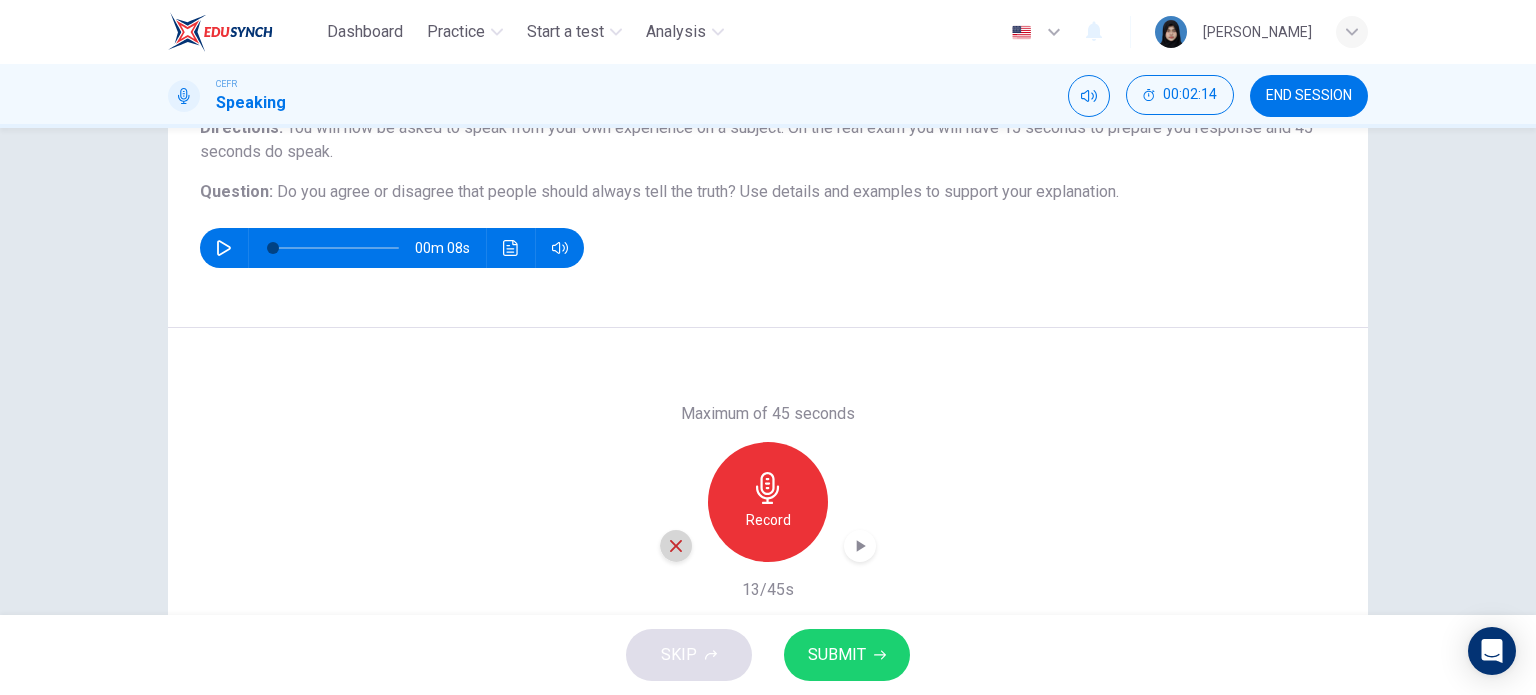 click at bounding box center (676, 546) 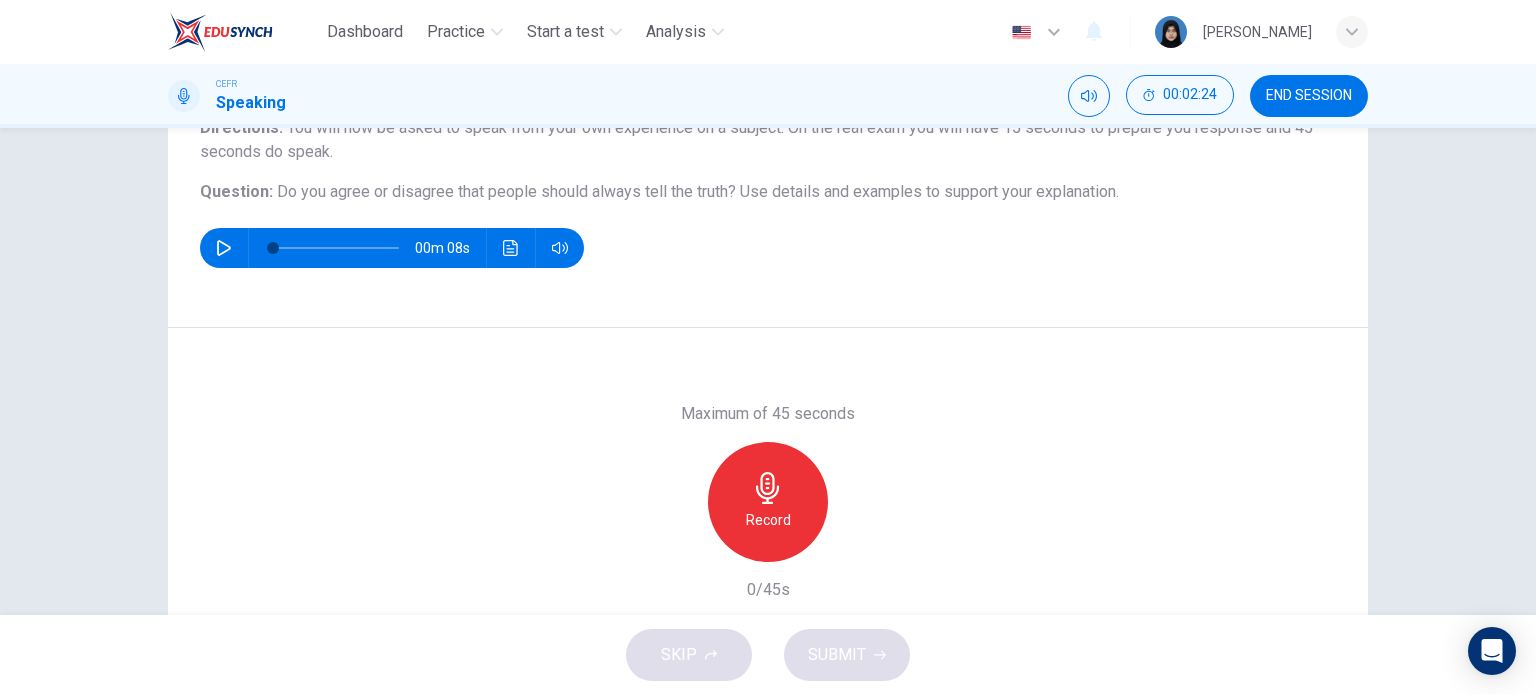 click on "Record" at bounding box center (768, 520) 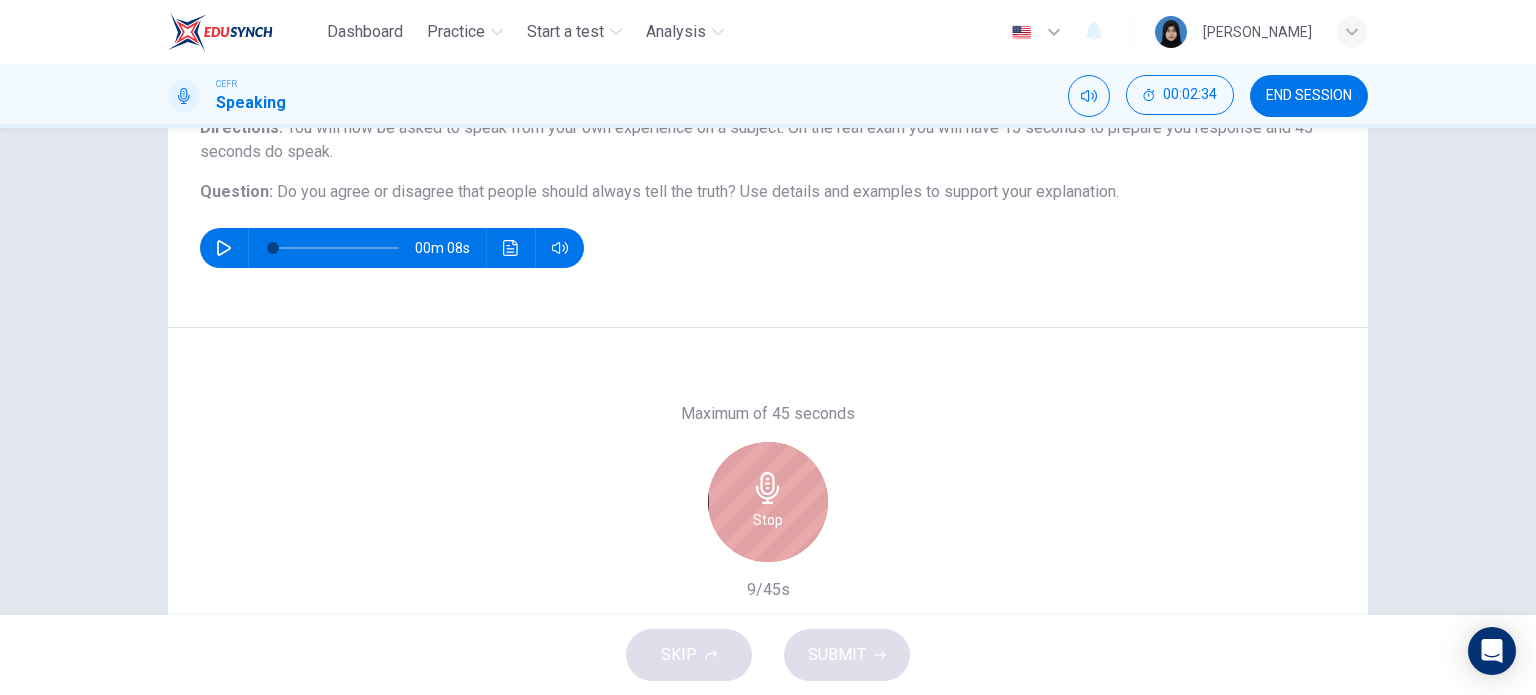 click on "Stop" at bounding box center [768, 502] 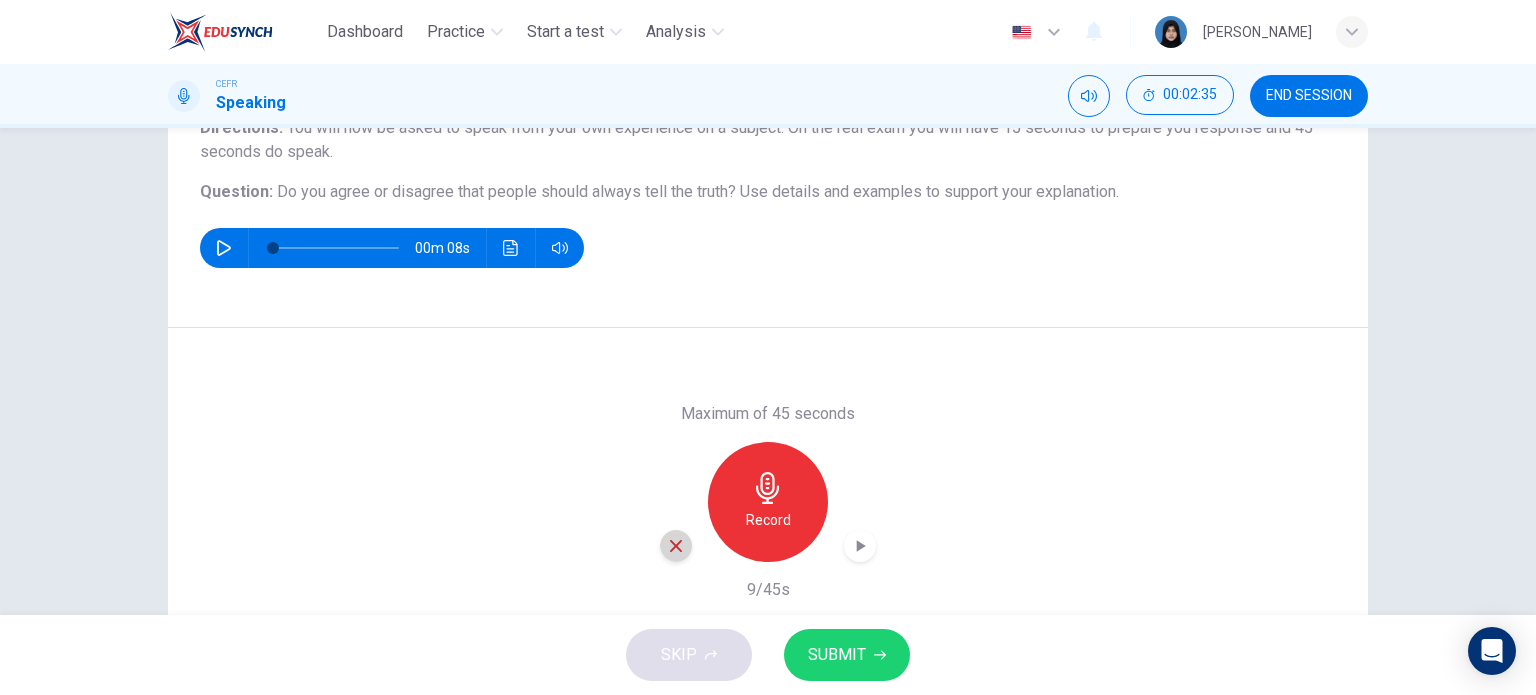 click 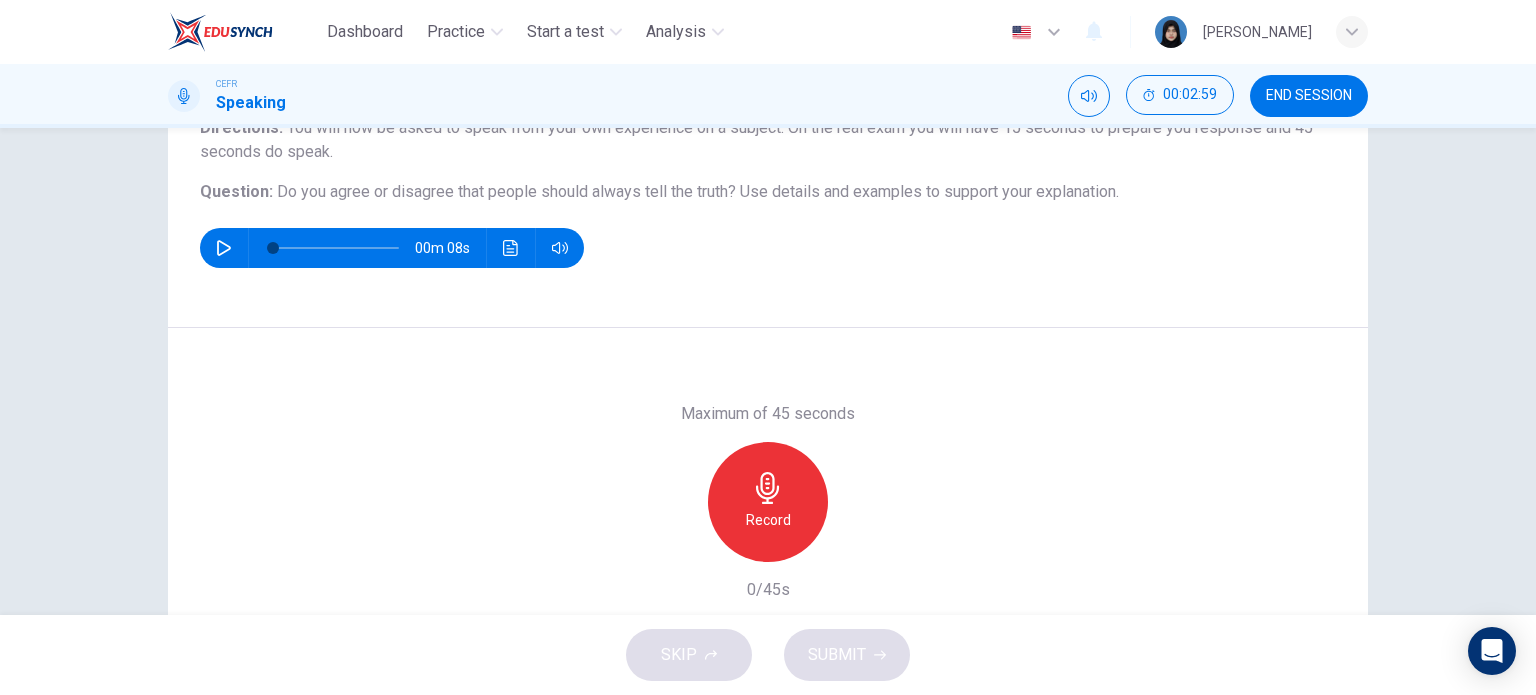 click on "Record" at bounding box center (768, 520) 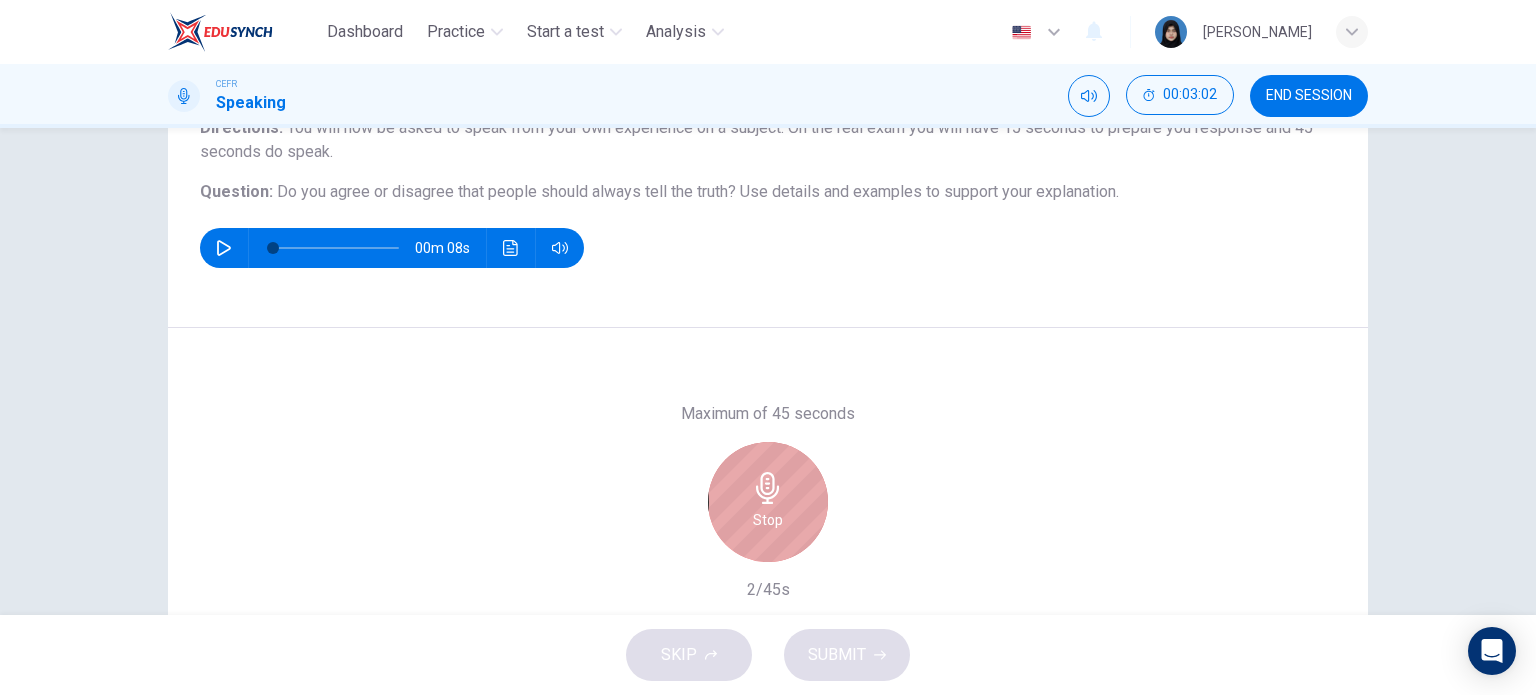 click on "Stop" at bounding box center [768, 520] 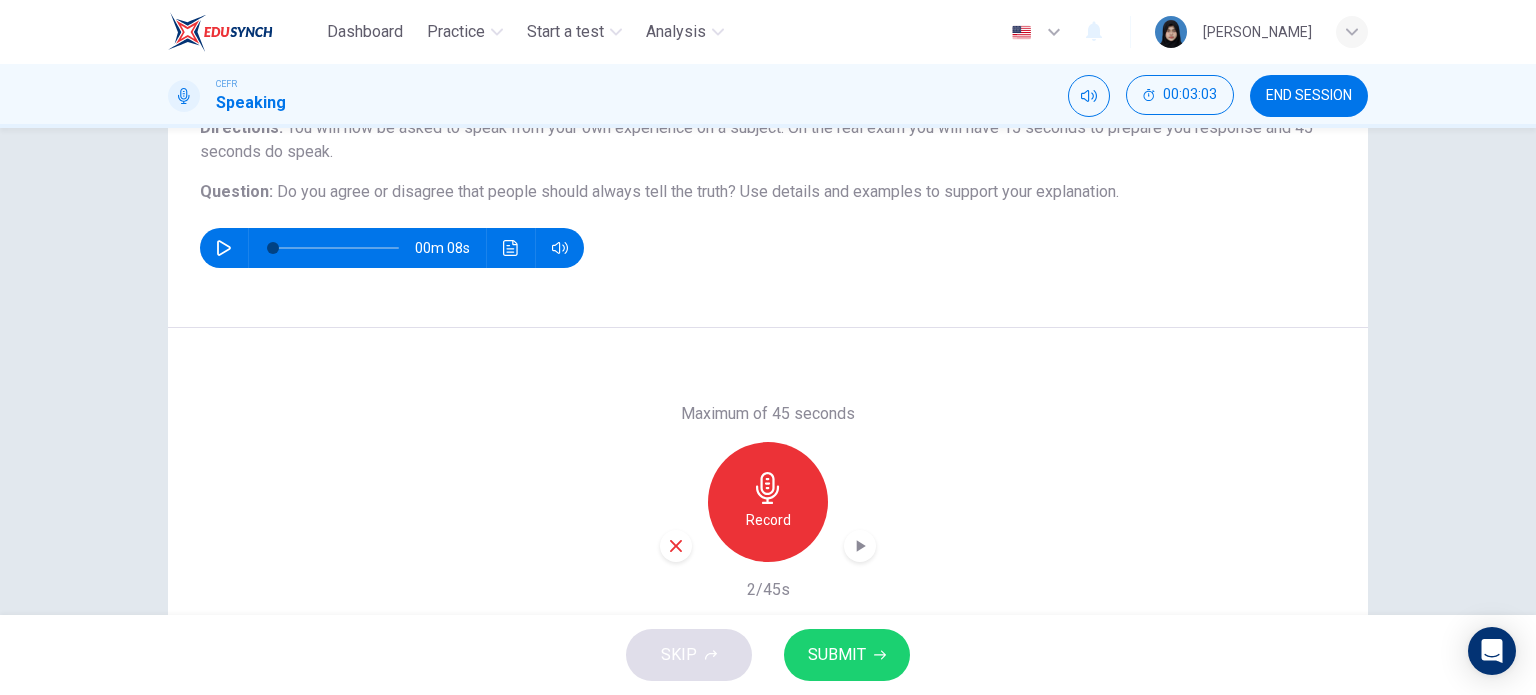 drag, startPoint x: 683, startPoint y: 534, endPoint x: 650, endPoint y: 545, distance: 34.785053 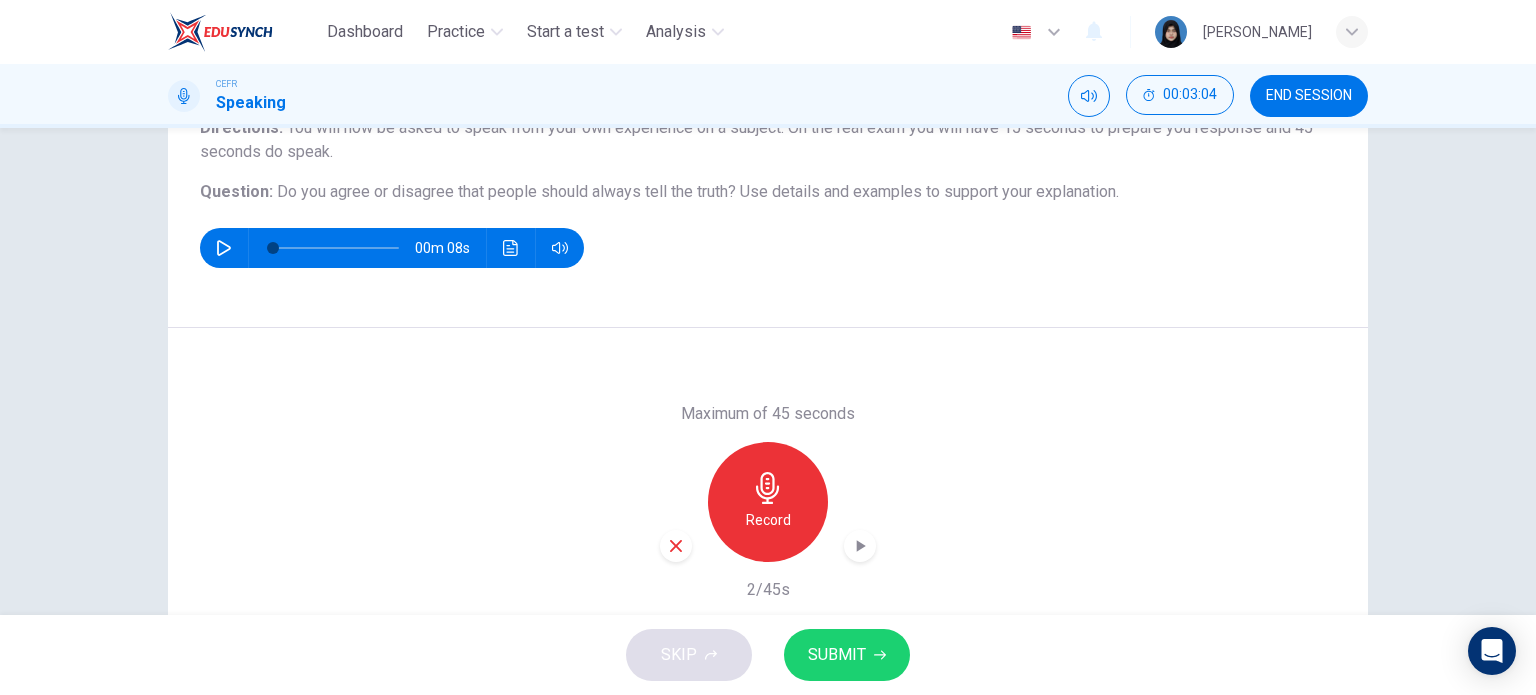 click 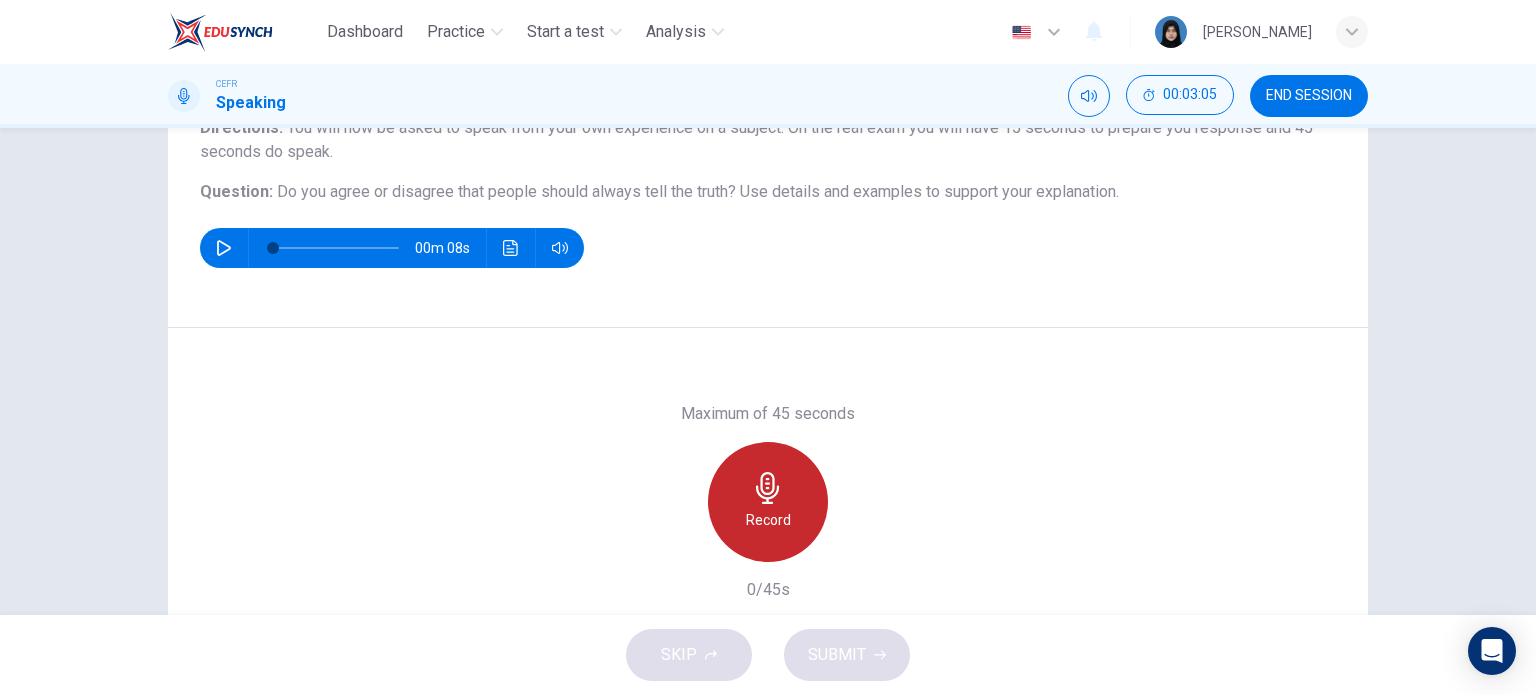 click on "Record" at bounding box center (768, 520) 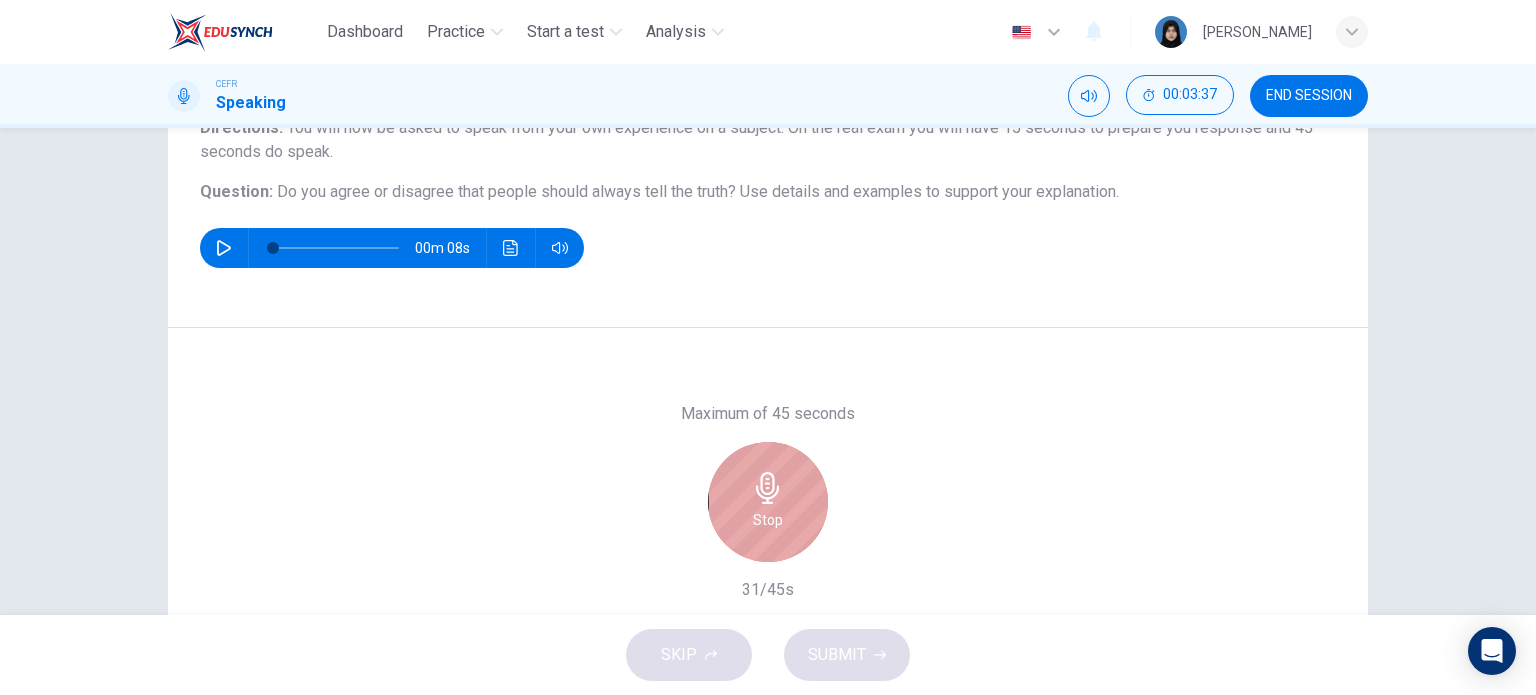 click on "Stop" at bounding box center (768, 520) 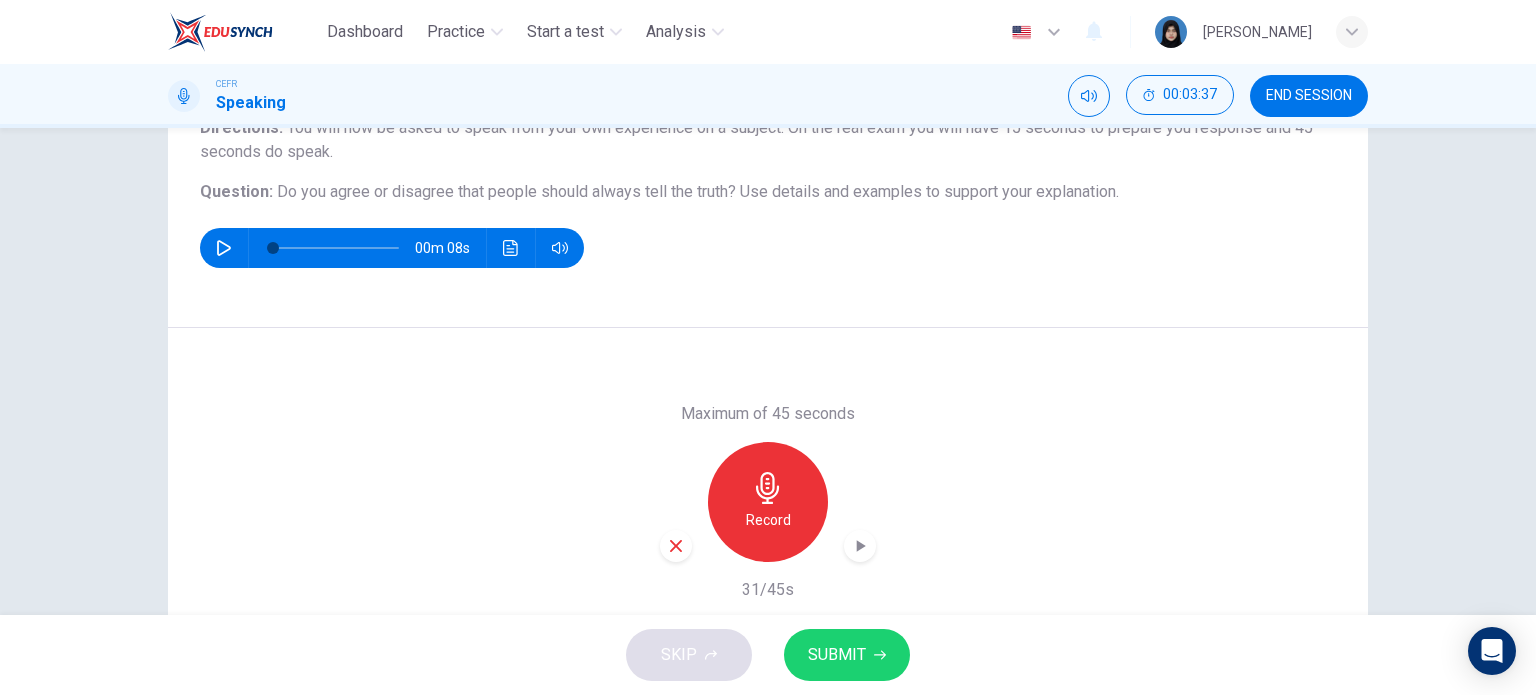 click at bounding box center (676, 546) 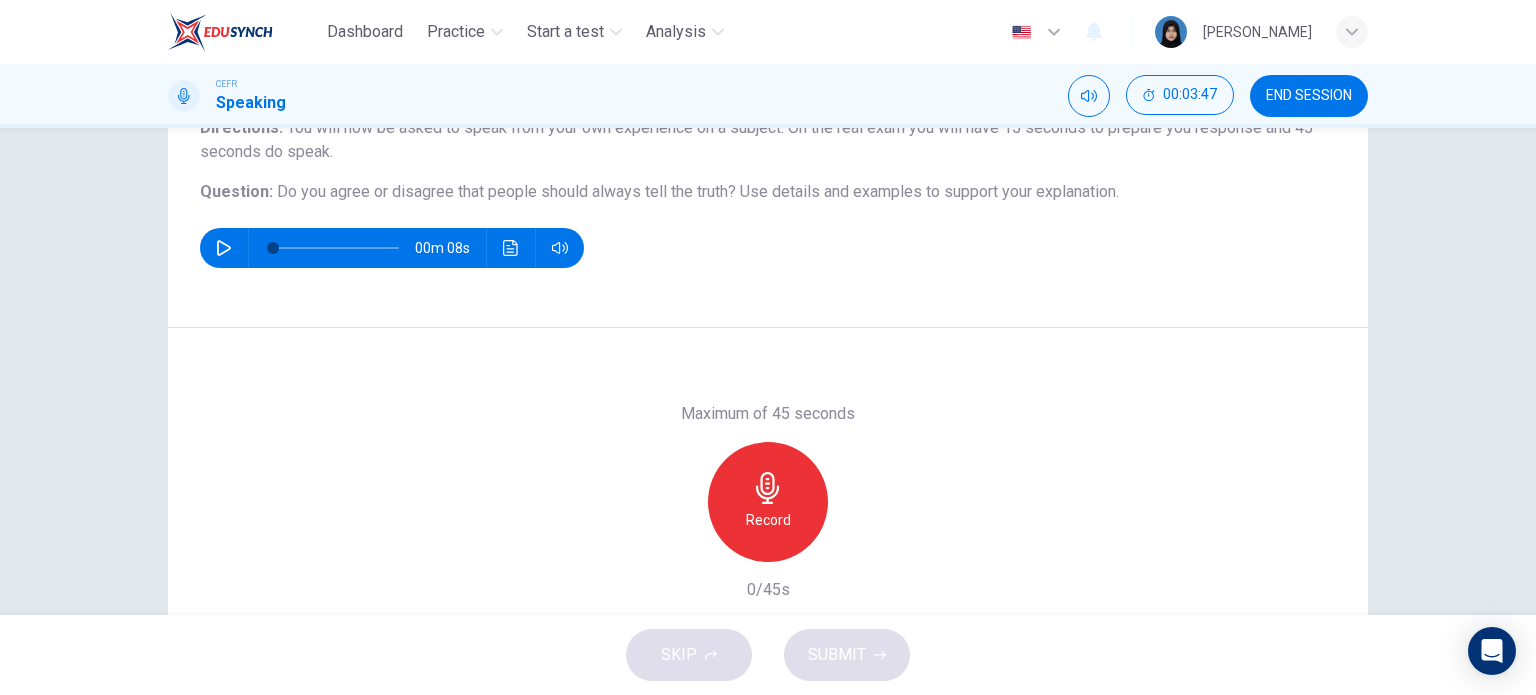 drag, startPoint x: 268, startPoint y: 193, endPoint x: 436, endPoint y: 190, distance: 168.02678 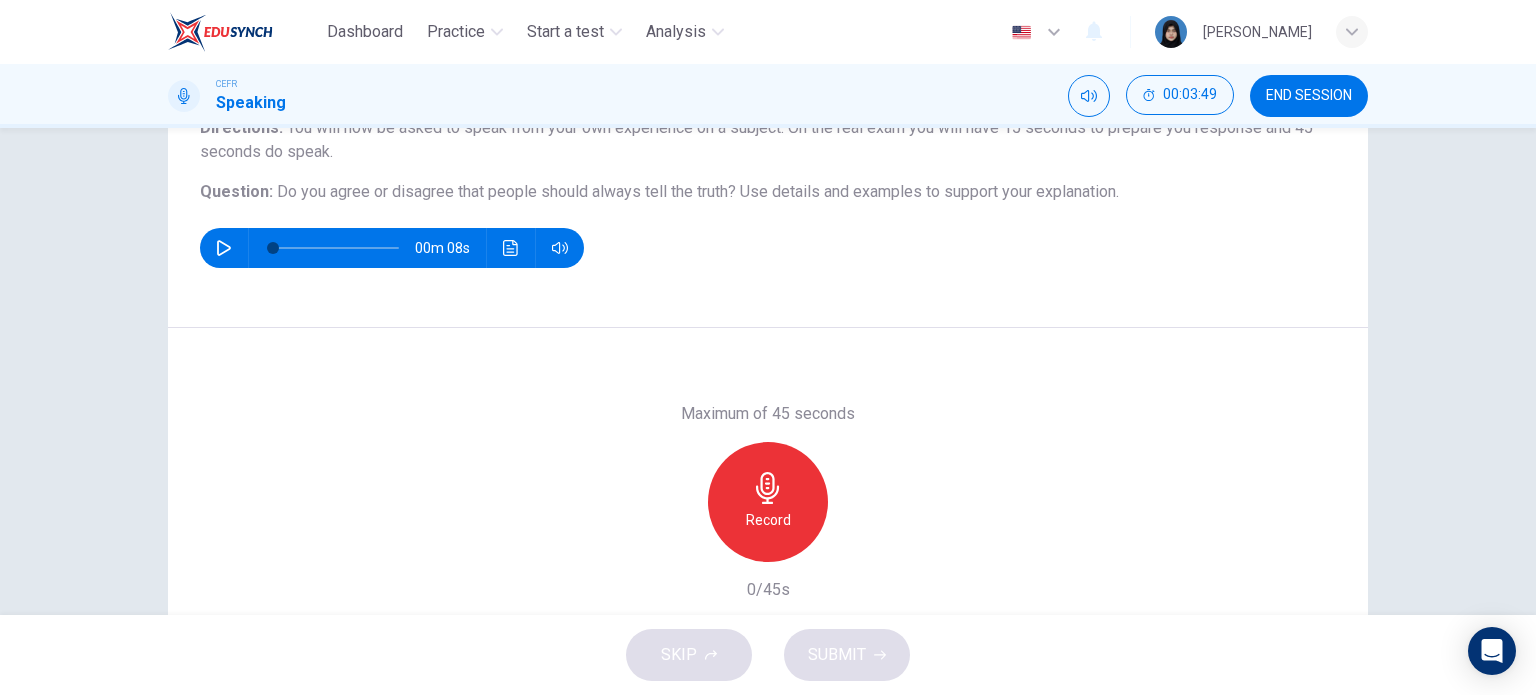 click on "END SESSION" at bounding box center (1309, 96) 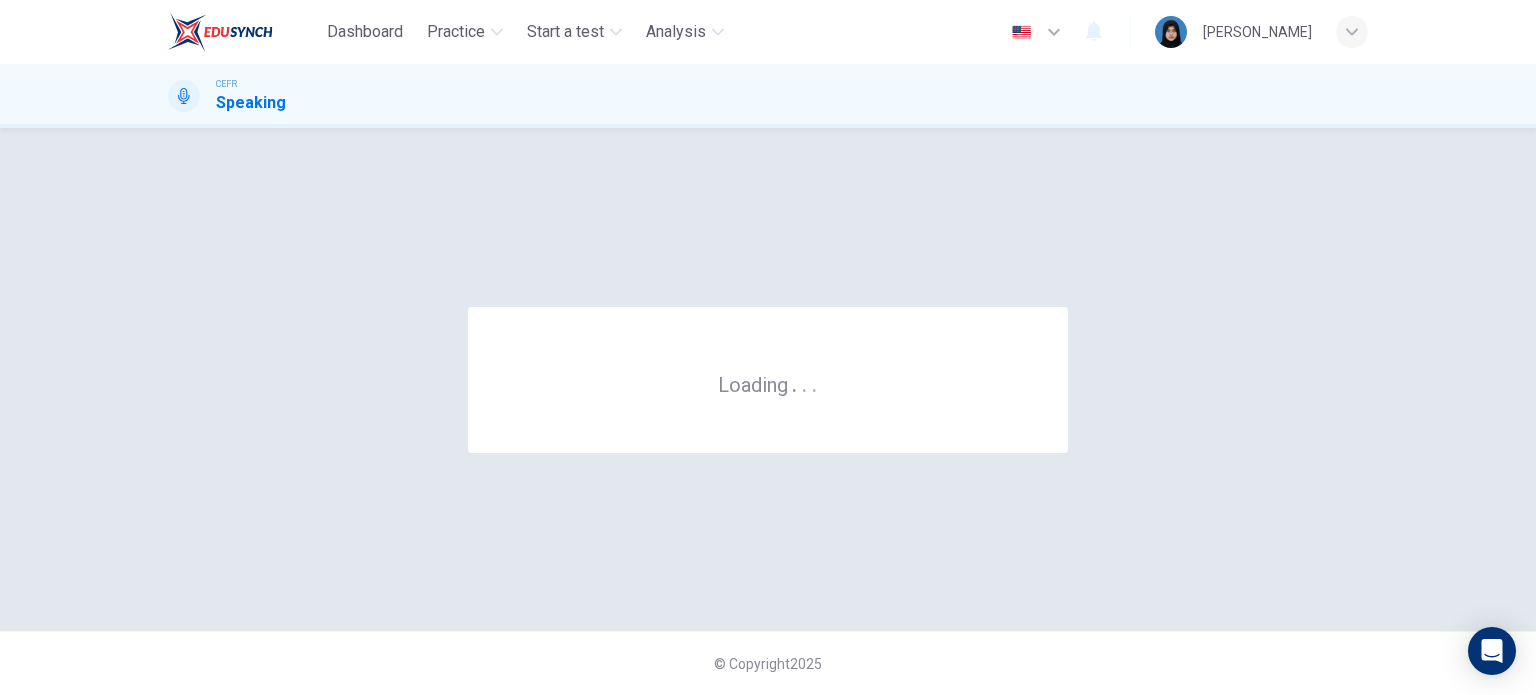 scroll, scrollTop: 0, scrollLeft: 0, axis: both 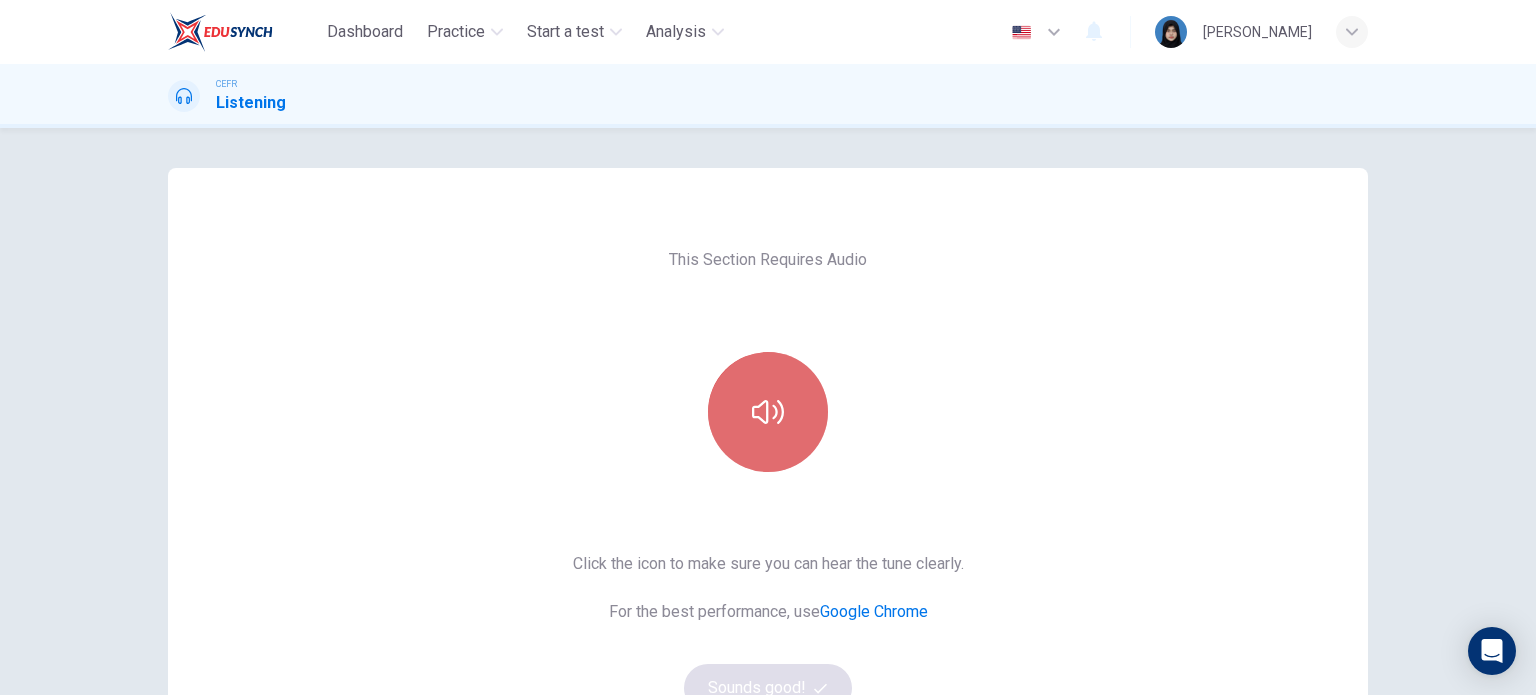 click at bounding box center (768, 412) 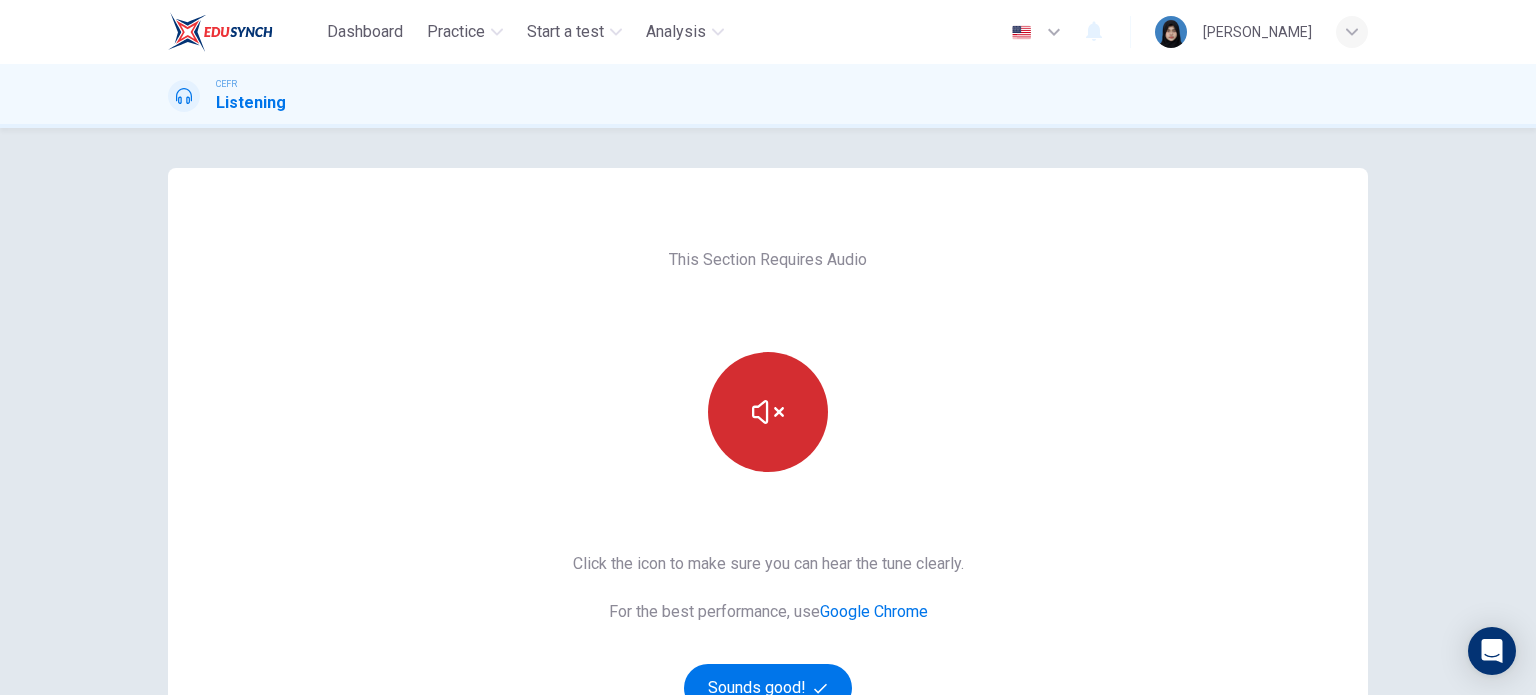 click at bounding box center (768, 412) 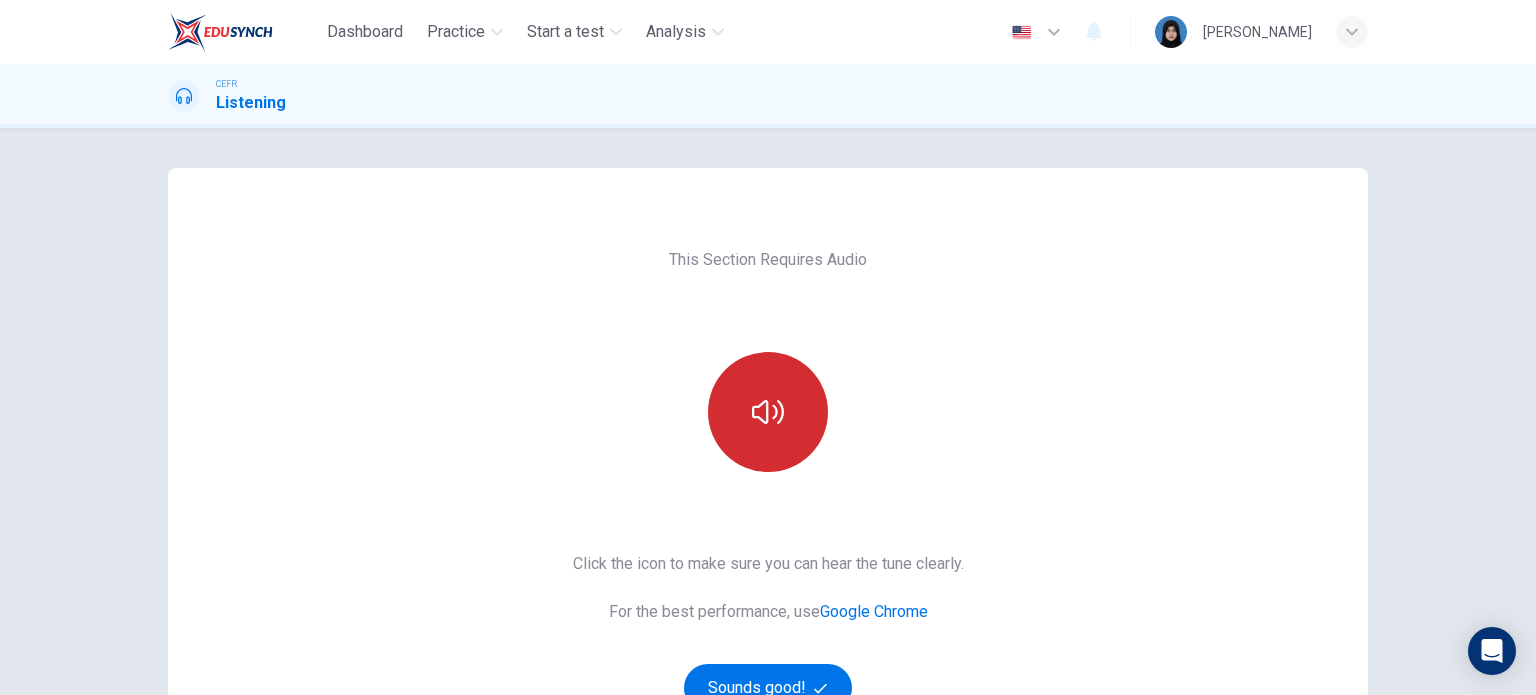 click at bounding box center (768, 412) 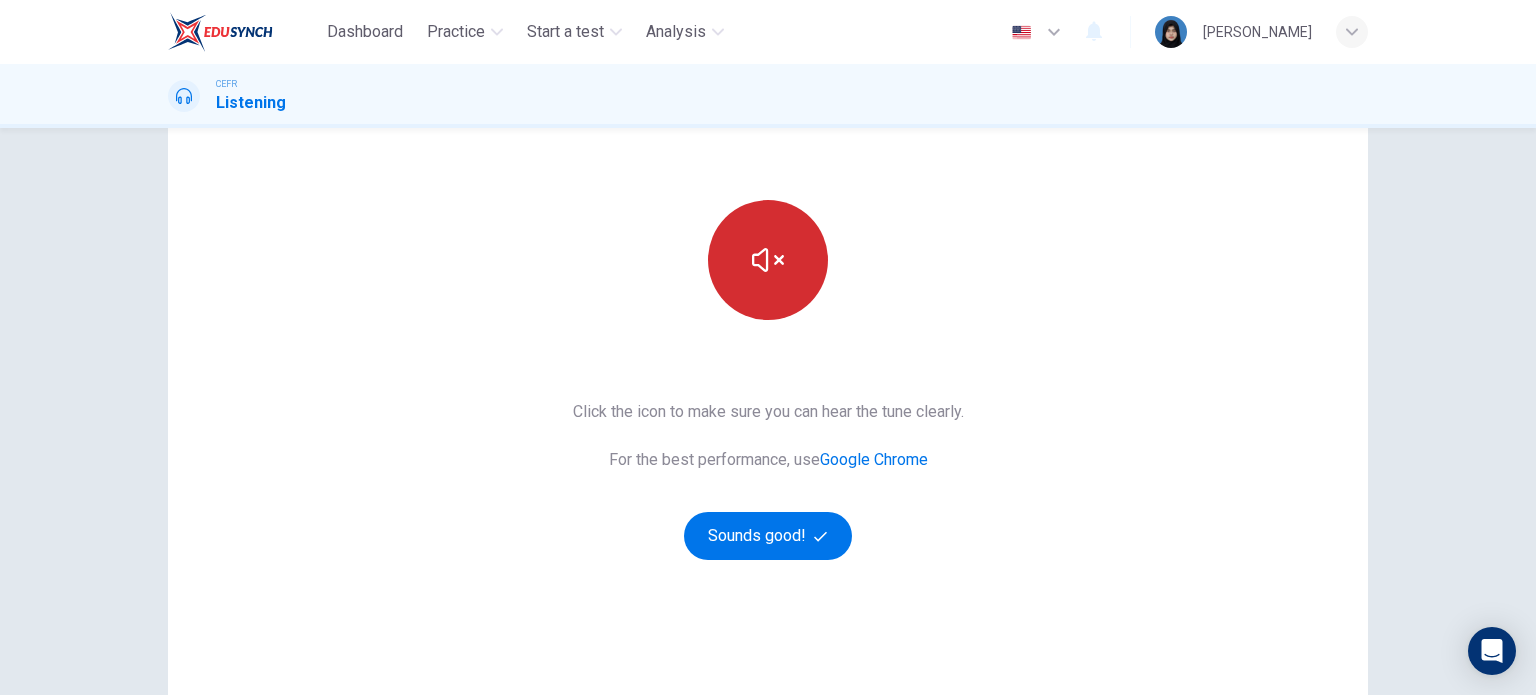 scroll, scrollTop: 200, scrollLeft: 0, axis: vertical 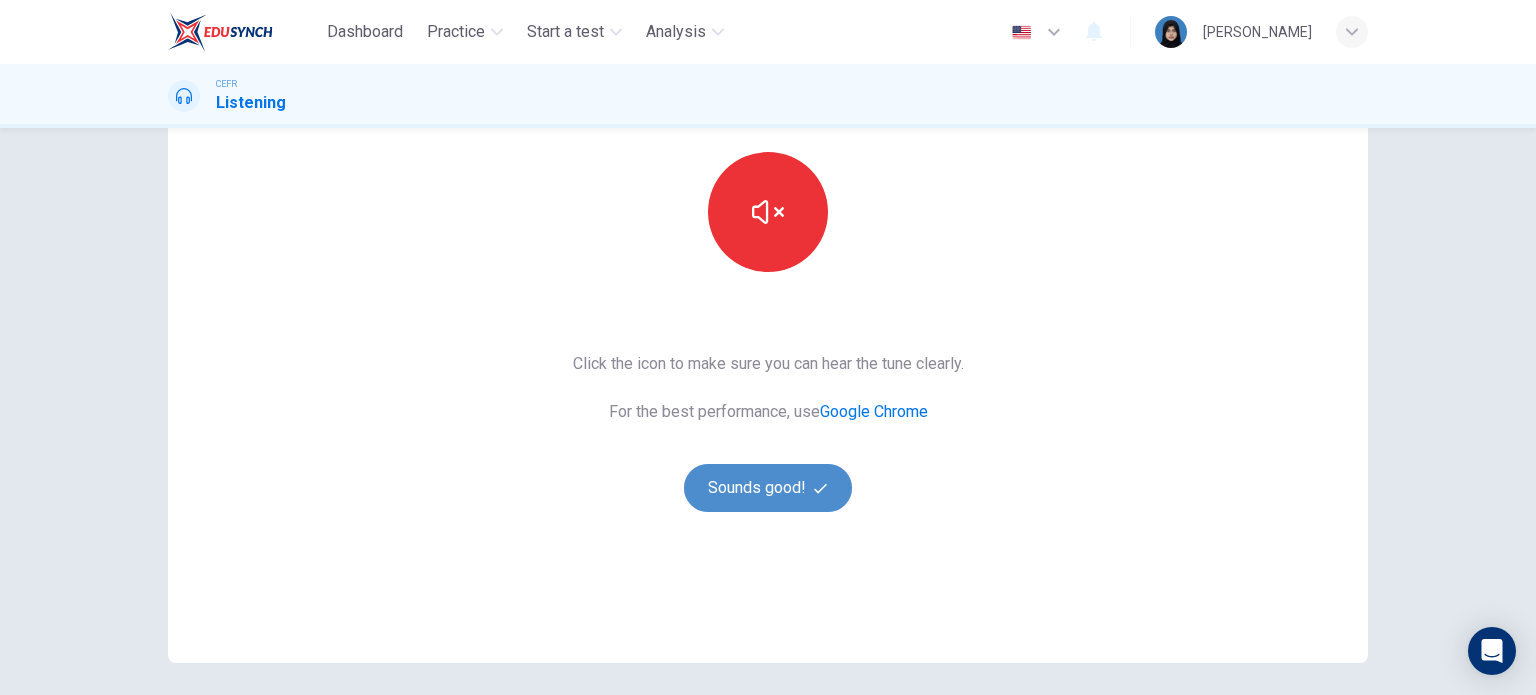 click on "Sounds good!" at bounding box center [768, 488] 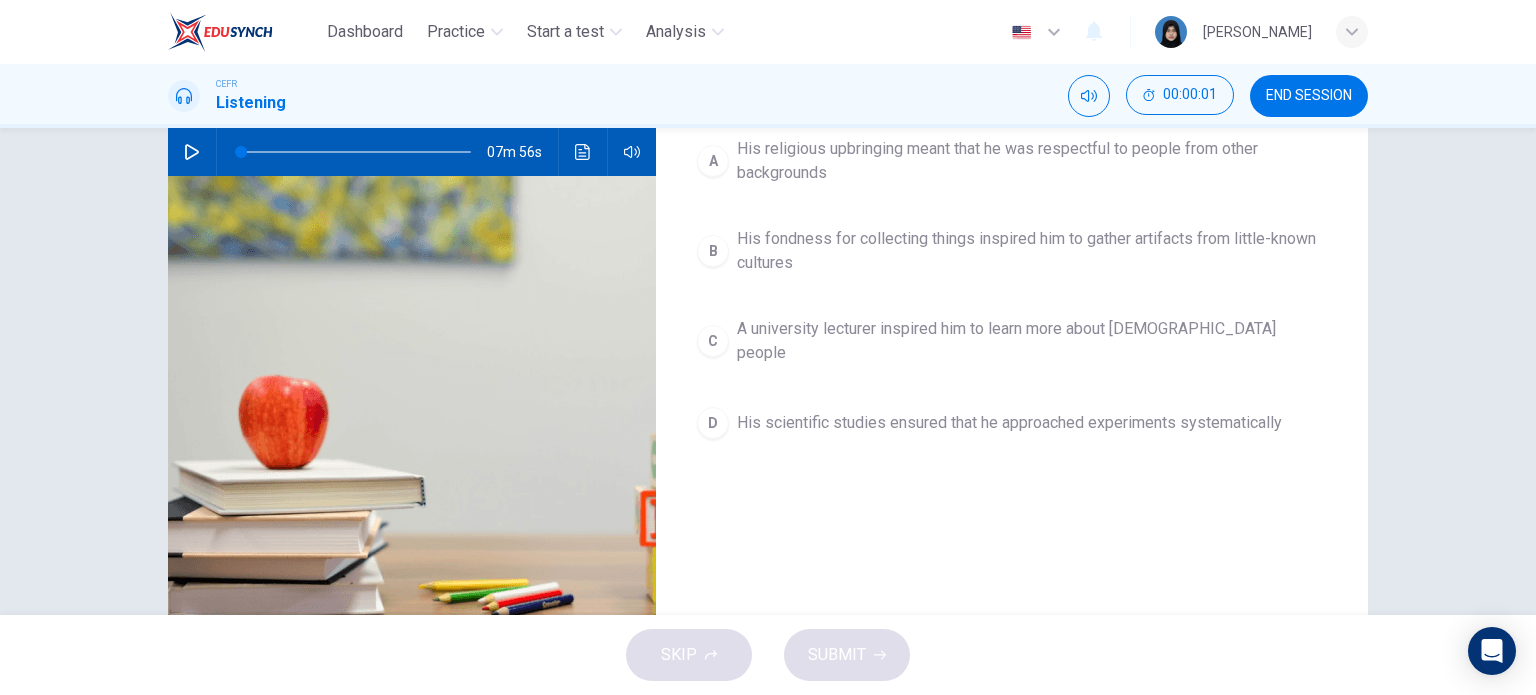 click at bounding box center [192, 152] 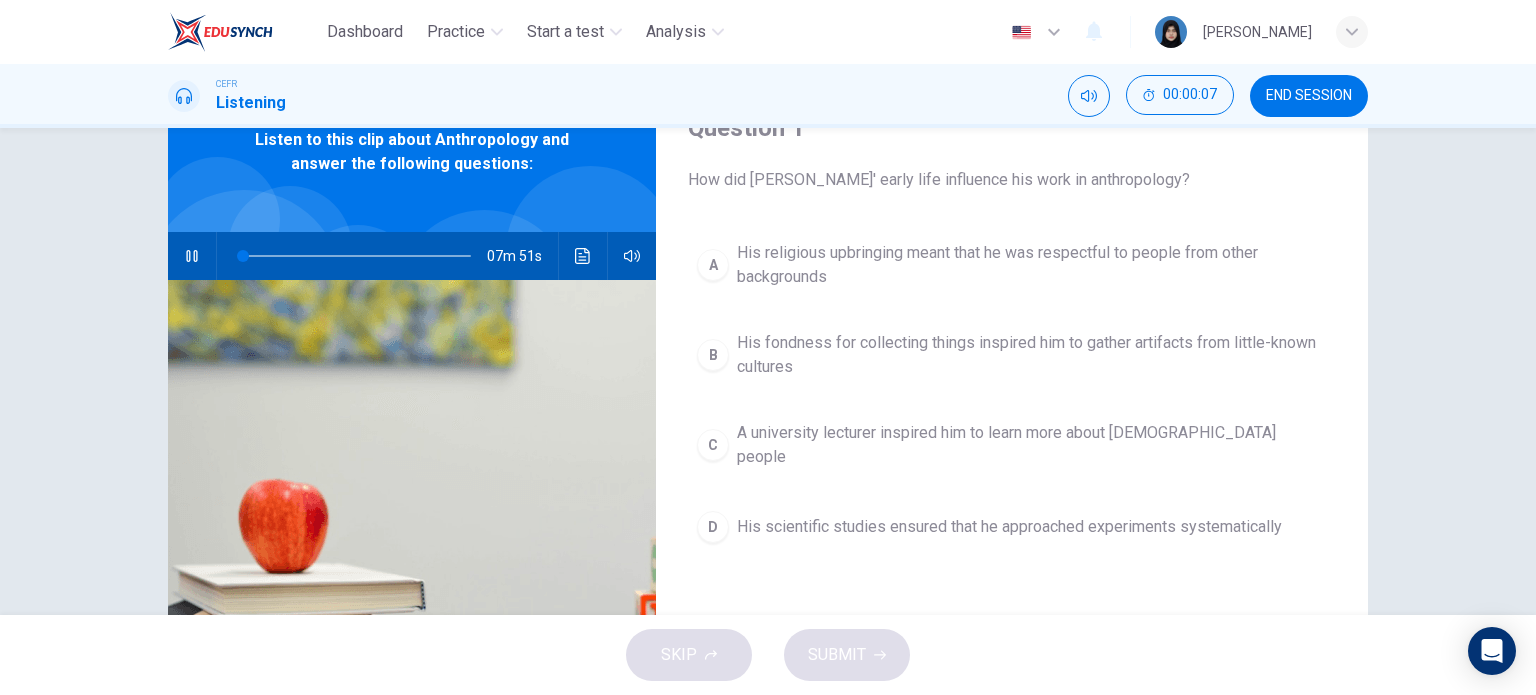 scroll, scrollTop: 100, scrollLeft: 0, axis: vertical 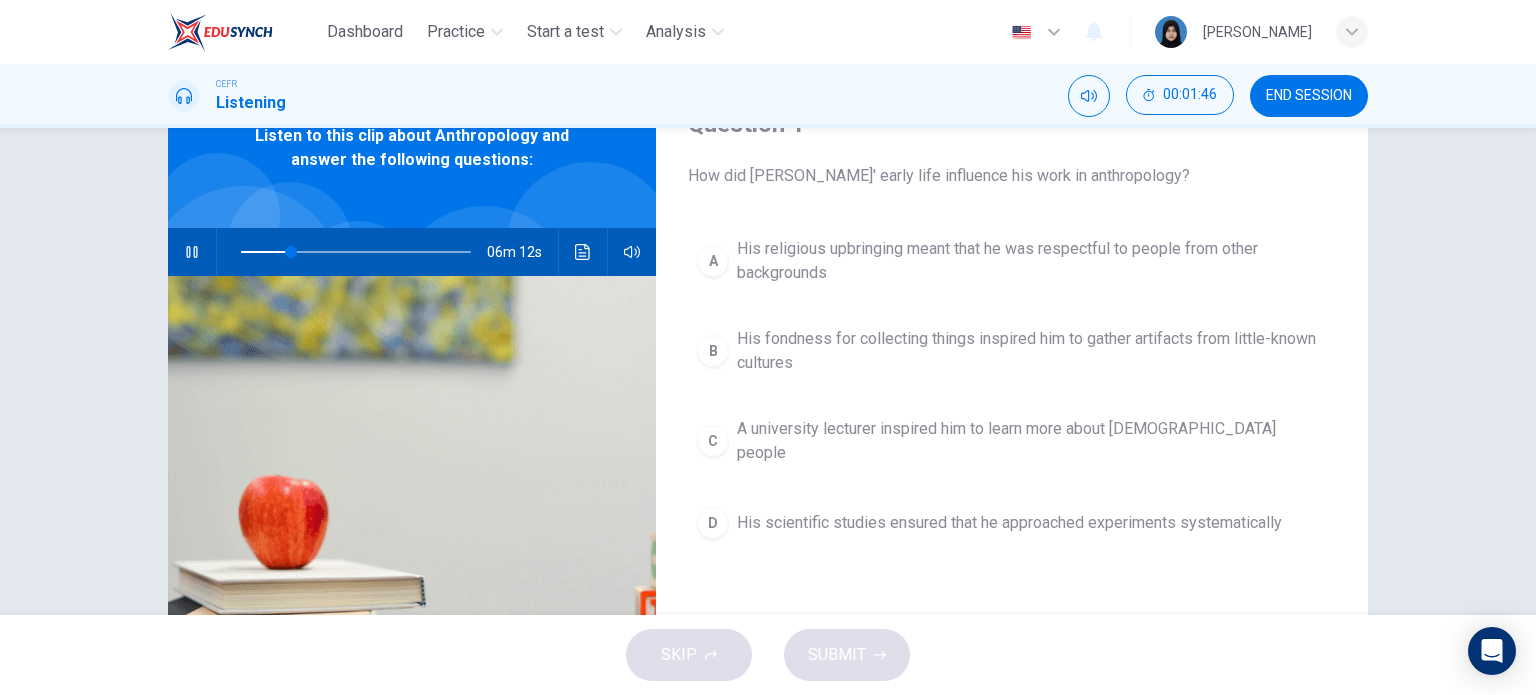 click on "His fondness for collecting things inspired him to gather artifacts from little-known cultures" at bounding box center [1032, 351] 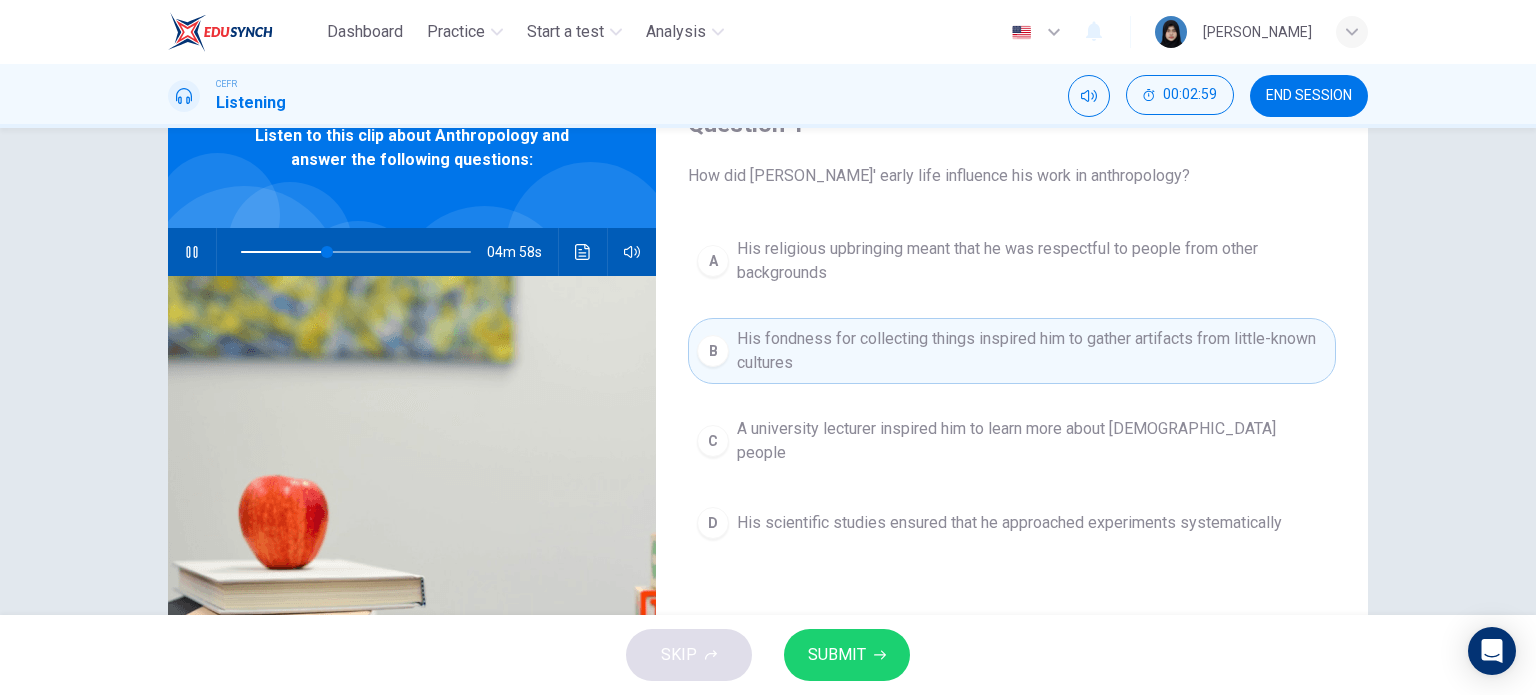 click on "SUBMIT" at bounding box center [837, 655] 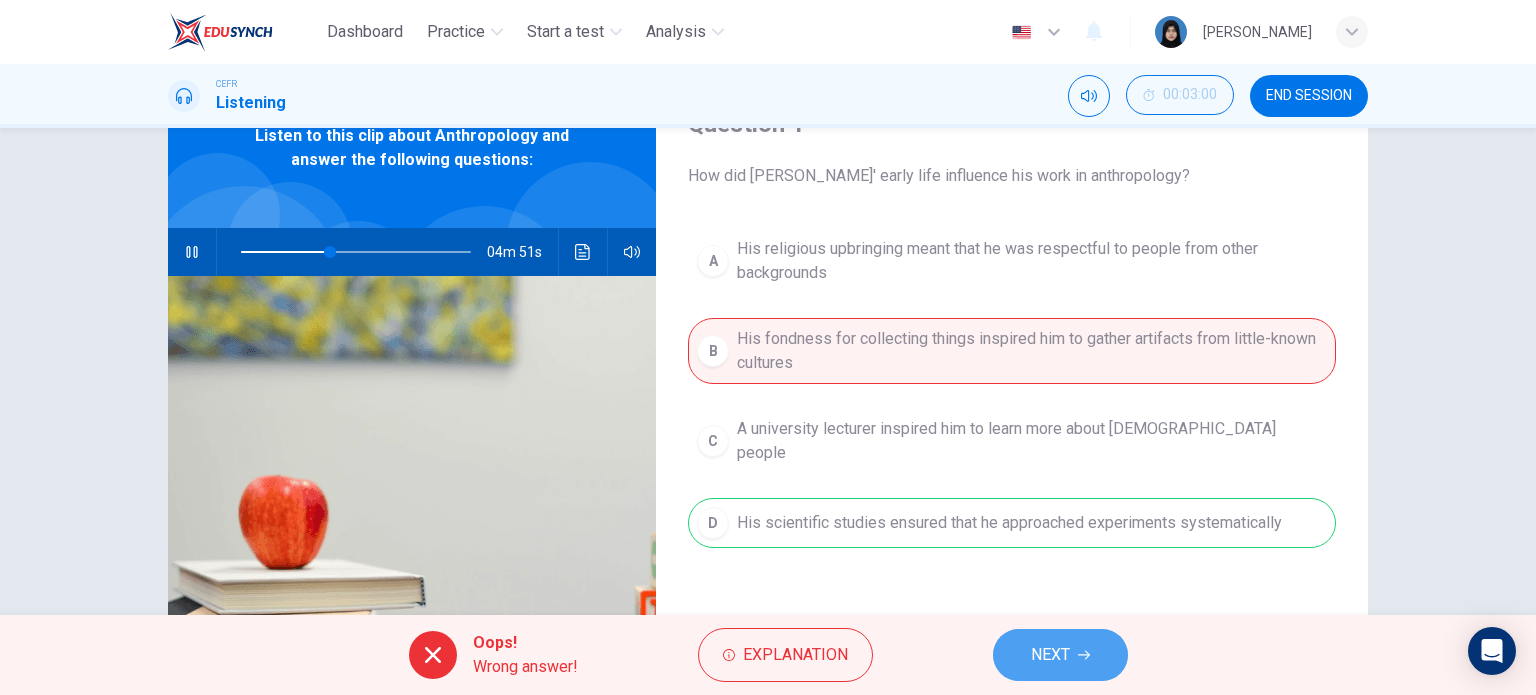 click on "NEXT" at bounding box center (1050, 655) 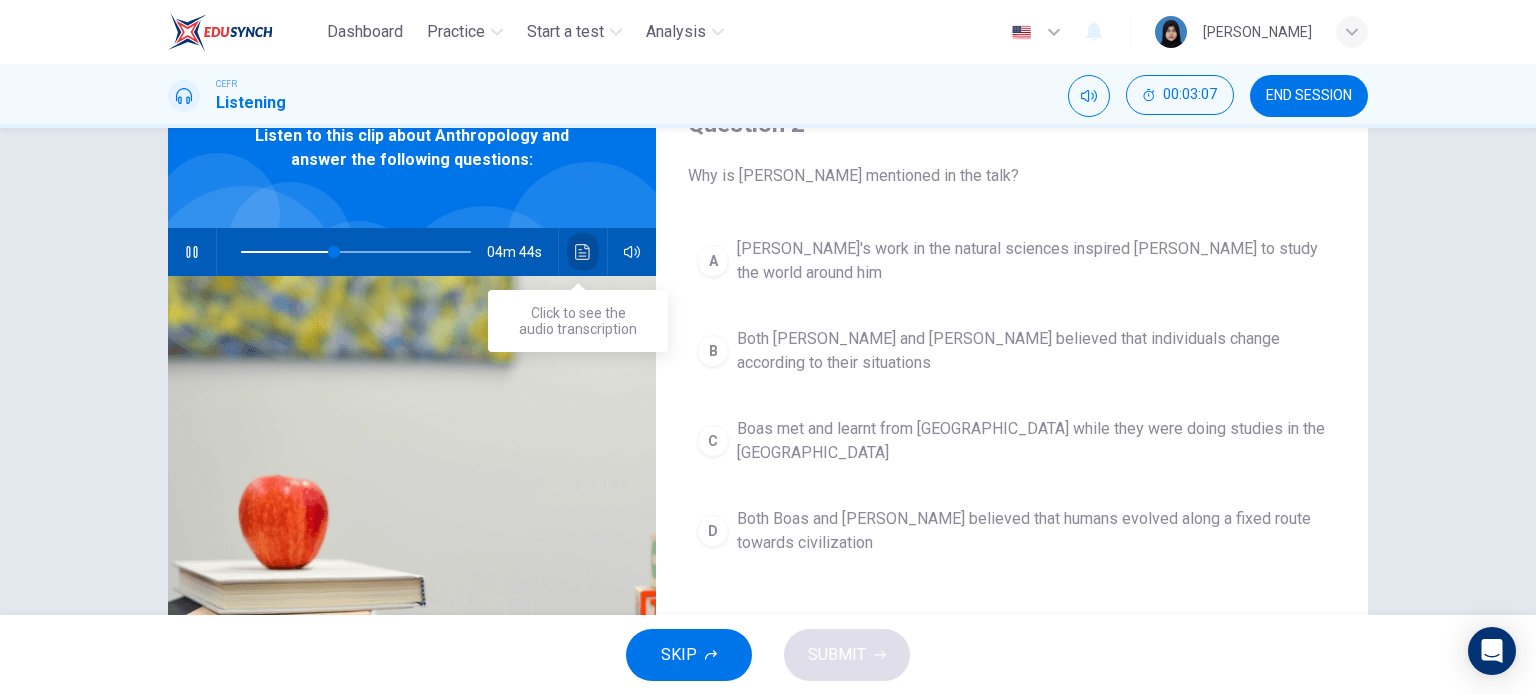 click at bounding box center [583, 252] 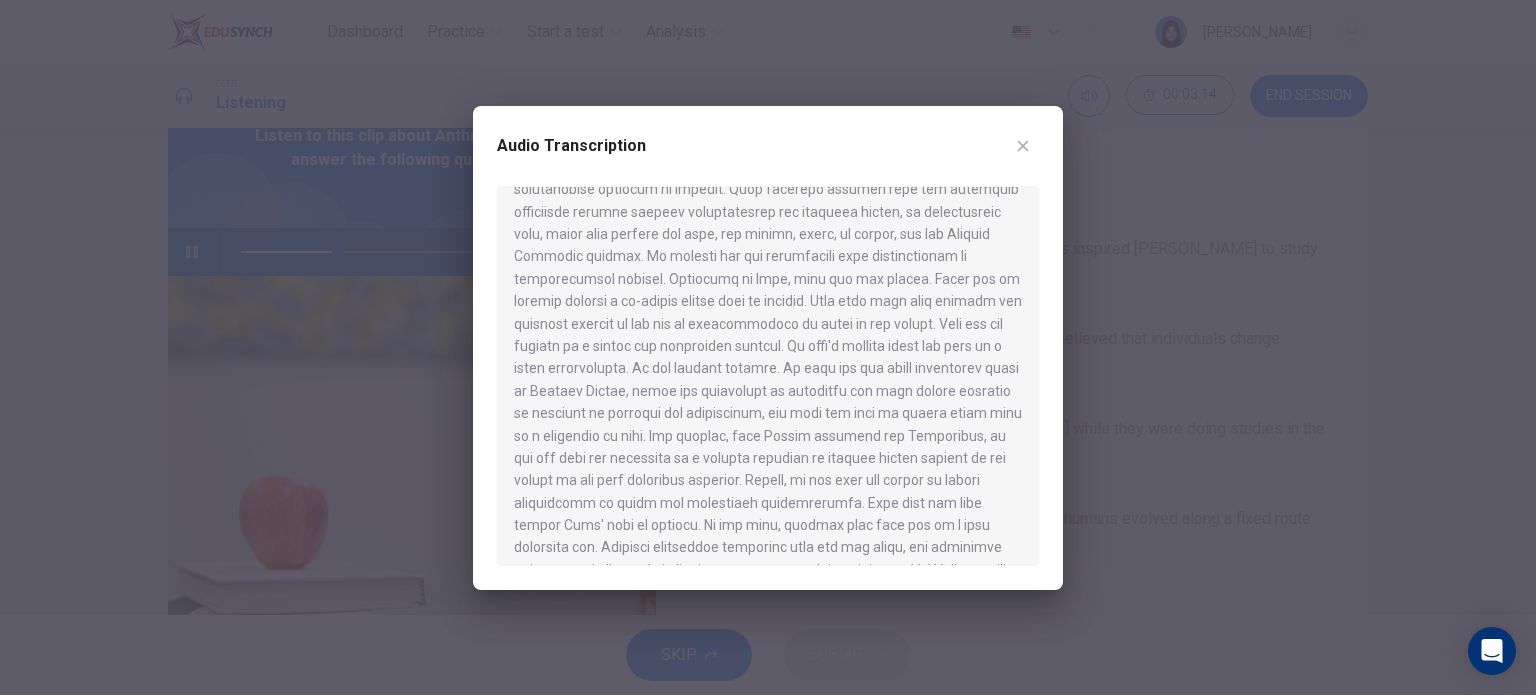 scroll, scrollTop: 700, scrollLeft: 0, axis: vertical 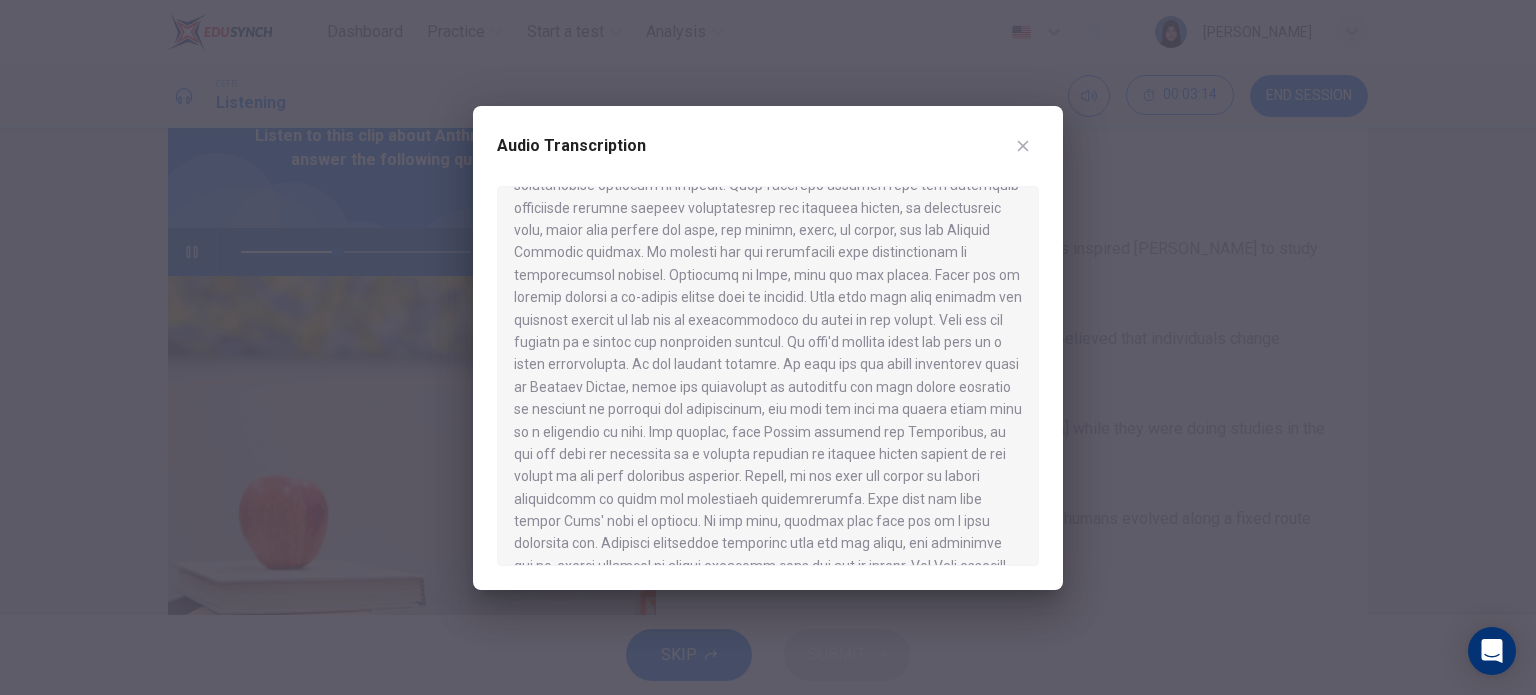 click at bounding box center (768, 347) 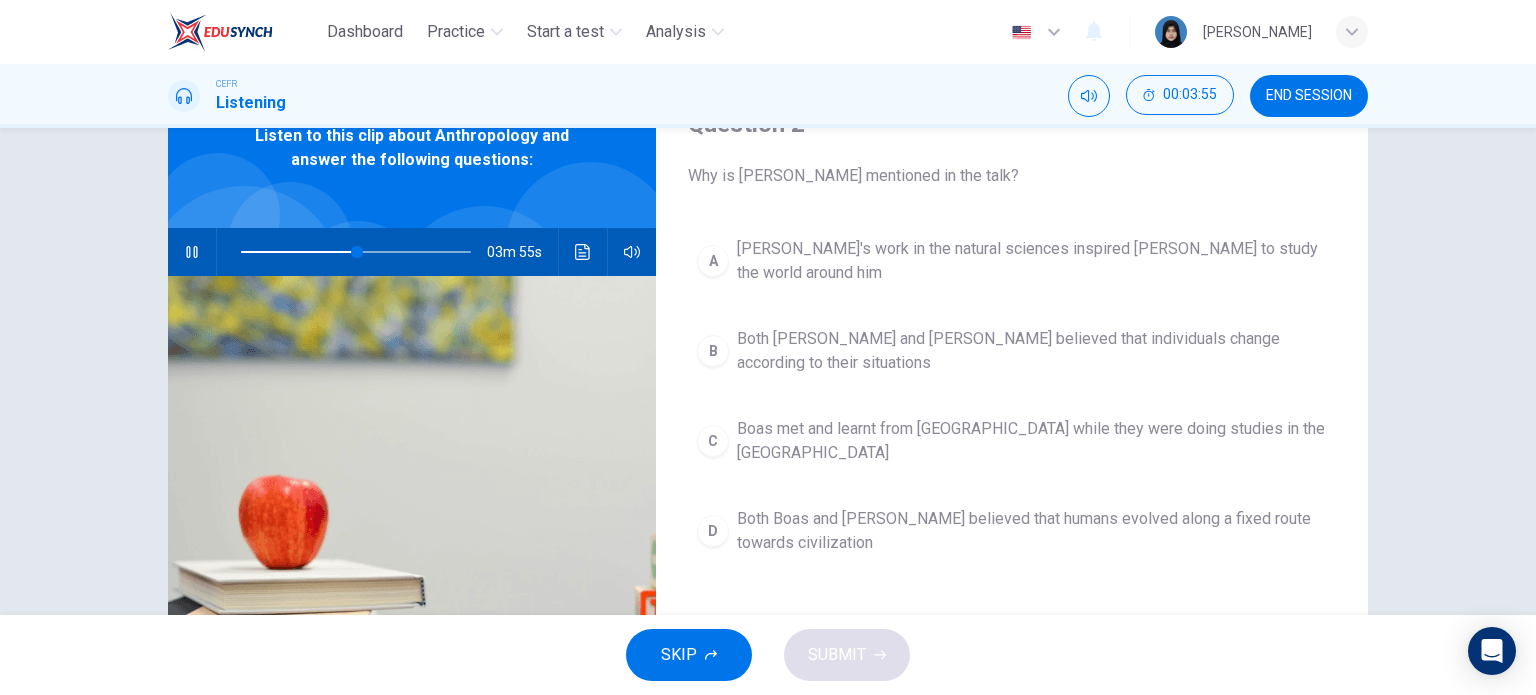 click on "B" at bounding box center [713, 351] 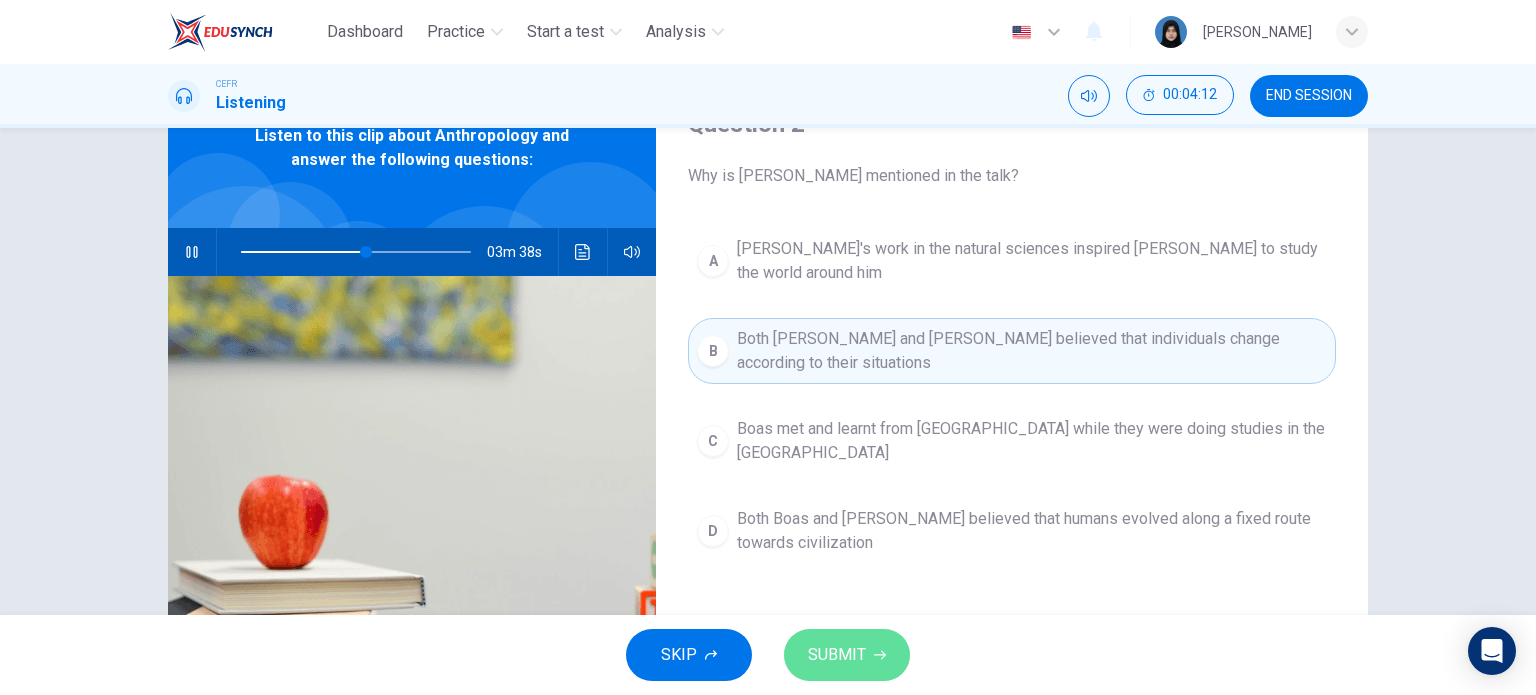 click on "SUBMIT" at bounding box center [847, 655] 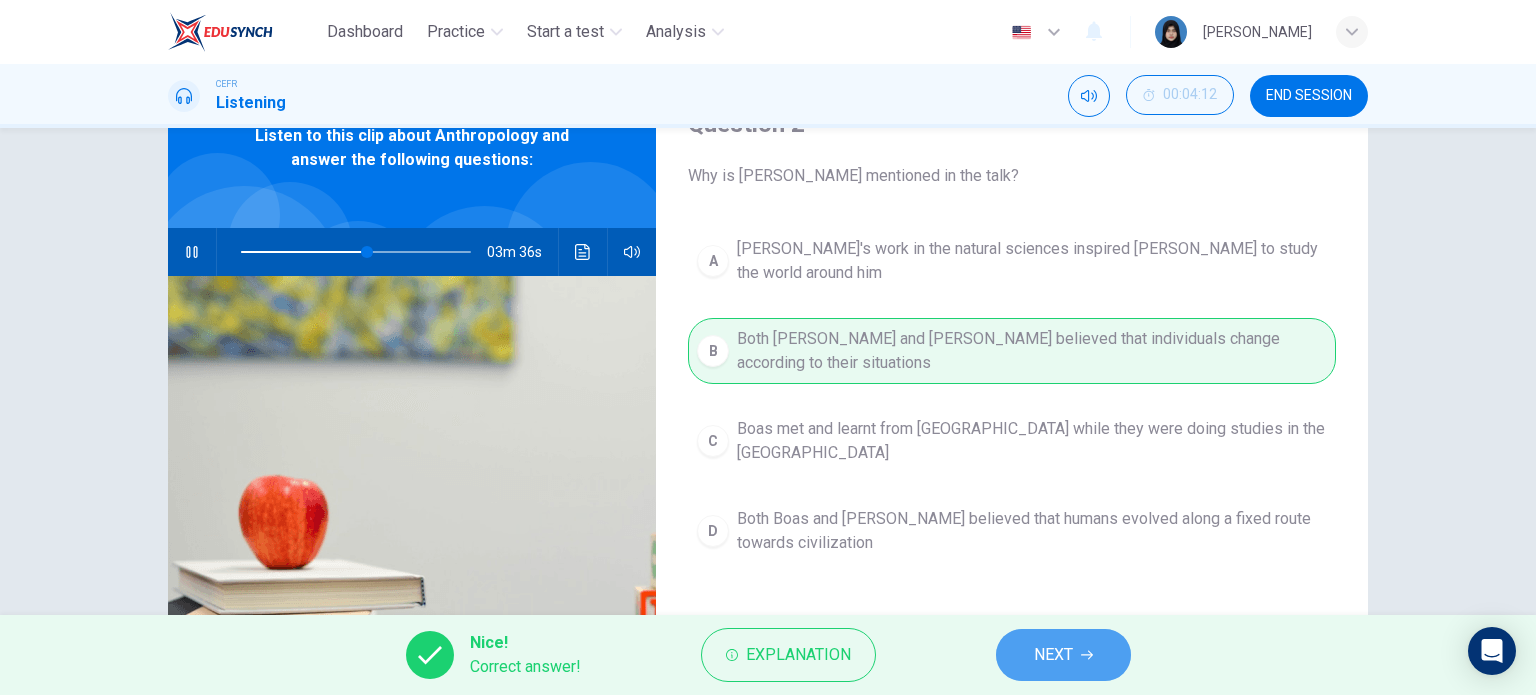click on "NEXT" at bounding box center (1063, 655) 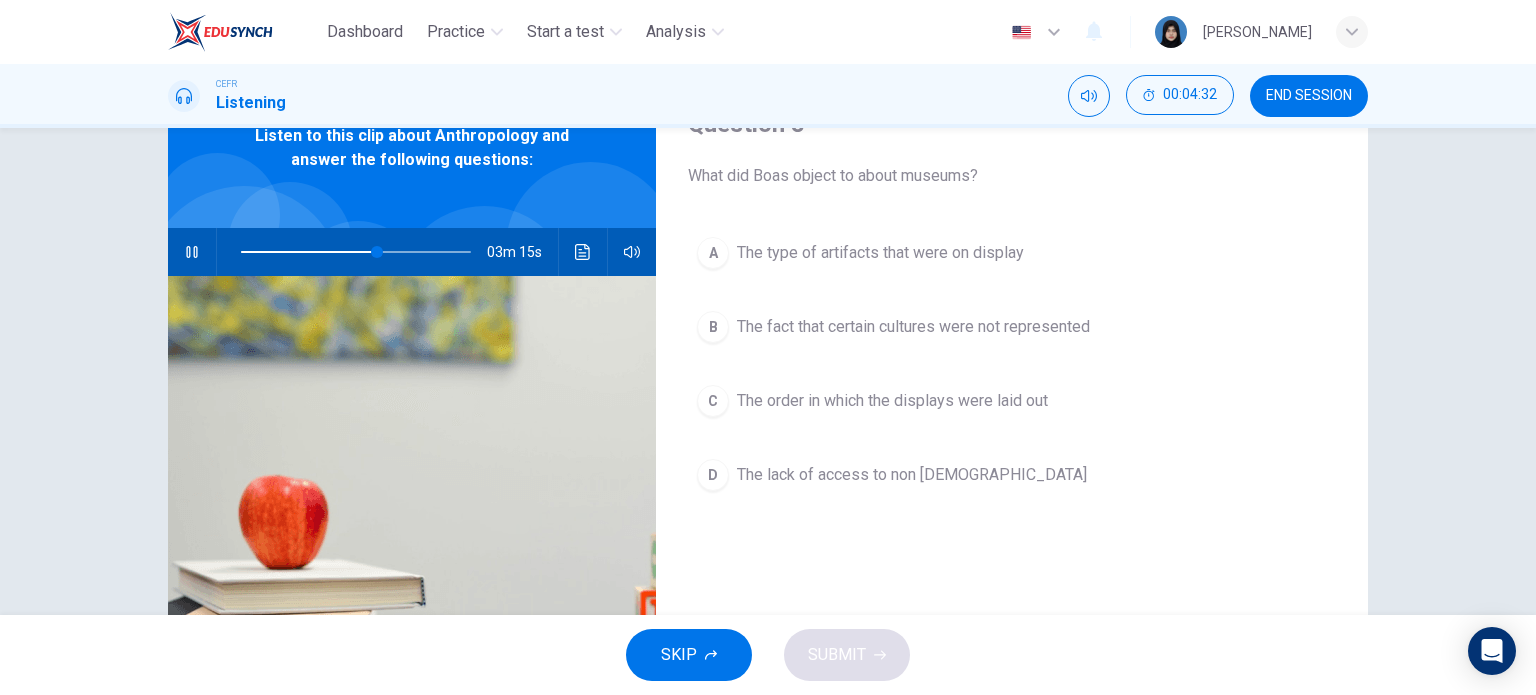 click on "The order in which the displays were laid out" at bounding box center (892, 401) 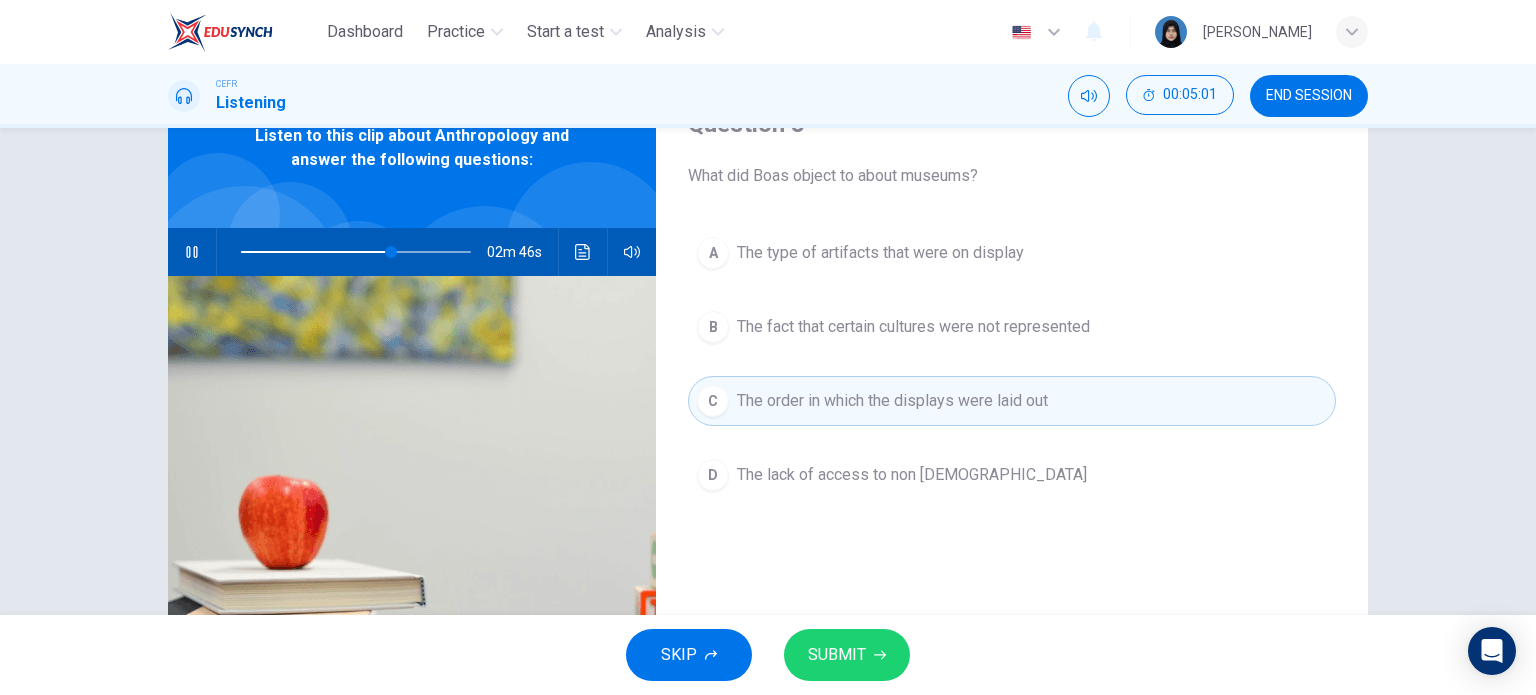 click on "SUBMIT" at bounding box center (847, 655) 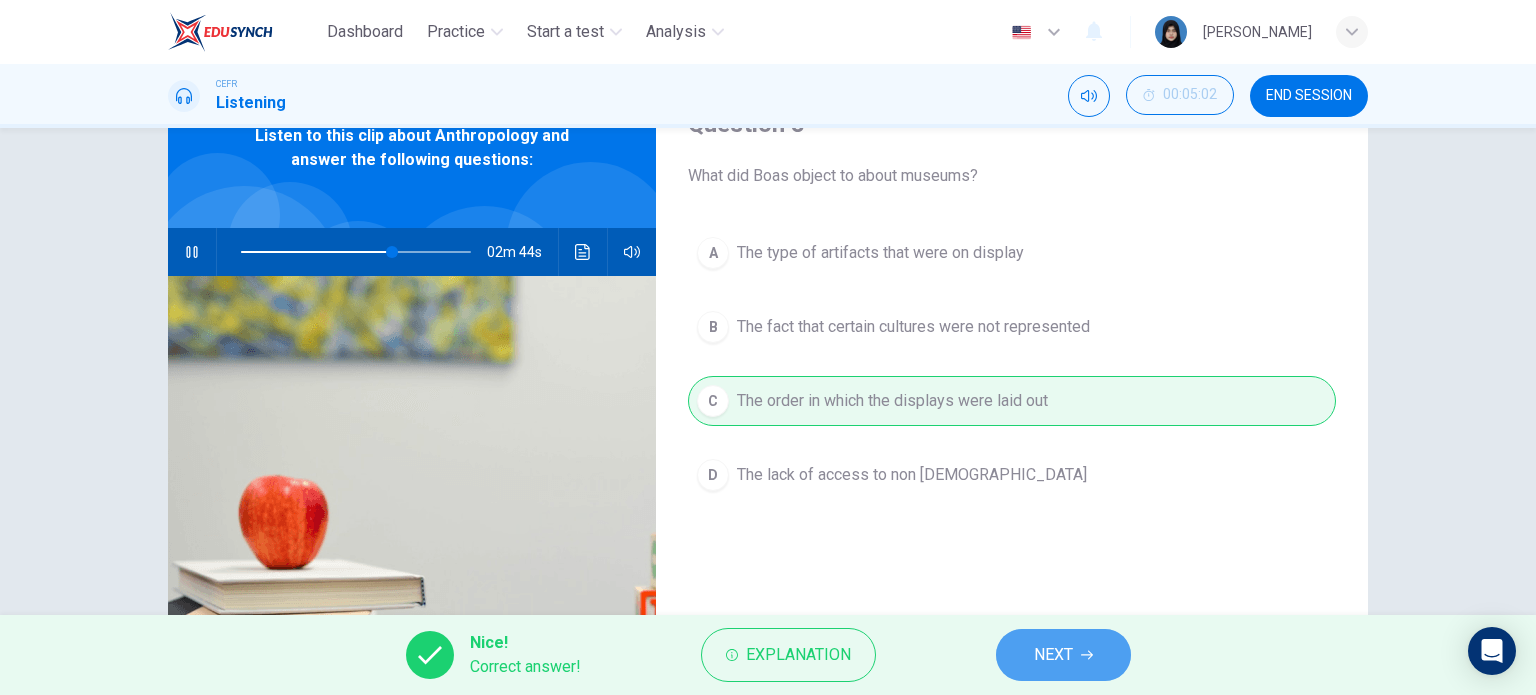 click on "NEXT" at bounding box center (1053, 655) 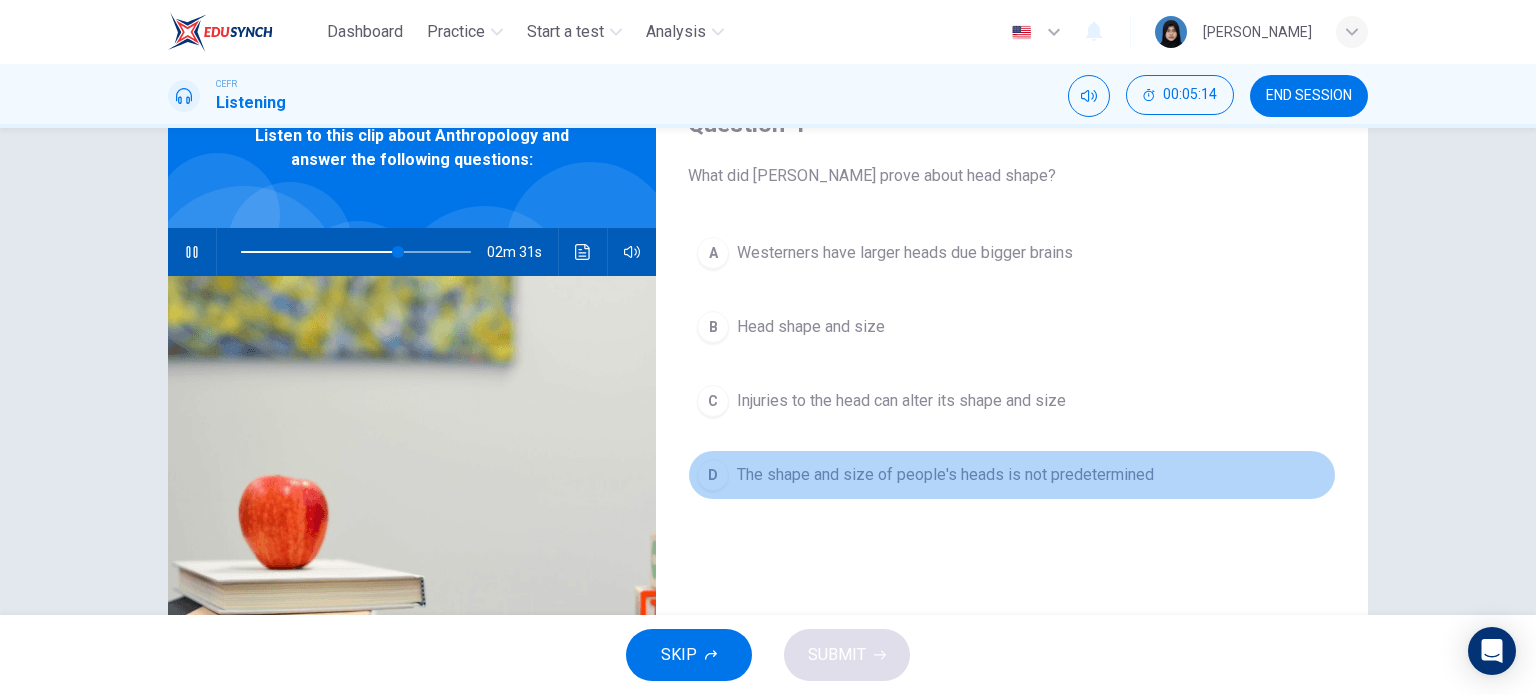 click on "The shape and size of people's heads is not predetermined" at bounding box center [945, 475] 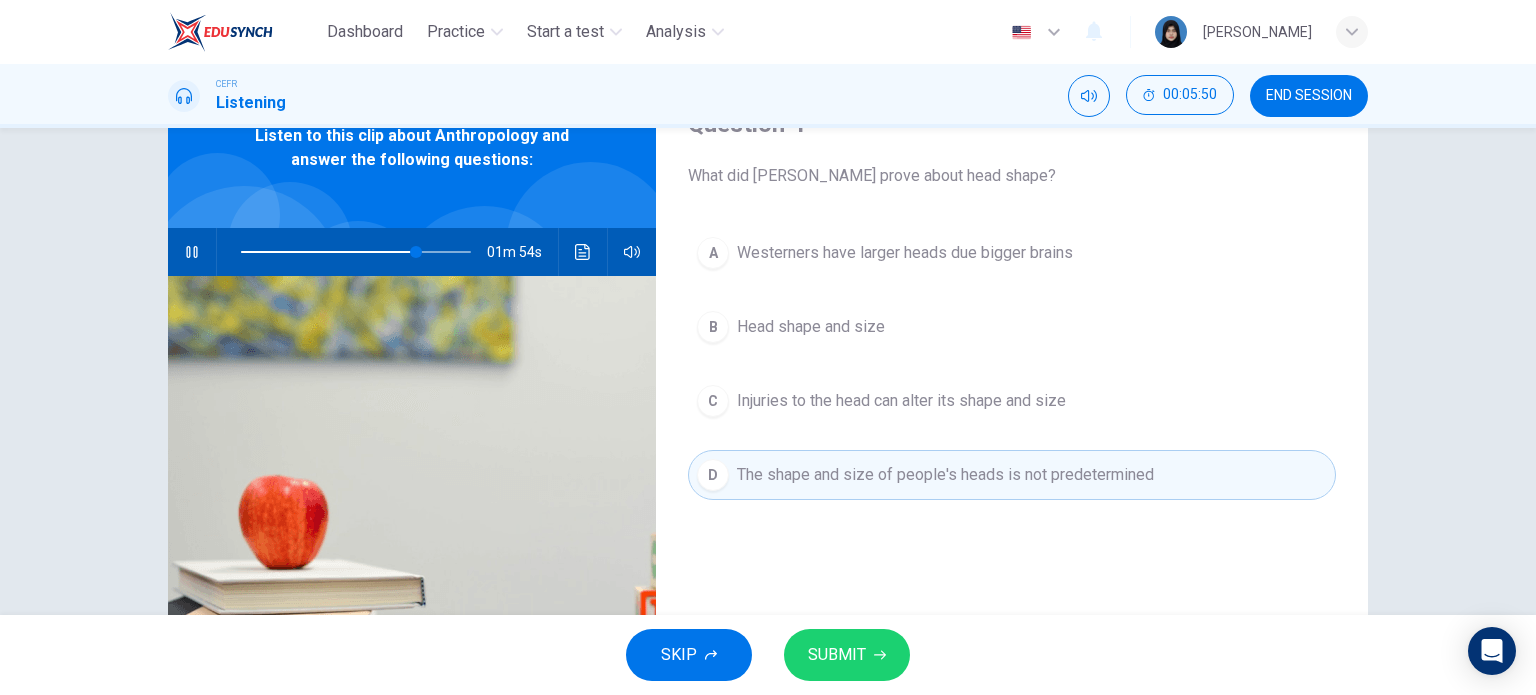click on "SUBMIT" at bounding box center [837, 655] 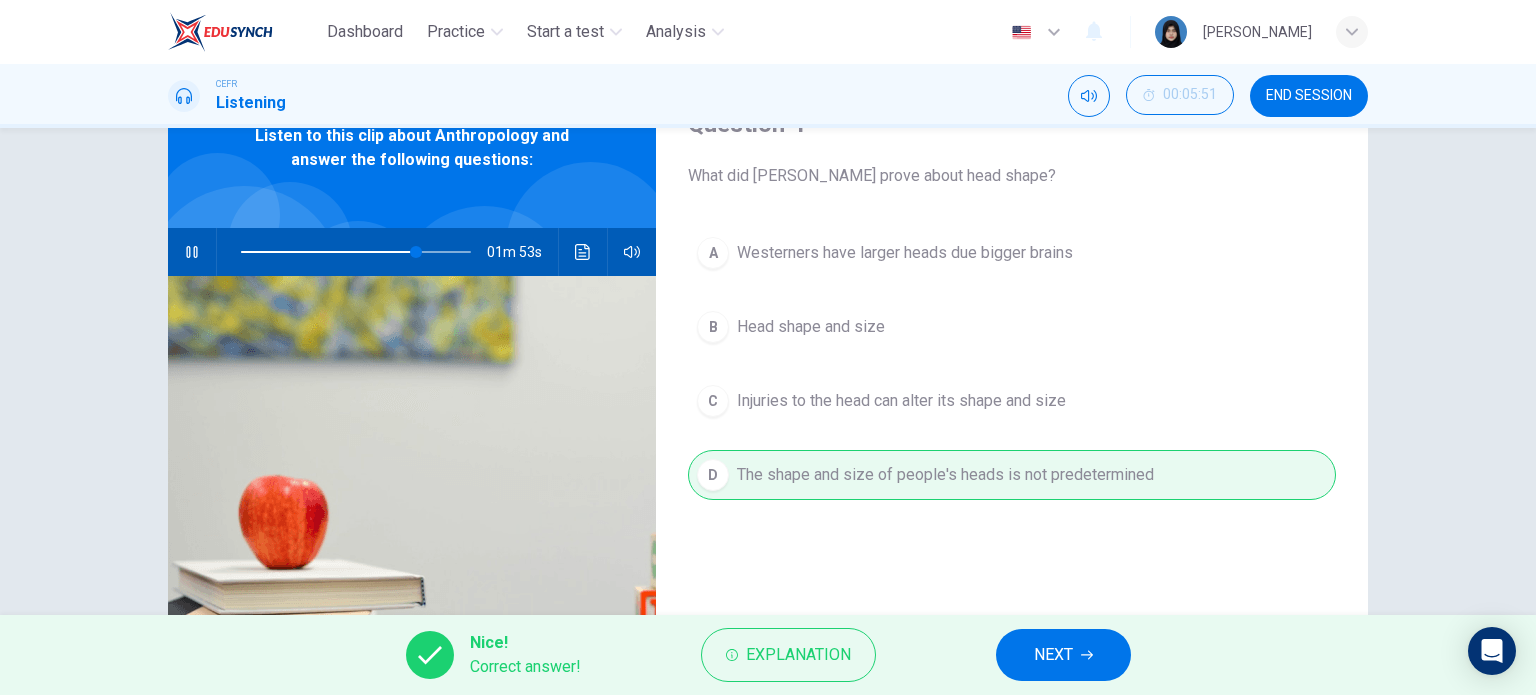 click on "NEXT" at bounding box center [1053, 655] 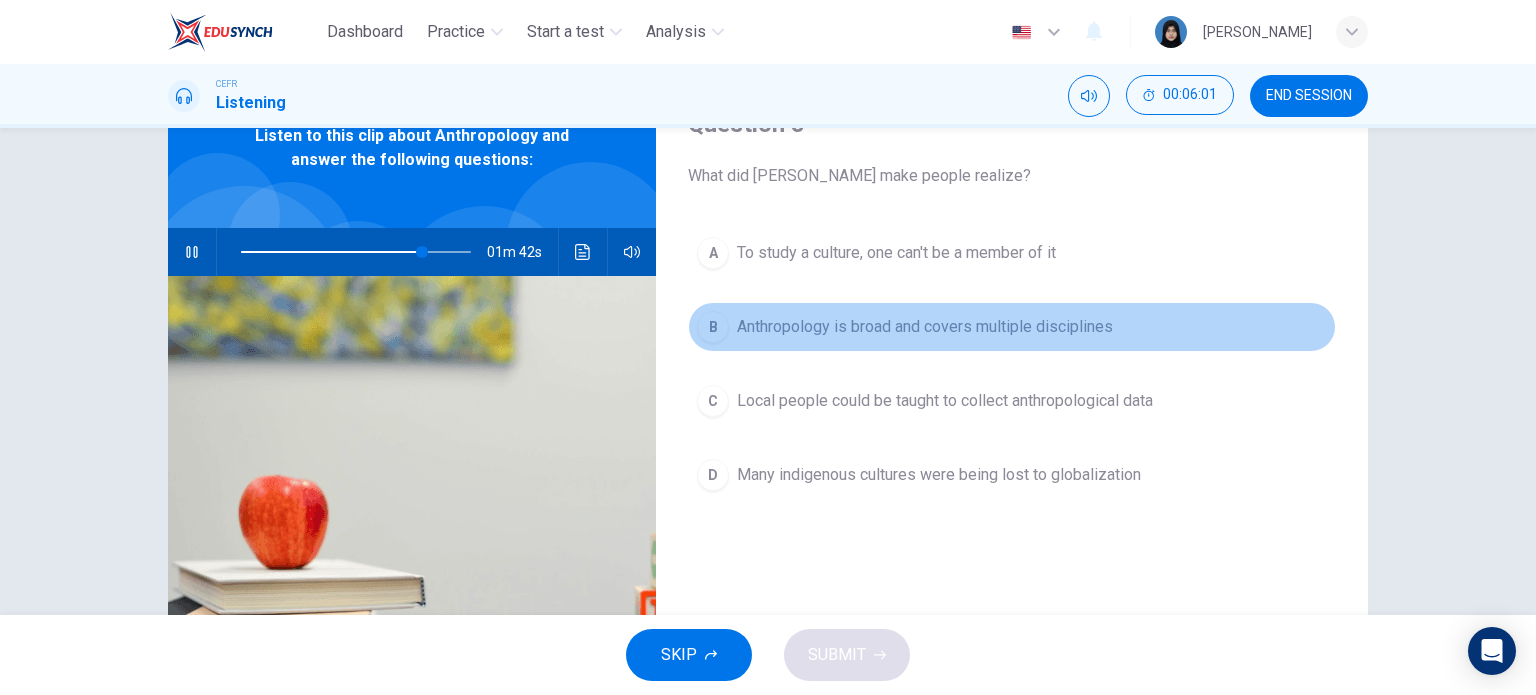 click on "Anthropology is broad and covers multiple disciplines" at bounding box center [925, 327] 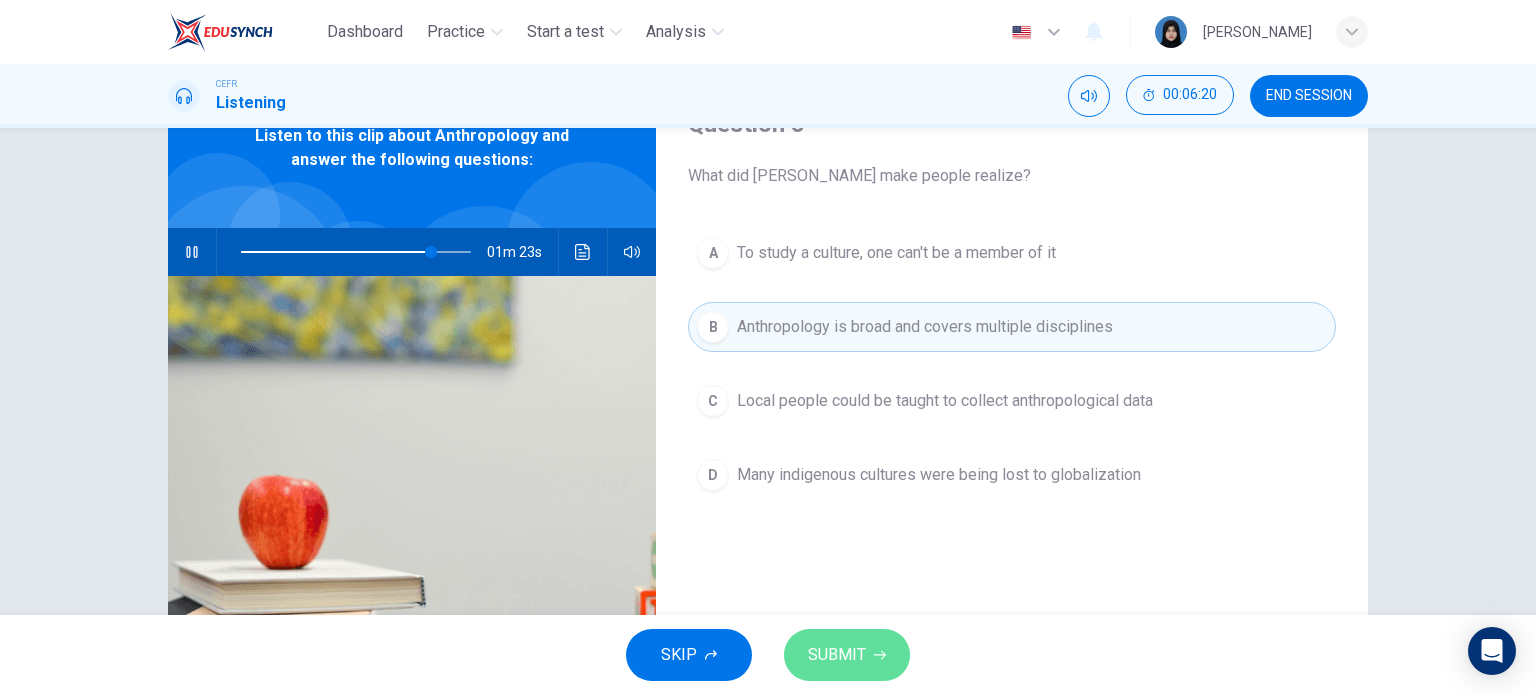 click on "SUBMIT" at bounding box center (847, 655) 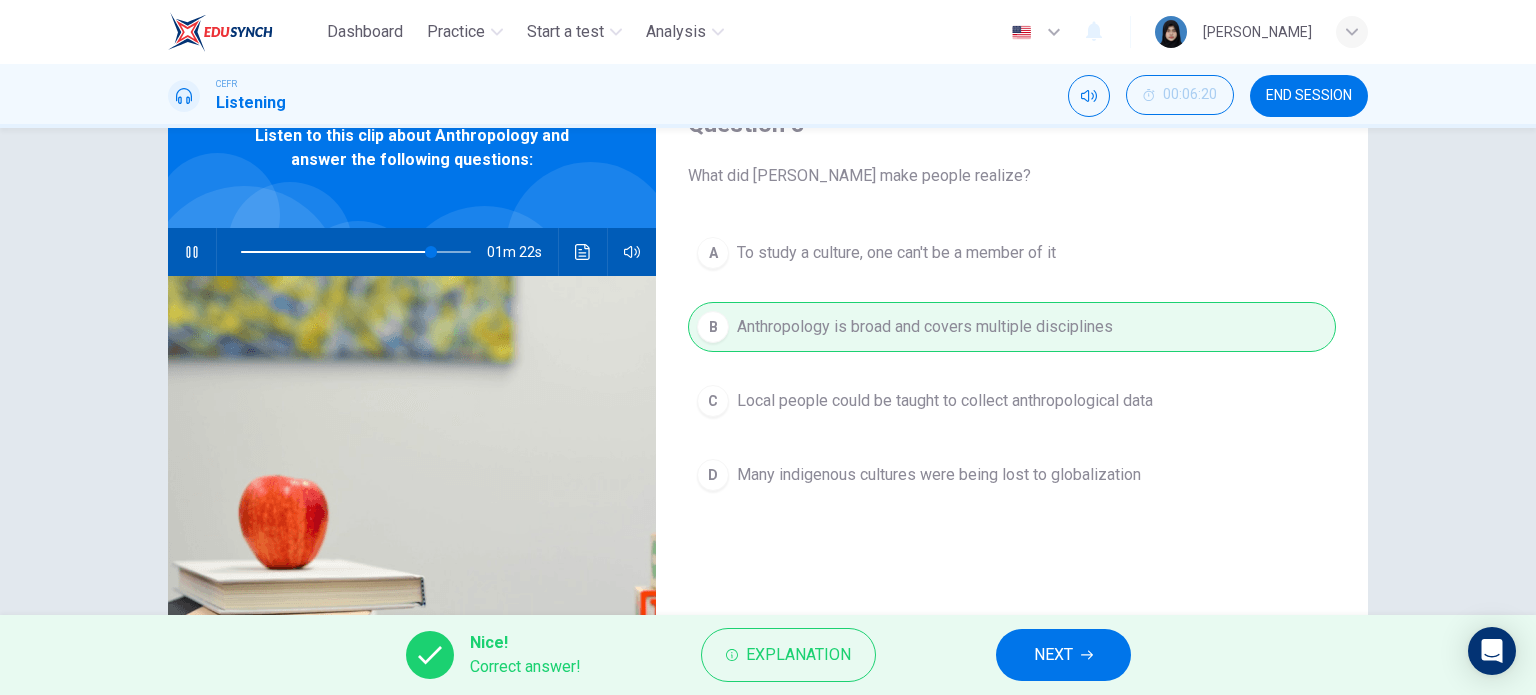 type on "83" 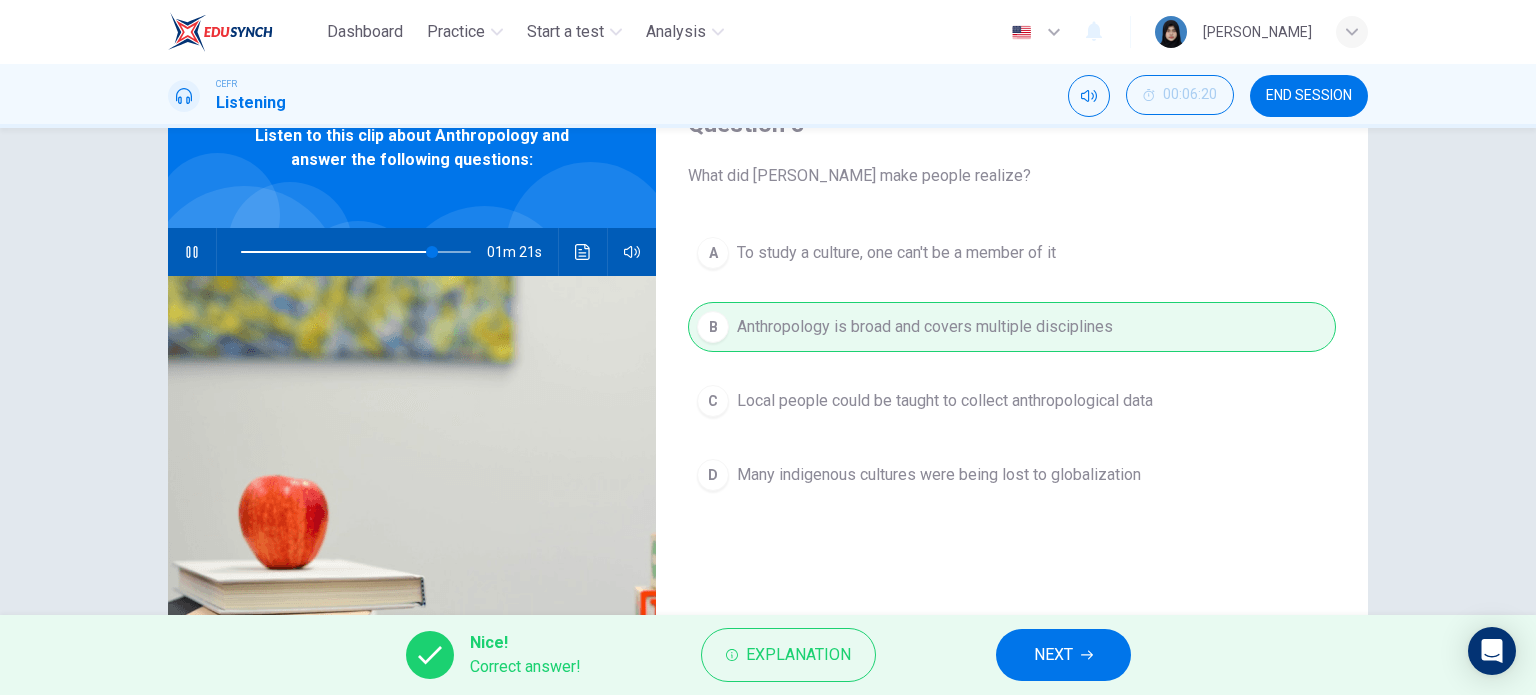 click on "NEXT" at bounding box center (1063, 655) 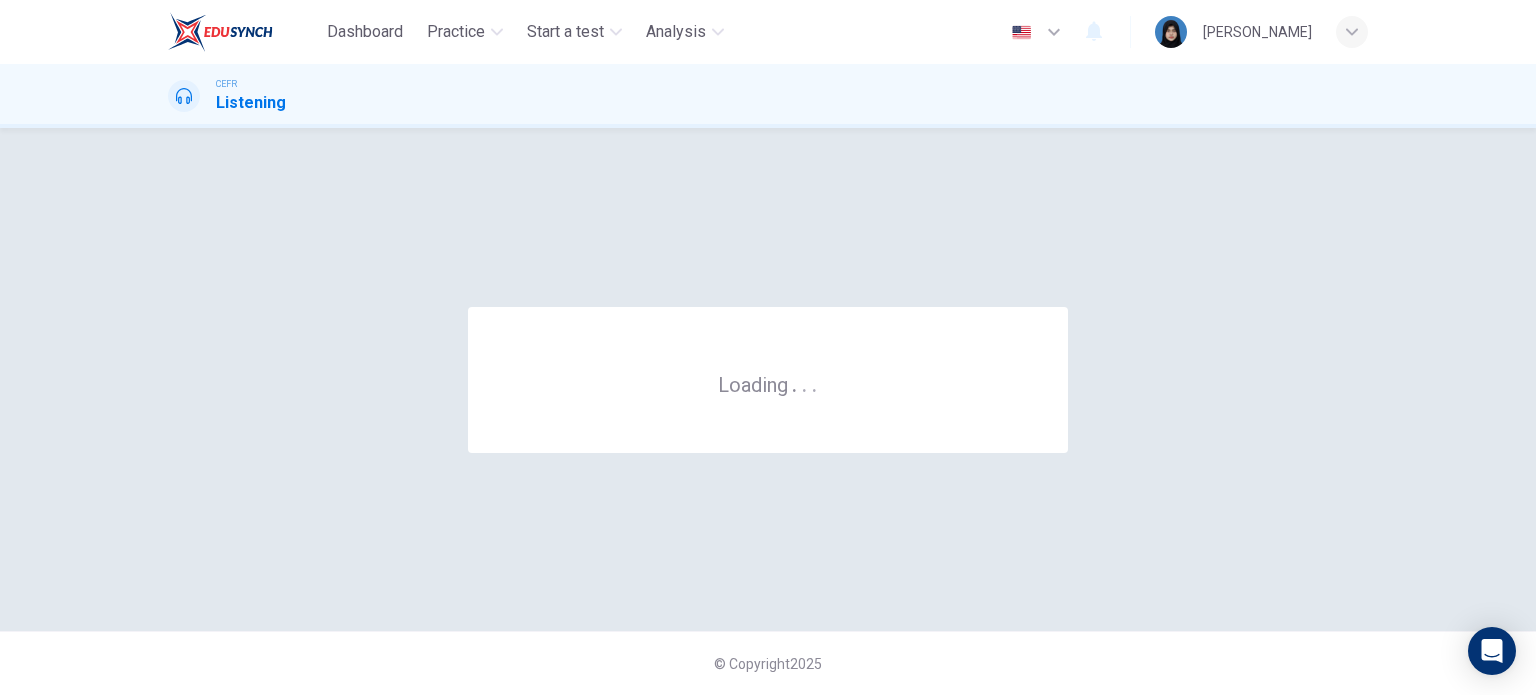 scroll, scrollTop: 0, scrollLeft: 0, axis: both 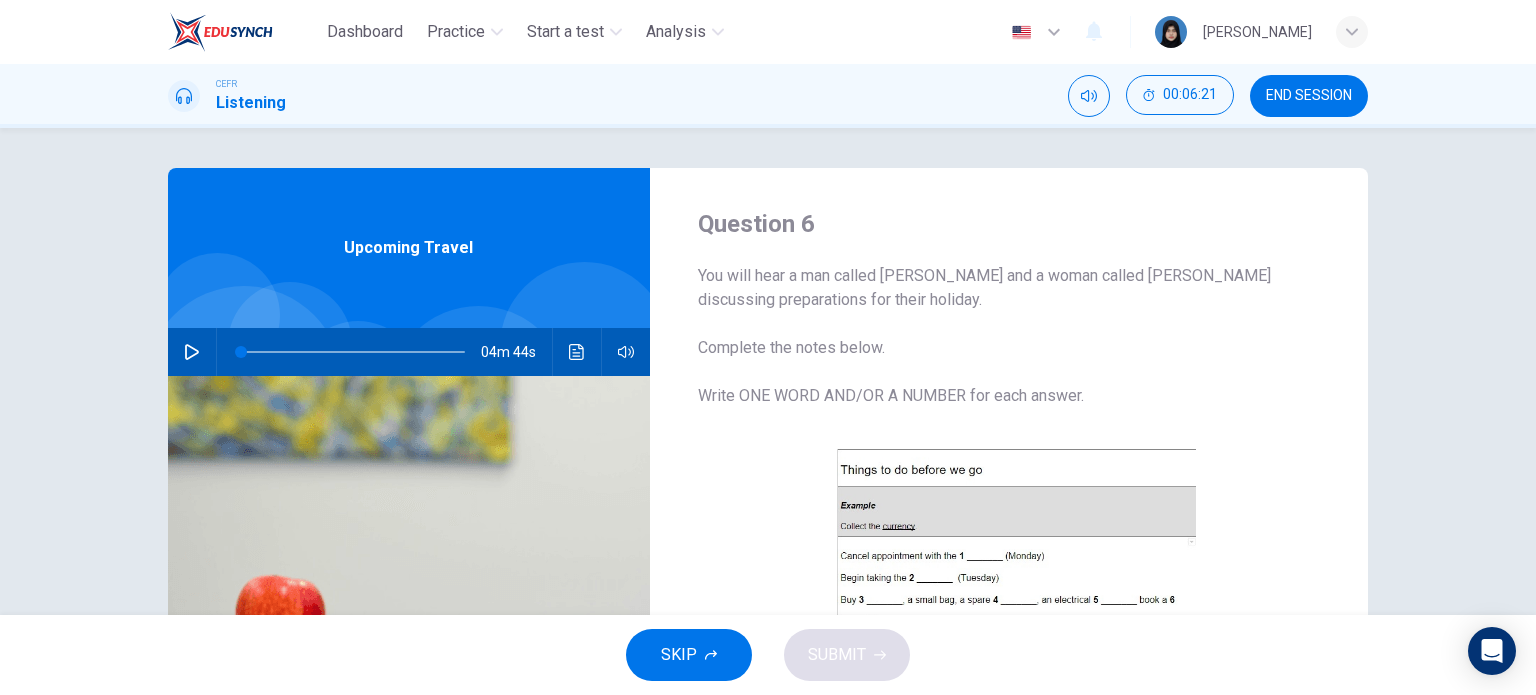 click 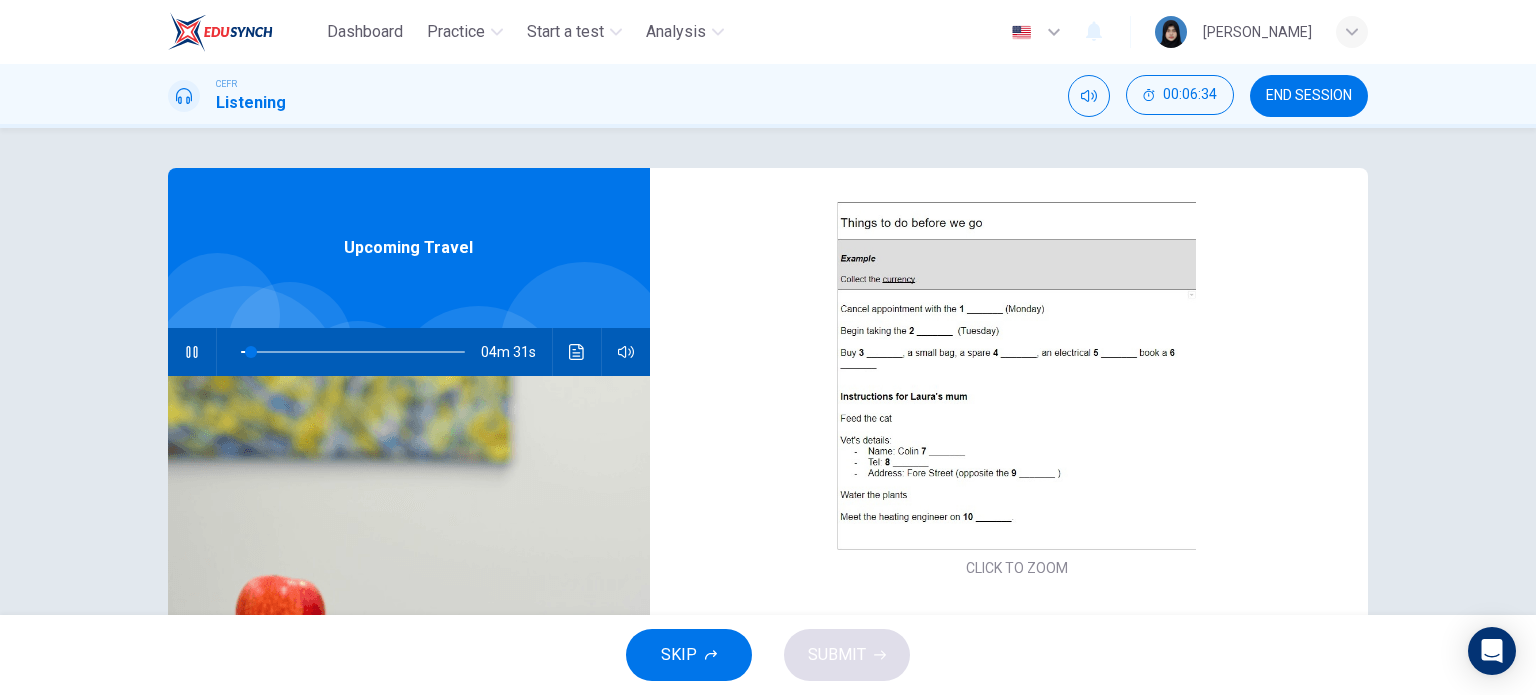 scroll, scrollTop: 300, scrollLeft: 0, axis: vertical 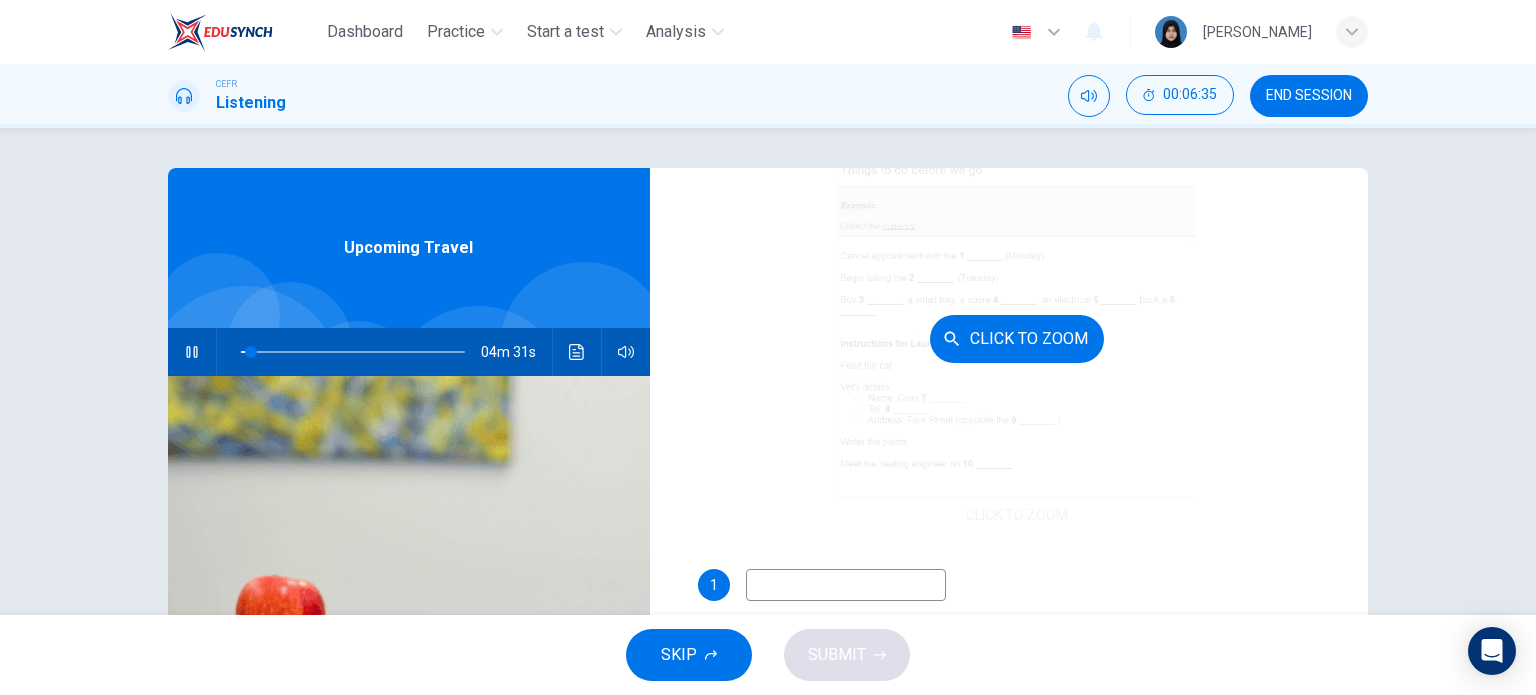 click on "Click to Zoom" at bounding box center (1017, 338) 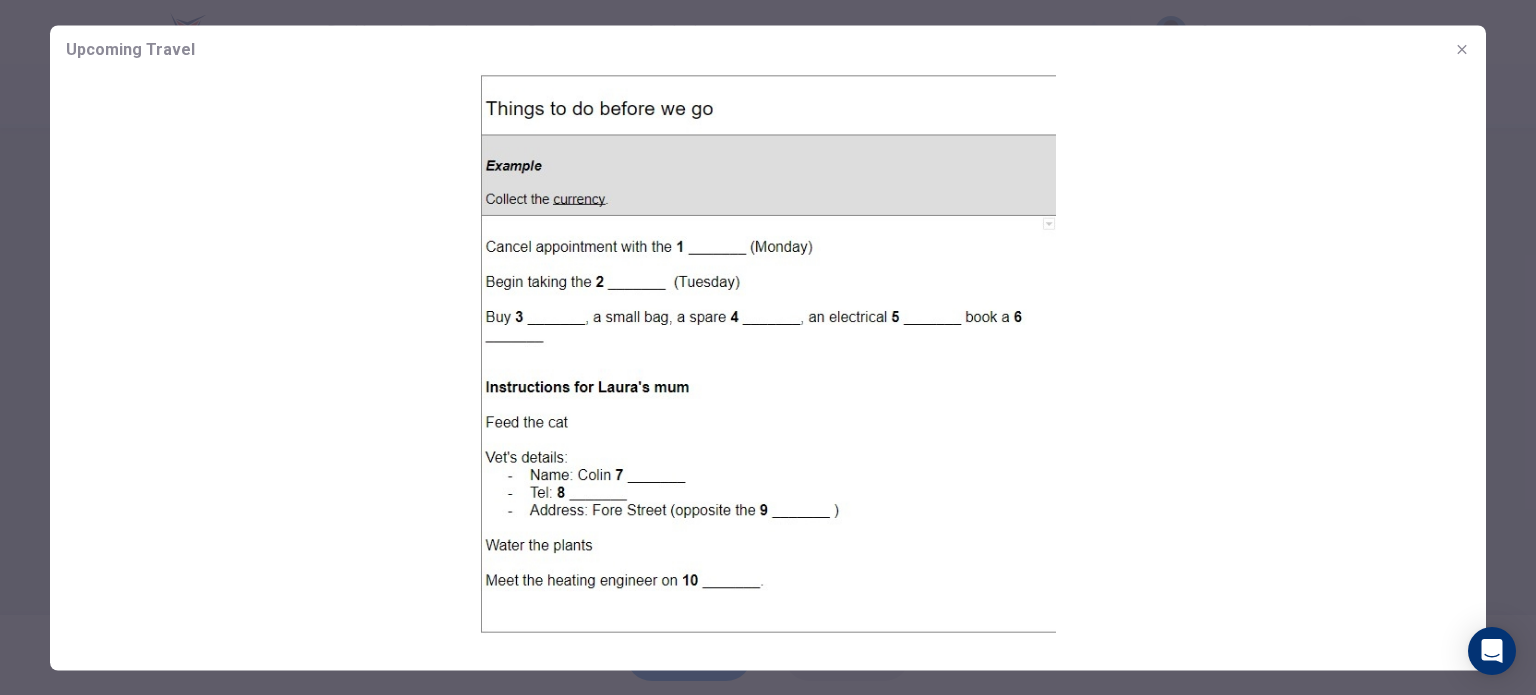 click at bounding box center [768, 347] 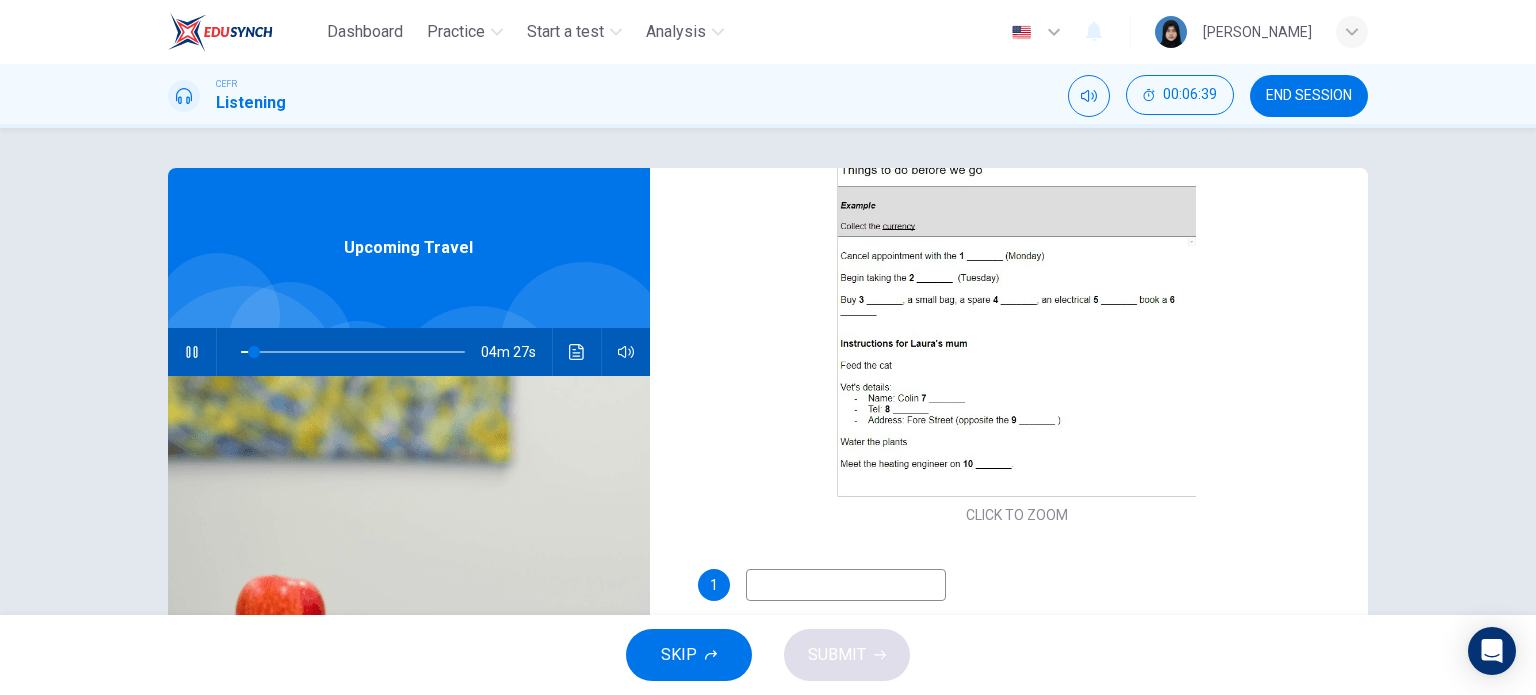 click at bounding box center (846, 585) 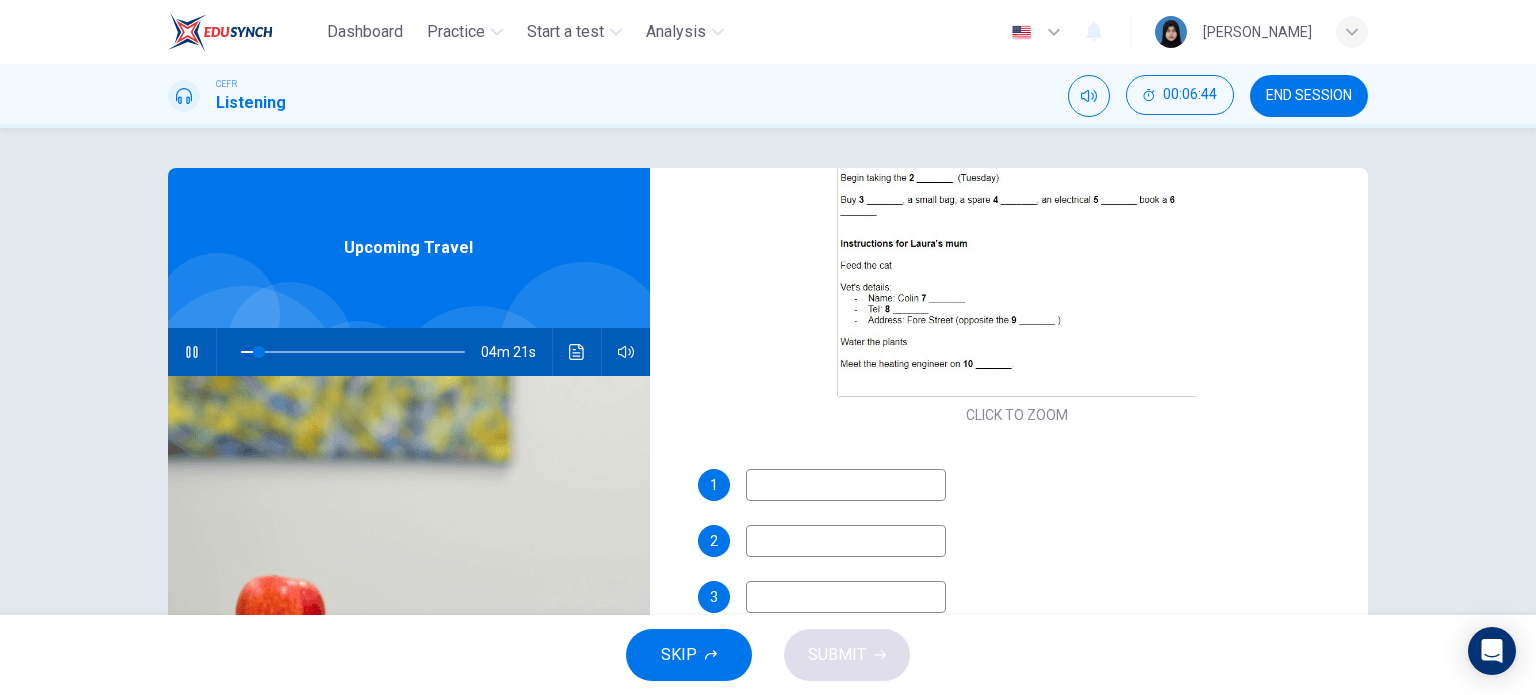 scroll, scrollTop: 300, scrollLeft: 0, axis: vertical 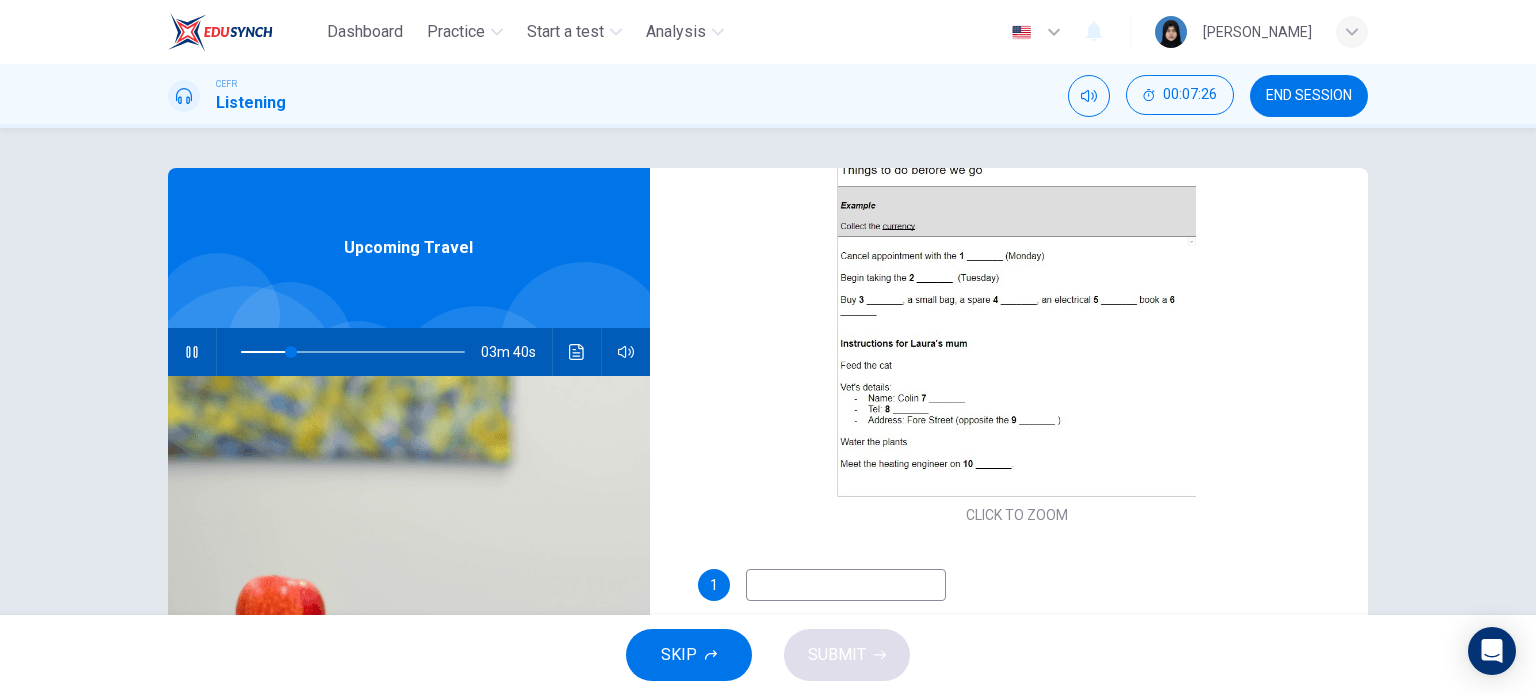 type on "23" 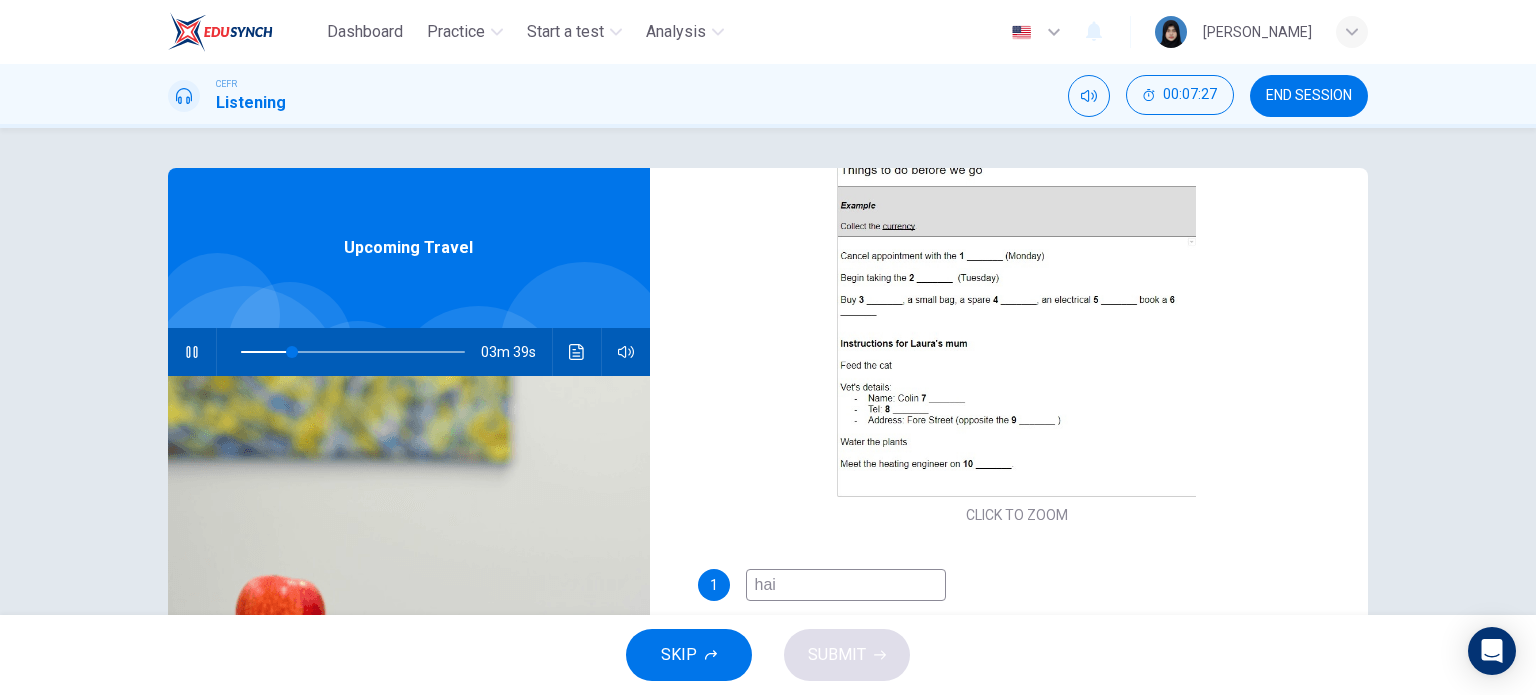 type on "hair" 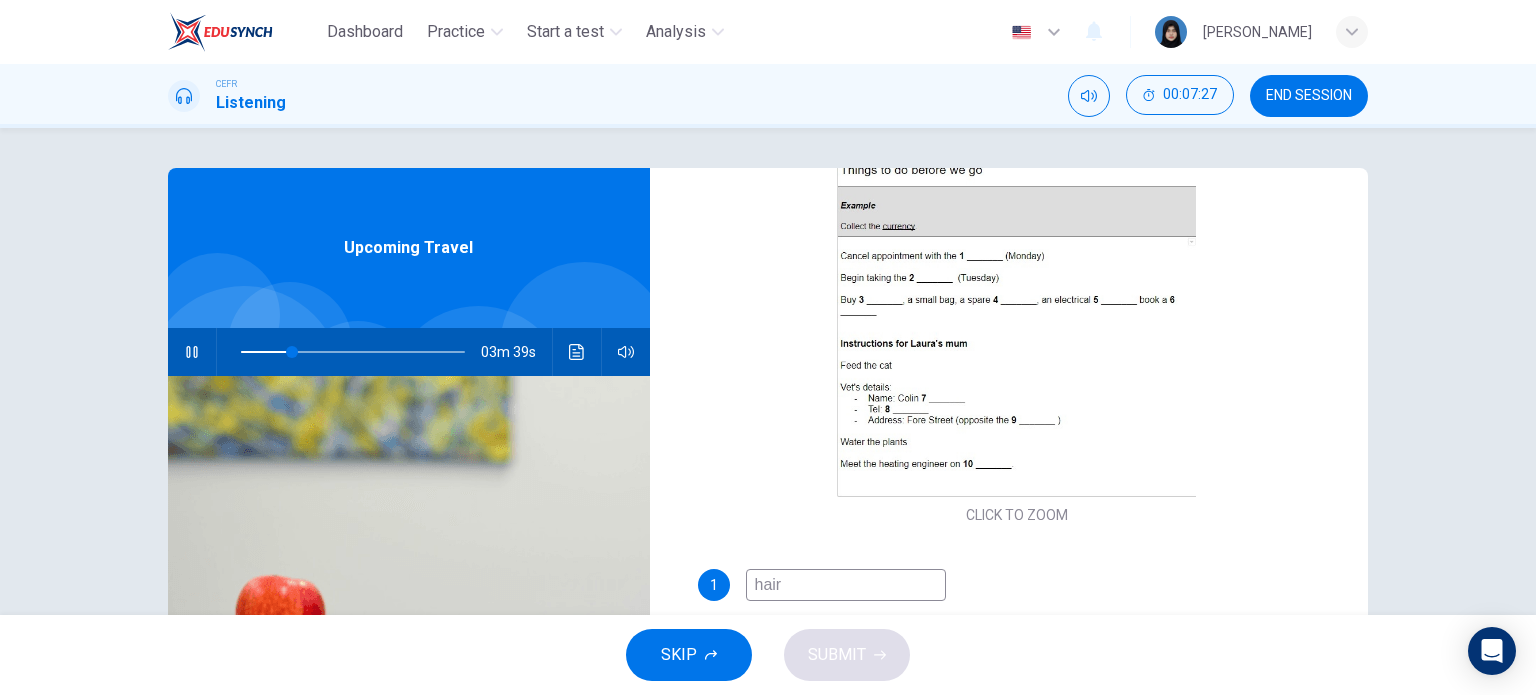 type on "23" 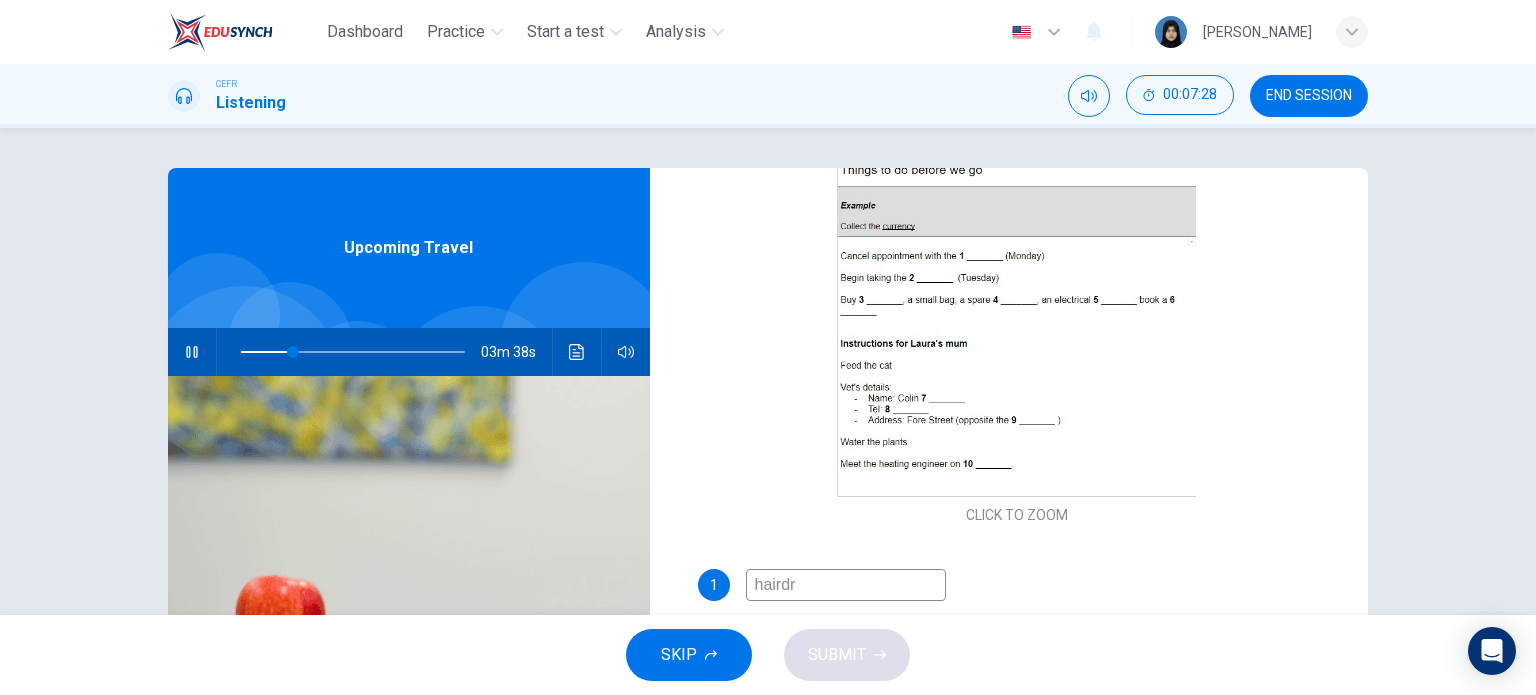 type on "hairdre" 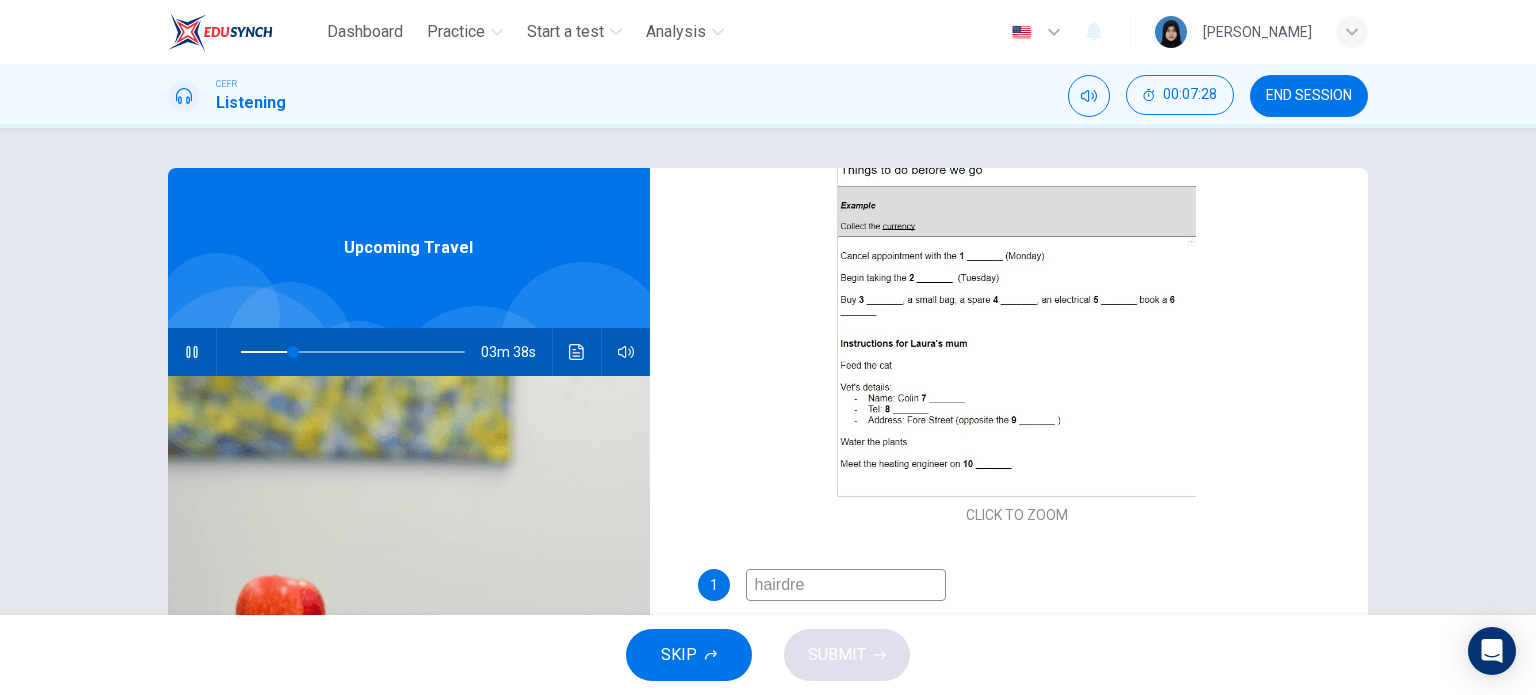 type on "24" 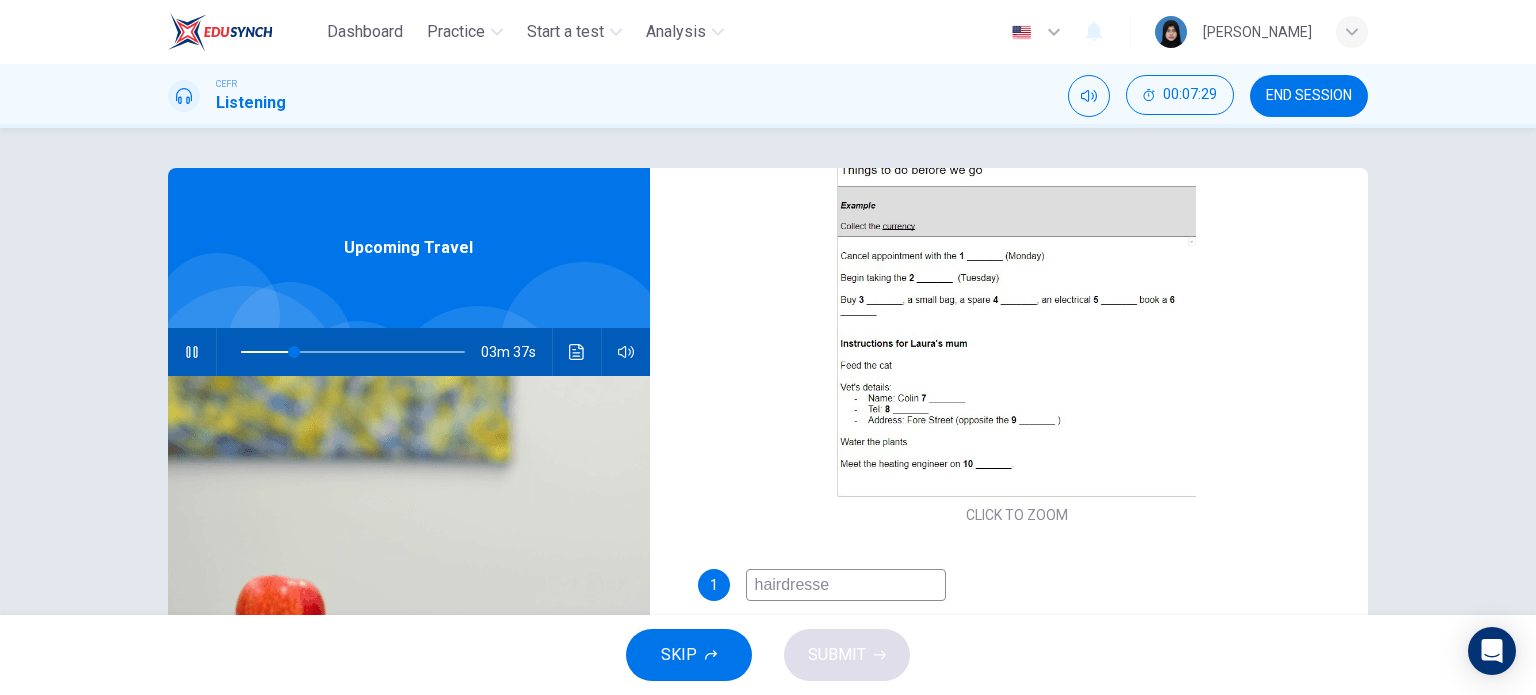 type on "hairdresser" 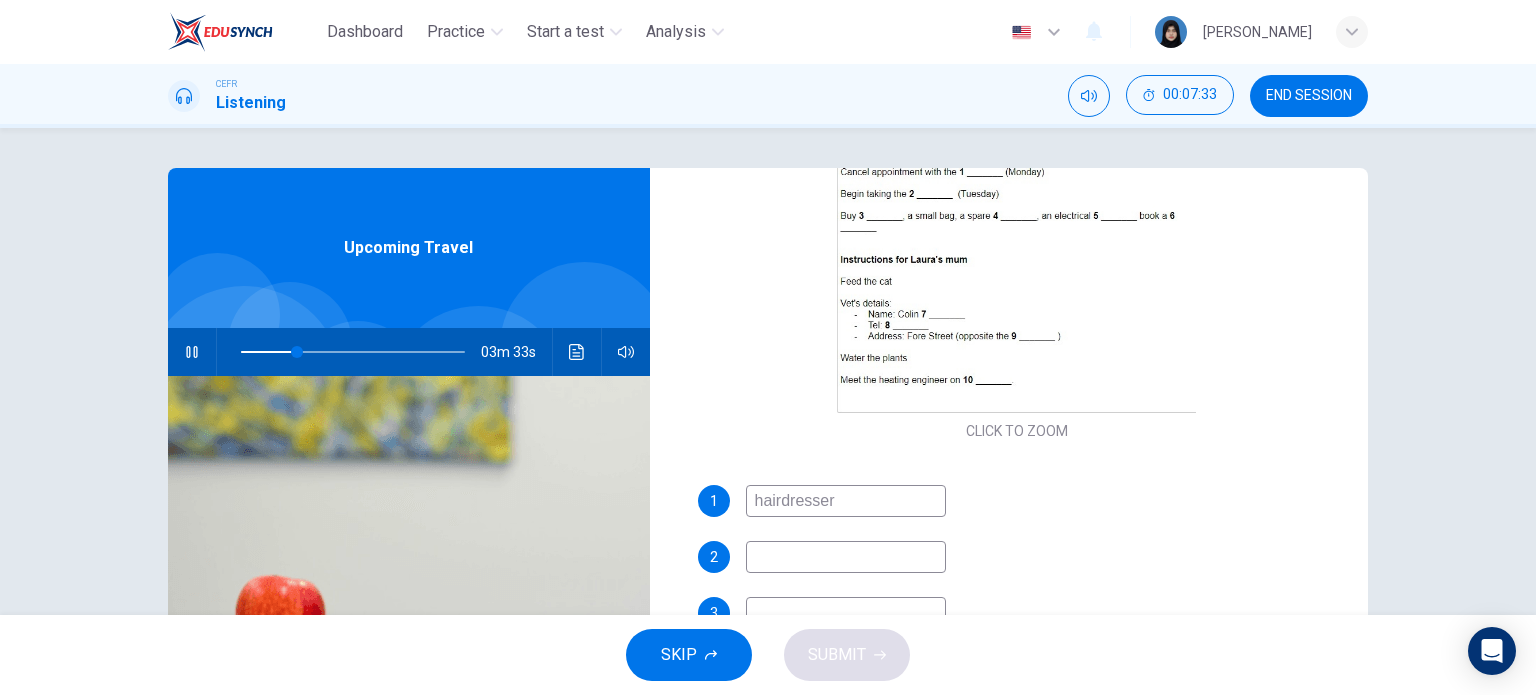 type on "25" 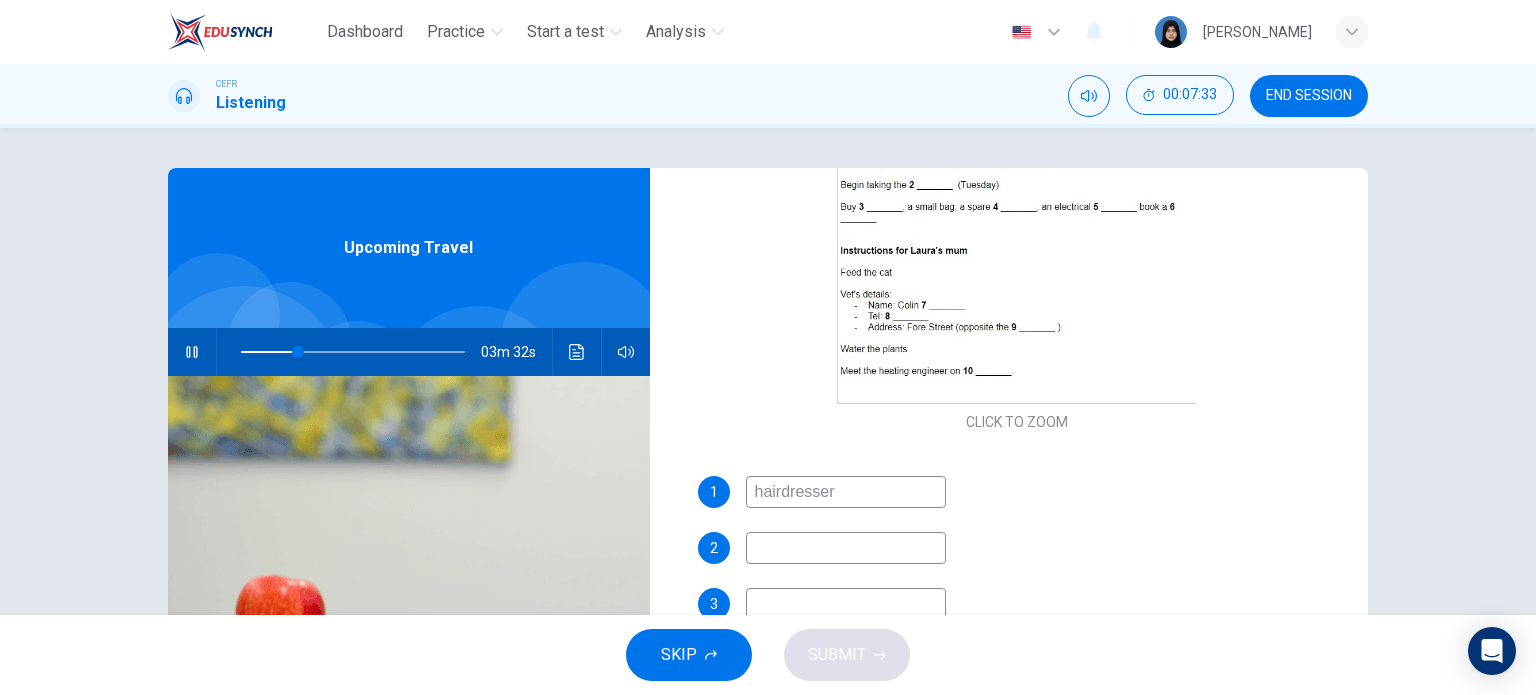 scroll, scrollTop: 400, scrollLeft: 0, axis: vertical 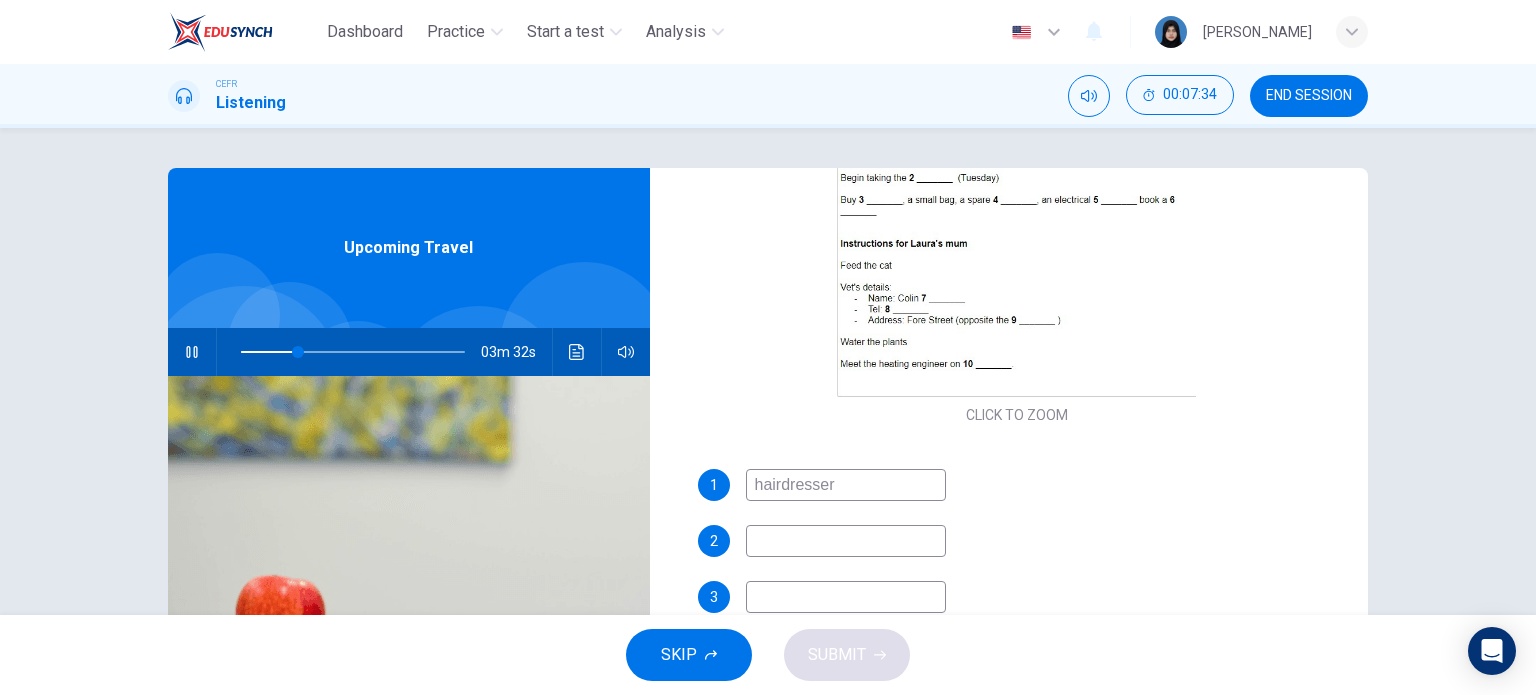 type on "hairdresser" 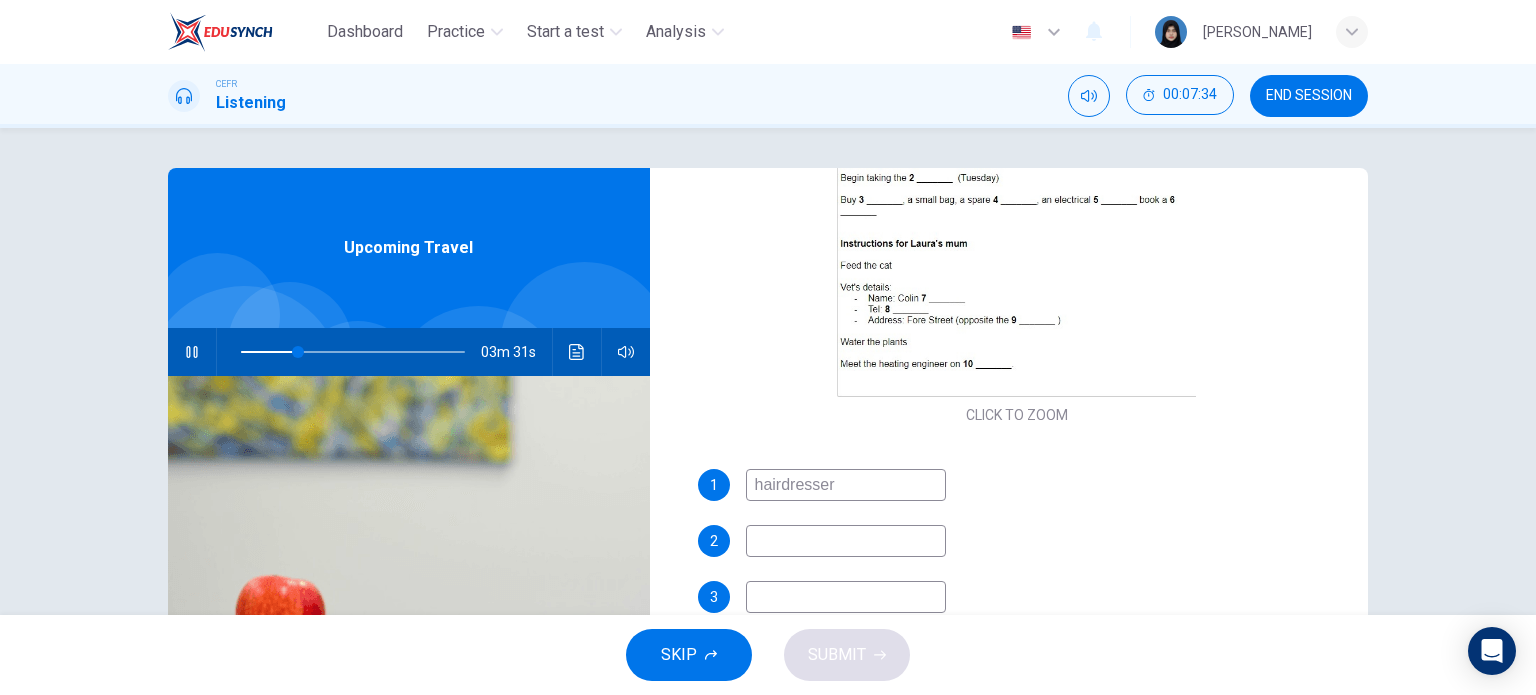 click at bounding box center [846, 541] 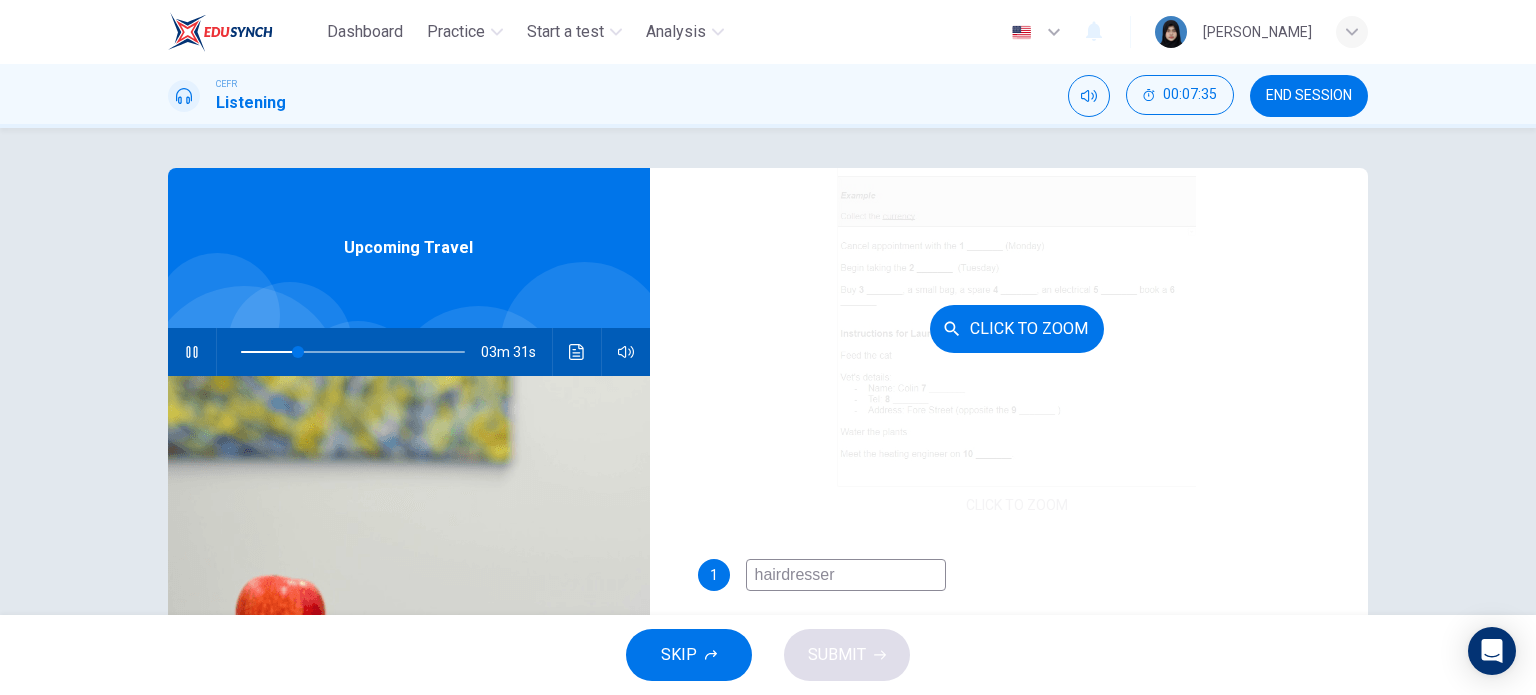 scroll, scrollTop: 300, scrollLeft: 0, axis: vertical 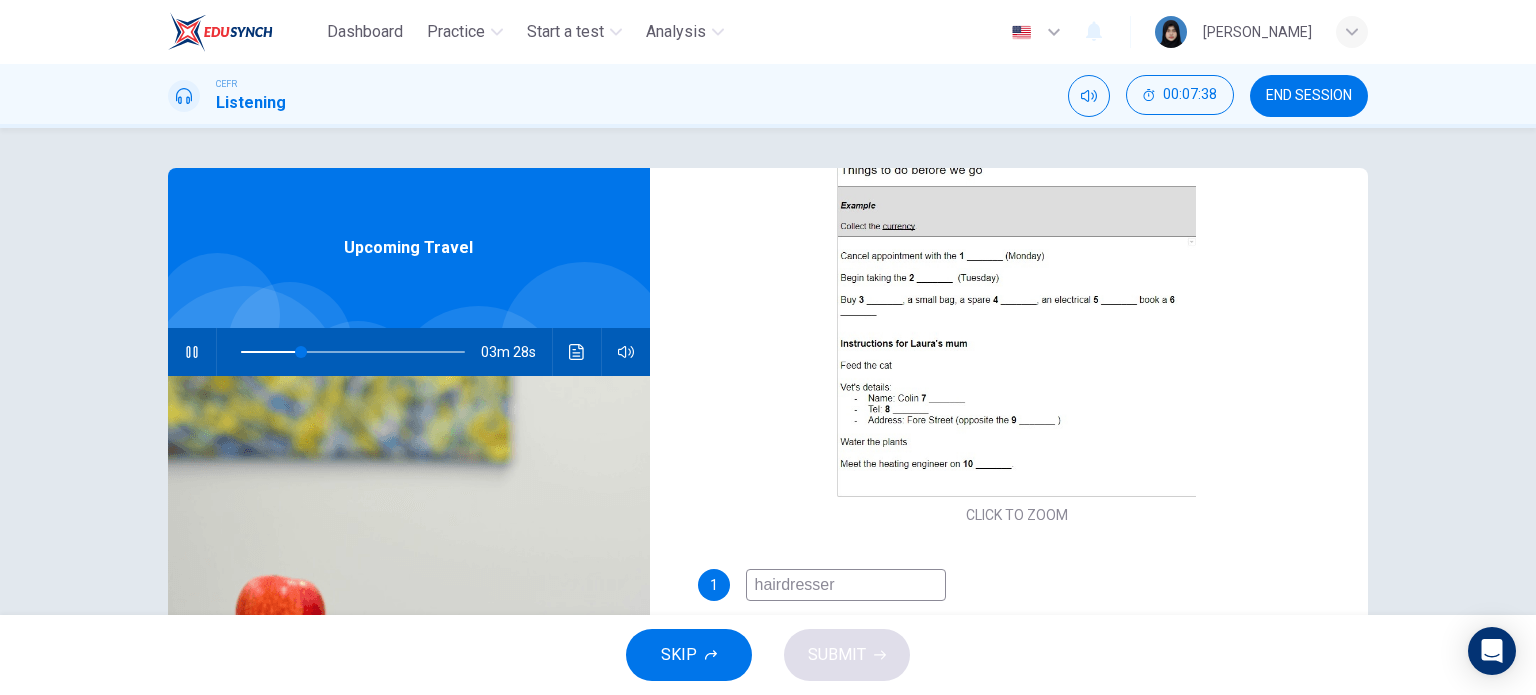 type on "27" 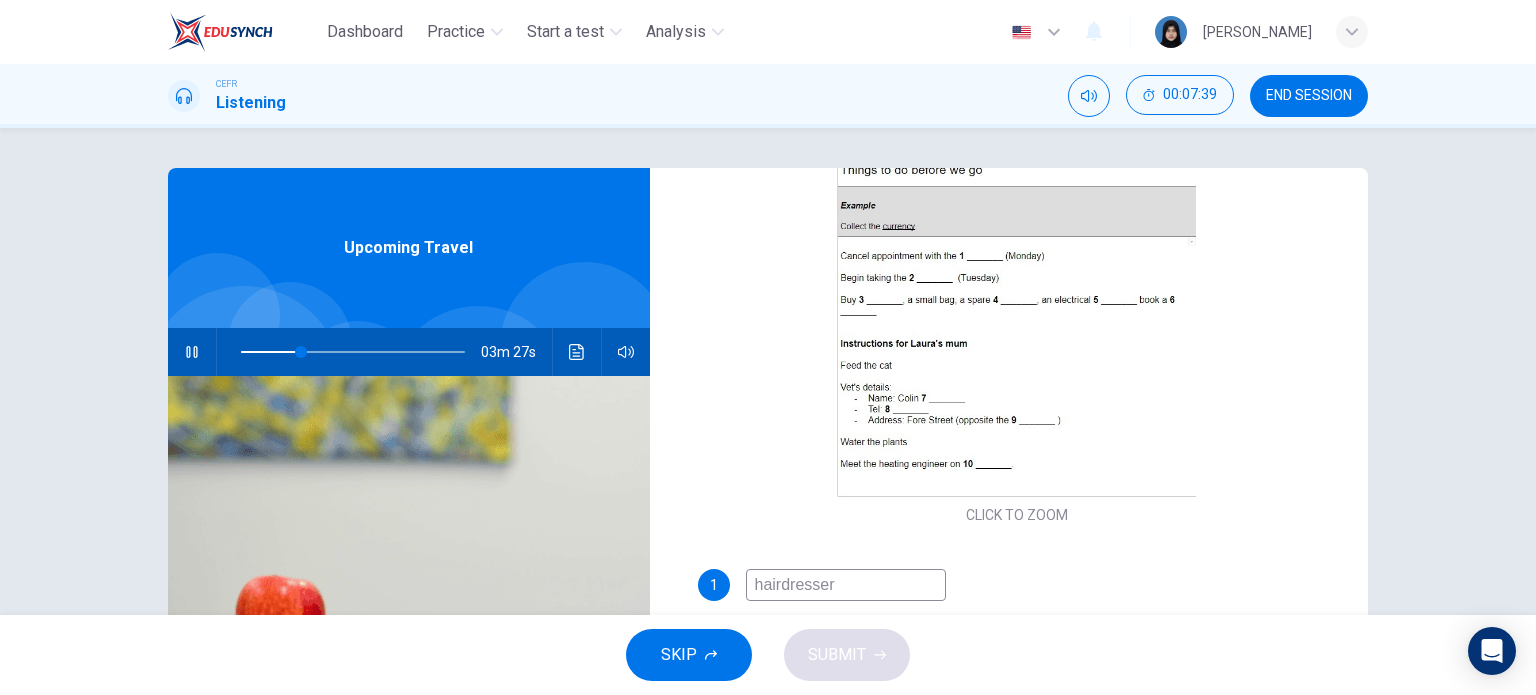 type on "t" 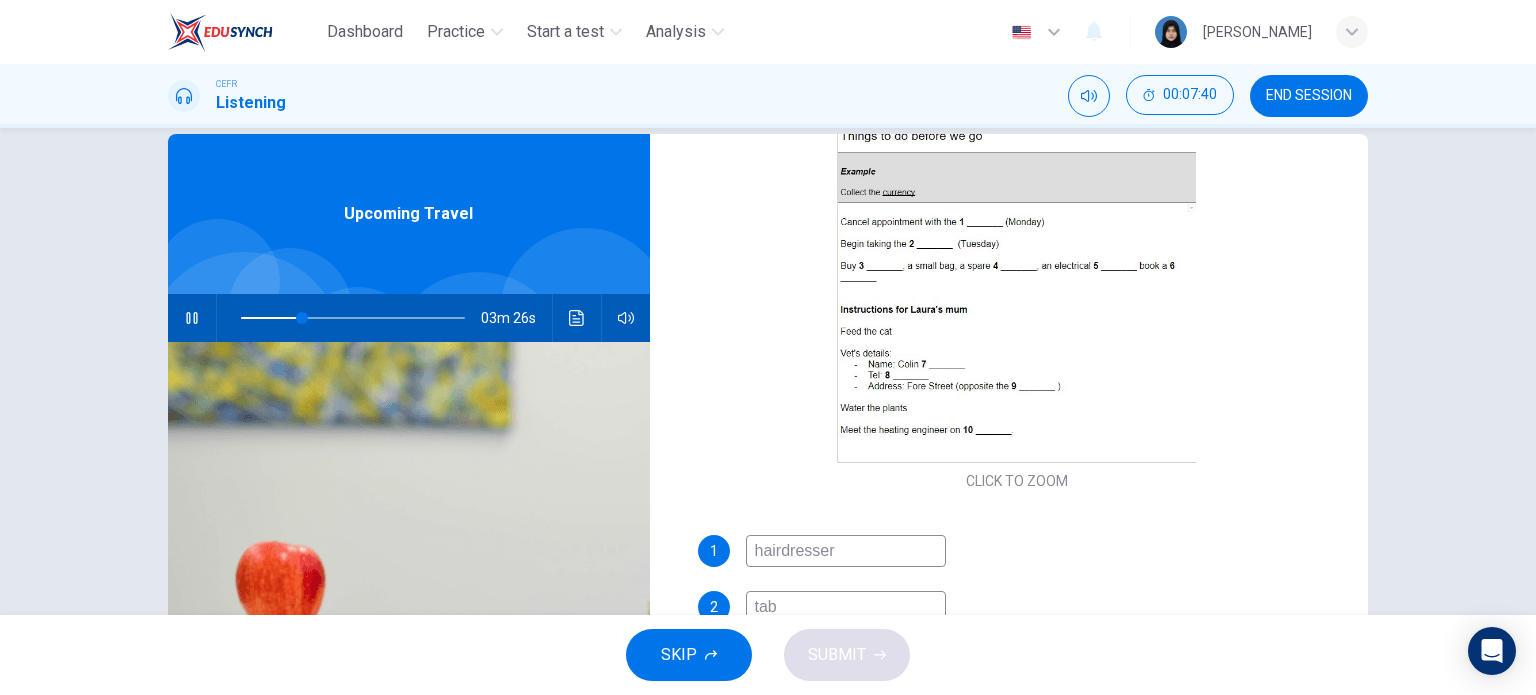 type on "tabl" 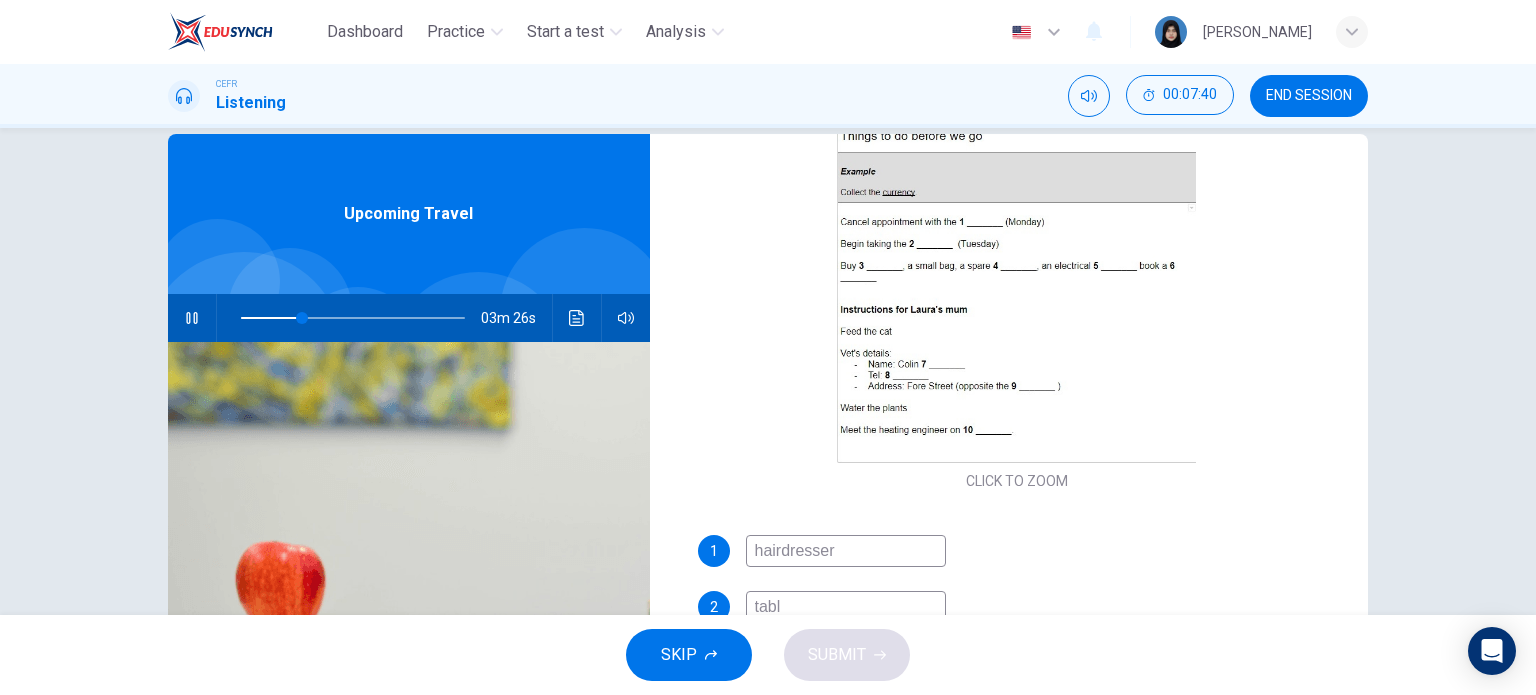 type on "28" 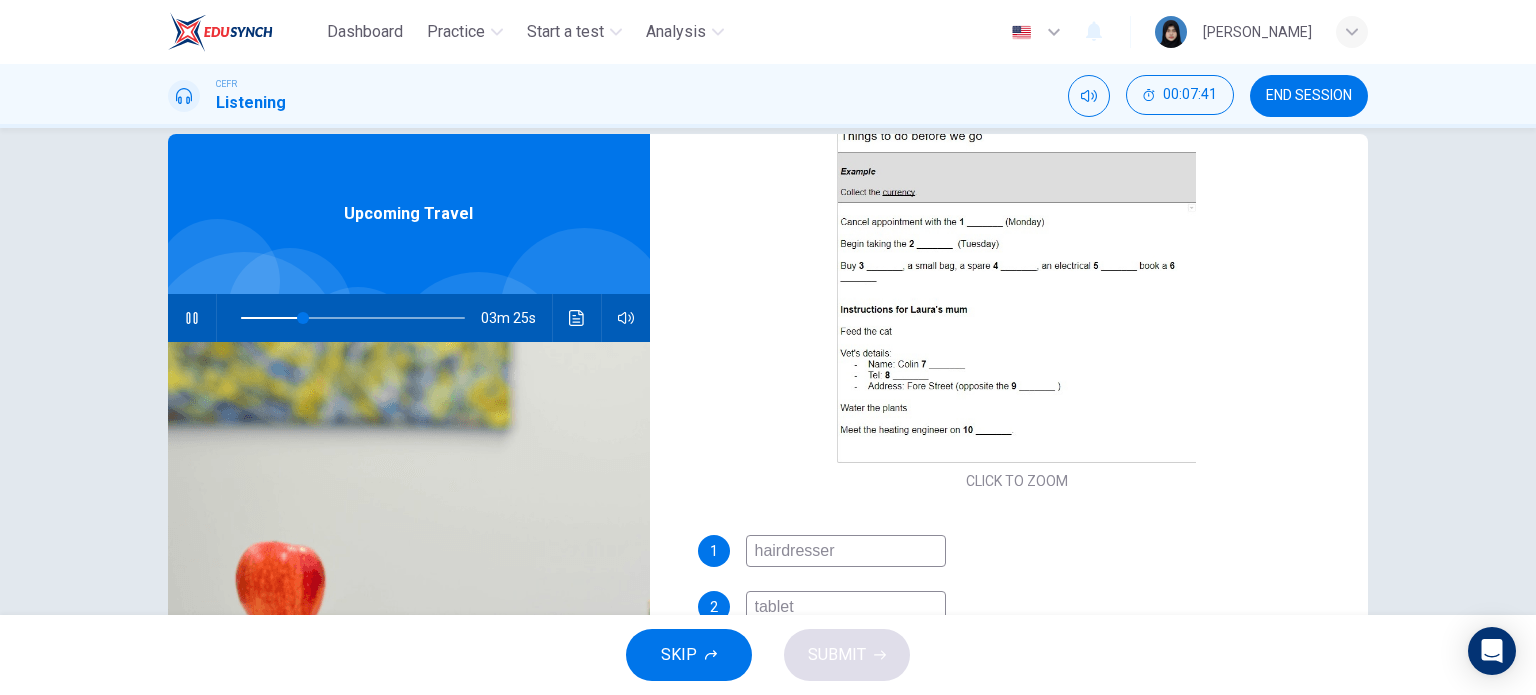 type on "tablets" 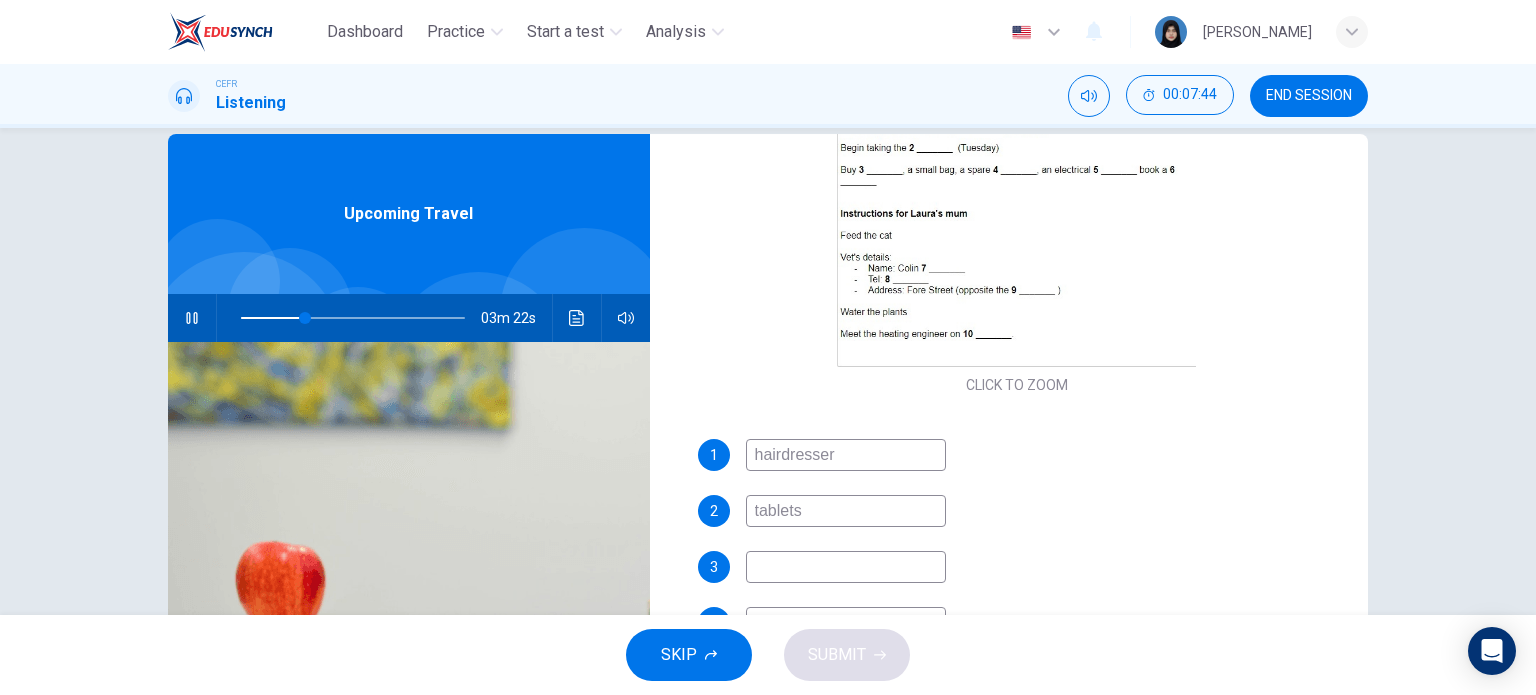 scroll, scrollTop: 400, scrollLeft: 0, axis: vertical 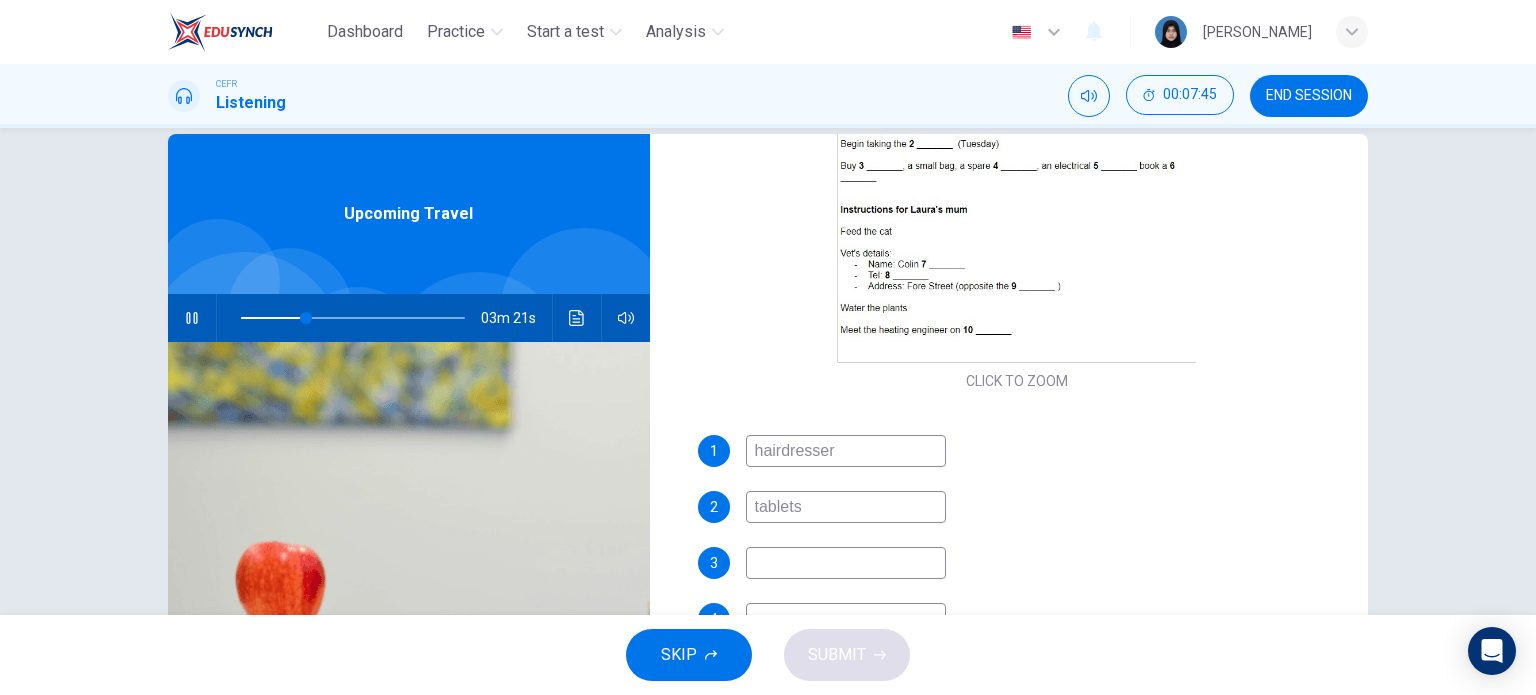 type on "29" 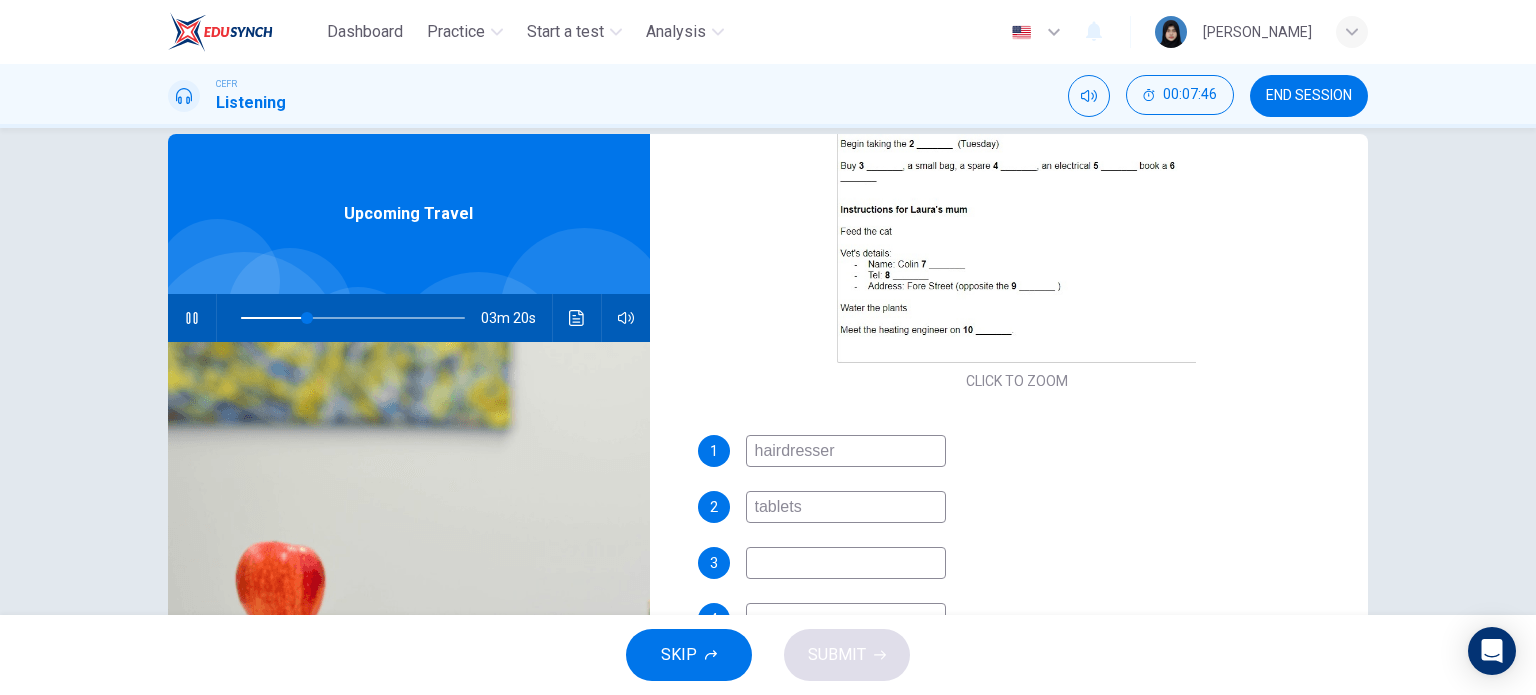 type on "tablets" 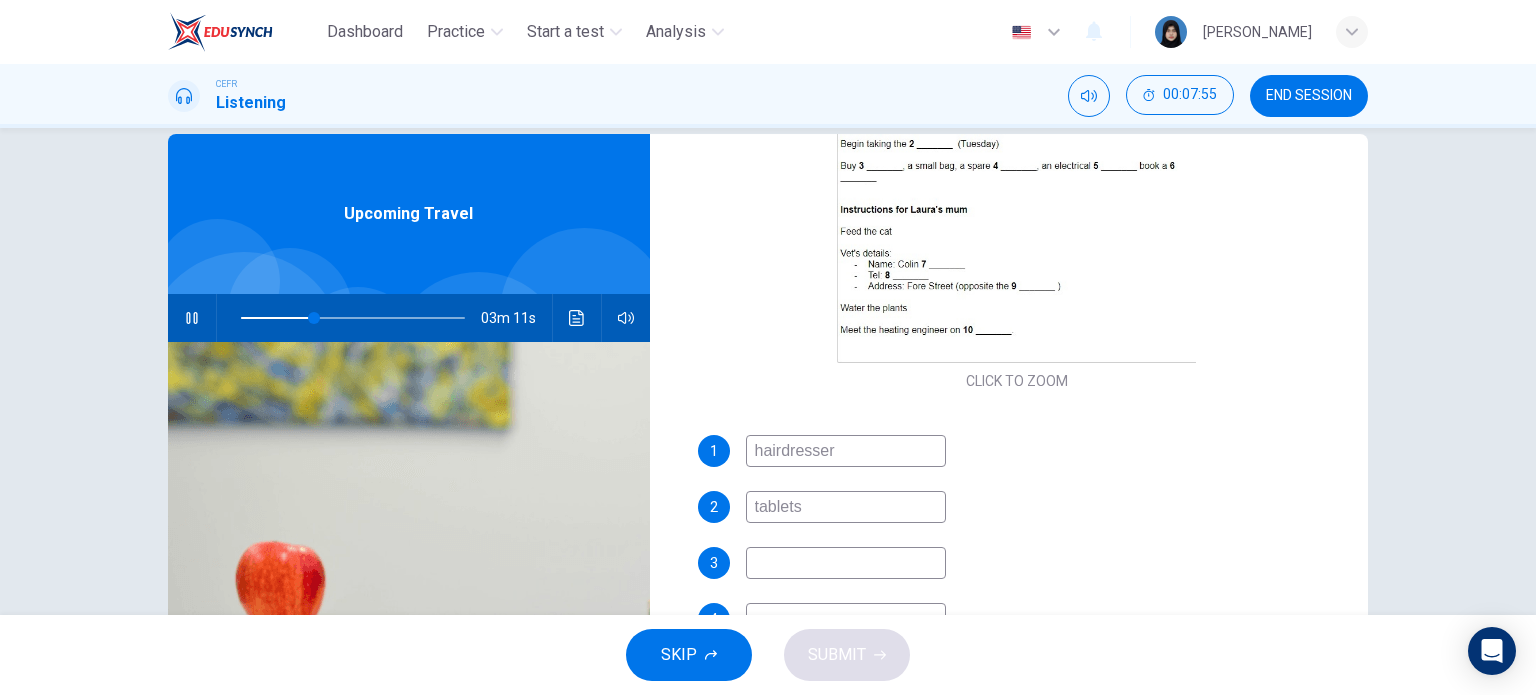 type on "33" 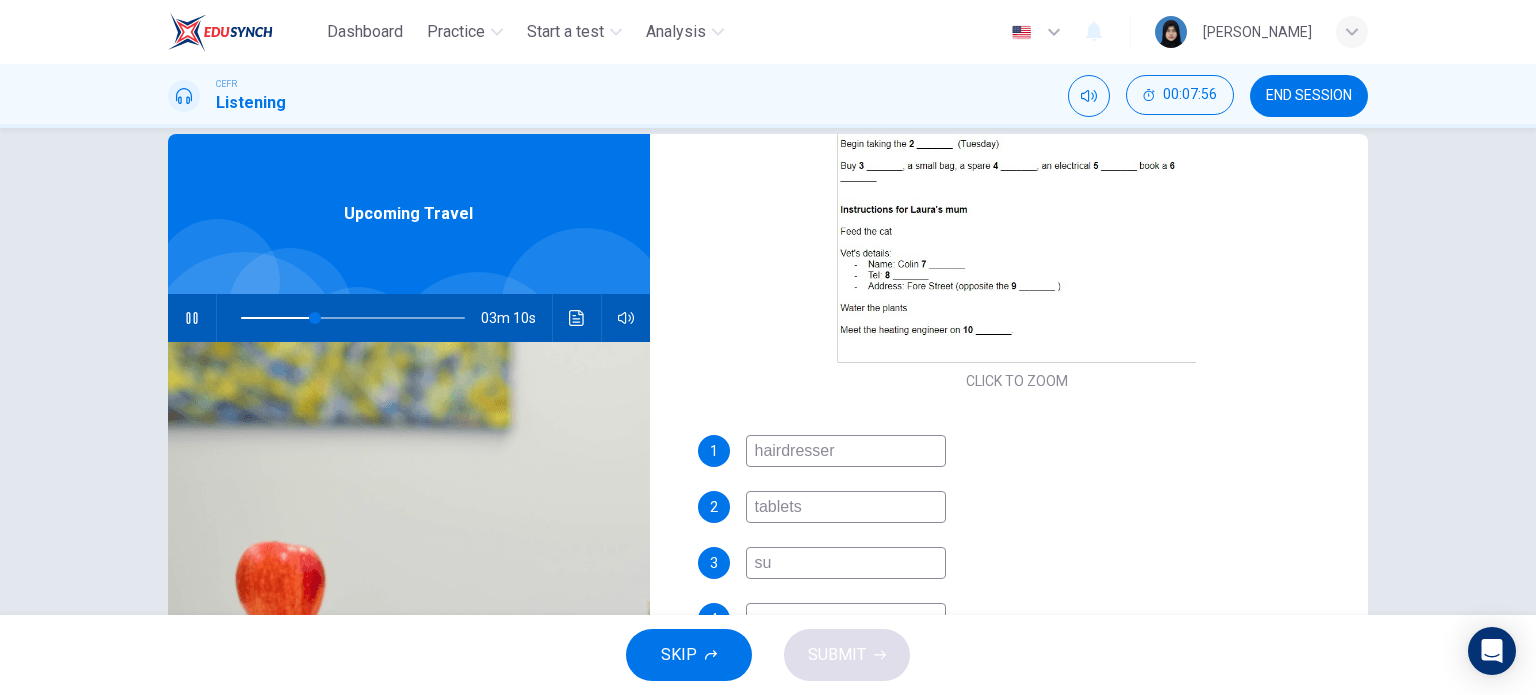 type on "sub" 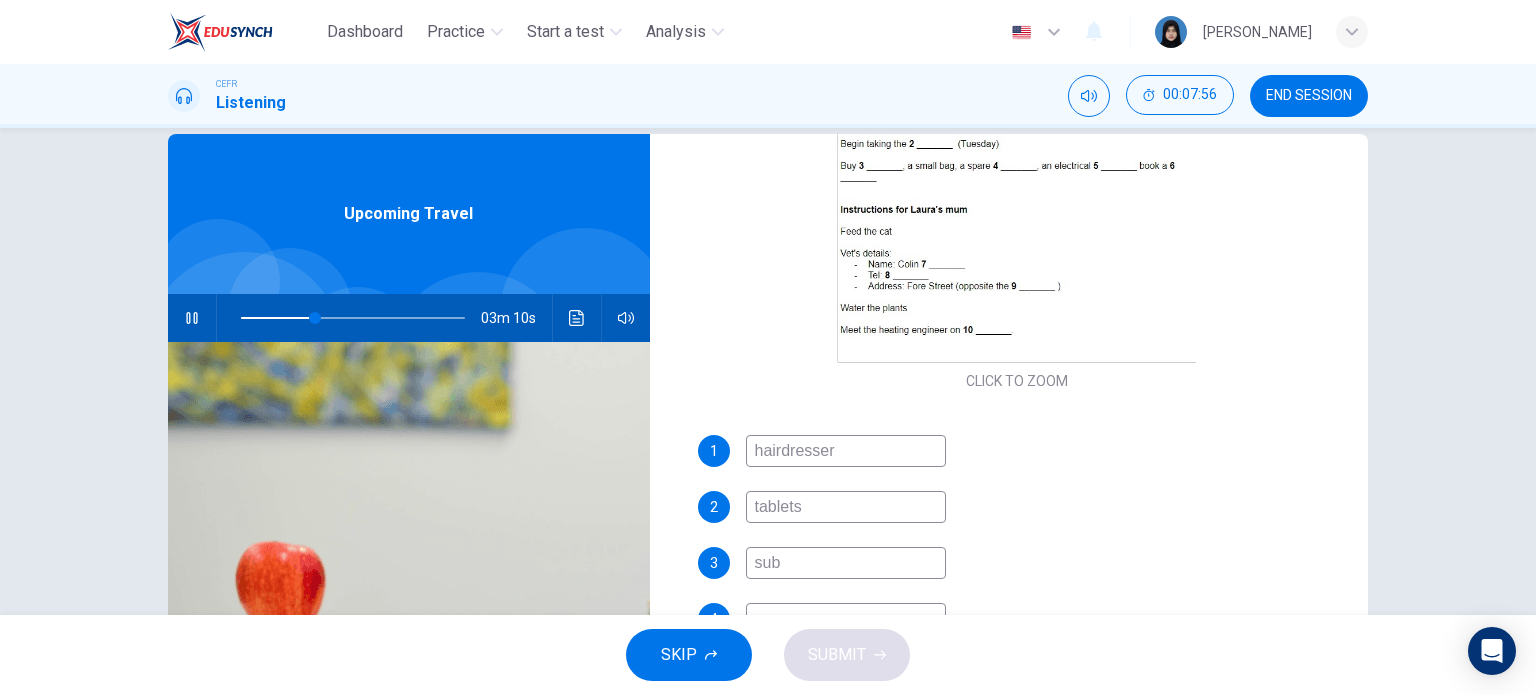 type on "33" 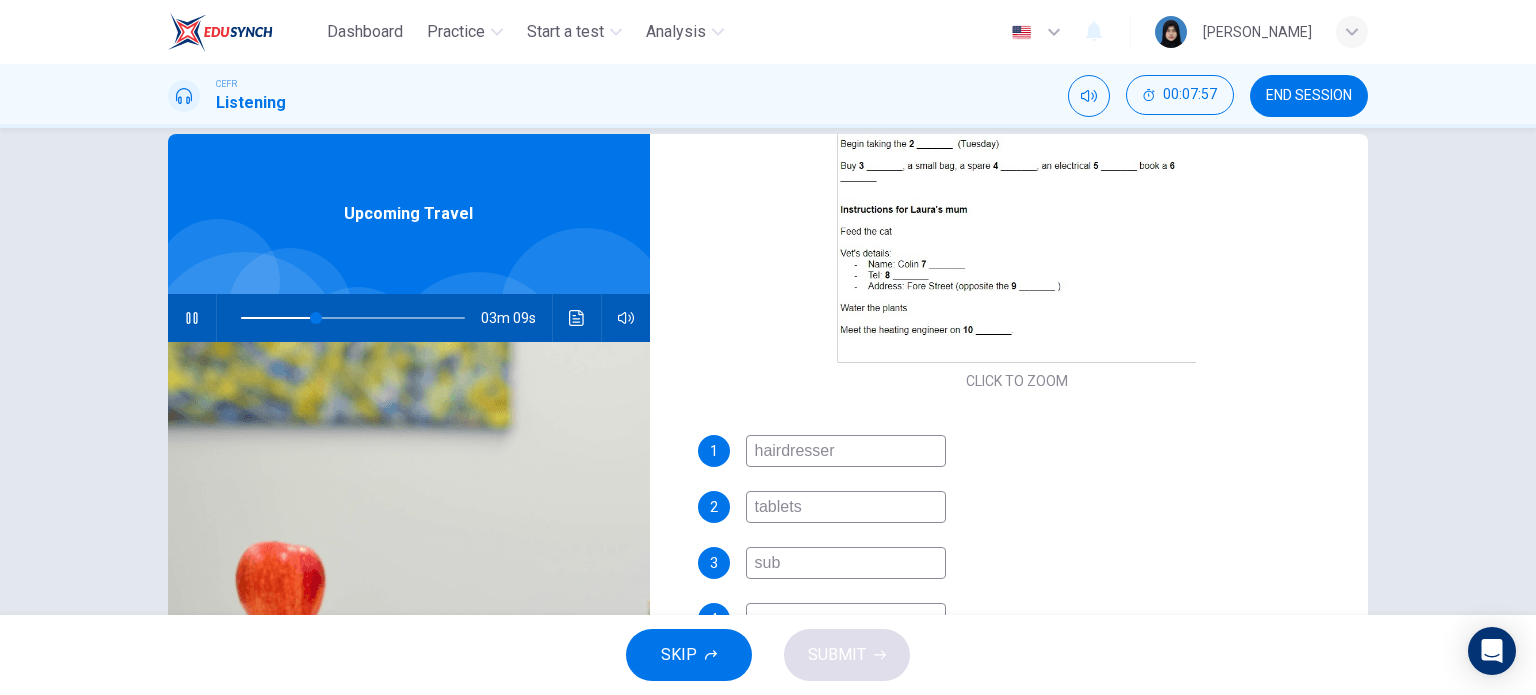 type on "su" 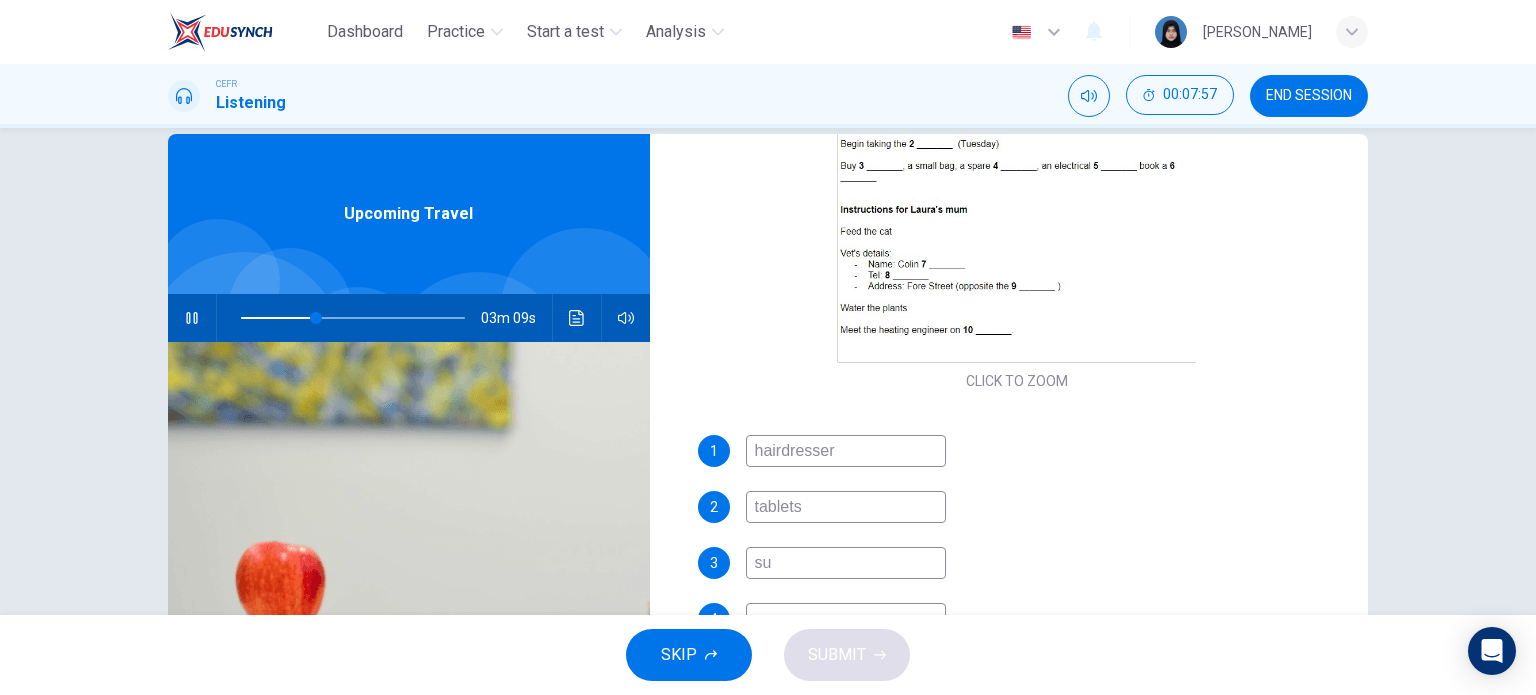 type on "34" 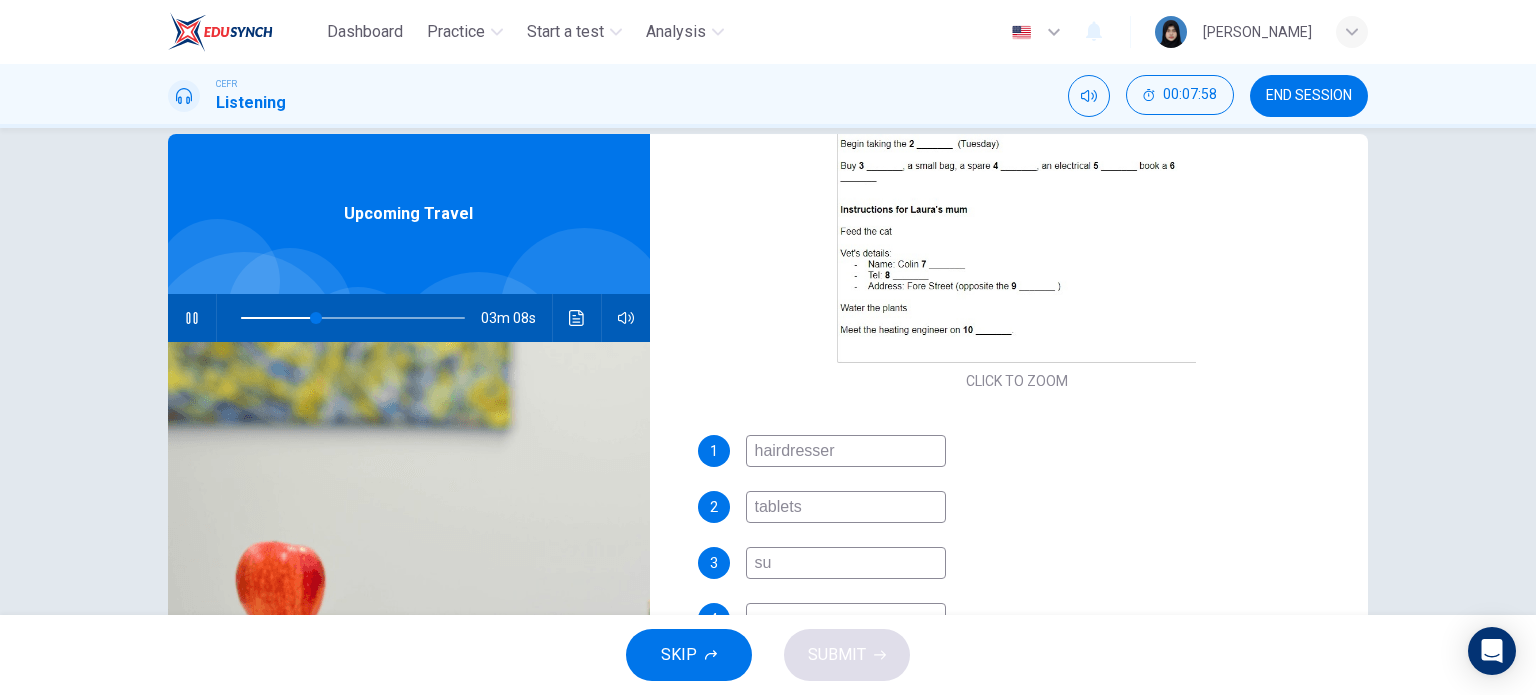 type on "sun" 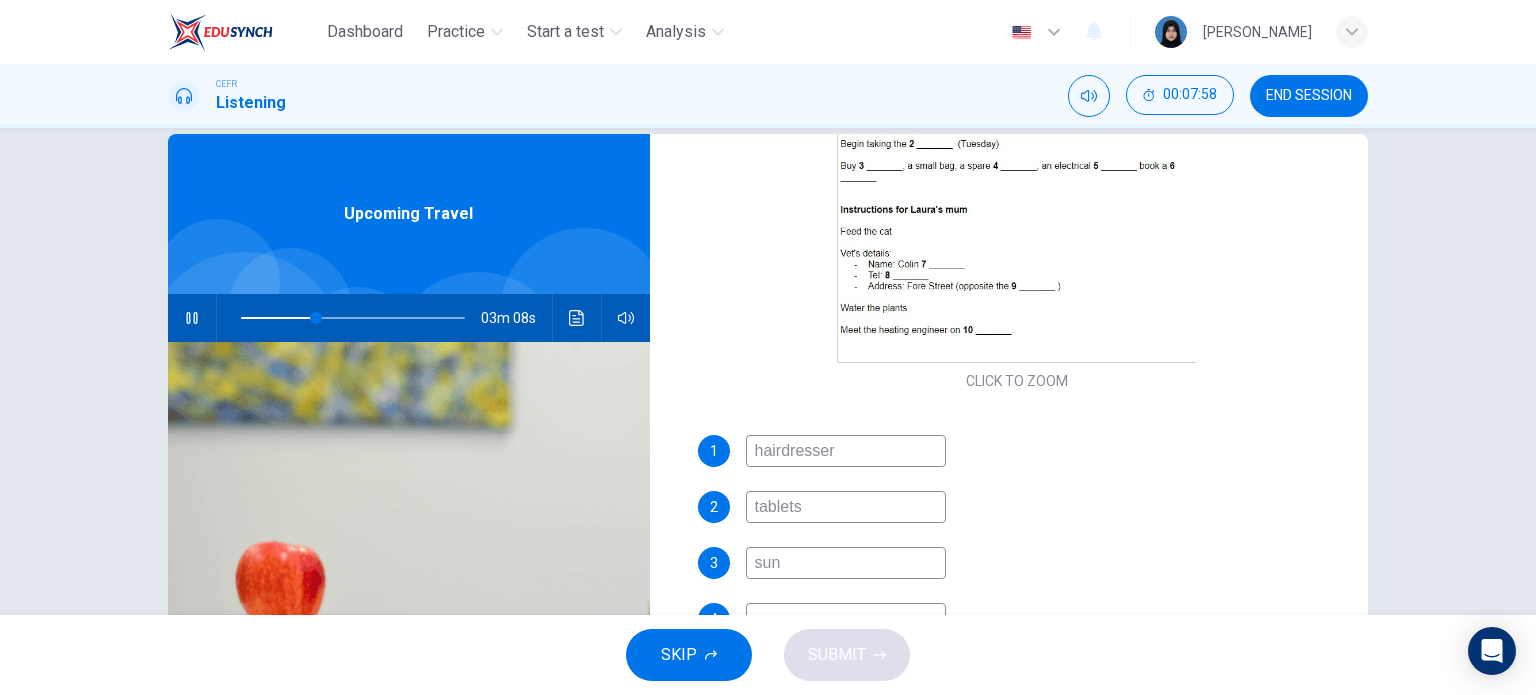 type on "34" 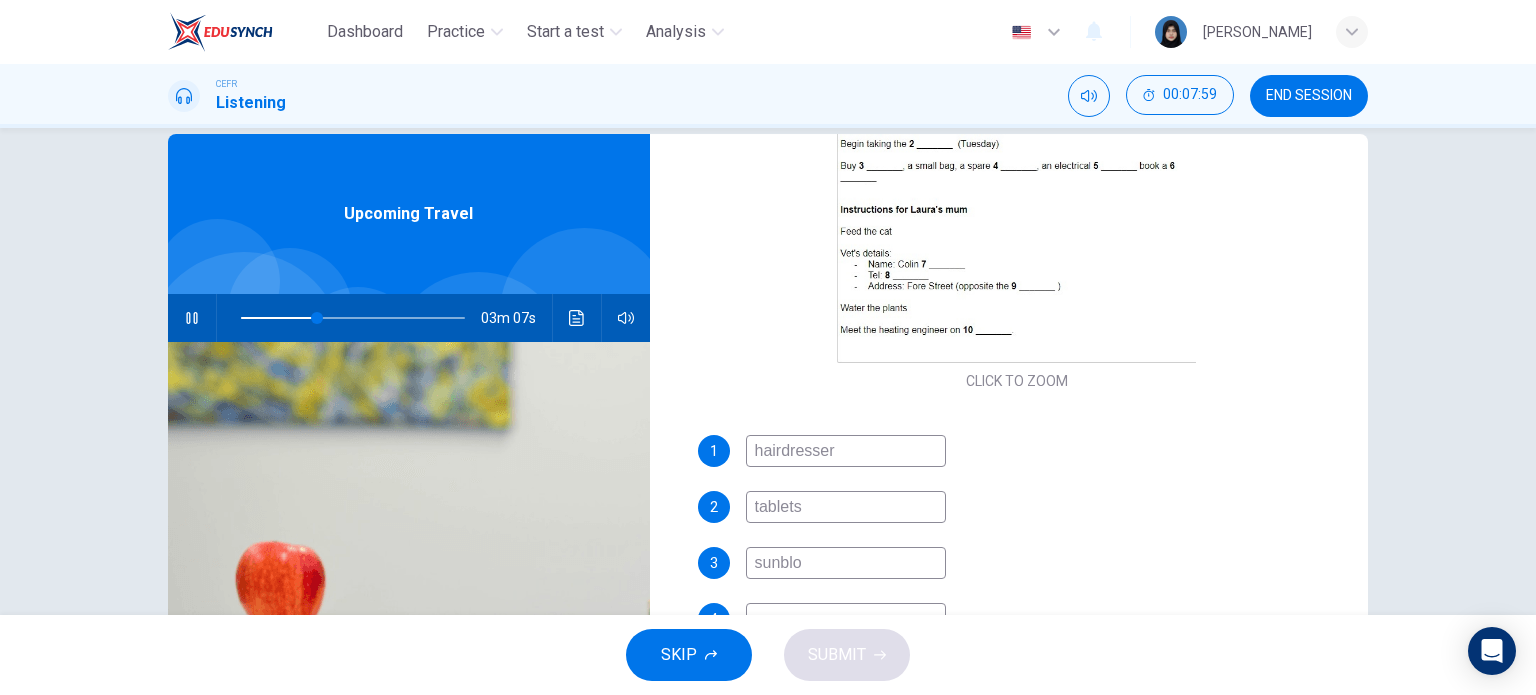type on "sunbloc" 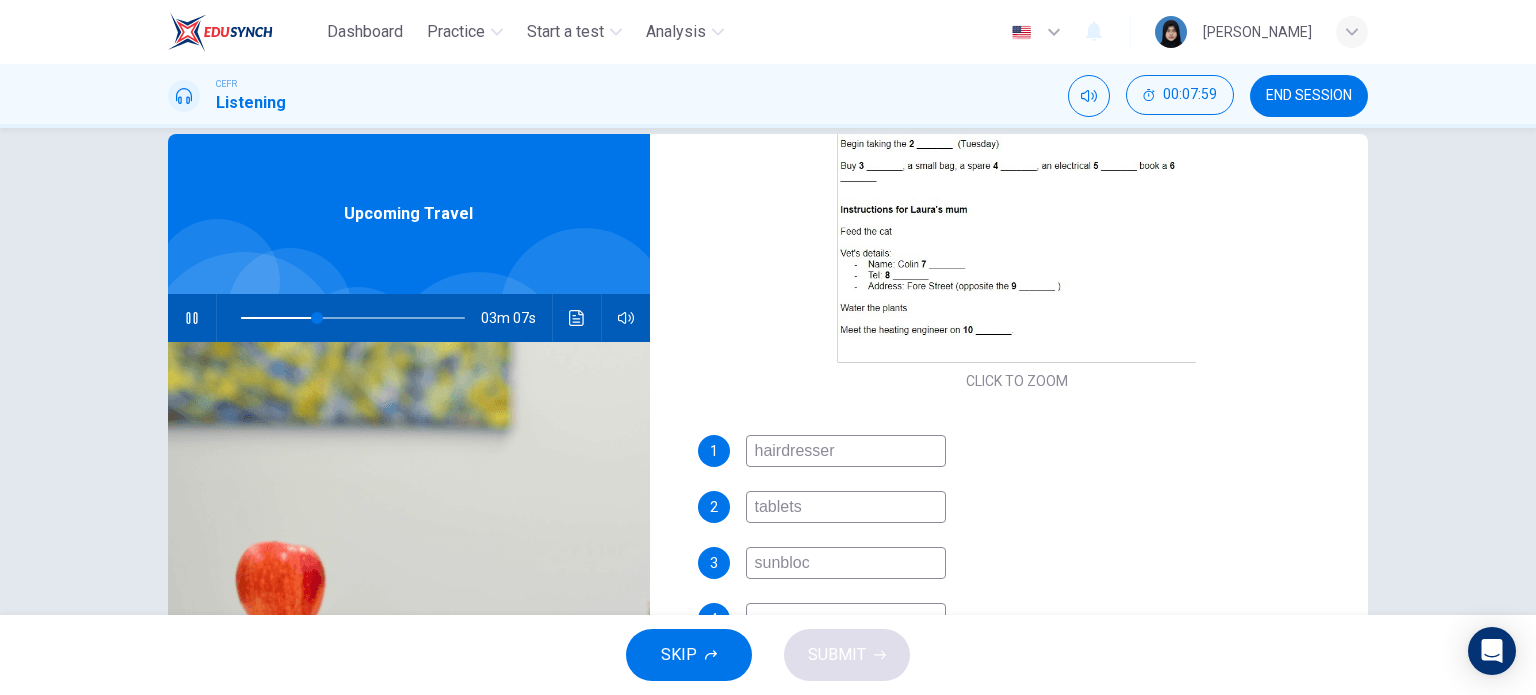 type on "34" 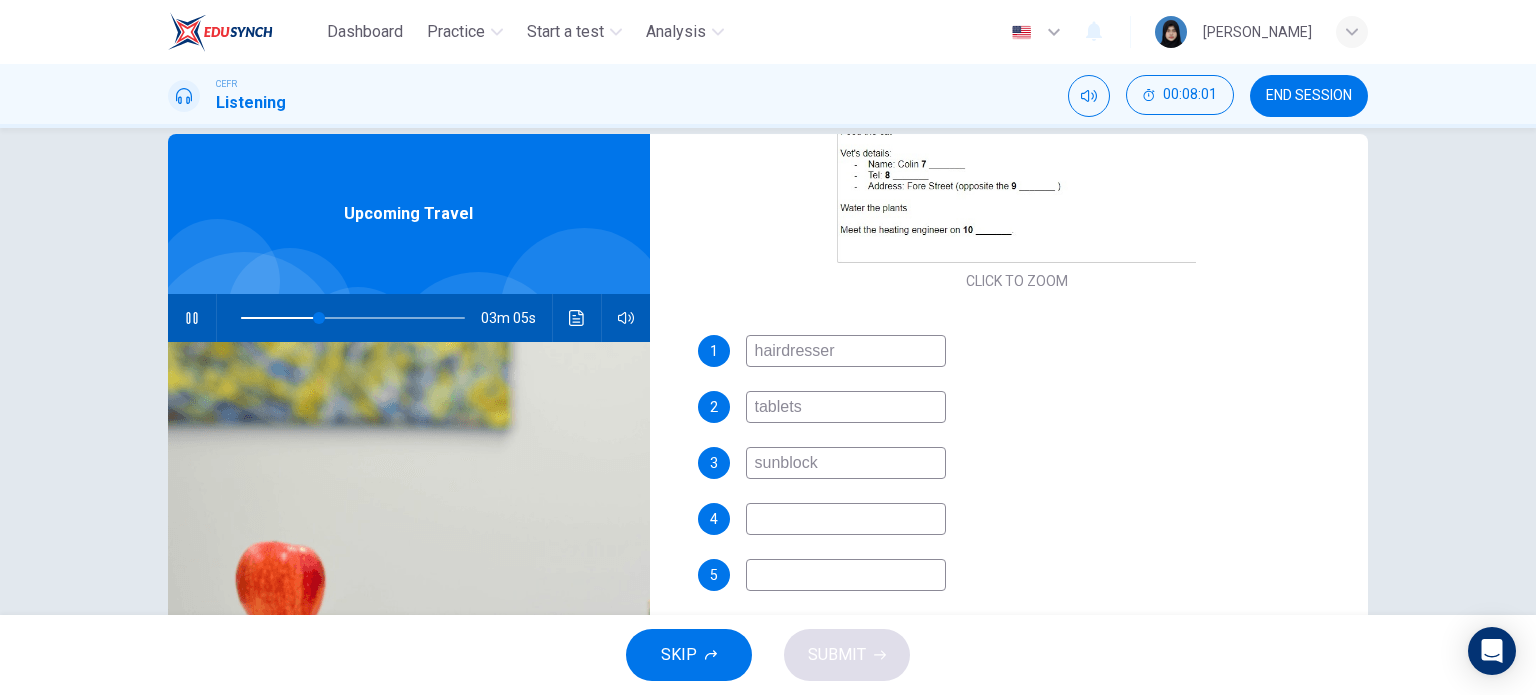 type on "35" 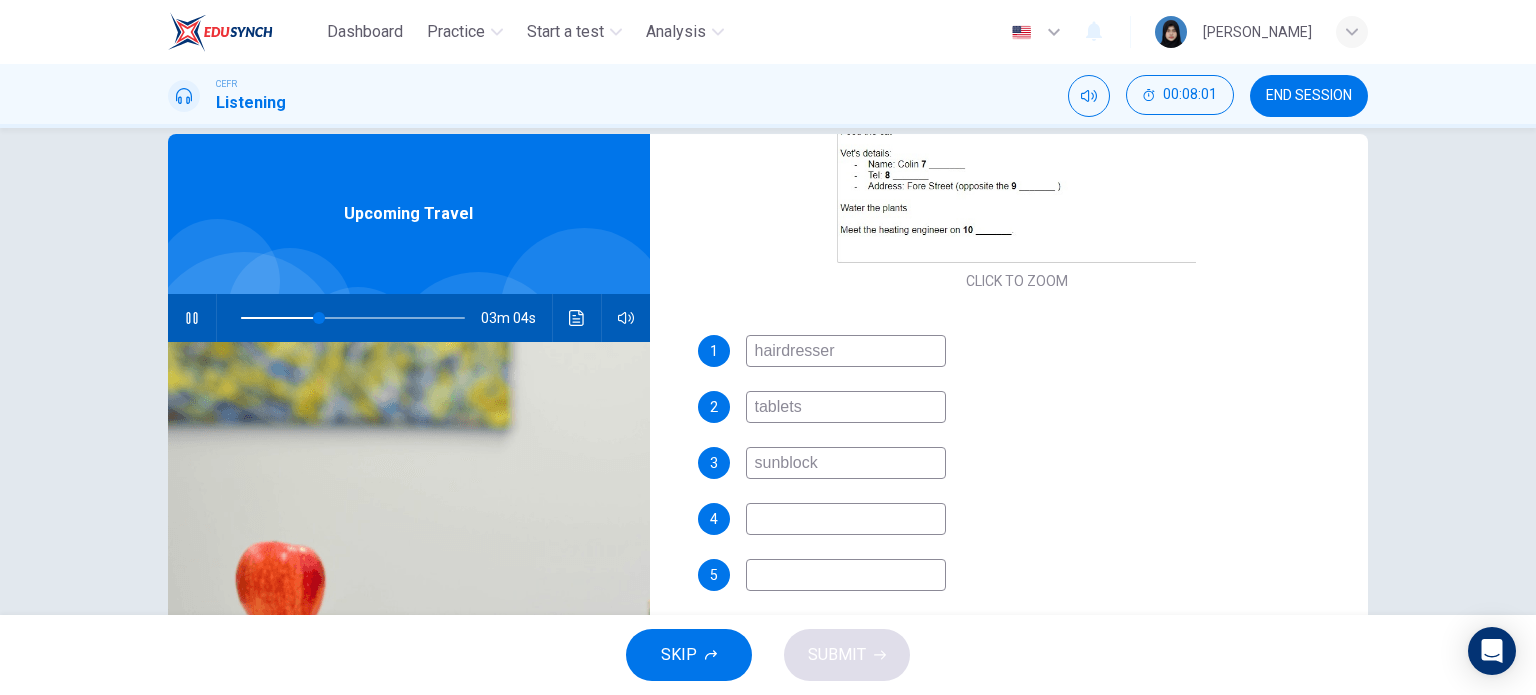type on "sunblock" 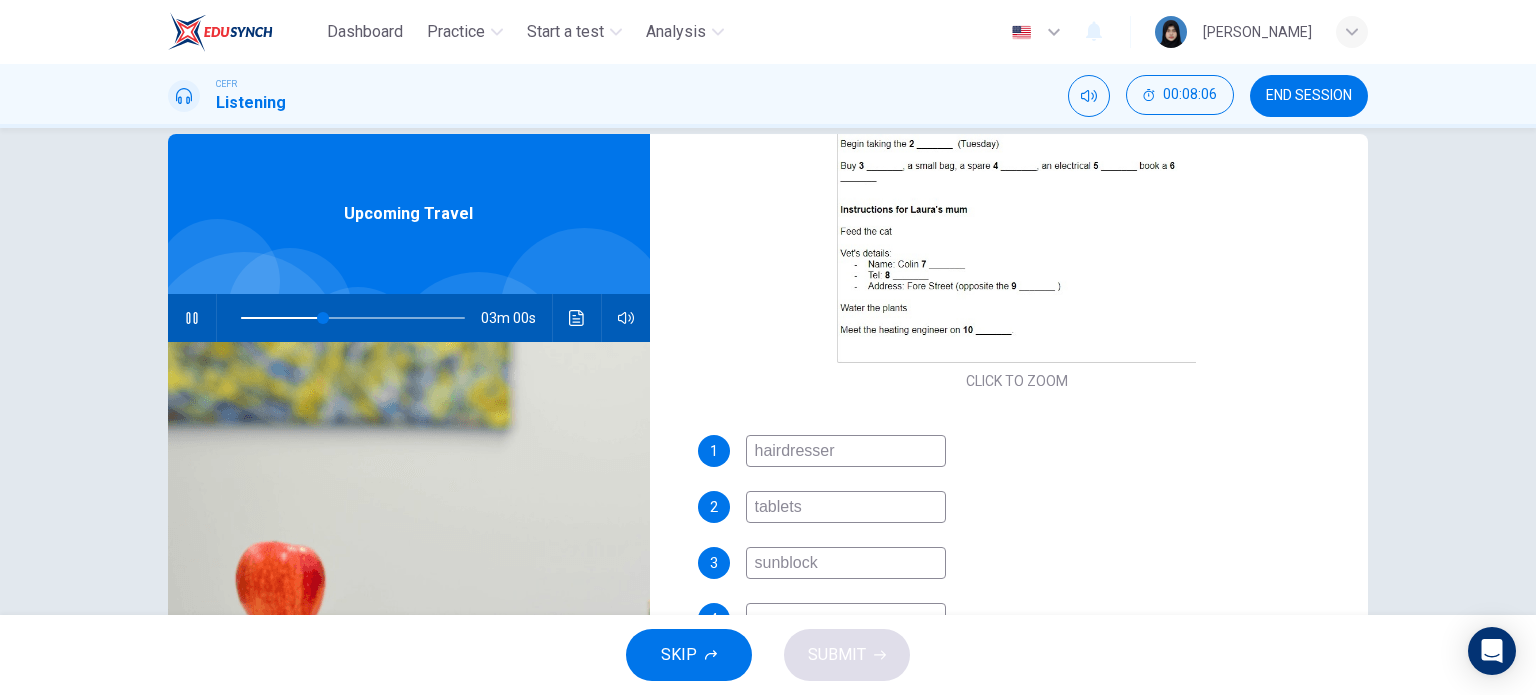 scroll, scrollTop: 500, scrollLeft: 0, axis: vertical 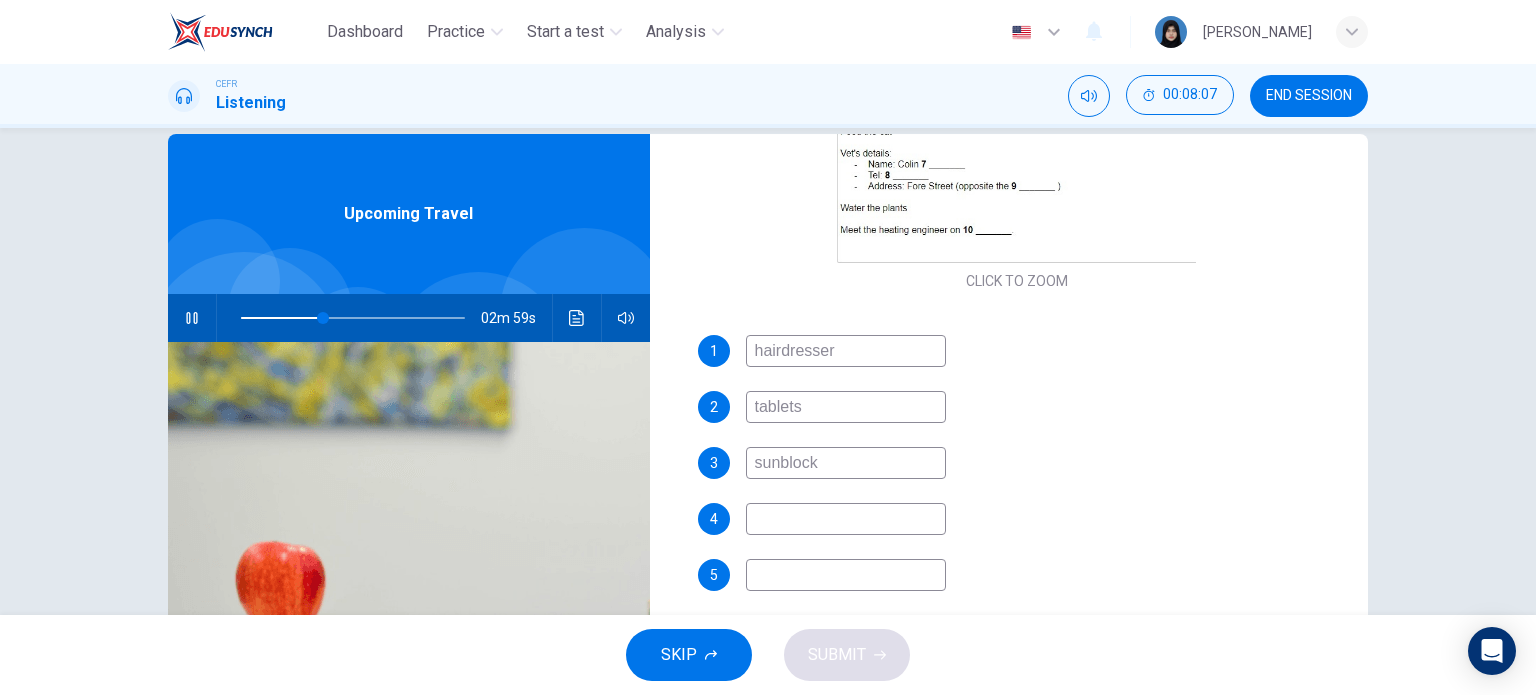 click on "sunblock" at bounding box center (846, 463) 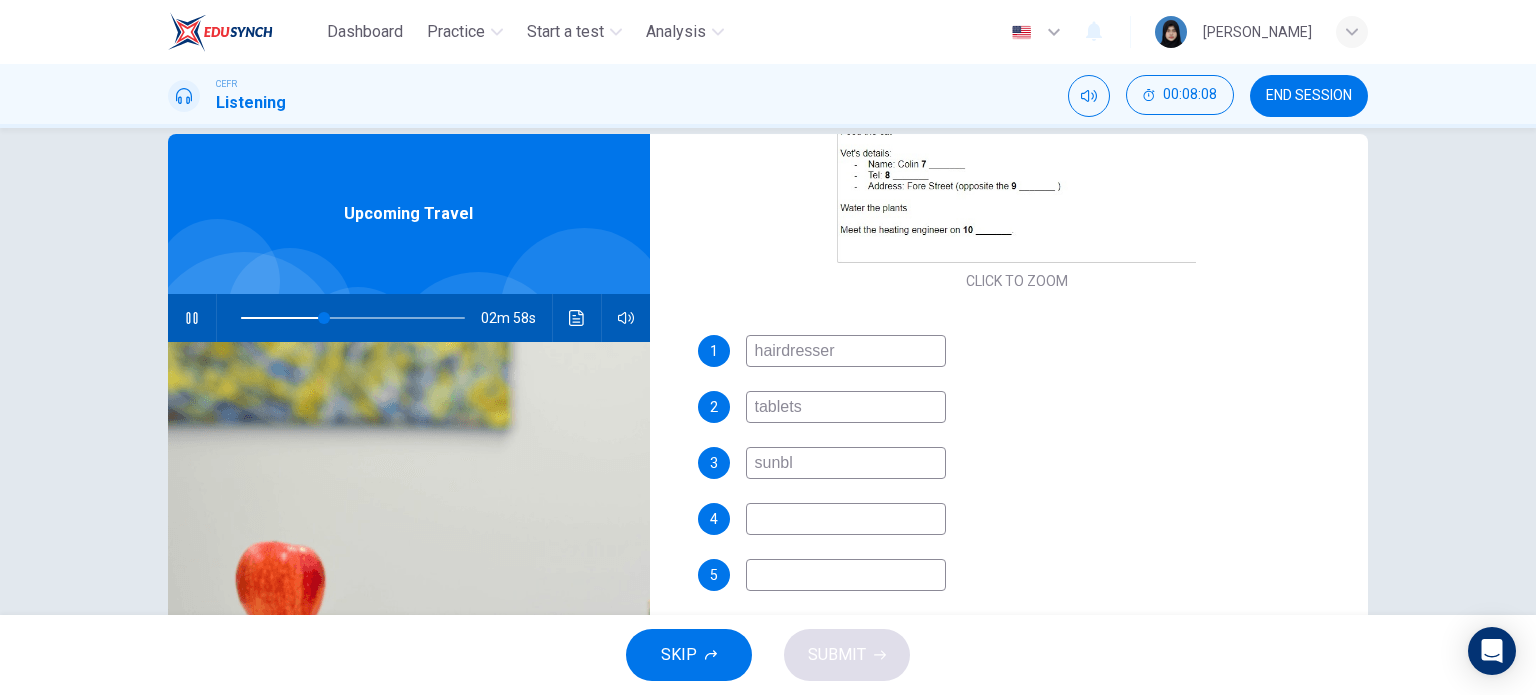 type on "sunb" 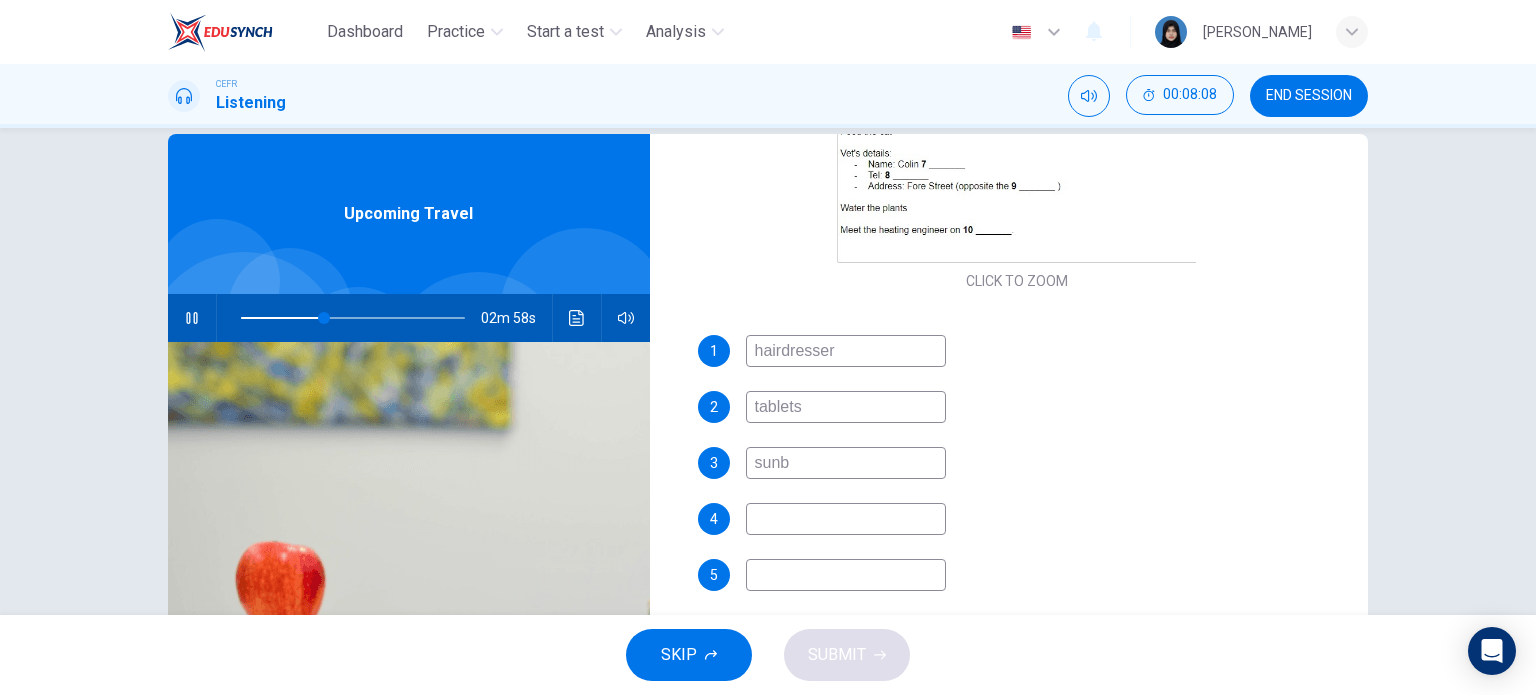 type on "38" 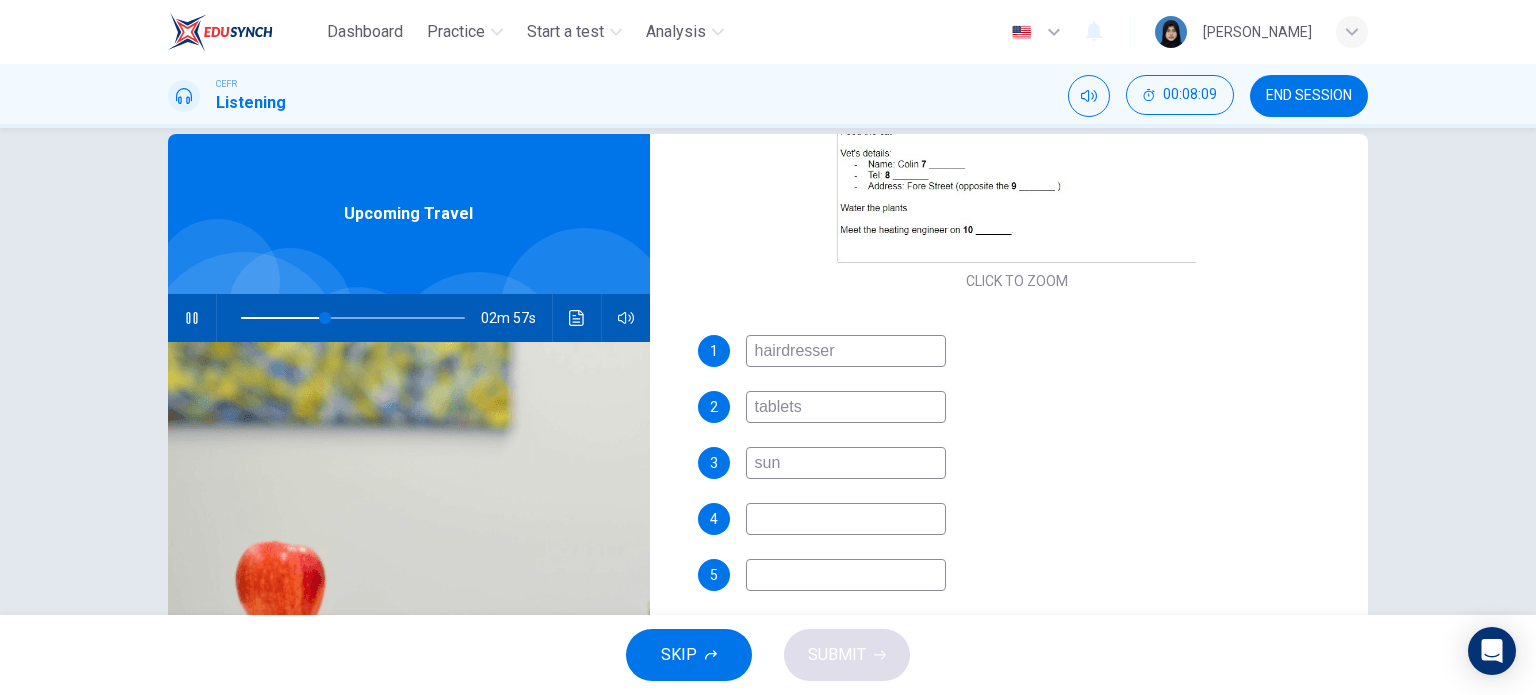 type on "sung" 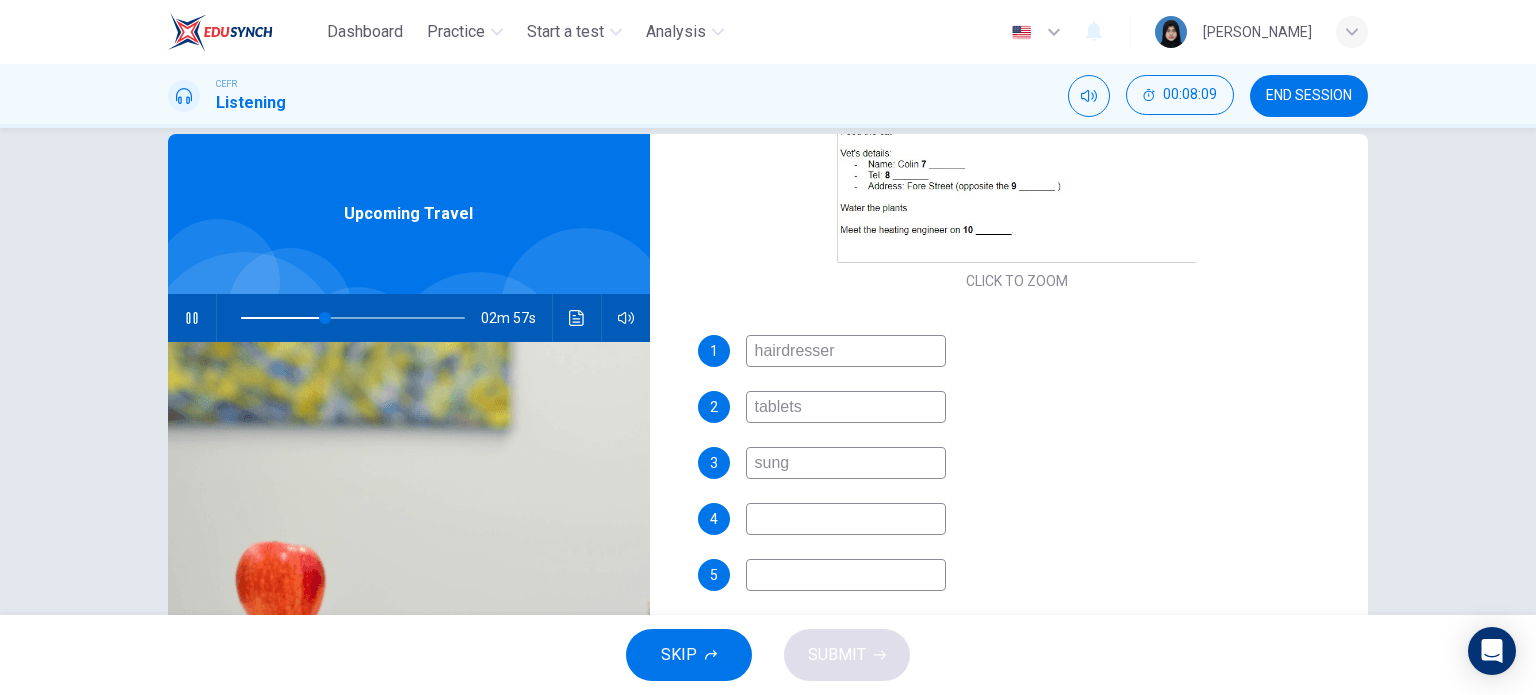 type on "38" 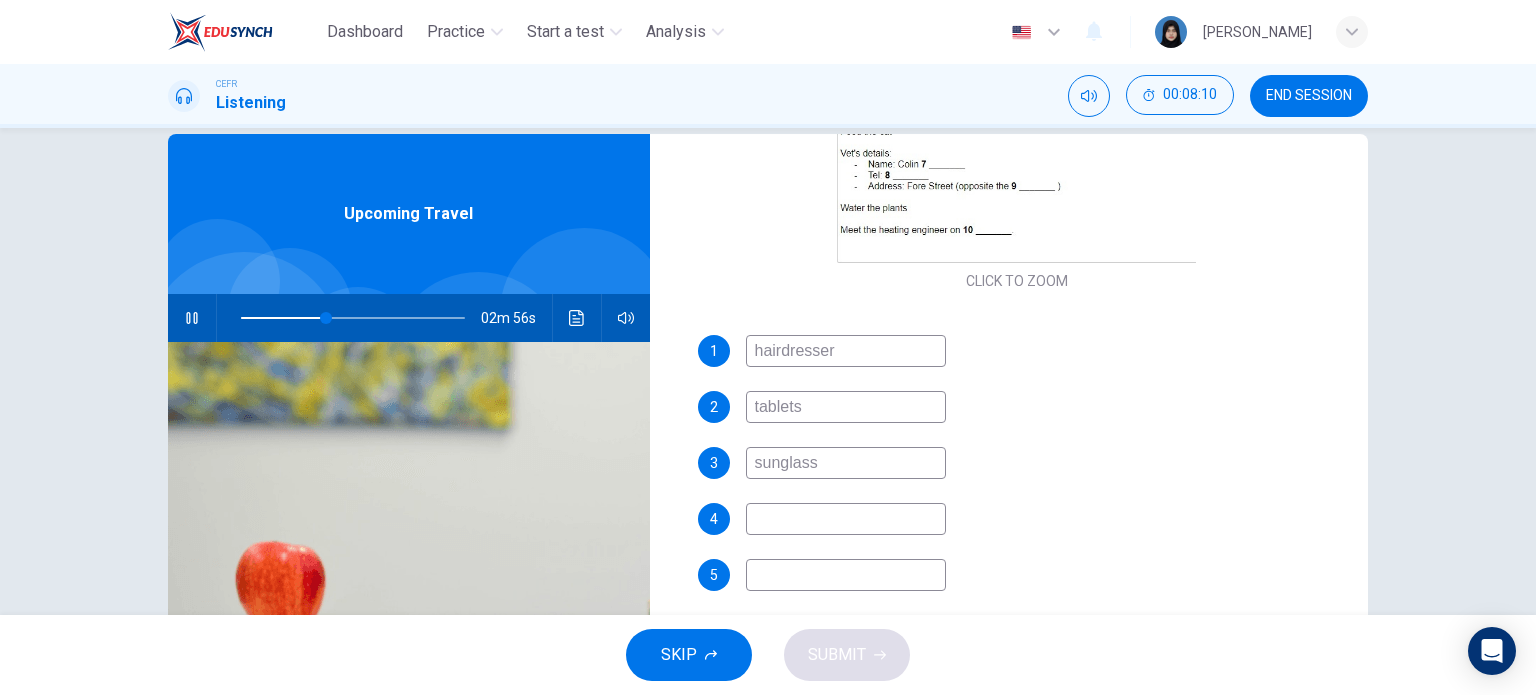 type on "sunglasse" 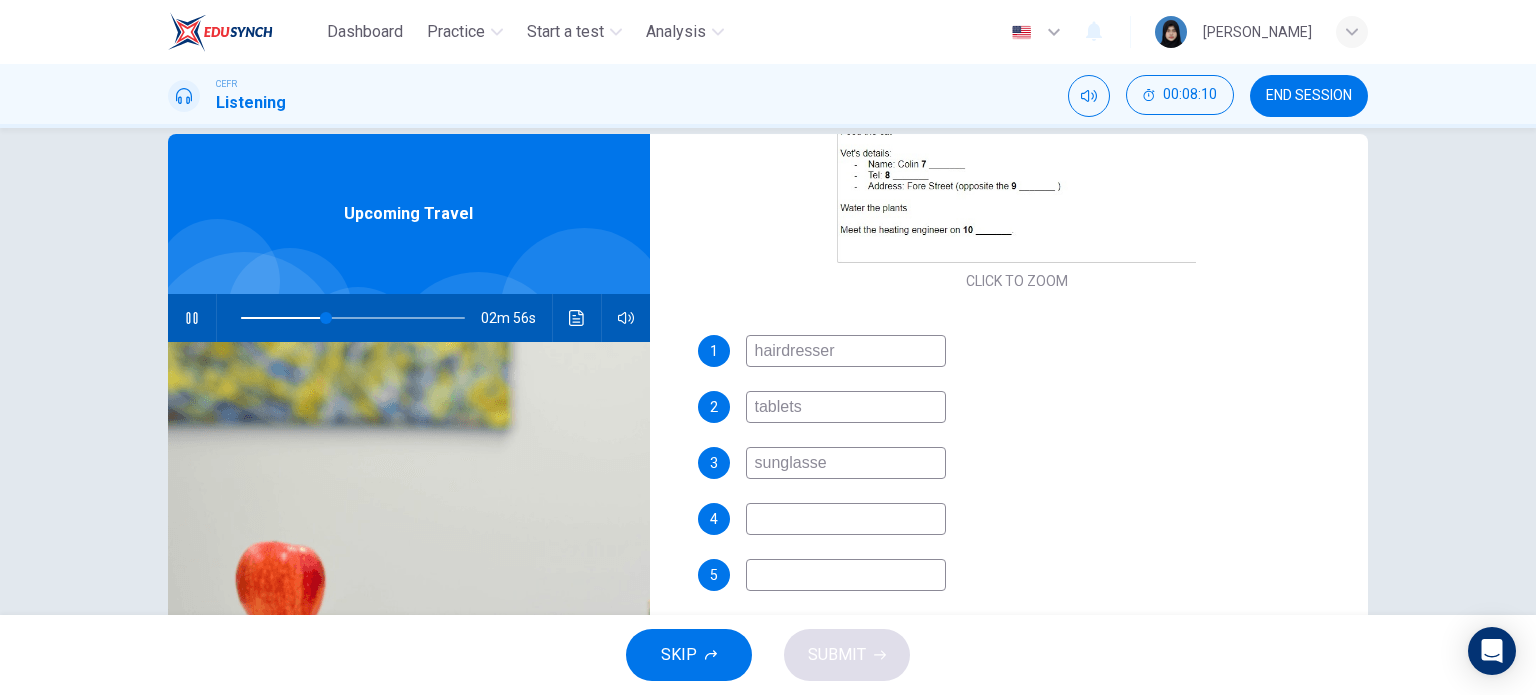 type on "38" 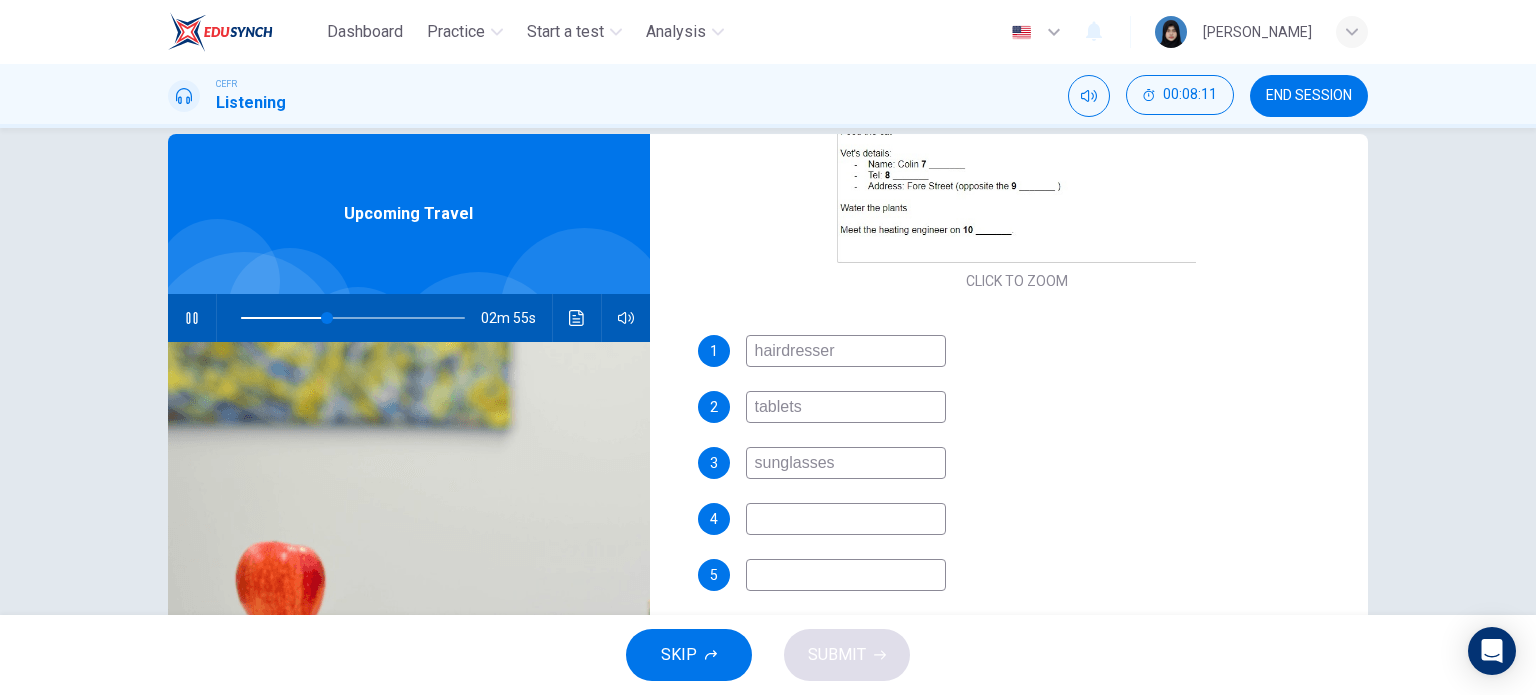 type on "39" 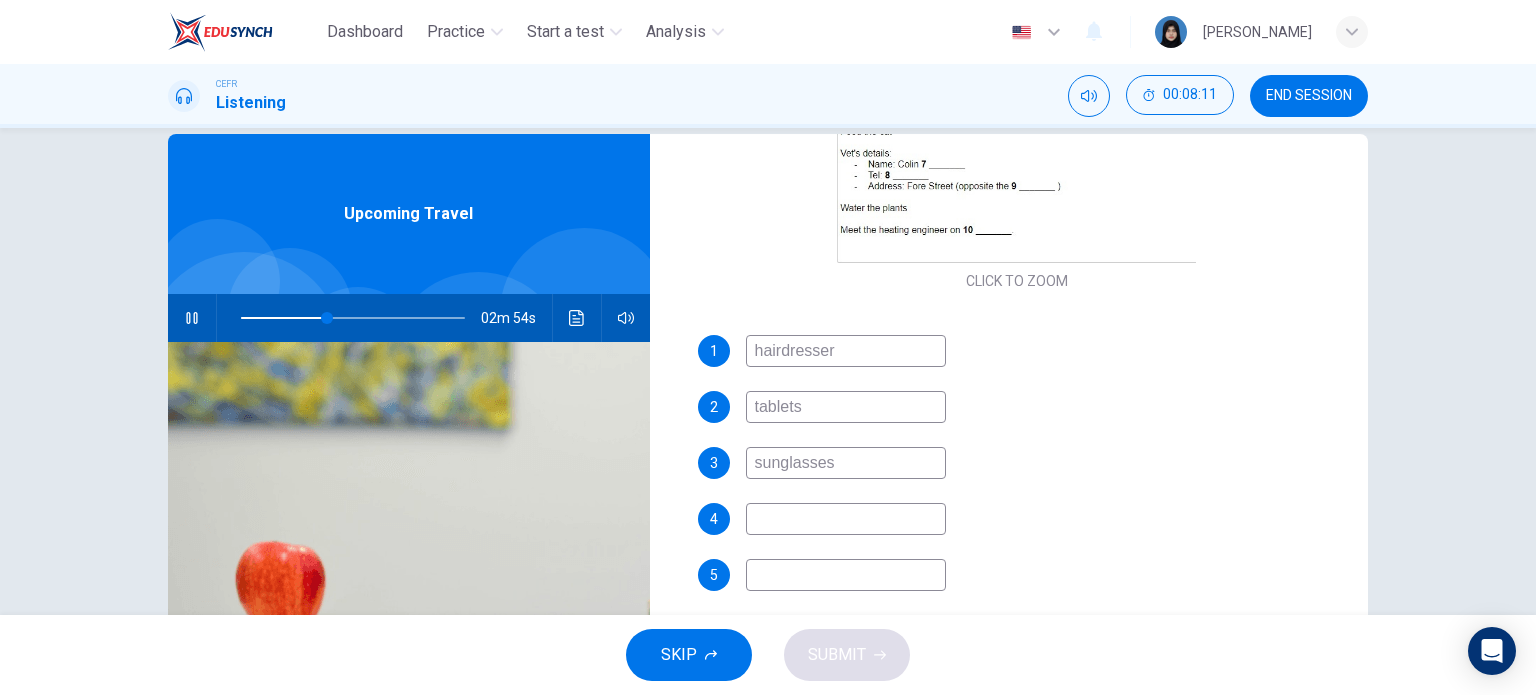 type on "sunglasses" 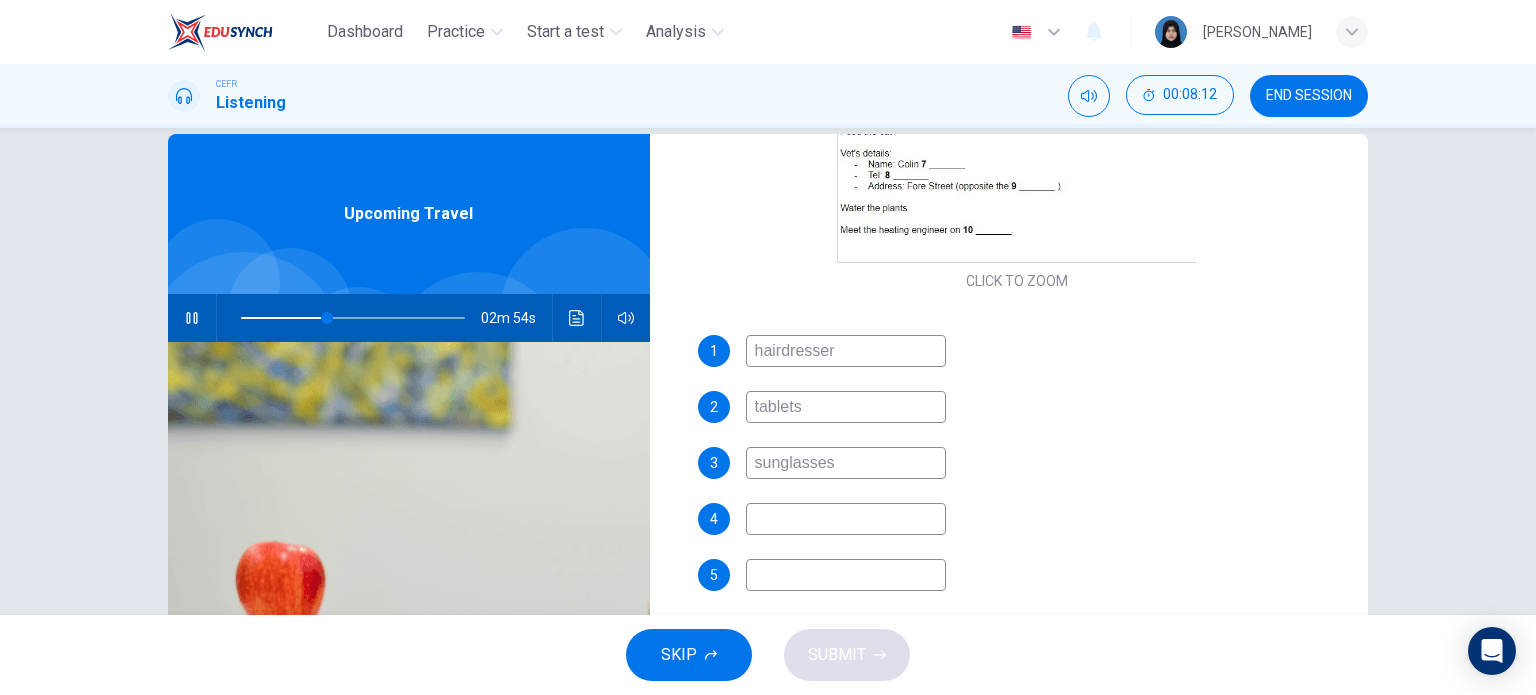 click at bounding box center (846, 519) 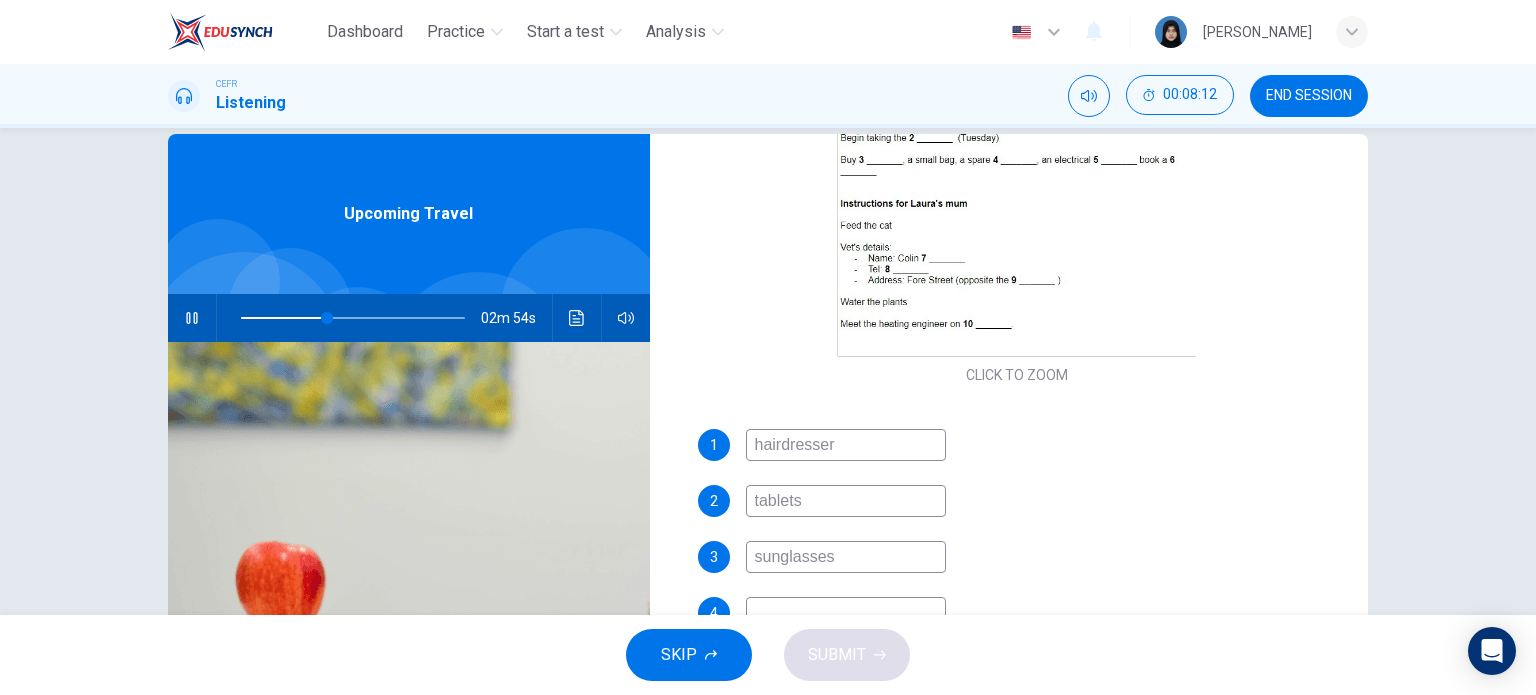 scroll, scrollTop: 400, scrollLeft: 0, axis: vertical 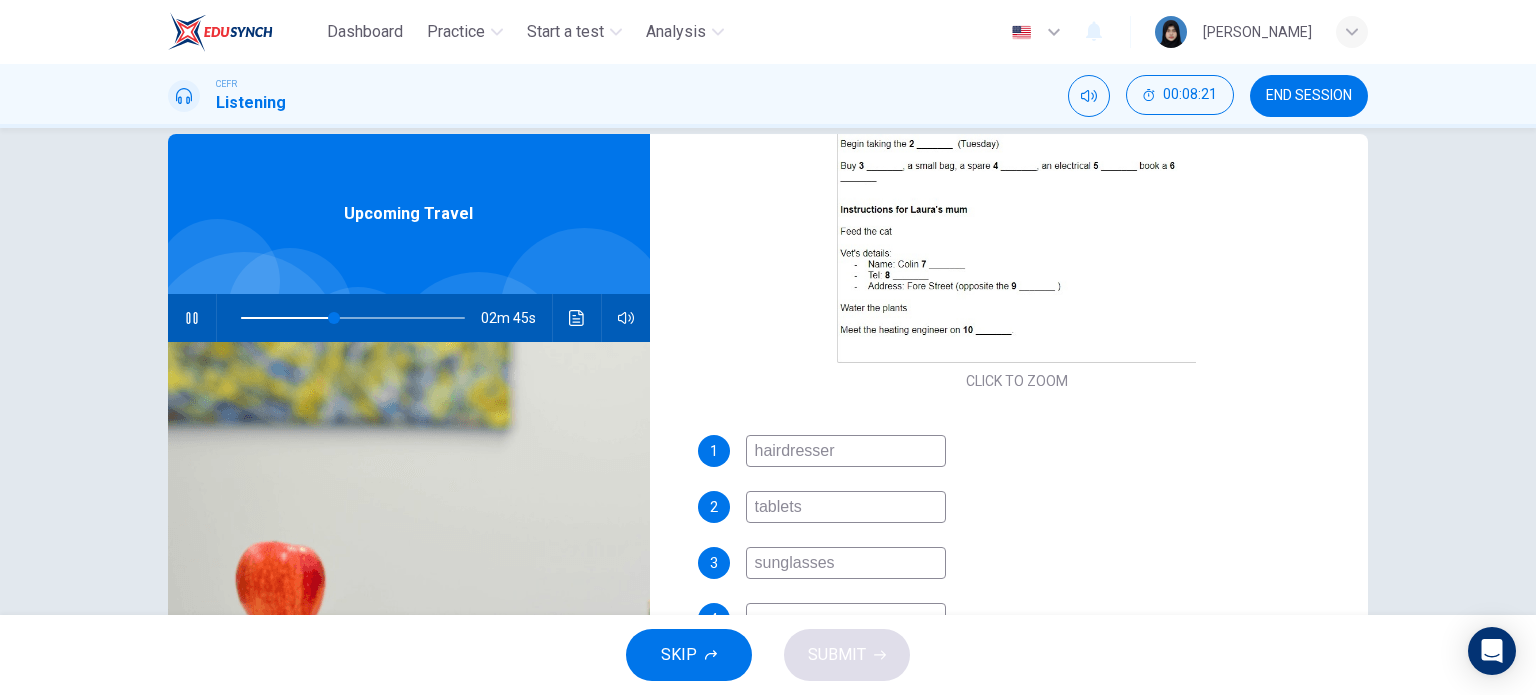 type on "42" 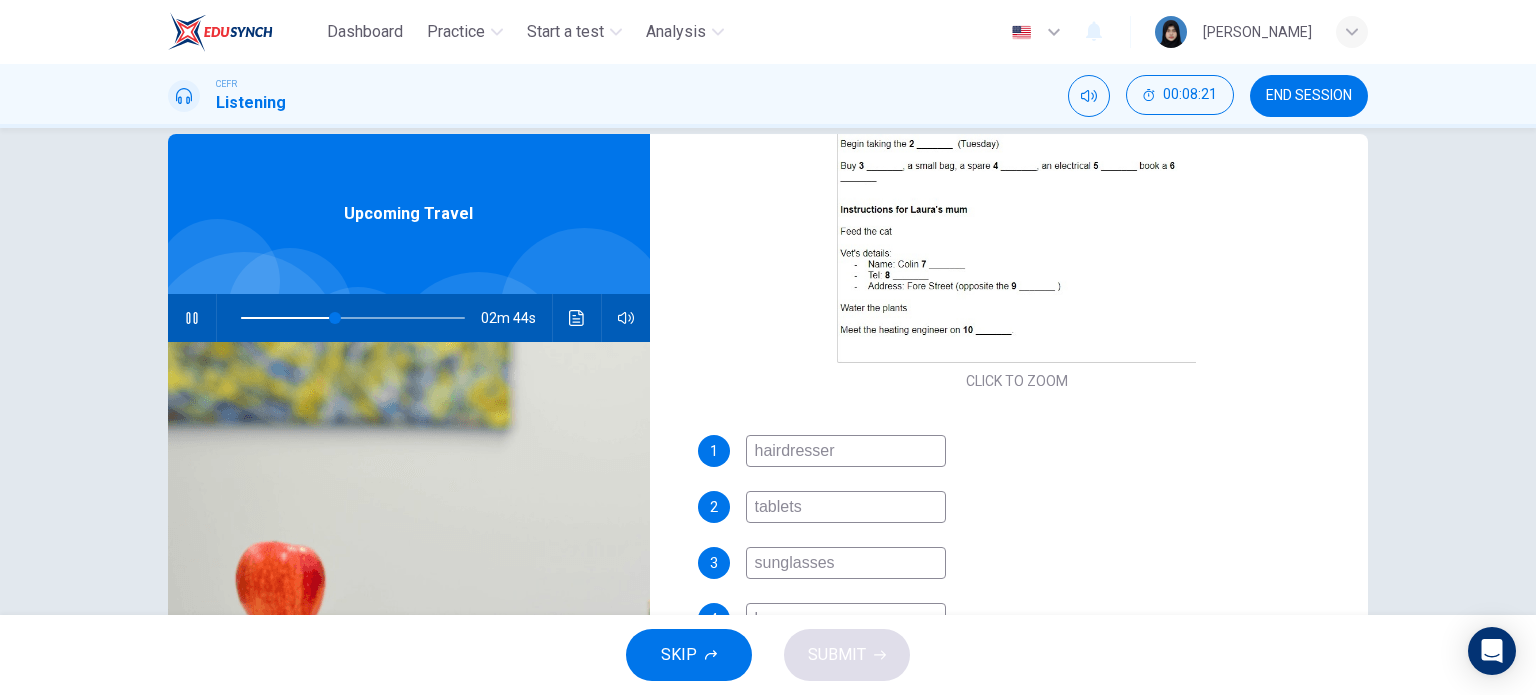 scroll, scrollTop: 46, scrollLeft: 0, axis: vertical 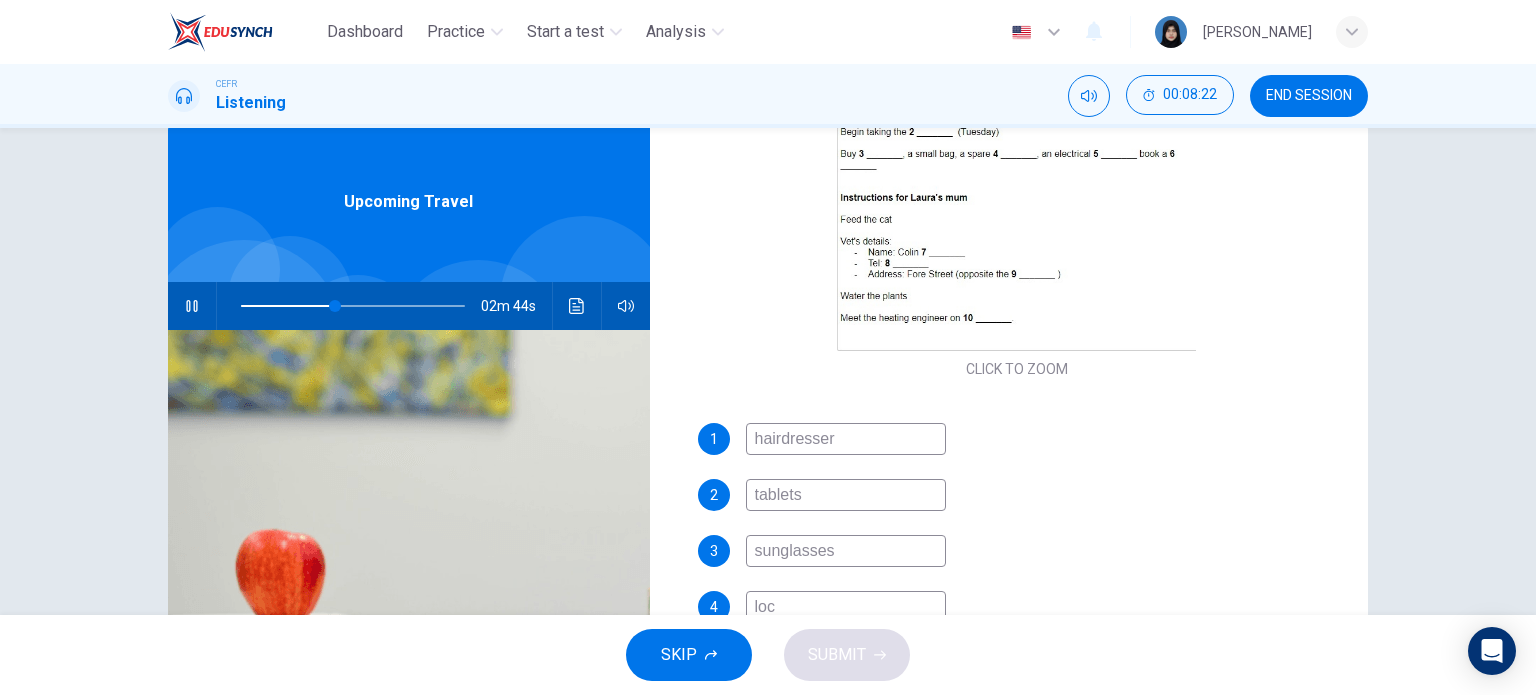 type on "lock" 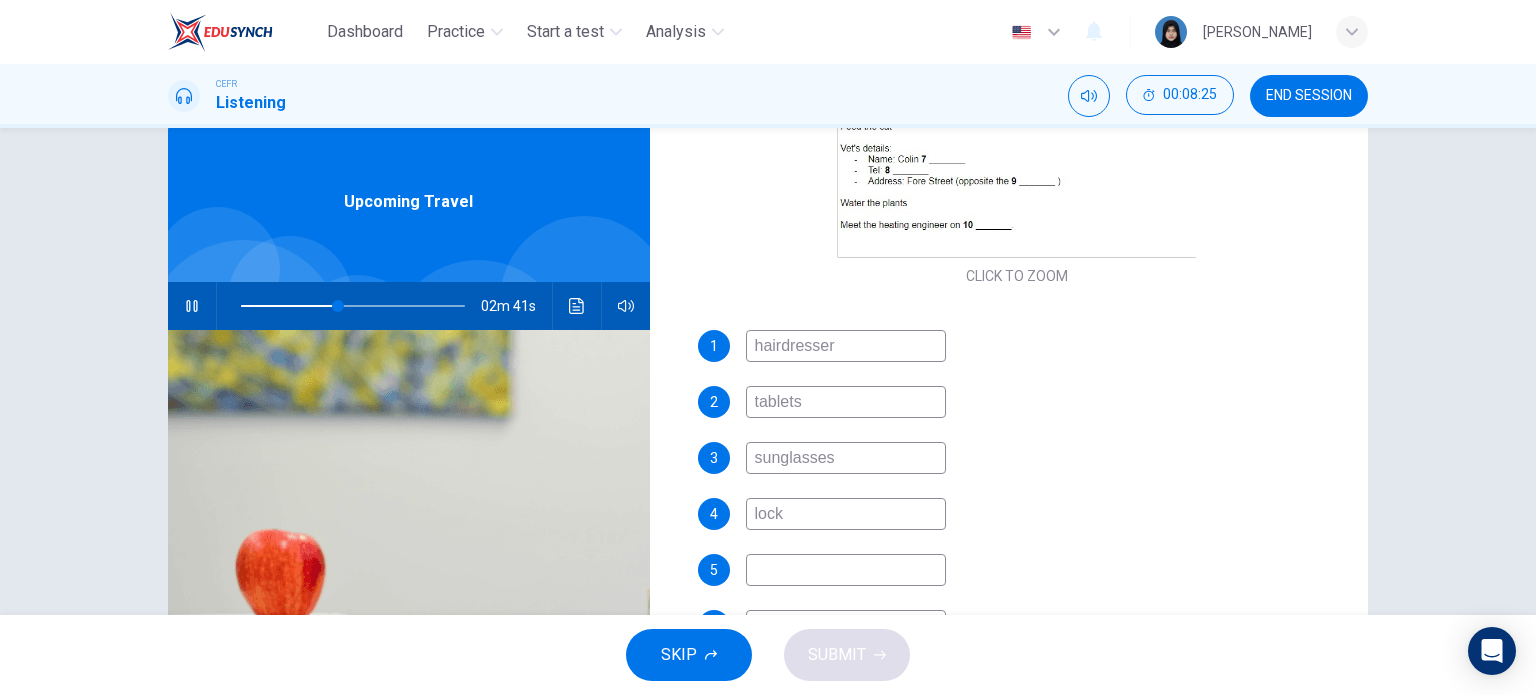 scroll, scrollTop: 500, scrollLeft: 0, axis: vertical 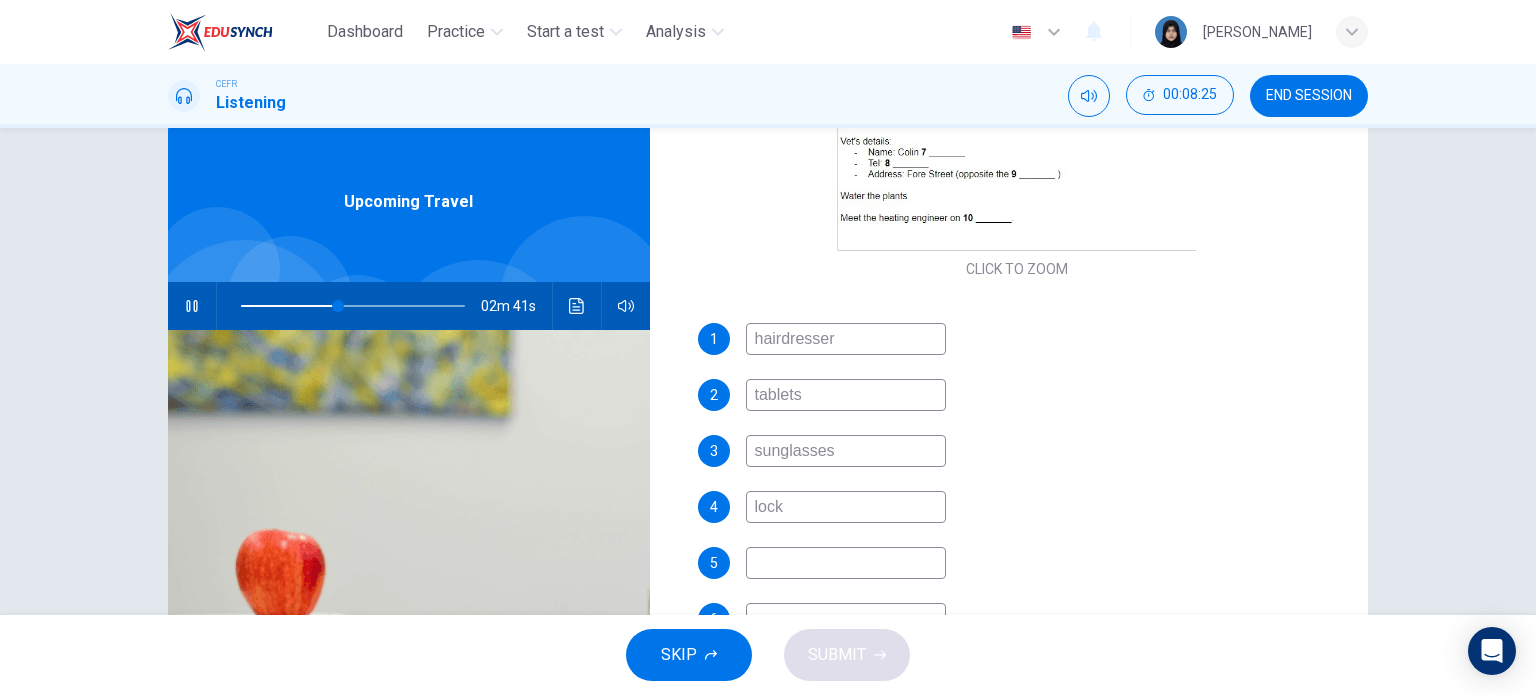 type on "44" 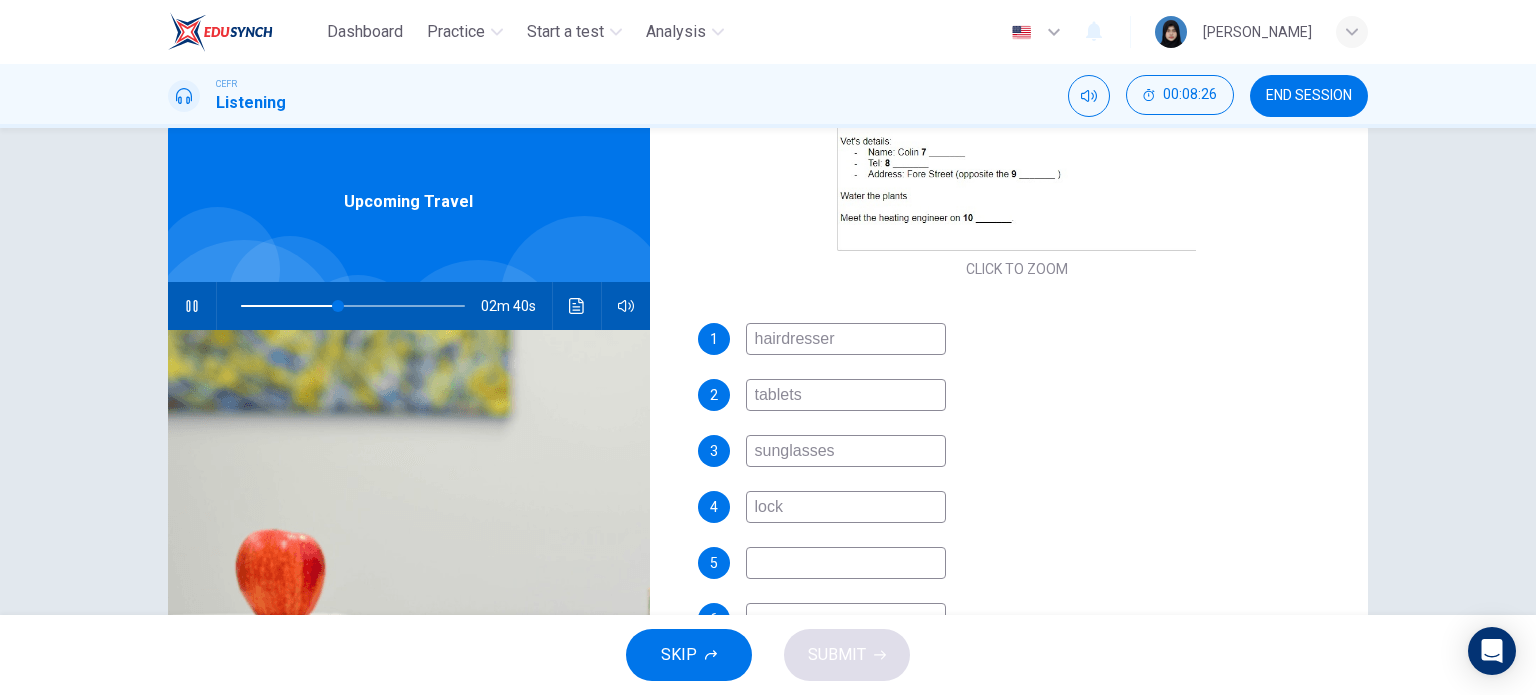 click at bounding box center (846, 563) 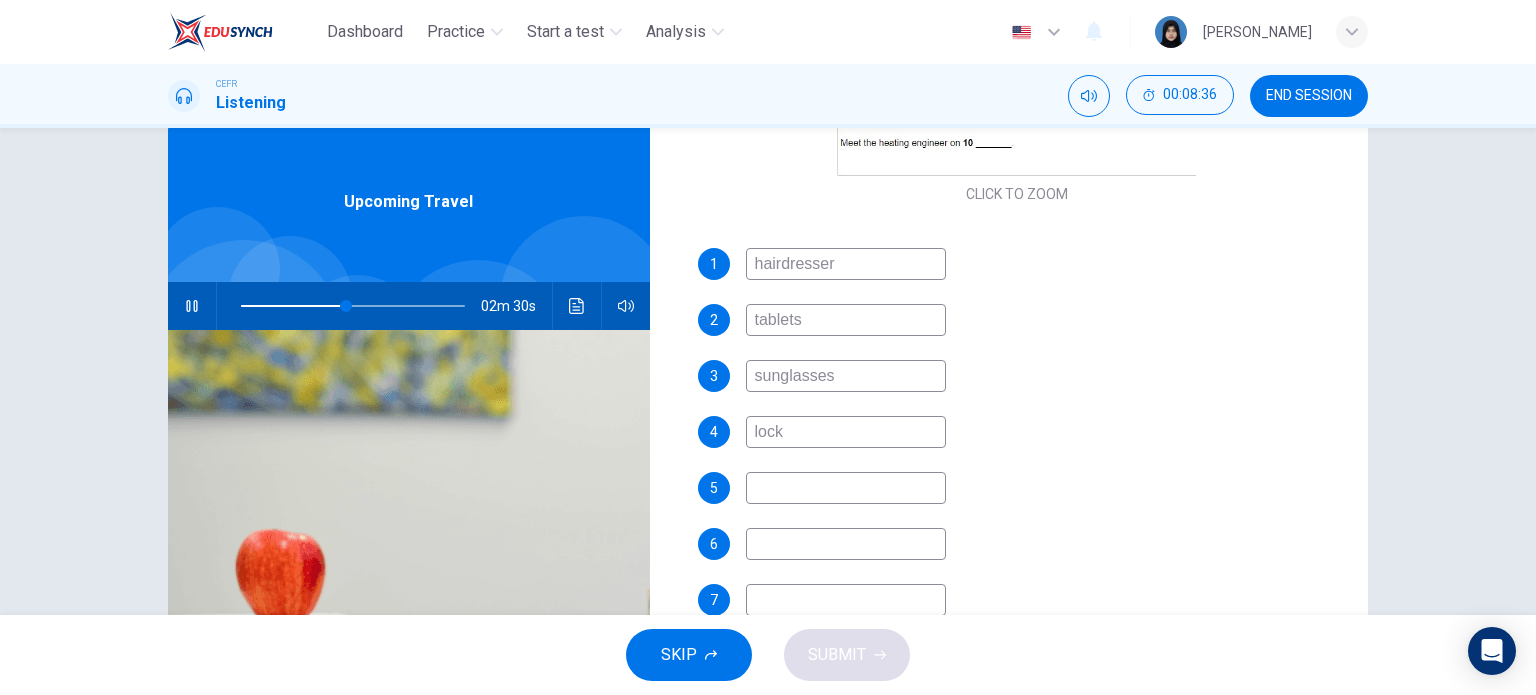 scroll, scrollTop: 581, scrollLeft: 0, axis: vertical 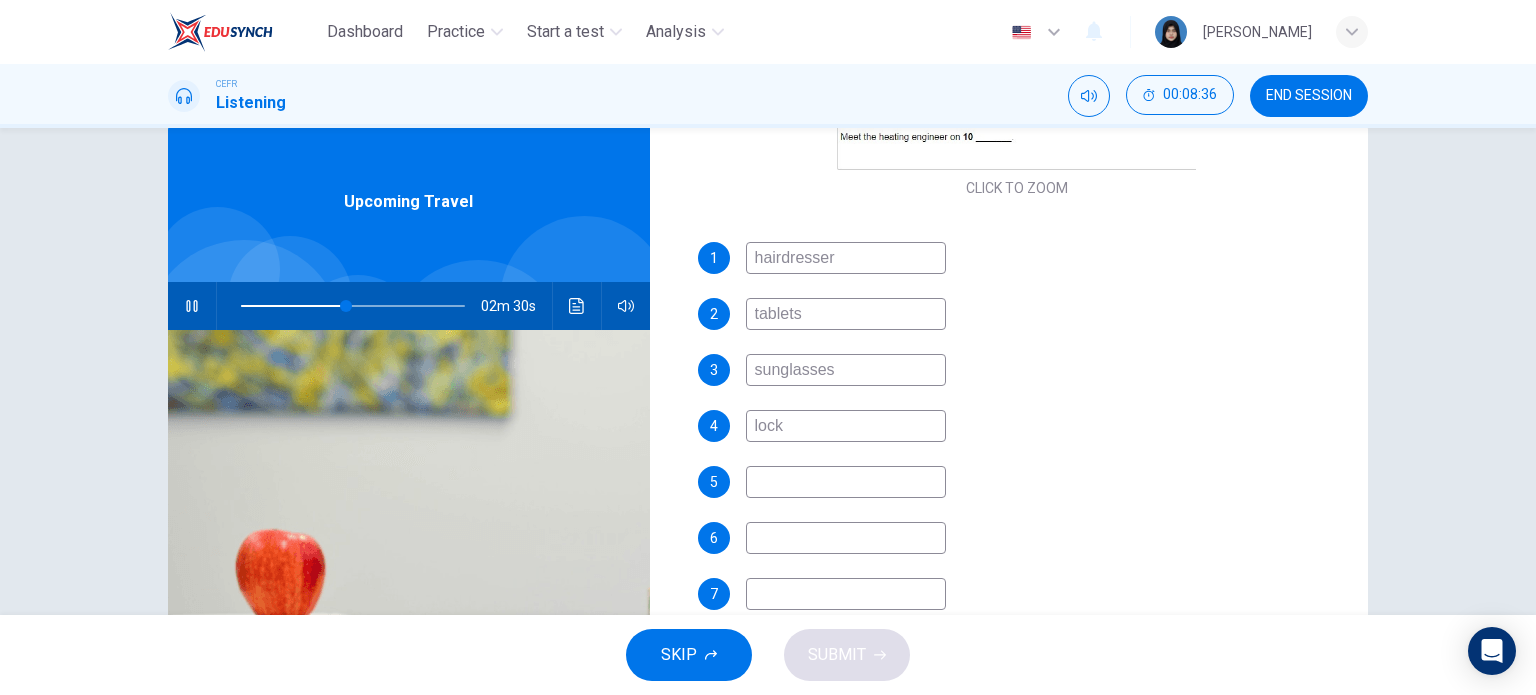 type on "47" 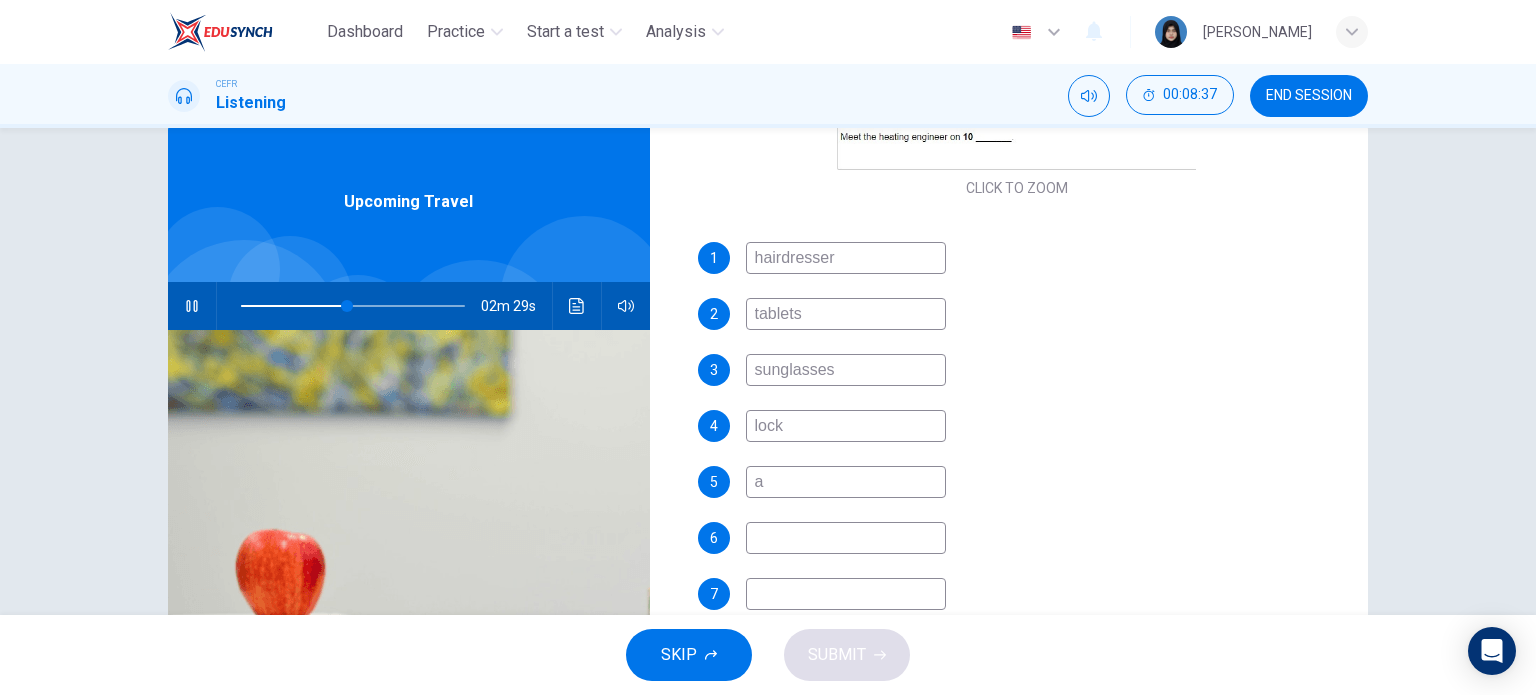type on "ad" 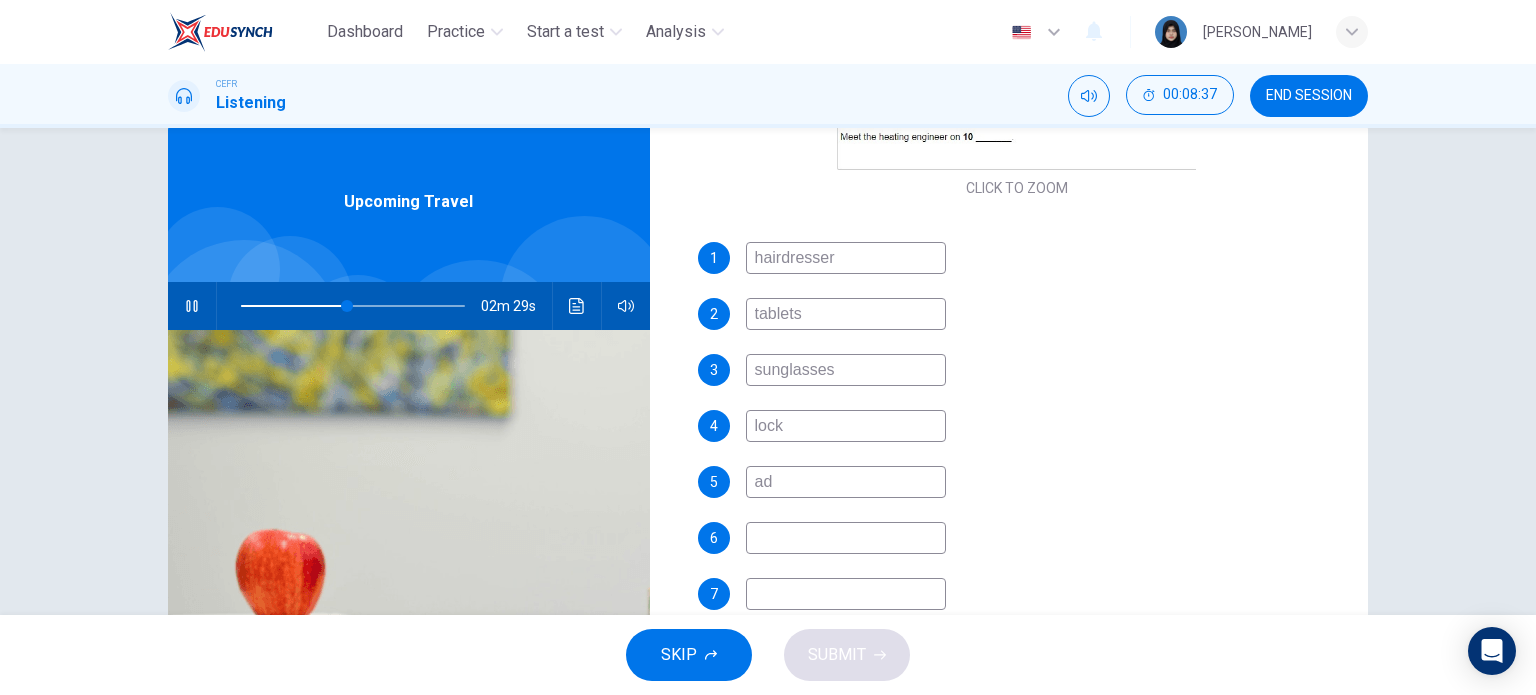 type on "48" 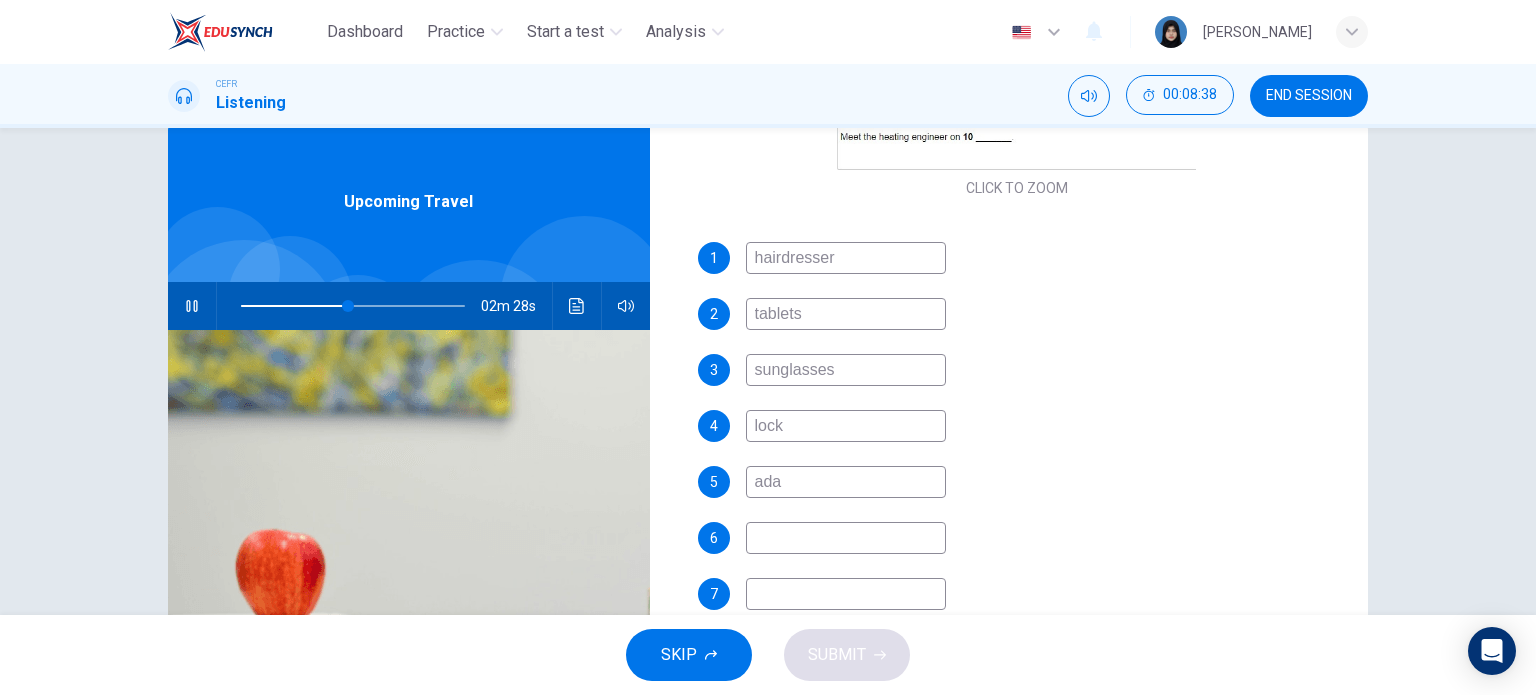 type on "adap" 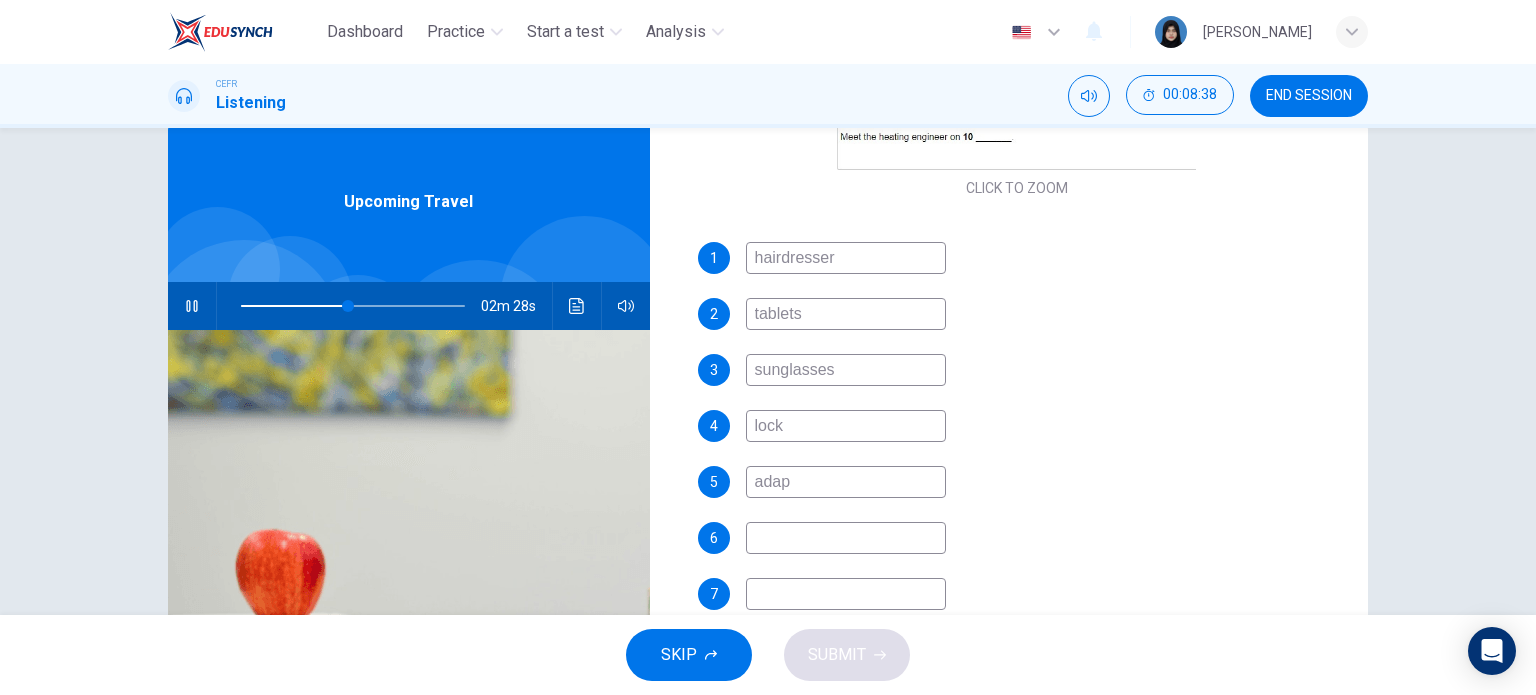 type on "48" 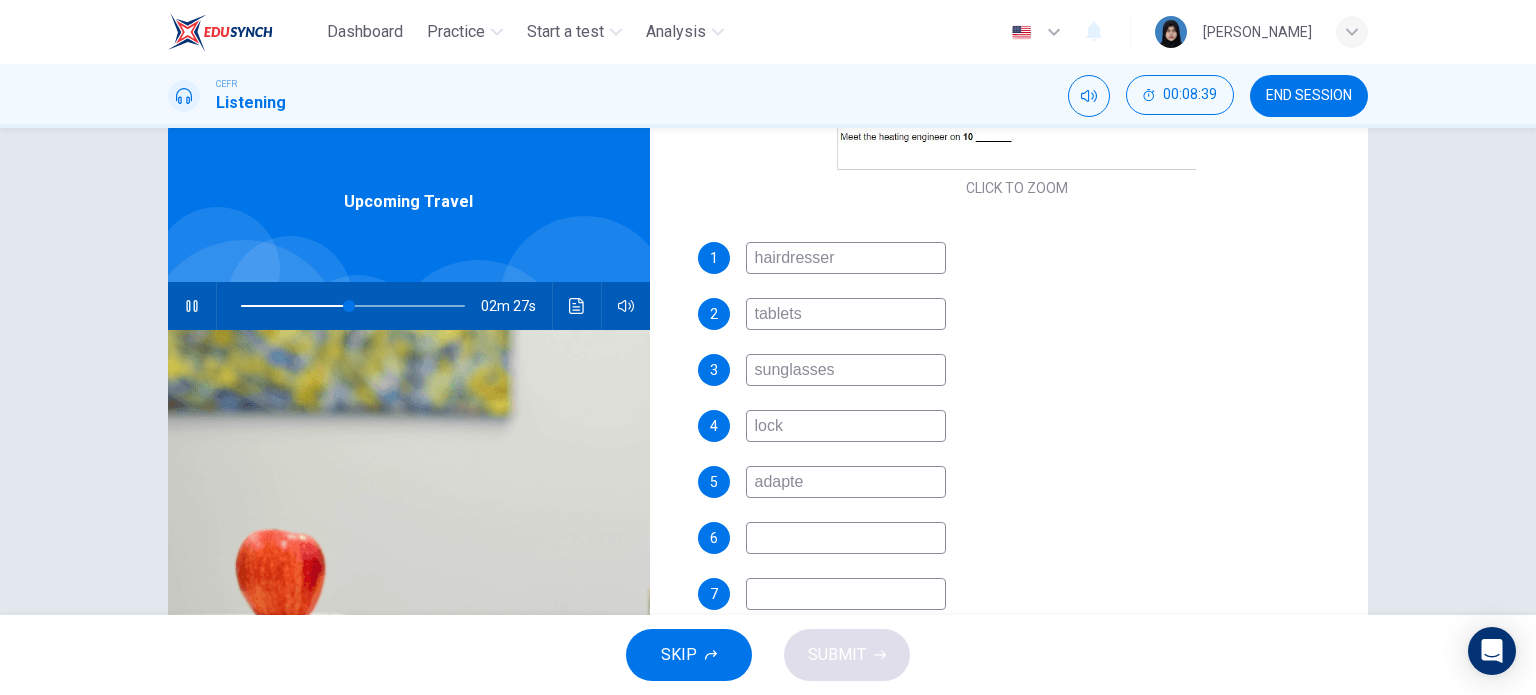 type on "adapter" 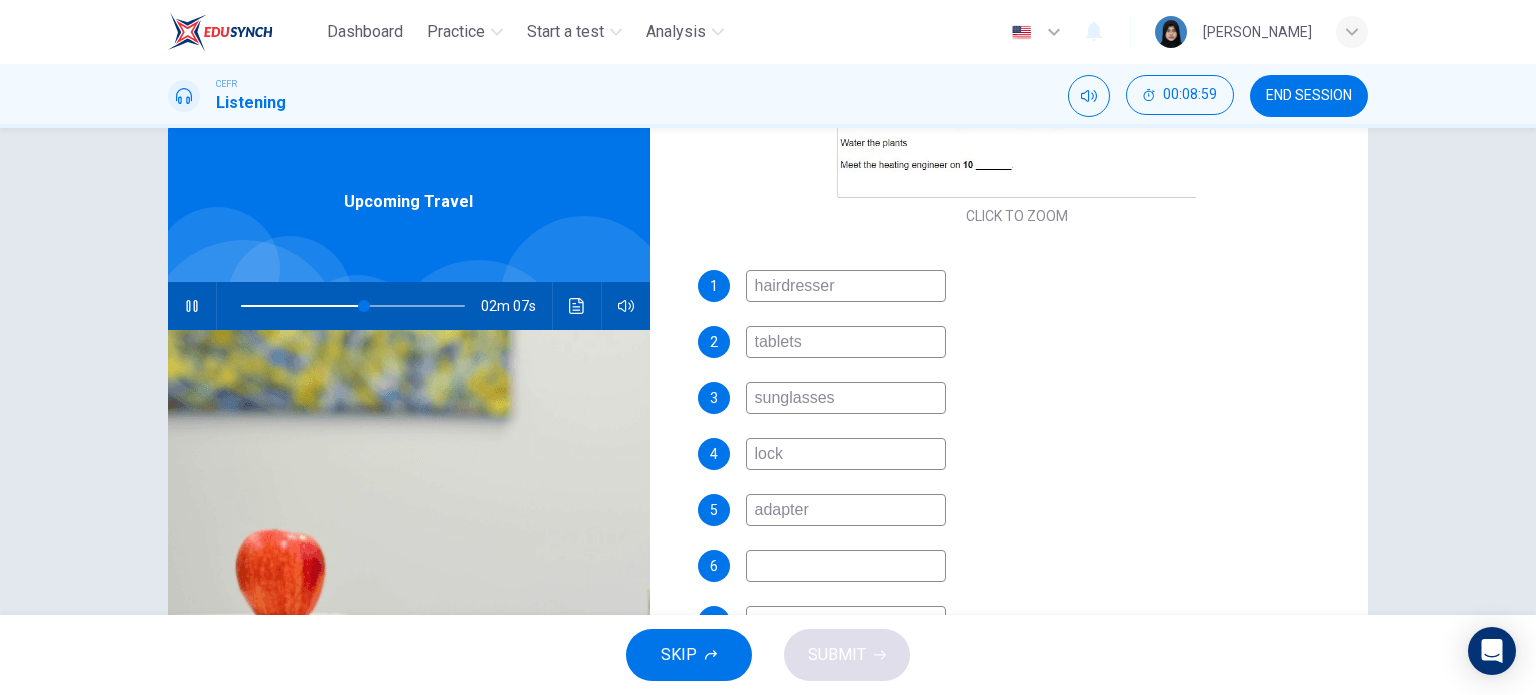 scroll, scrollTop: 581, scrollLeft: 0, axis: vertical 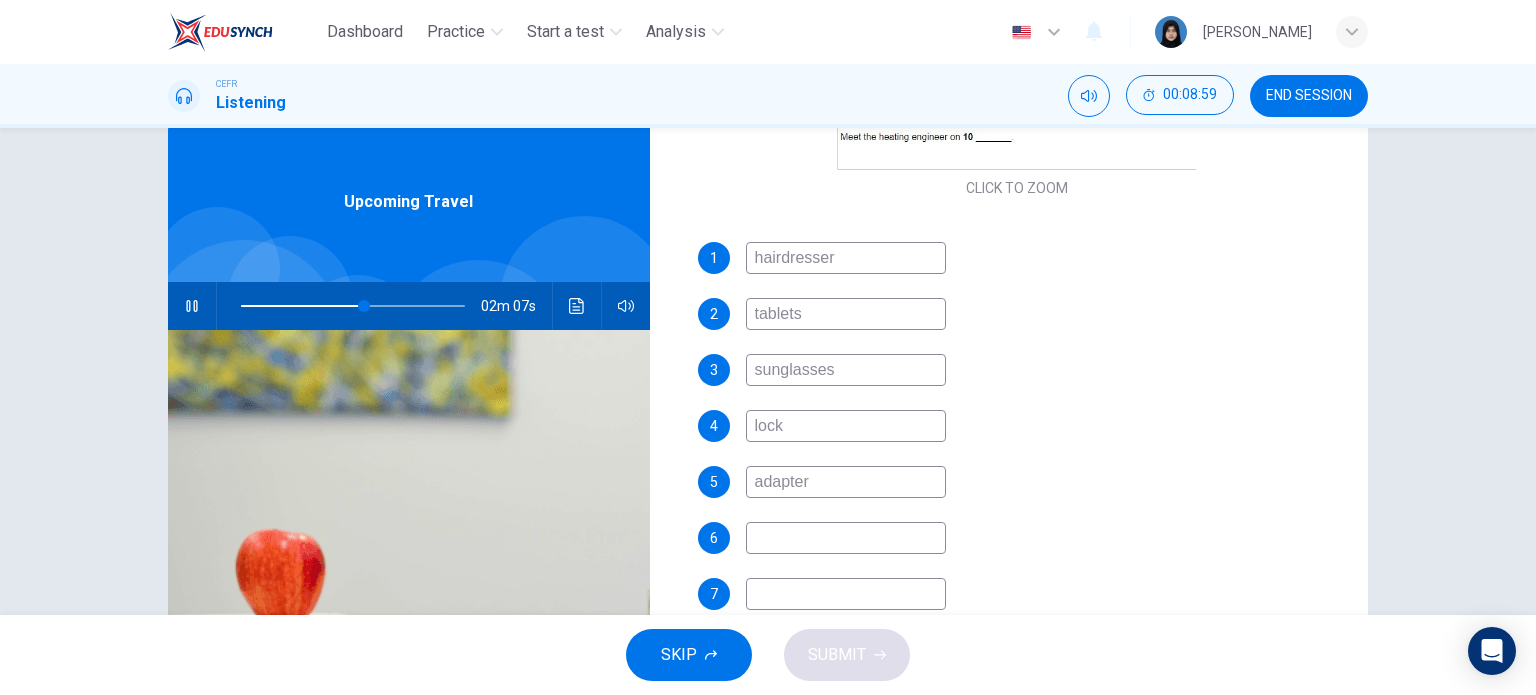 type on "55" 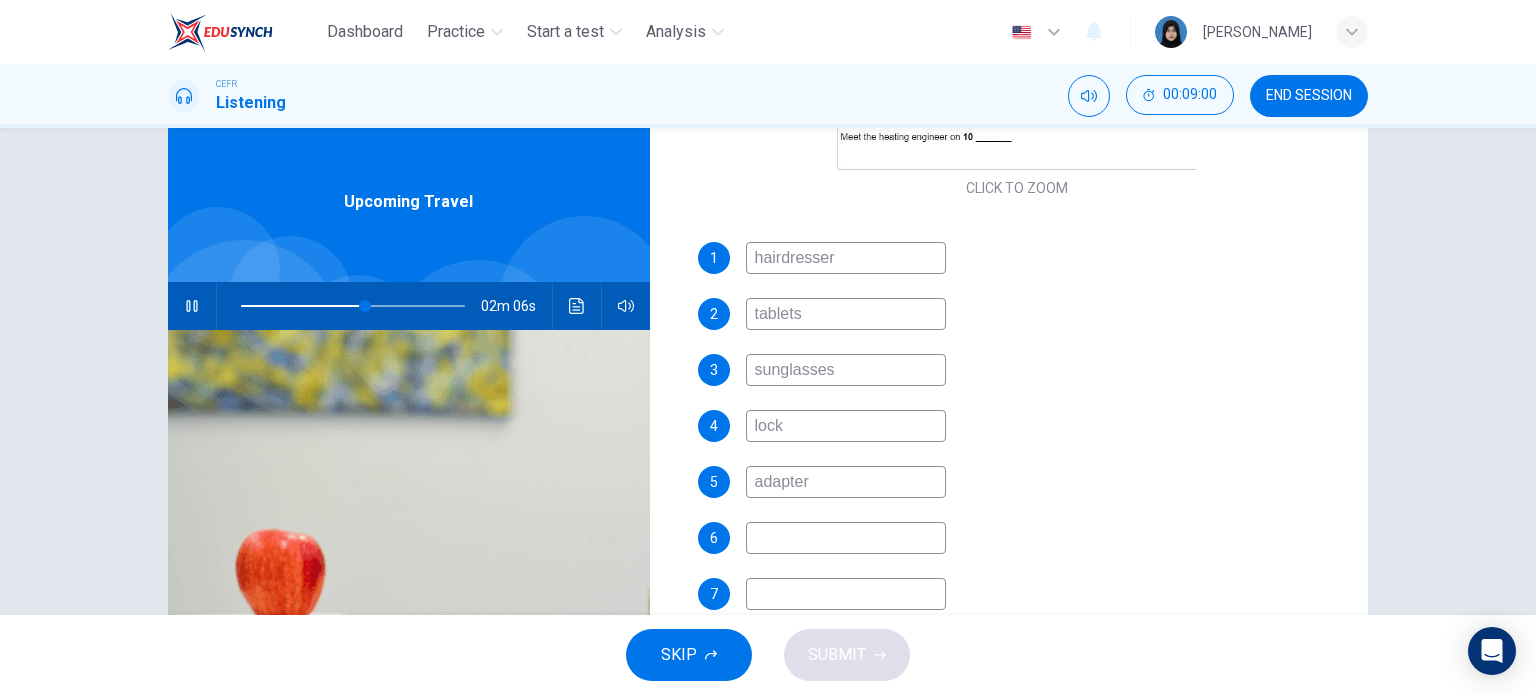 type on "adapter" 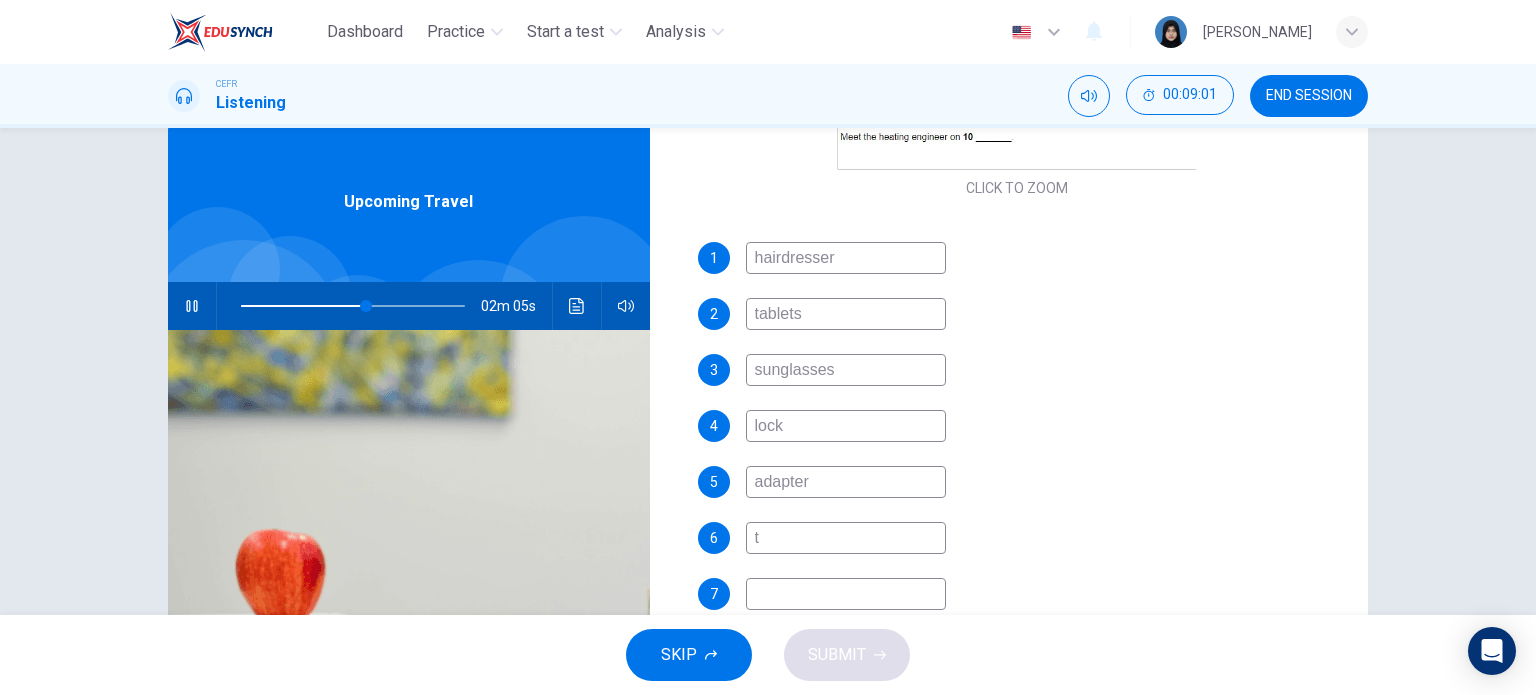 type on "ta" 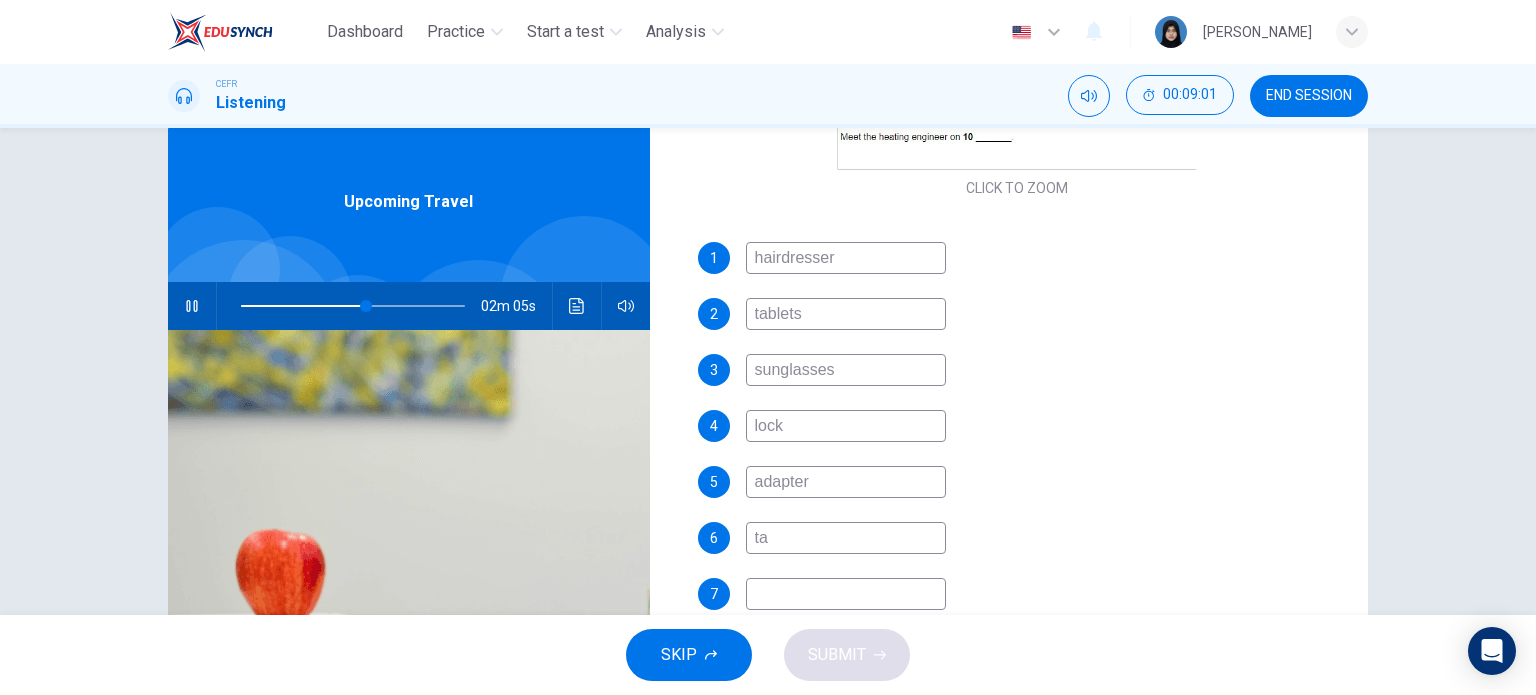 type on "56" 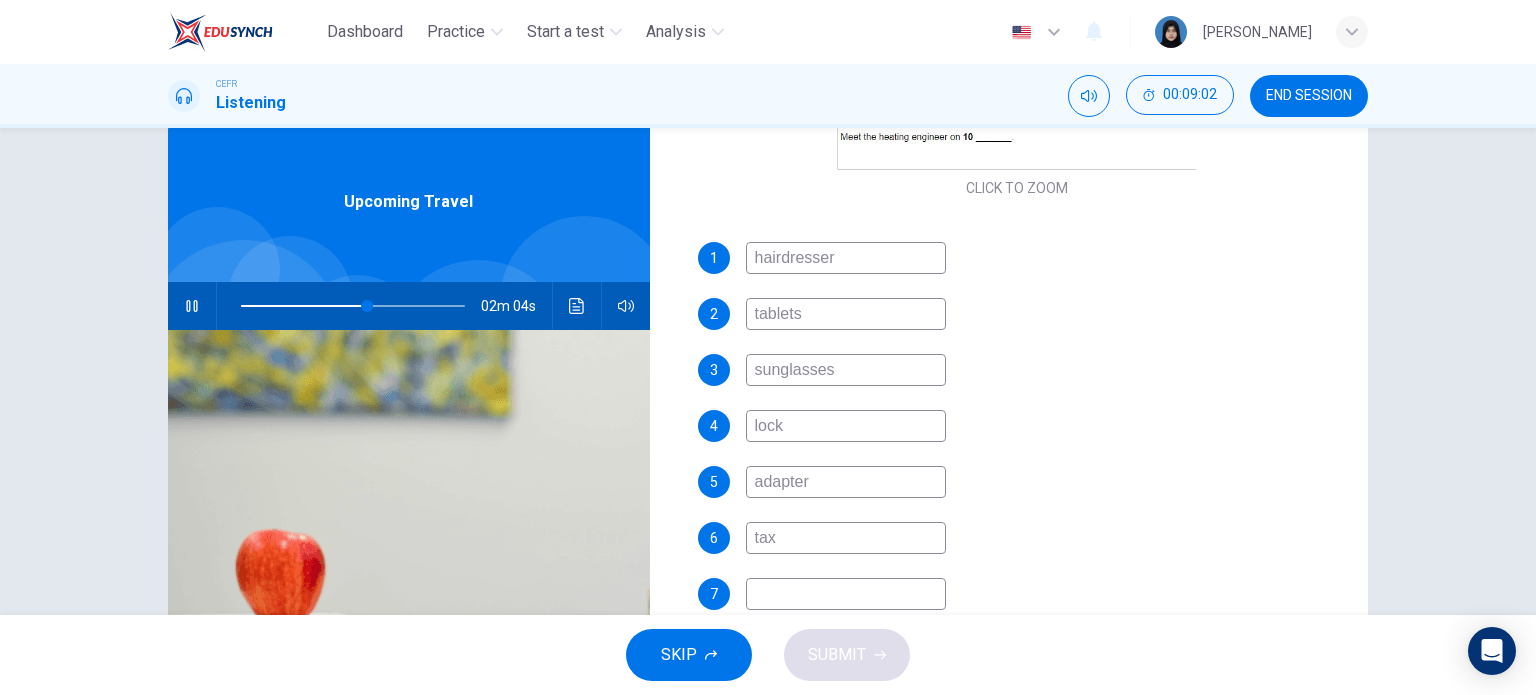 type on "taxi" 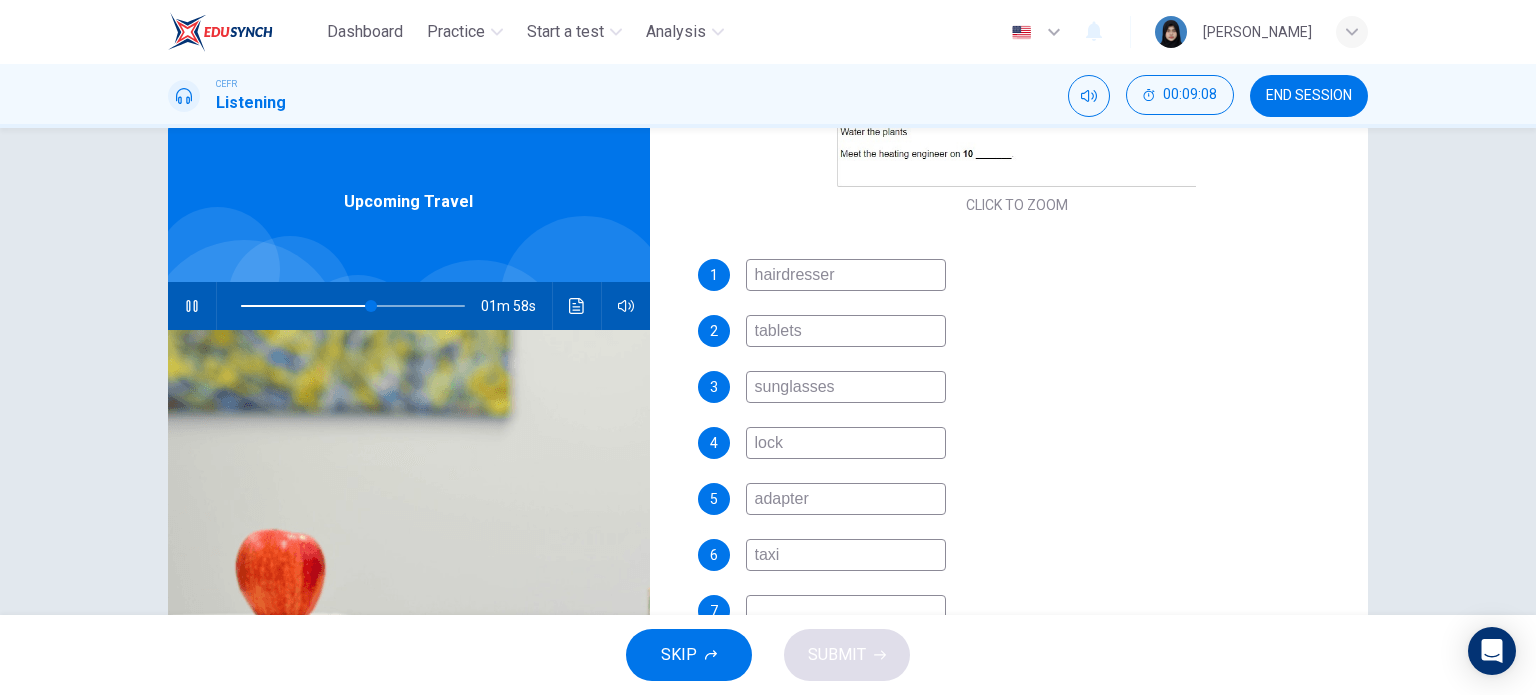 scroll, scrollTop: 581, scrollLeft: 0, axis: vertical 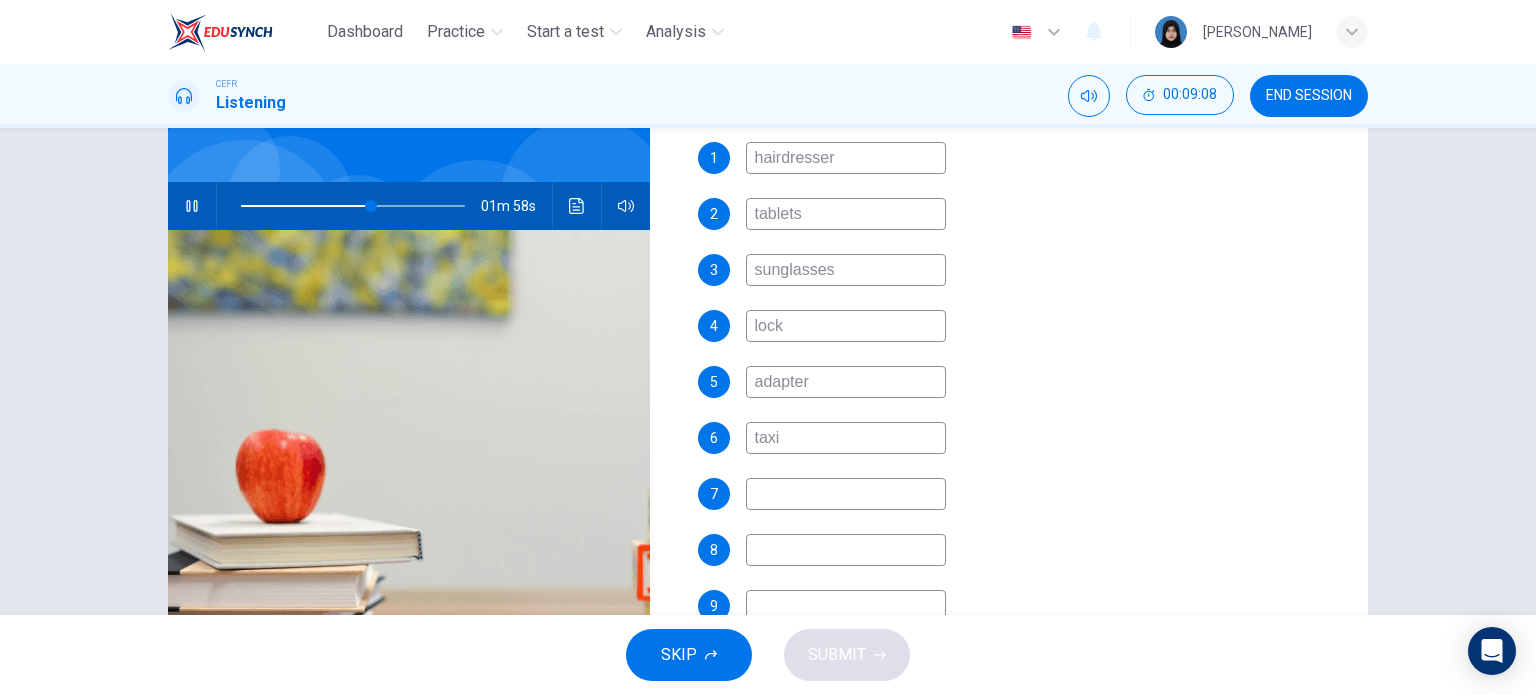 type on "59" 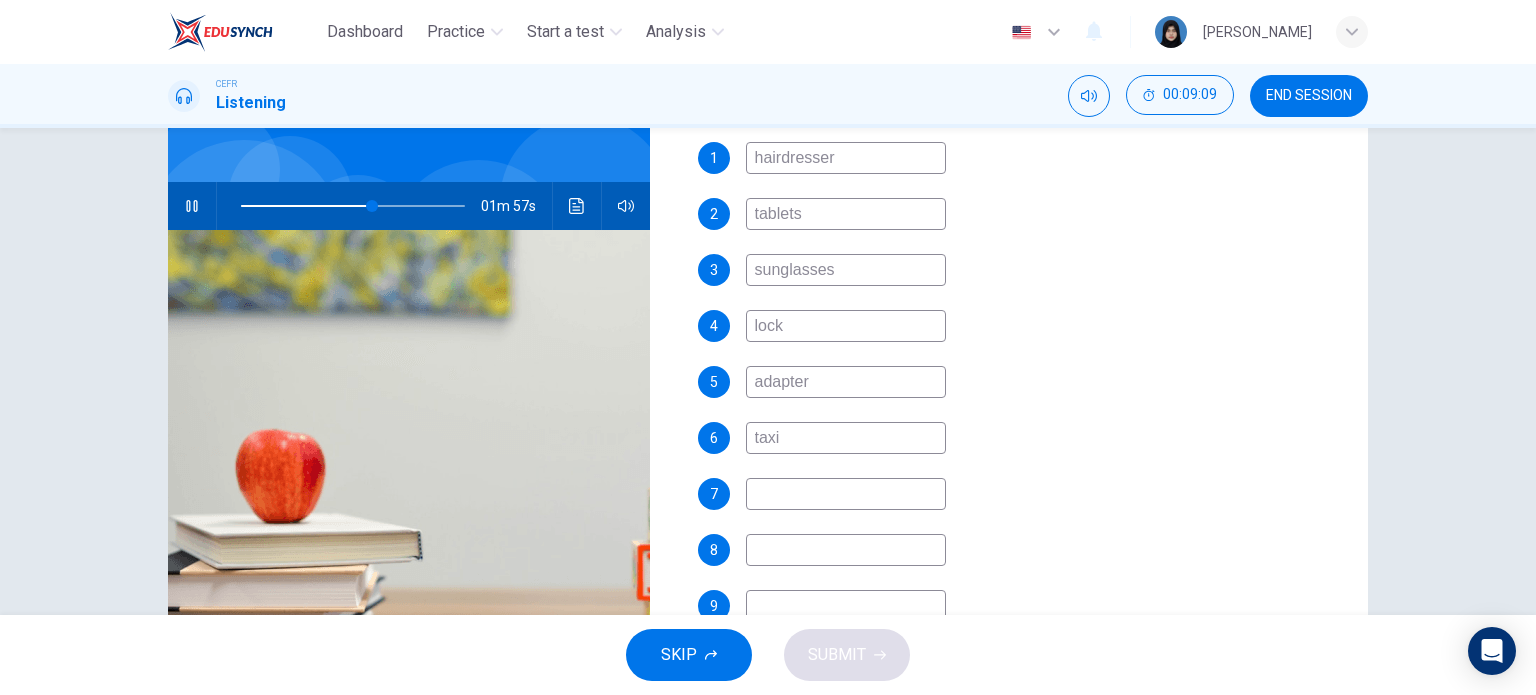 type on "taxi" 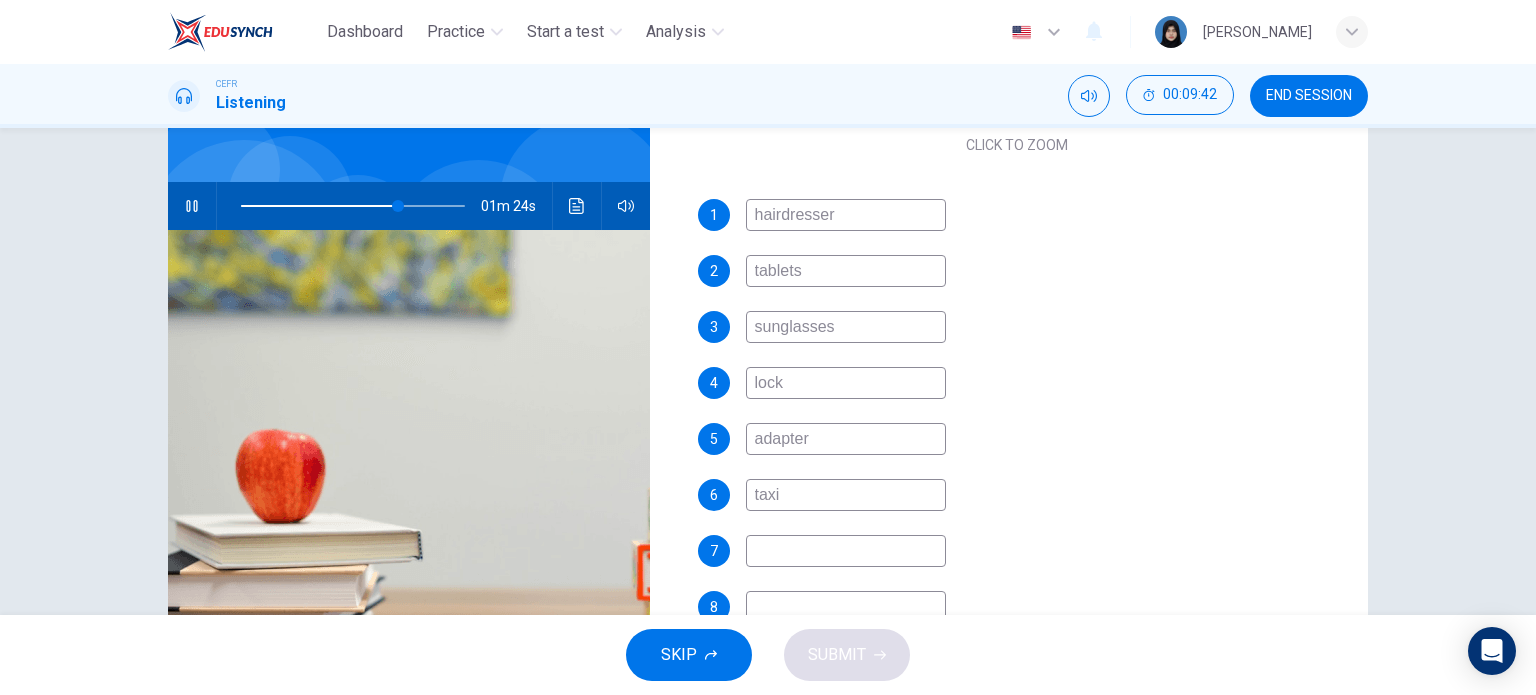 scroll, scrollTop: 581, scrollLeft: 0, axis: vertical 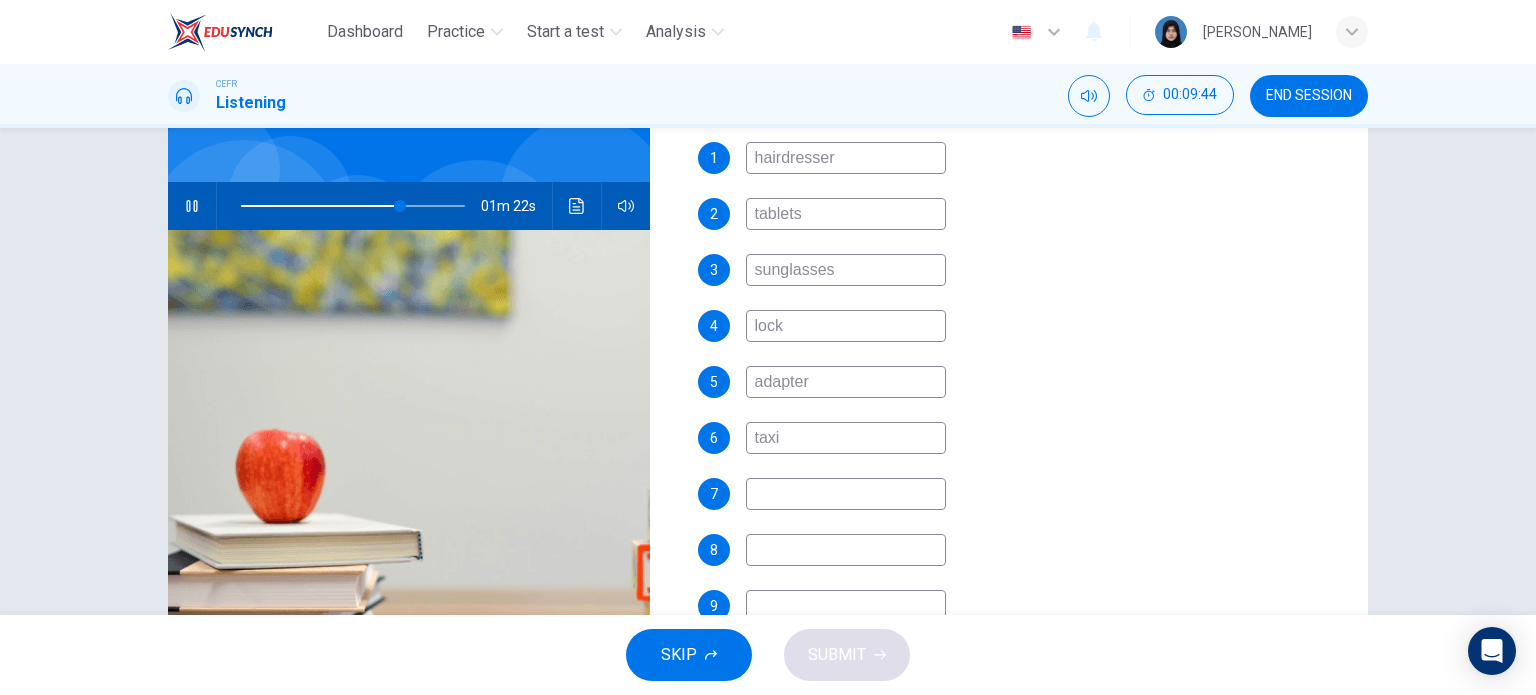 type on "71" 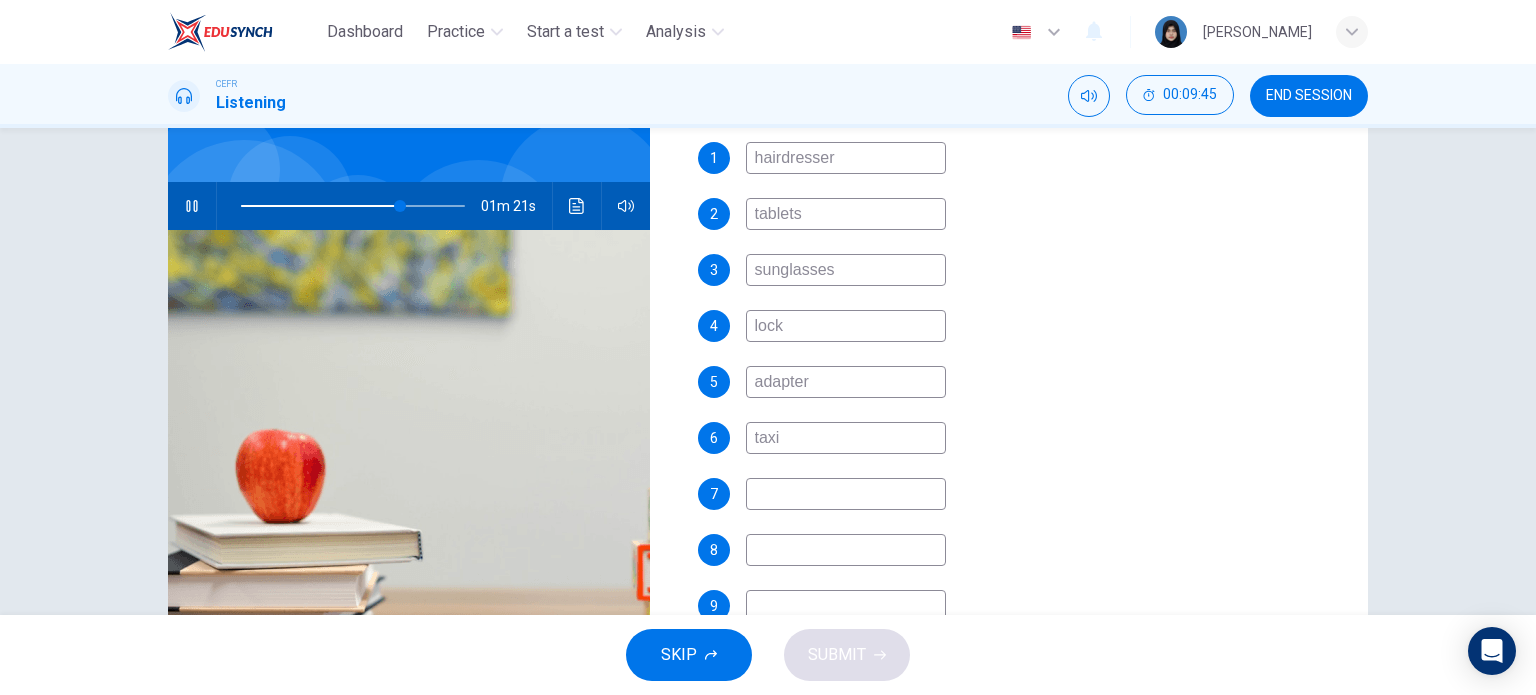 type on "J" 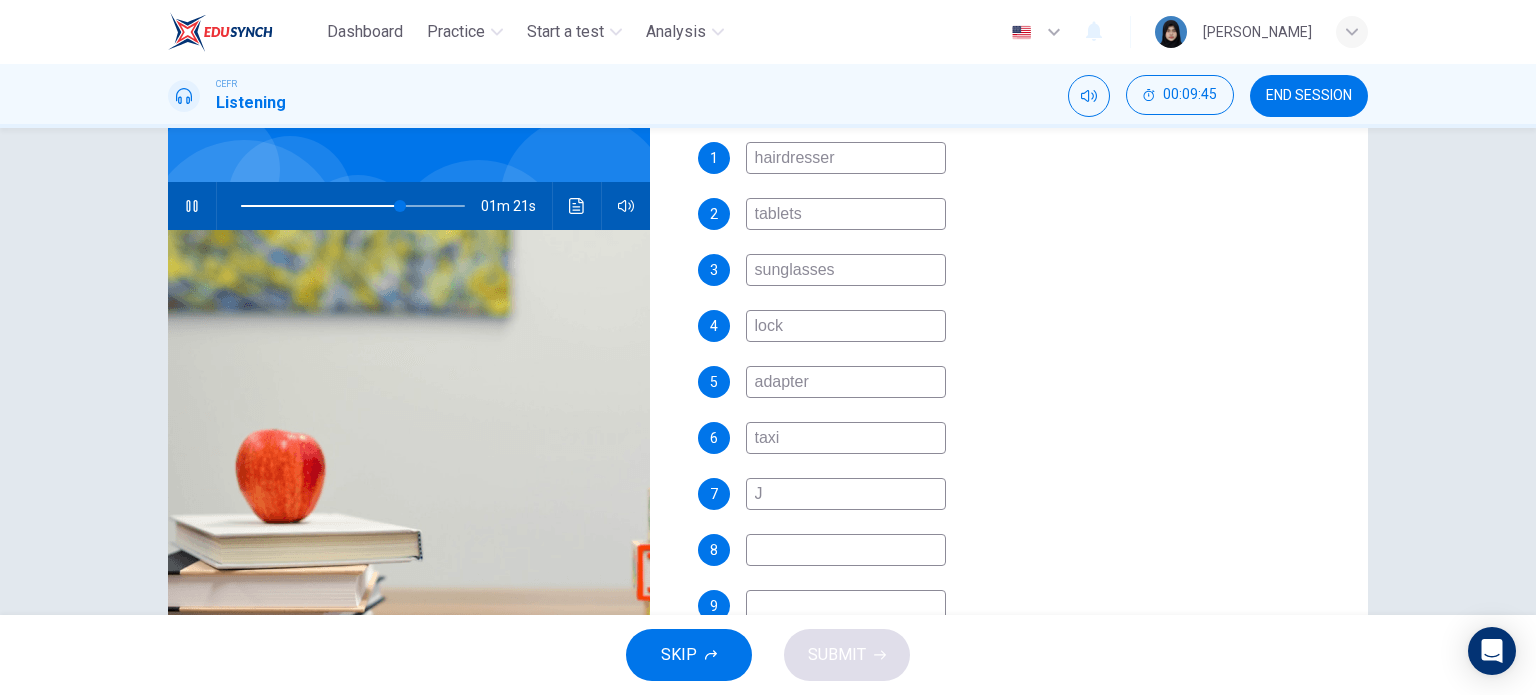 type on "72" 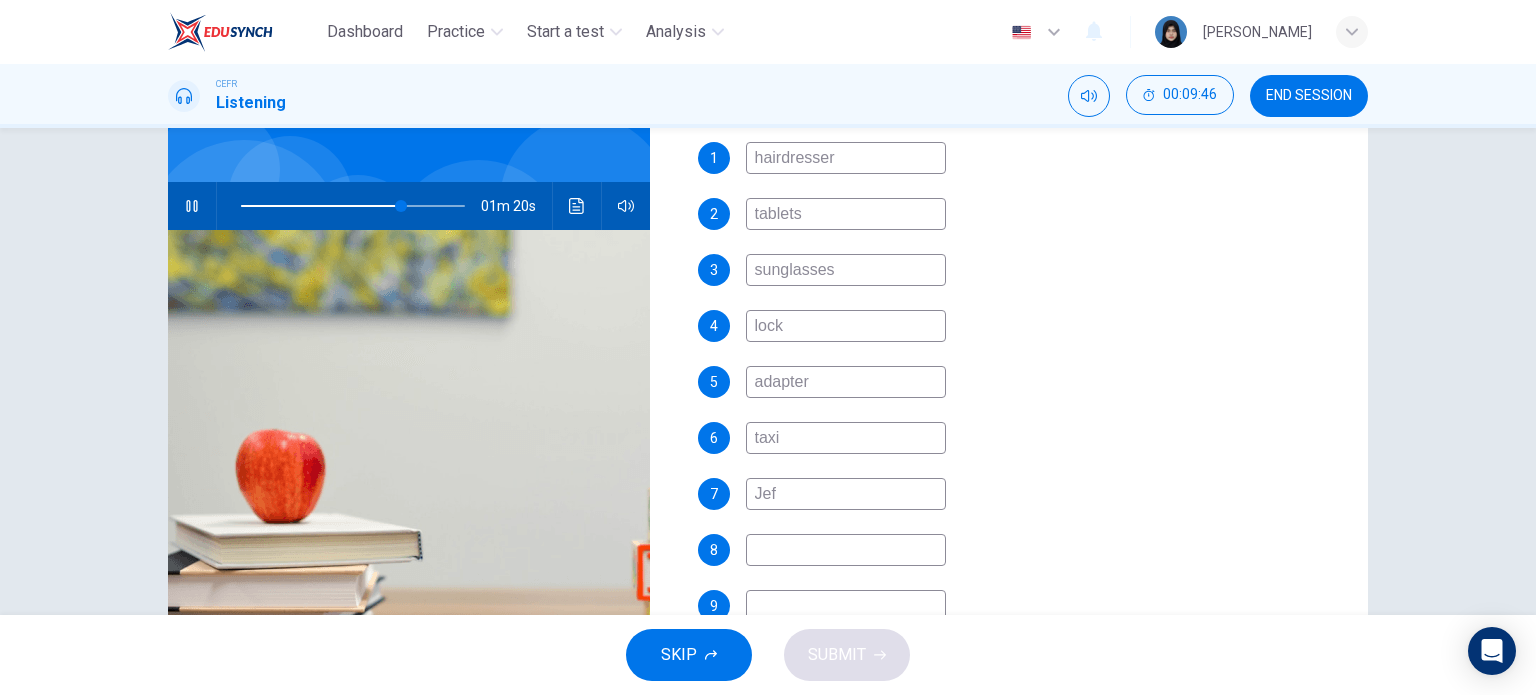 type on "Jeff" 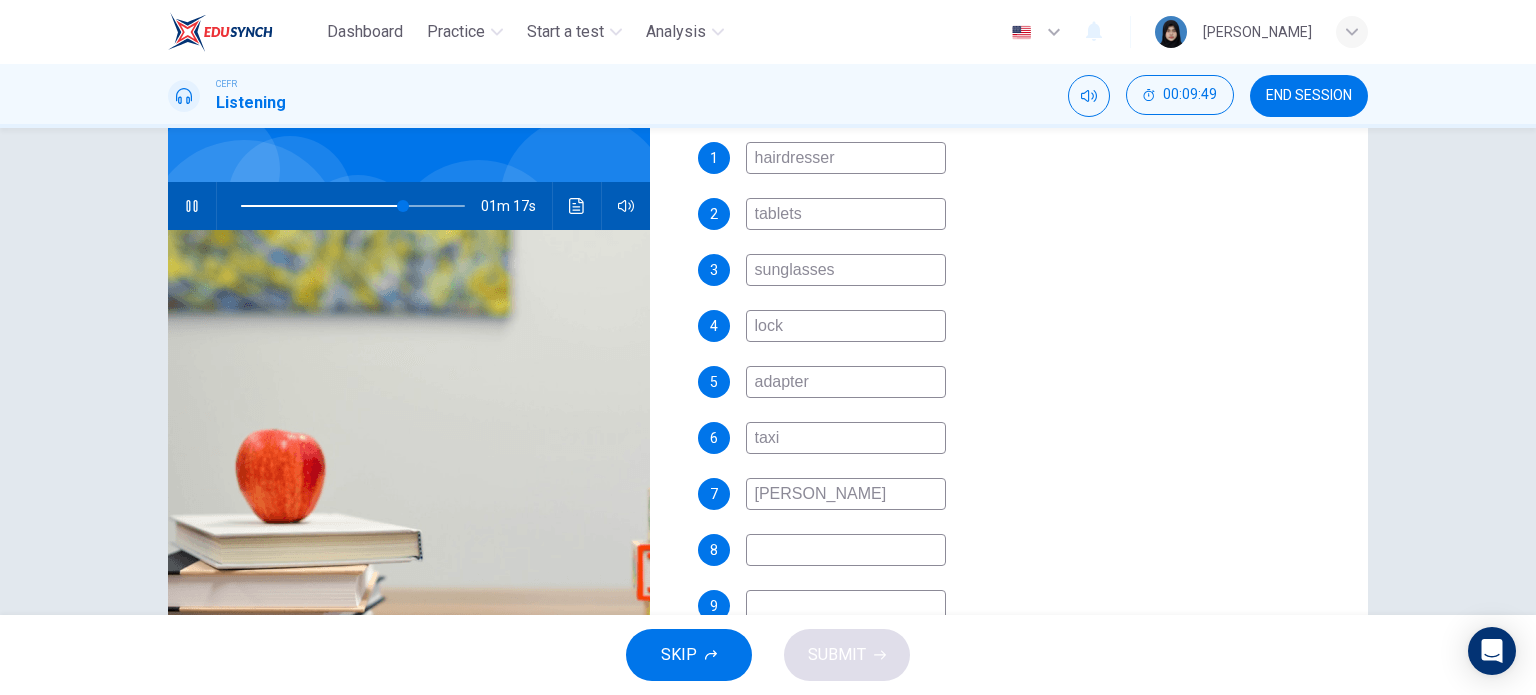 type on "73" 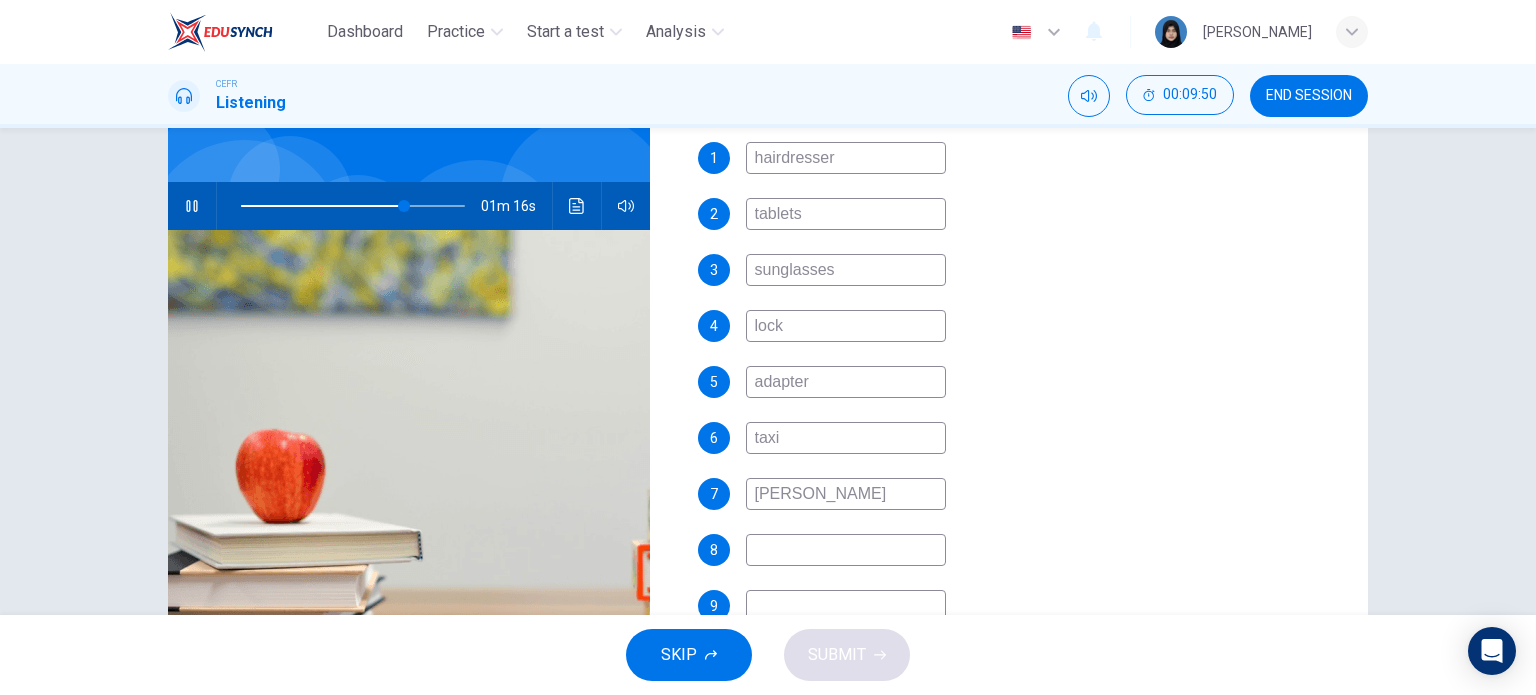 type on "Jeffer" 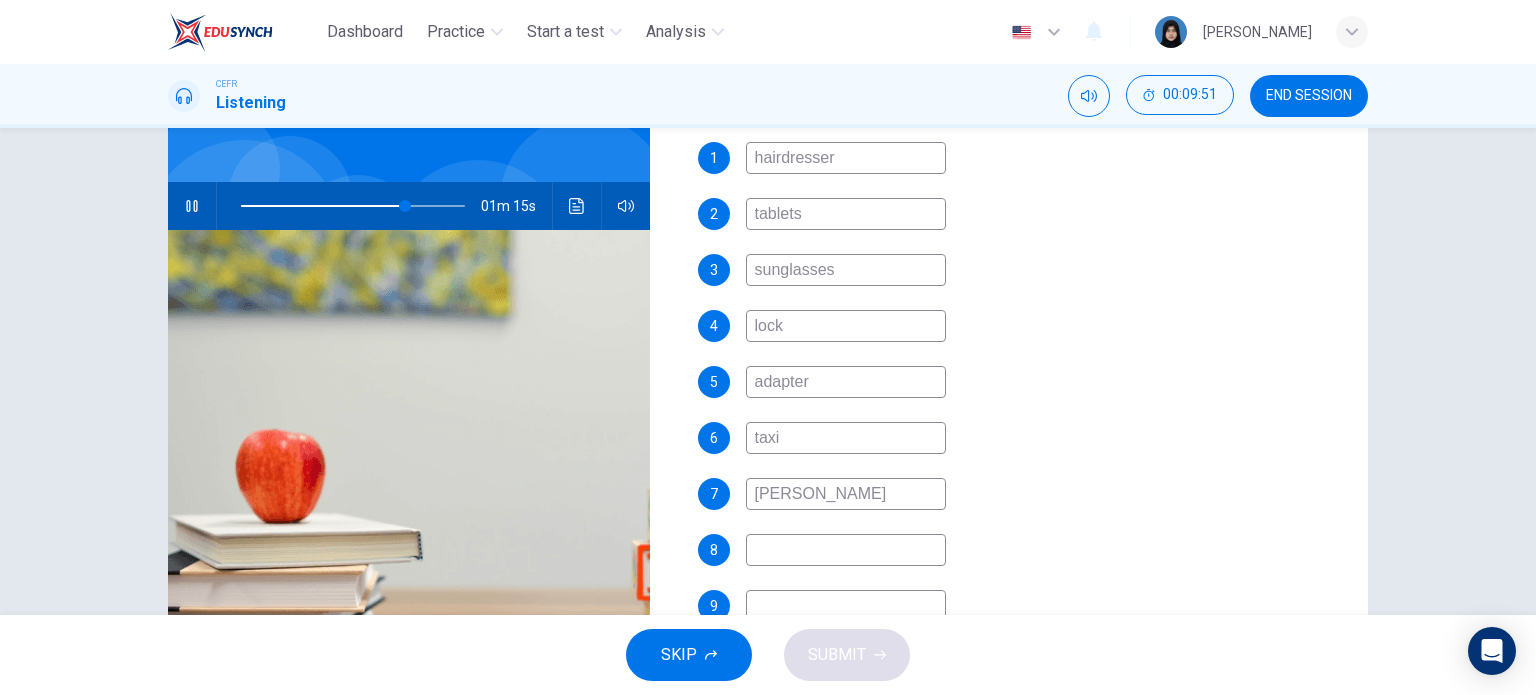 type on "Jeffere" 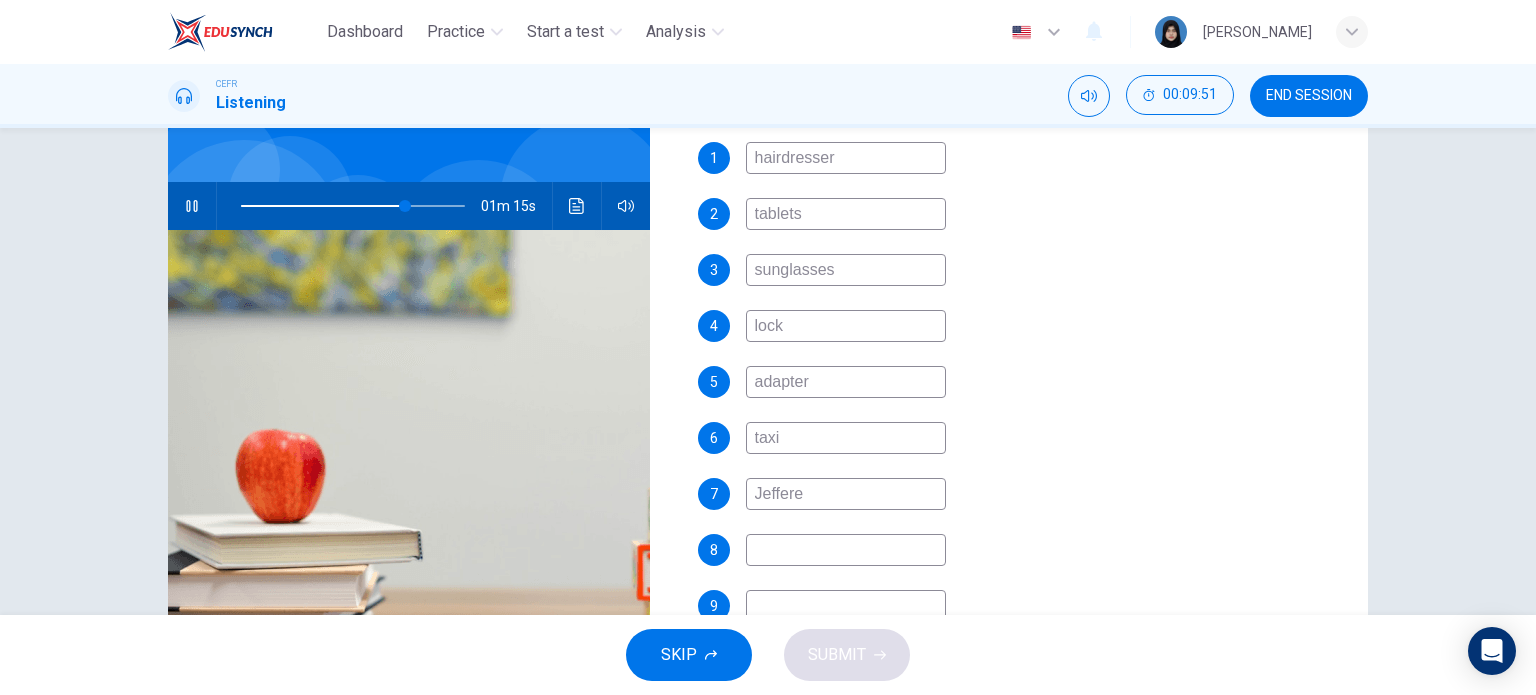 type on "74" 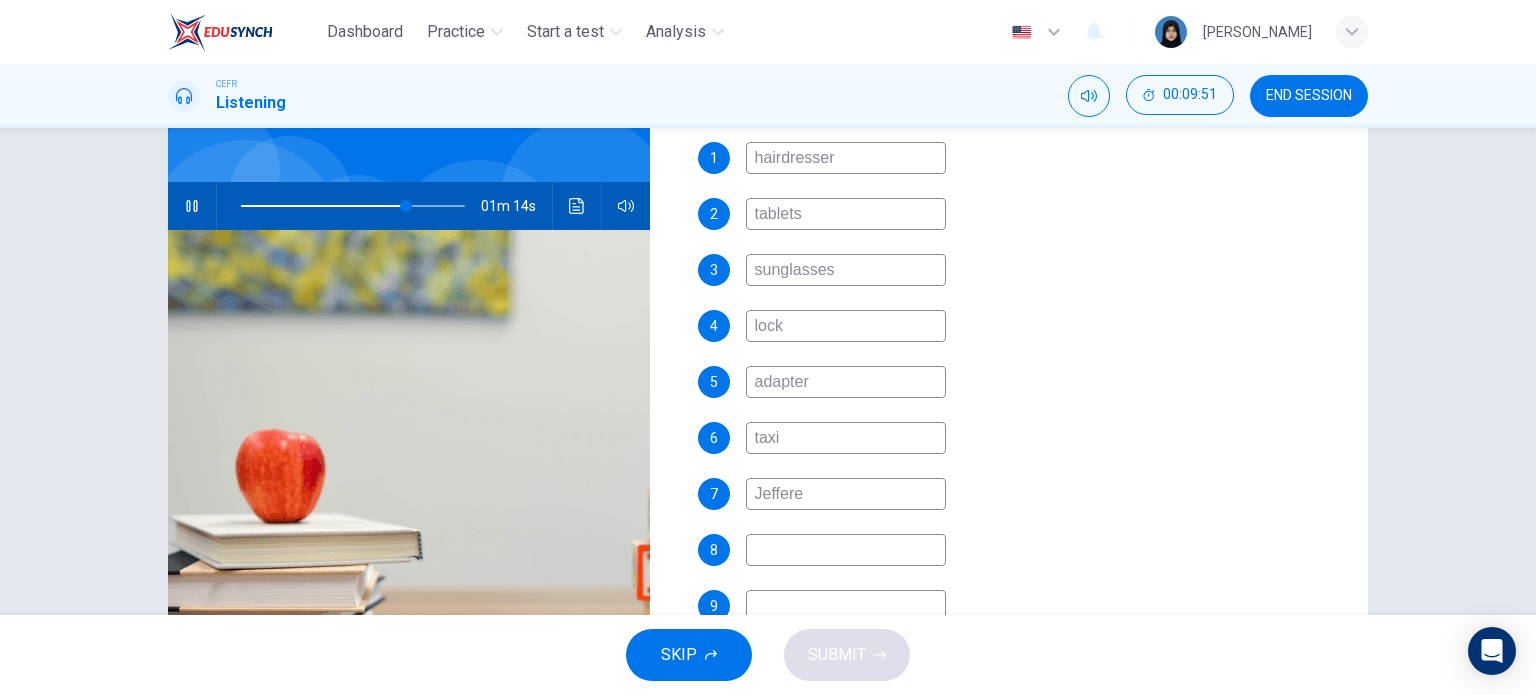 type on "Jefferey" 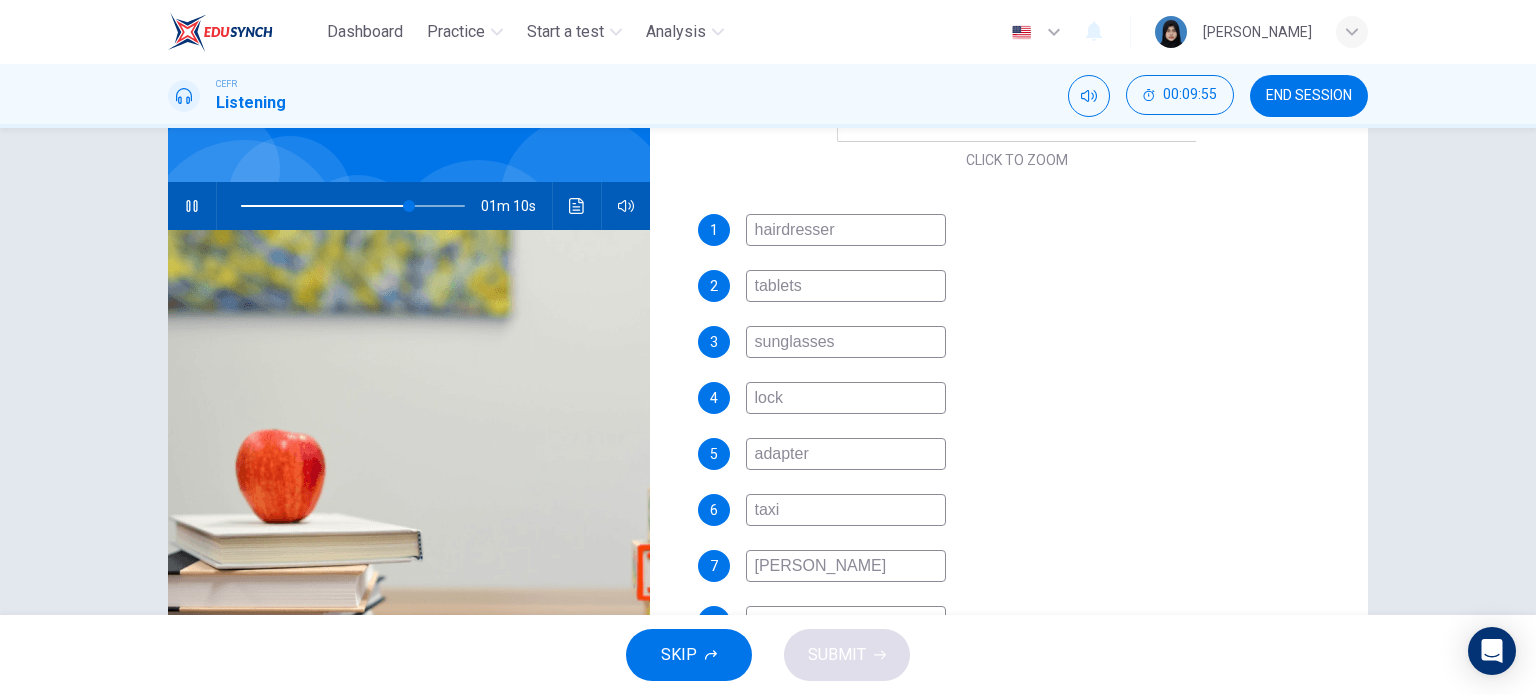 scroll, scrollTop: 581, scrollLeft: 0, axis: vertical 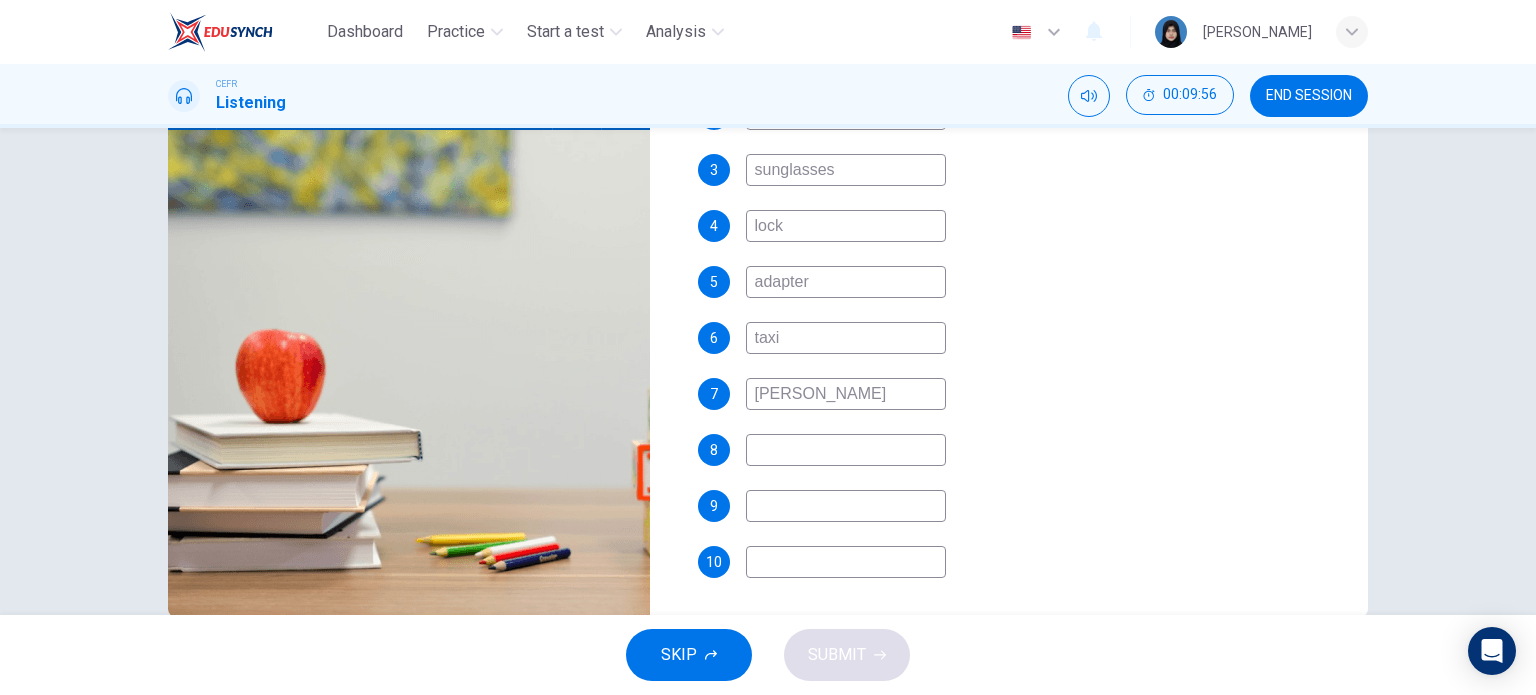 type on "76" 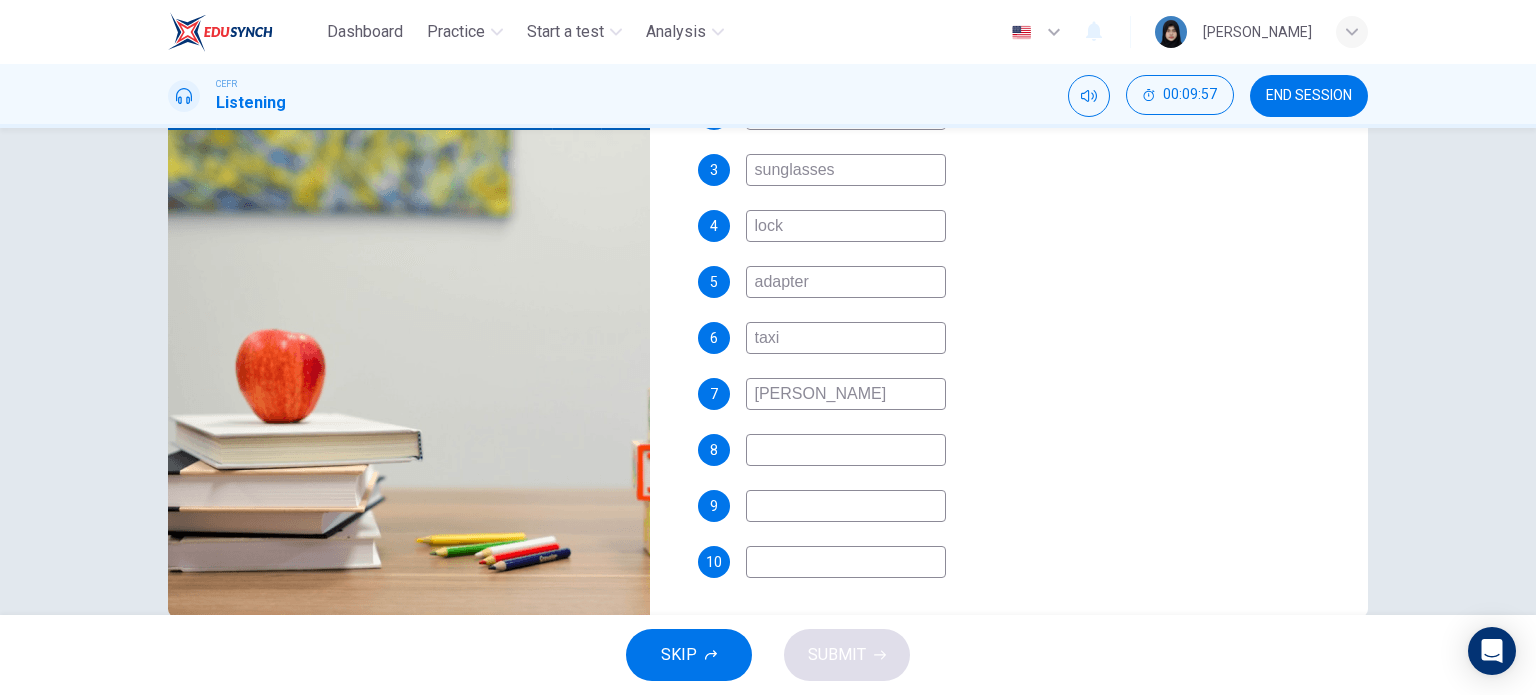 type on "Jefferey" 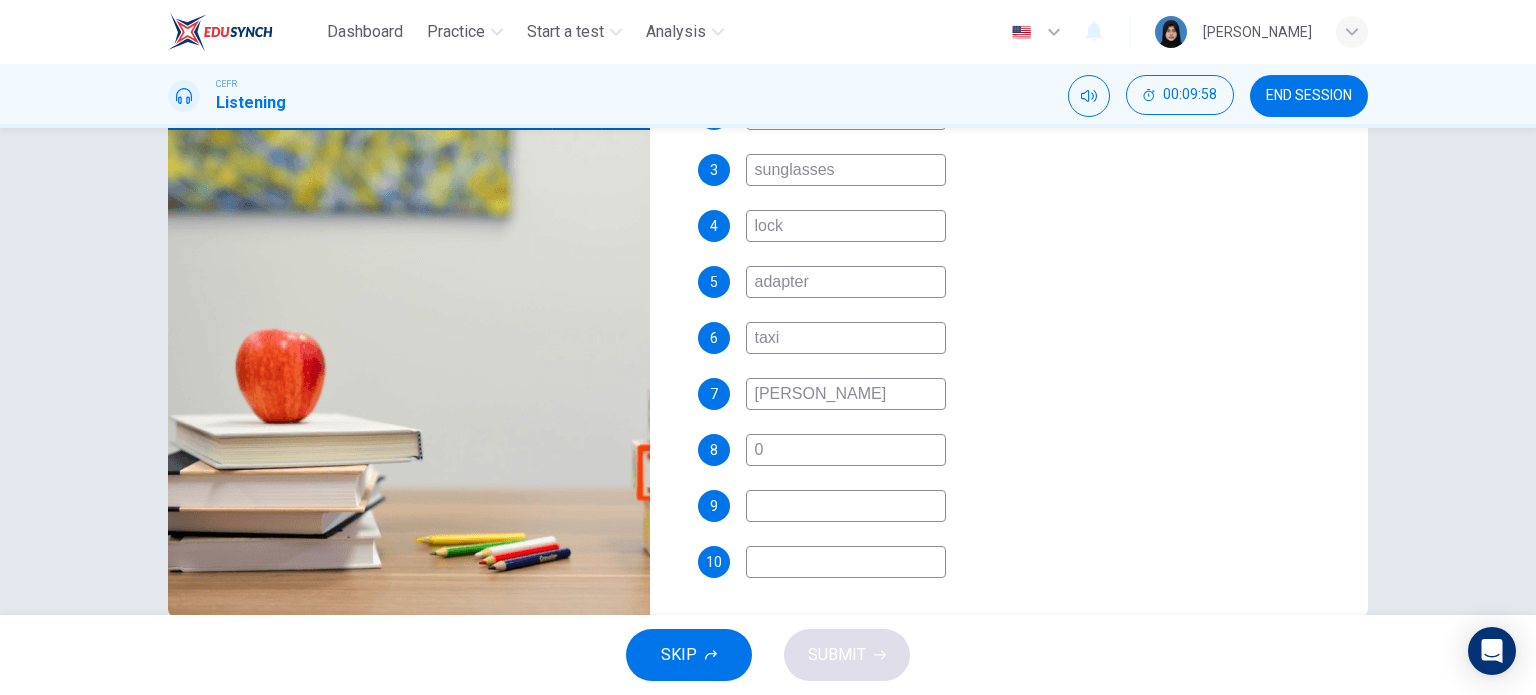 type on "01" 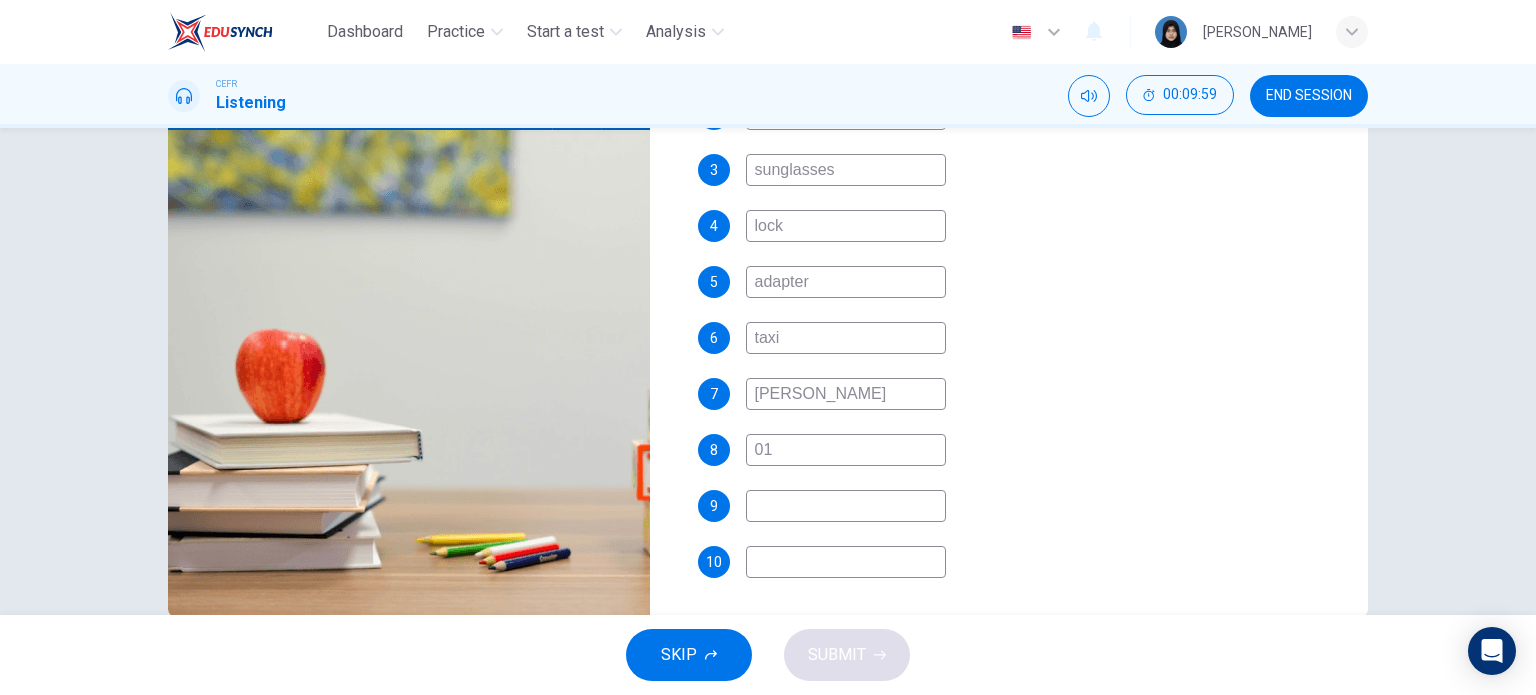 type on "77" 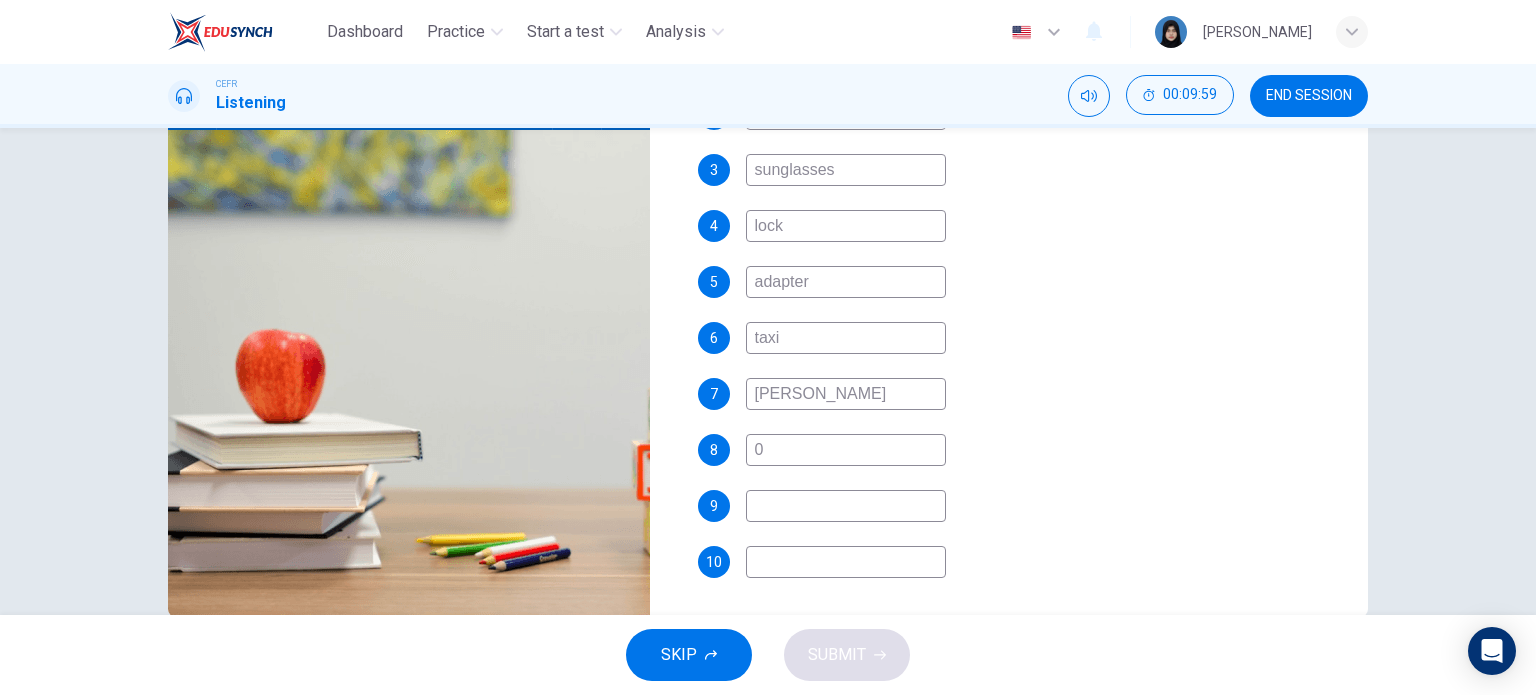 type 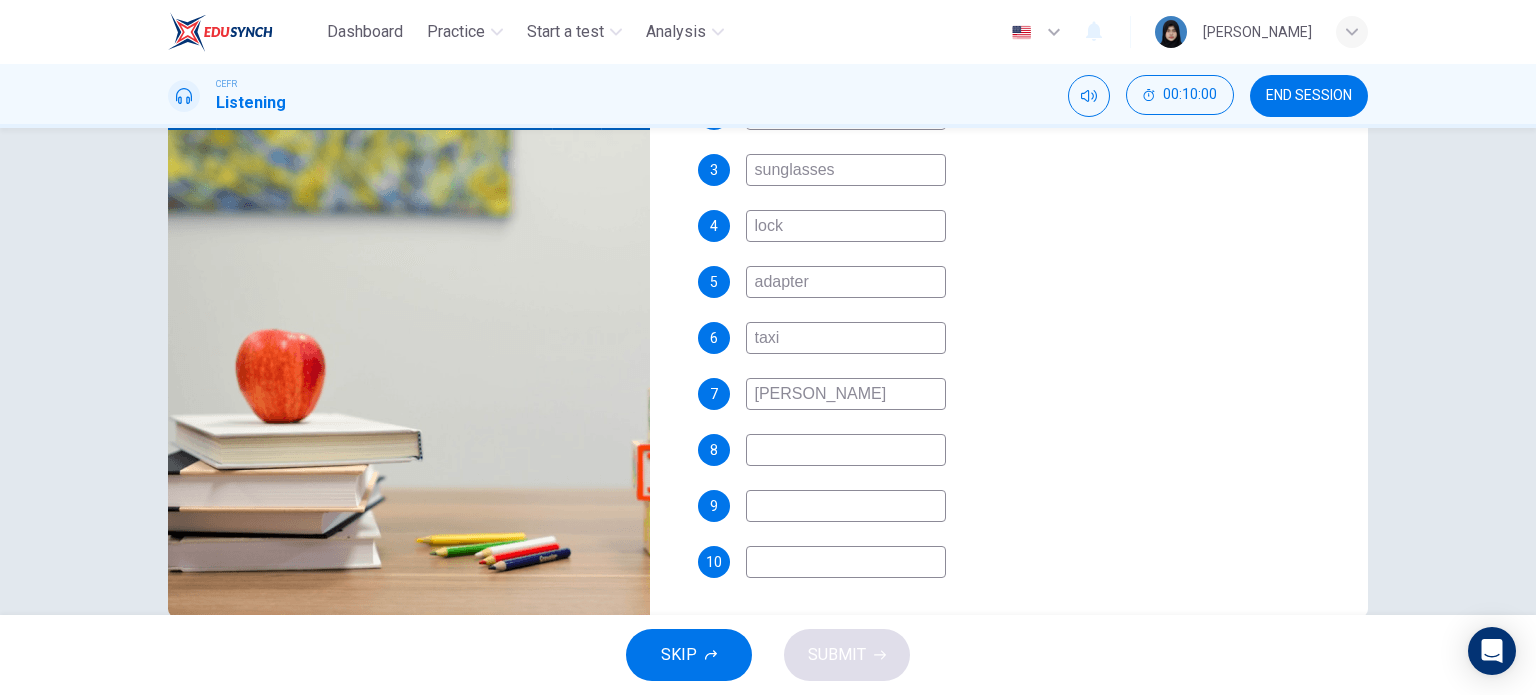 type on "77" 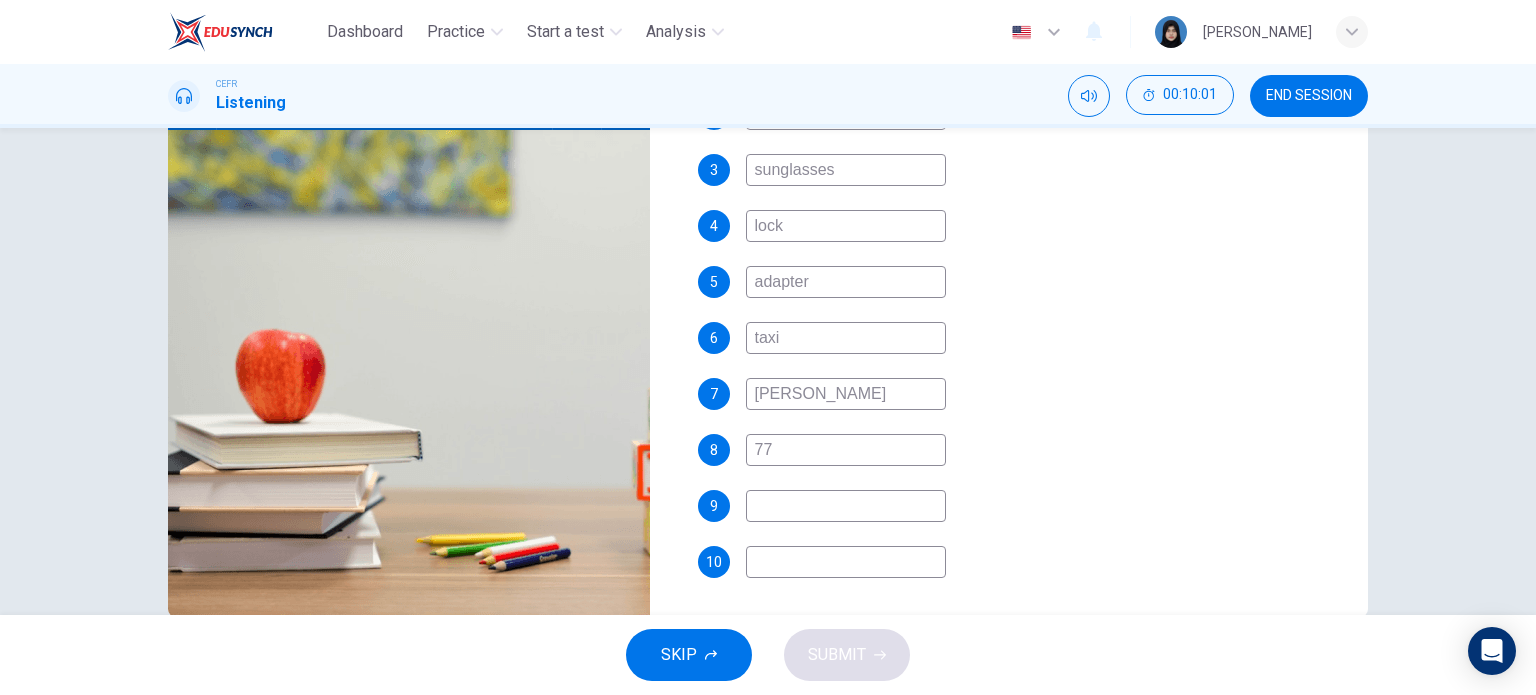 type on "7" 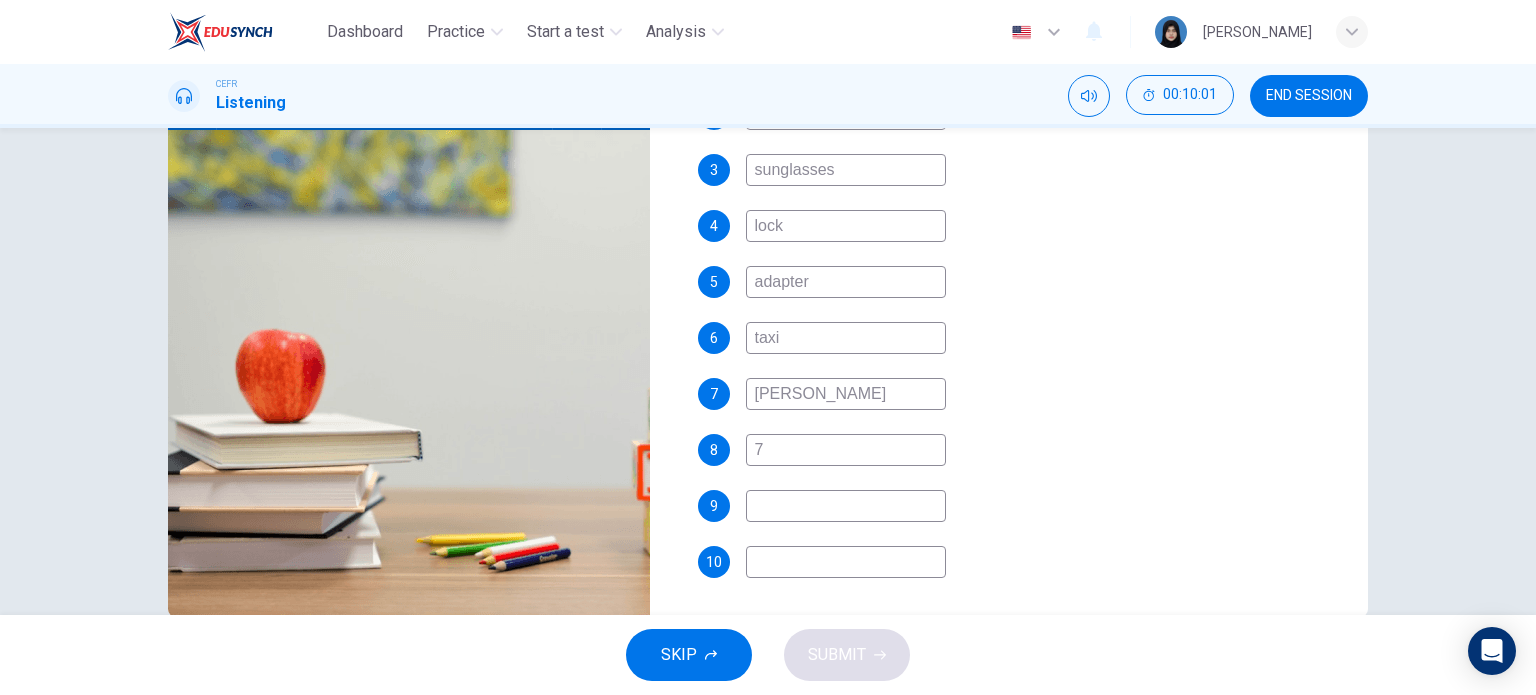 type 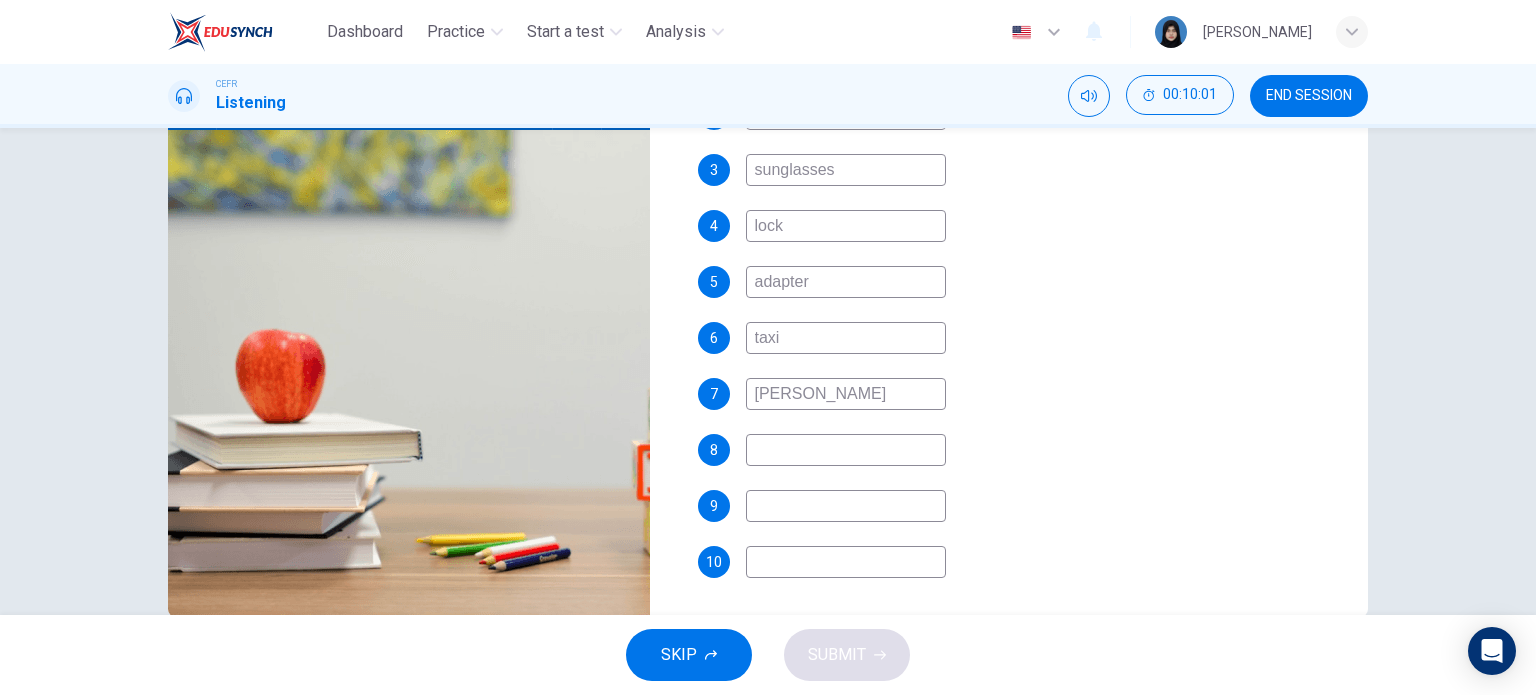 type on "77" 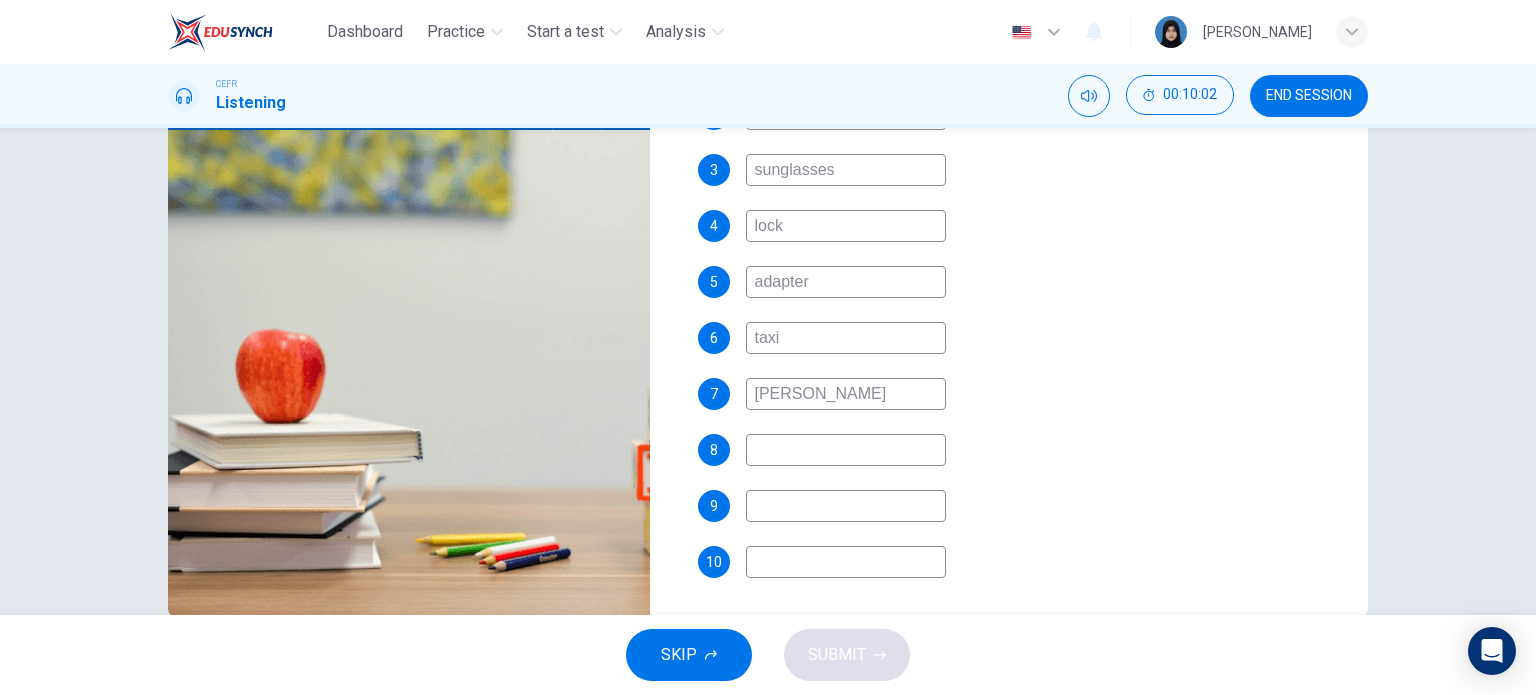 type on "0" 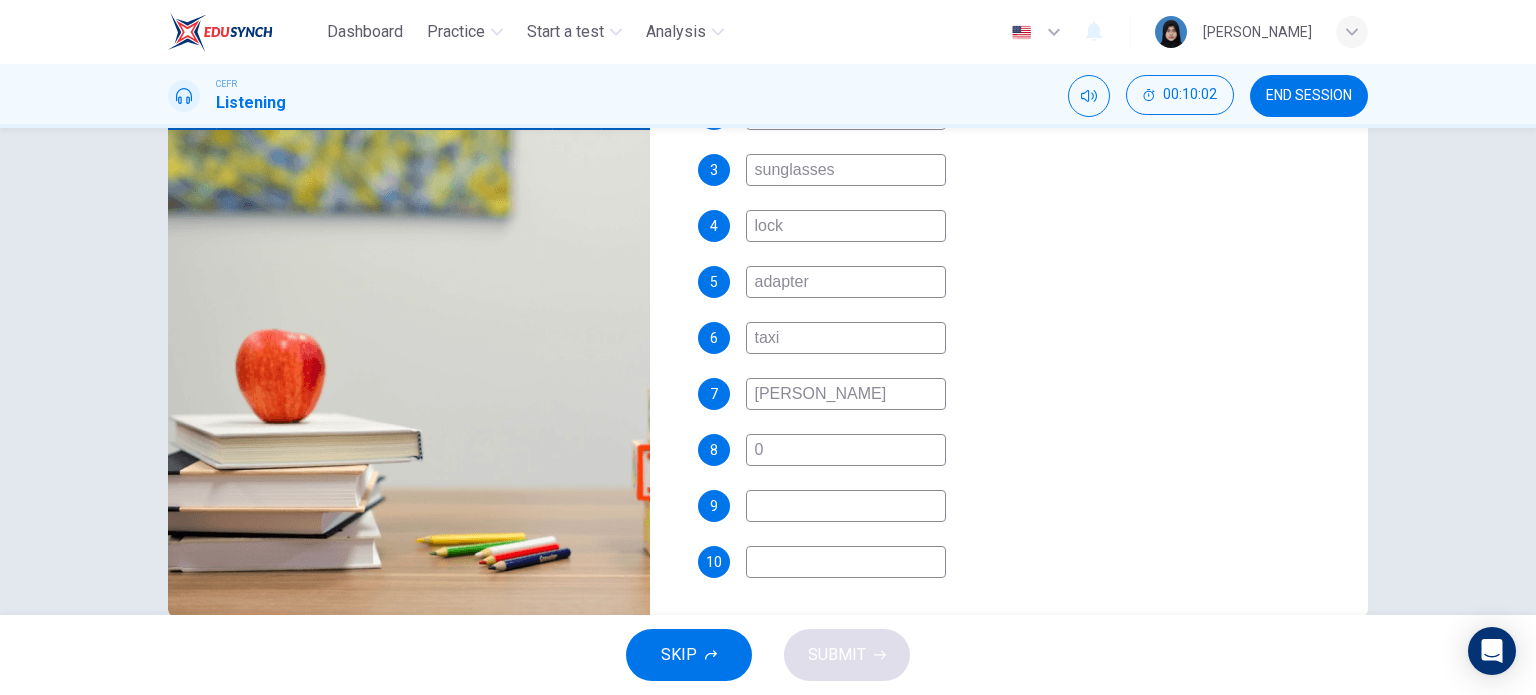 type on "78" 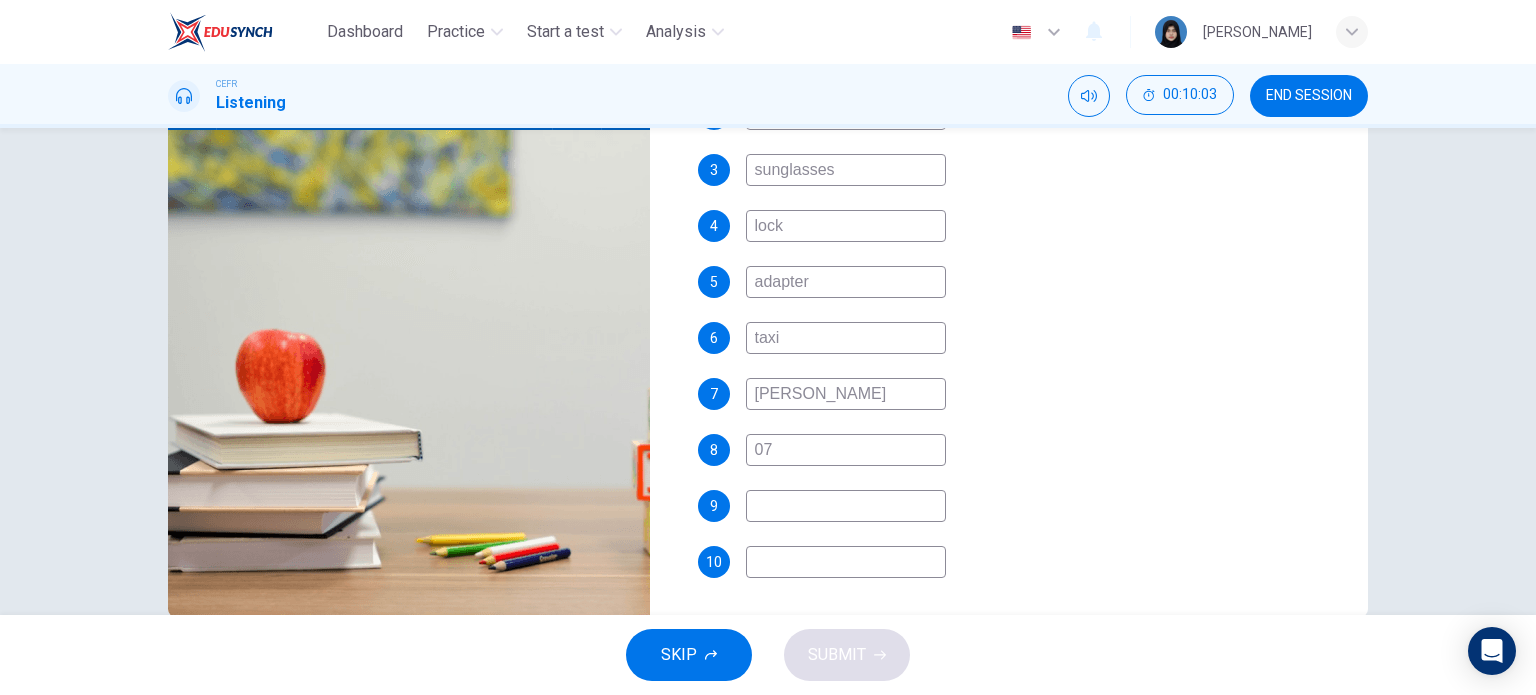 type on "077" 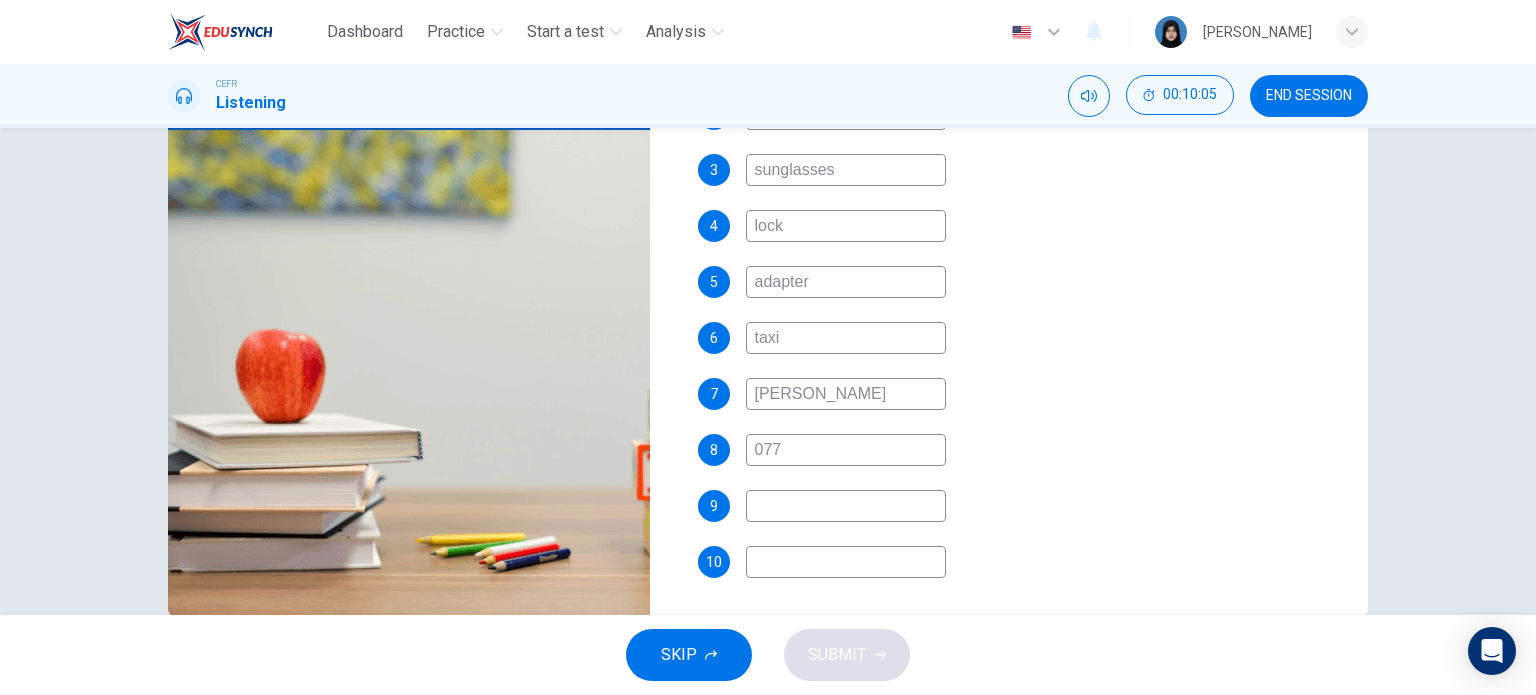 type on "79" 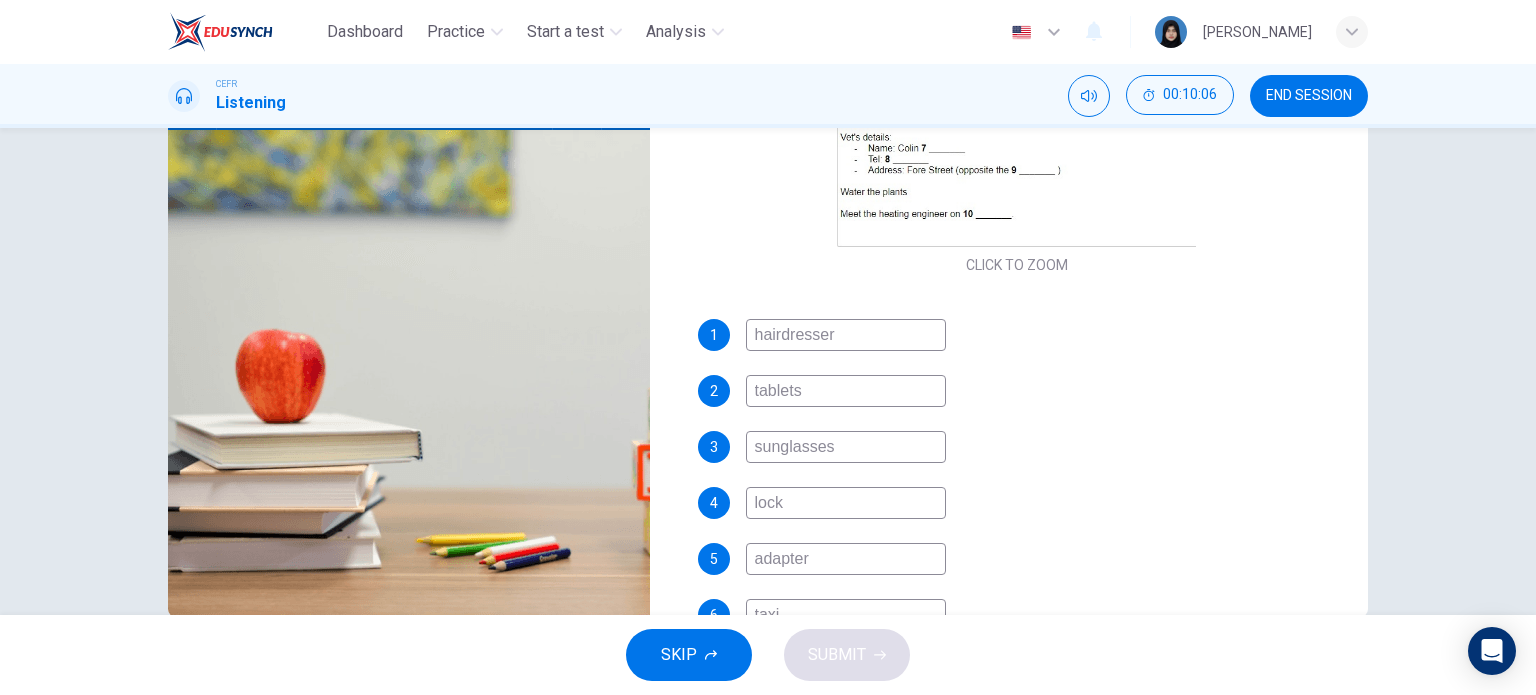 scroll, scrollTop: 181, scrollLeft: 0, axis: vertical 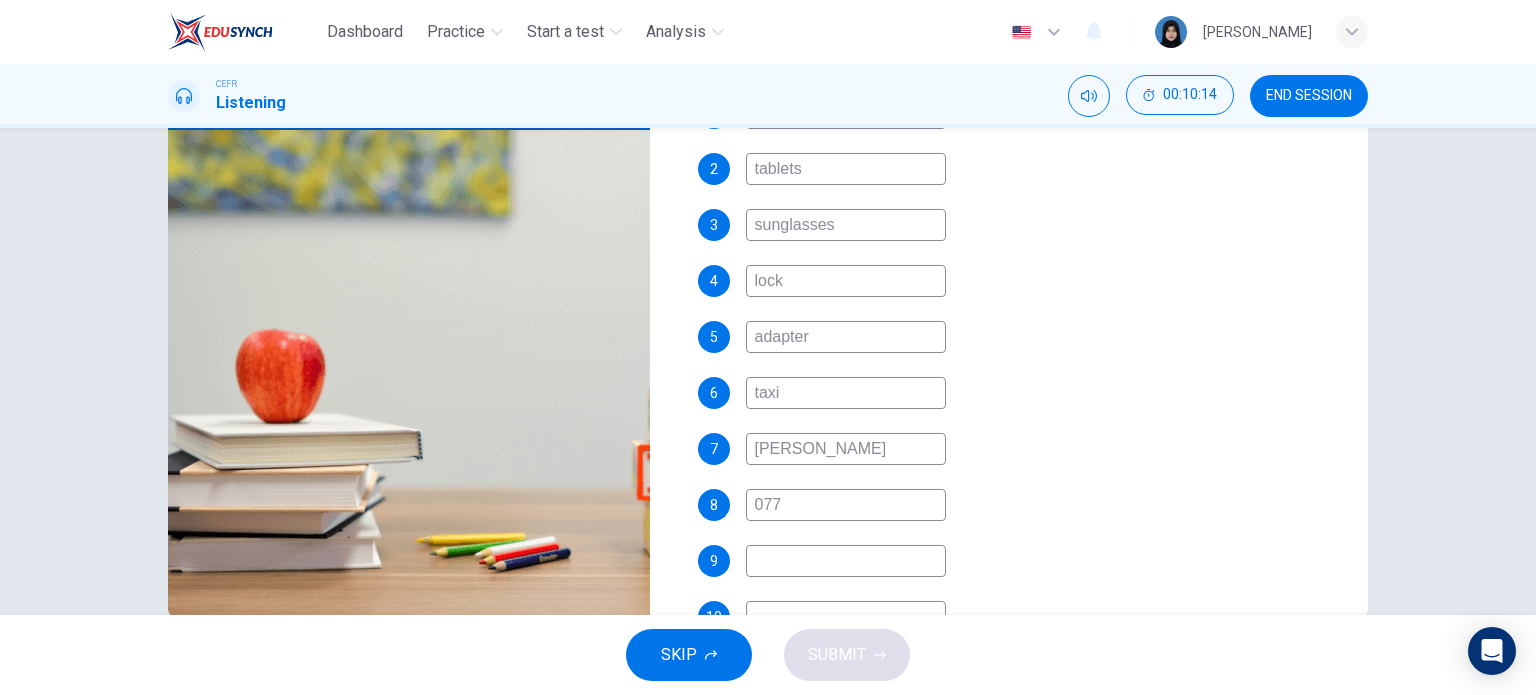 type on "82" 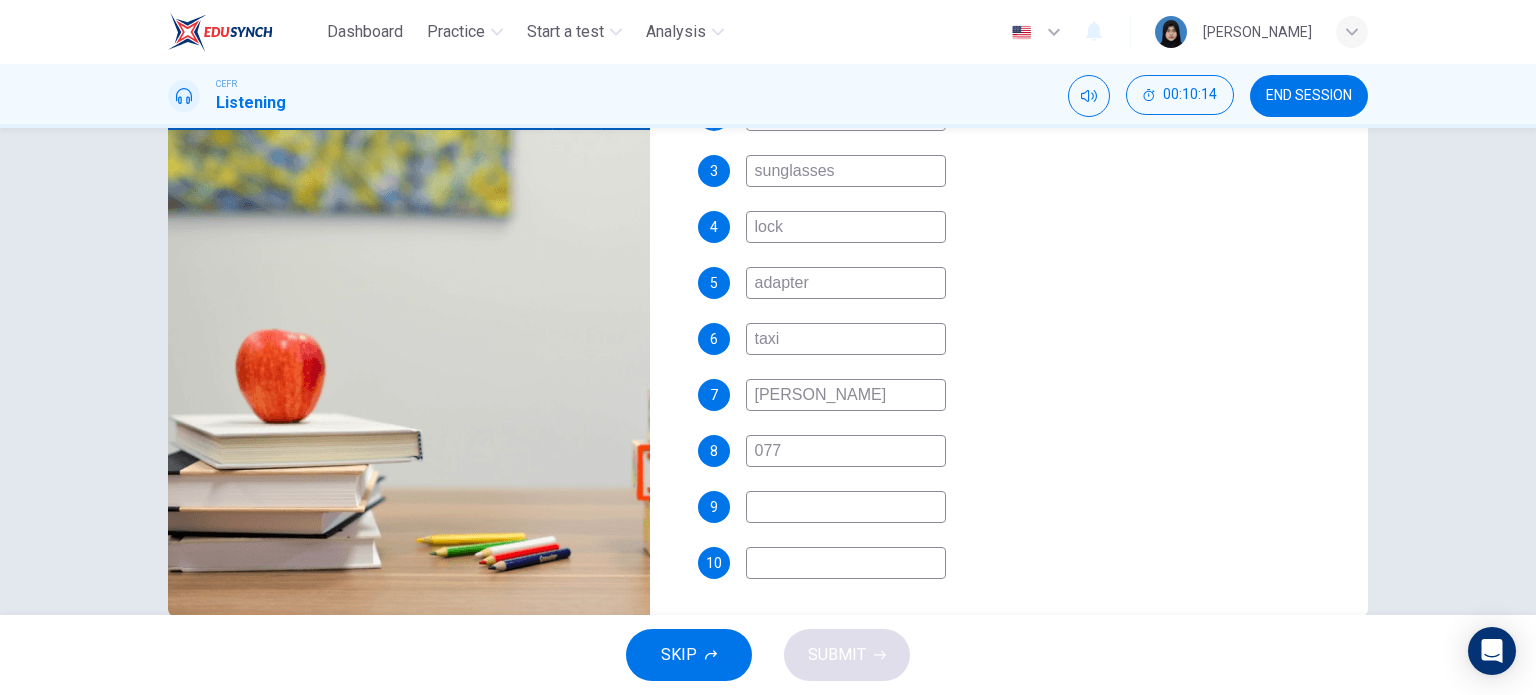 scroll, scrollTop: 581, scrollLeft: 0, axis: vertical 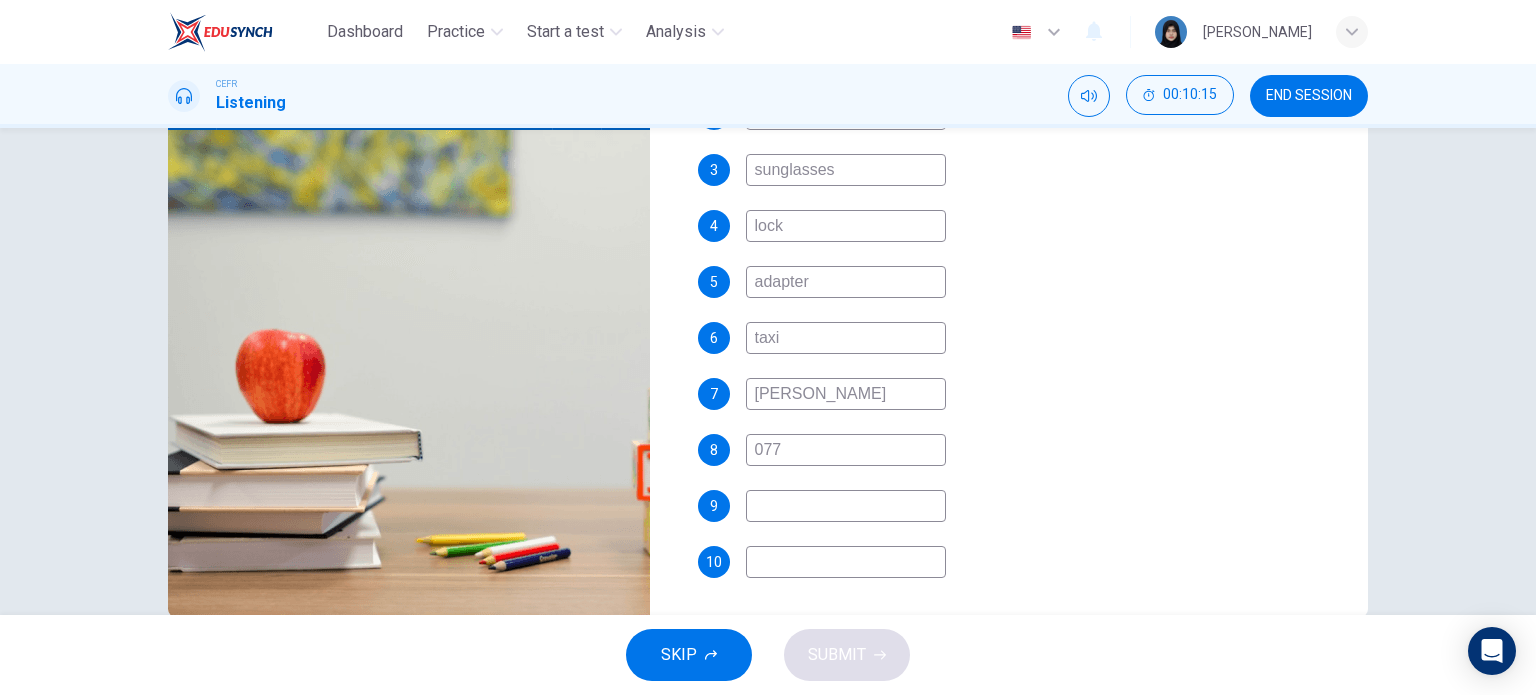 type on "c" 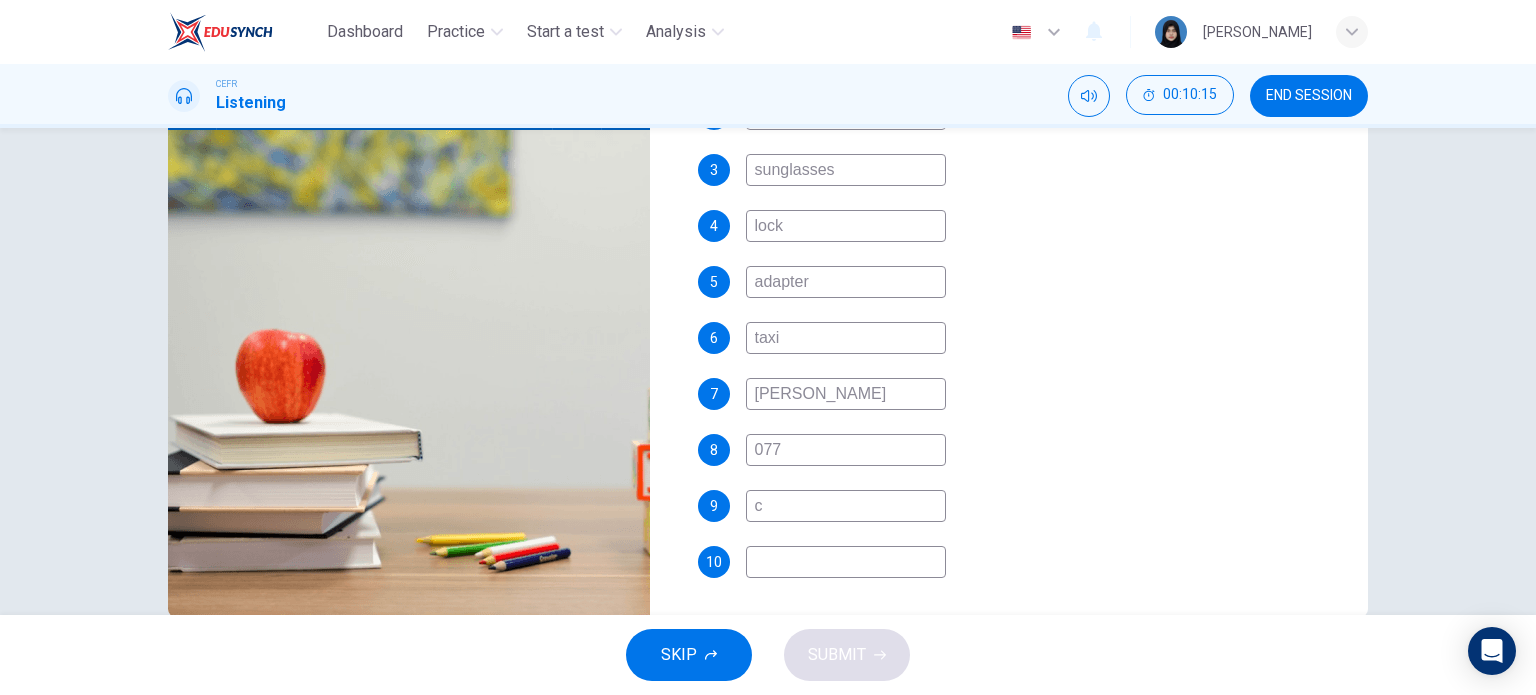 type on "82" 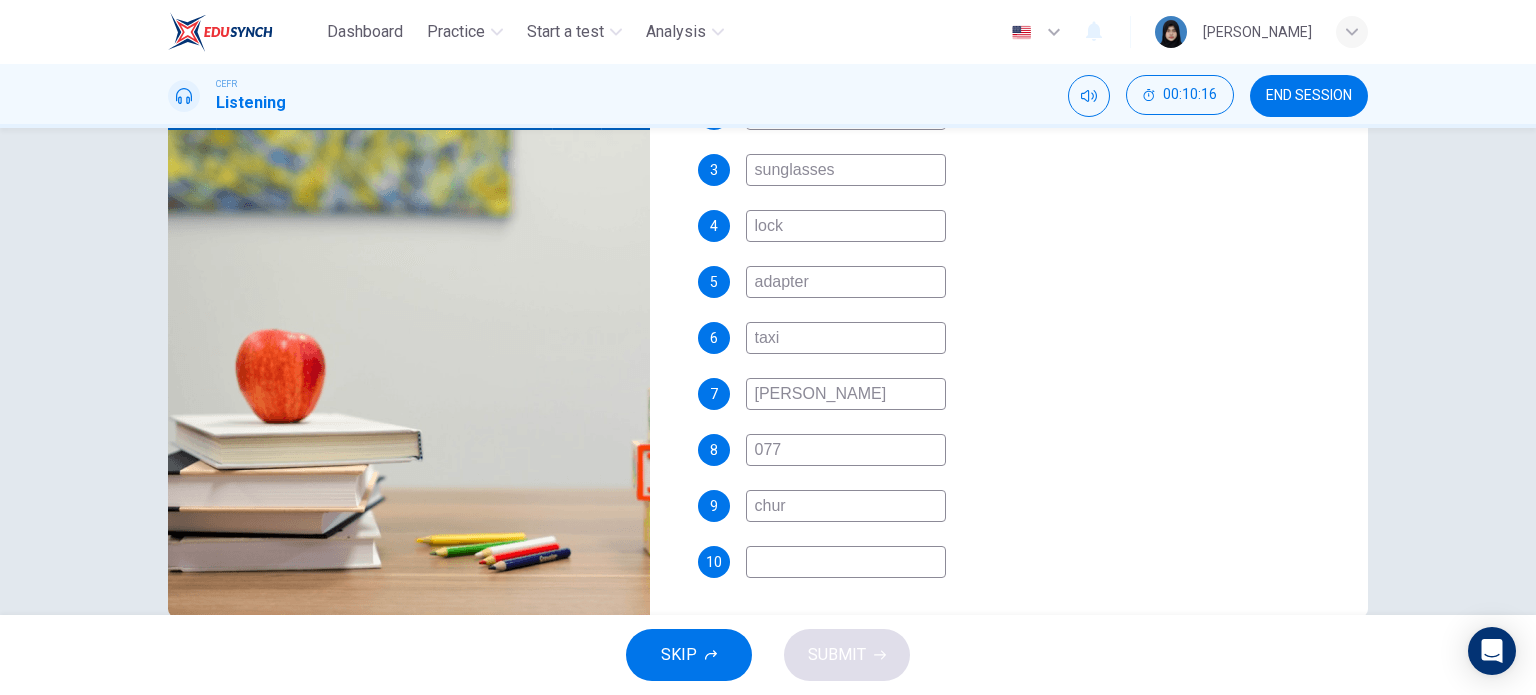 type on "churh" 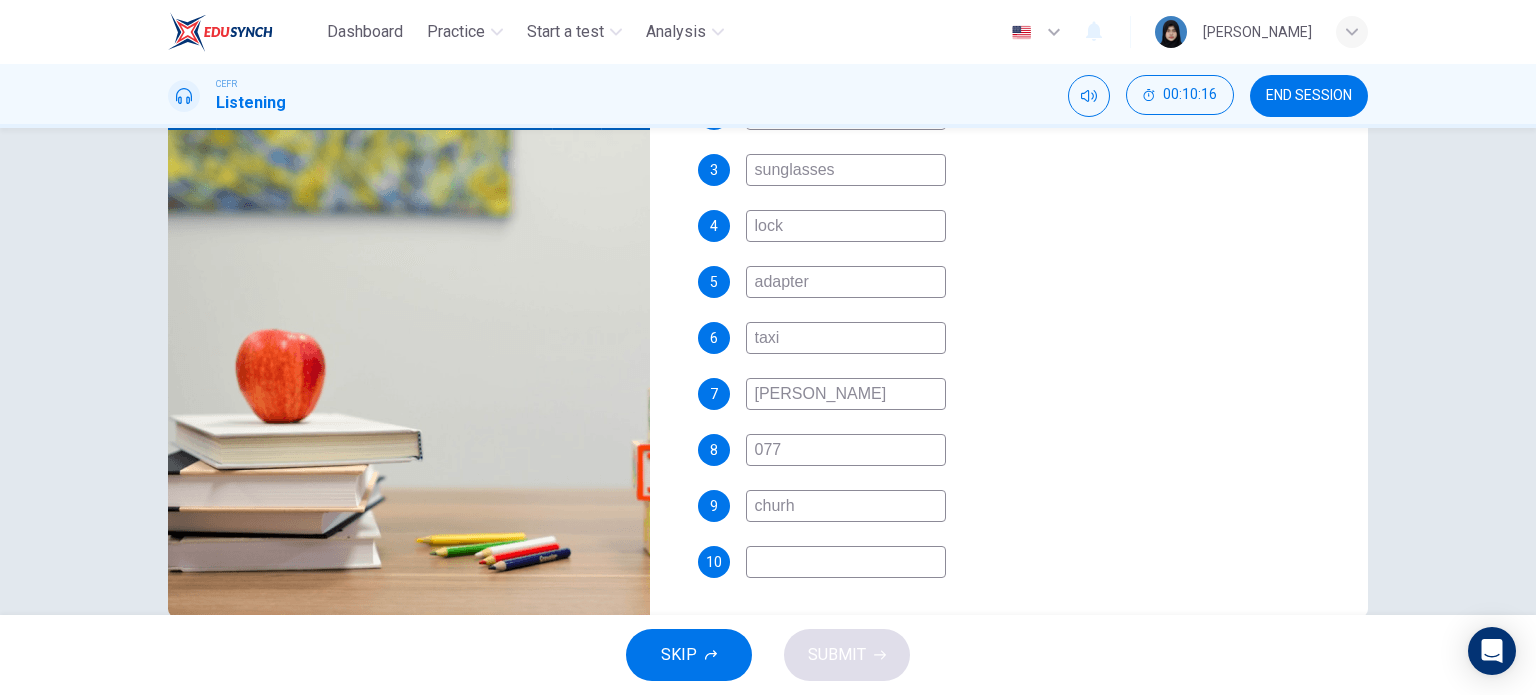type on "83" 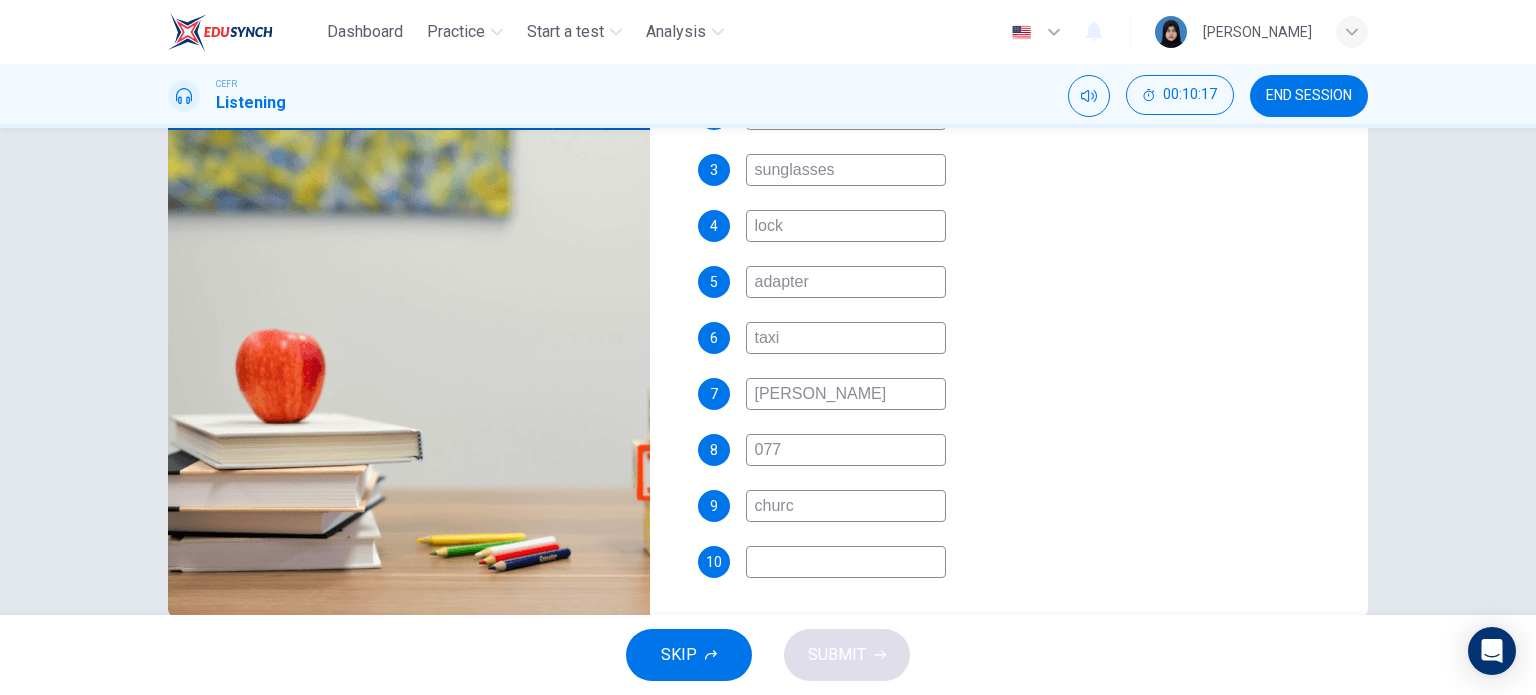 type on "church" 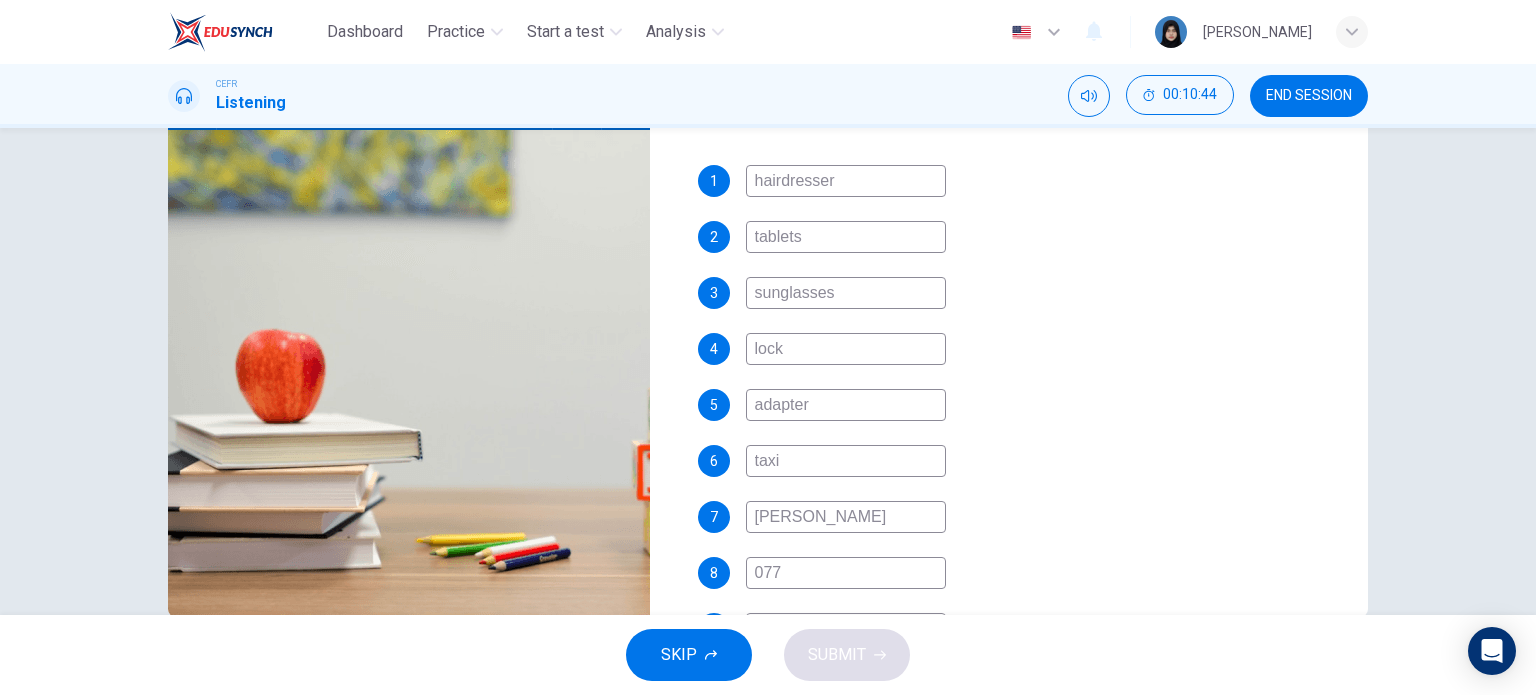 scroll, scrollTop: 581, scrollLeft: 0, axis: vertical 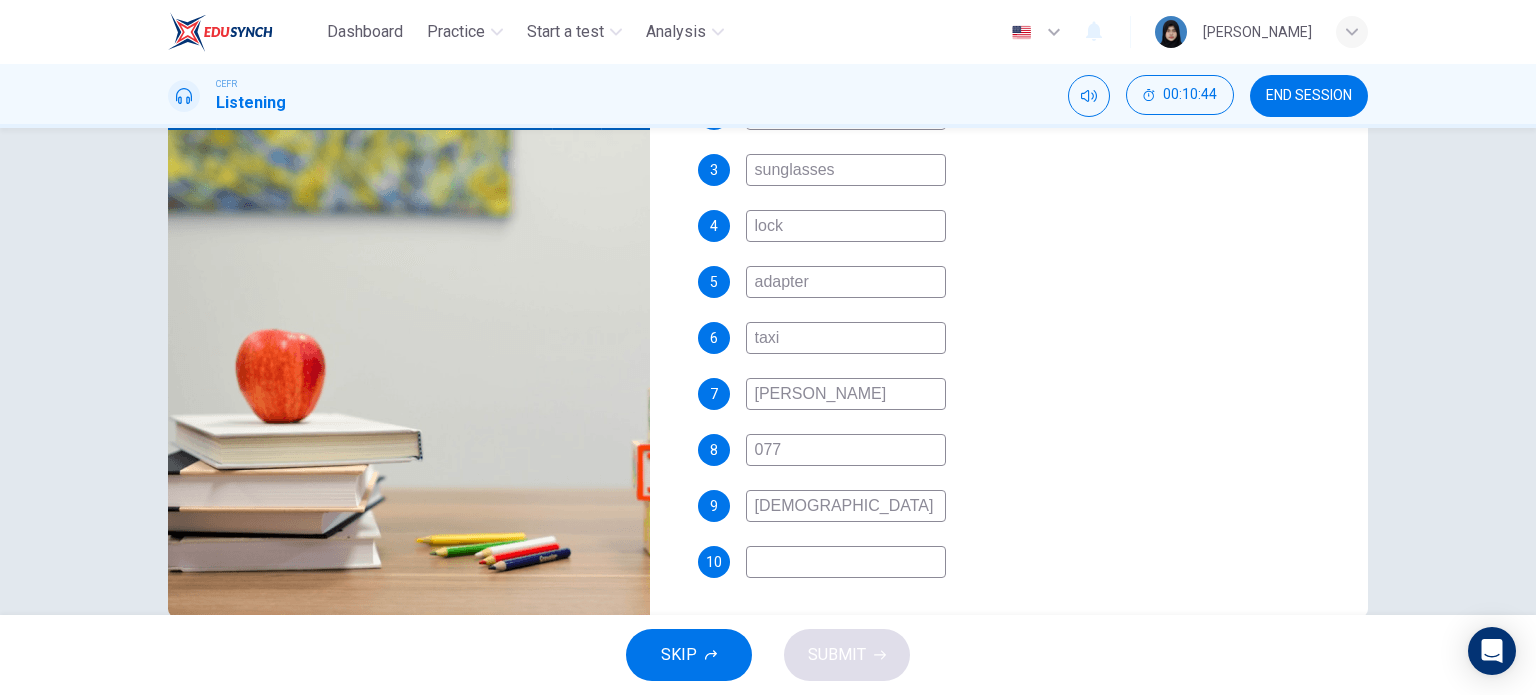 type on "92" 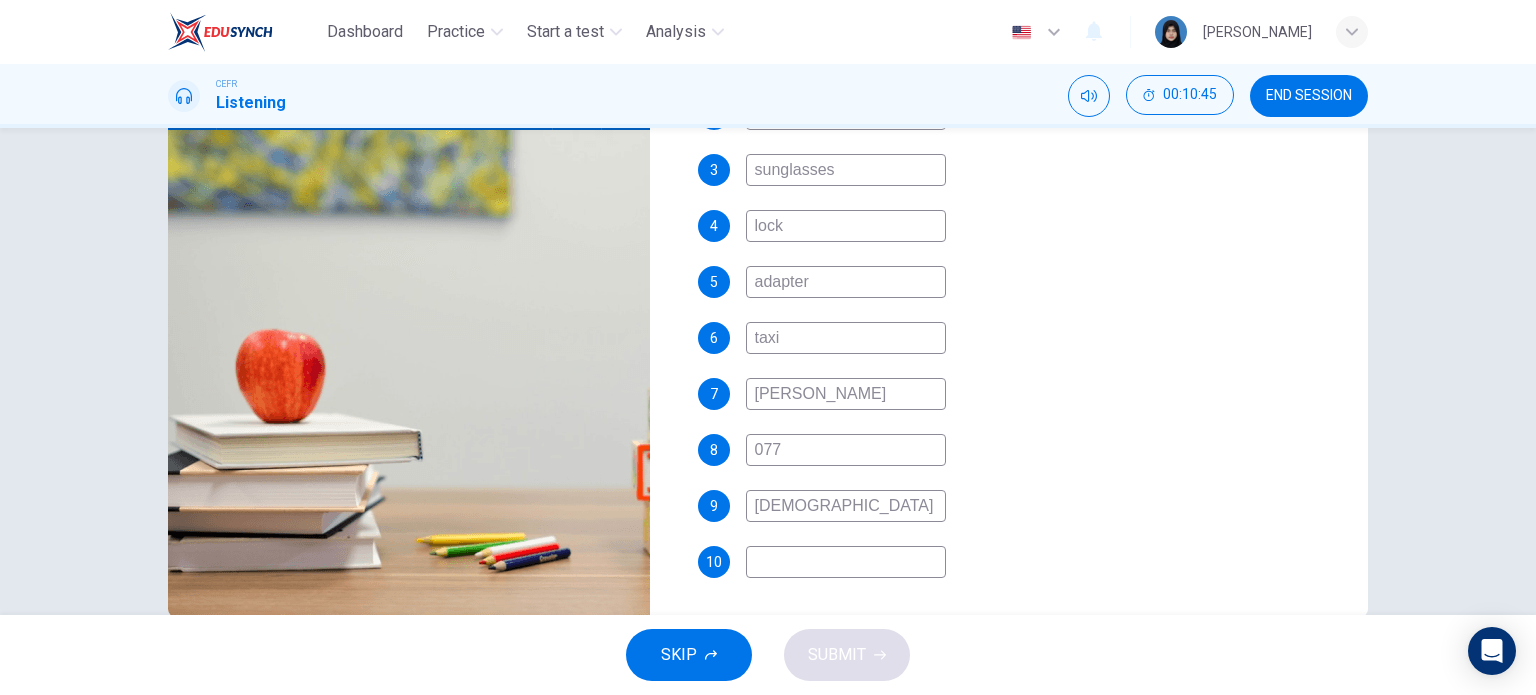 type on "church" 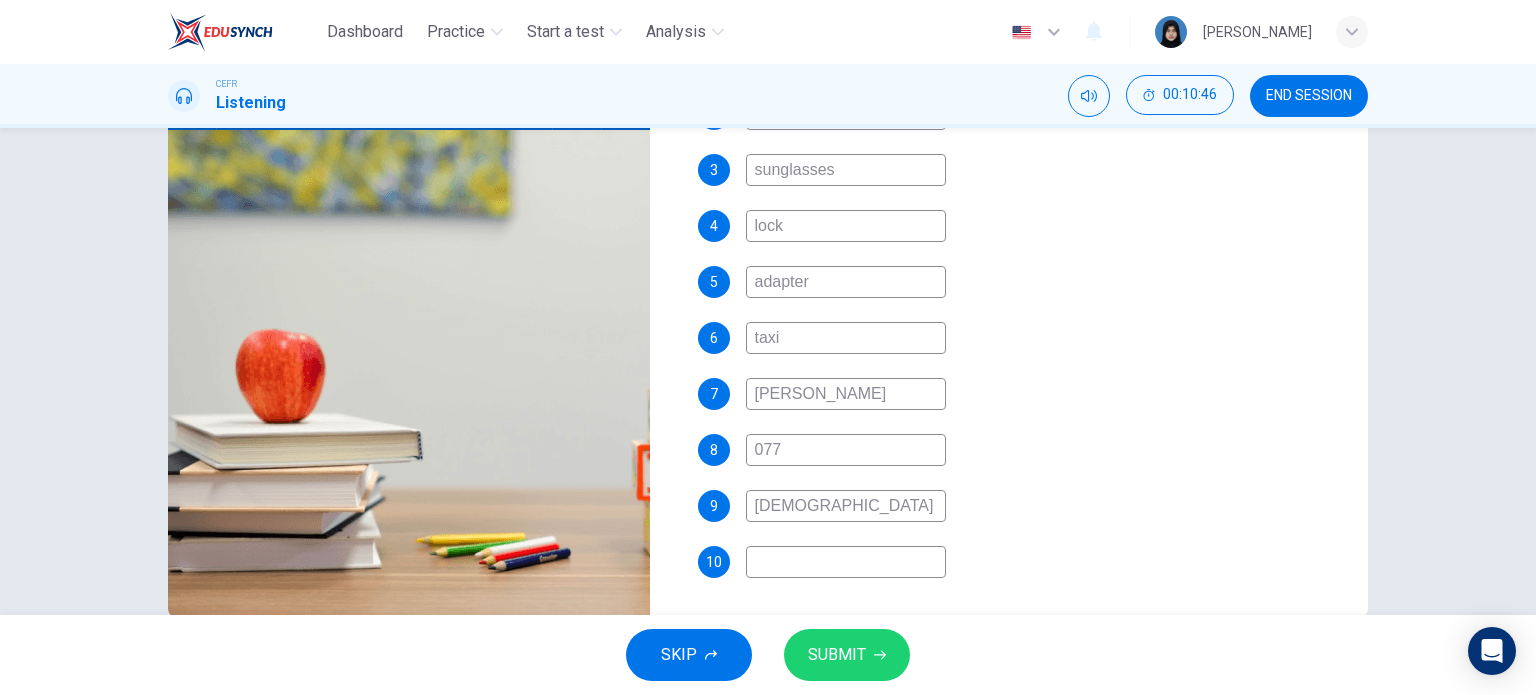type on "A" 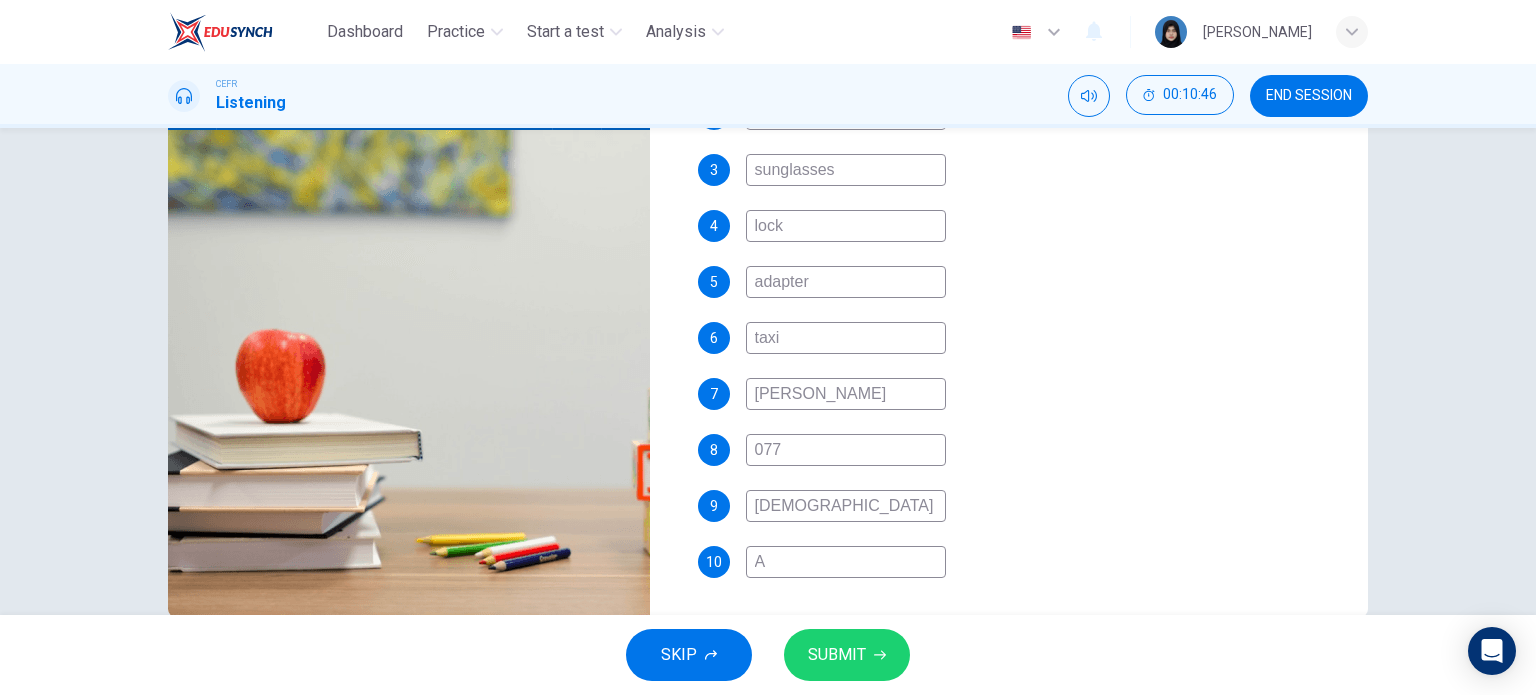 type on "93" 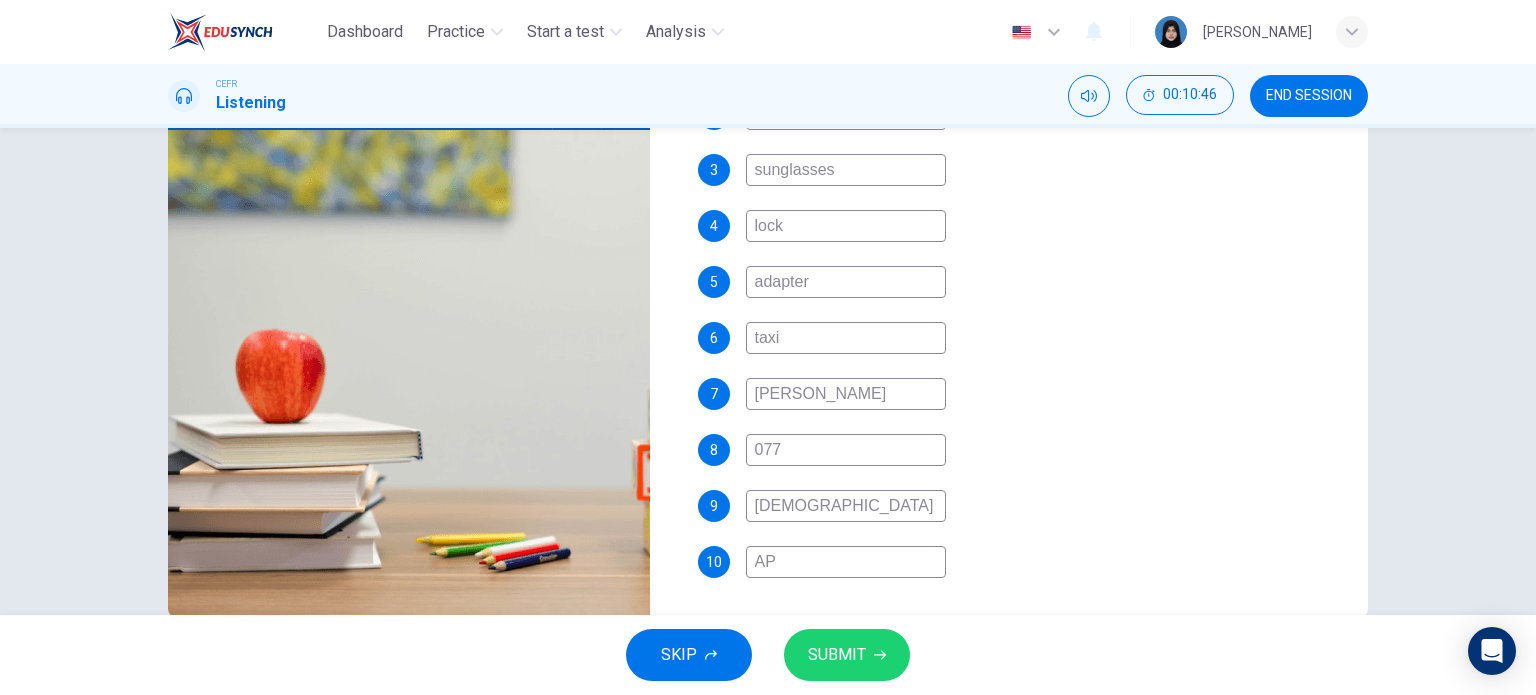 type on "93" 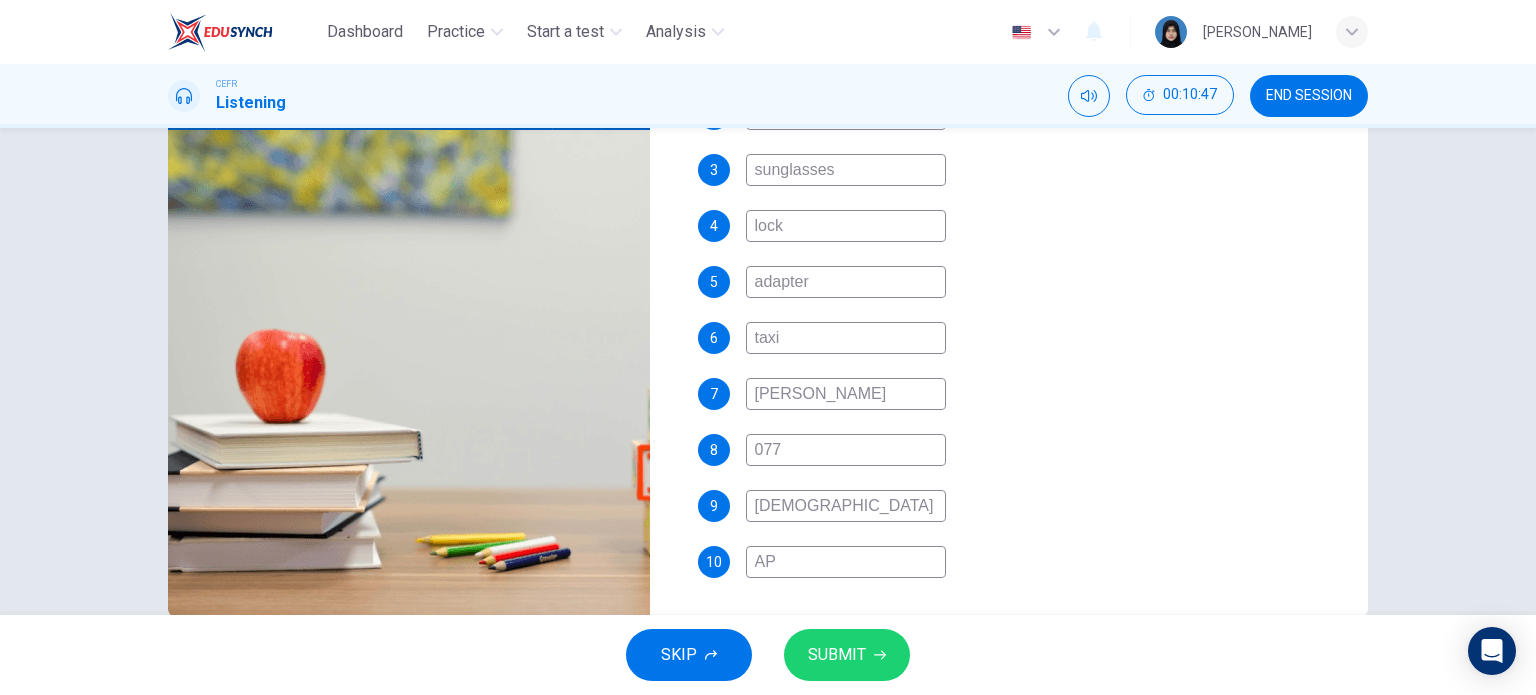 type on "A" 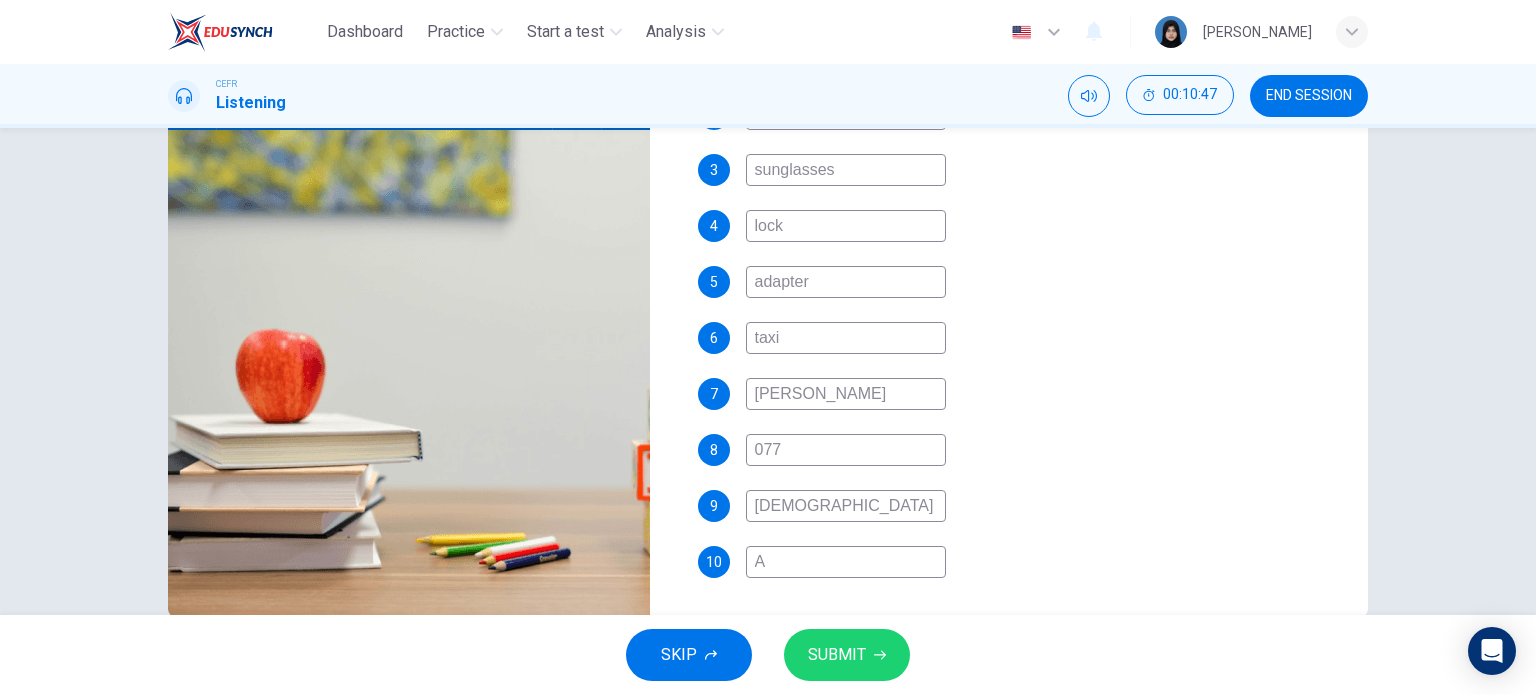 type on "93" 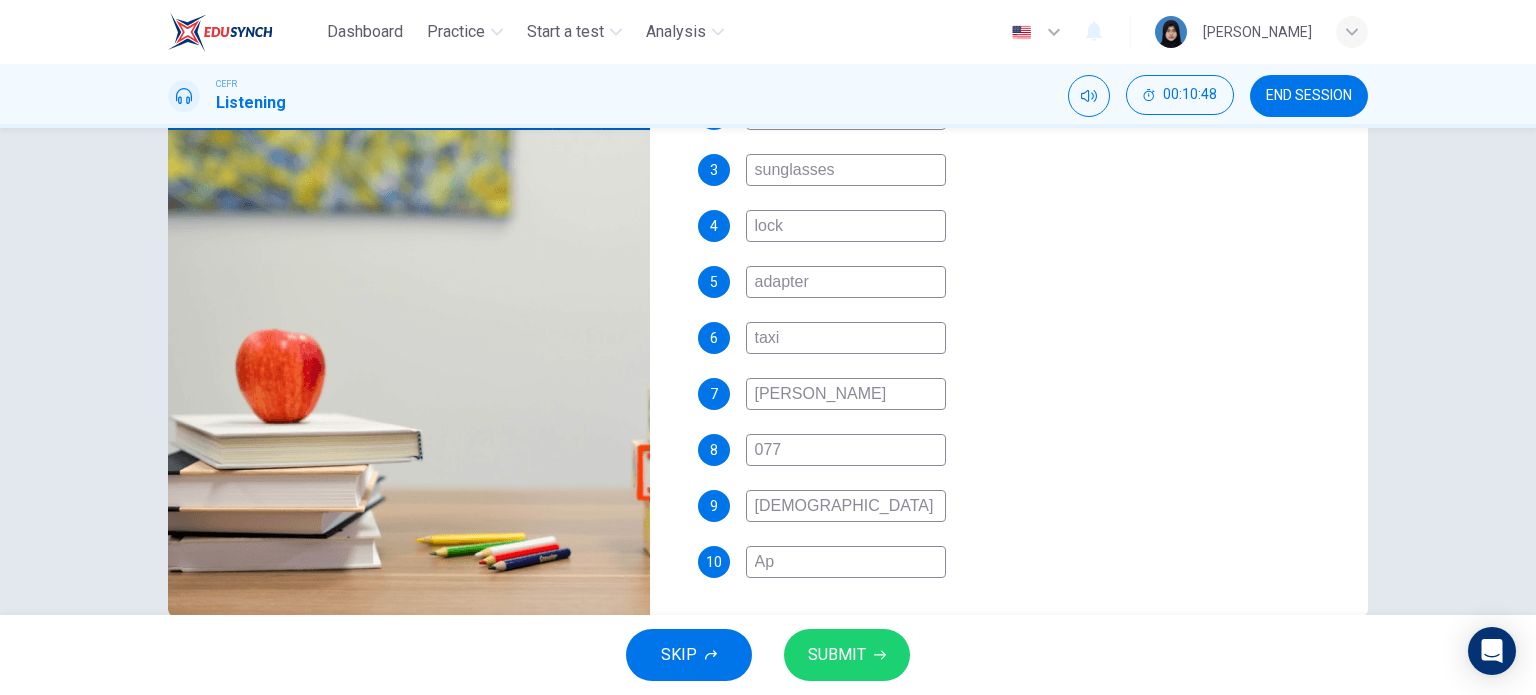 type on "Apr" 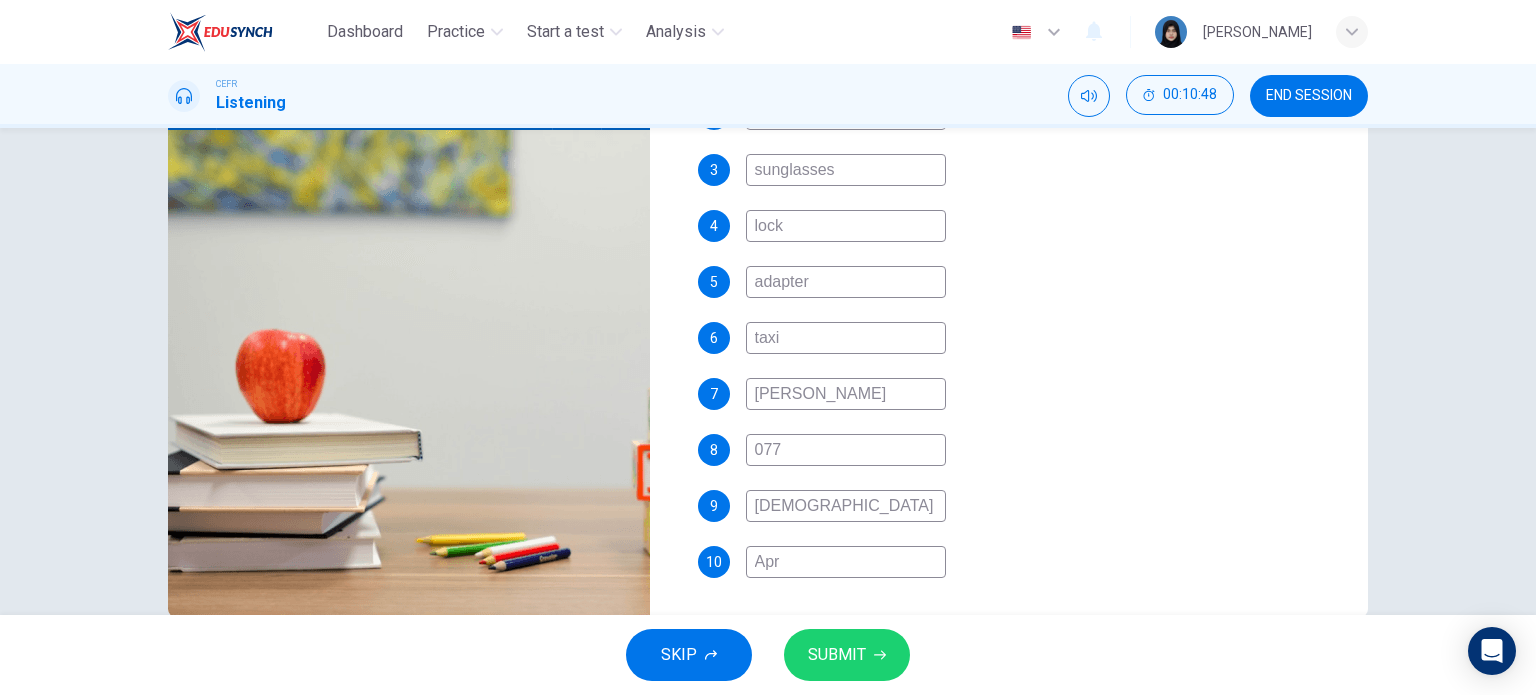 type on "93" 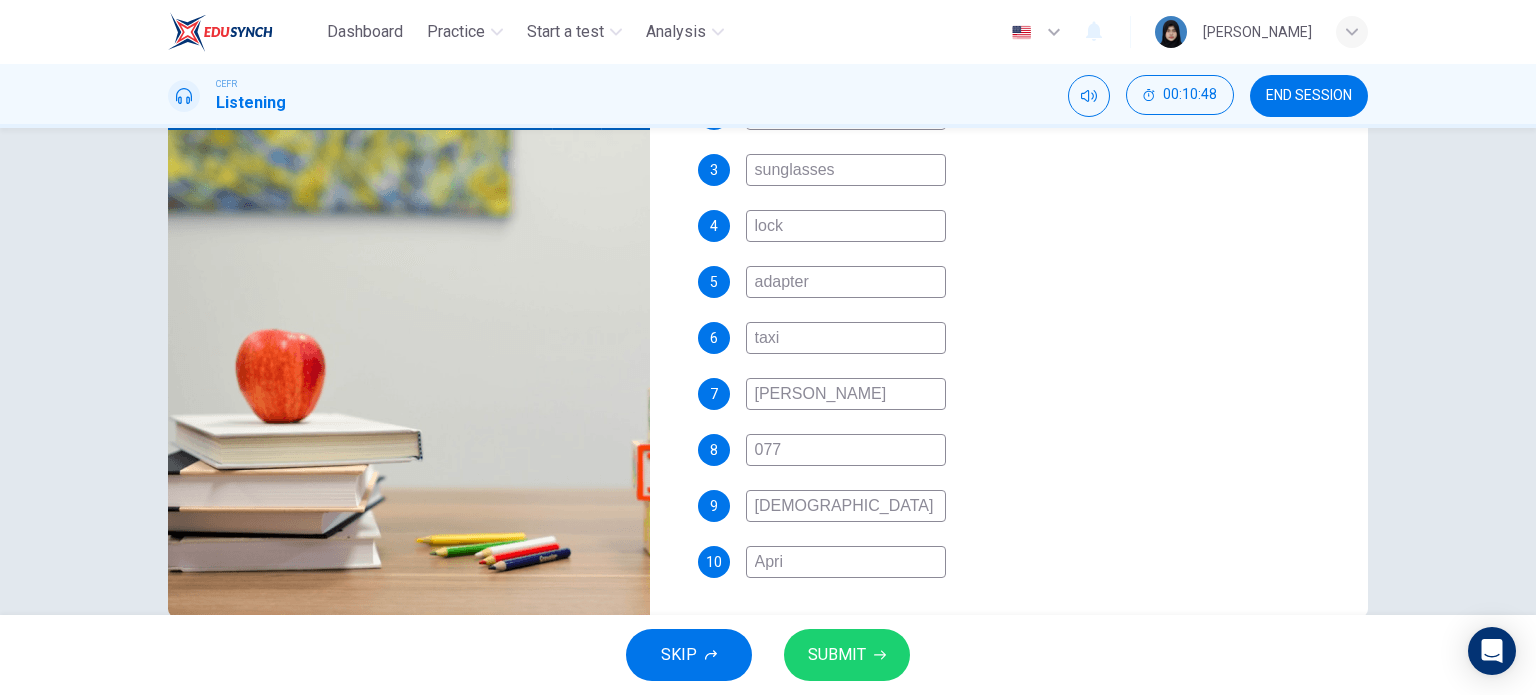 type on "94" 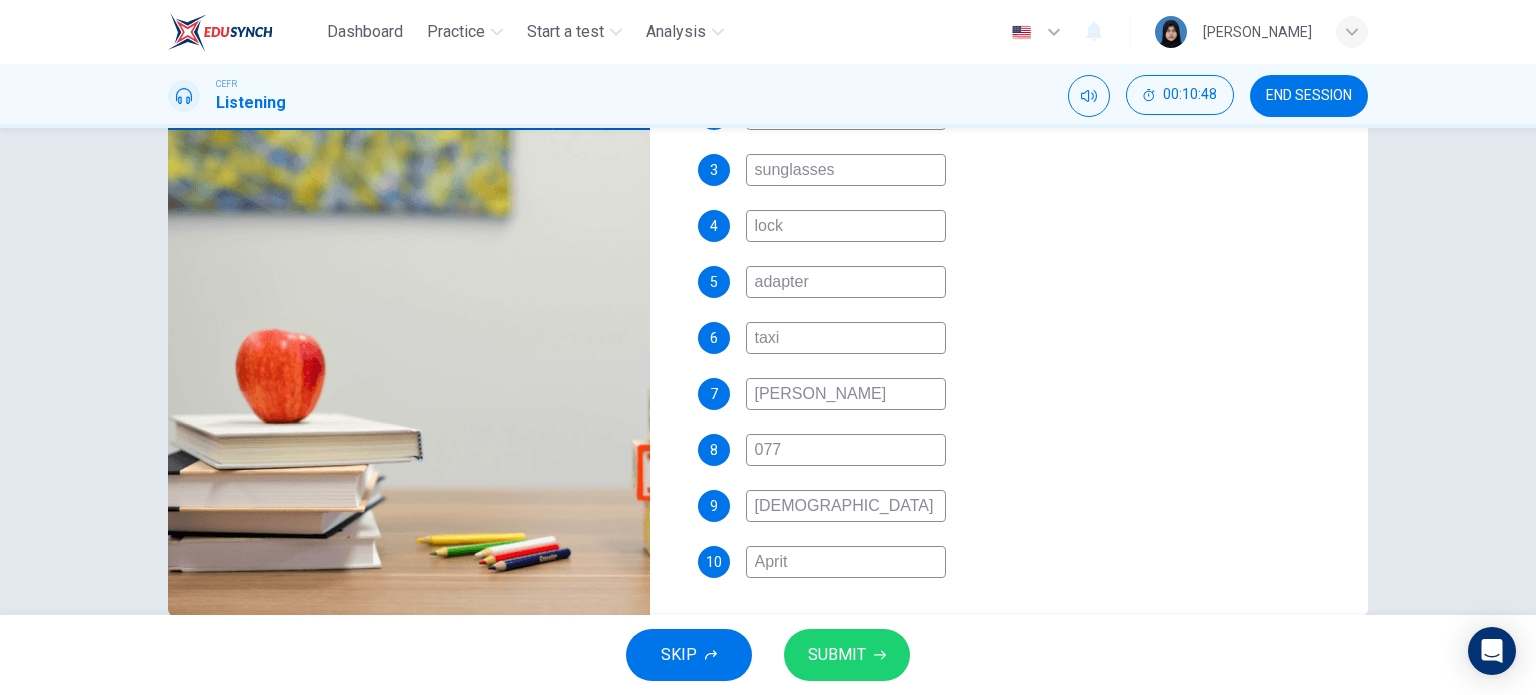 type on "Aprith" 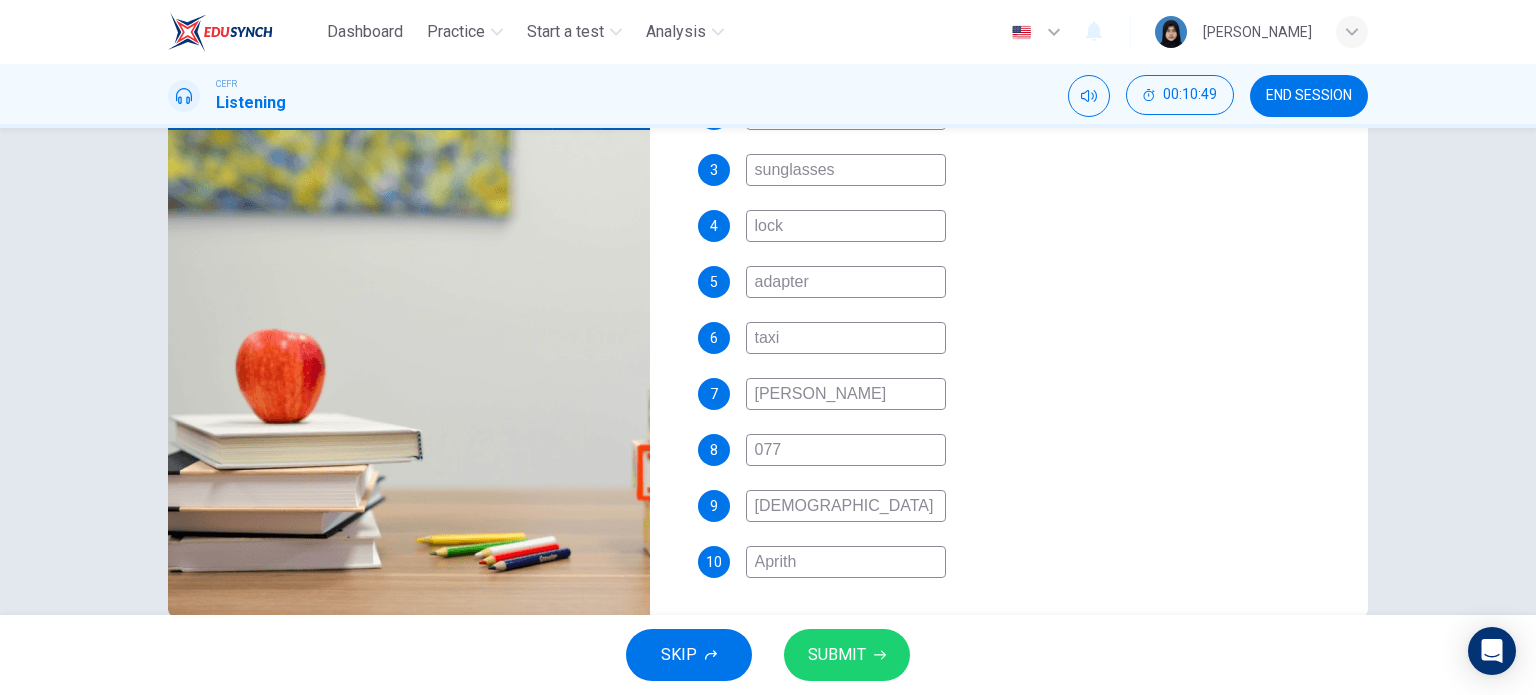 type on "94" 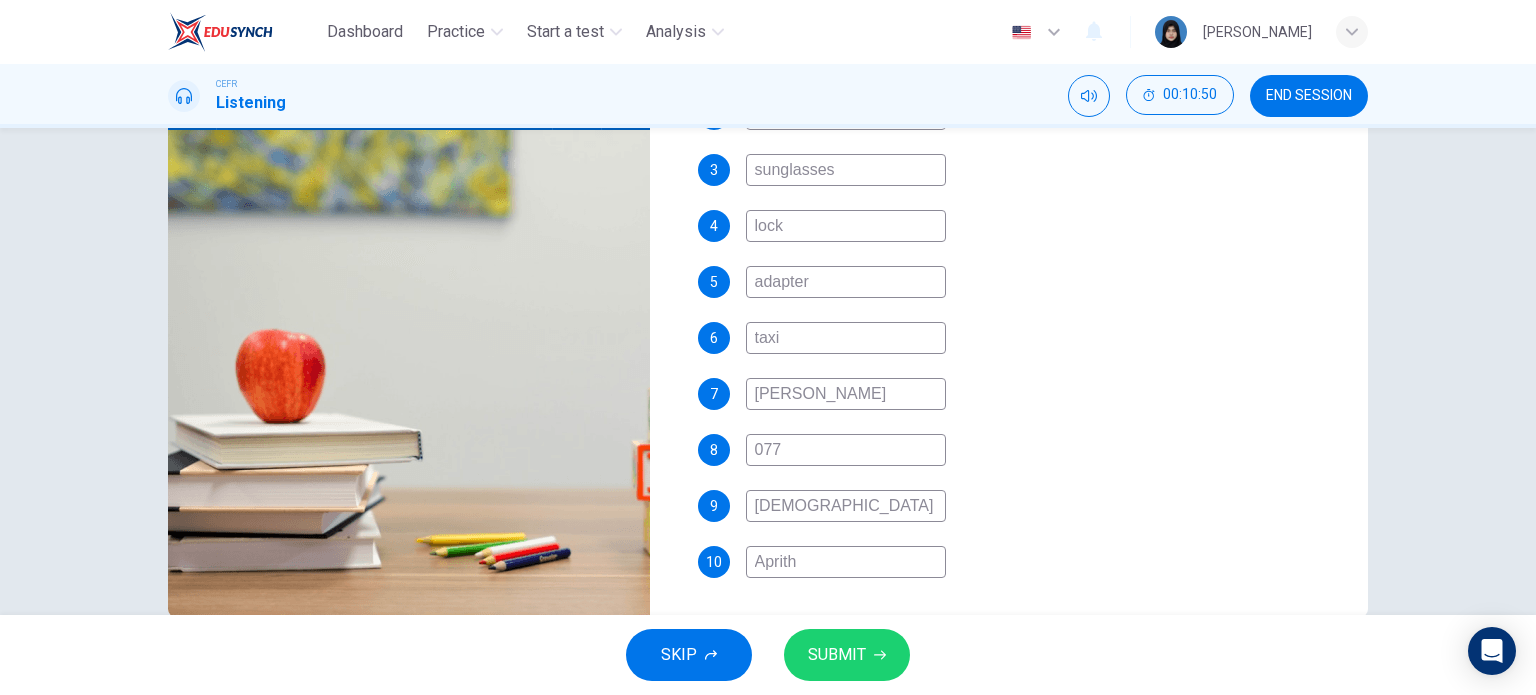 type on "Aprit" 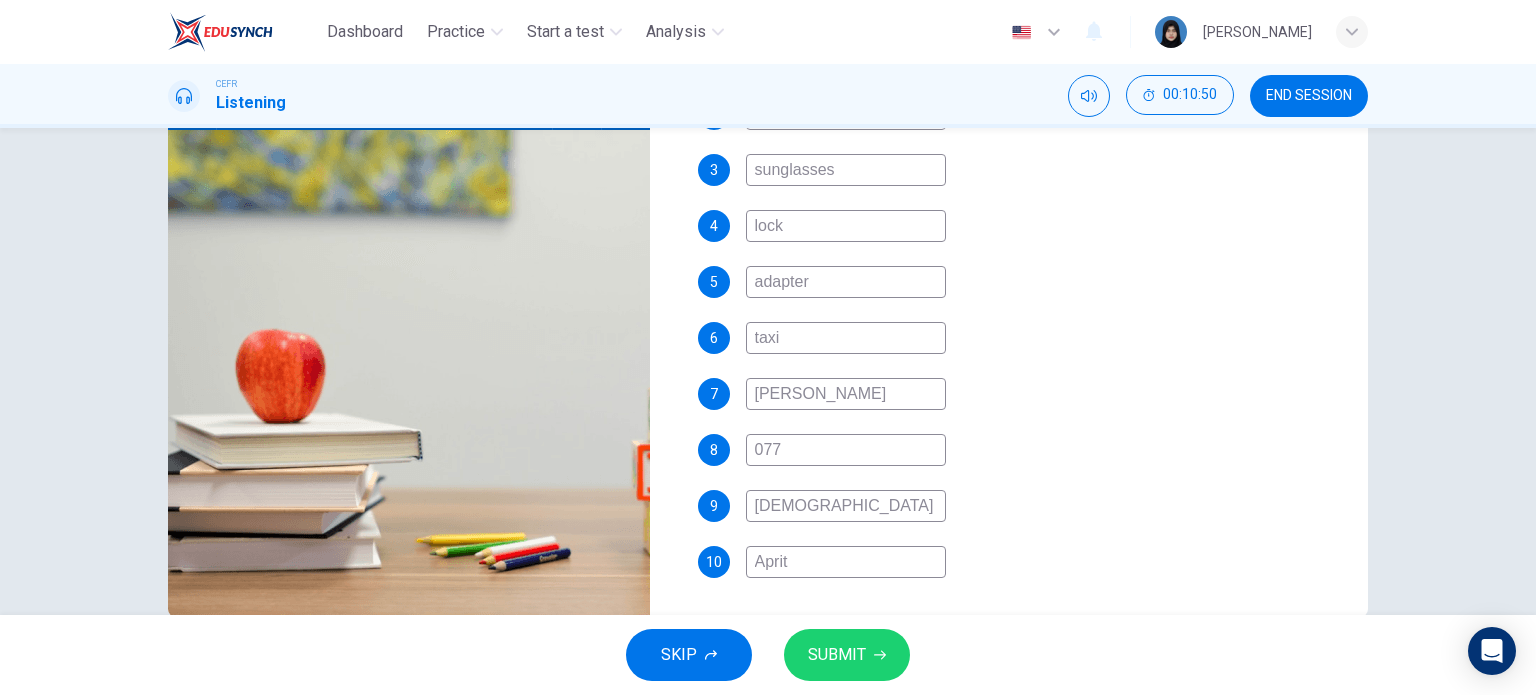 type on "94" 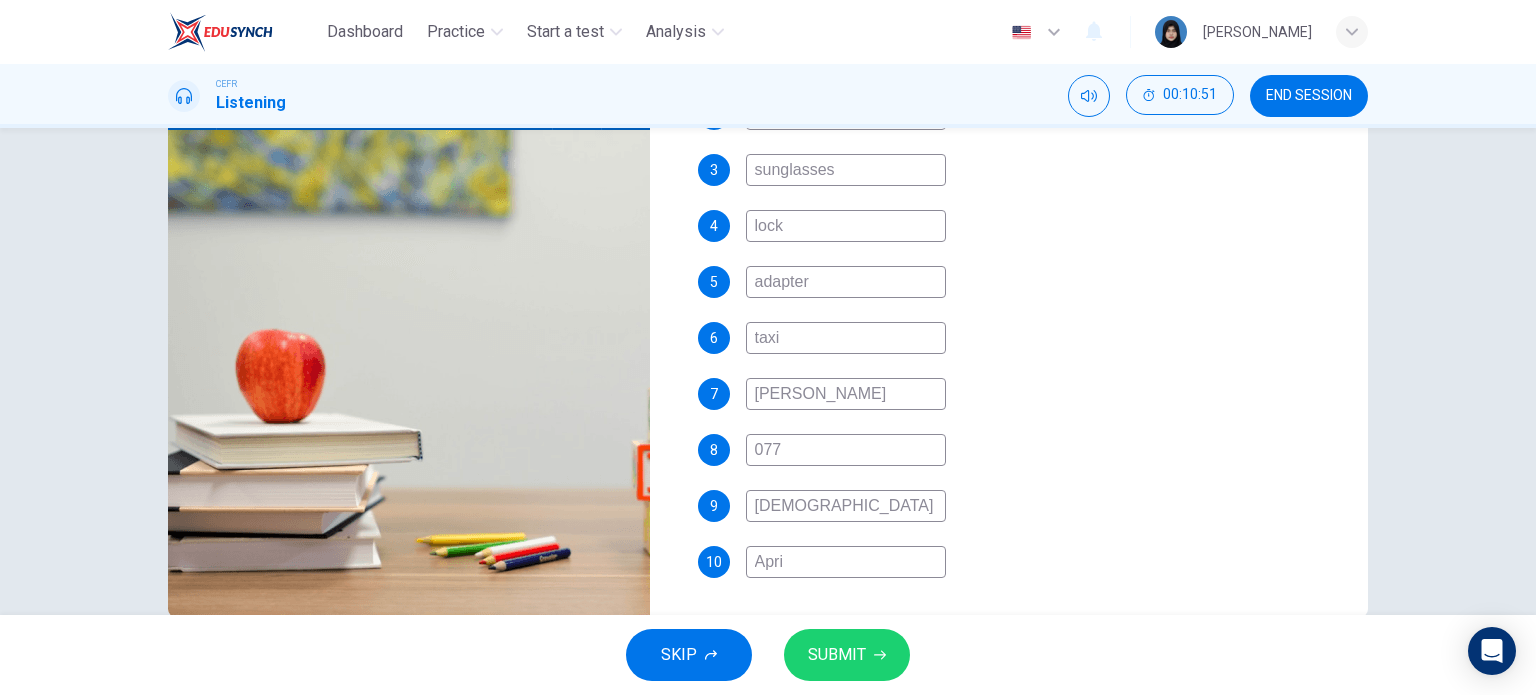type on "April" 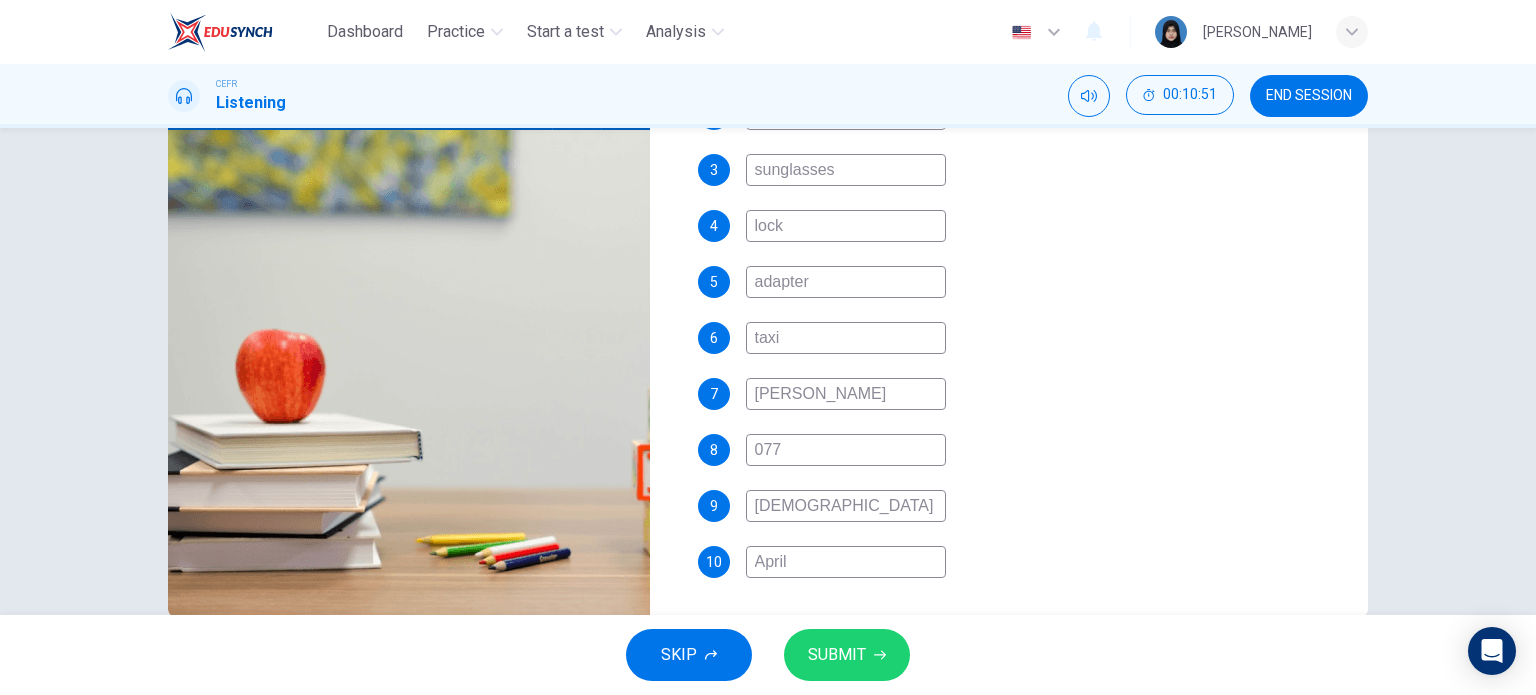 type on "95" 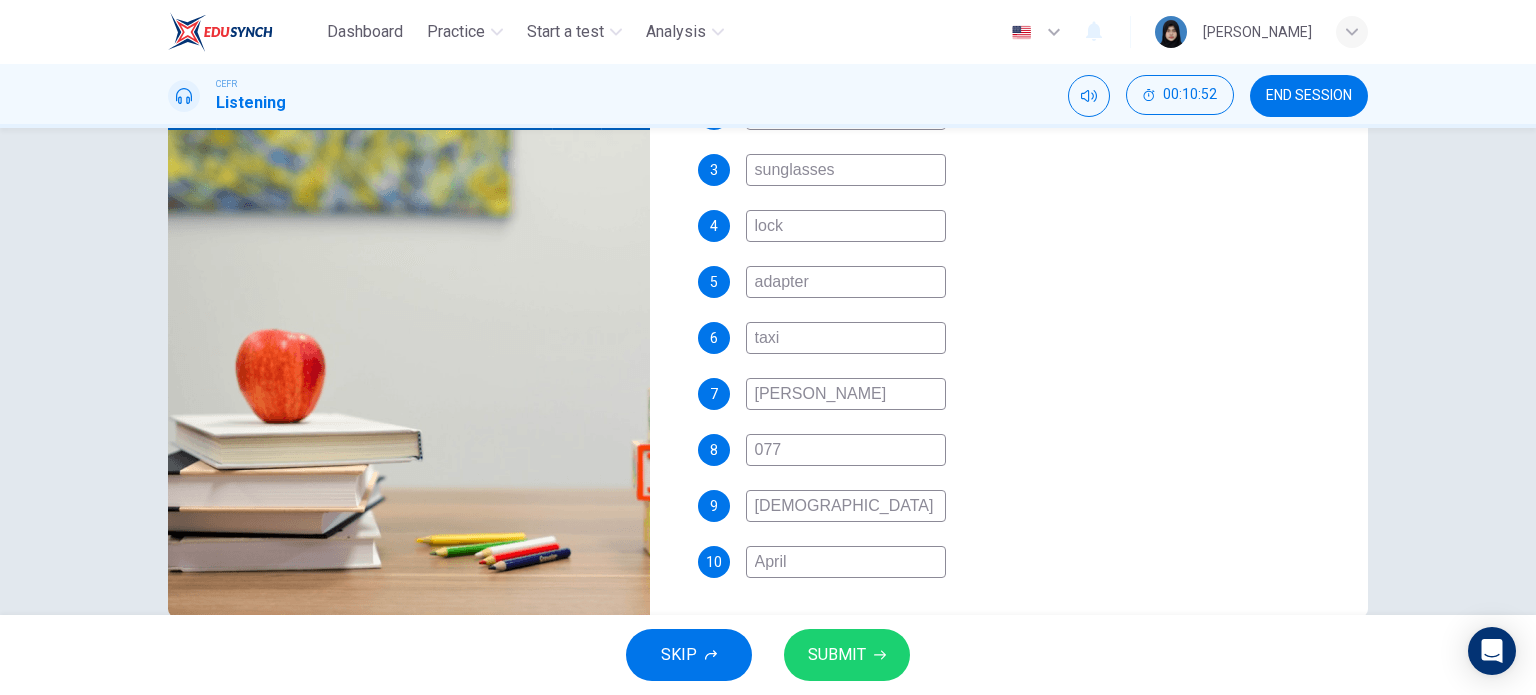 type on "April 3" 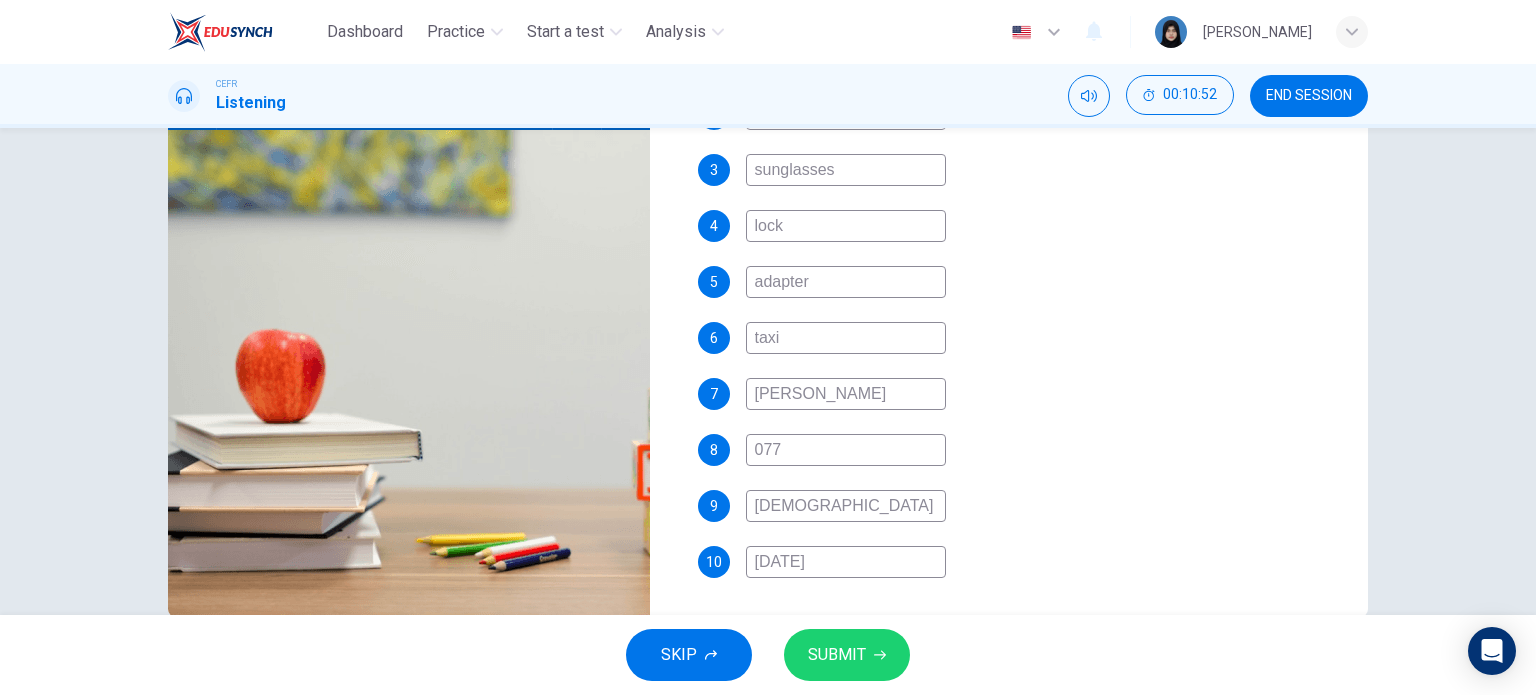 type on "95" 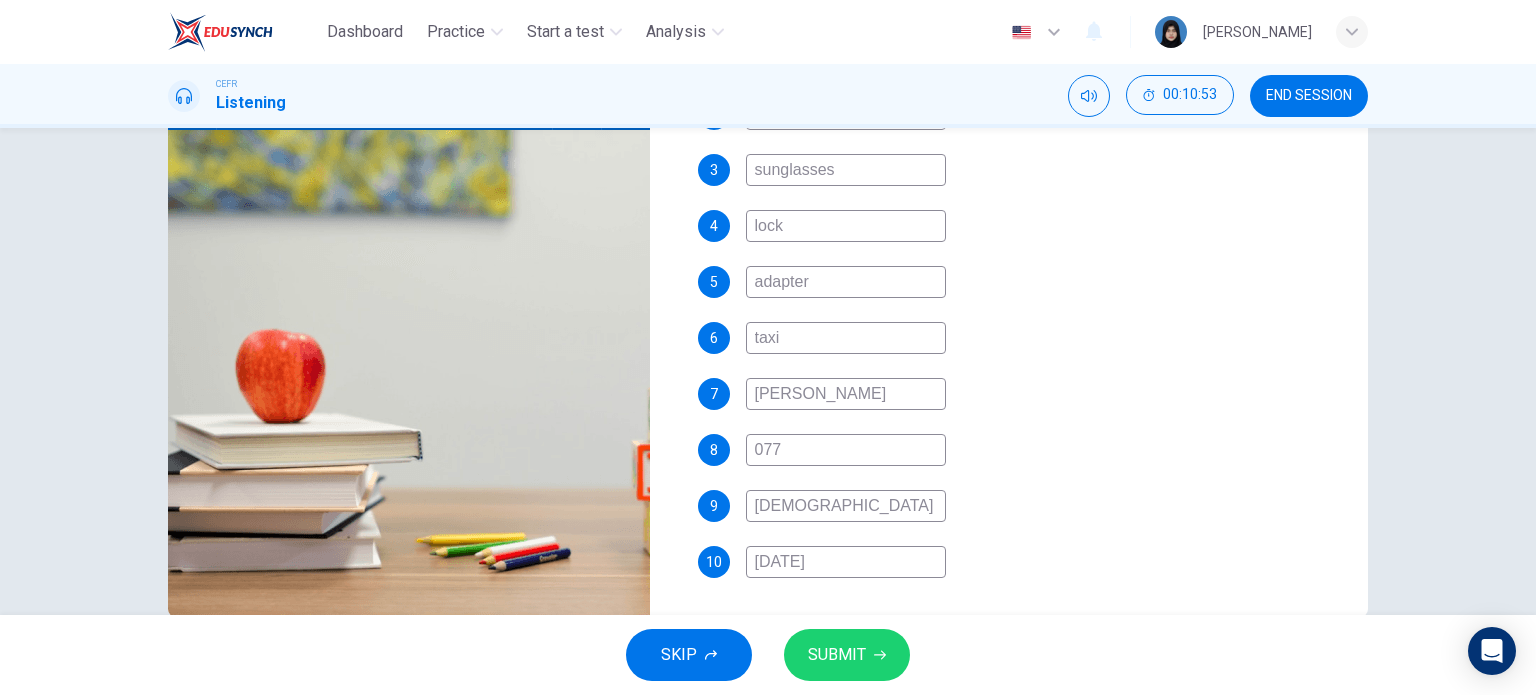 type on "April 30t" 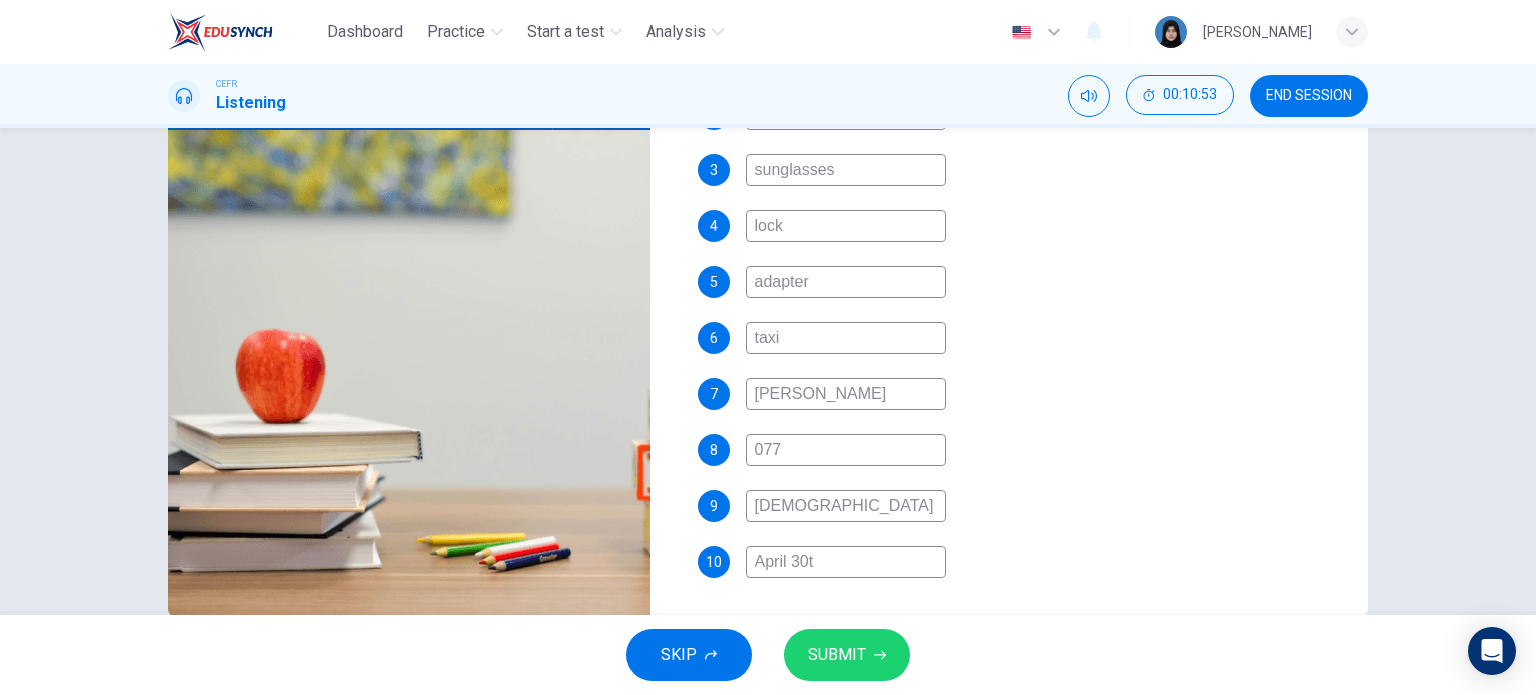 type on "95" 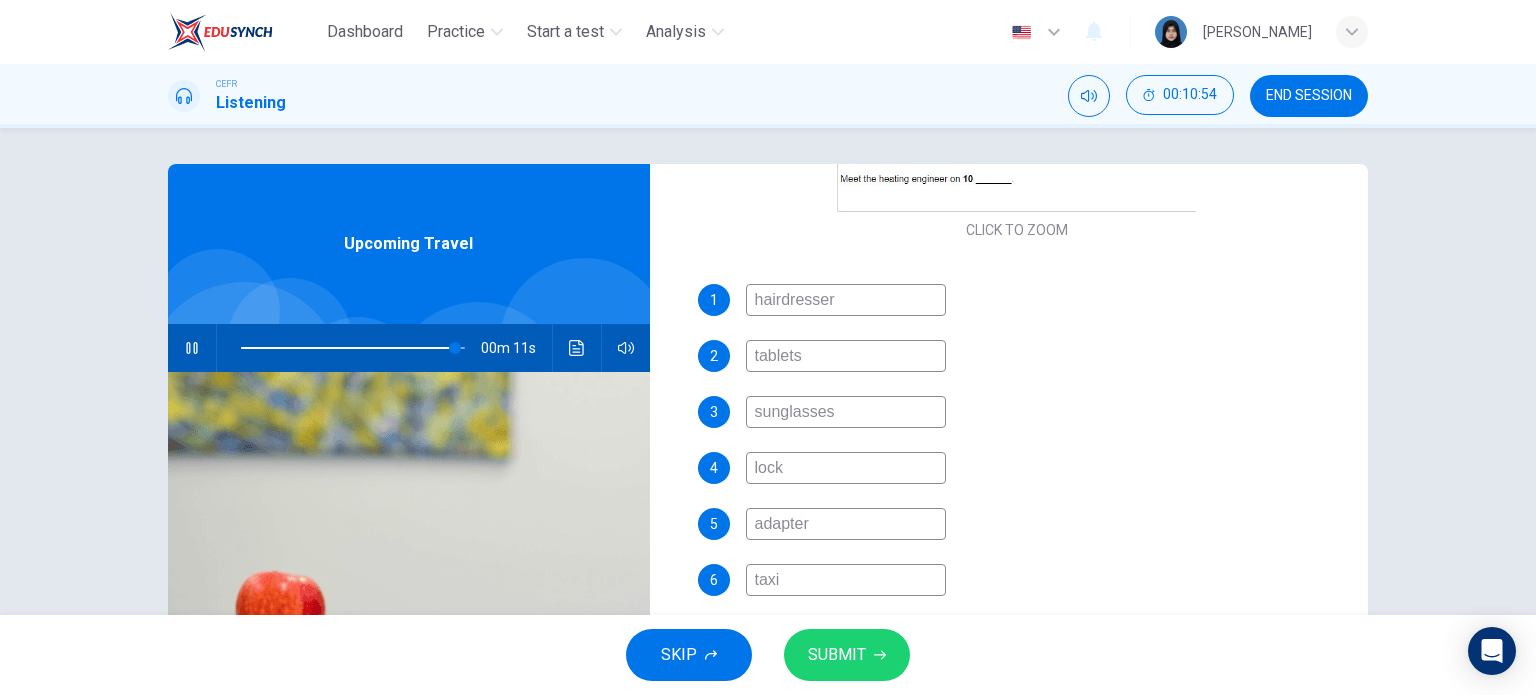 scroll, scrollTop: 0, scrollLeft: 0, axis: both 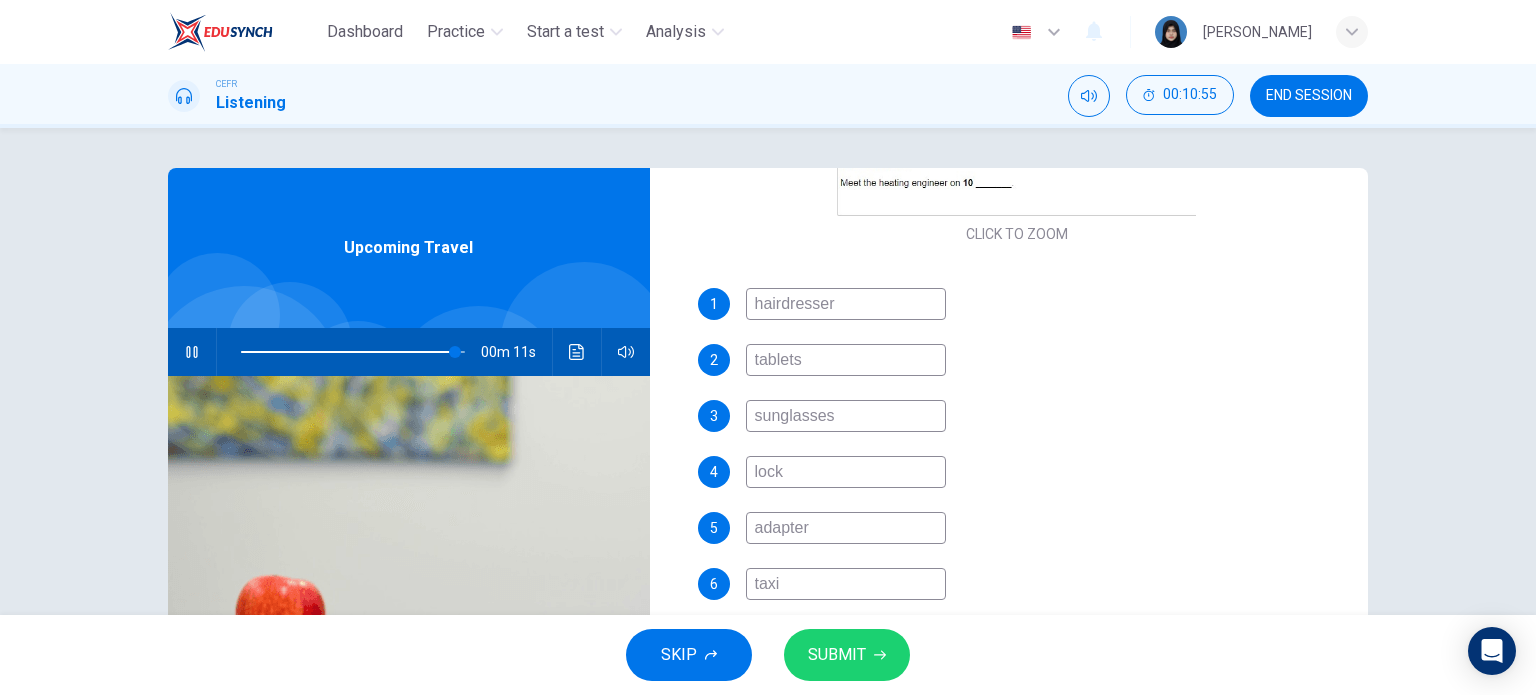 type on "96" 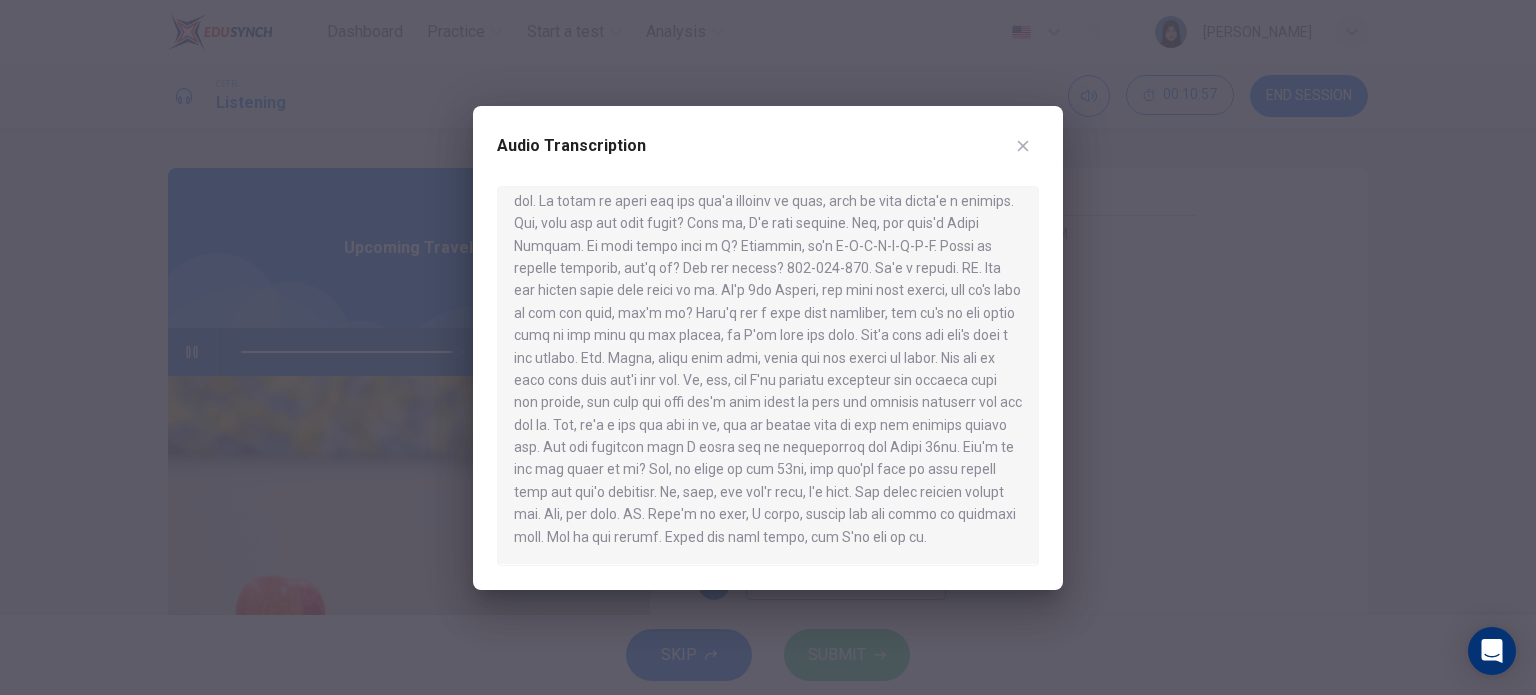 scroll, scrollTop: 796, scrollLeft: 0, axis: vertical 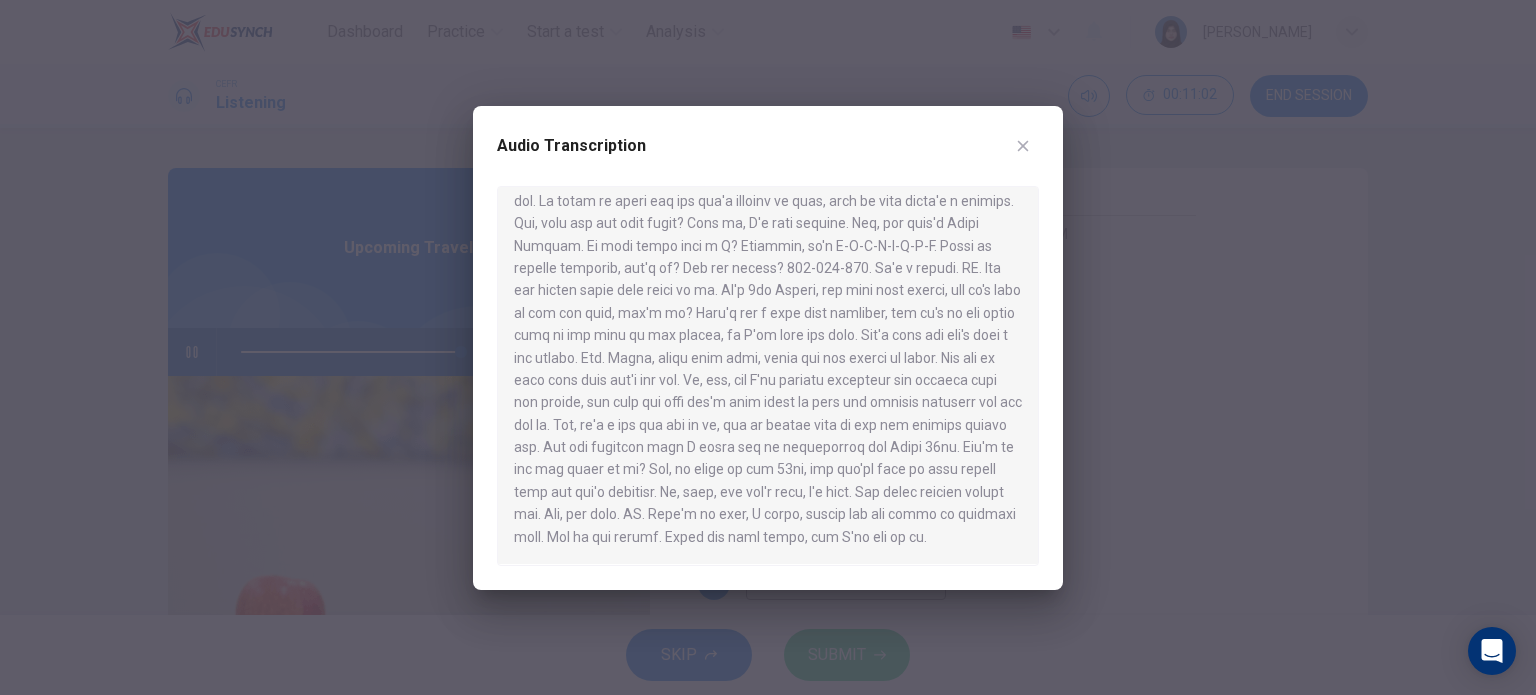 click at bounding box center (768, 347) 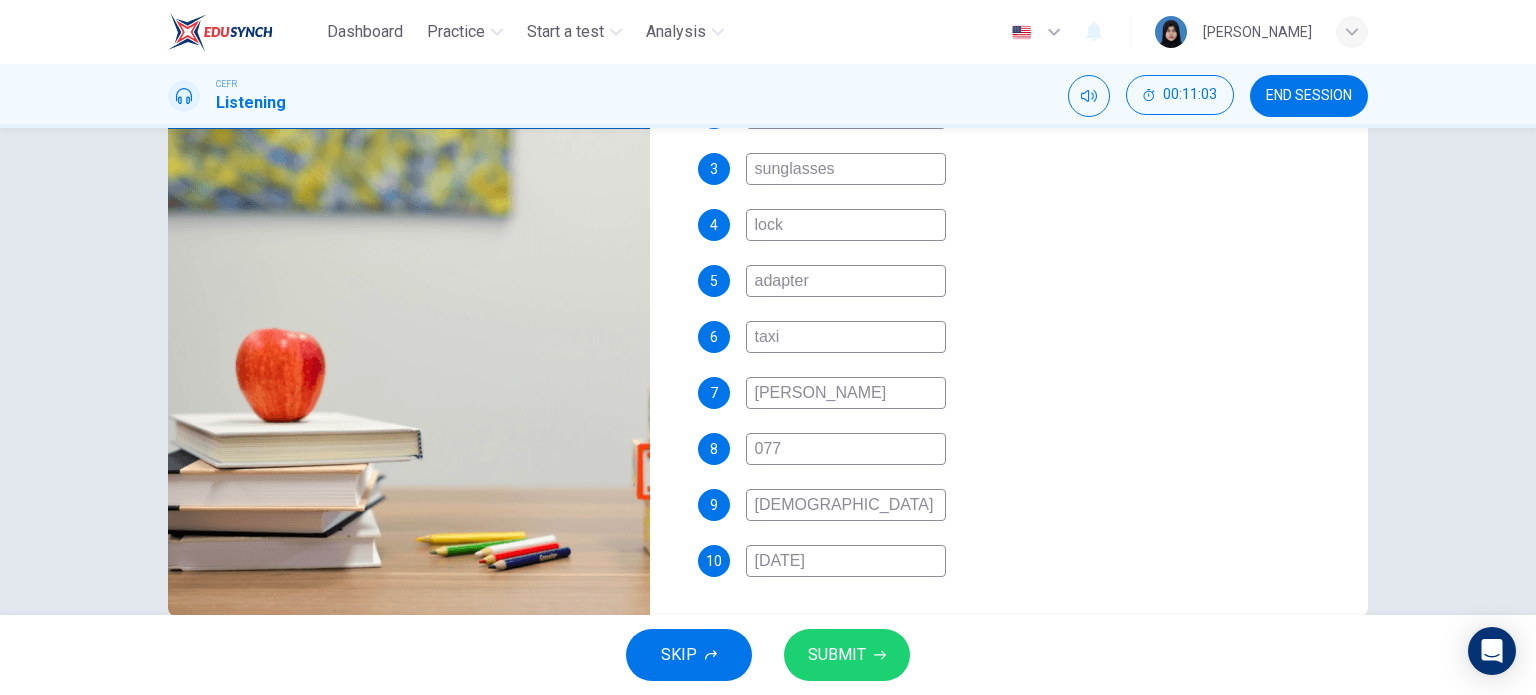 scroll, scrollTop: 288, scrollLeft: 0, axis: vertical 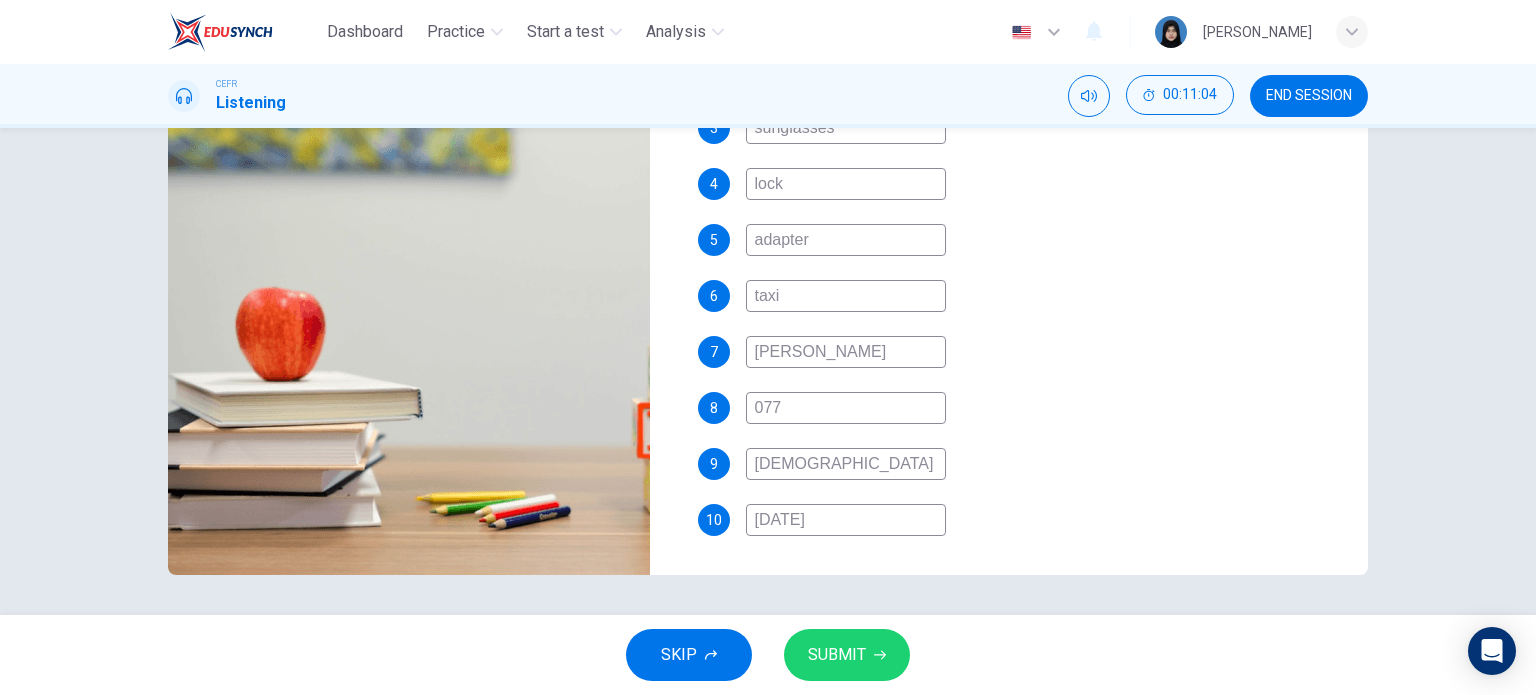 click on "077" at bounding box center [846, 408] 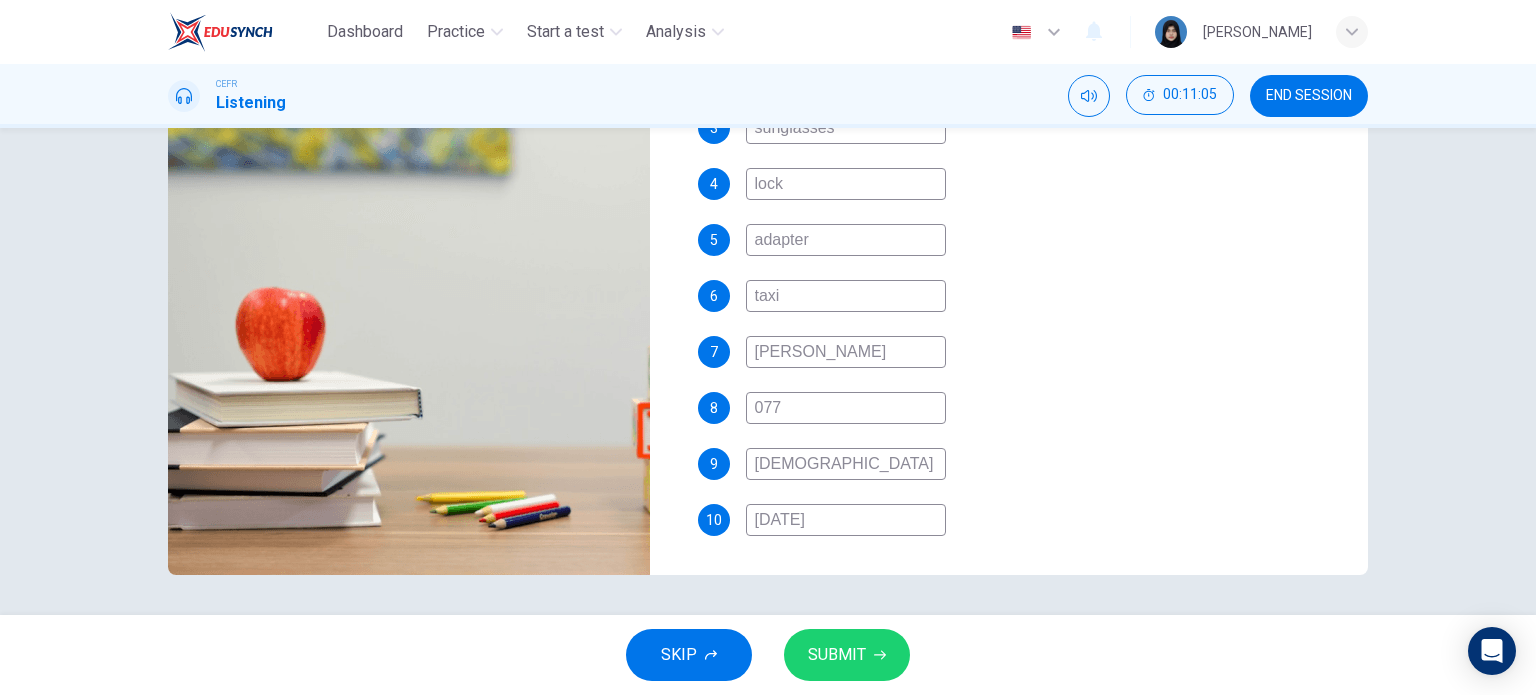 type on "077-" 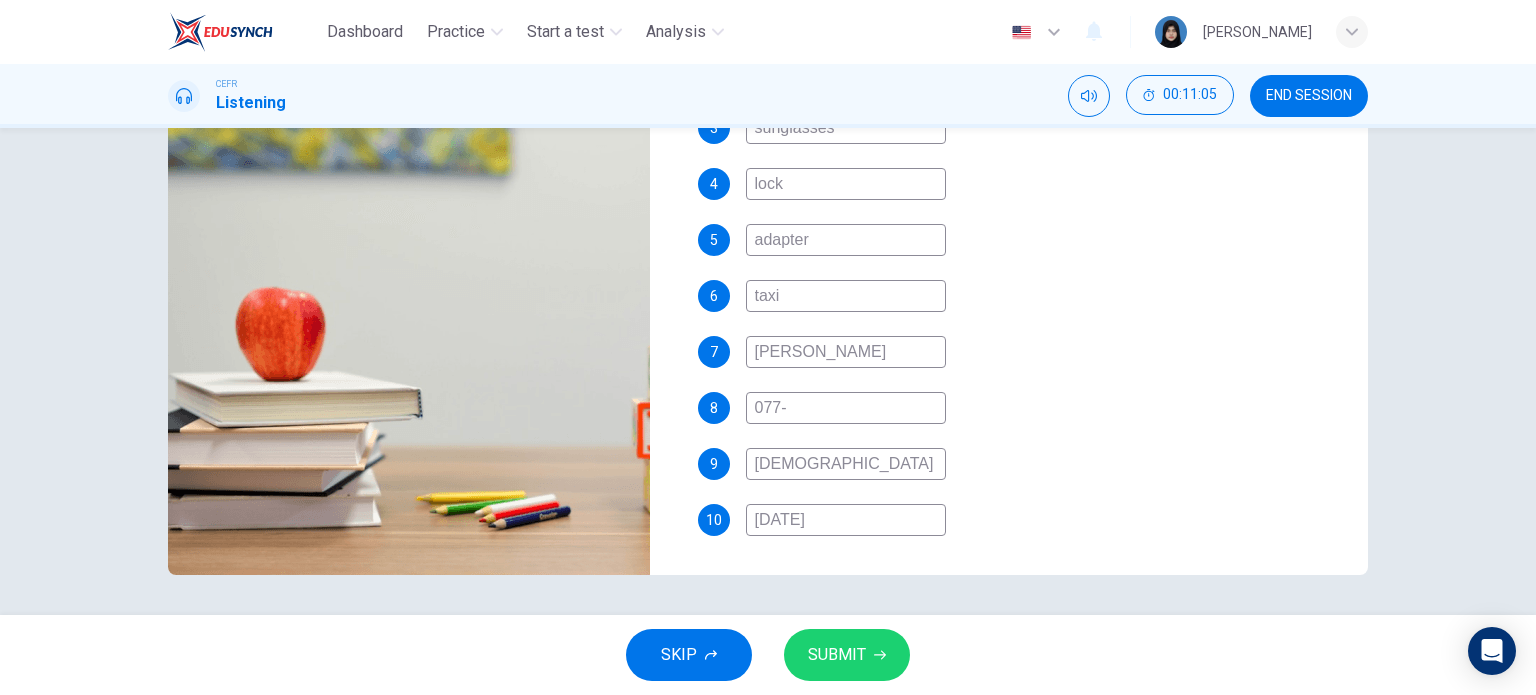 type on "100" 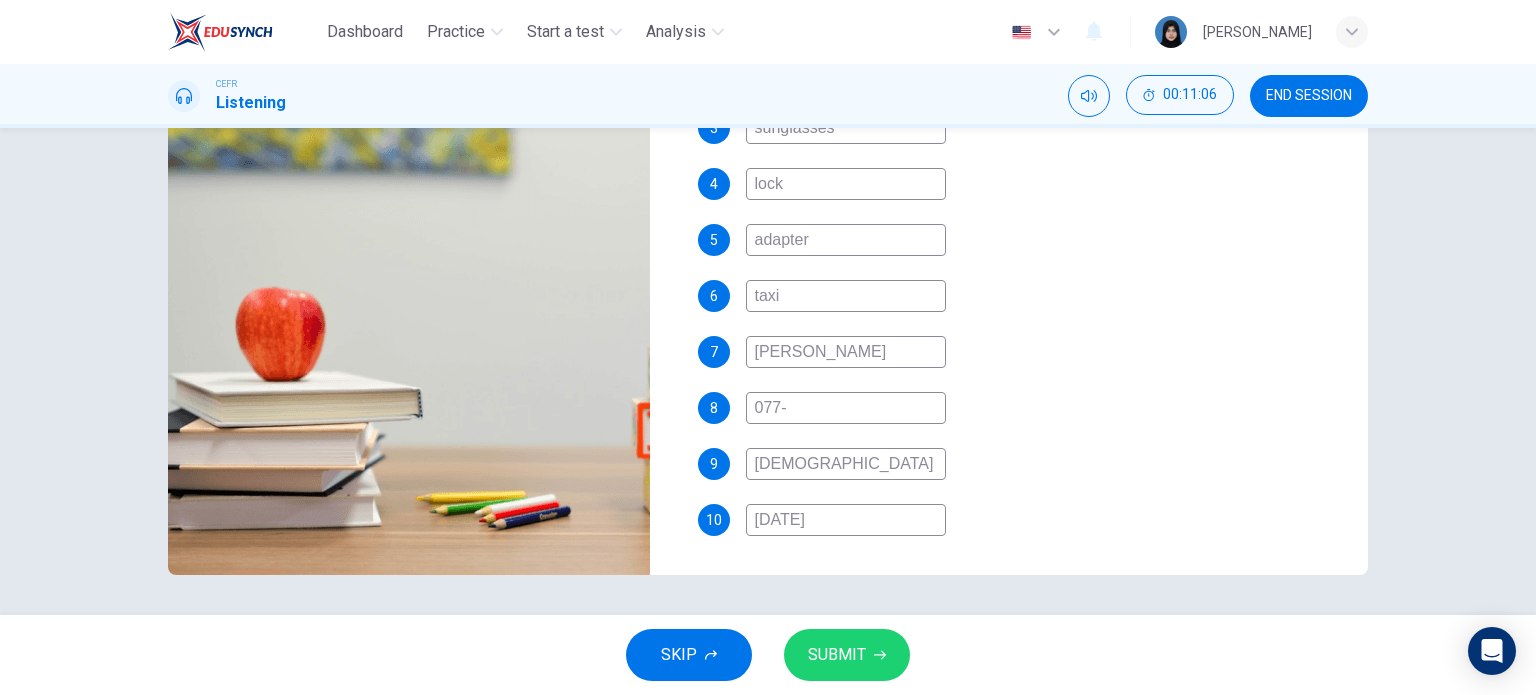 type on "077-5" 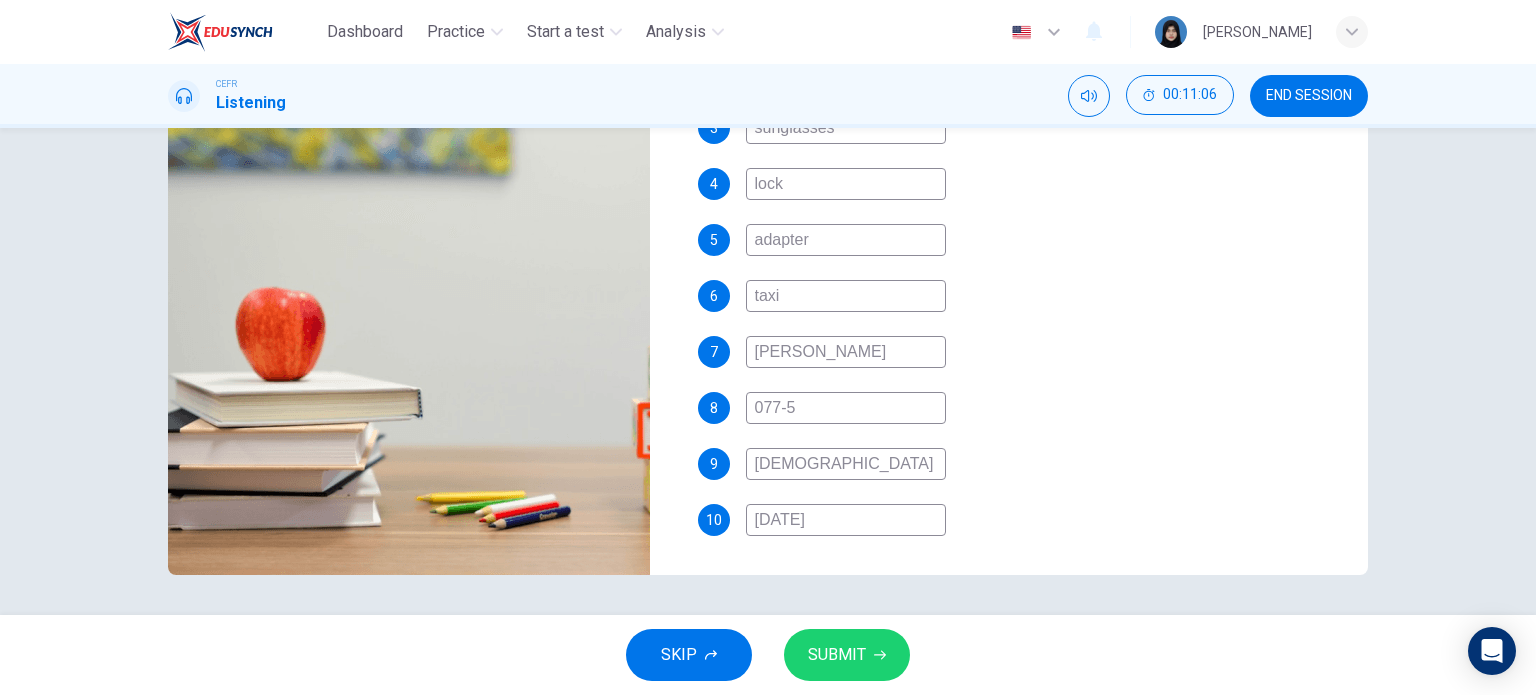 type on "0" 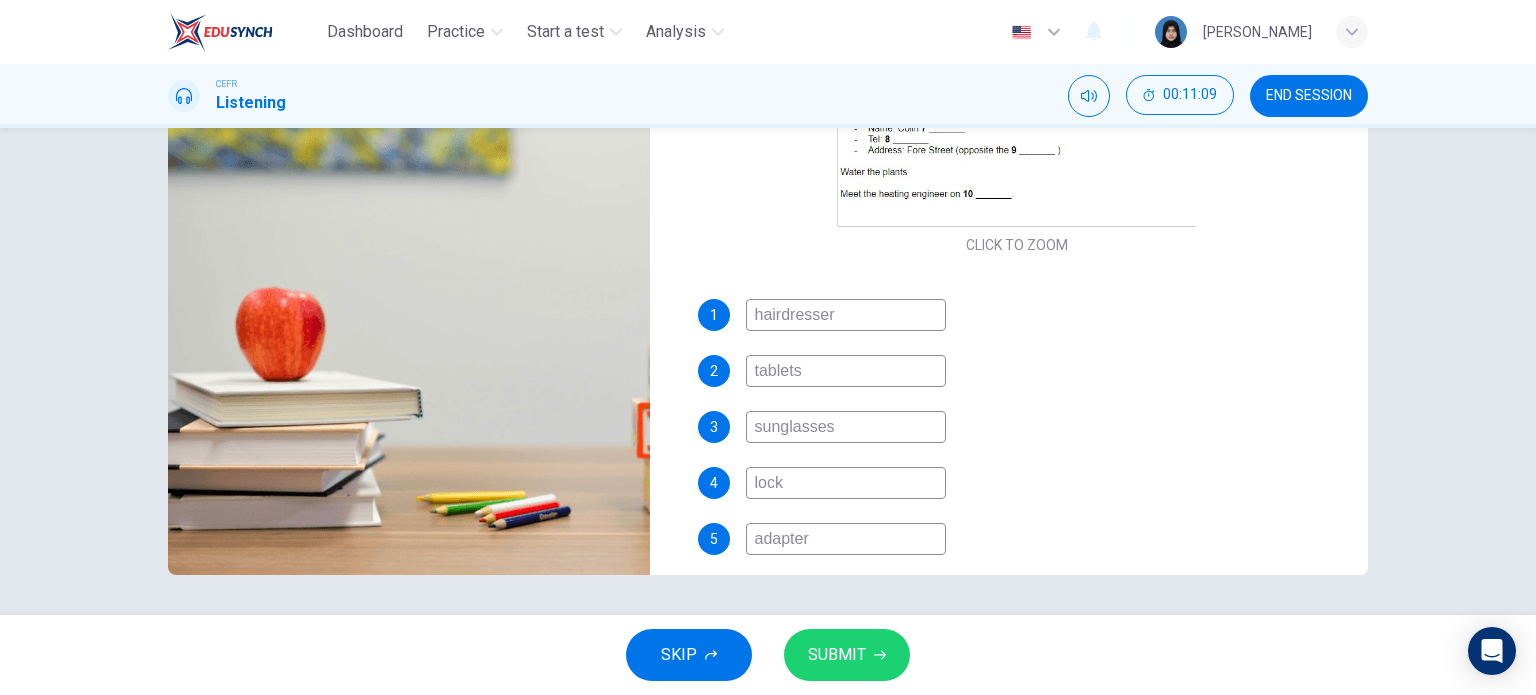 scroll, scrollTop: 281, scrollLeft: 0, axis: vertical 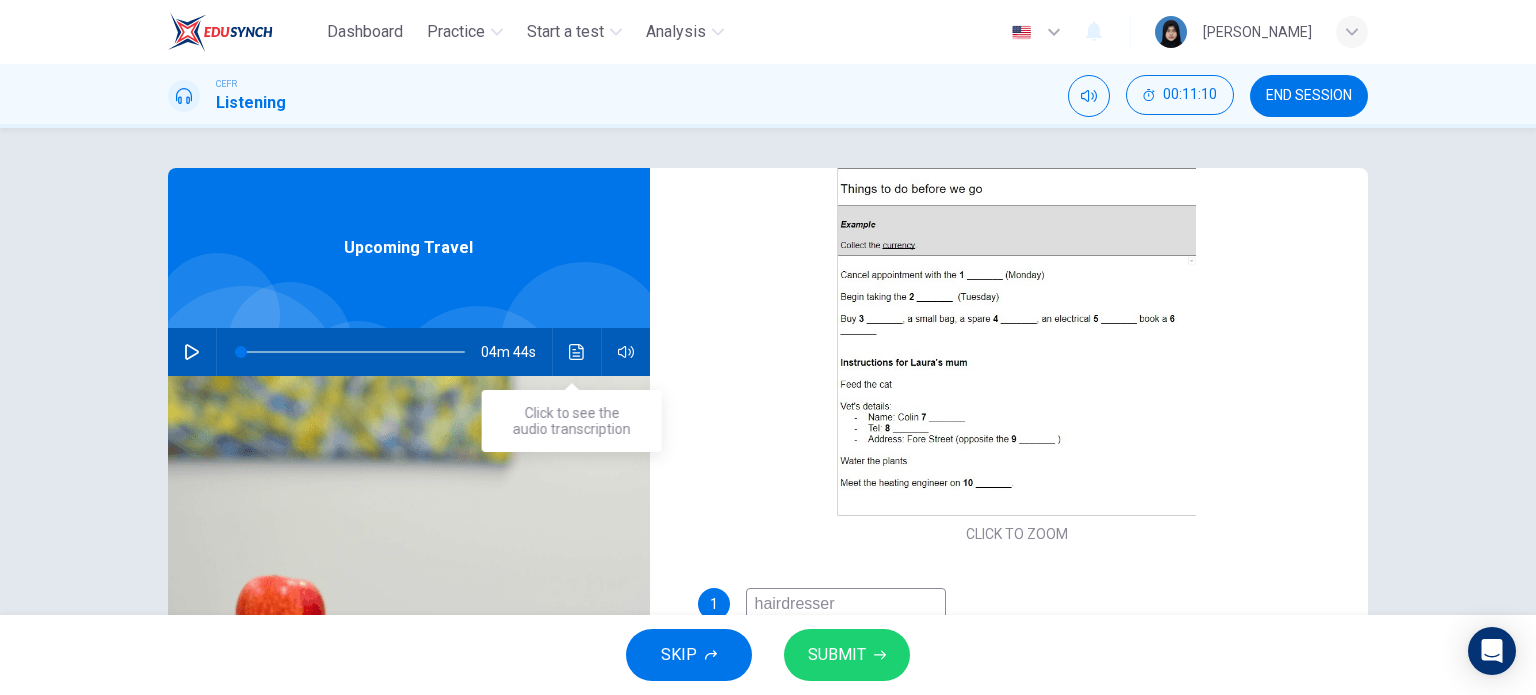 click at bounding box center (577, 352) 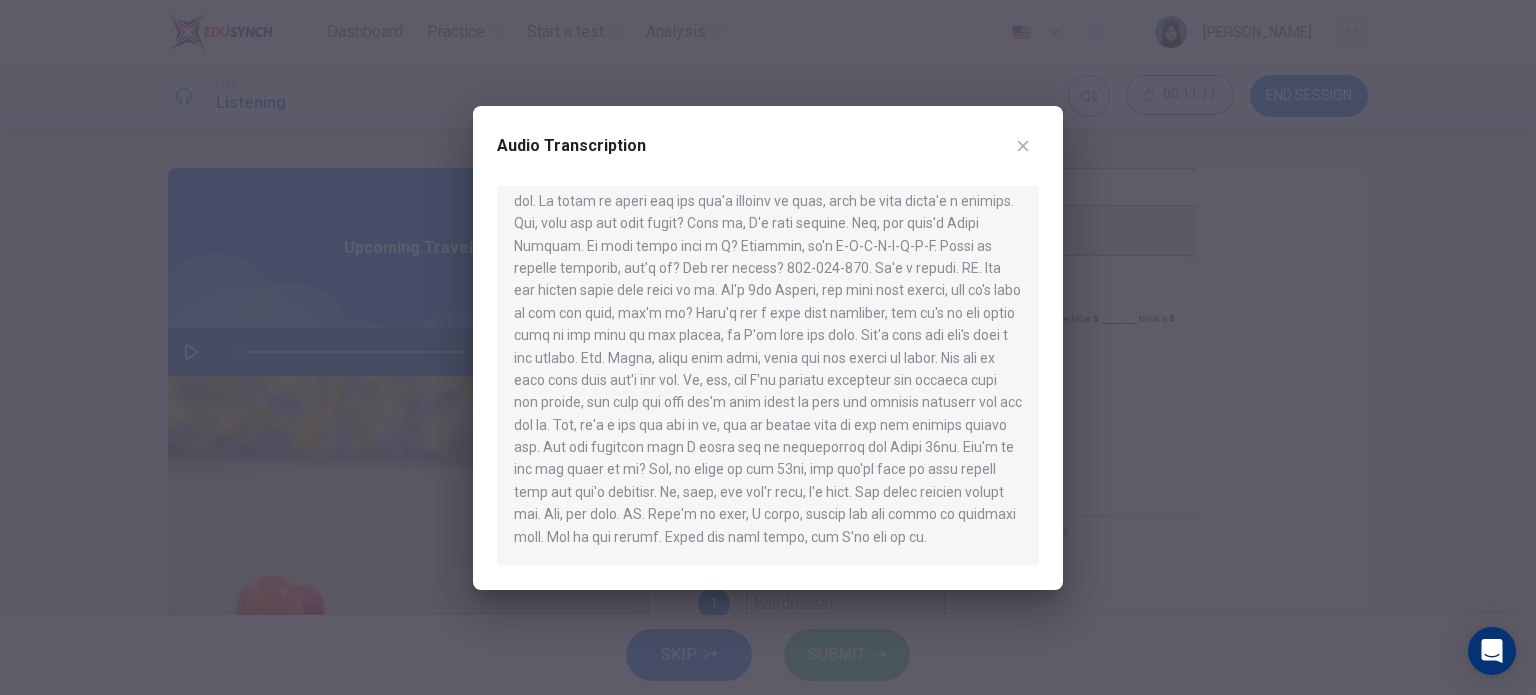 scroll, scrollTop: 796, scrollLeft: 0, axis: vertical 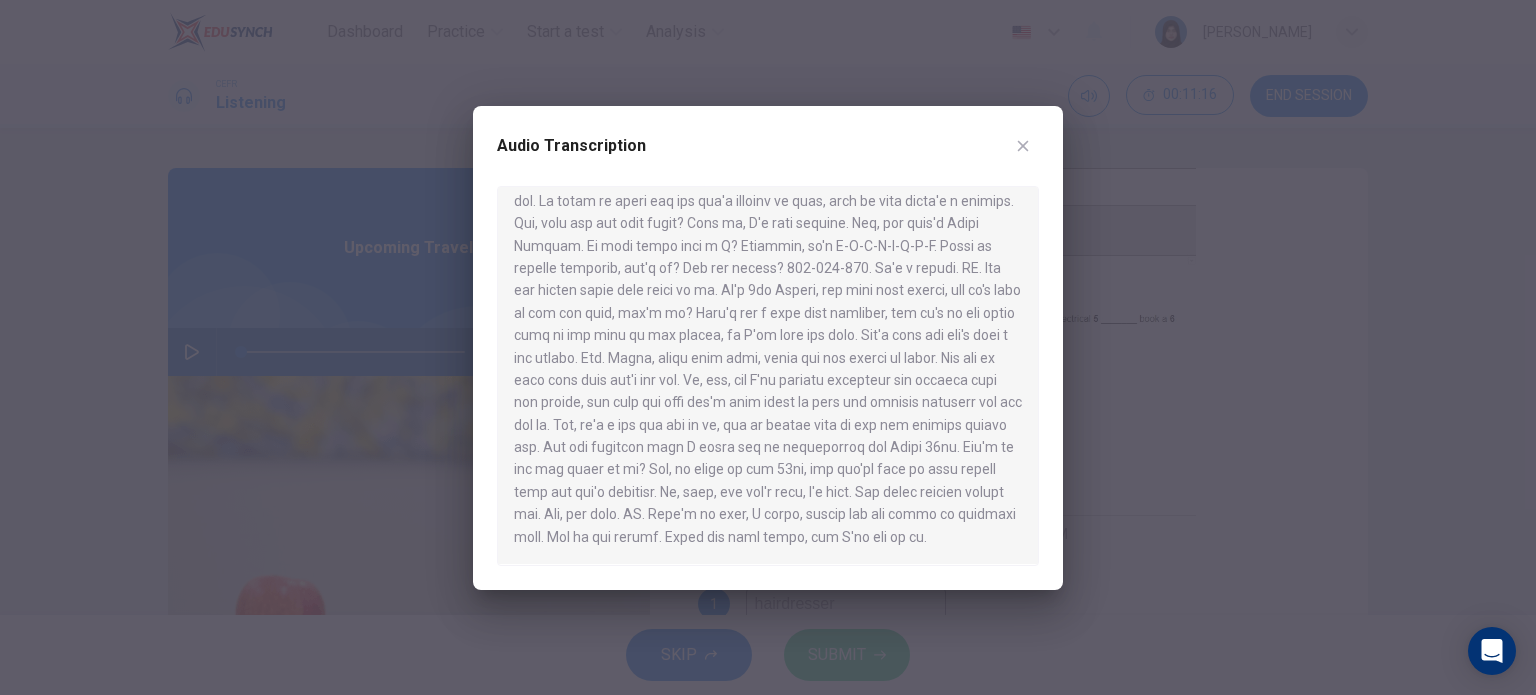 click at bounding box center (768, 347) 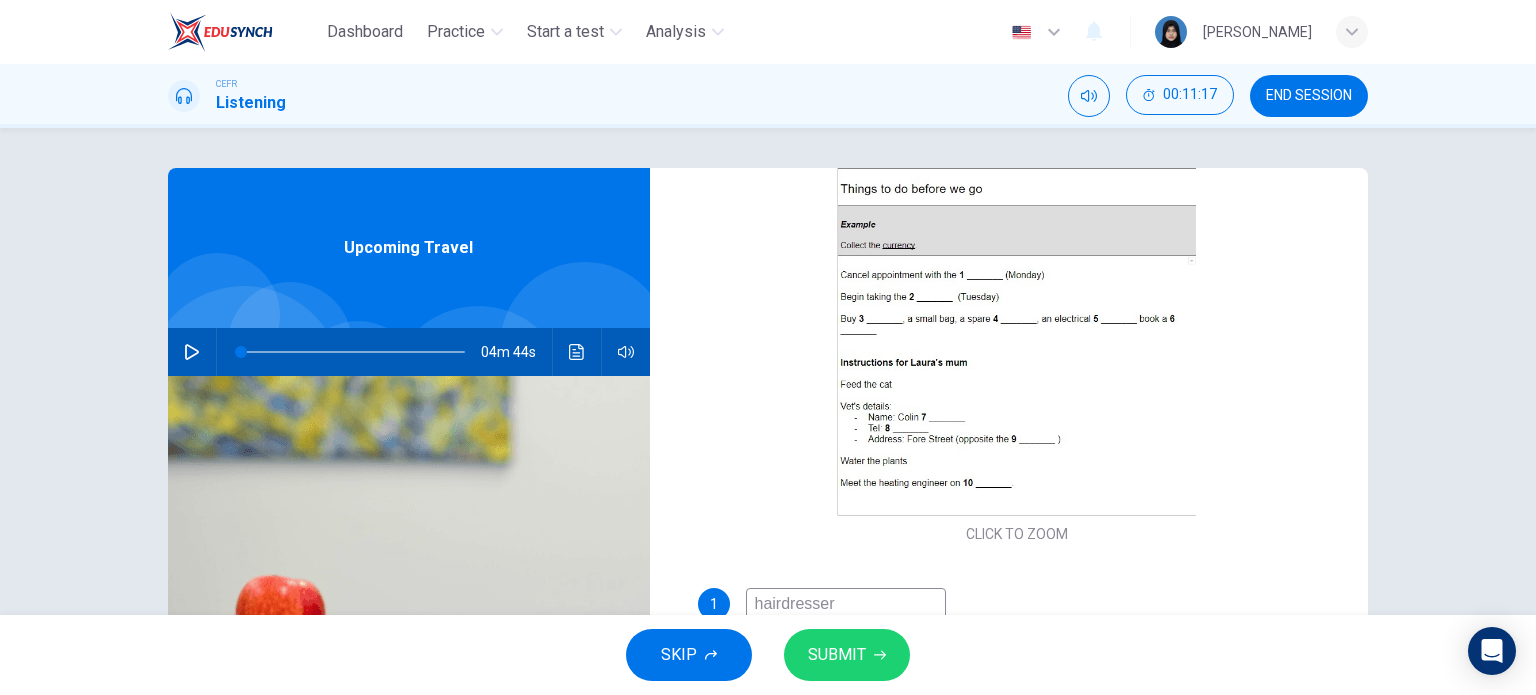 scroll, scrollTop: 581, scrollLeft: 0, axis: vertical 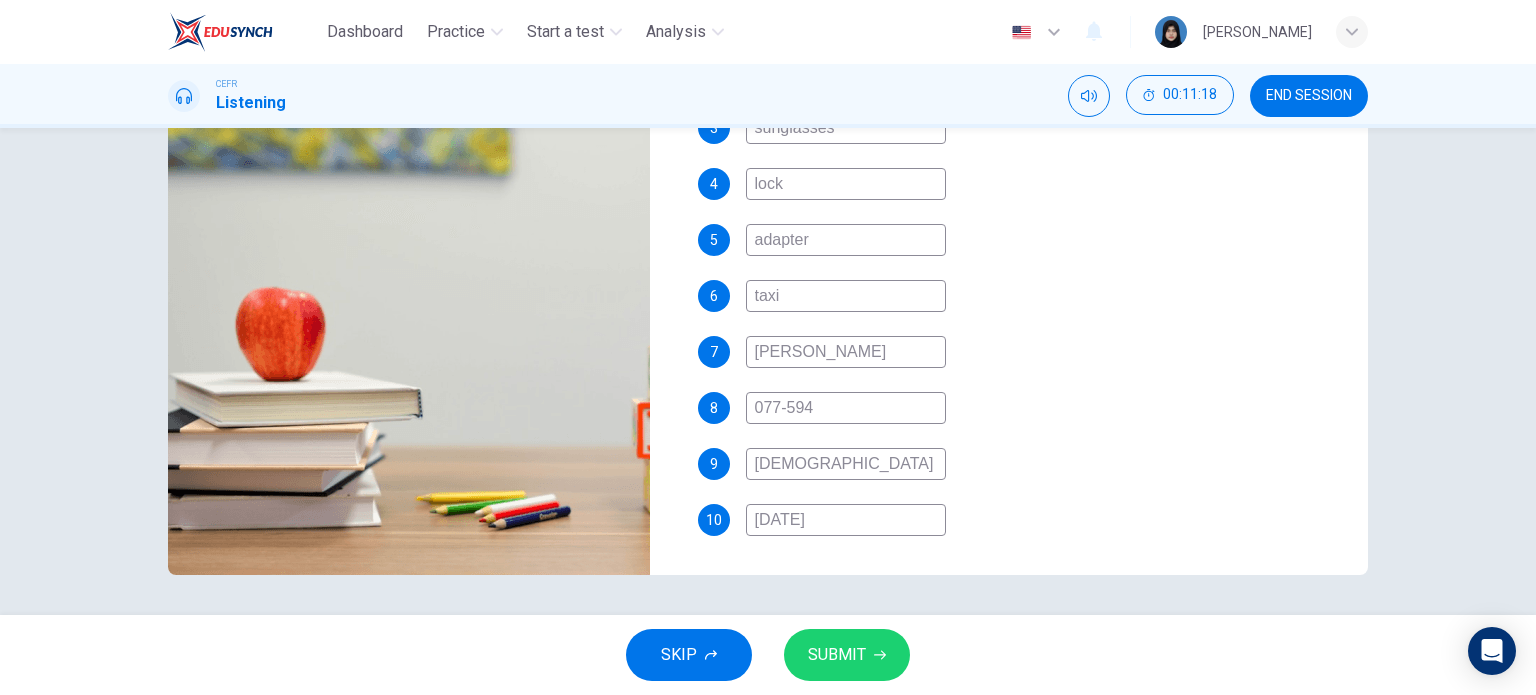 click on "077-594" at bounding box center (846, 408) 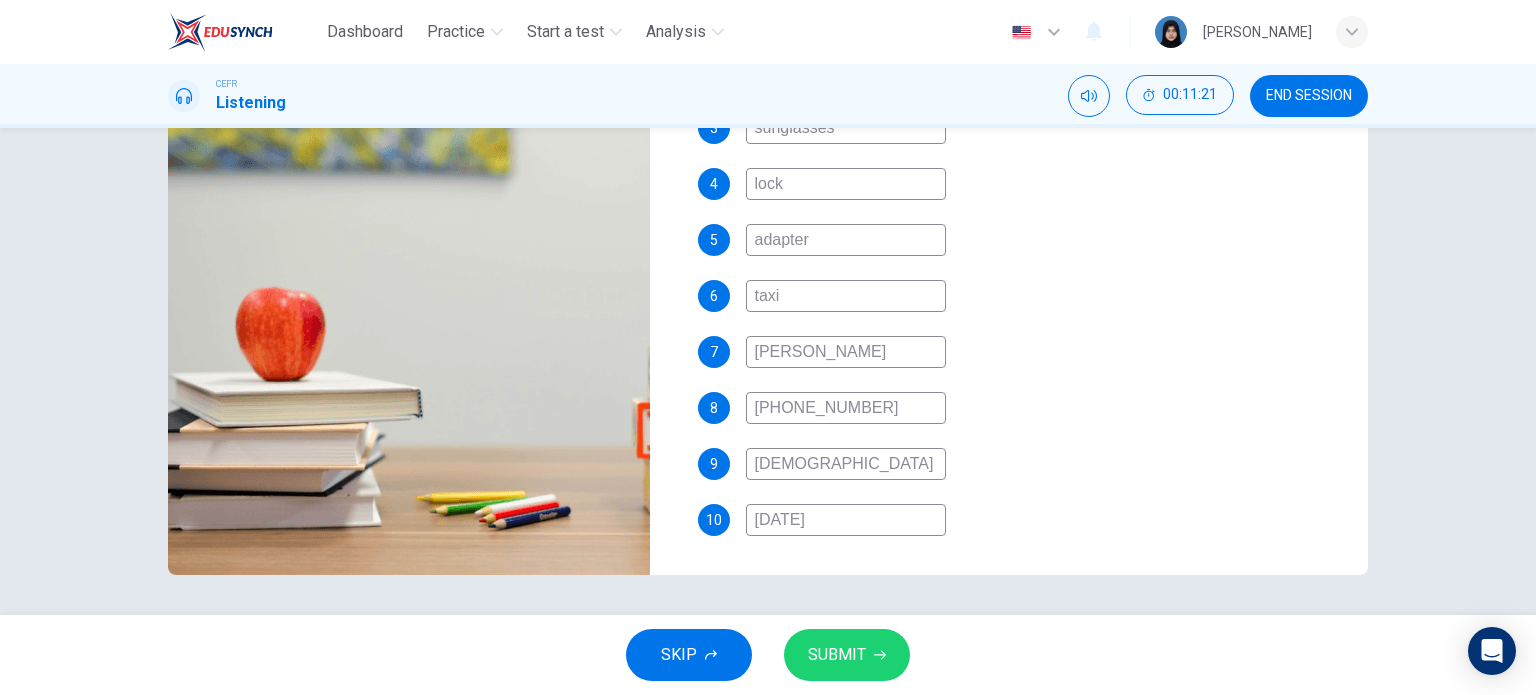 type on "077-594-128" 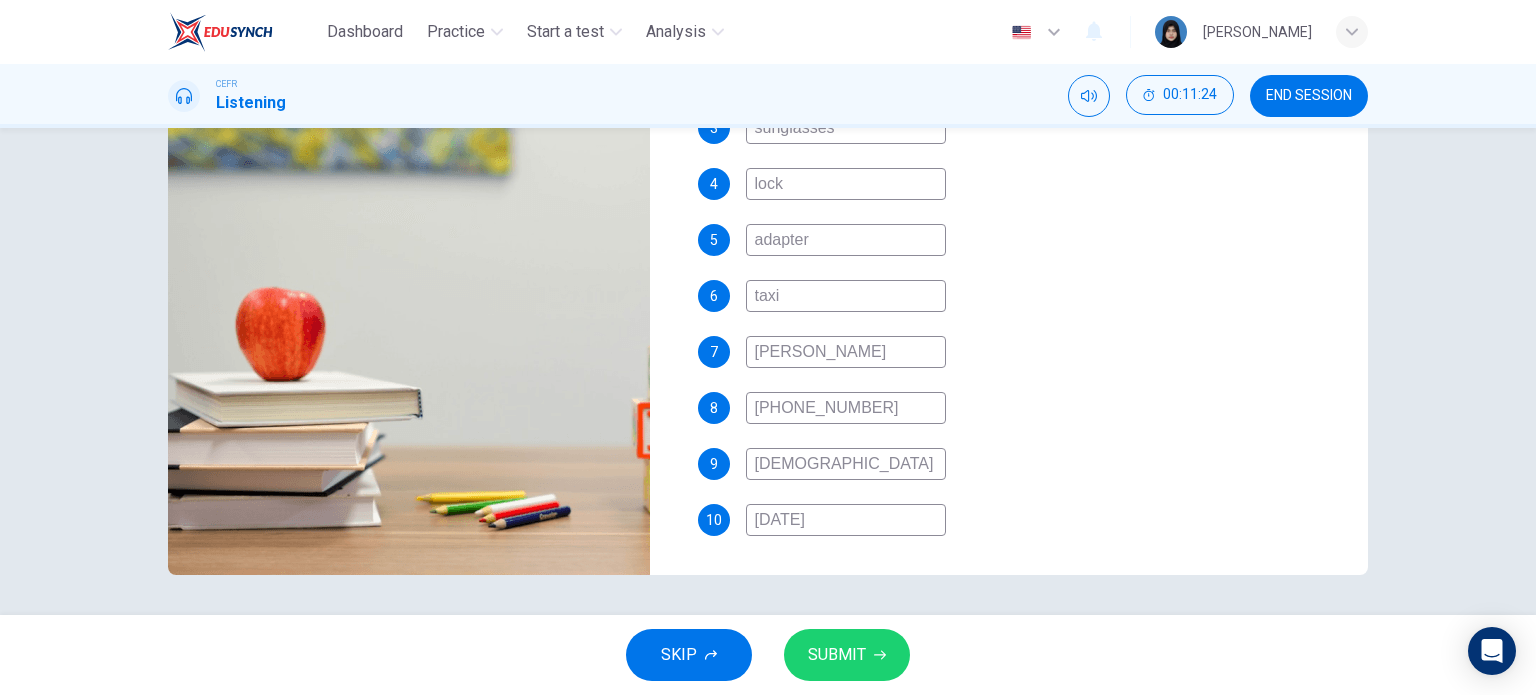 type on "Jesserey" 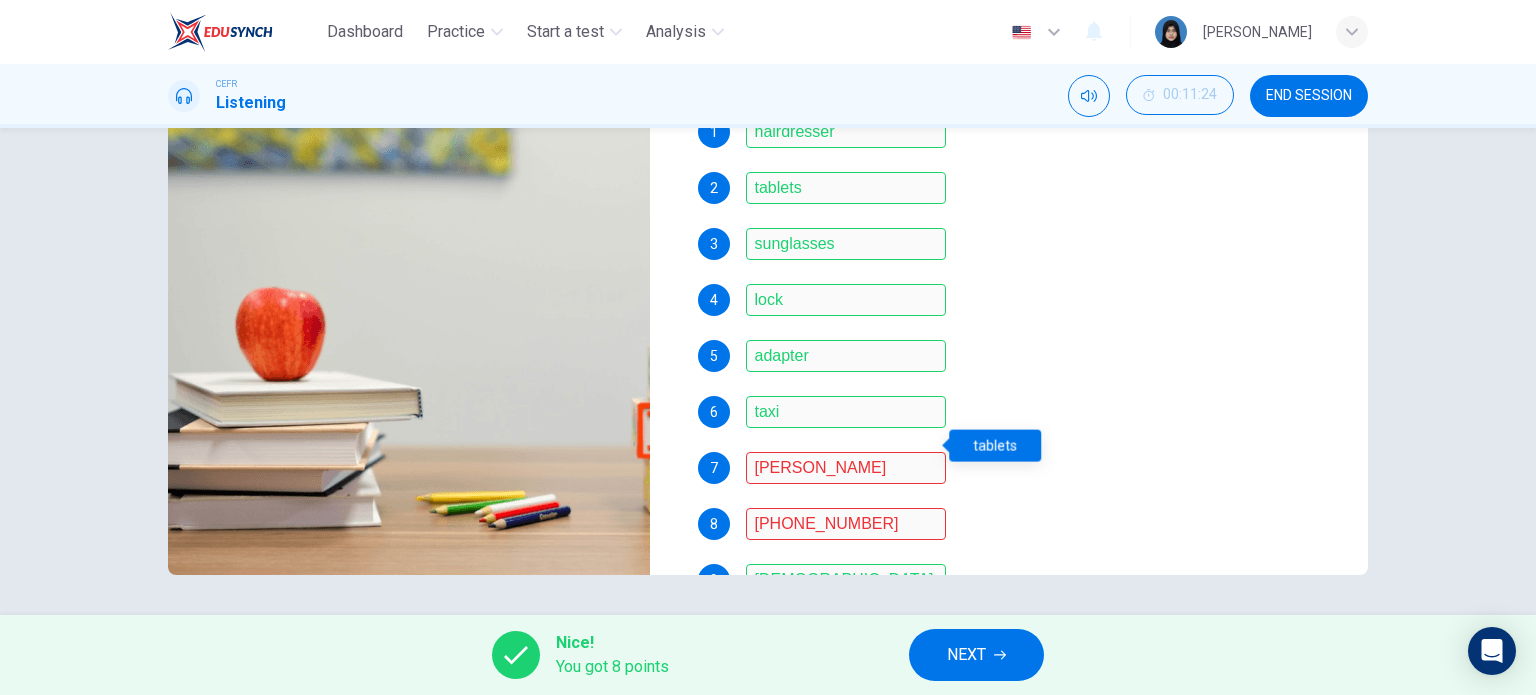 scroll, scrollTop: 181, scrollLeft: 0, axis: vertical 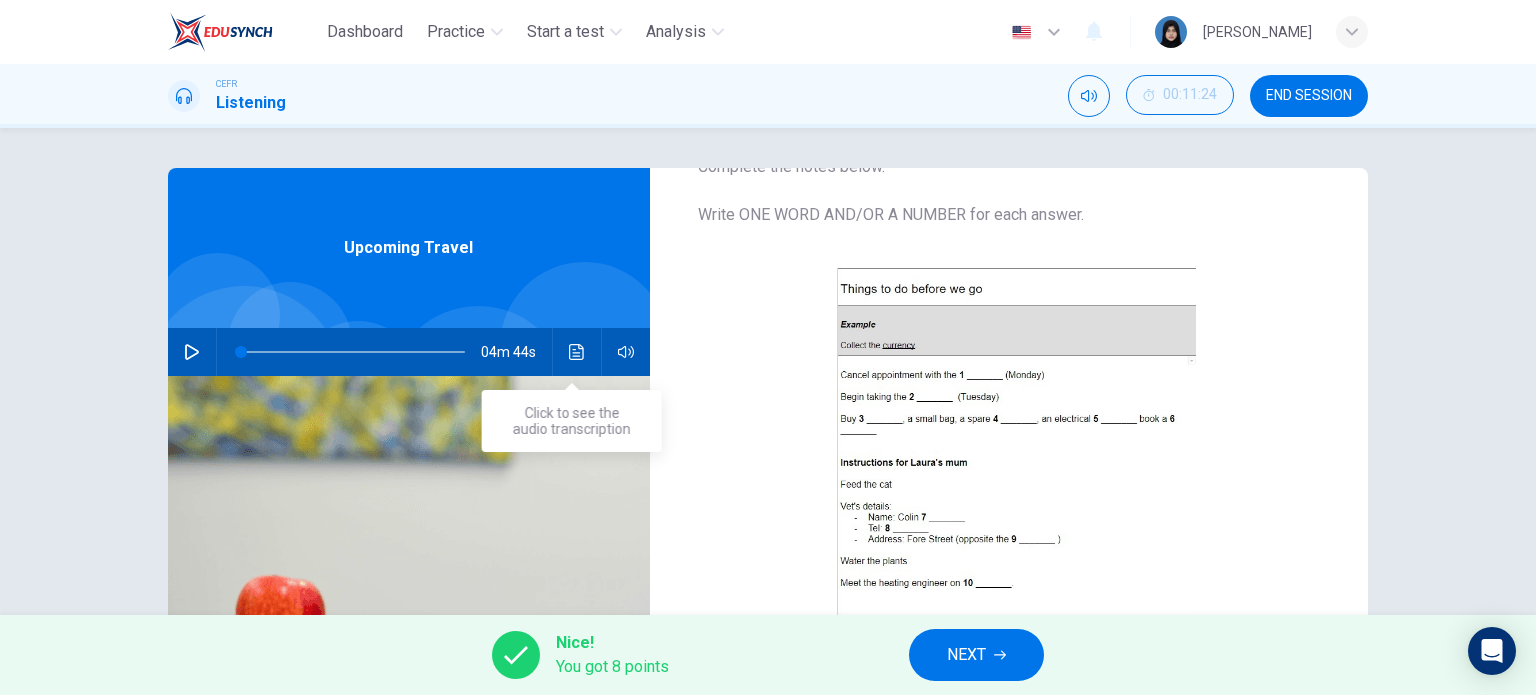 click 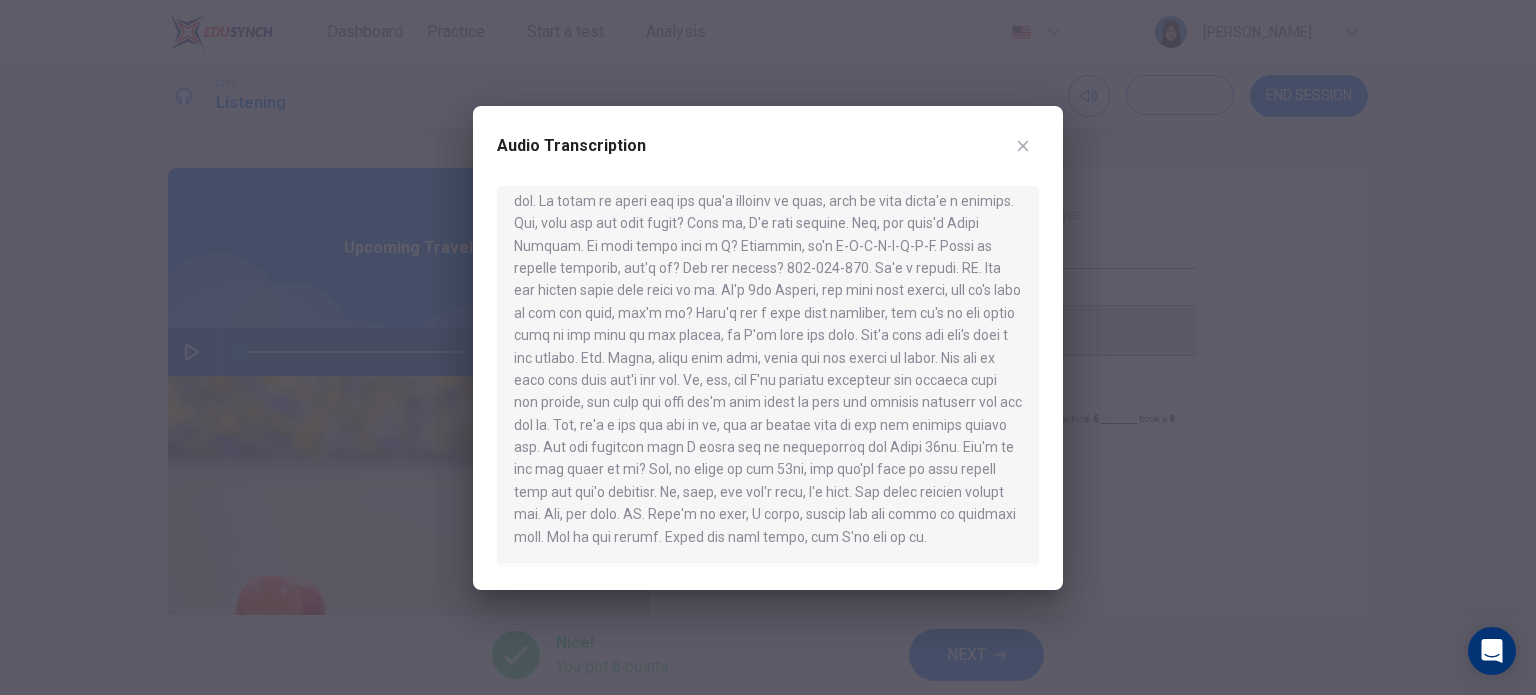 scroll, scrollTop: 796, scrollLeft: 0, axis: vertical 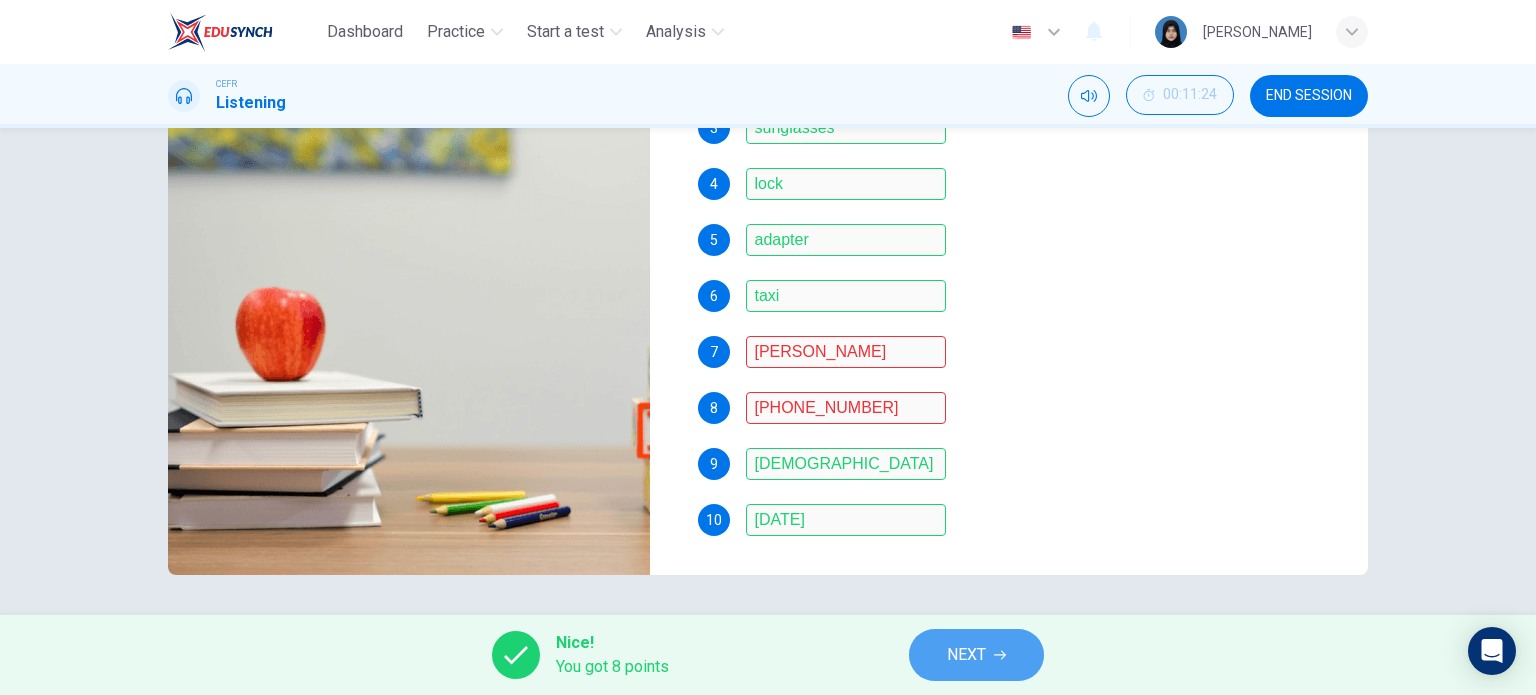 click on "NEXT" at bounding box center [966, 655] 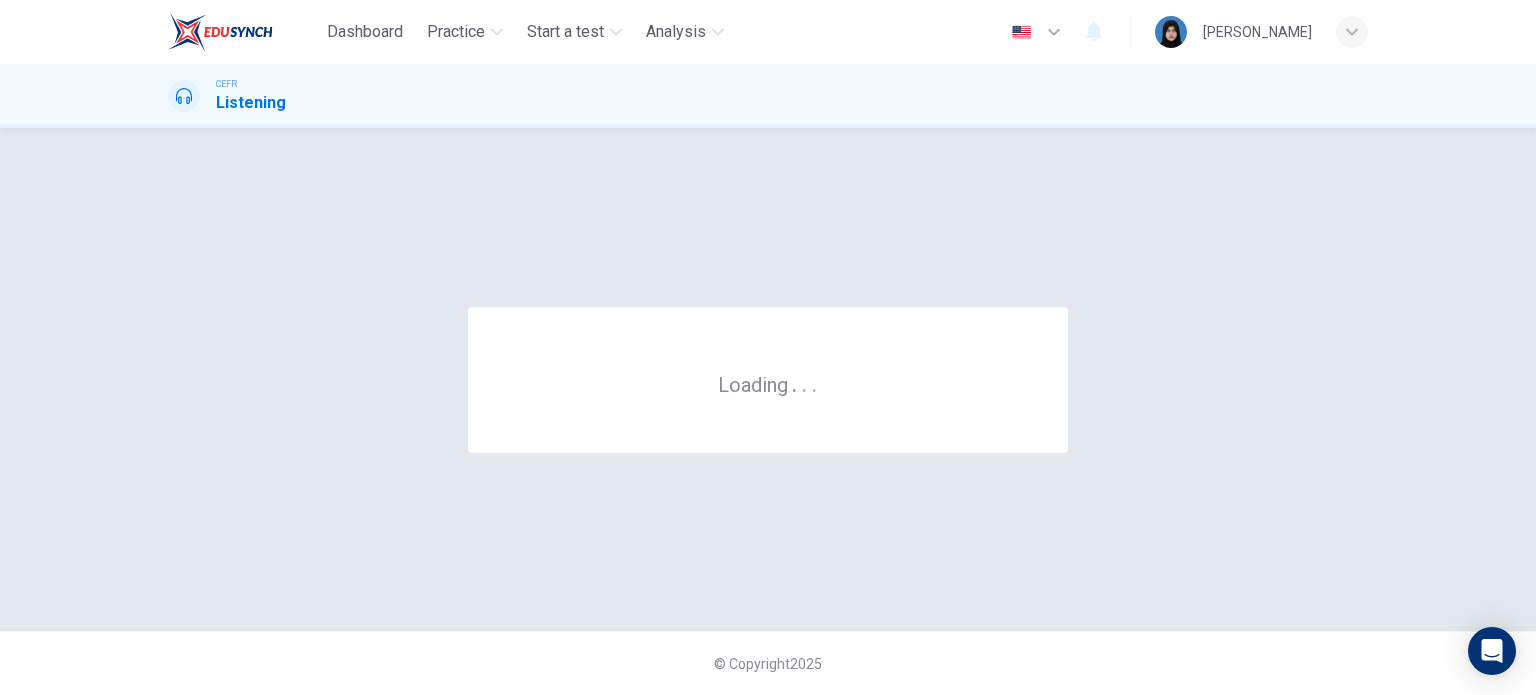 scroll, scrollTop: 0, scrollLeft: 0, axis: both 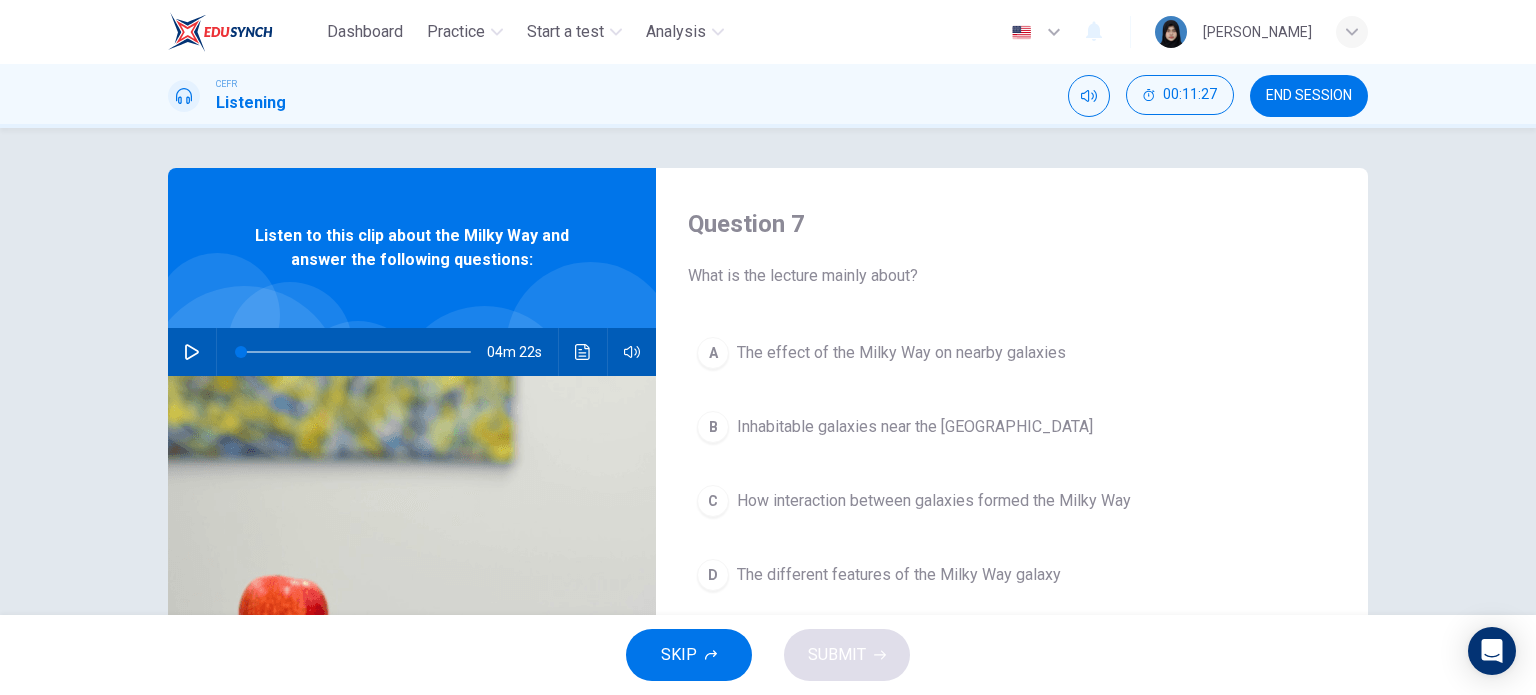 click at bounding box center (192, 352) 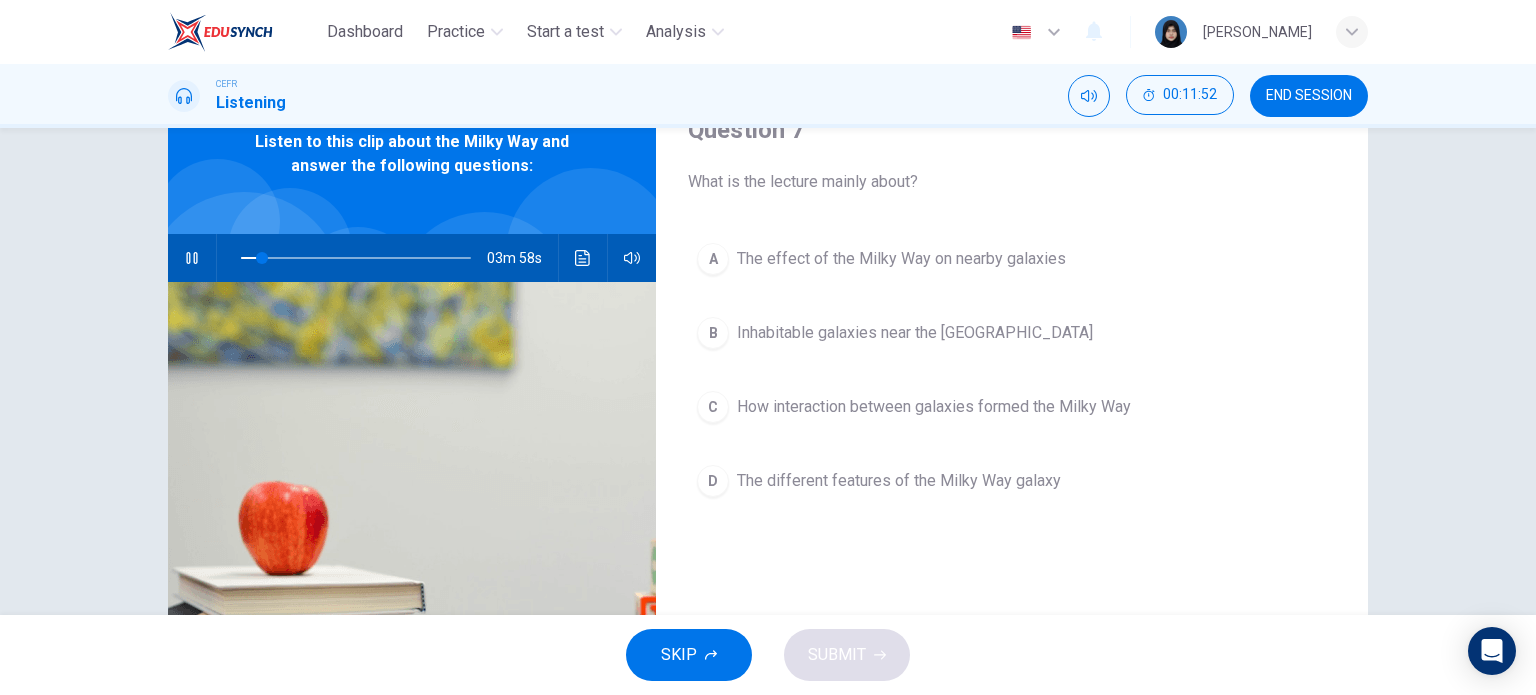 scroll, scrollTop: 100, scrollLeft: 0, axis: vertical 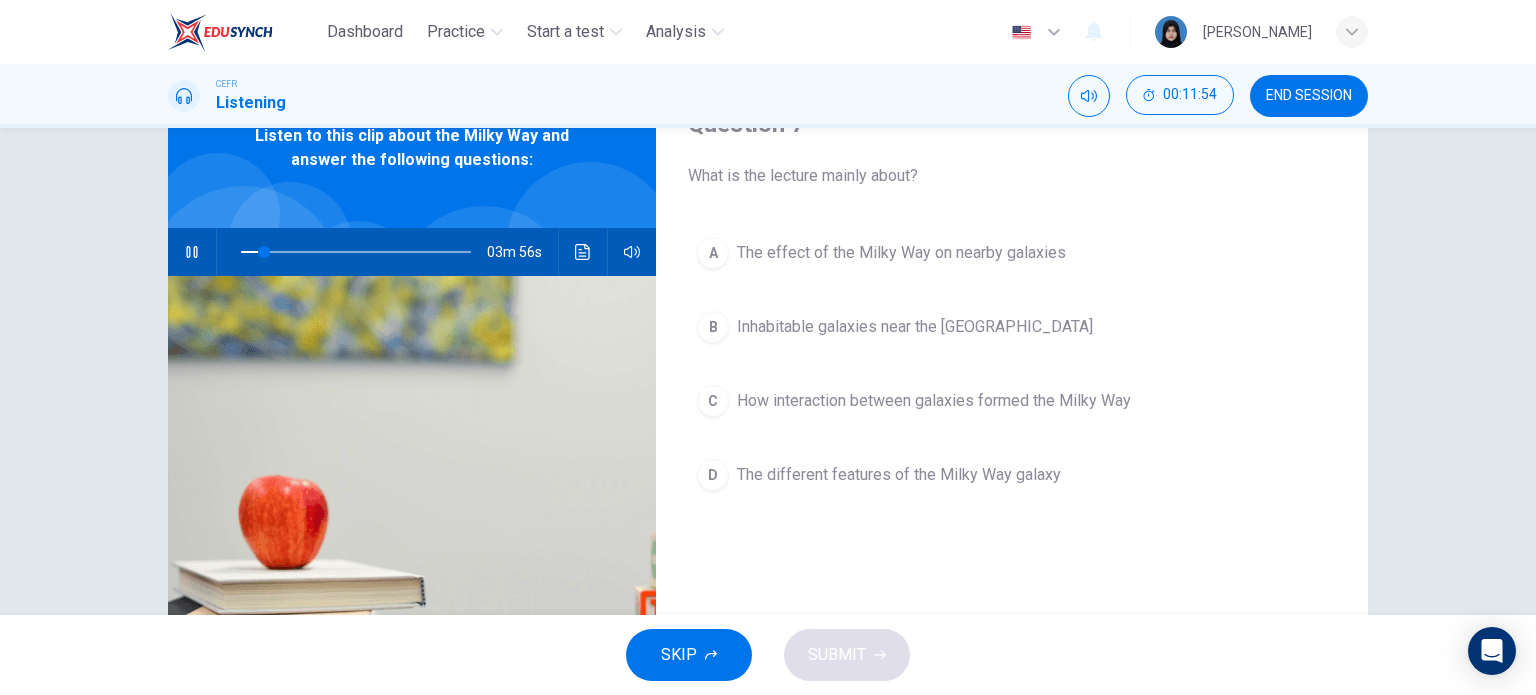 click on "How interaction between galaxies formed the Milky Way" at bounding box center (934, 401) 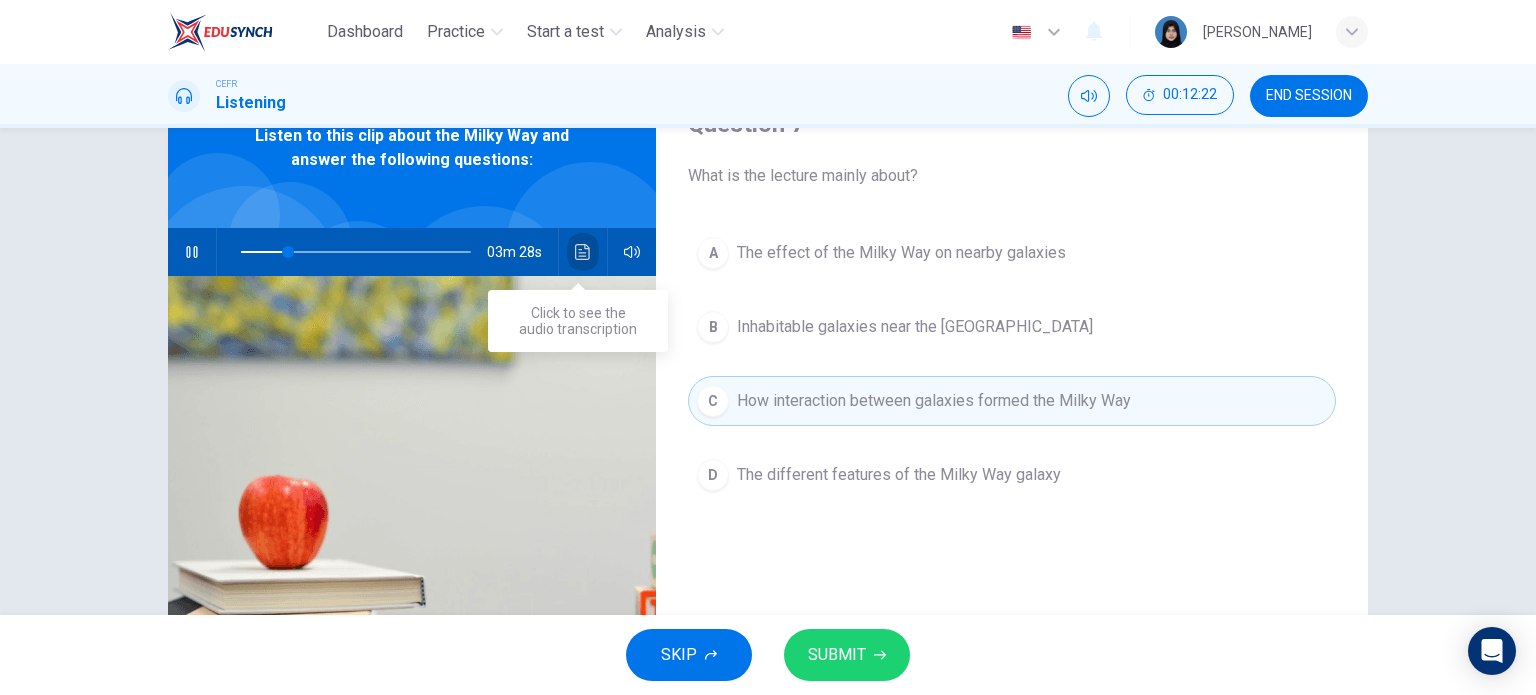 click at bounding box center [583, 252] 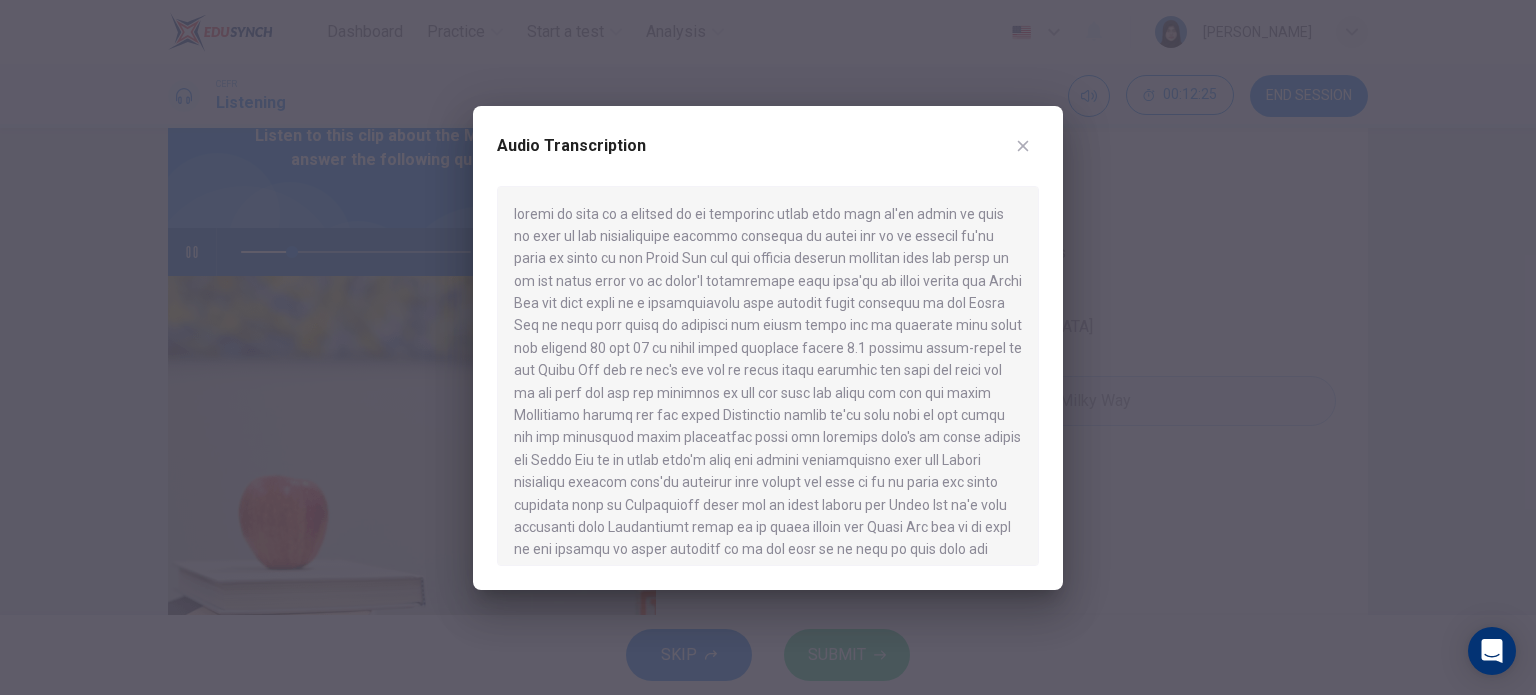 click at bounding box center [768, 347] 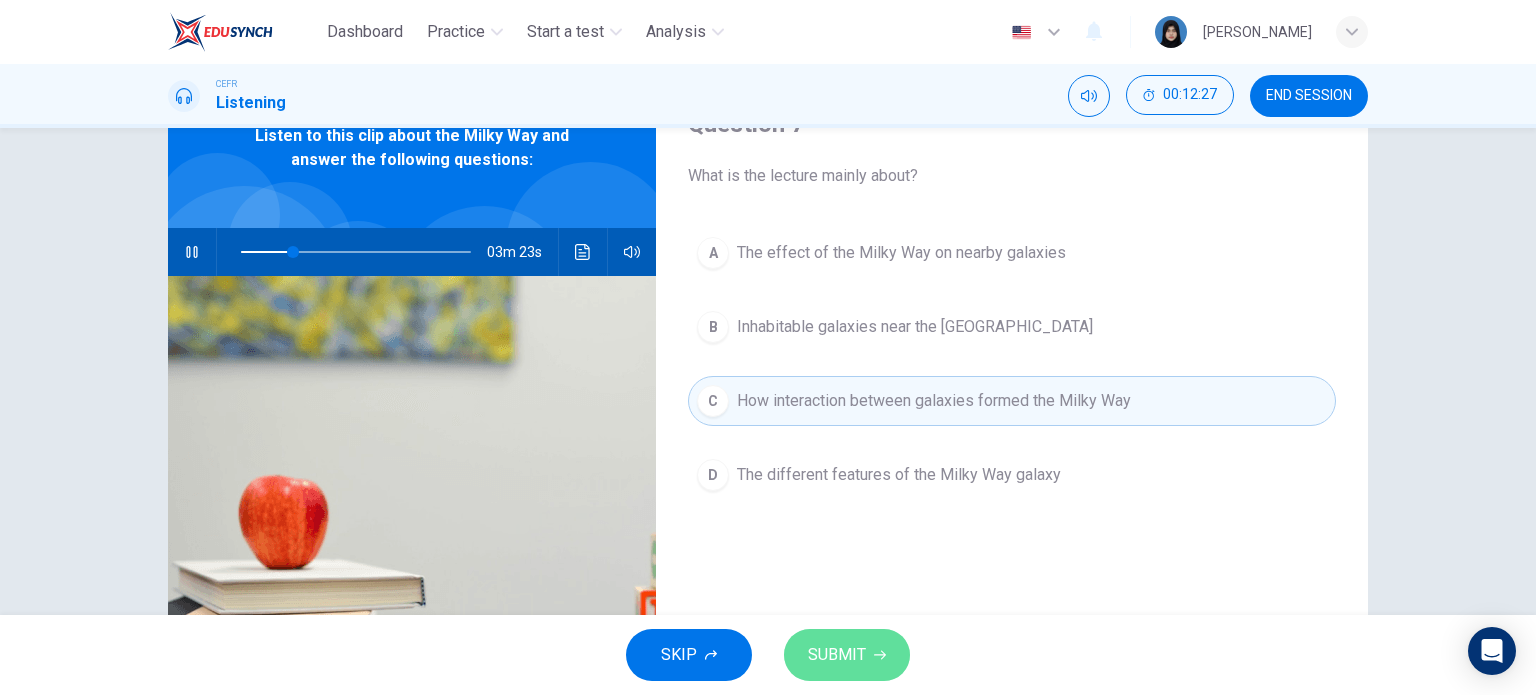 click on "SUBMIT" at bounding box center (837, 655) 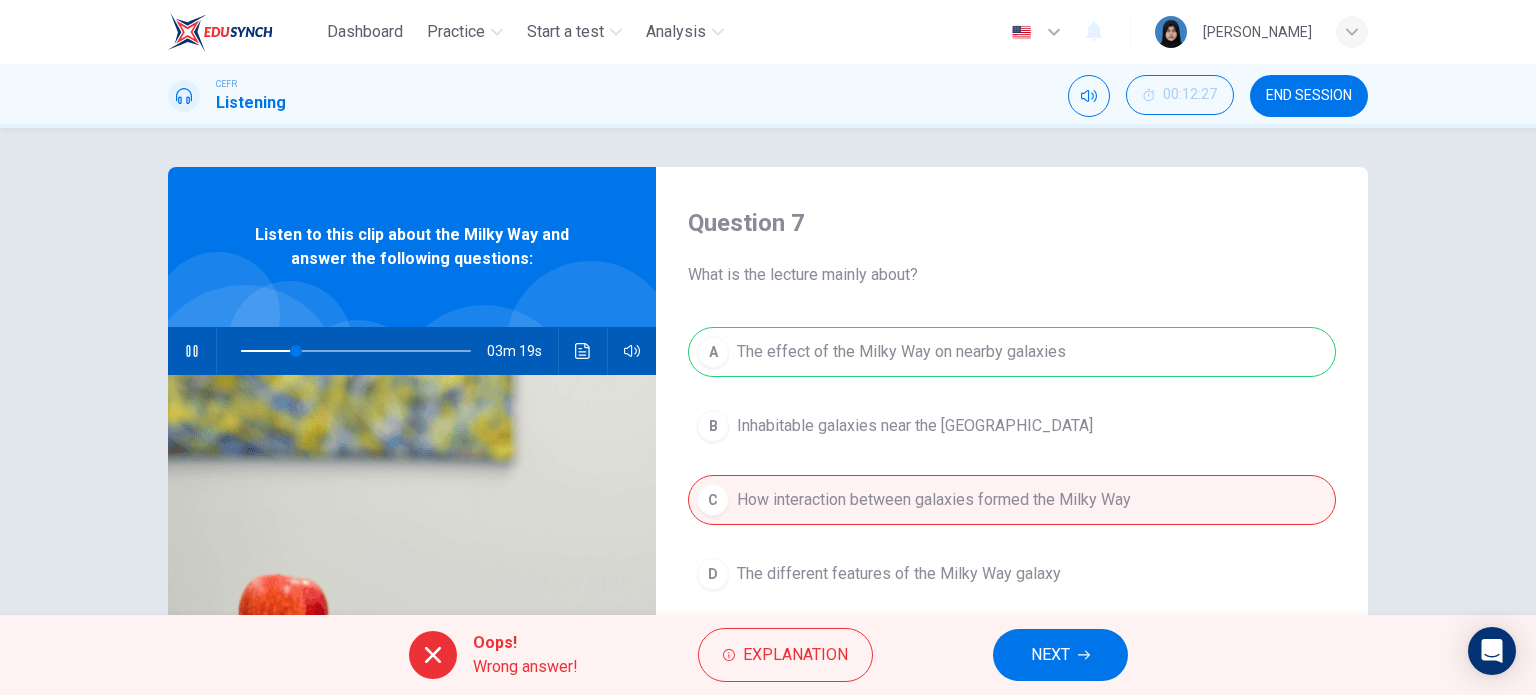 scroll, scrollTop: 0, scrollLeft: 0, axis: both 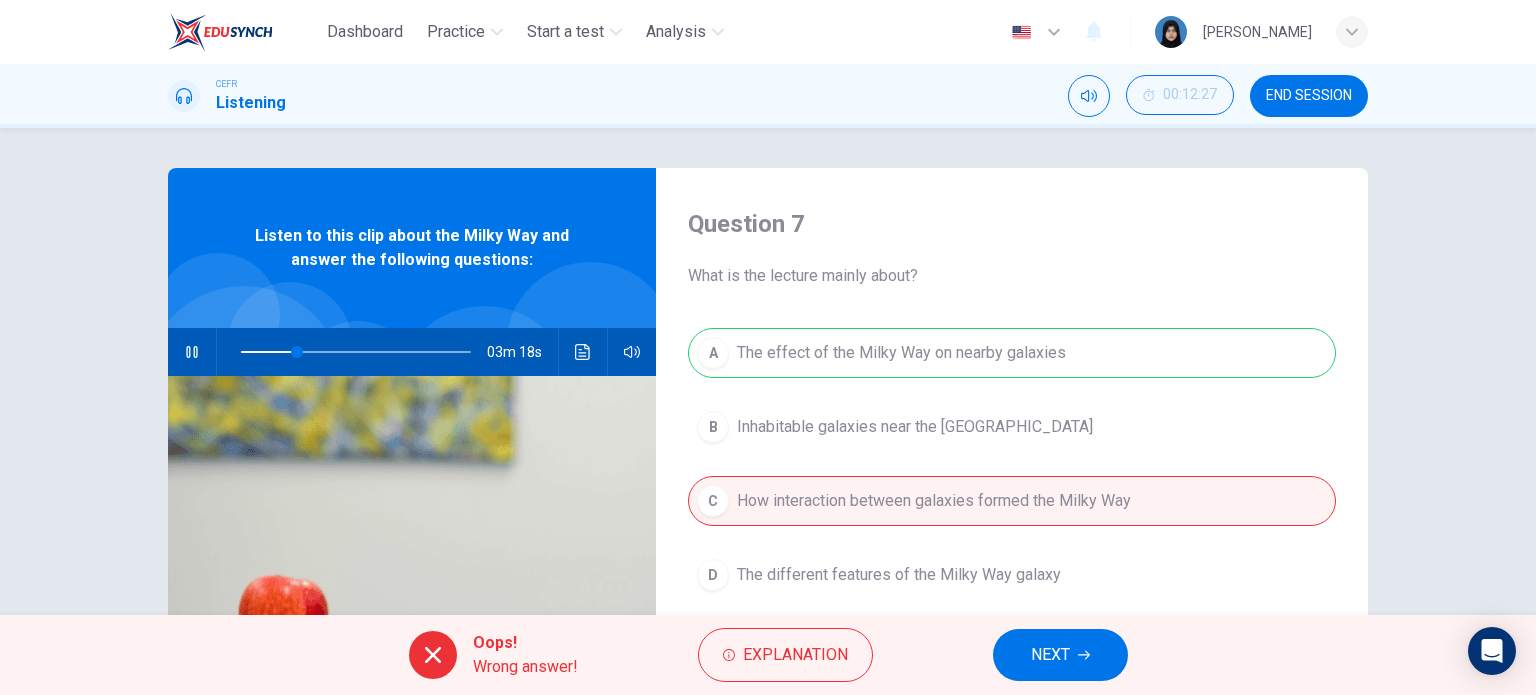 click on "NEXT" at bounding box center (1060, 655) 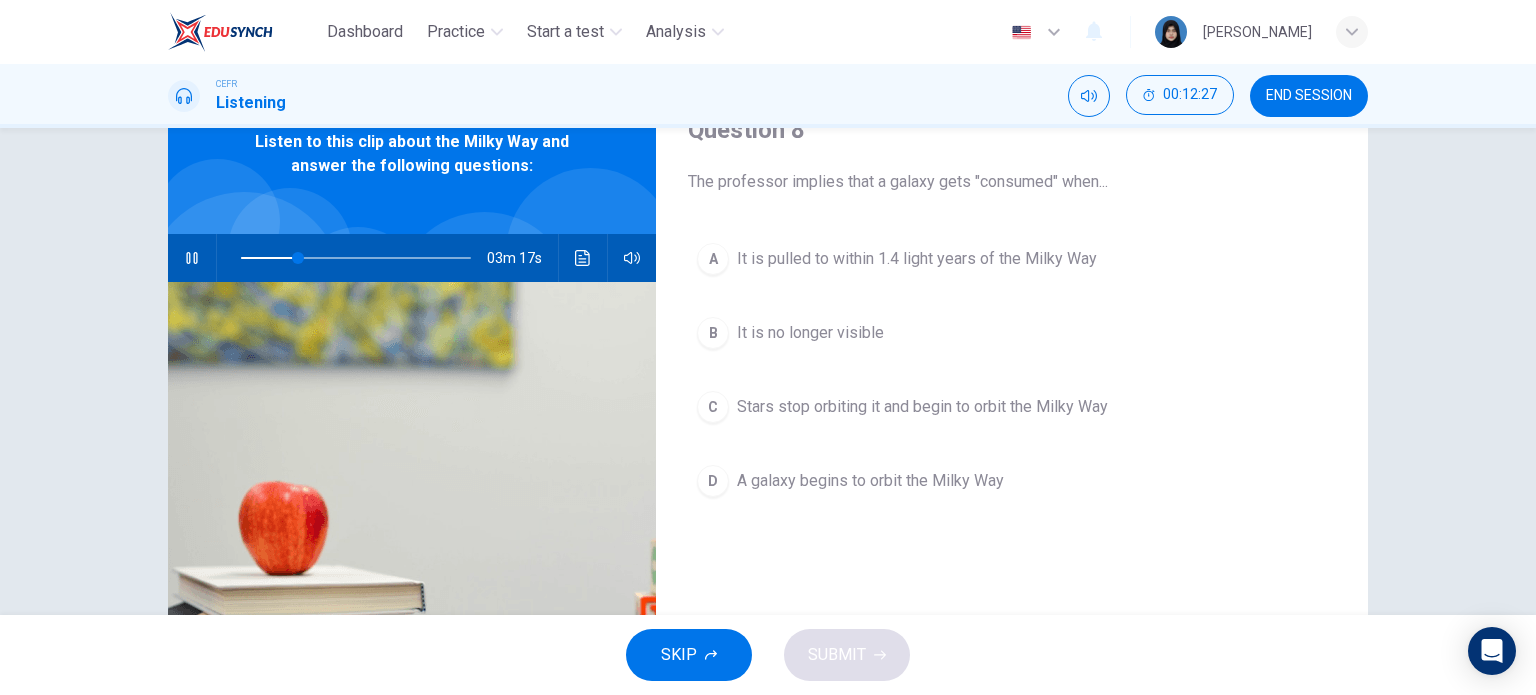 scroll, scrollTop: 100, scrollLeft: 0, axis: vertical 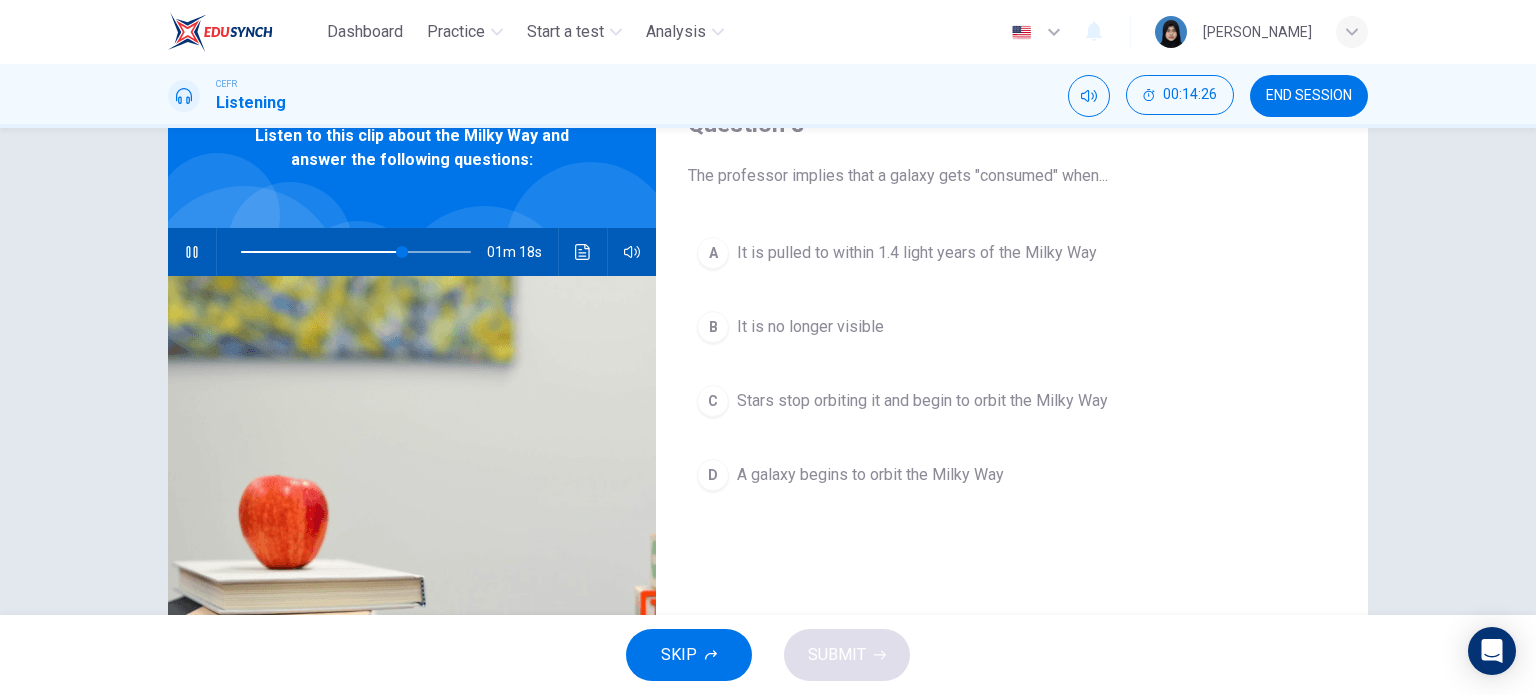 click on "Stars stop orbiting it and begin to orbit the Milky Way" at bounding box center [922, 401] 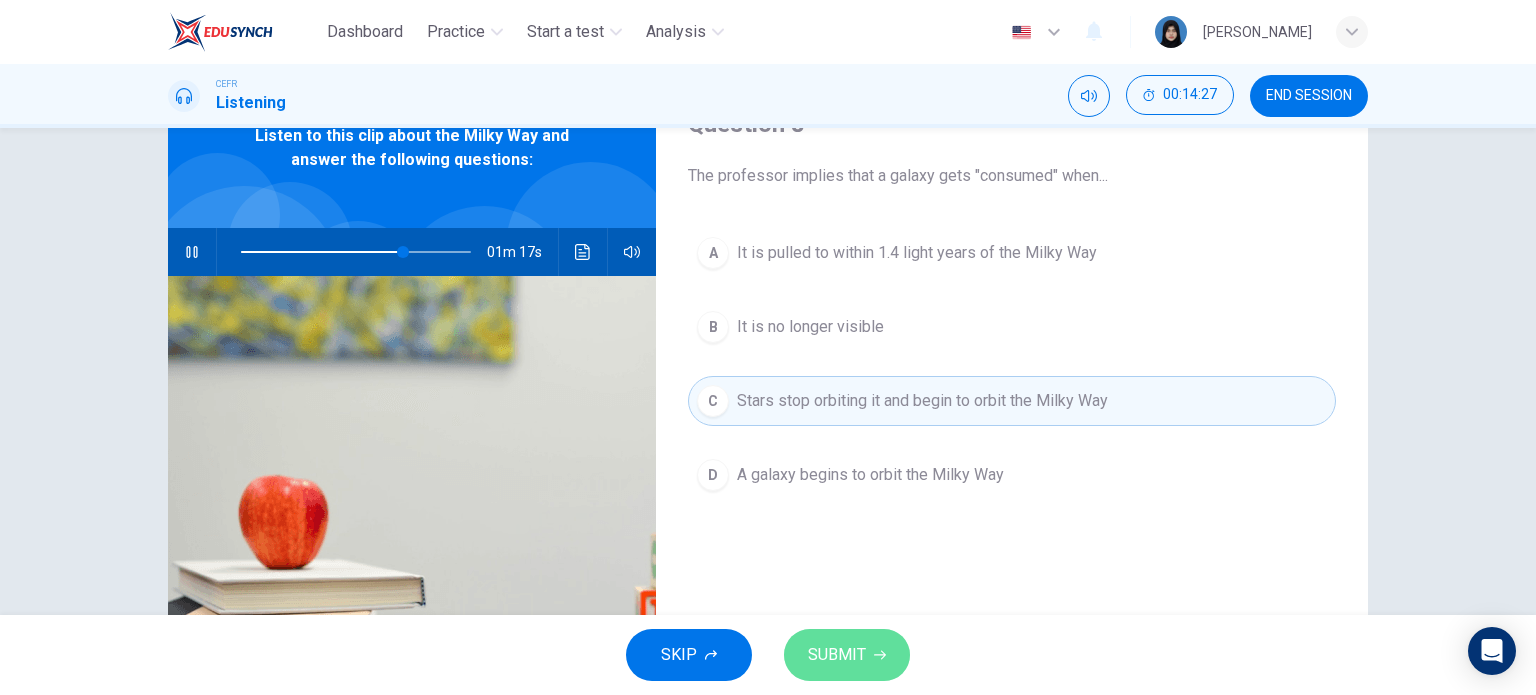 click on "SUBMIT" at bounding box center [837, 655] 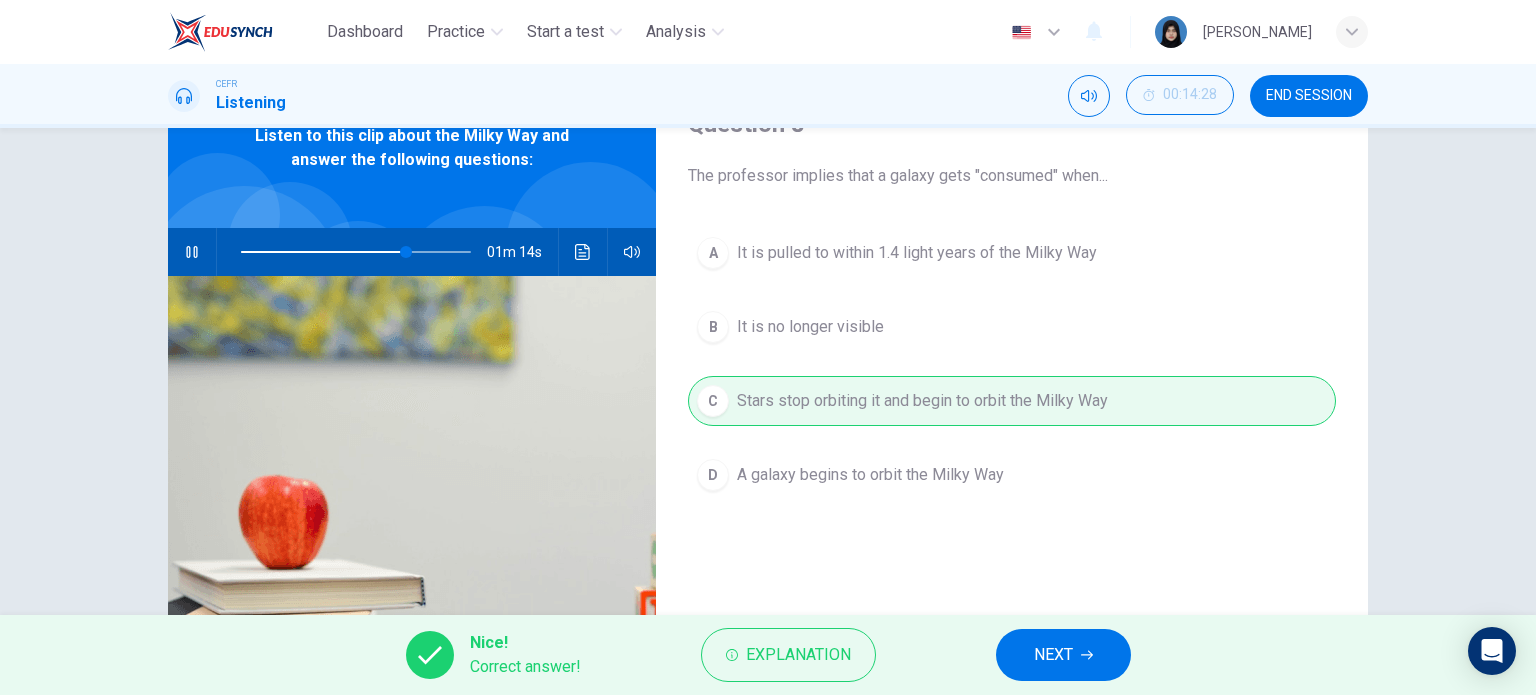 click on "NEXT" at bounding box center [1063, 655] 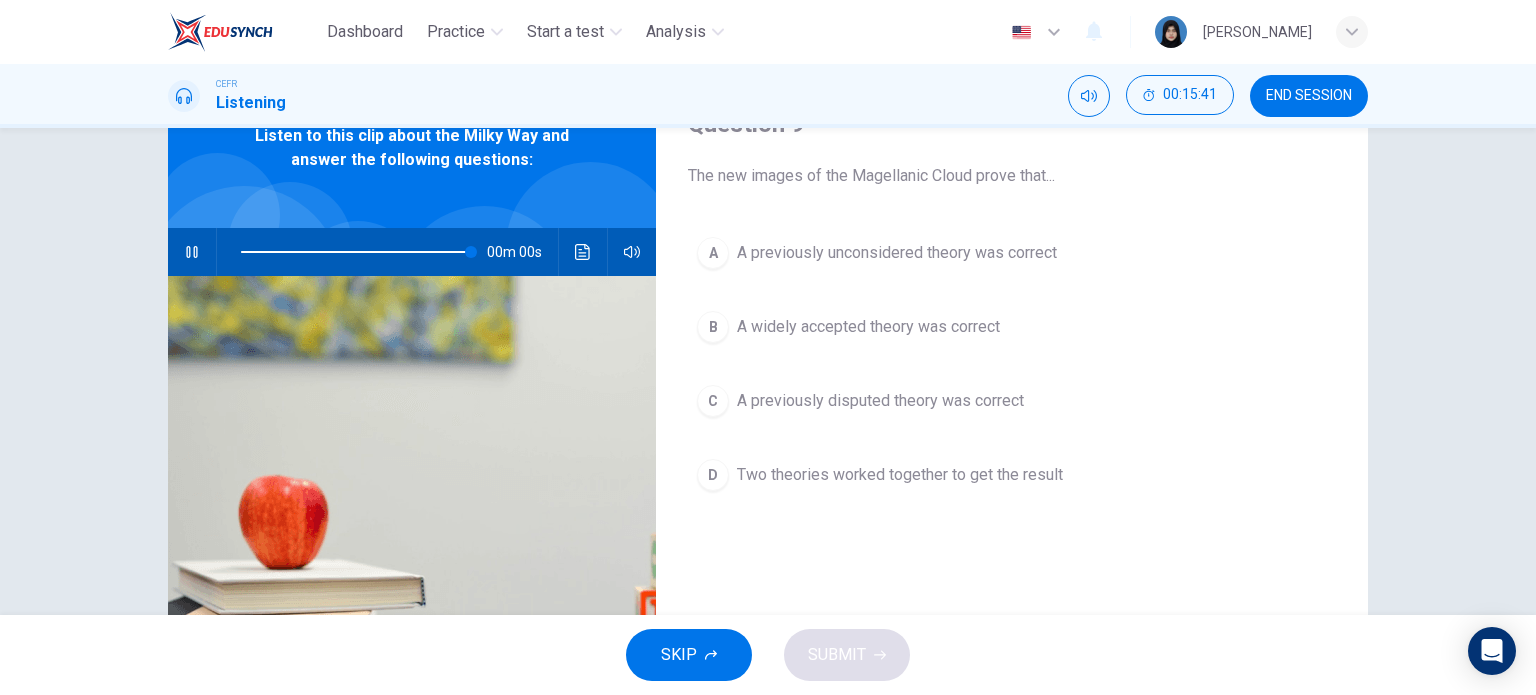 type on "0" 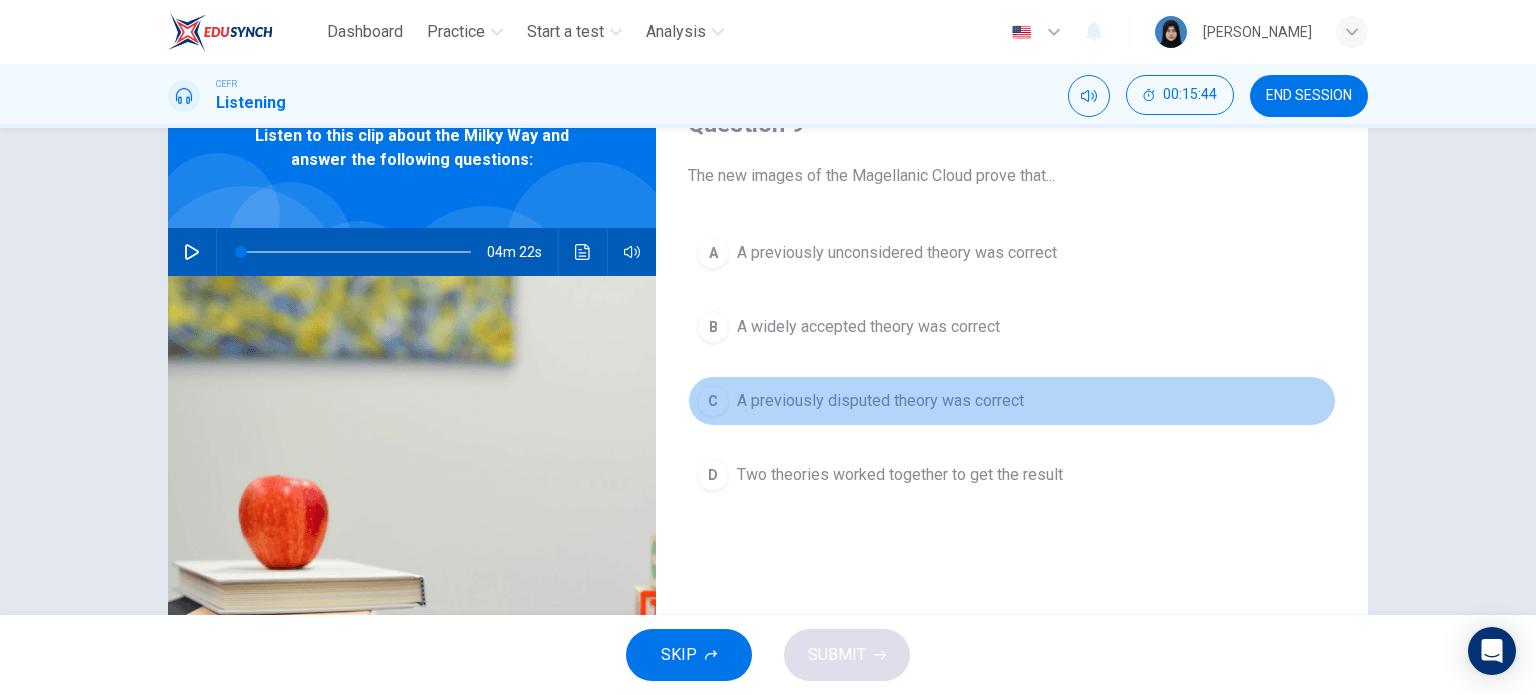 click on "A previously disputed theory was correct" at bounding box center [880, 401] 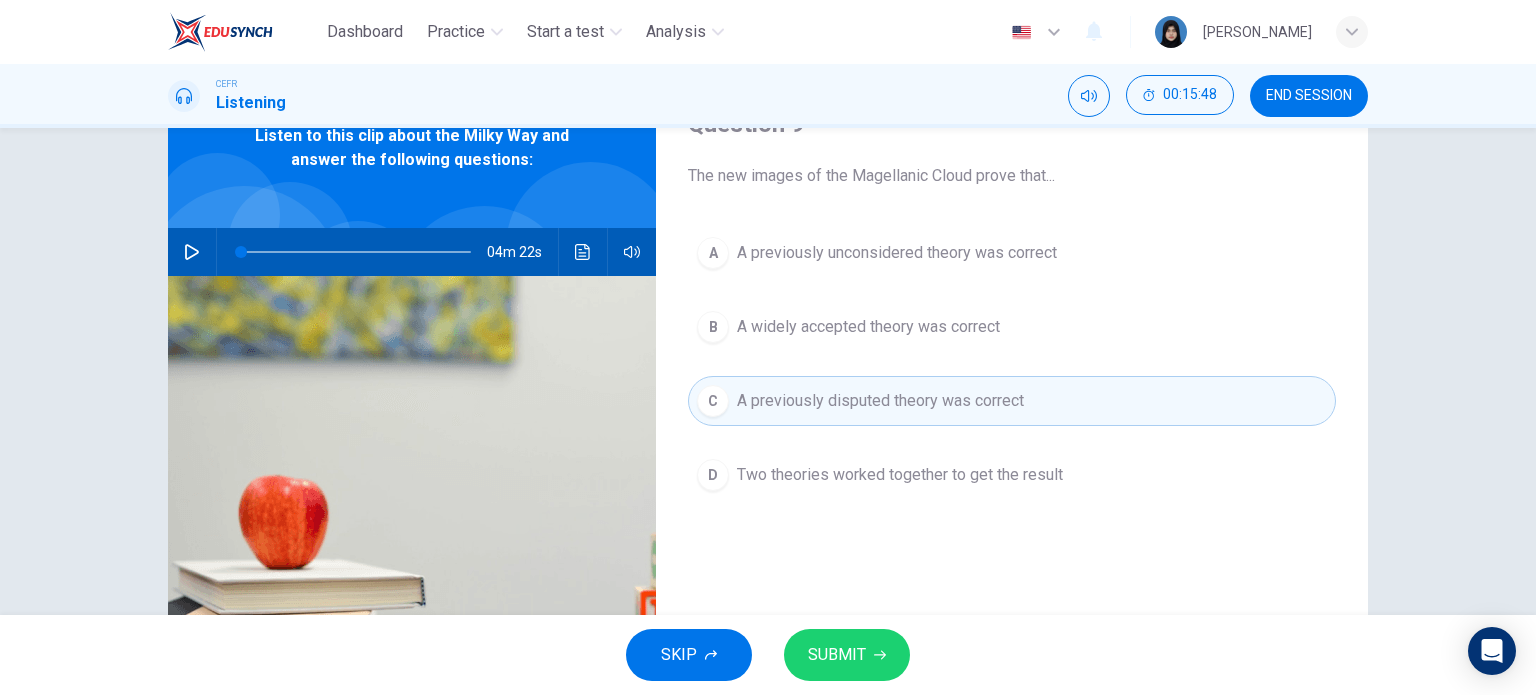 click on "SUBMIT" at bounding box center (837, 655) 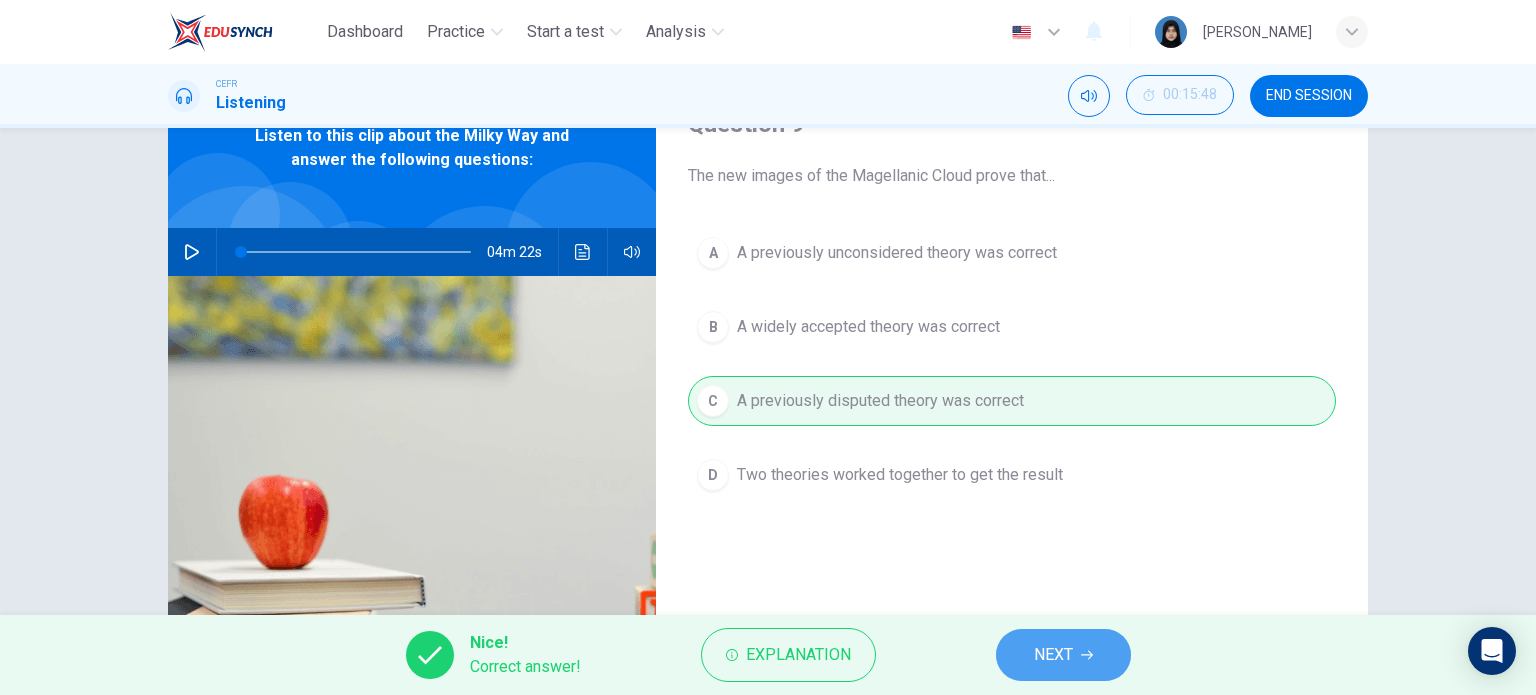click on "NEXT" at bounding box center [1063, 655] 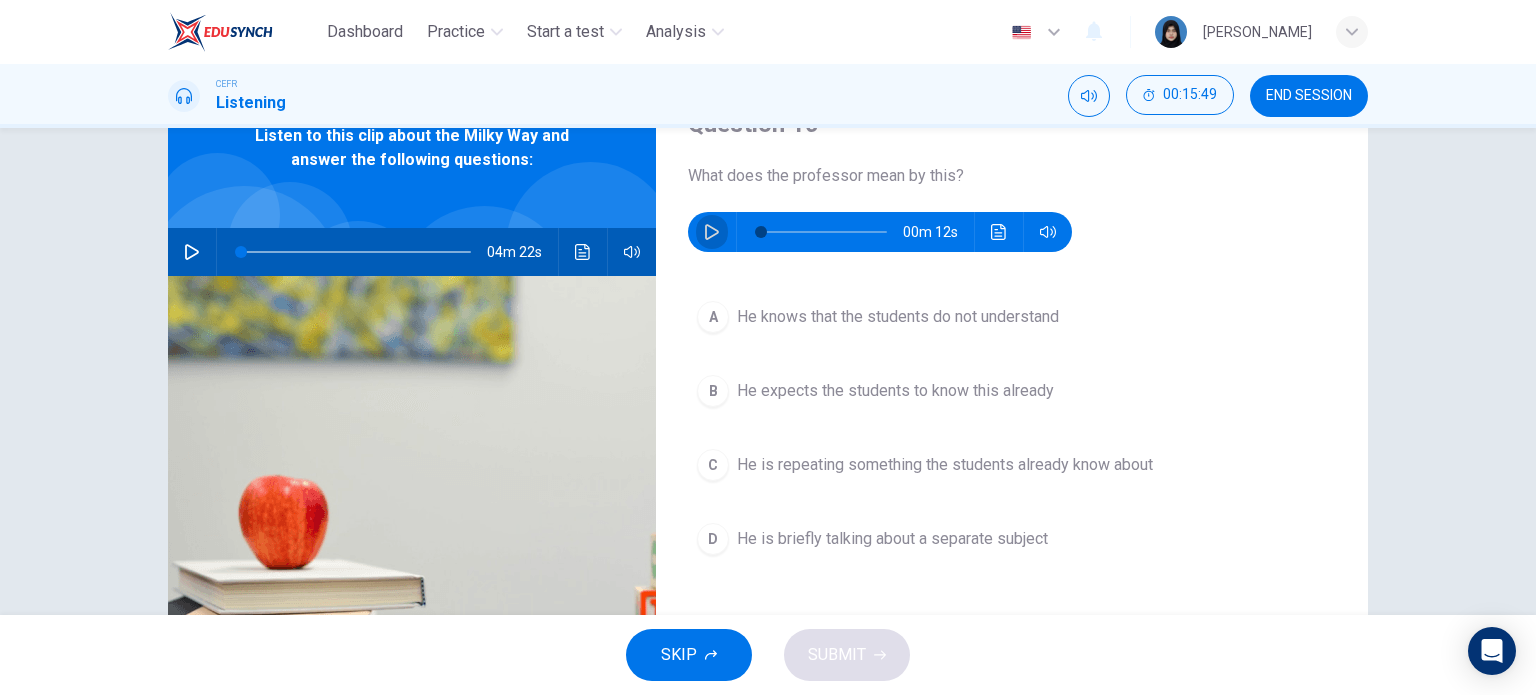 click 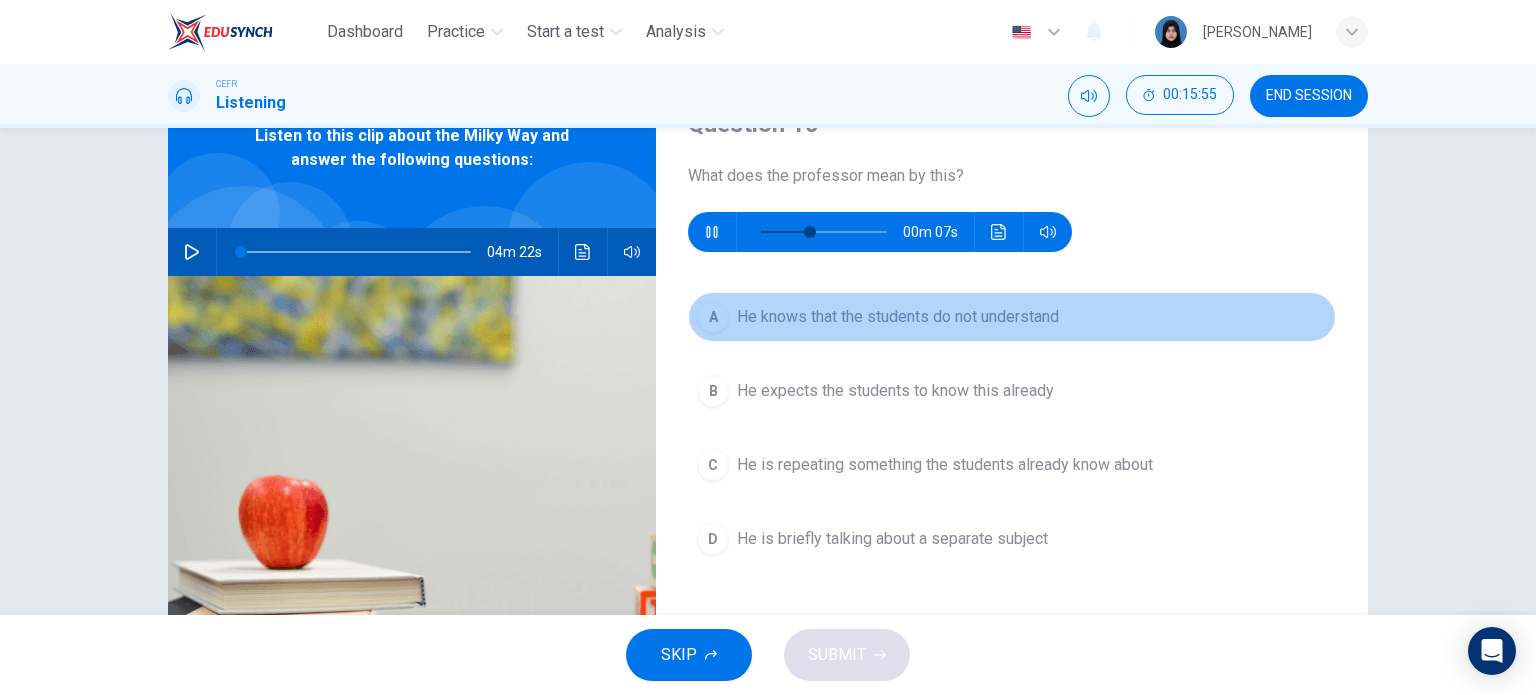 click on "He knows that the students do not understand" at bounding box center [898, 317] 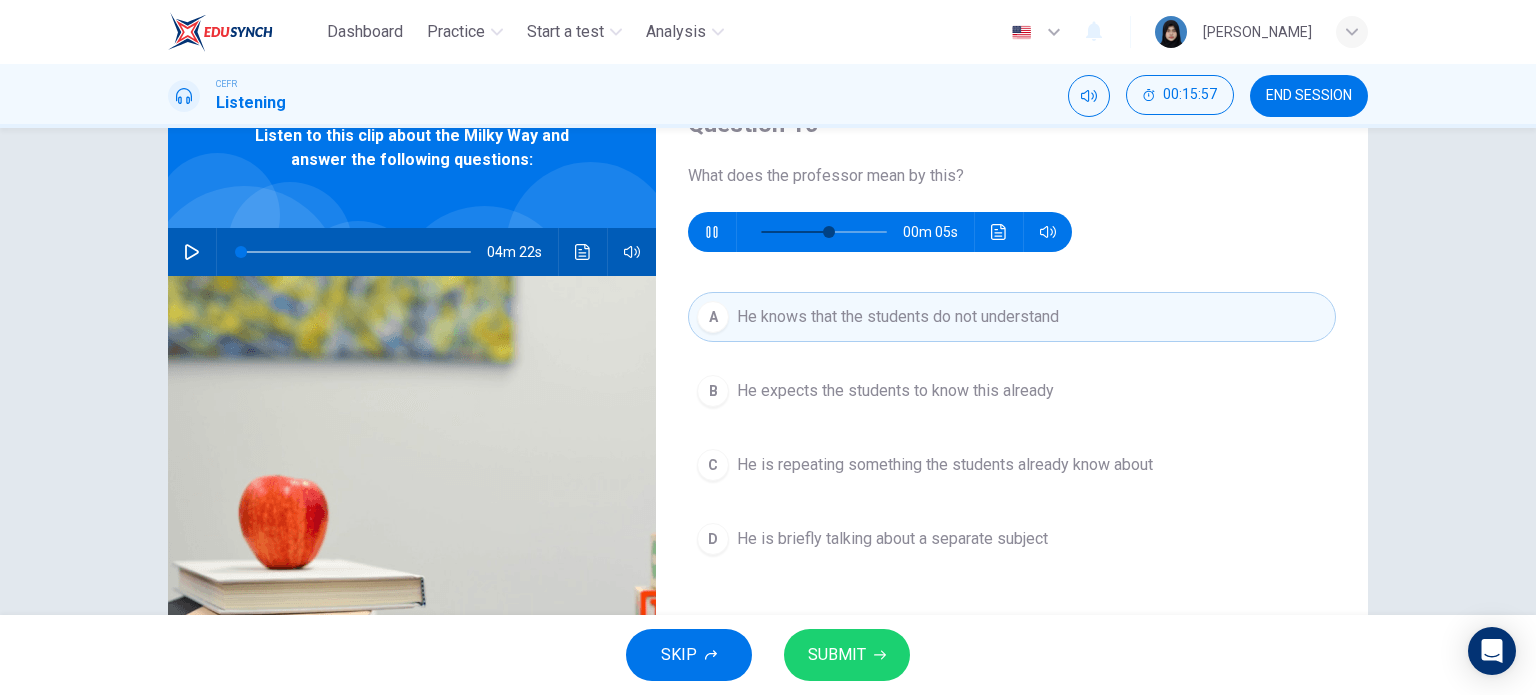 click on "SUBMIT" at bounding box center (837, 655) 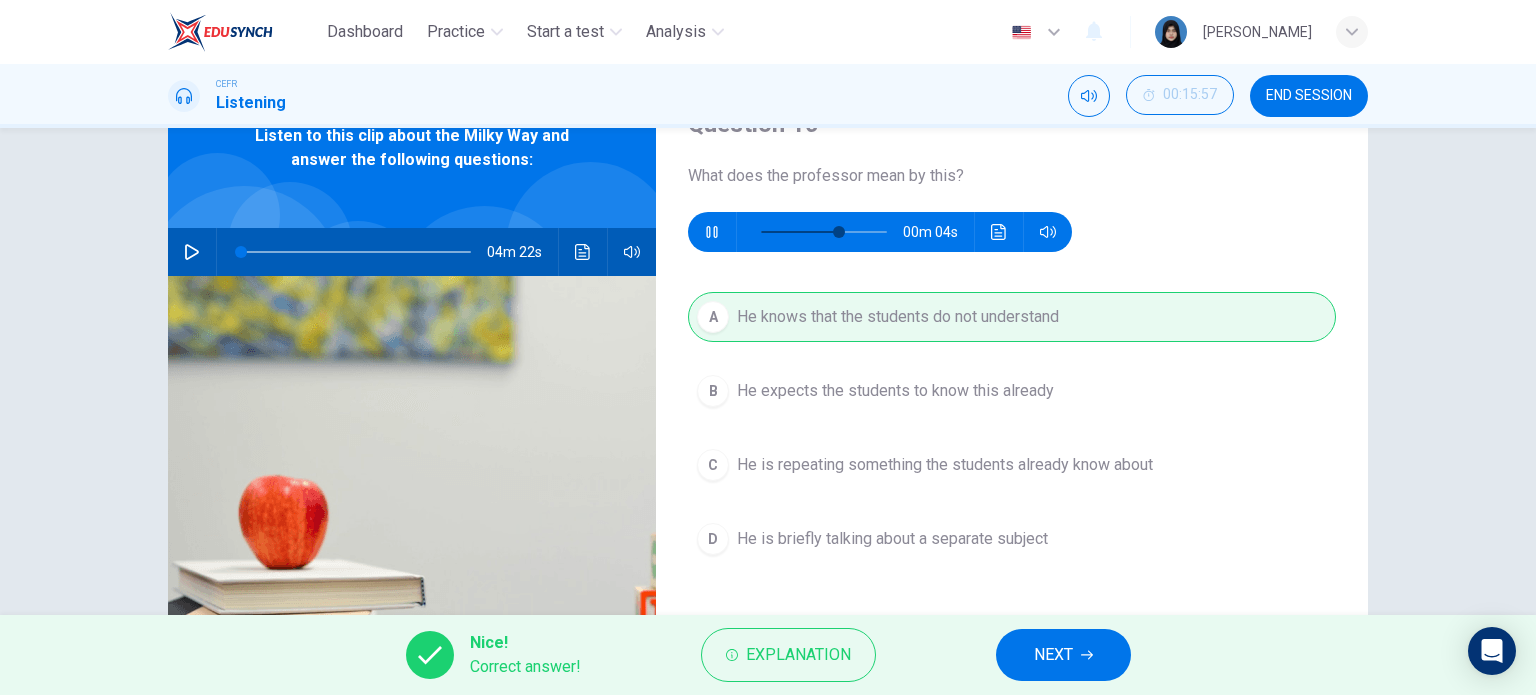 type on "70" 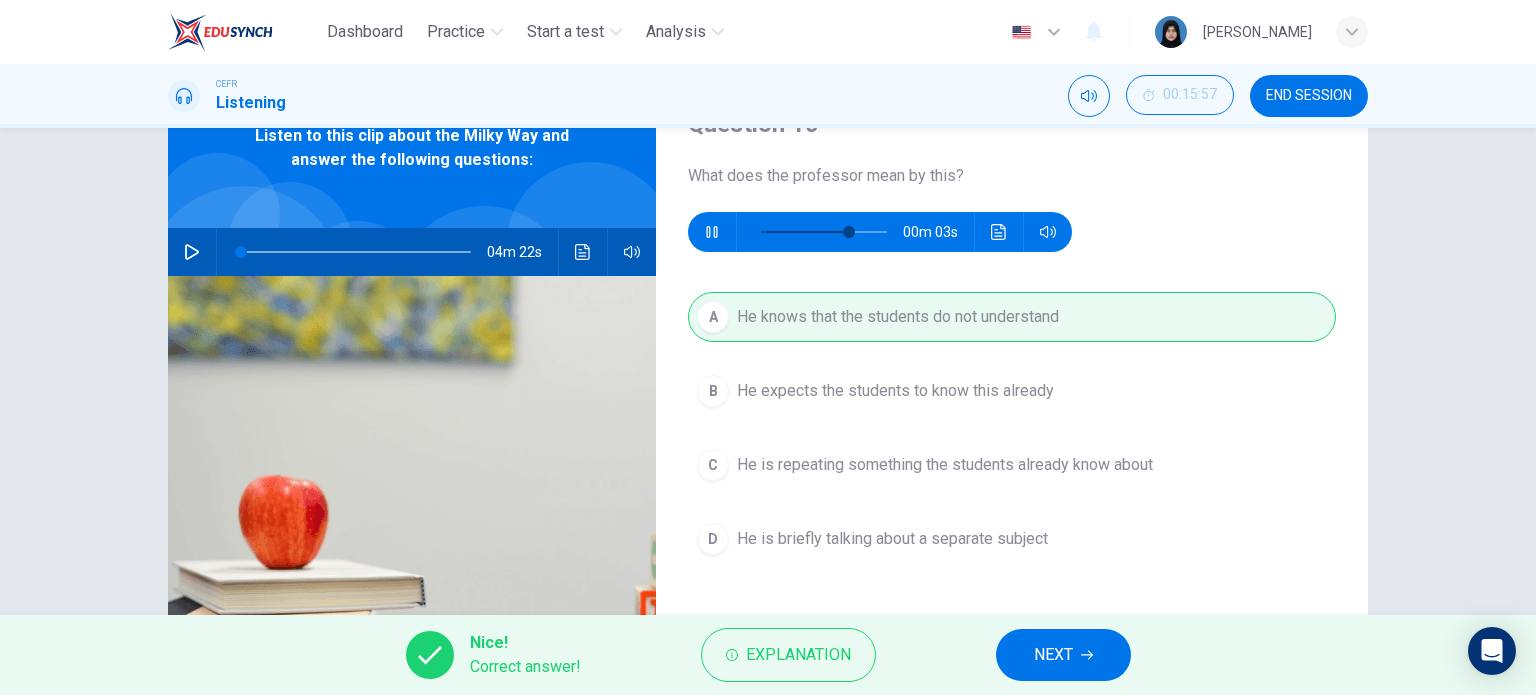 click on "NEXT" at bounding box center [1053, 655] 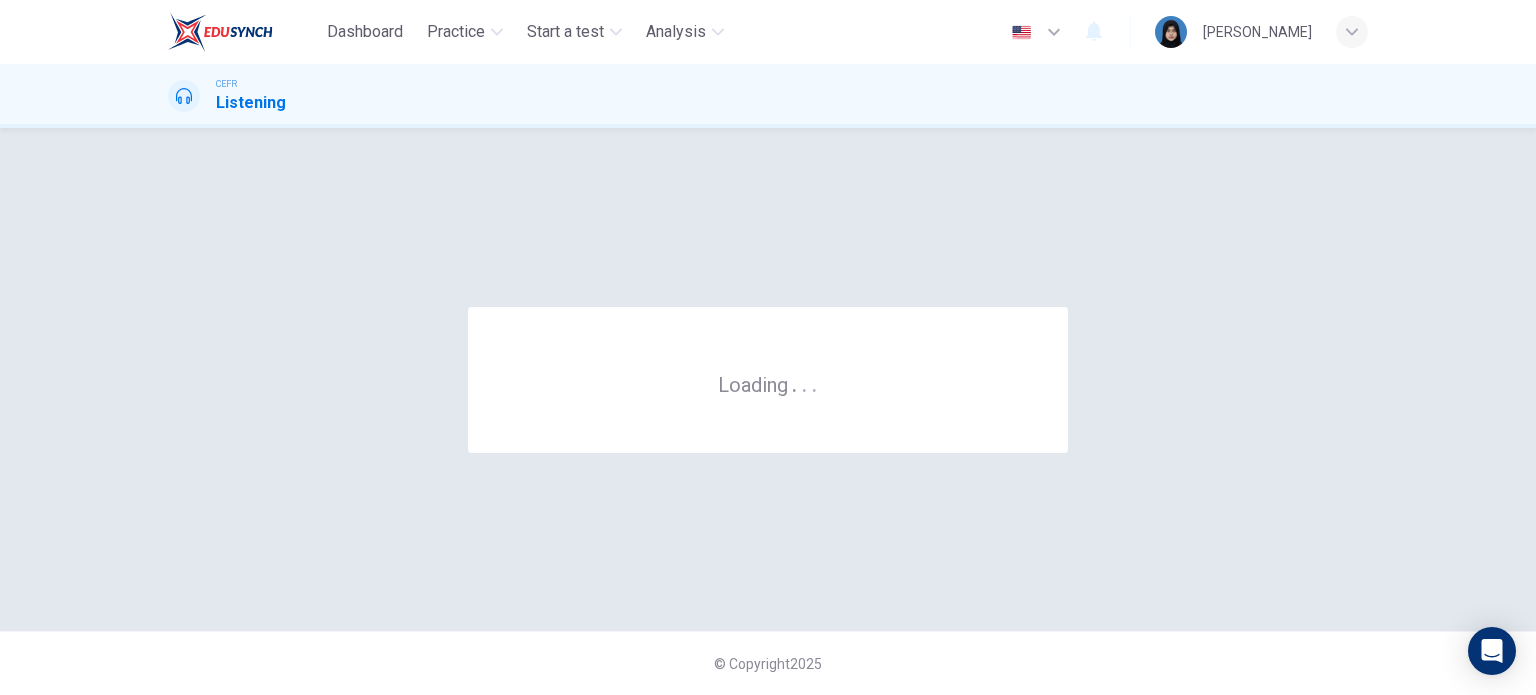 scroll, scrollTop: 0, scrollLeft: 0, axis: both 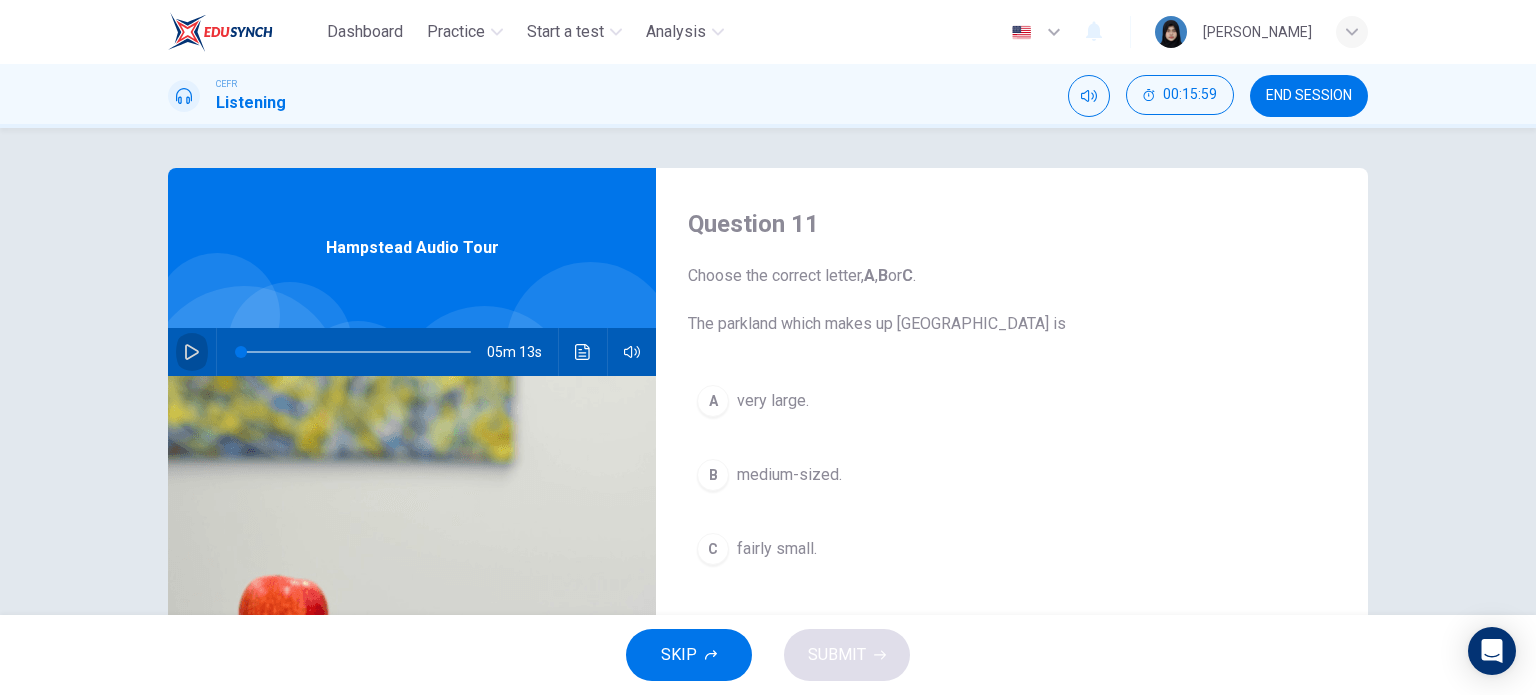 click 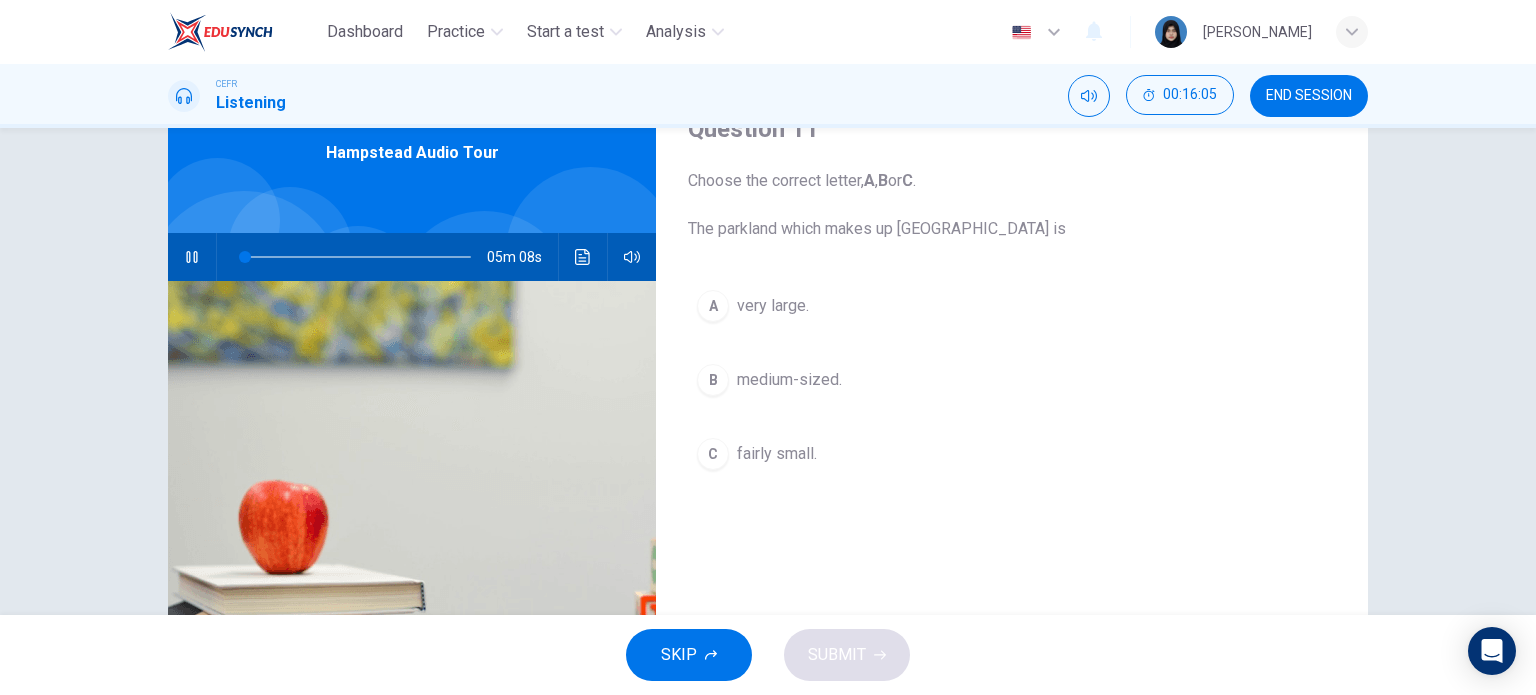 scroll, scrollTop: 100, scrollLeft: 0, axis: vertical 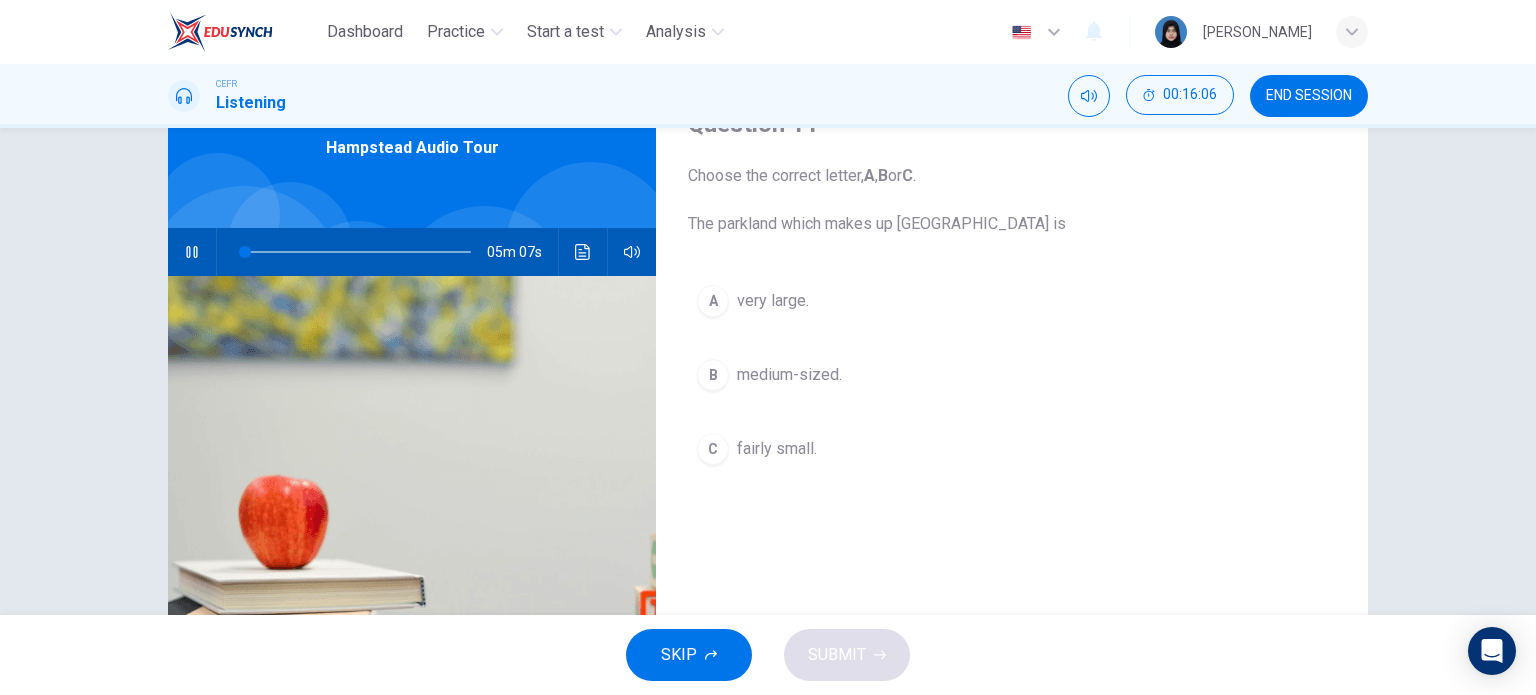 click on "medium-sized." at bounding box center [789, 375] 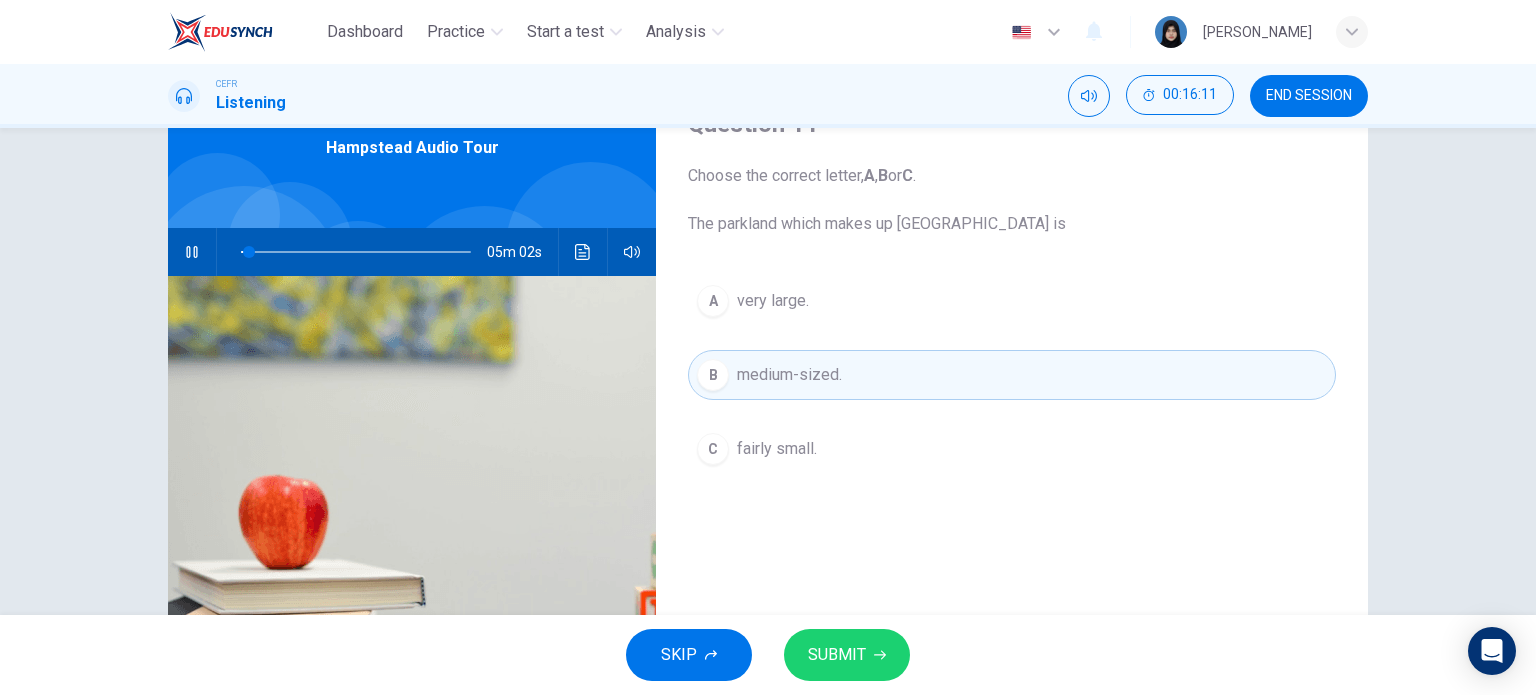 click on "A very large." at bounding box center (1012, 301) 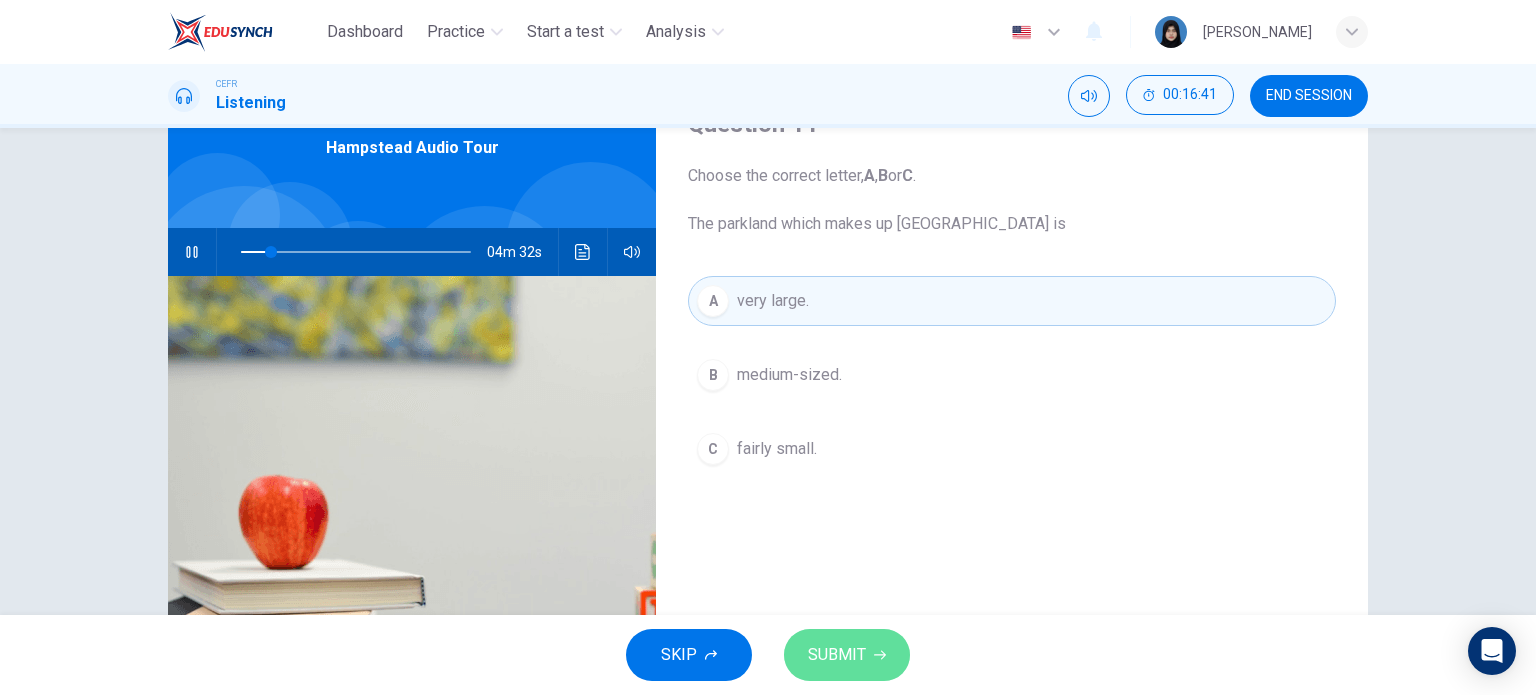 click on "SUBMIT" at bounding box center [837, 655] 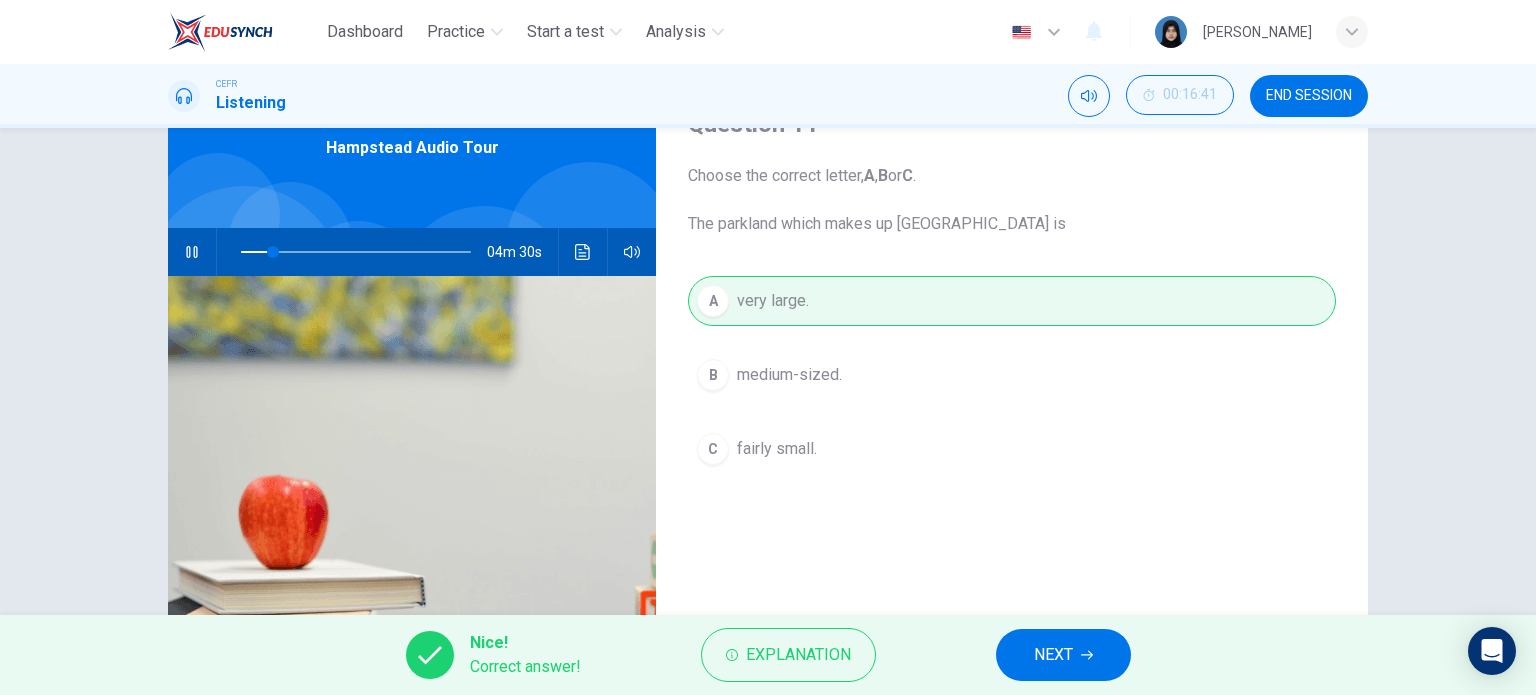 click on "NEXT" at bounding box center (1053, 655) 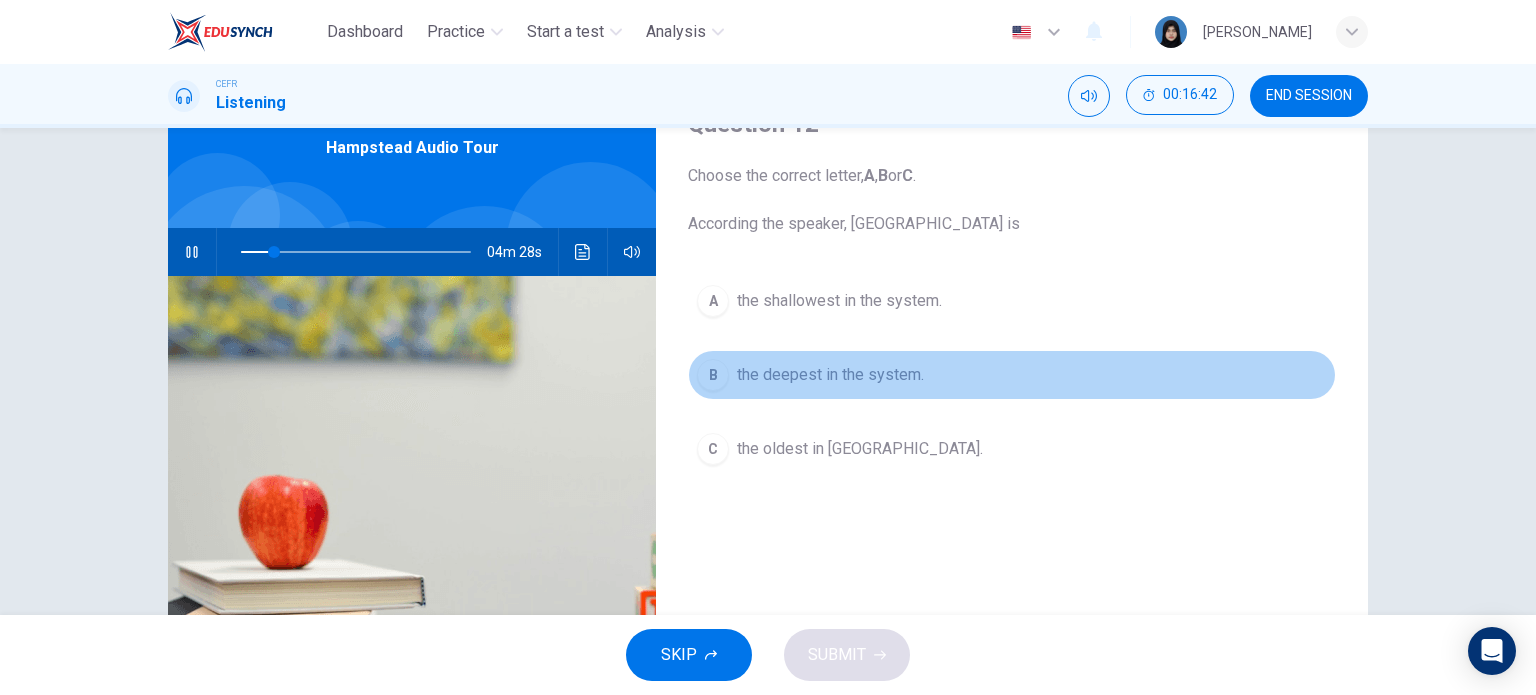 click on "B the deepest in the system." at bounding box center [1012, 375] 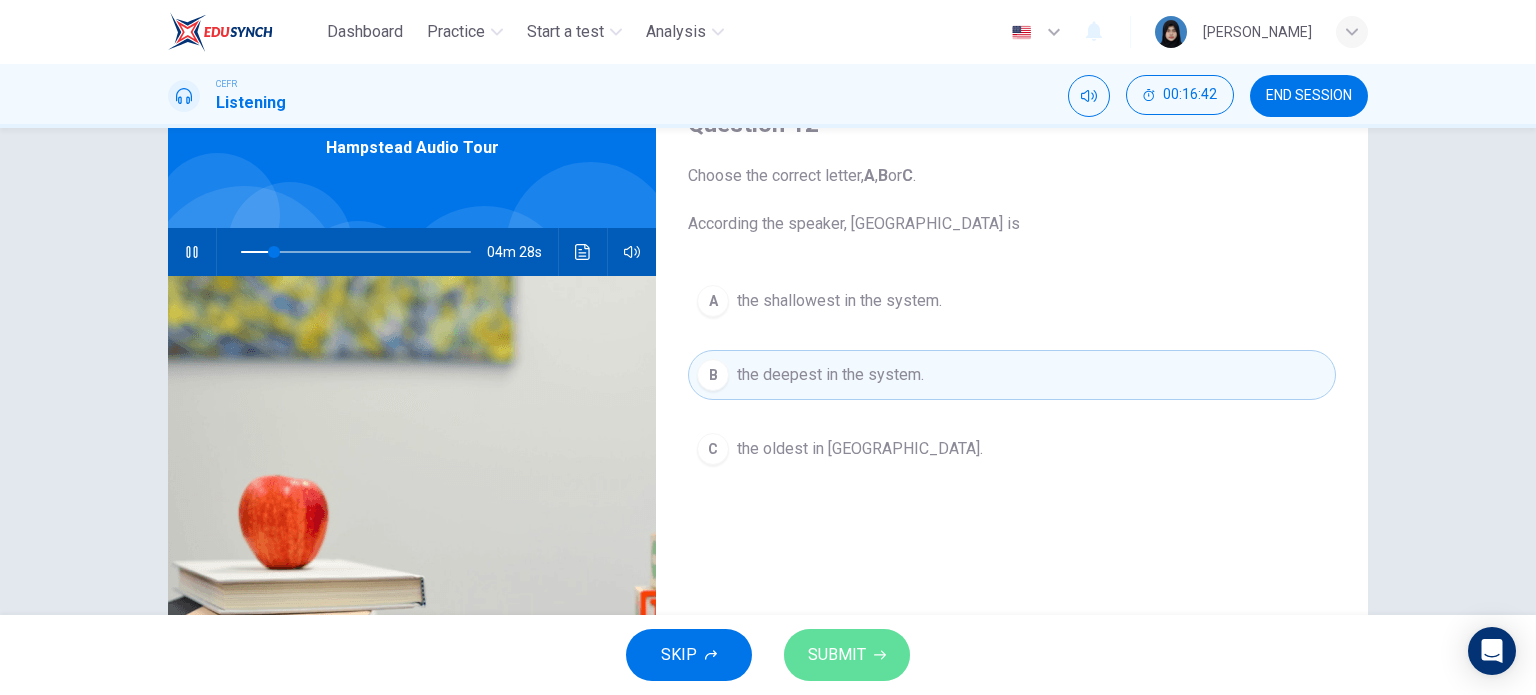 click on "SUBMIT" at bounding box center (837, 655) 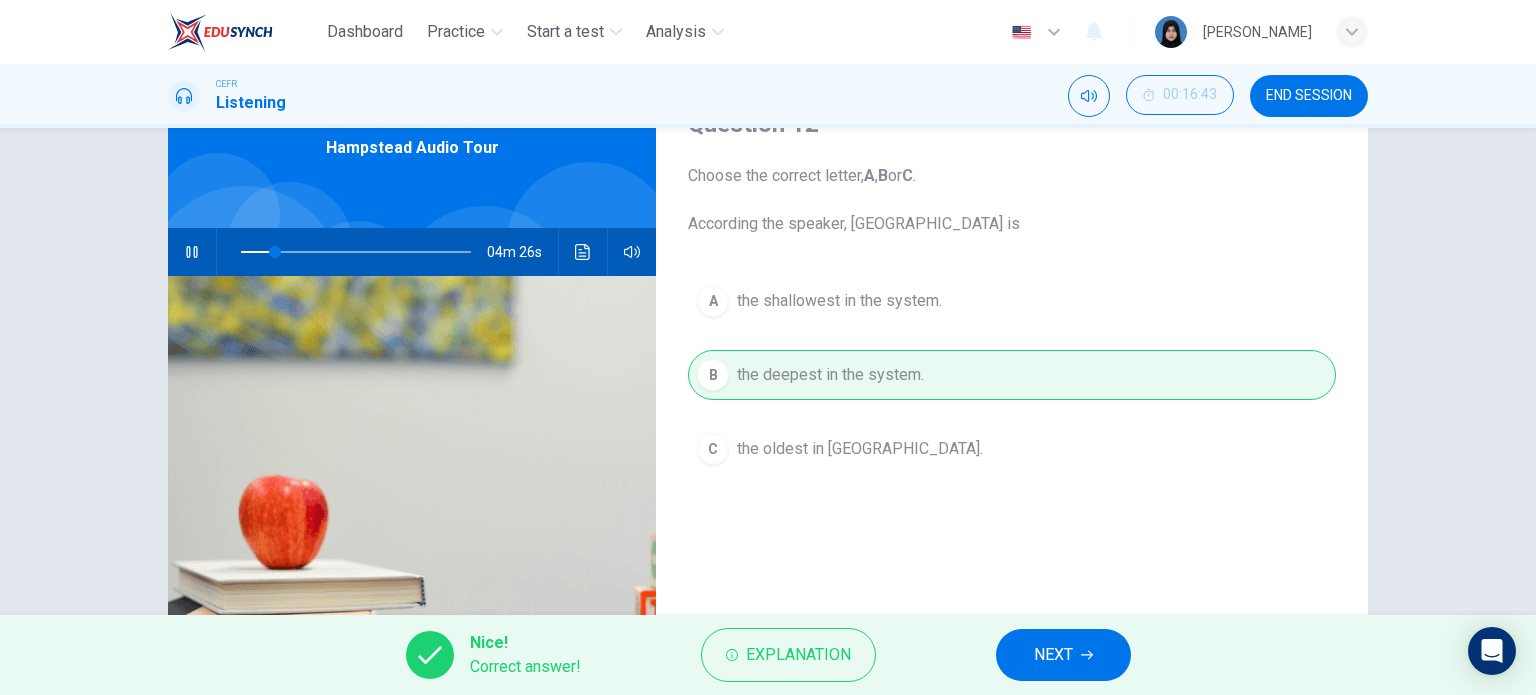 click on "Nice! Correct answer! Explanation NEXT" at bounding box center [768, 655] 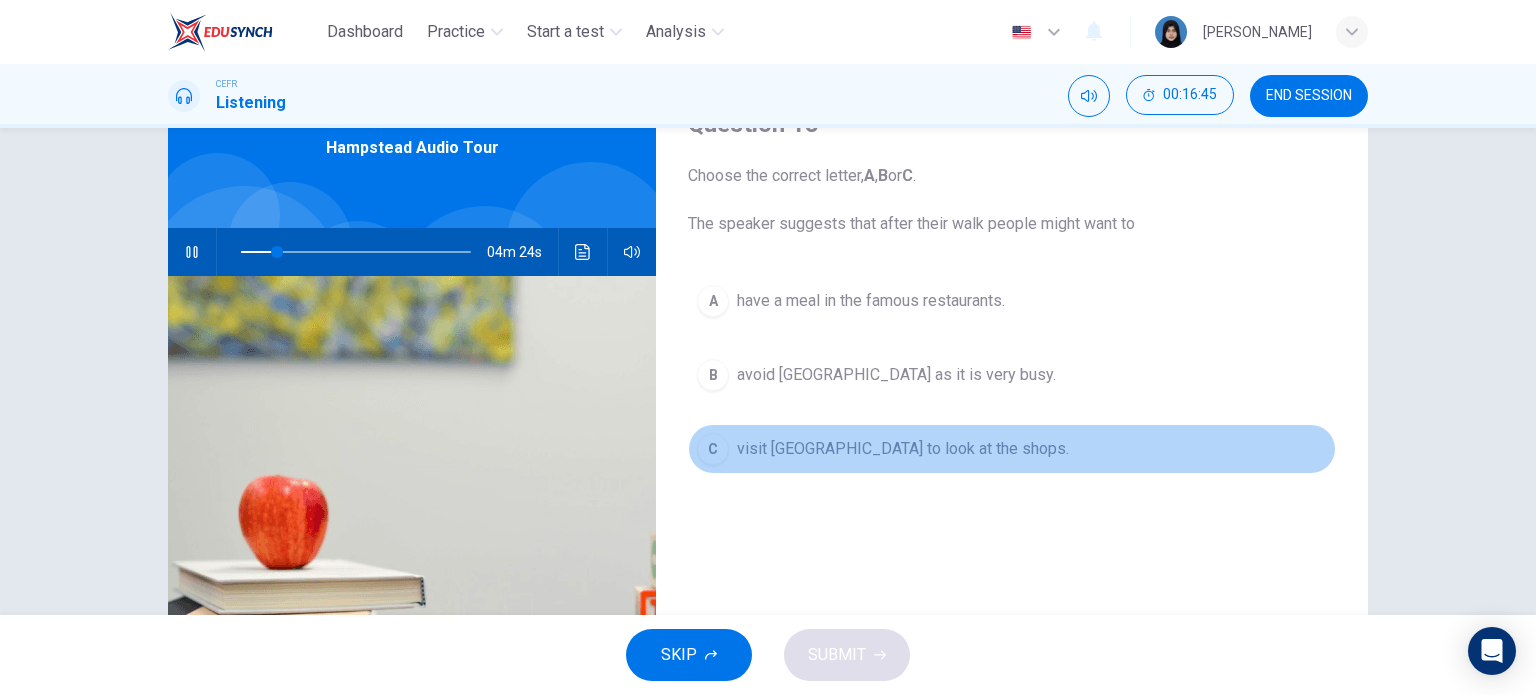 click on "visit Hampstead village to look at the shops." at bounding box center (903, 449) 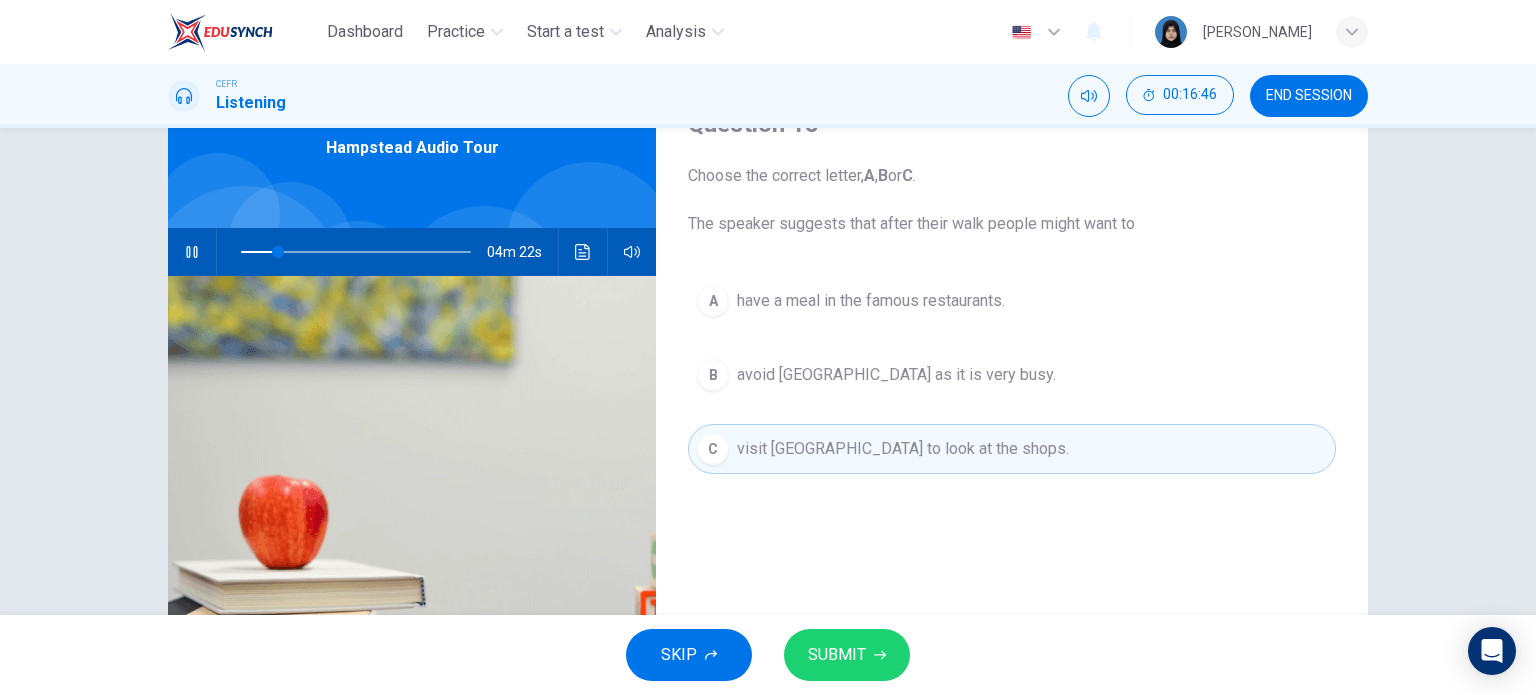 click on "SUBMIT" at bounding box center (837, 655) 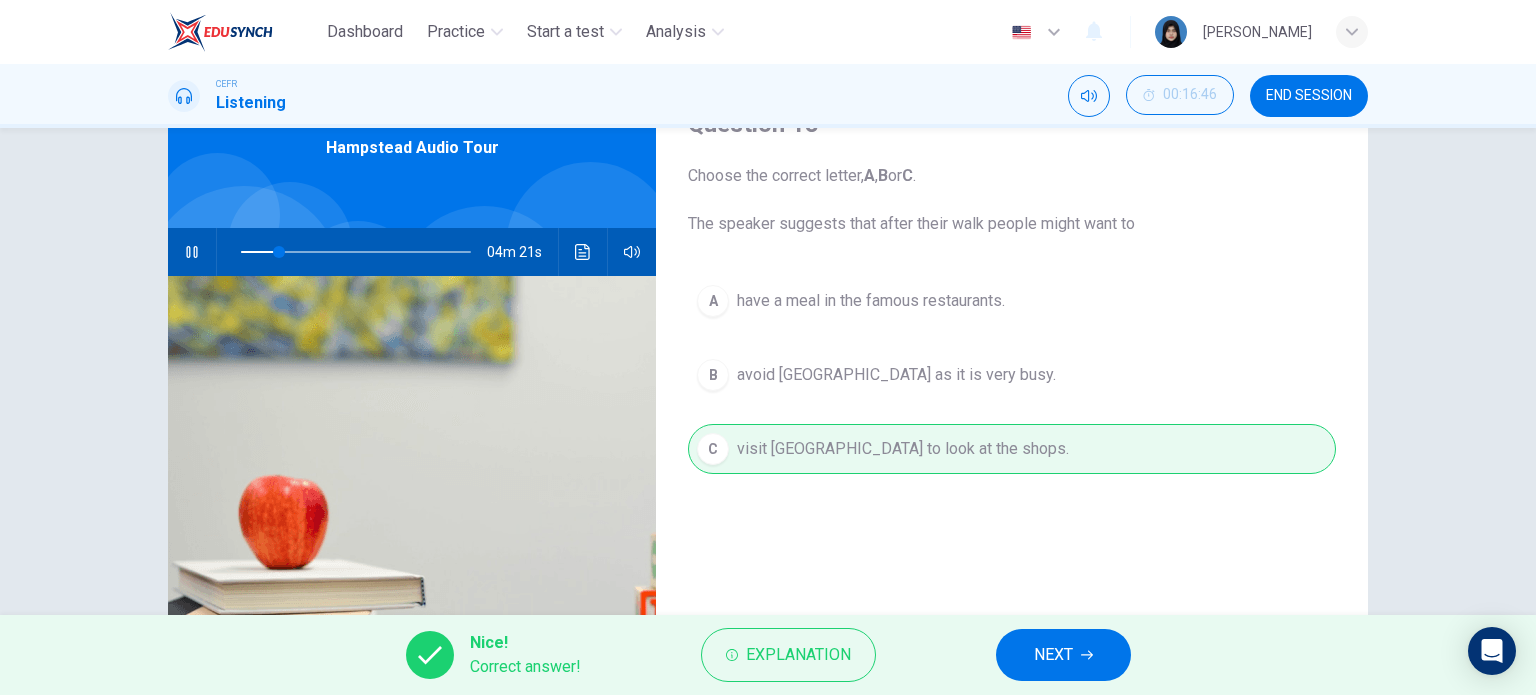 click on "NEXT" at bounding box center (1053, 655) 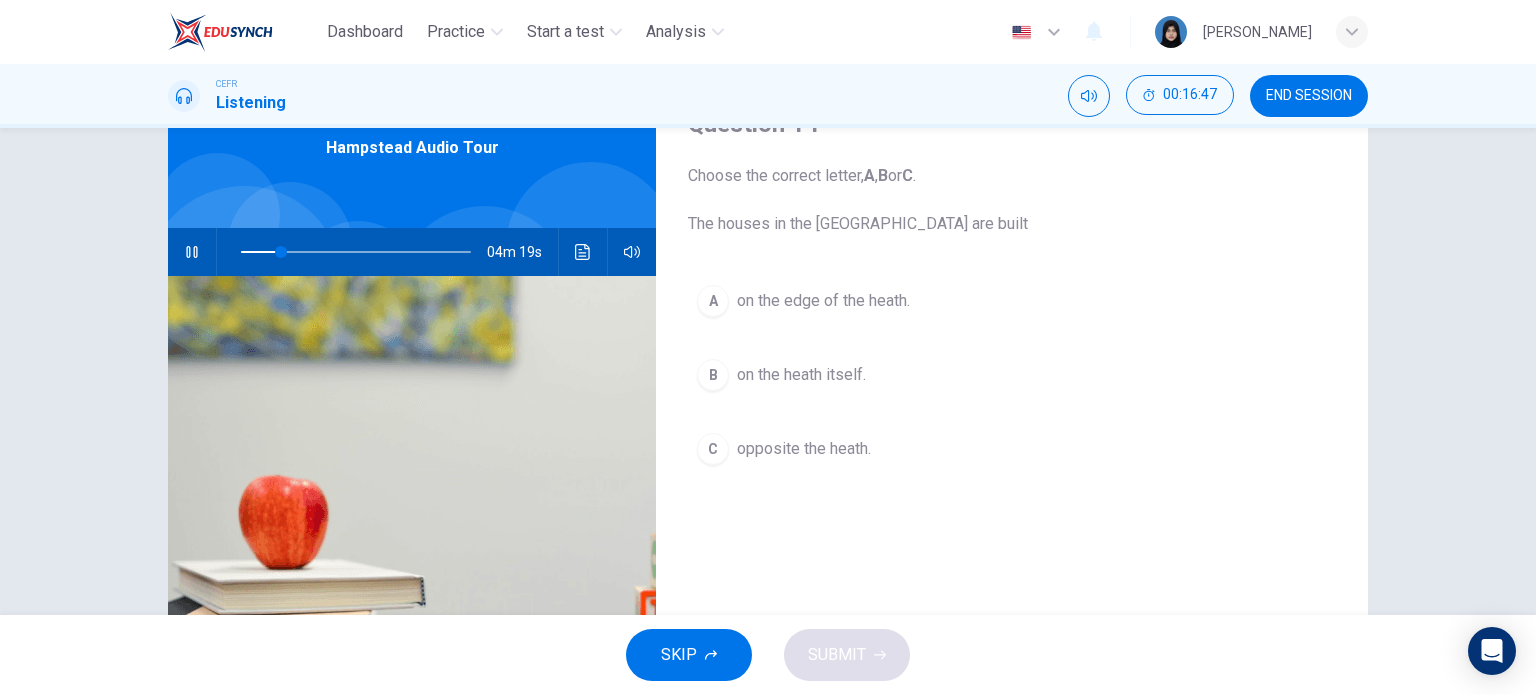 click on "on the heath itself." at bounding box center (801, 375) 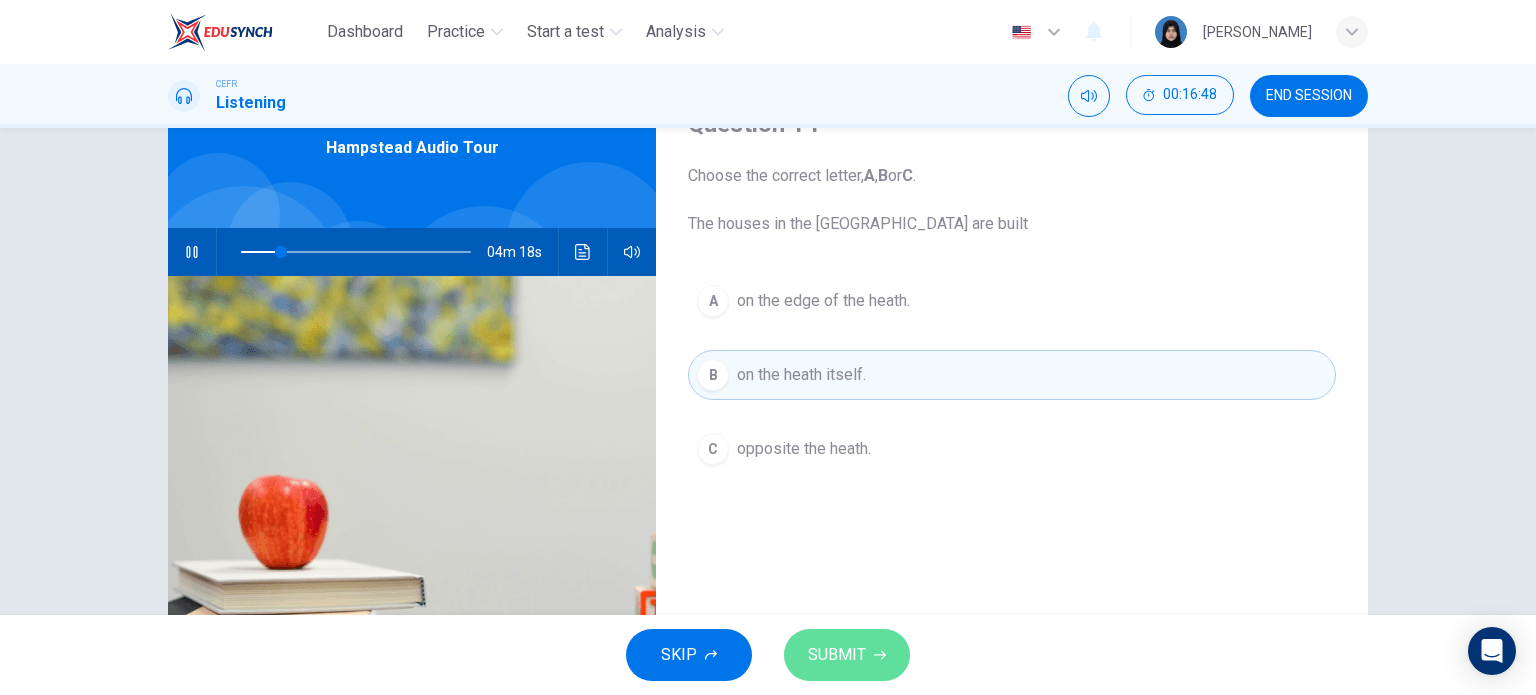 click on "SUBMIT" at bounding box center [837, 655] 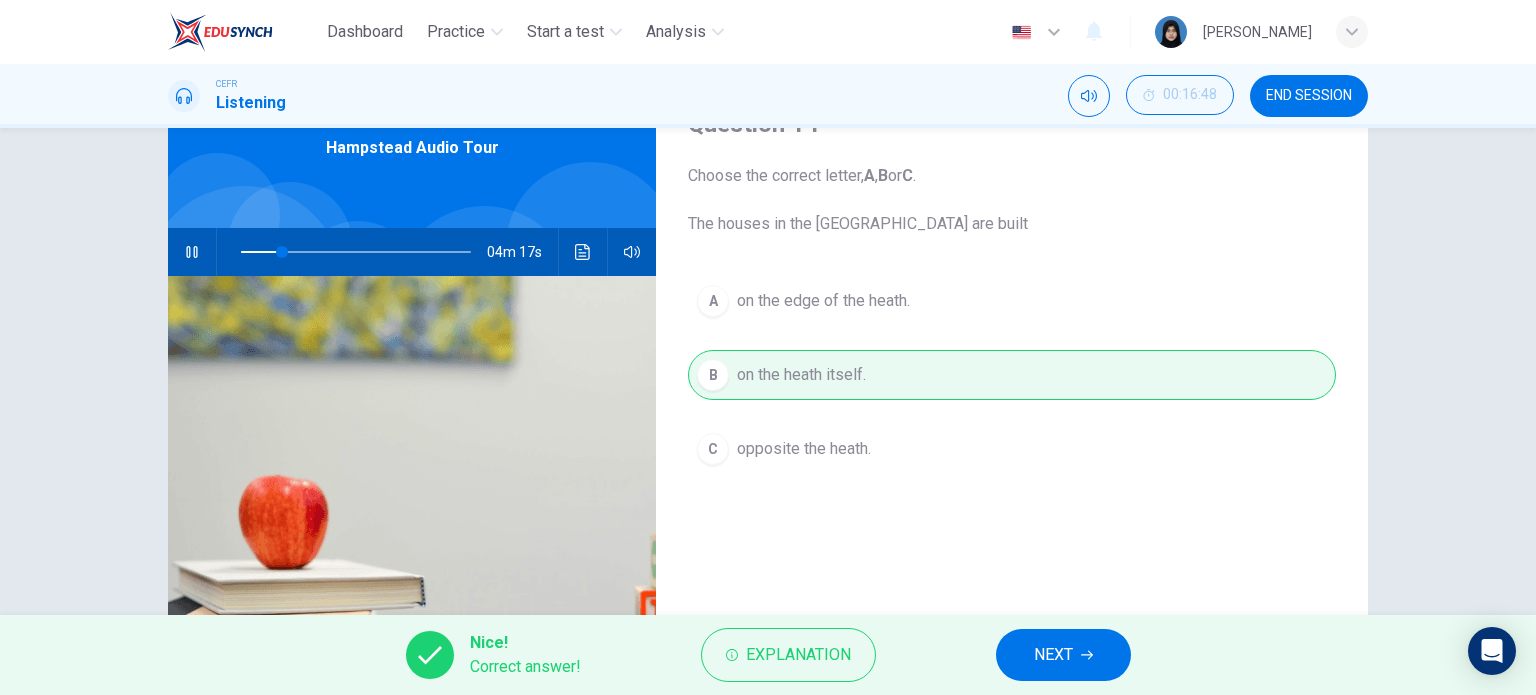 click on "Nice! Correct answer! Explanation NEXT" at bounding box center [768, 655] 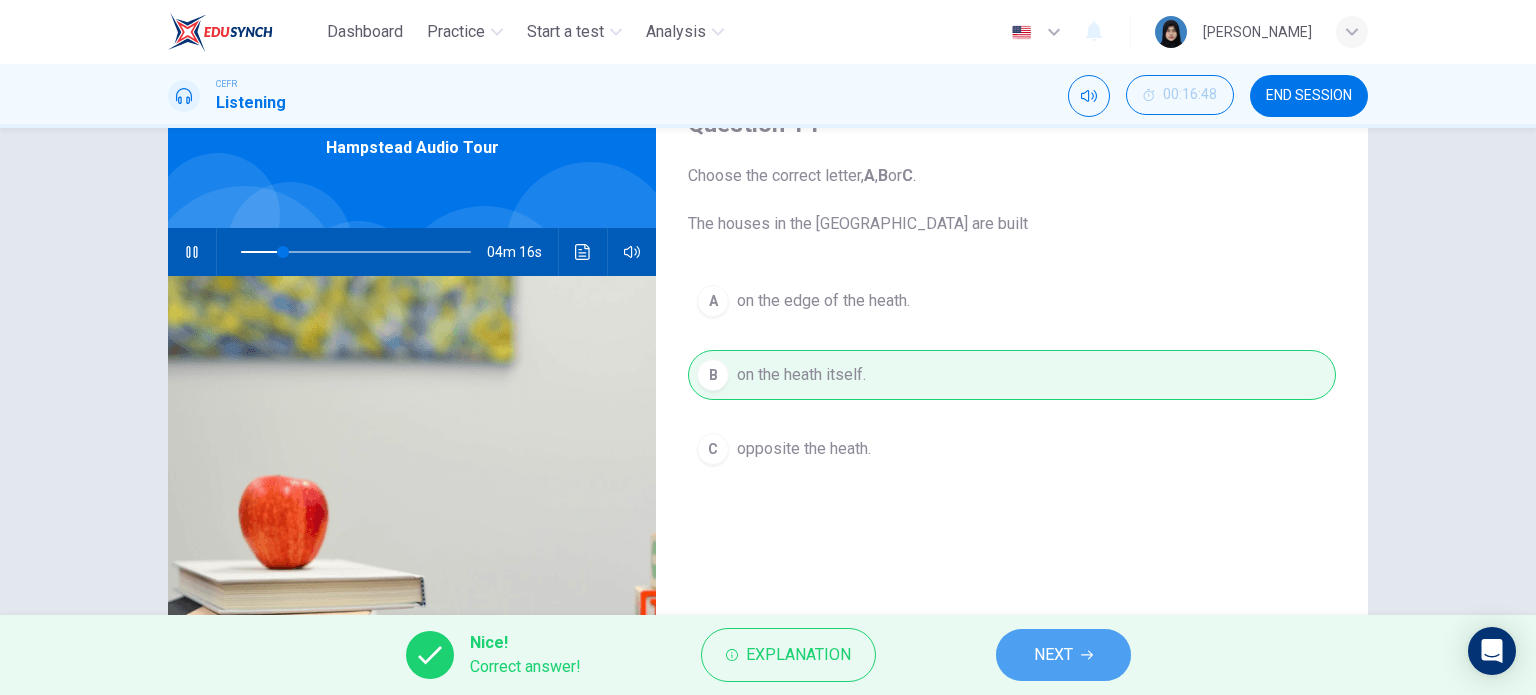 click on "NEXT" at bounding box center [1053, 655] 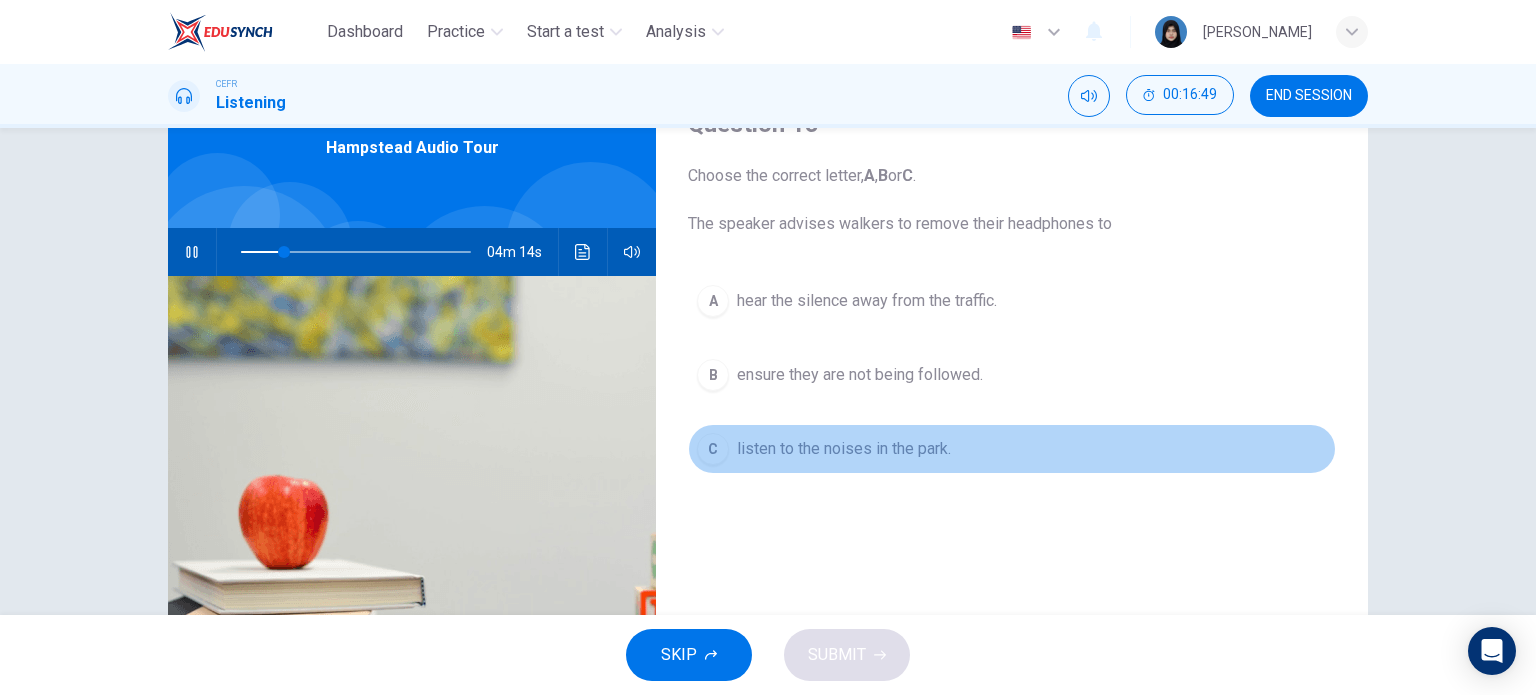 click on "listen to the noises in the park." at bounding box center [844, 449] 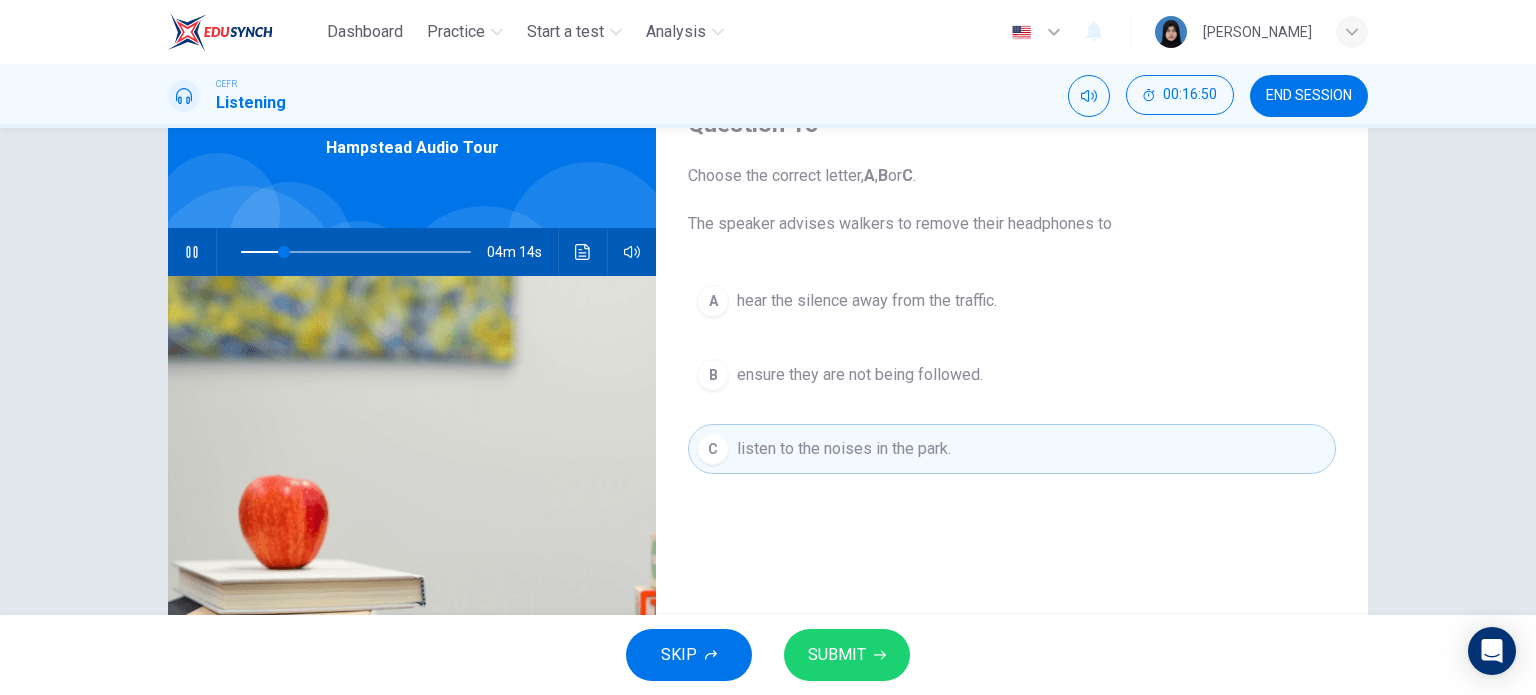 click on "SUBMIT" at bounding box center [837, 655] 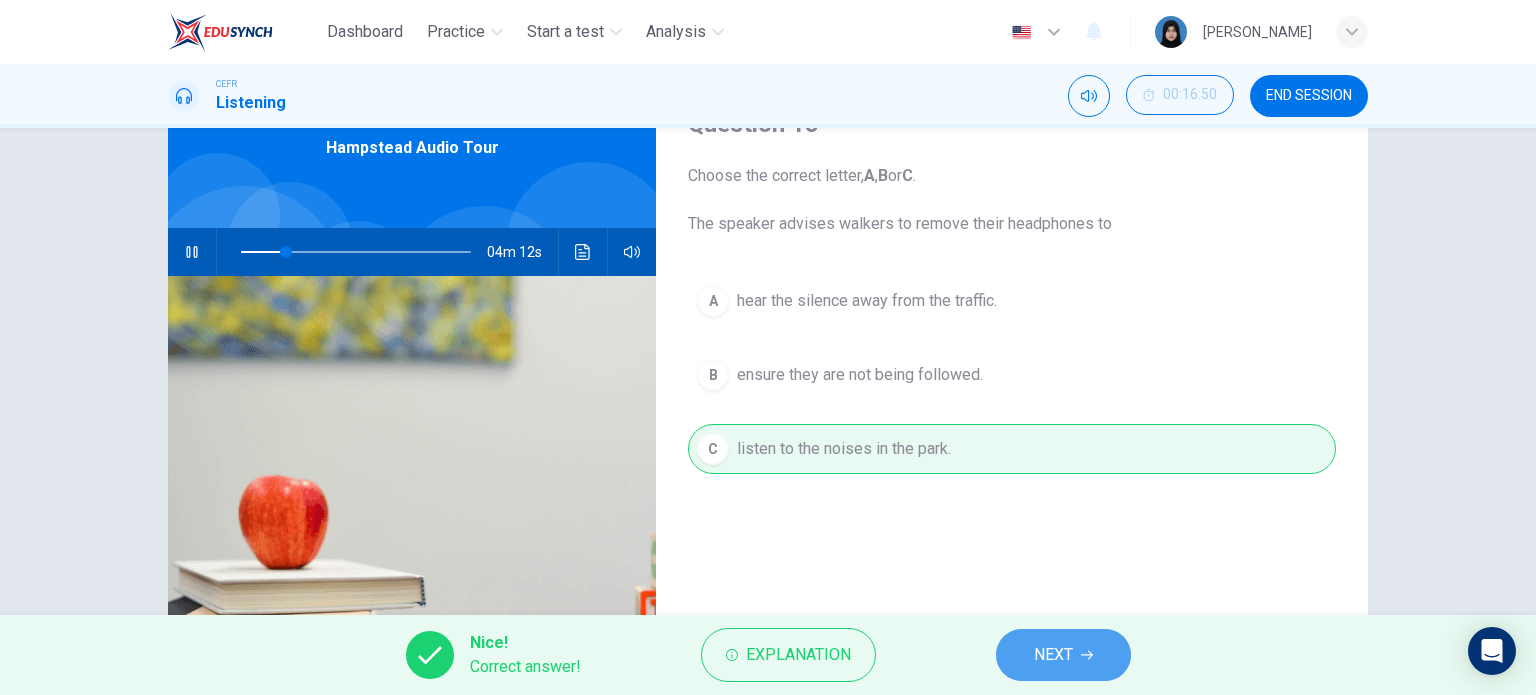 click on "NEXT" at bounding box center [1053, 655] 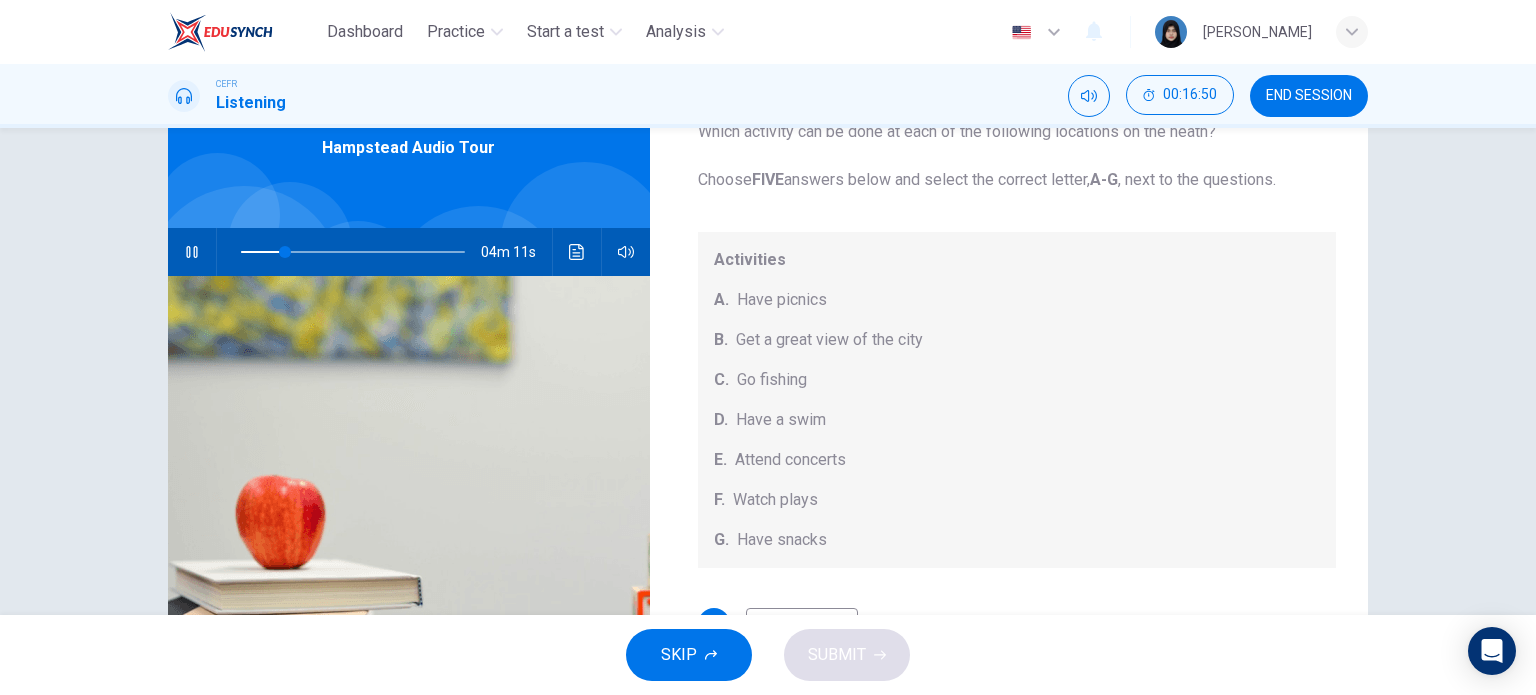 scroll, scrollTop: 184, scrollLeft: 0, axis: vertical 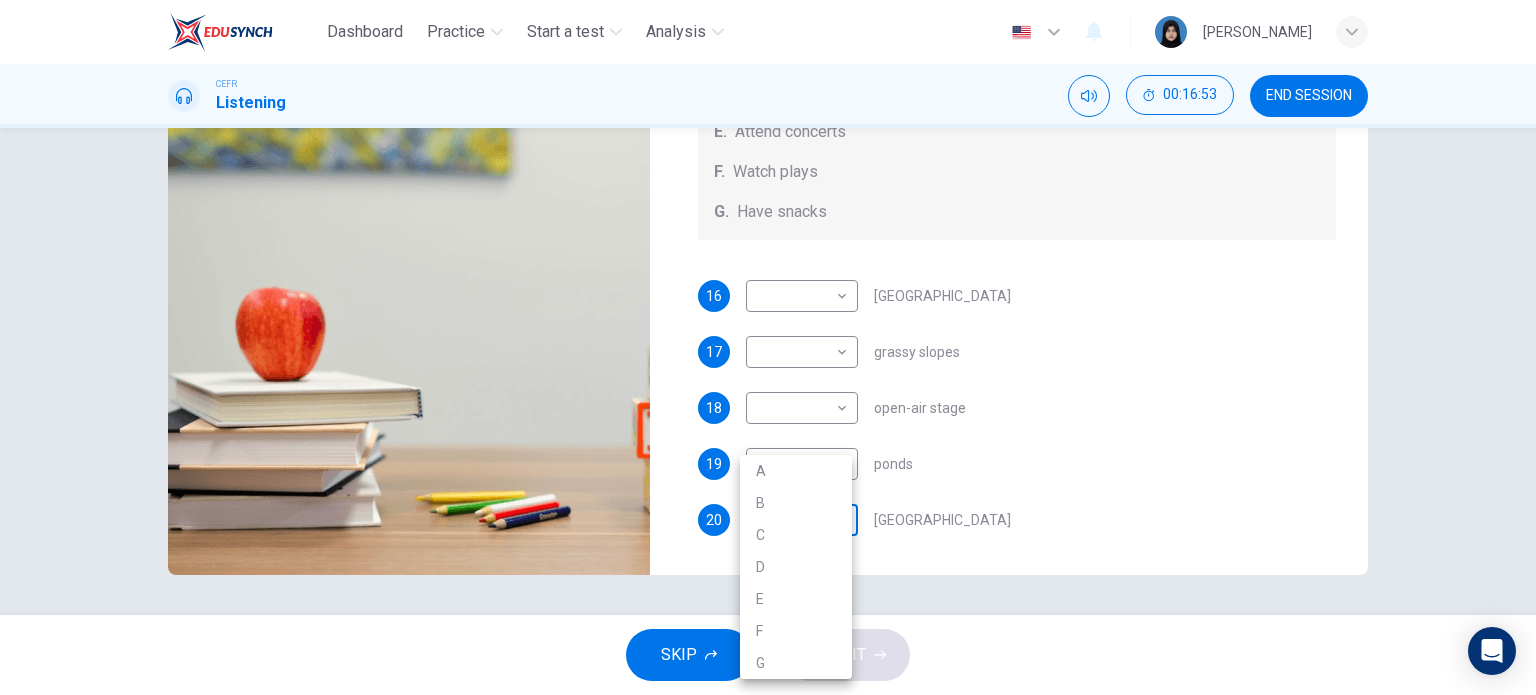 click on "Dashboard Practice Start a test Analysis English en ​ AUNI QISTINA BINTI AZRUL CEFR Listening 00:16:53 END SESSION Questions 16 - 20 Which activity can be done at each of the following locations on the heath? Choose  FIVE  answers below and select the correct letter,  A-G , next to the questions. Activities A. Have picnics B. Get a great view of the city C. Go fishing D. Have a swim E. Attend concerts F. Watch plays G. Have snacks 16 ​ ​ Kenwood House 17 ​ ​ grassy slopes 18 ​ ​ open-air stage 19 ​ ​ ponds 20 ​ ​ Parliament Hill Hampstead Audio Tour 04m 09s SKIP SUBMIT EduSynch - Online Language Proficiency Testing
Dashboard Practice Start a test Analysis Notifications © Copyright  2025 A B C D E F G" at bounding box center (768, 347) 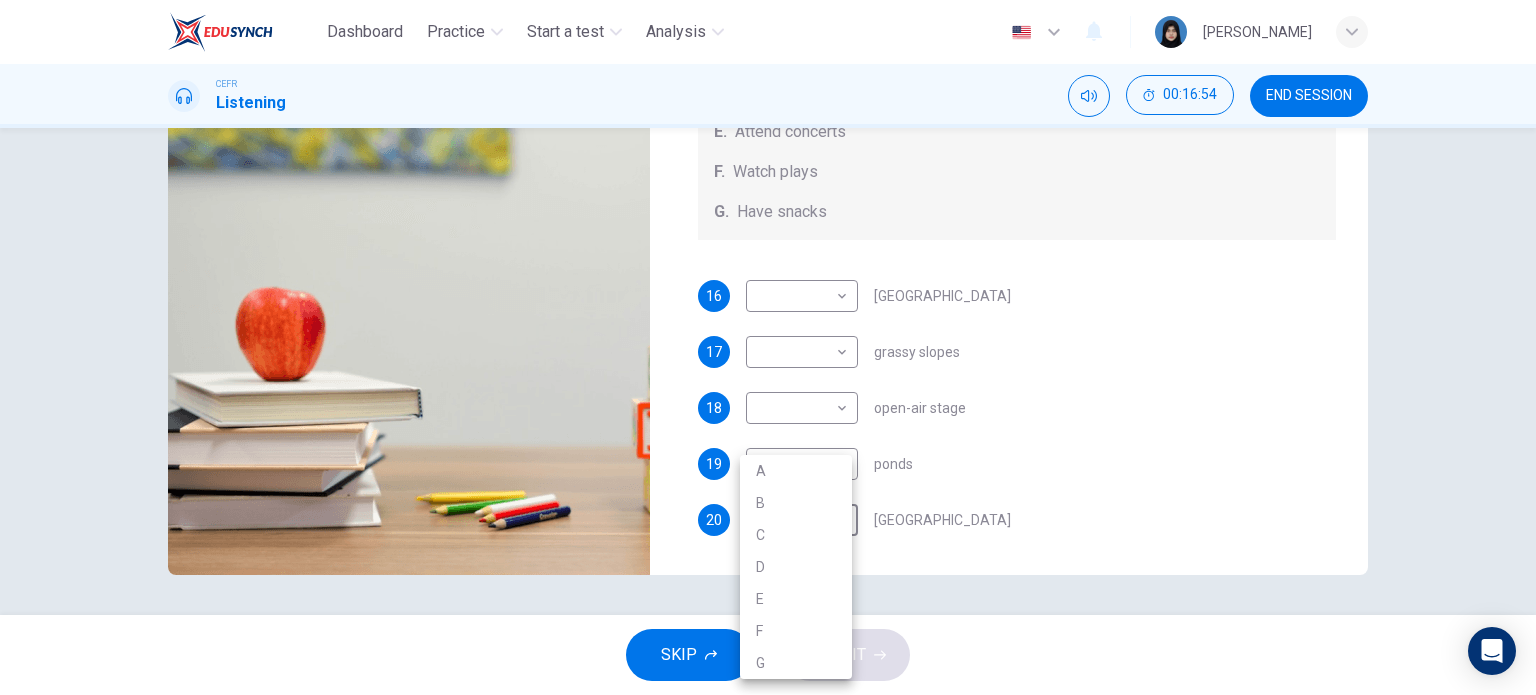 click at bounding box center (768, 347) 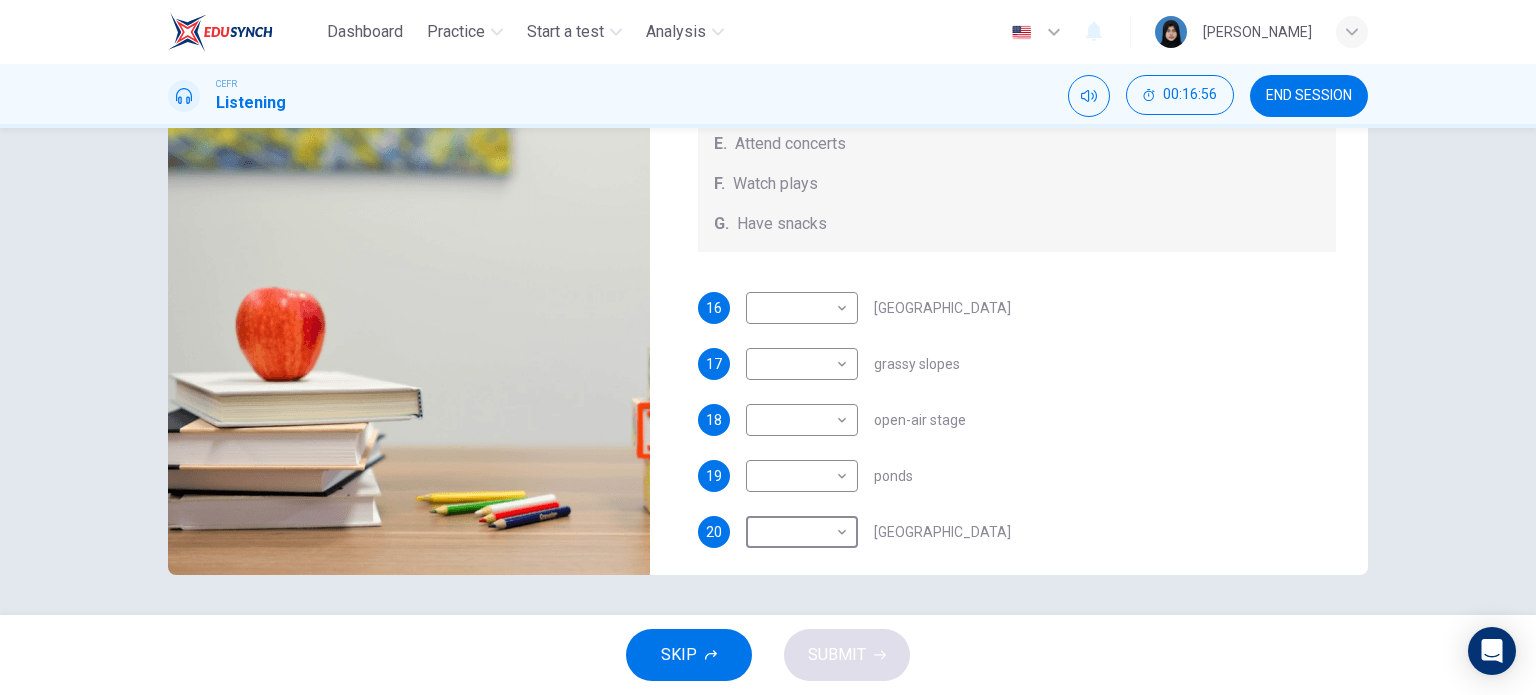 scroll, scrollTop: 184, scrollLeft: 0, axis: vertical 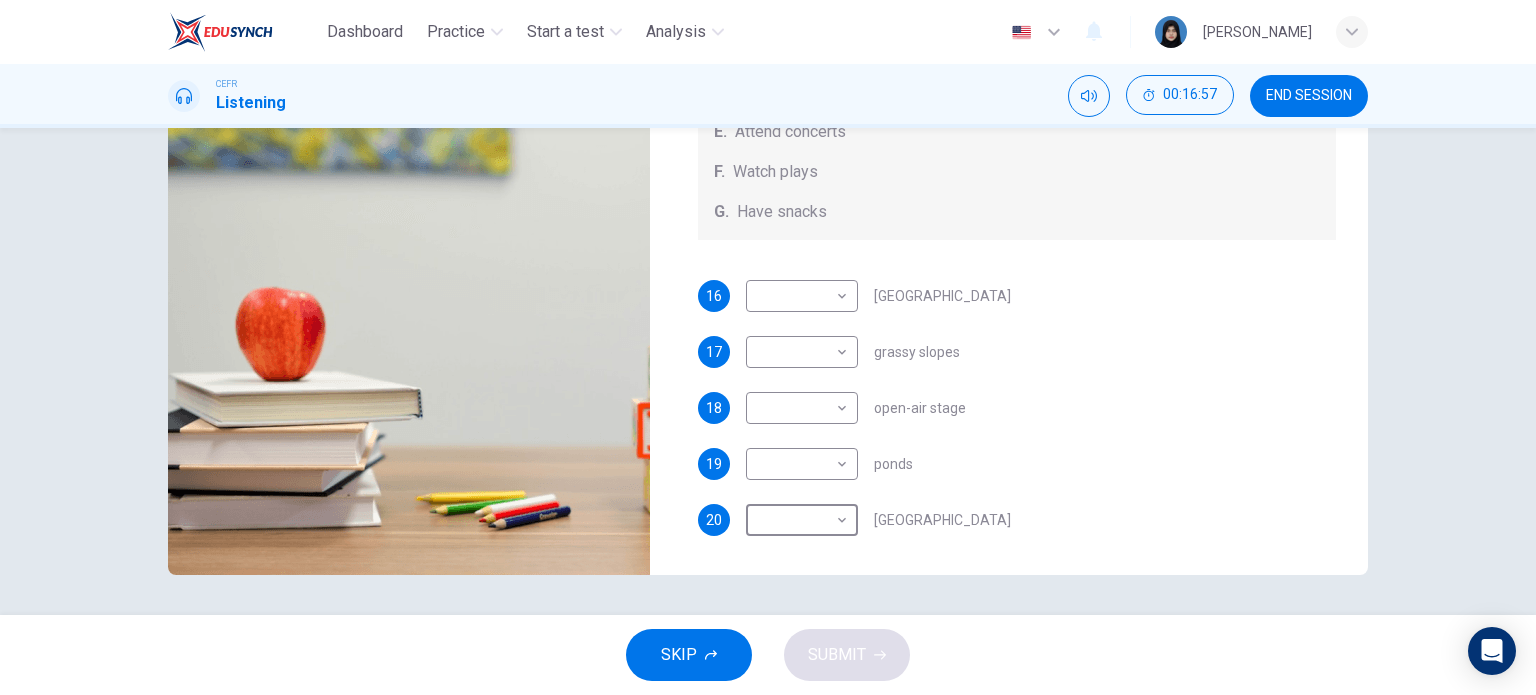 click on "​ ​ Parliament Hill" at bounding box center (878, 520) 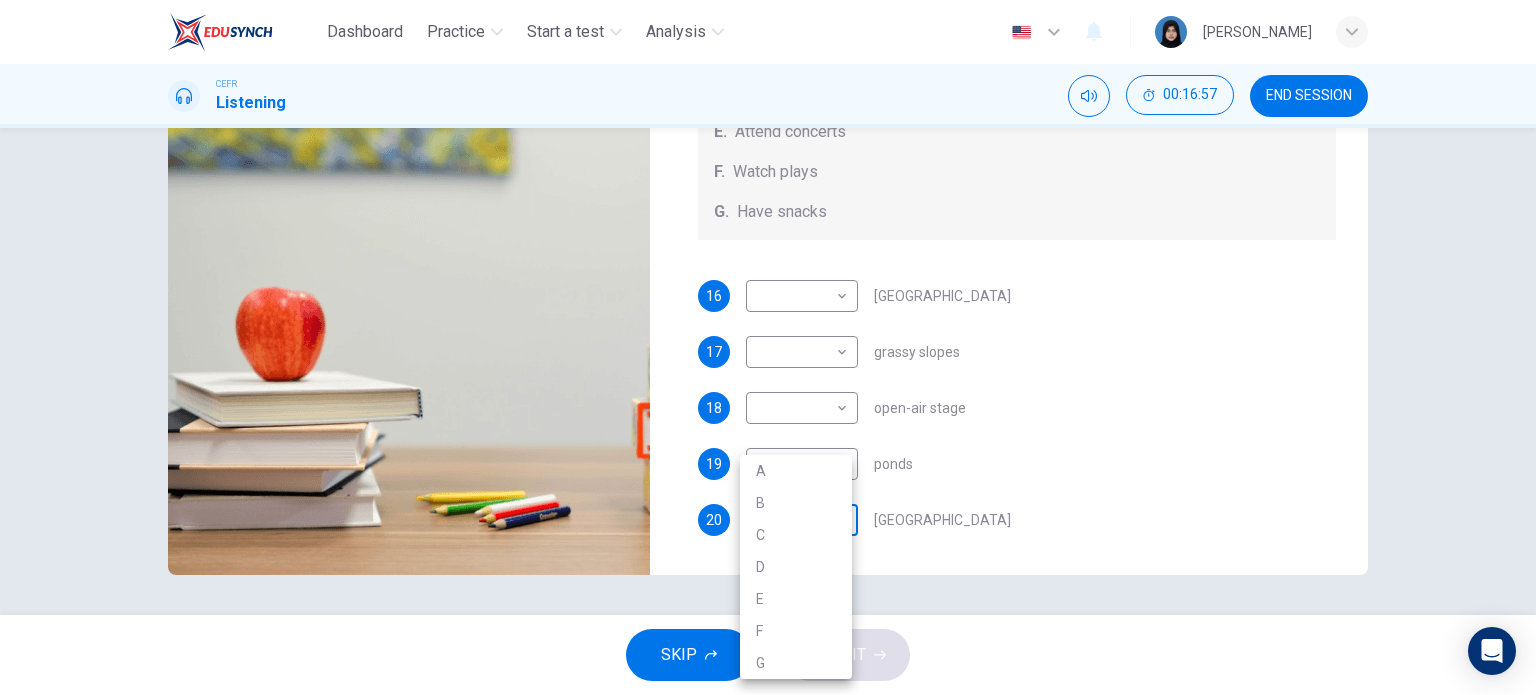 click on "Dashboard Practice Start a test Analysis English en ​ AUNI QISTINA BINTI AZRUL CEFR Listening 00:16:57 END SESSION Questions 16 - 20 Which activity can be done at each of the following locations on the heath? Choose  FIVE  answers below and select the correct letter,  A-G , next to the questions. Activities A. Have picnics B. Get a great view of the city C. Go fishing D. Have a swim E. Attend concerts F. Watch plays G. Have snacks 16 ​ ​ Kenwood House 17 ​ ​ grassy slopes 18 ​ ​ open-air stage 19 ​ ​ ponds 20 ​ ​ Parliament Hill Hampstead Audio Tour 04m 04s SKIP SUBMIT EduSynch - Online Language Proficiency Testing
Dashboard Practice Start a test Analysis Notifications © Copyright  2025 A B C D E F G" at bounding box center (768, 347) 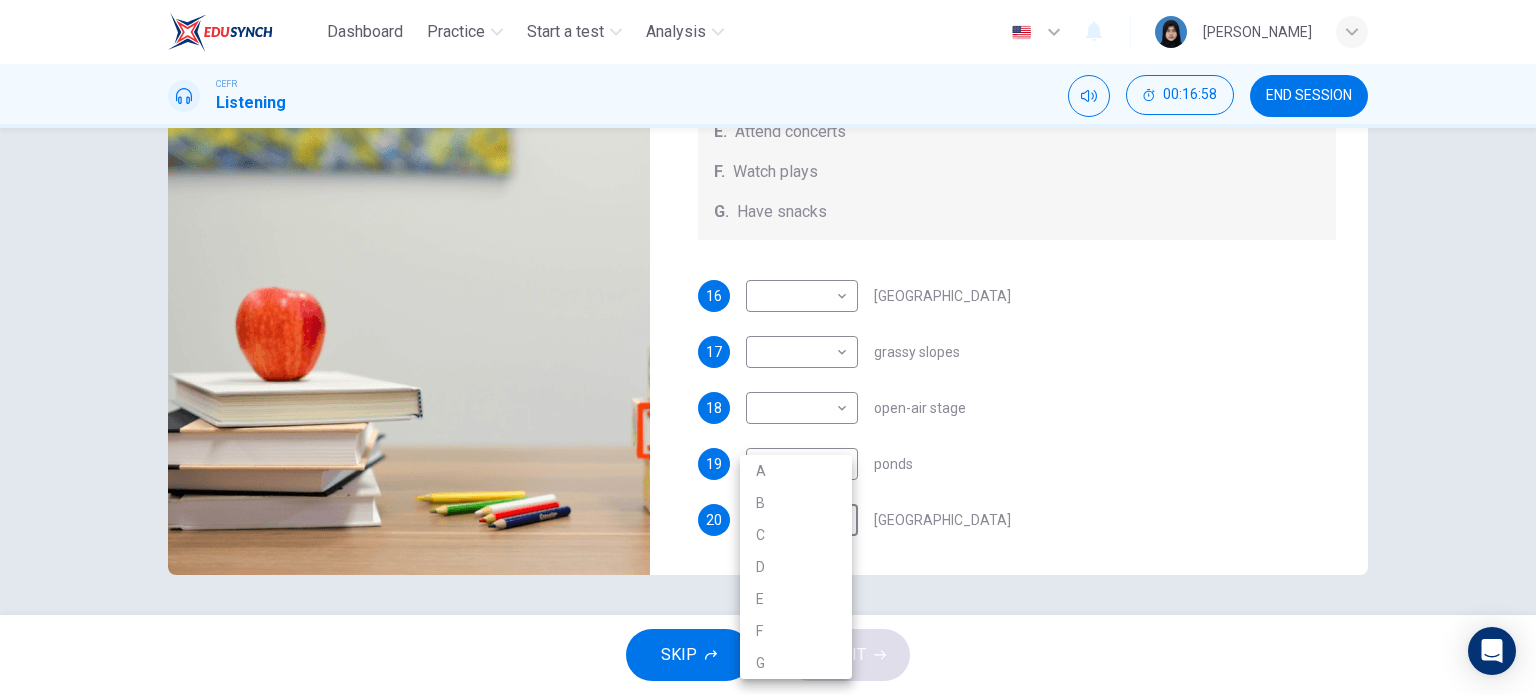 click on "B" at bounding box center [796, 503] 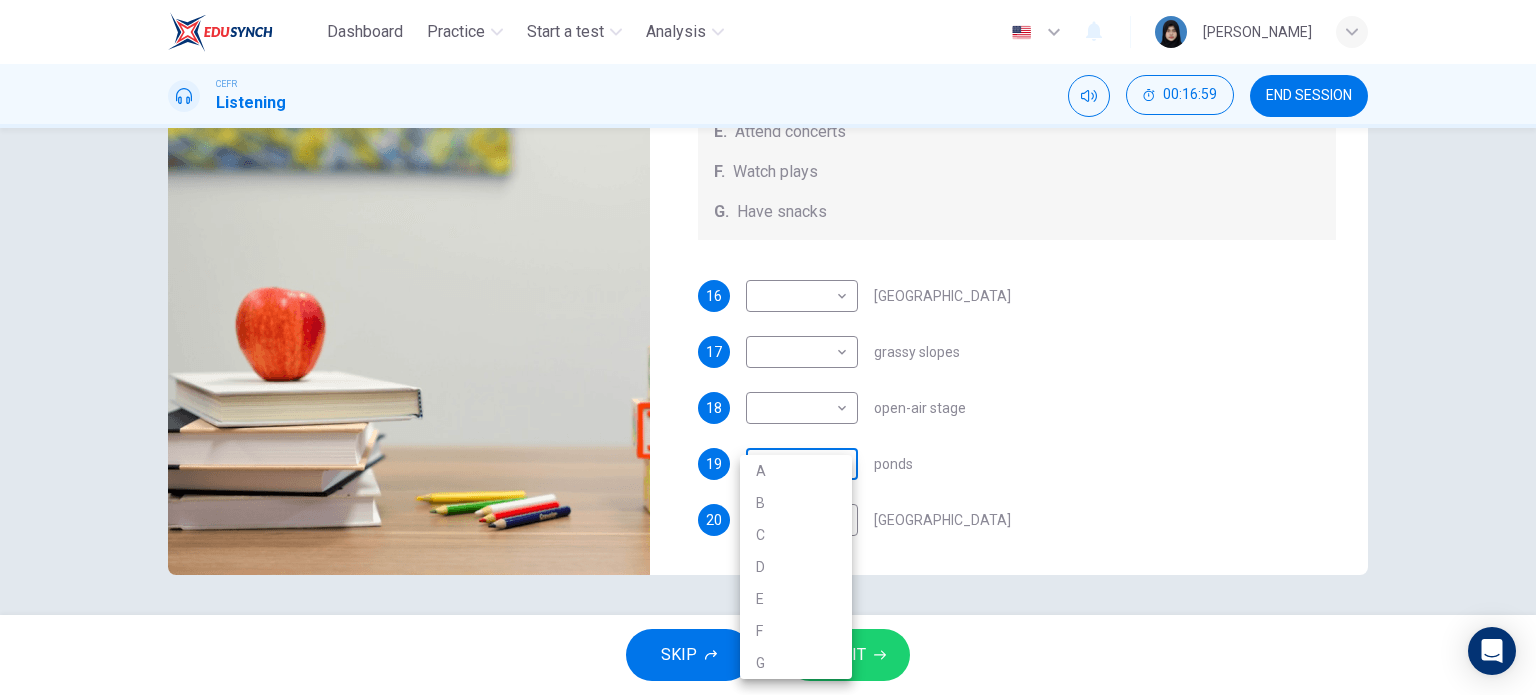 click on "Dashboard Practice Start a test Analysis English en ​ AUNI QISTINA BINTI AZRUL CEFR Listening 00:16:59 END SESSION Questions 16 - 20 Which activity can be done at each of the following locations on the heath? Choose  FIVE  answers below and select the correct letter,  A-G , next to the questions. Activities A. Have picnics B. Get a great view of the city C. Go fishing D. Have a swim E. Attend concerts F. Watch plays G. Have snacks 16 ​ ​ Kenwood House 17 ​ ​ grassy slopes 18 ​ ​ open-air stage 19 ​ ​ ponds 20 B B ​ Parliament Hill Hampstead Audio Tour 04m 03s SKIP SUBMIT EduSynch - Online Language Proficiency Testing
Dashboard Practice Start a test Analysis Notifications © Copyright  2025 A B C D E F G" at bounding box center (768, 347) 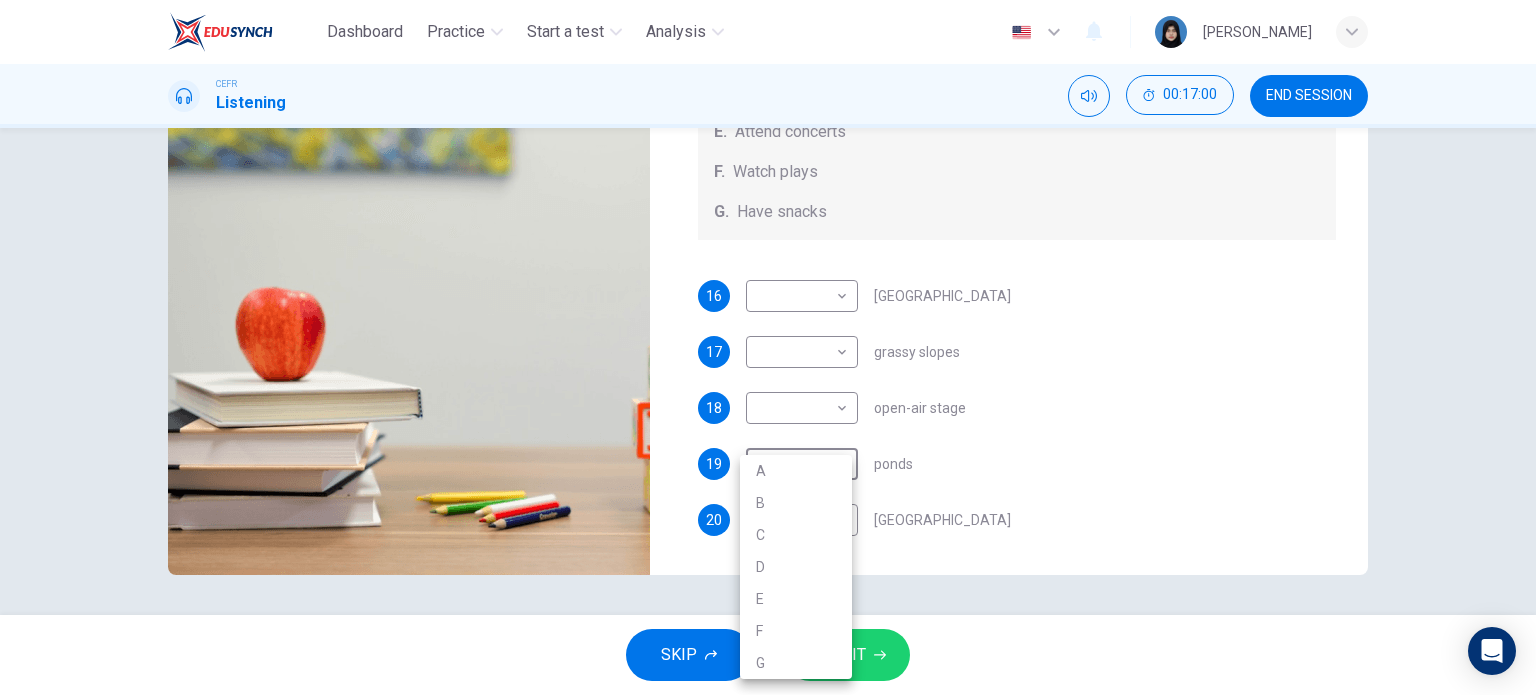 click at bounding box center (768, 347) 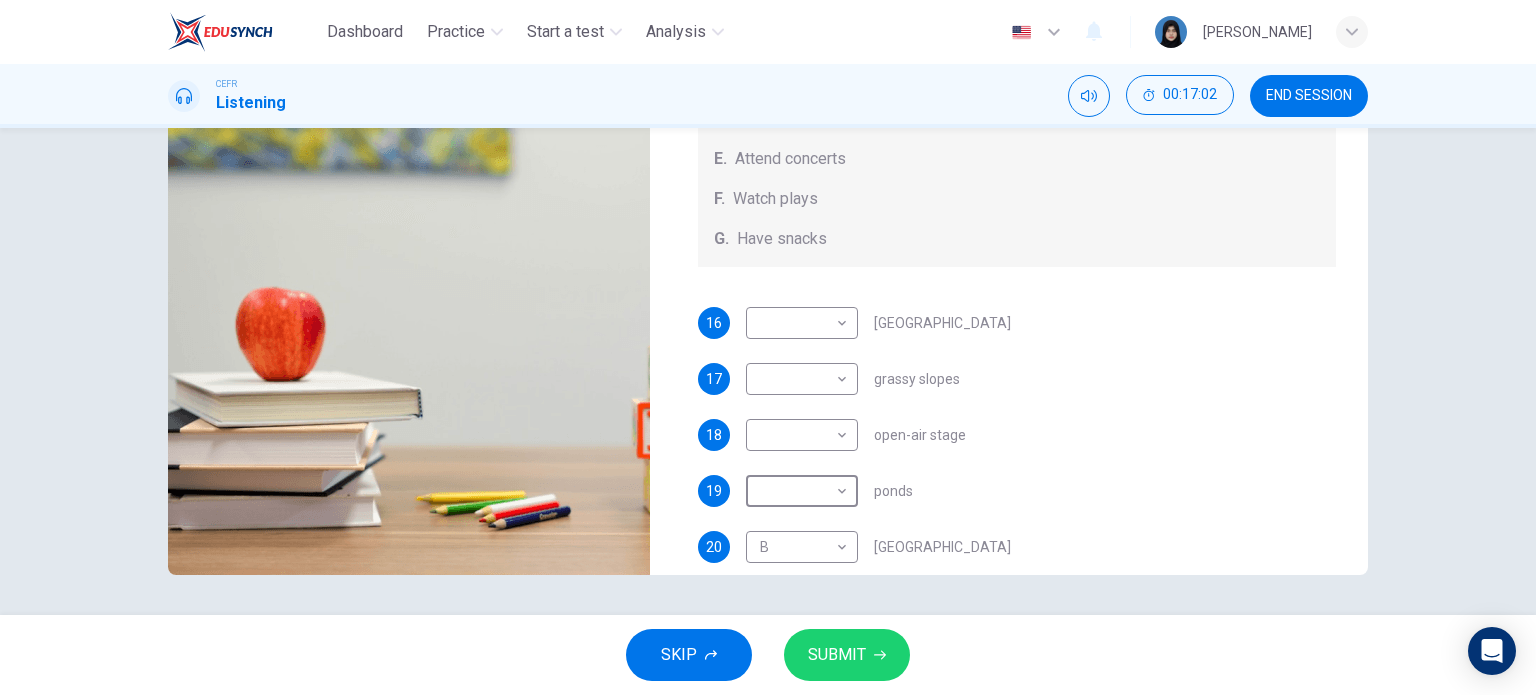 scroll, scrollTop: 184, scrollLeft: 0, axis: vertical 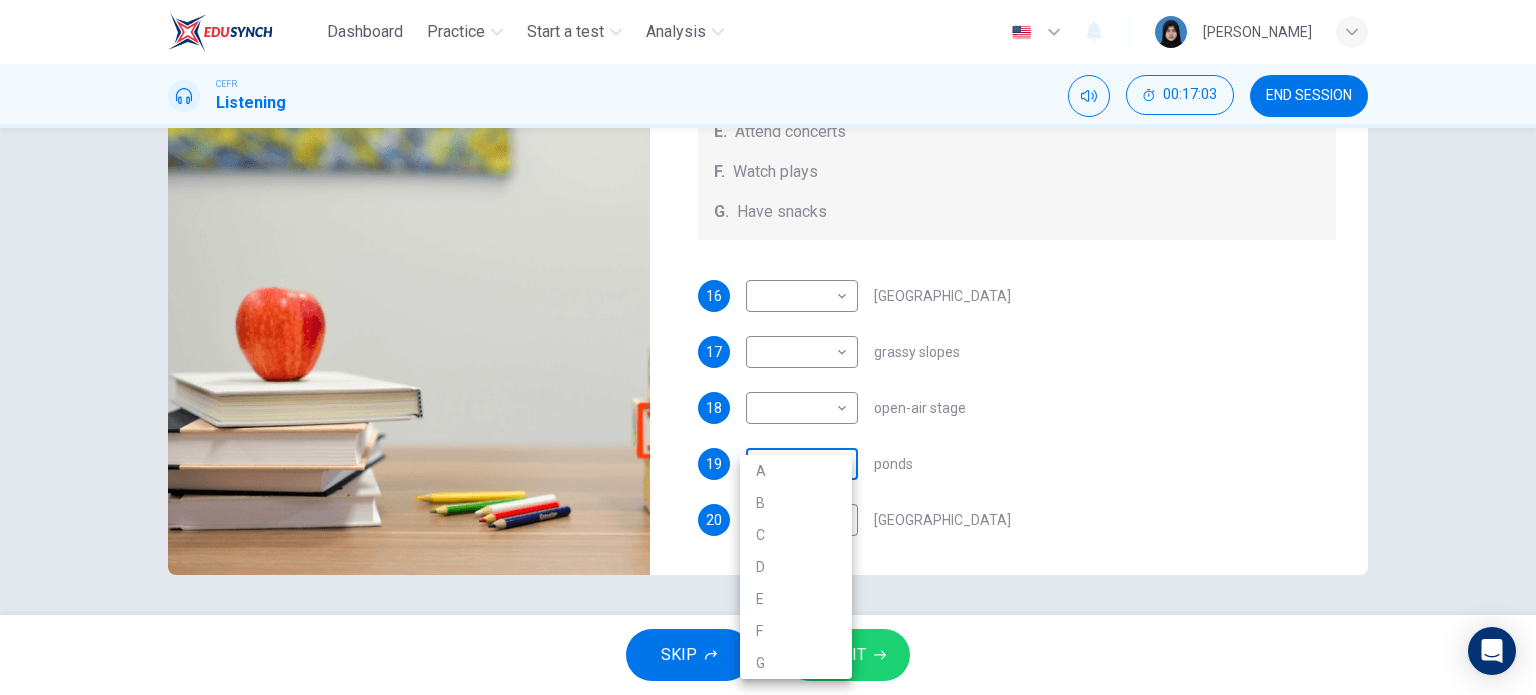 click on "Dashboard Practice Start a test Analysis English en ​ AUNI QISTINA BINTI AZRUL CEFR Listening 00:17:03 END SESSION Questions 16 - 20 Which activity can be done at each of the following locations on the heath? Choose  FIVE  answers below and select the correct letter,  A-G , next to the questions. Activities A. Have picnics B. Get a great view of the city C. Go fishing D. Have a swim E. Attend concerts F. Watch plays G. Have snacks 16 ​ ​ Kenwood House 17 ​ ​ grassy slopes 18 ​ ​ open-air stage 19 ​ ​ ponds 20 B B ​ Parliament Hill Hampstead Audio Tour 03m 59s SKIP SUBMIT EduSynch - Online Language Proficiency Testing
Dashboard Practice Start a test Analysis Notifications © Copyright  2025 A B C D E F G" at bounding box center [768, 347] 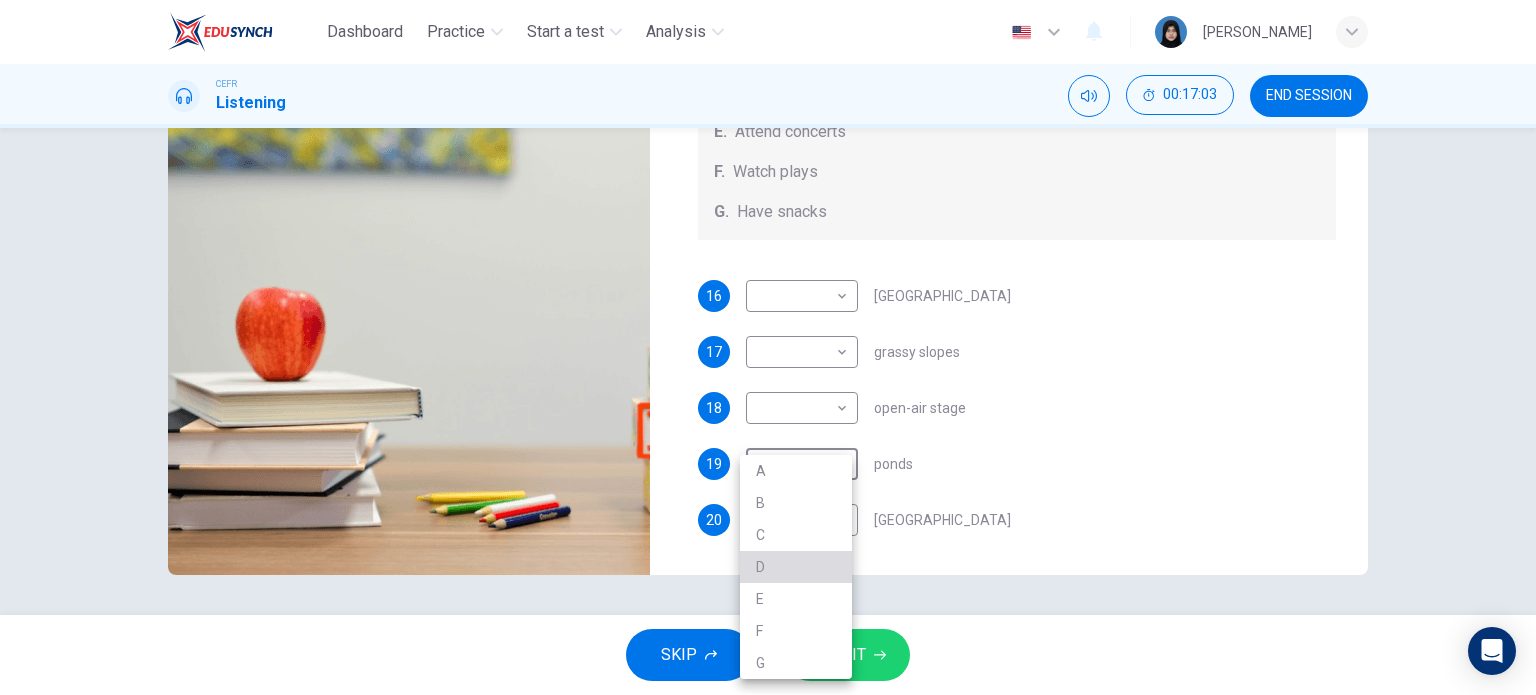 click on "D" at bounding box center [796, 567] 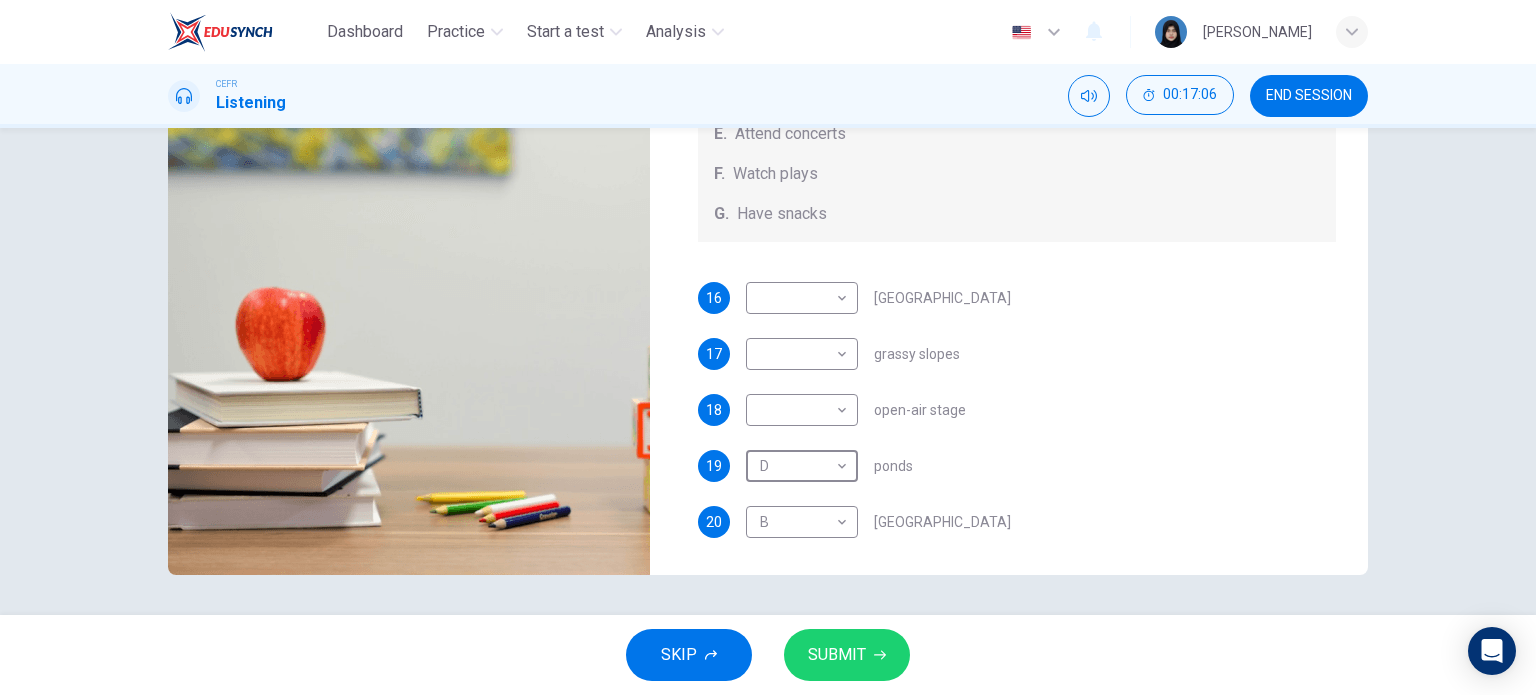 scroll, scrollTop: 184, scrollLeft: 0, axis: vertical 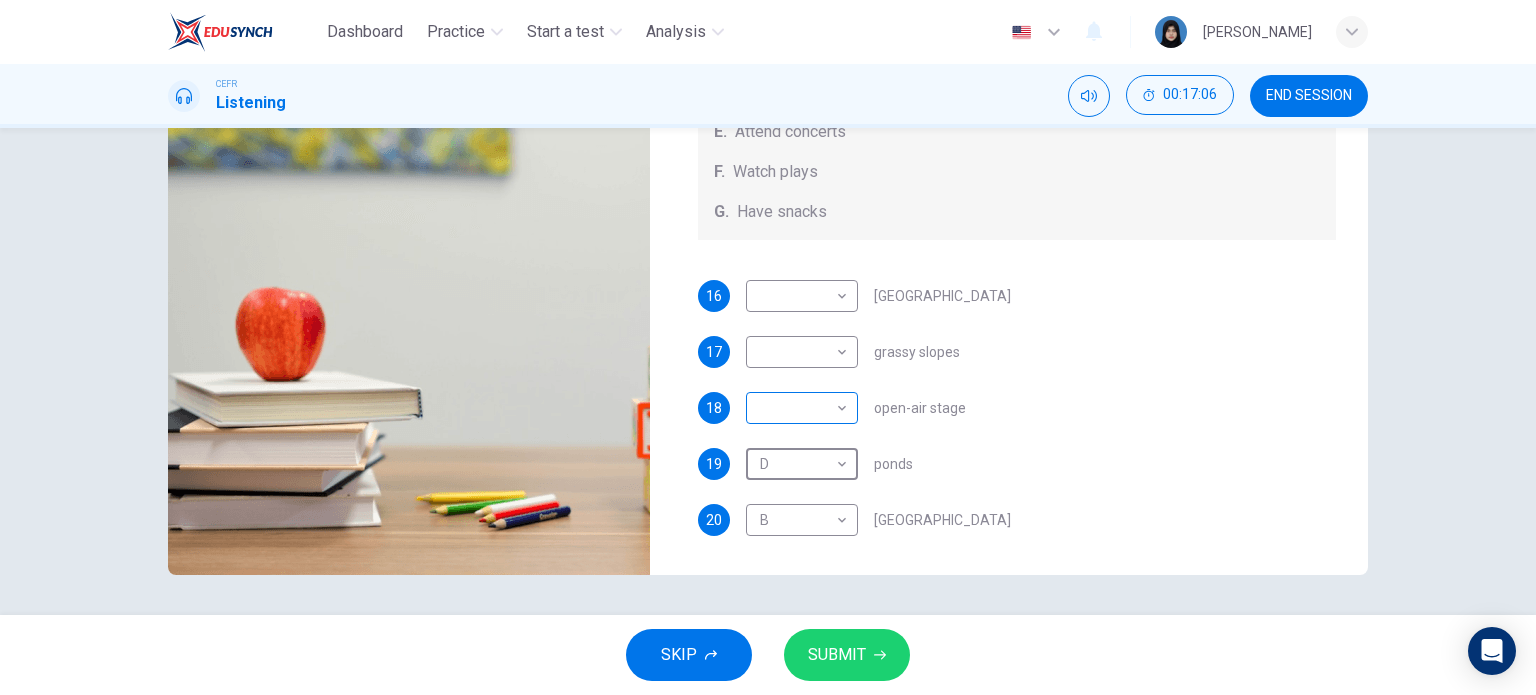 click on "Dashboard Practice Start a test Analysis English en ​ AUNI QISTINA BINTI AZRUL CEFR Listening 00:17:06 END SESSION Questions 16 - 20 Which activity can be done at each of the following locations on the heath? Choose  FIVE  answers below and select the correct letter,  A-G , next to the questions. Activities A. Have picnics B. Get a great view of the city C. Go fishing D. Have a swim E. Attend concerts F. Watch plays G. Have snacks 16 ​ ​ Kenwood House 17 ​ ​ grassy slopes 18 ​ ​ open-air stage 19 D D ​ ponds 20 B B ​ Parliament Hill Hampstead Audio Tour 03m 55s SKIP SUBMIT EduSynch - Online Language Proficiency Testing
Dashboard Practice Start a test Analysis Notifications © Copyright  2025" at bounding box center [768, 347] 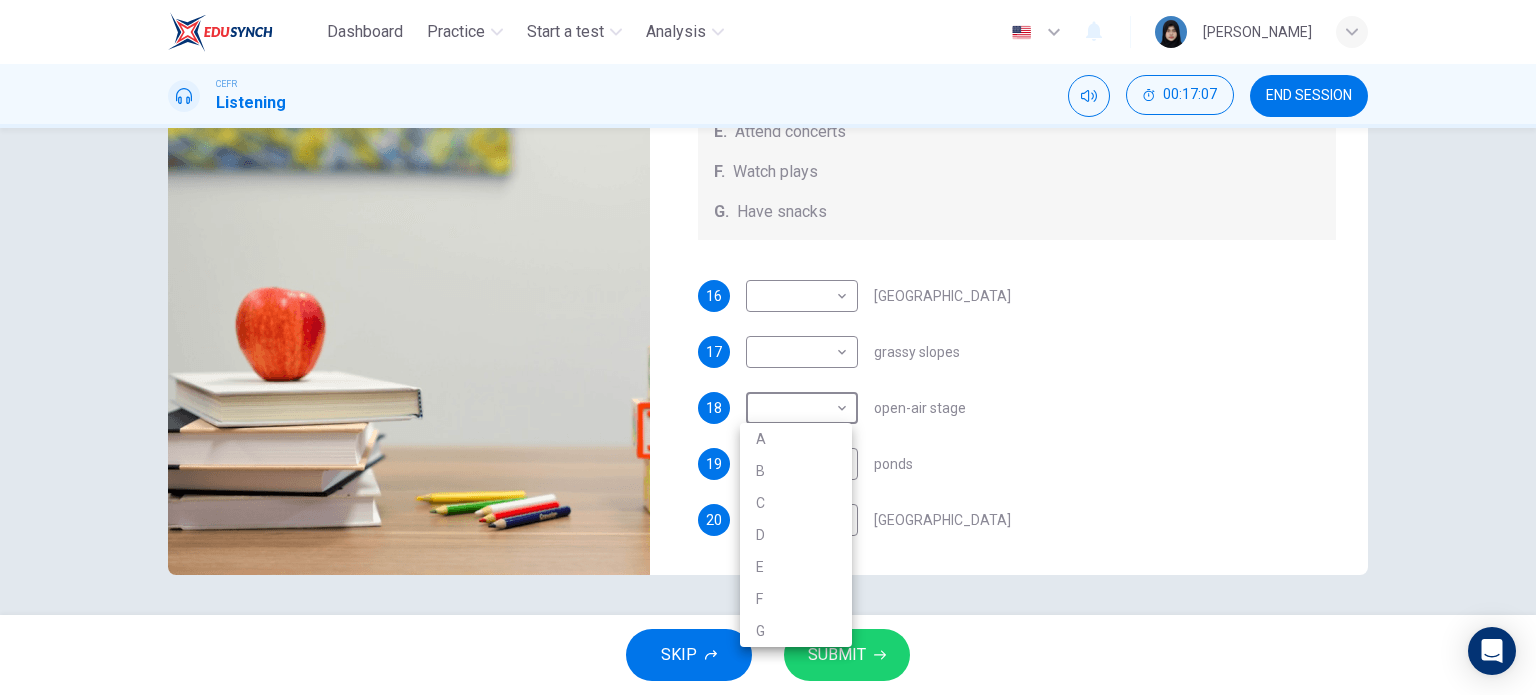 click on "E" at bounding box center [796, 567] 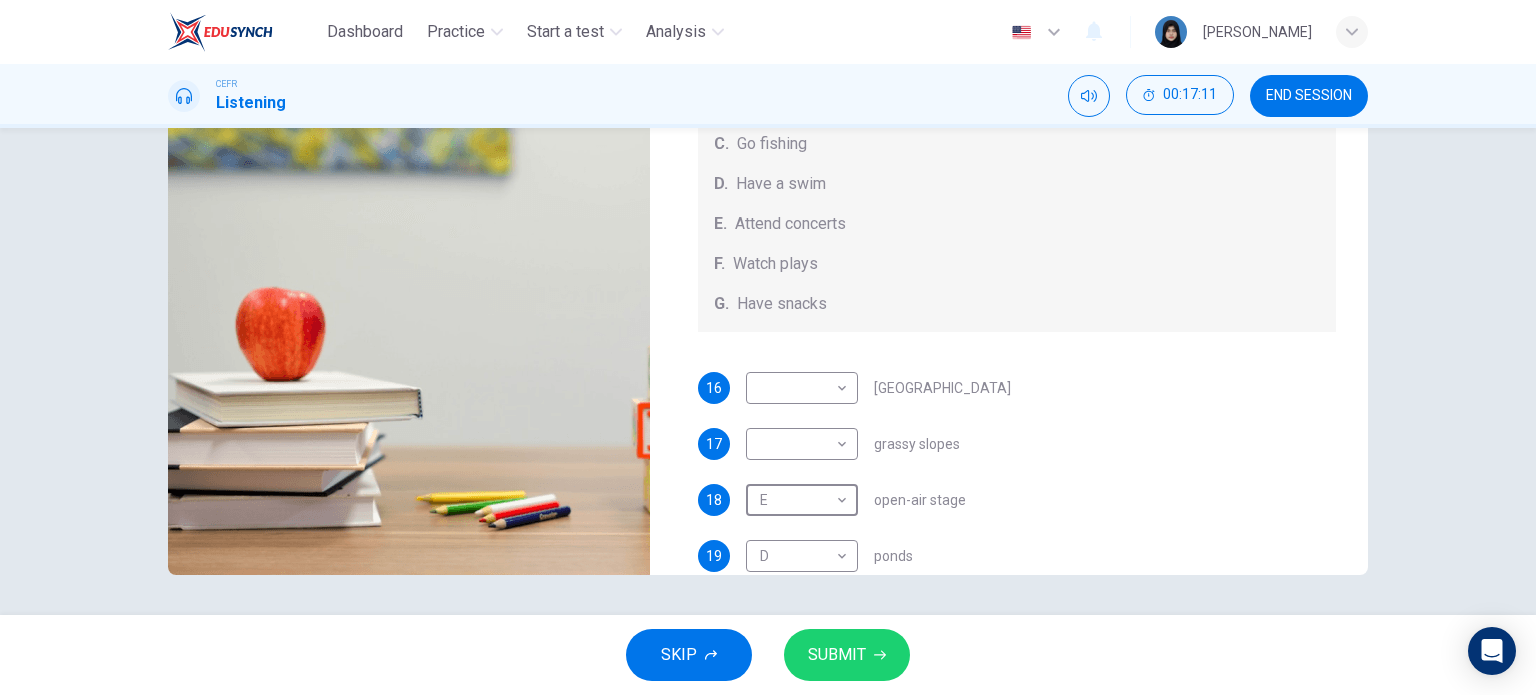 scroll, scrollTop: 100, scrollLeft: 0, axis: vertical 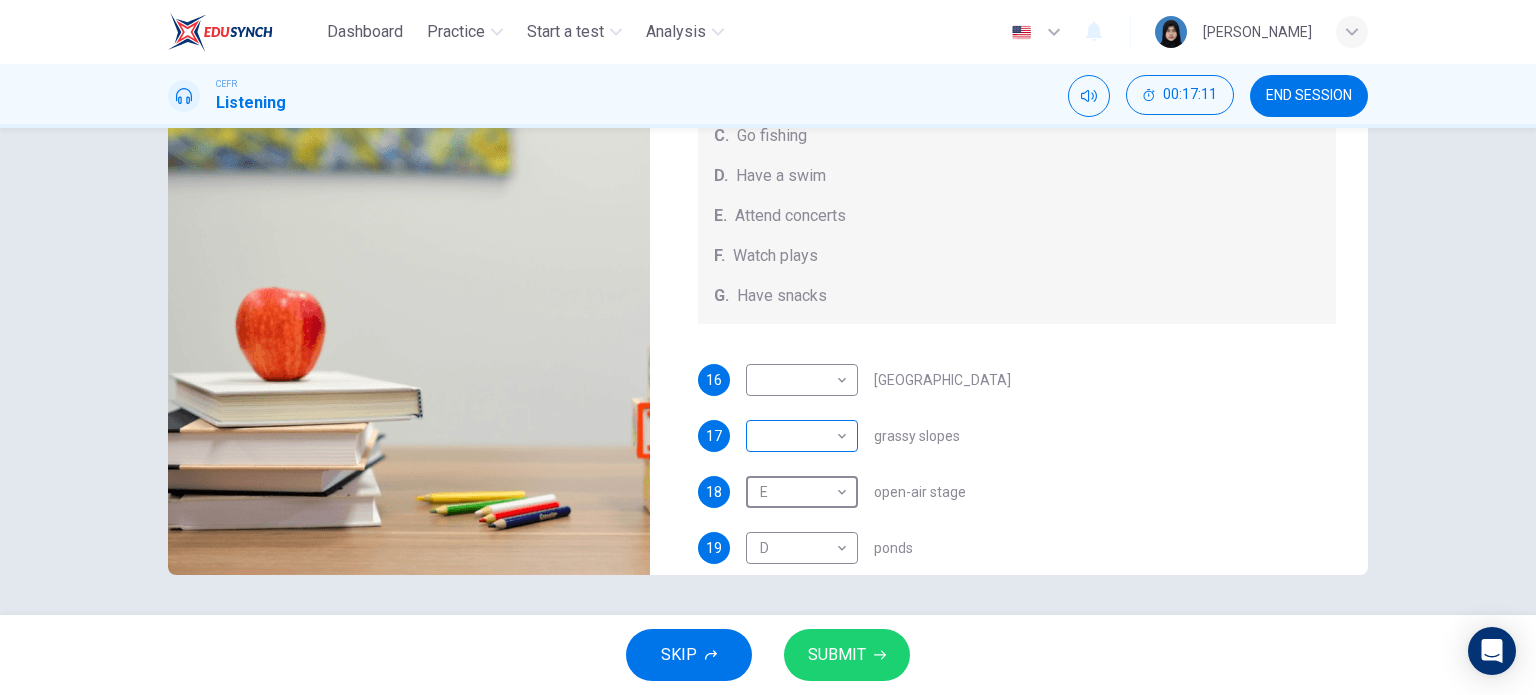 click on "Dashboard Practice Start a test Analysis English en ​ AUNI QISTINA BINTI AZRUL CEFR Listening 00:17:11 END SESSION Questions 16 - 20 Which activity can be done at each of the following locations on the heath? Choose  FIVE  answers below and select the correct letter,  A-G , next to the questions. Activities A. Have picnics B. Get a great view of the city C. Go fishing D. Have a swim E. Attend concerts F. Watch plays G. Have snacks 16 ​ ​ Kenwood House 17 ​ ​ grassy slopes 18 E E ​ open-air stage 19 D D ​ ponds 20 B B ​ Parliament Hill Hampstead Audio Tour 03m 50s SKIP SUBMIT EduSynch - Online Language Proficiency Testing
Dashboard Practice Start a test Analysis Notifications © Copyright  2025" at bounding box center [768, 347] 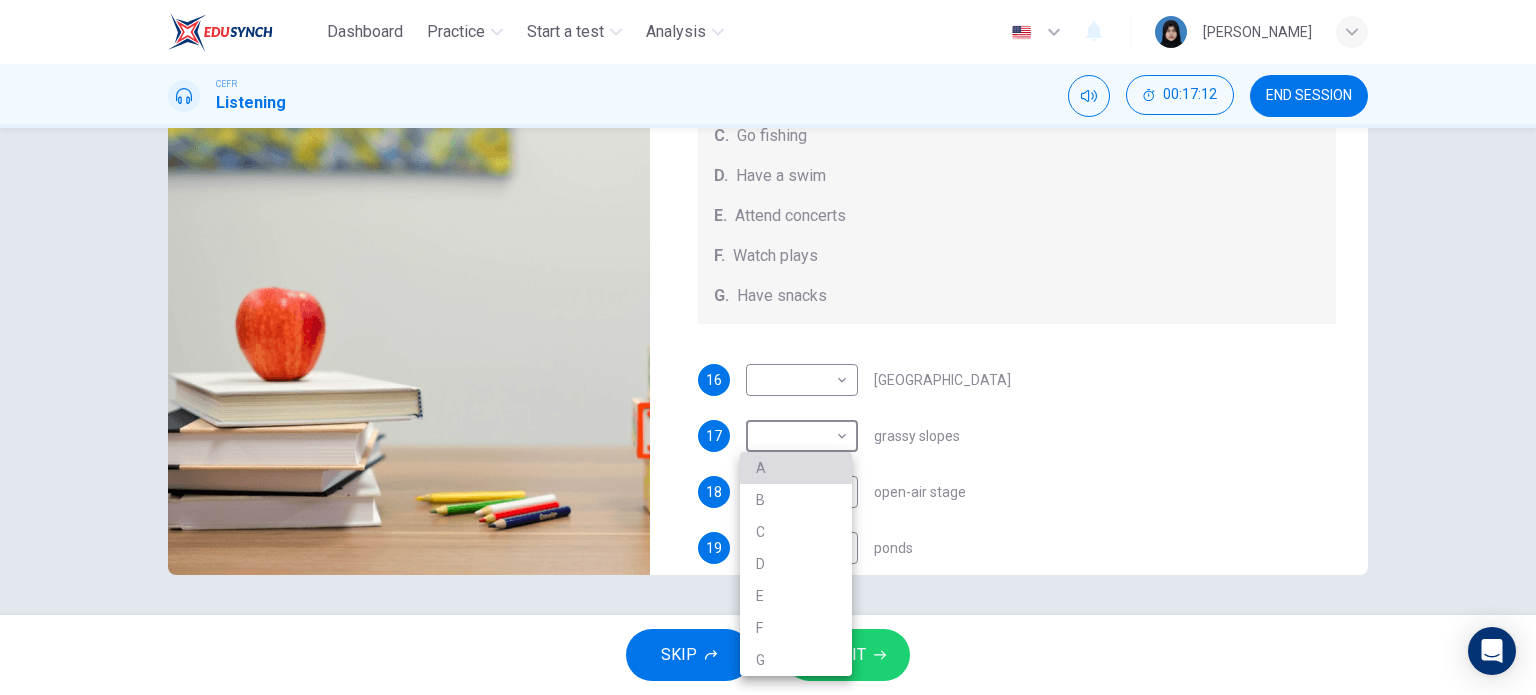 click on "A" at bounding box center [796, 468] 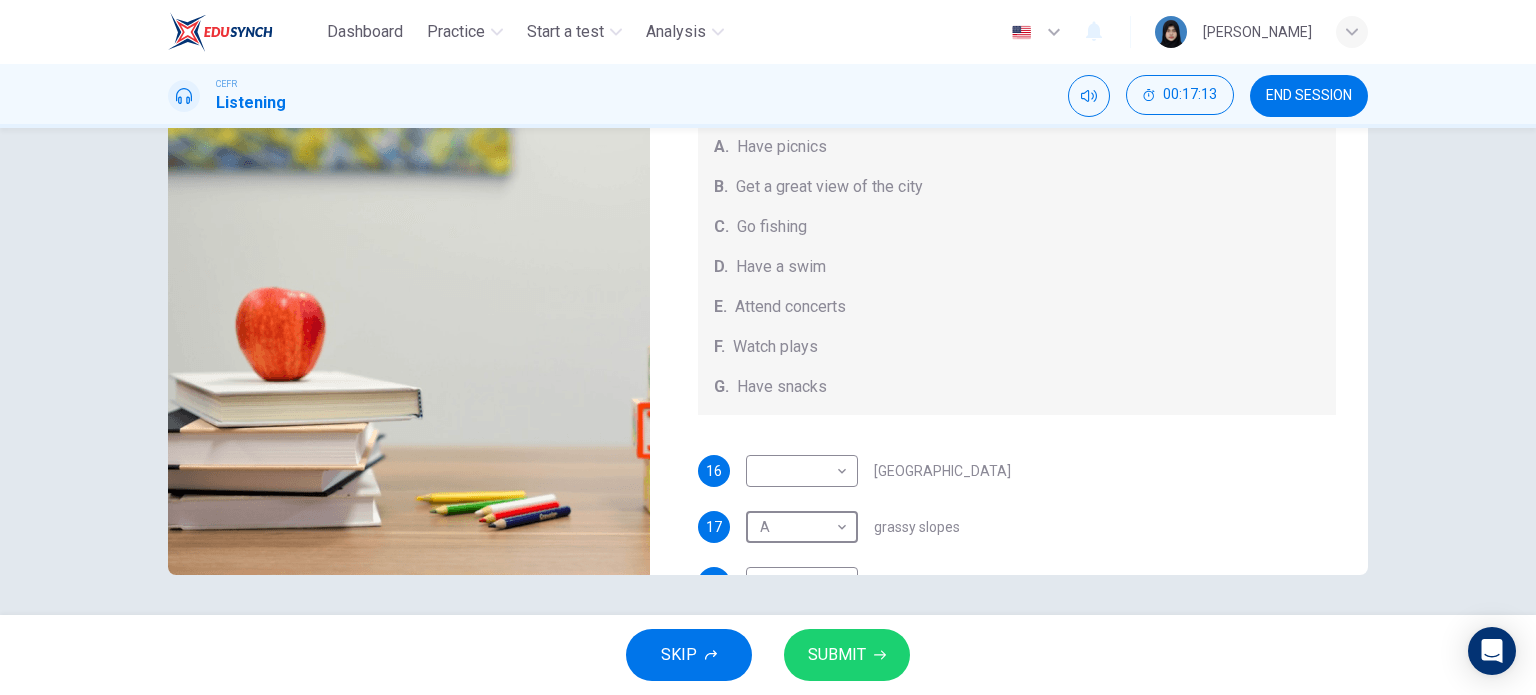 scroll, scrollTop: 0, scrollLeft: 0, axis: both 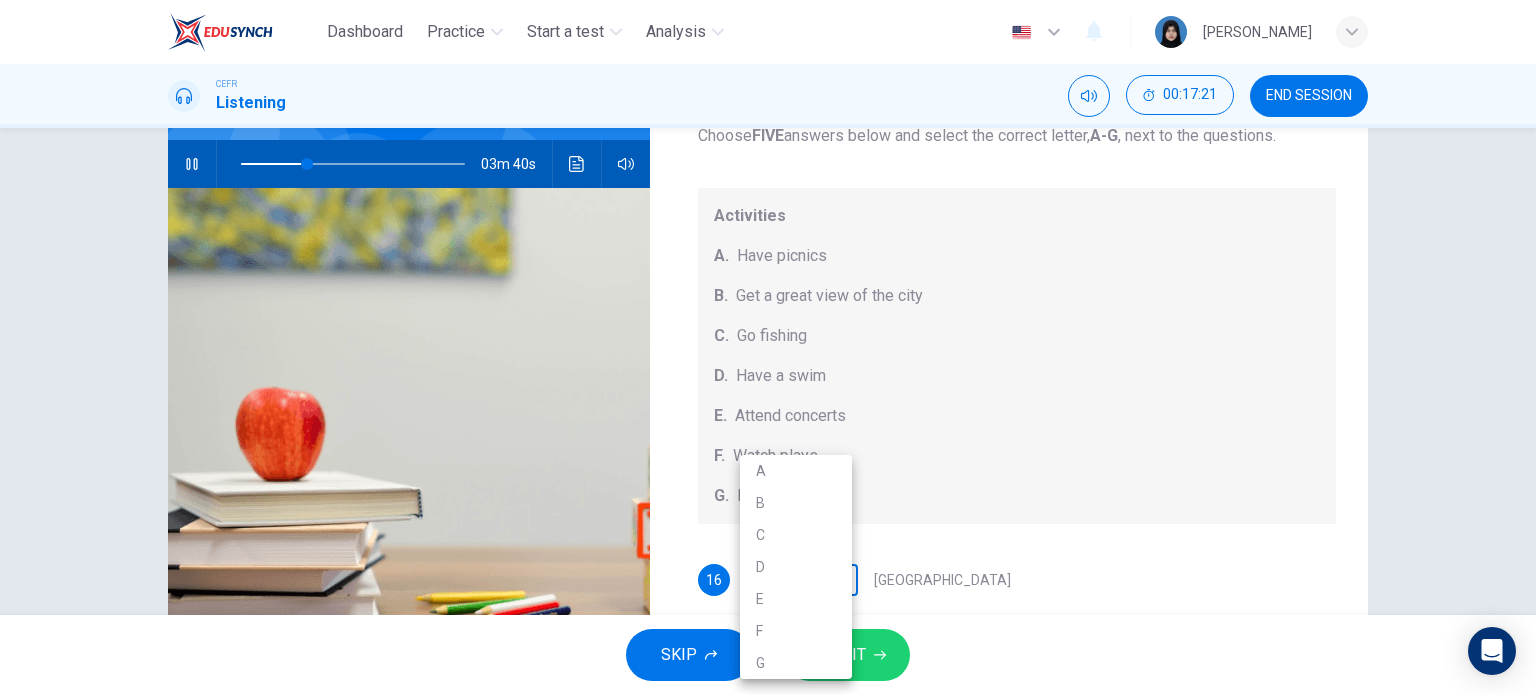 click on "Dashboard Practice Start a test Analysis English en ​ AUNI QISTINA BINTI AZRUL CEFR Listening 00:17:21 END SESSION Questions 16 - 20 Which activity can be done at each of the following locations on the heath? Choose  FIVE  answers below and select the correct letter,  A-G , next to the questions. Activities A. Have picnics B. Get a great view of the city C. Go fishing D. Have a swim E. Attend concerts F. Watch plays G. Have snacks 16 ​ ​ Kenwood House 17 A A ​ grassy slopes 18 E E ​ open-air stage 19 D D ​ ponds 20 B B ​ Parliament Hill Hampstead Audio Tour 03m 40s SKIP SUBMIT EduSynch - Online Language Proficiency Testing
Dashboard Practice Start a test Analysis Notifications © Copyright  2025 A B C D E F G" at bounding box center [768, 347] 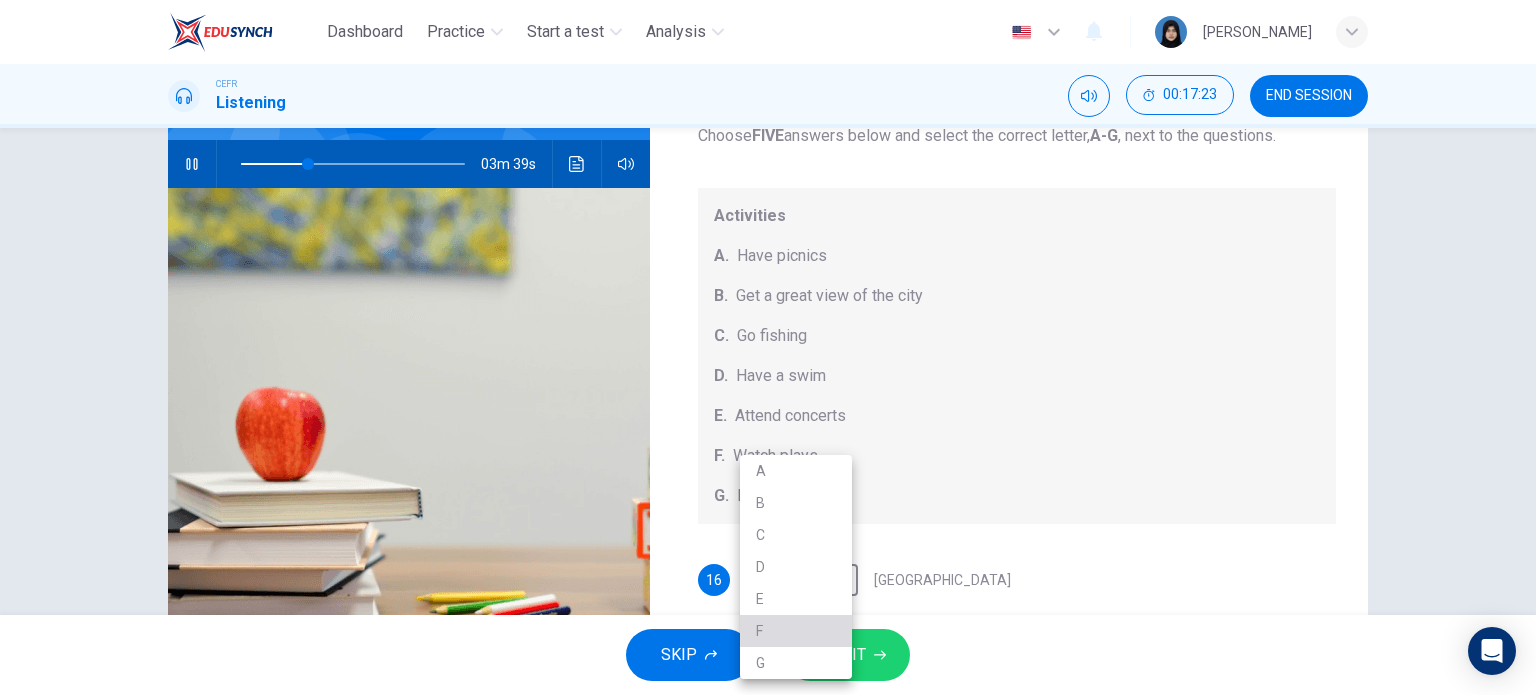 click on "F" at bounding box center [796, 631] 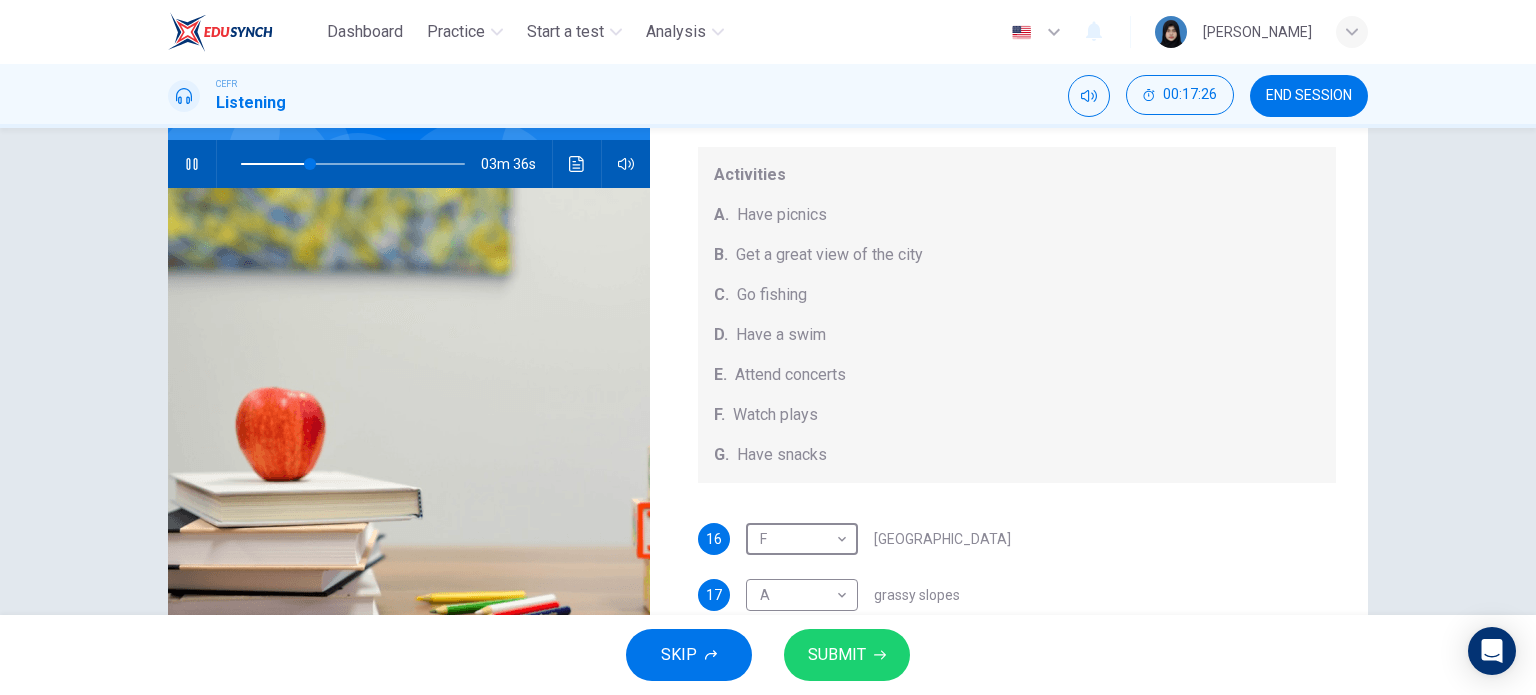 scroll, scrollTop: 184, scrollLeft: 0, axis: vertical 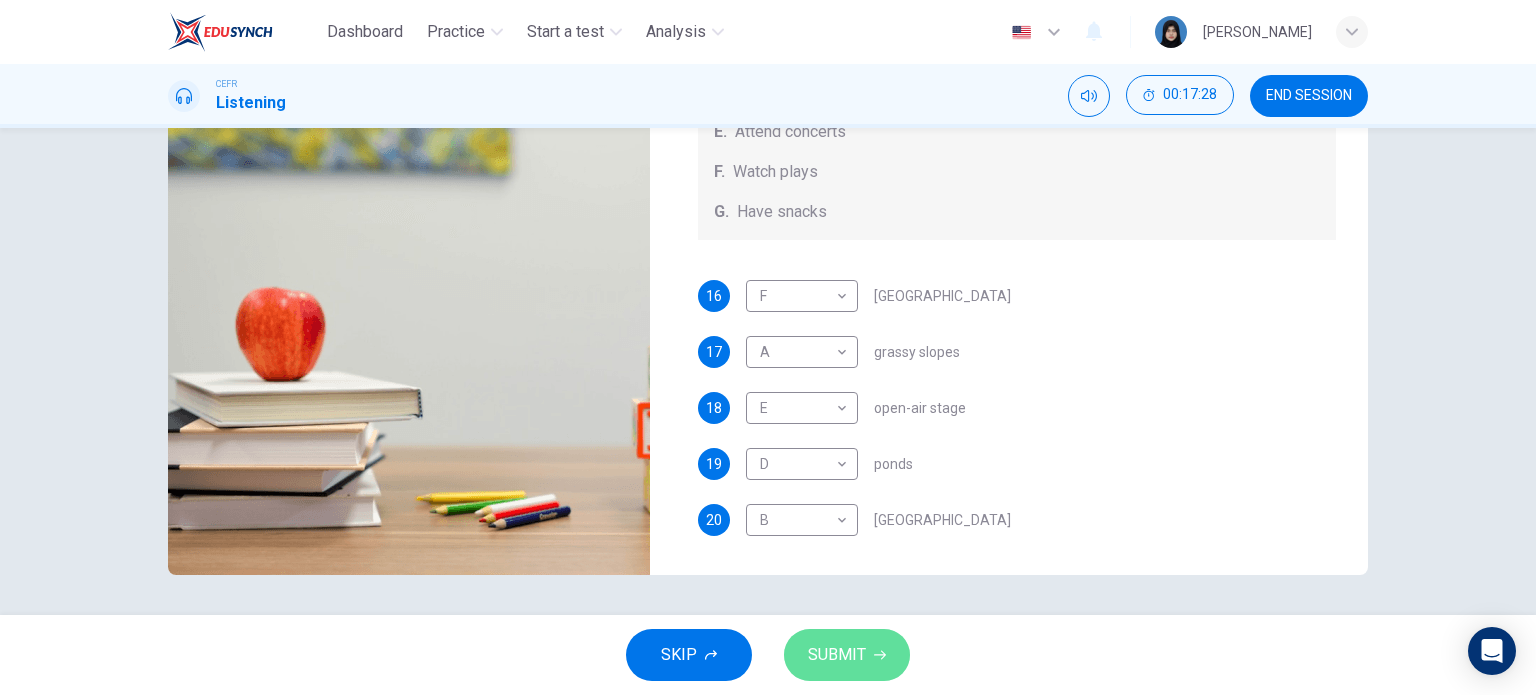 click on "SUBMIT" at bounding box center [847, 655] 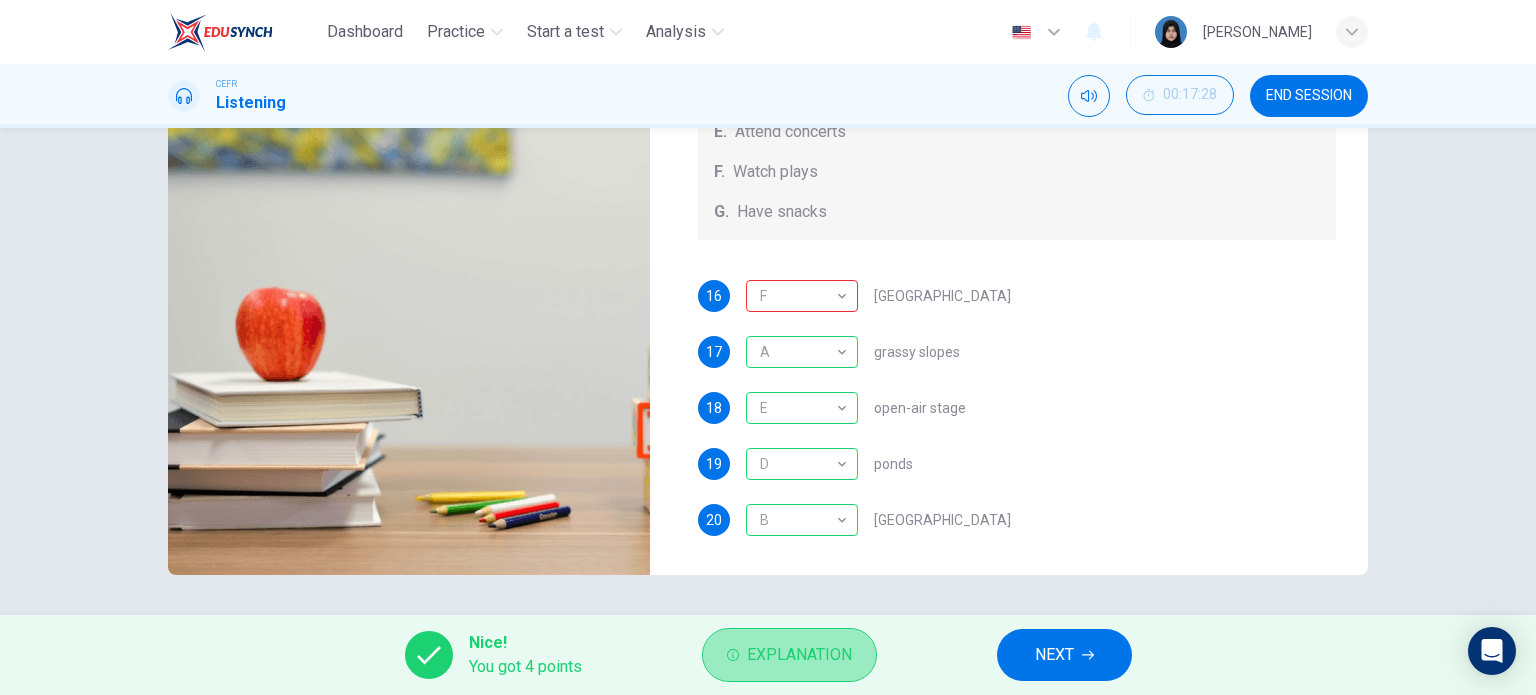 click on "Explanation" at bounding box center [799, 655] 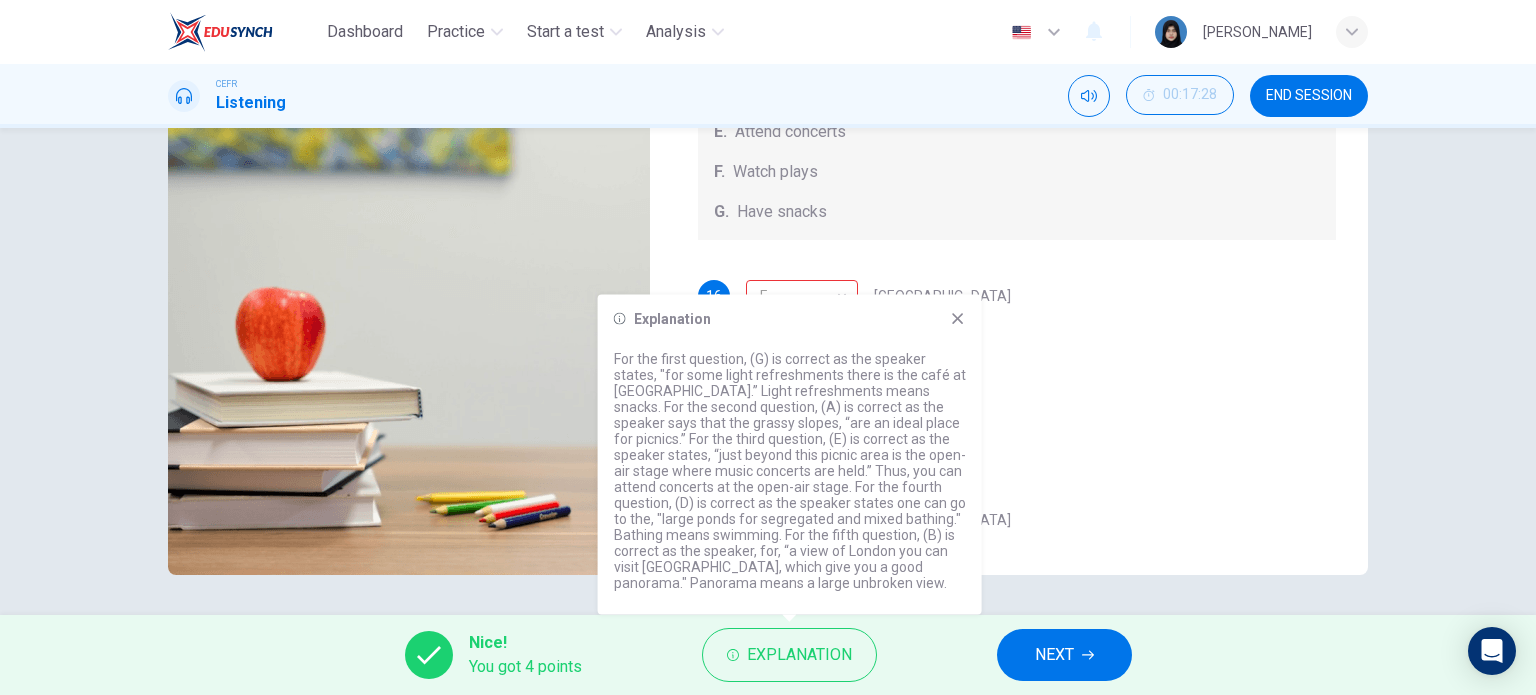 click on "19 D D ​ ponds" at bounding box center (1017, 464) 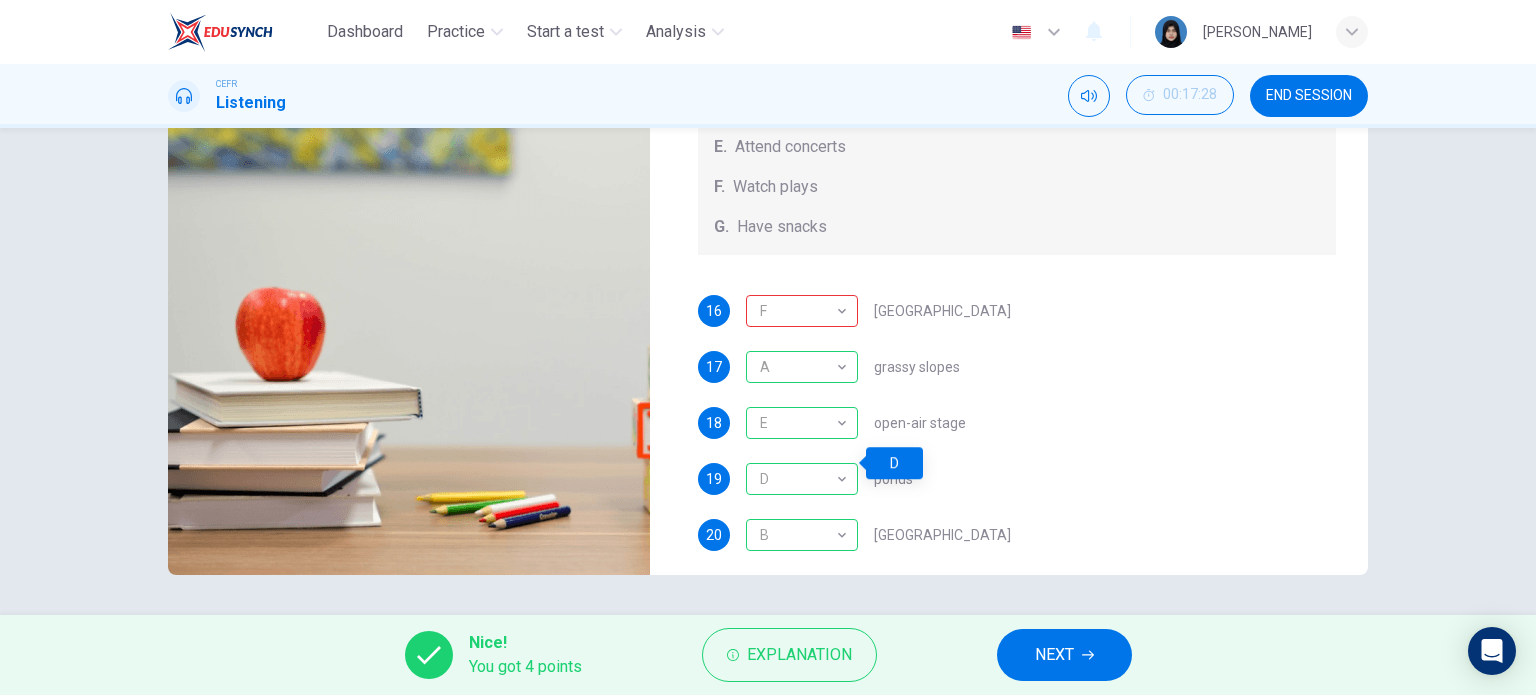 scroll, scrollTop: 184, scrollLeft: 0, axis: vertical 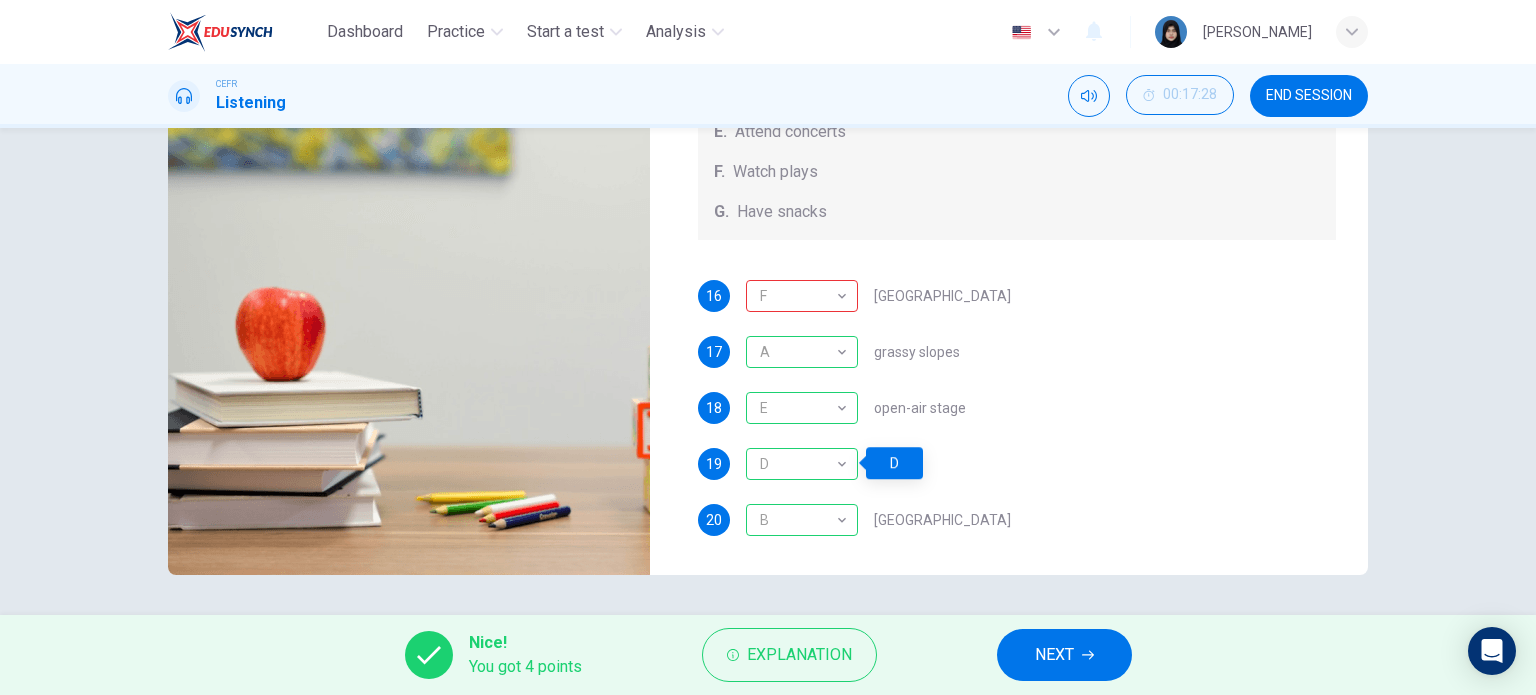 type on "35" 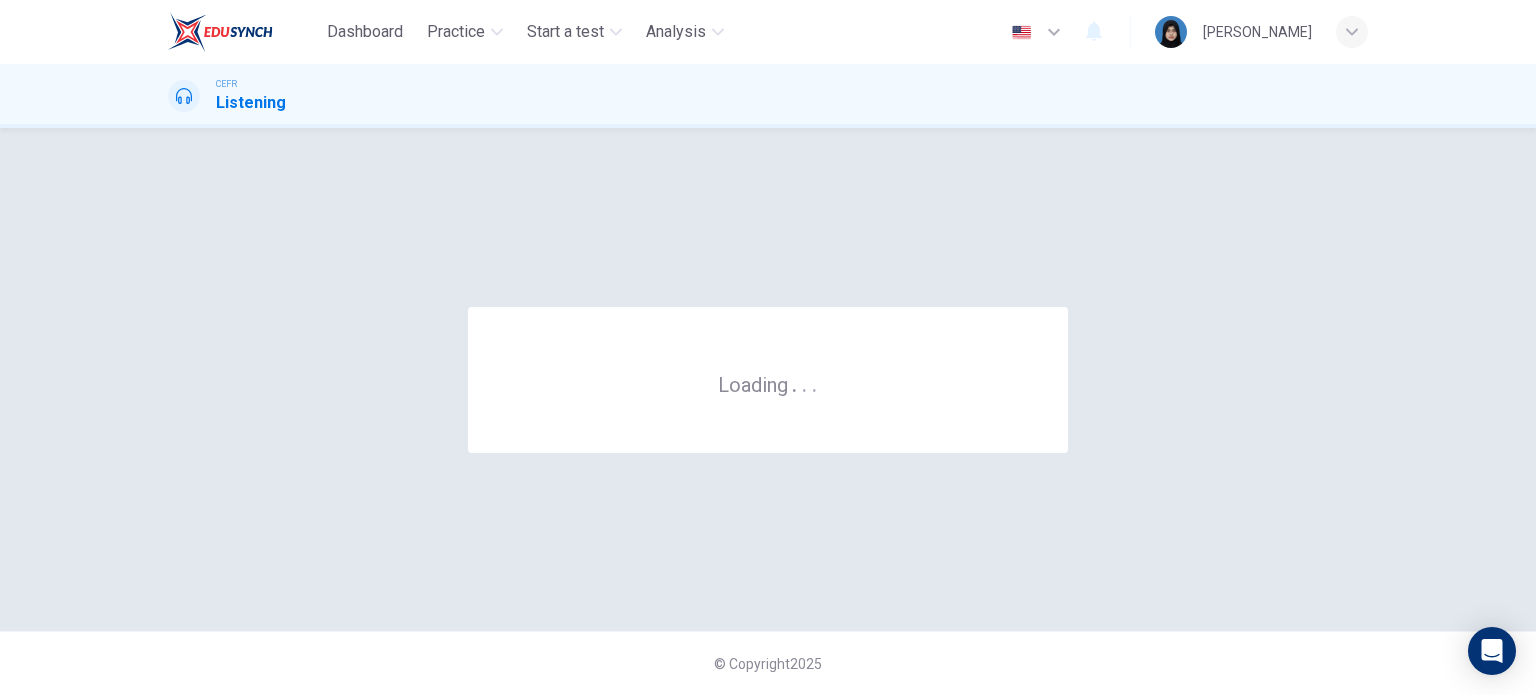 scroll, scrollTop: 0, scrollLeft: 0, axis: both 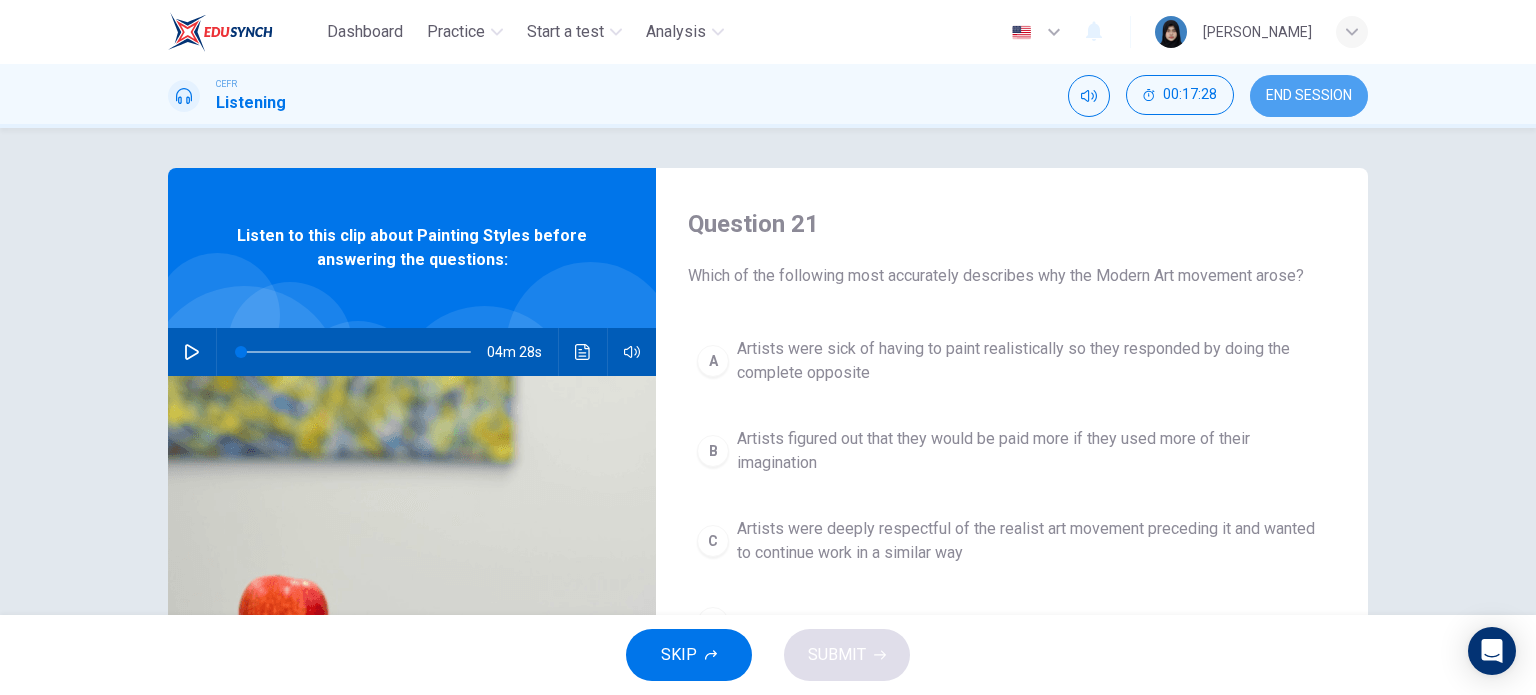 click on "END SESSION" at bounding box center (1309, 96) 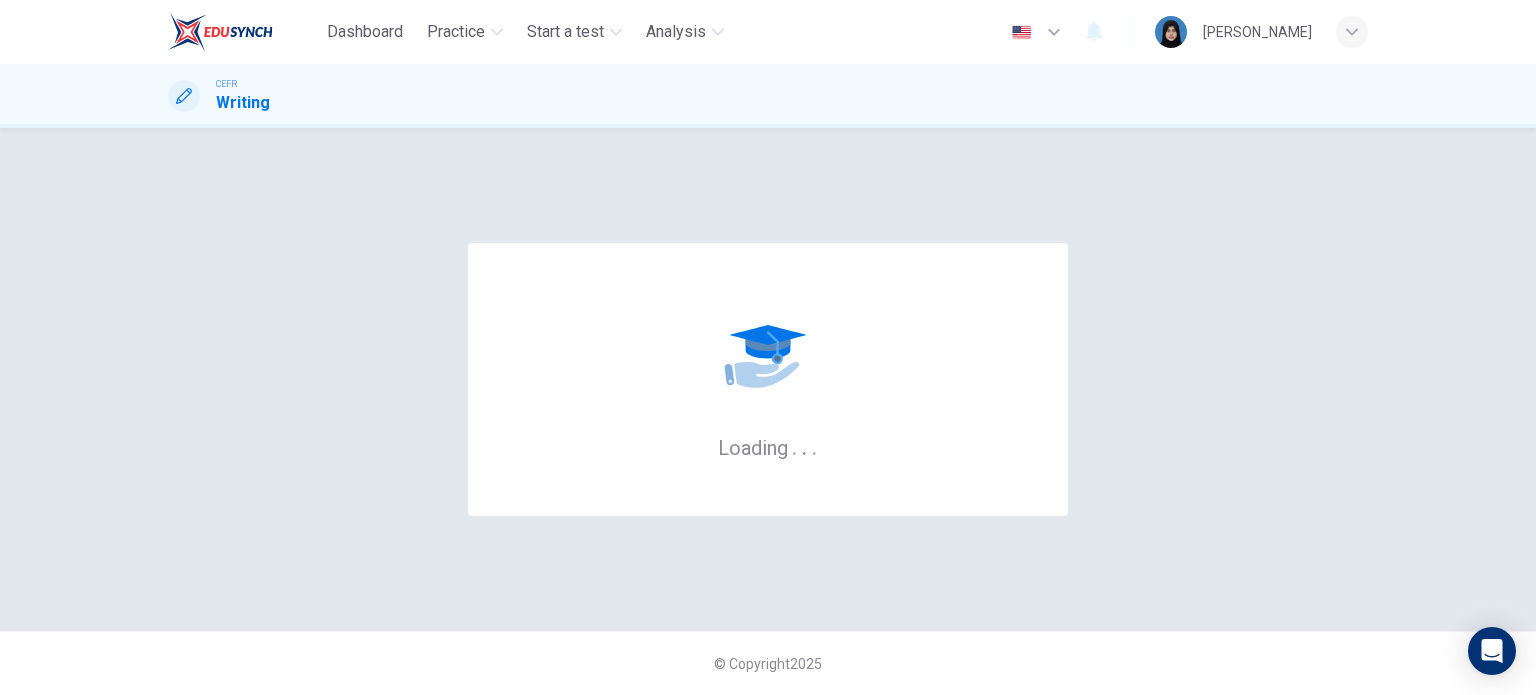 scroll, scrollTop: 0, scrollLeft: 0, axis: both 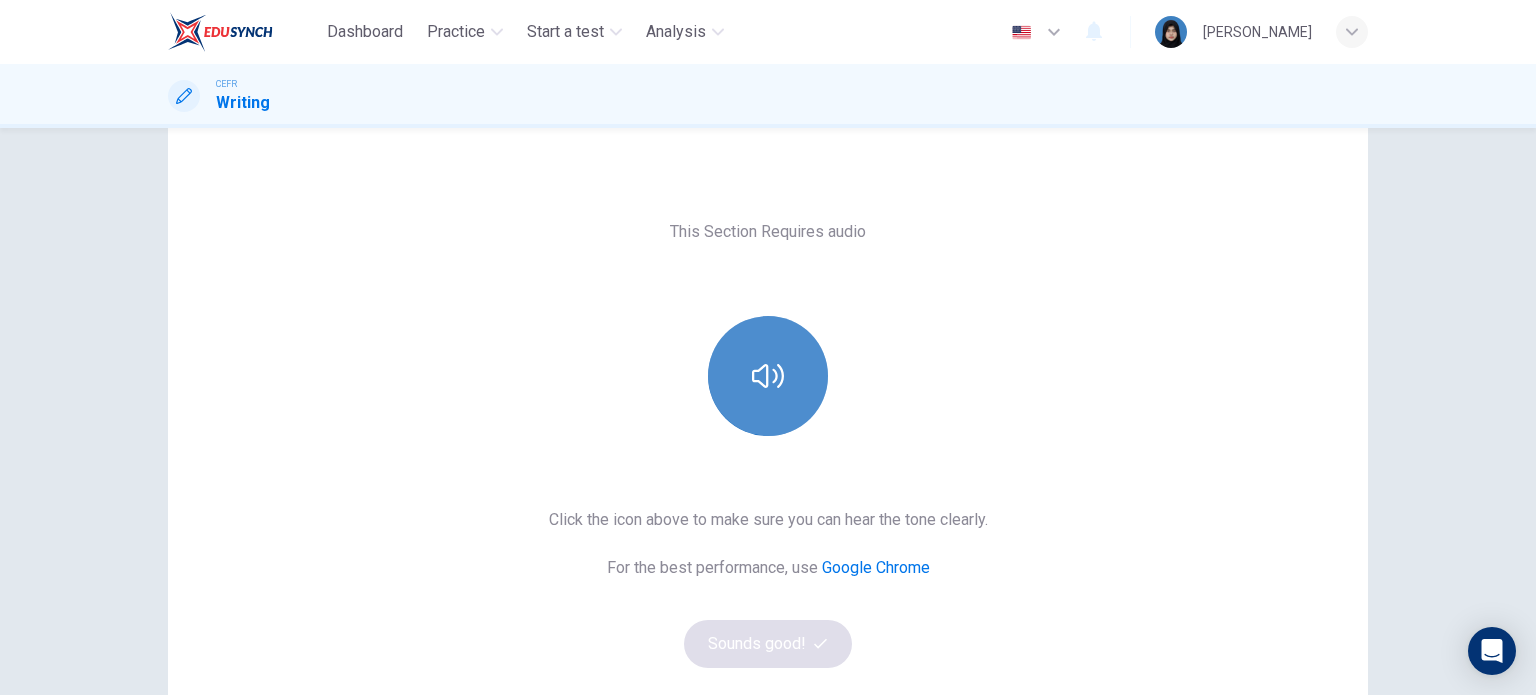 click at bounding box center [768, 376] 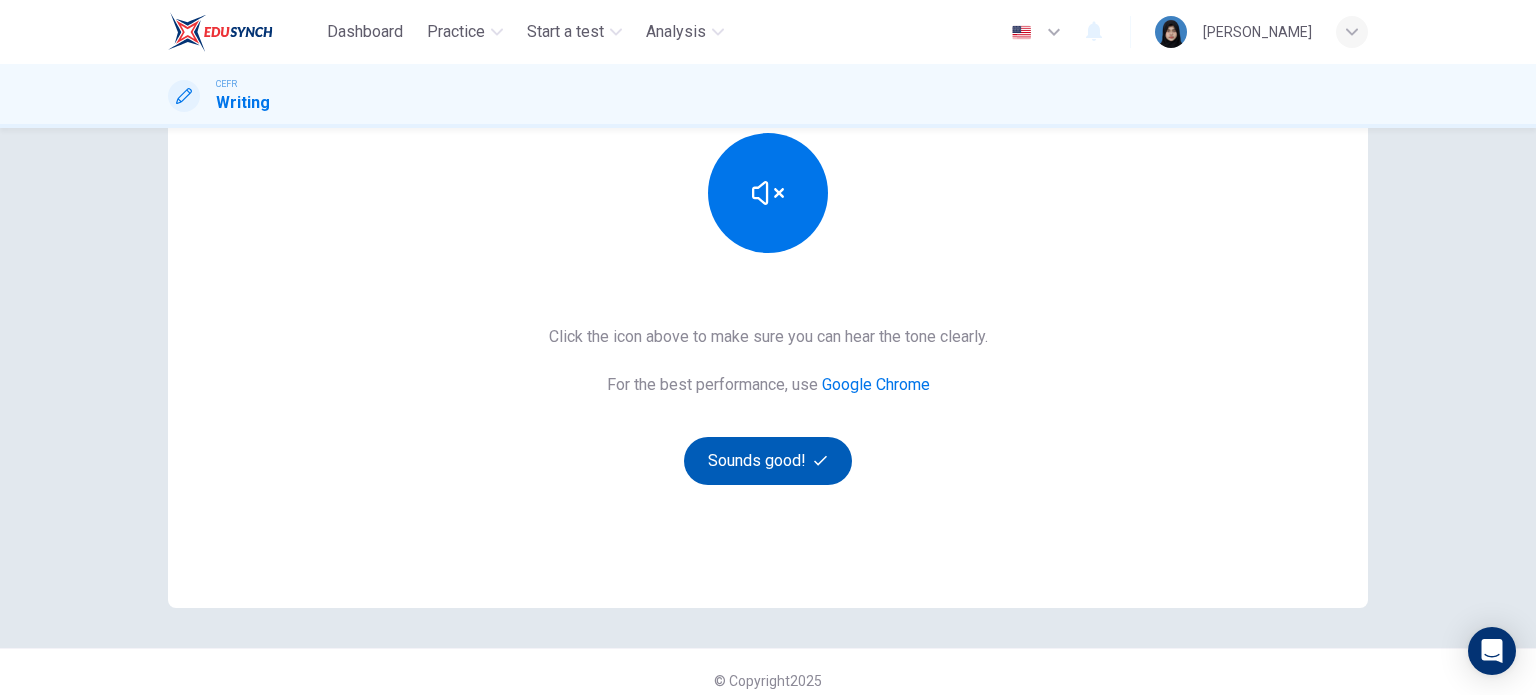 scroll, scrollTop: 272, scrollLeft: 0, axis: vertical 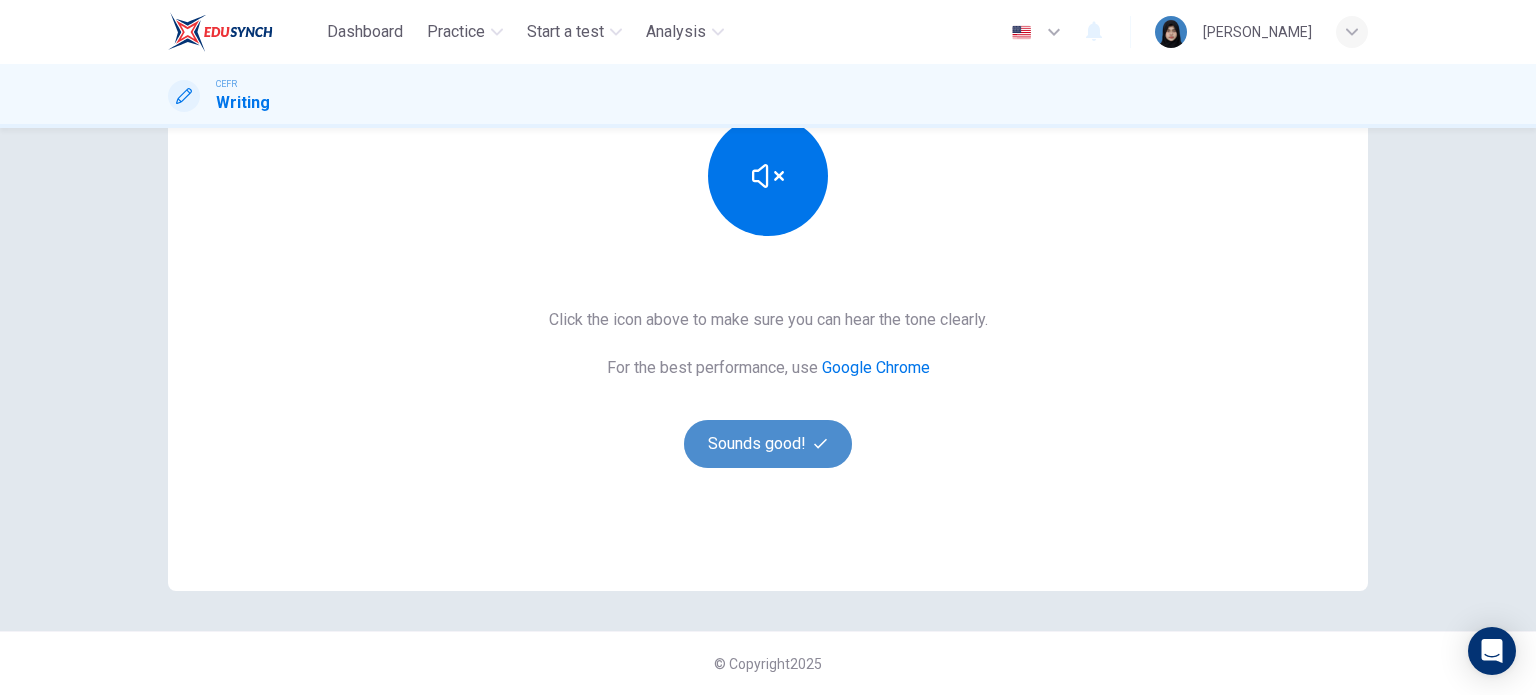click on "Sounds good!" at bounding box center [768, 444] 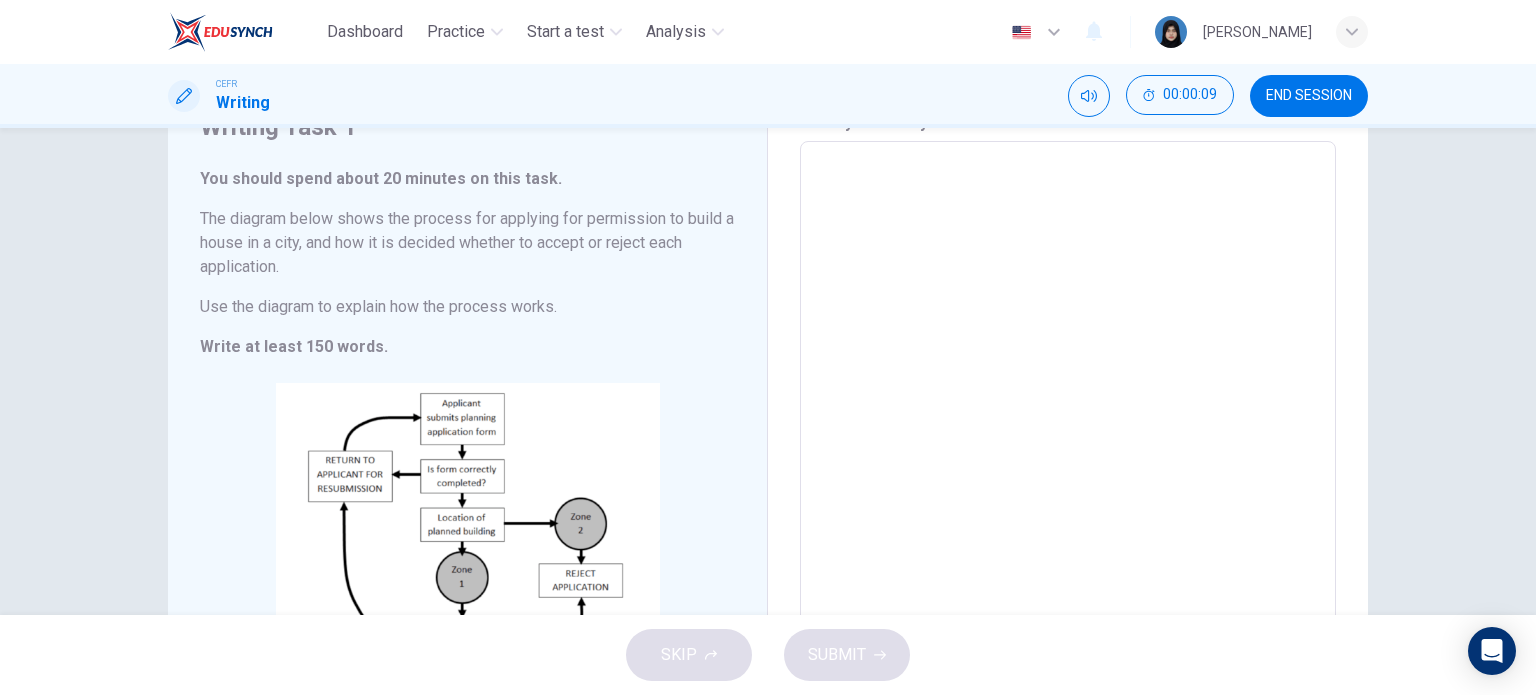 scroll, scrollTop: 72, scrollLeft: 0, axis: vertical 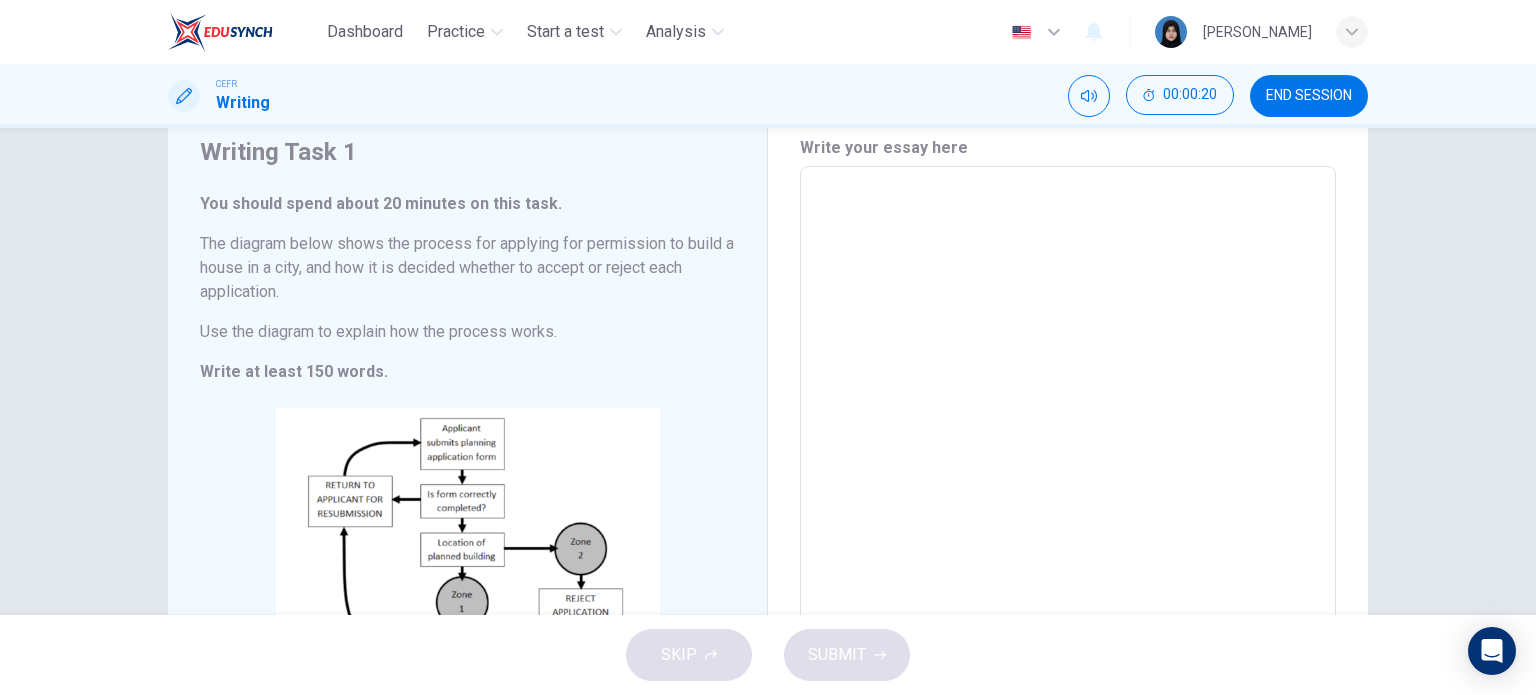 click at bounding box center (1068, 462) 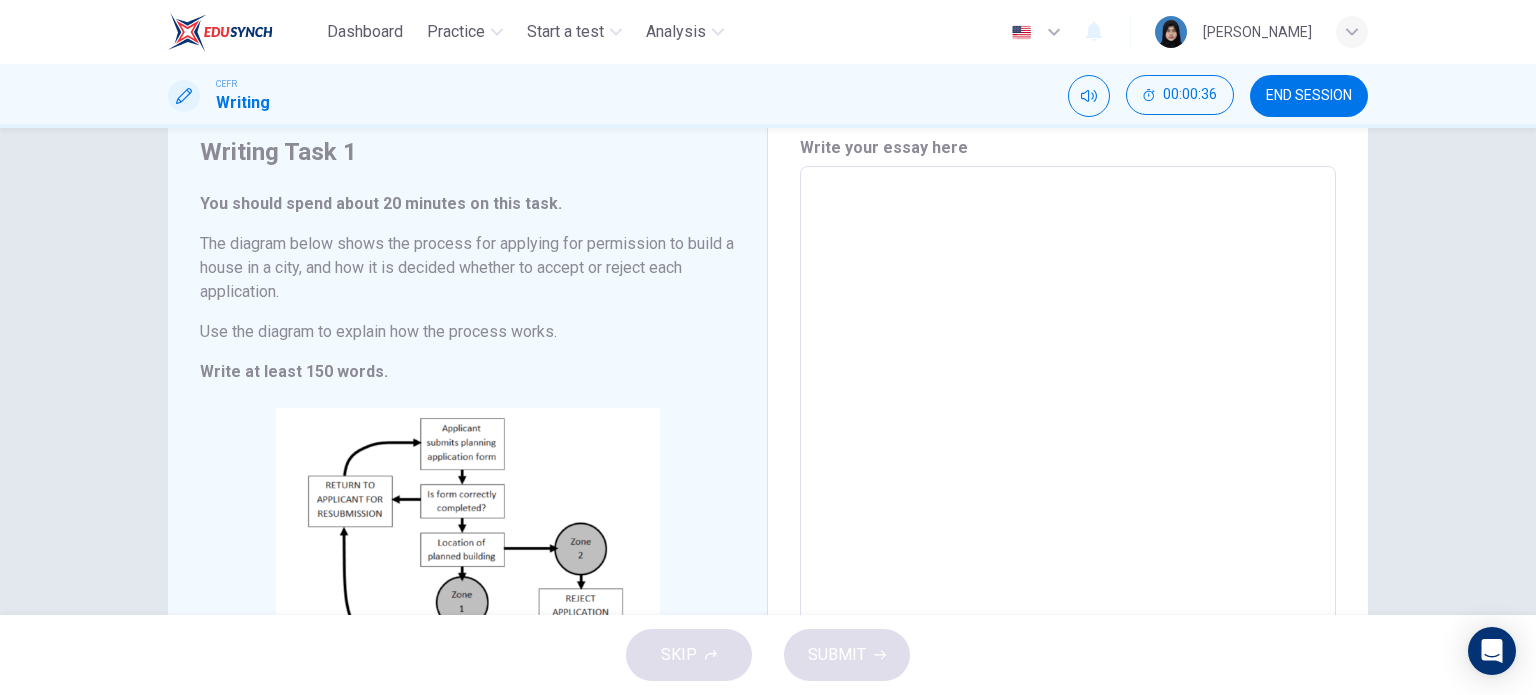 type on "A" 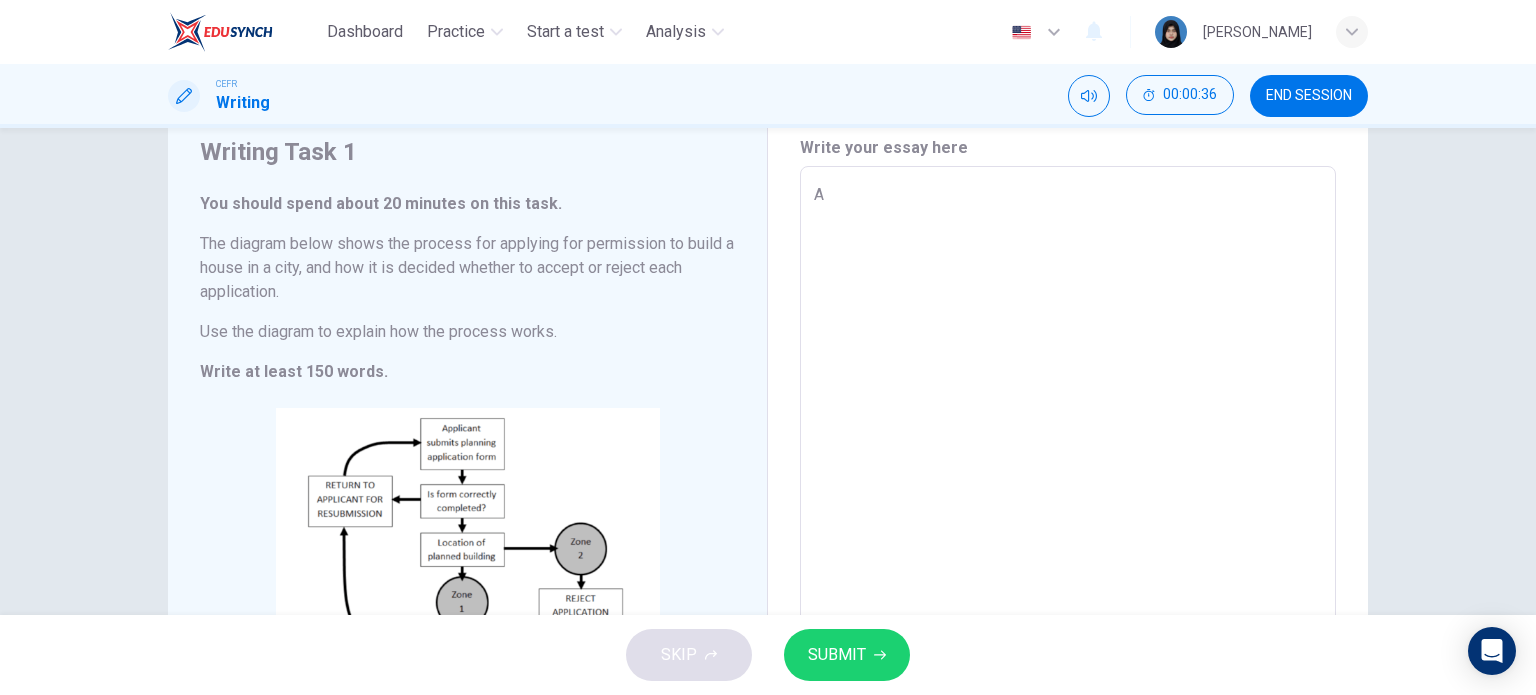 type on "Ao" 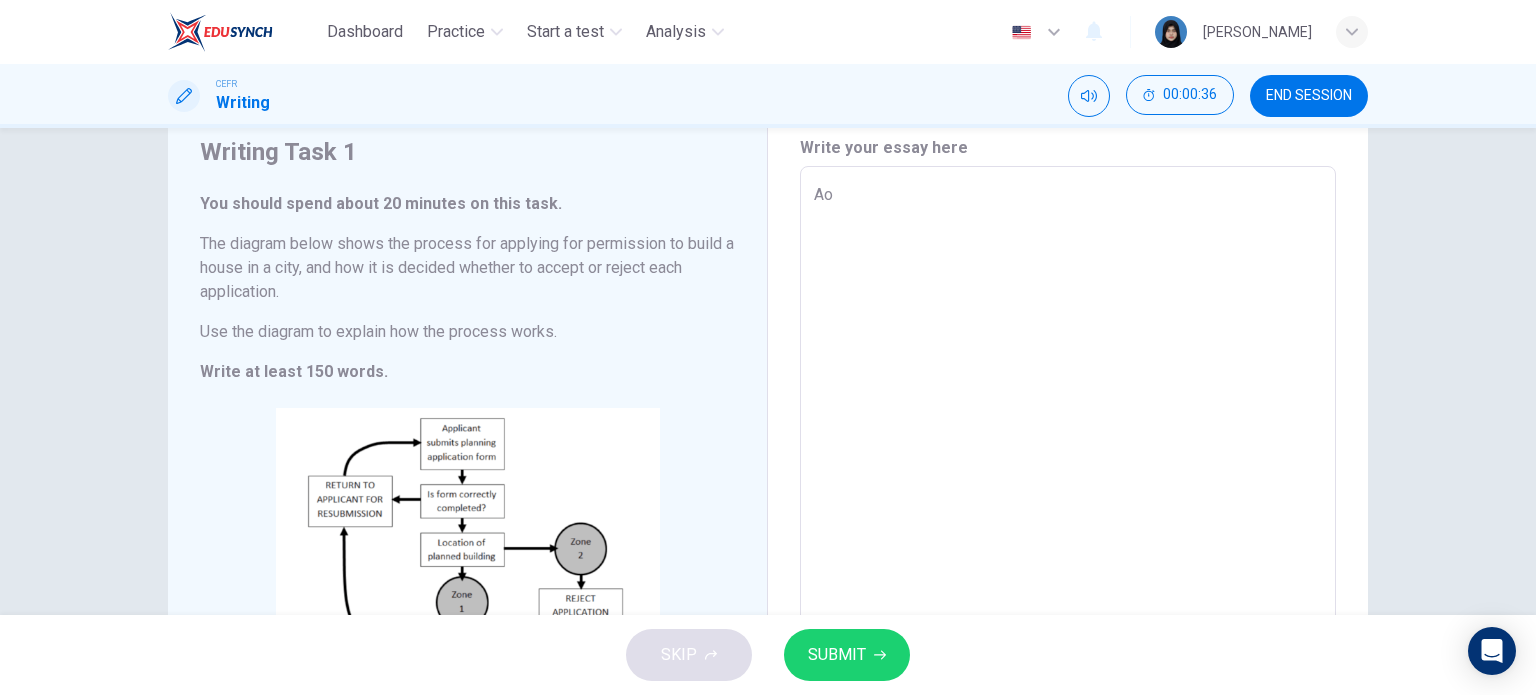 type on "x" 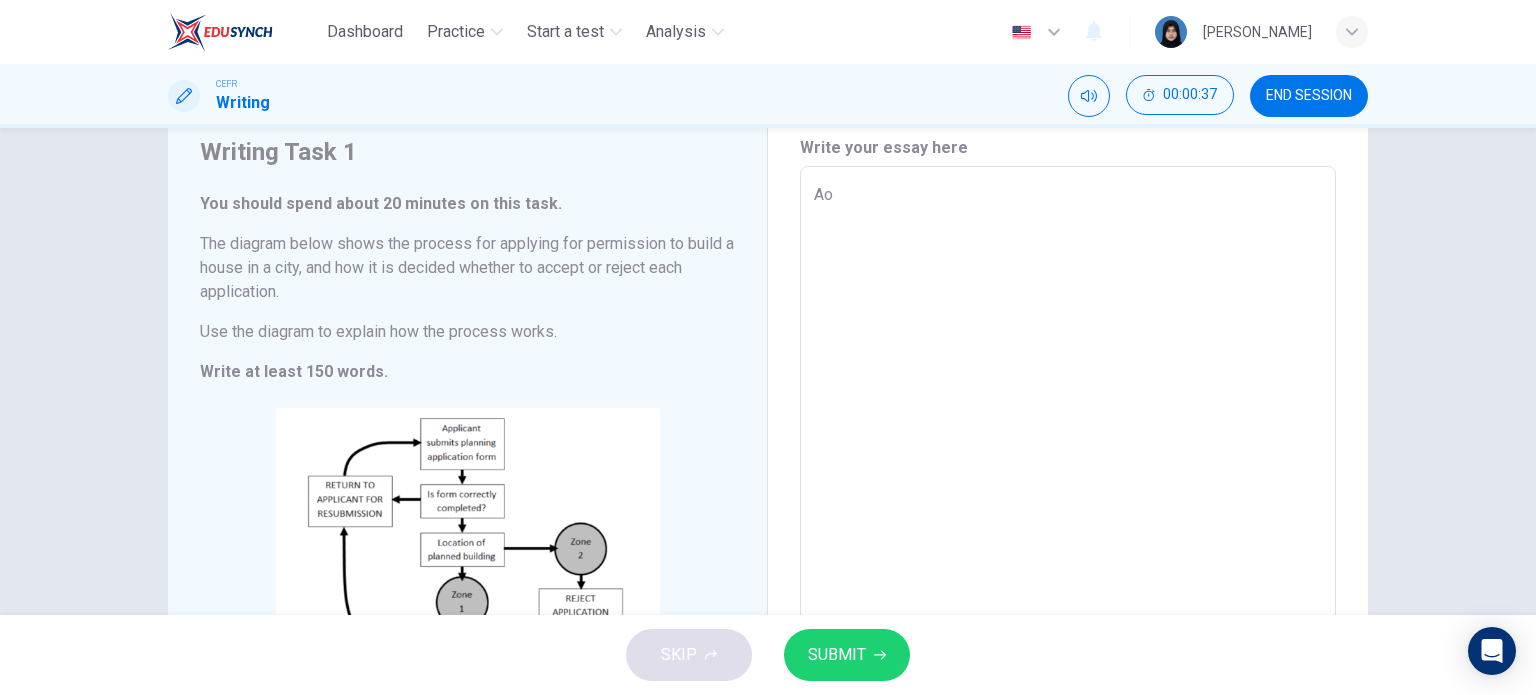 type on "A" 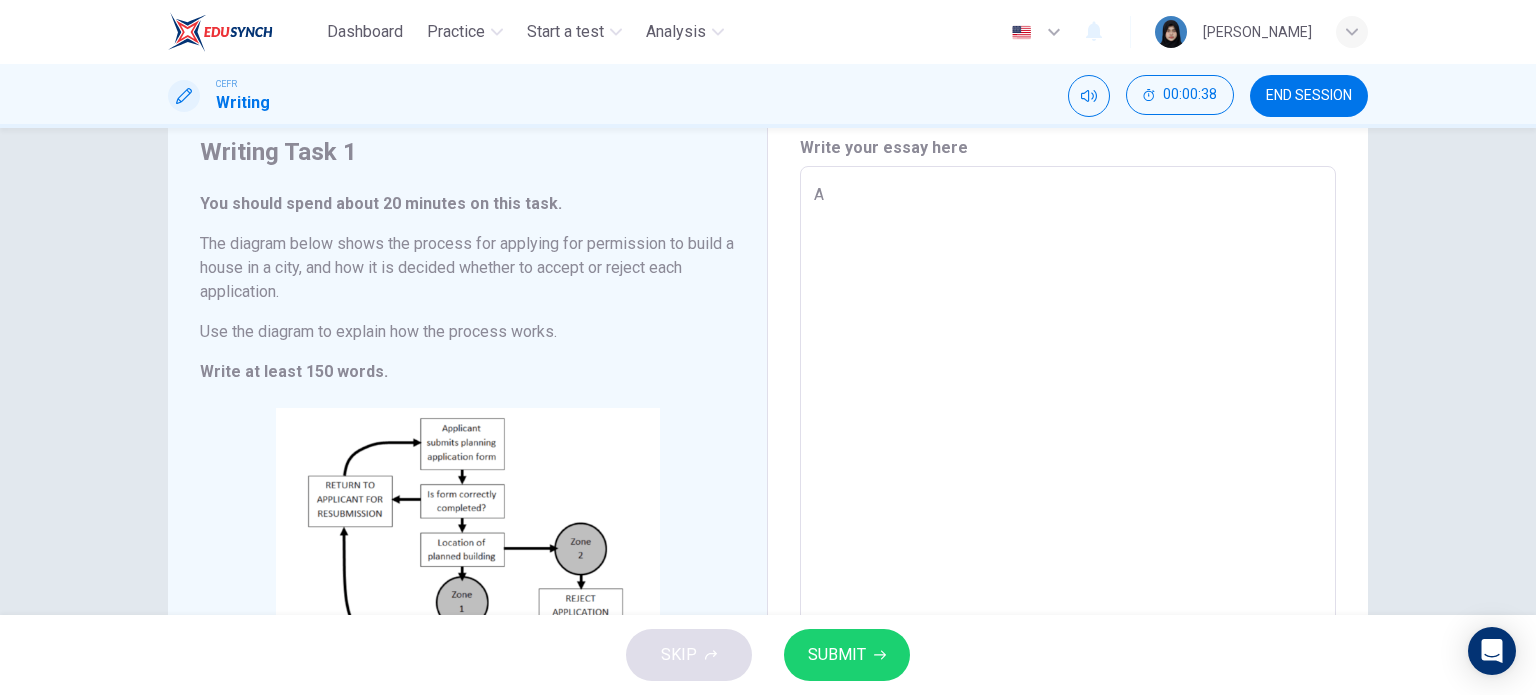 type on "Ap" 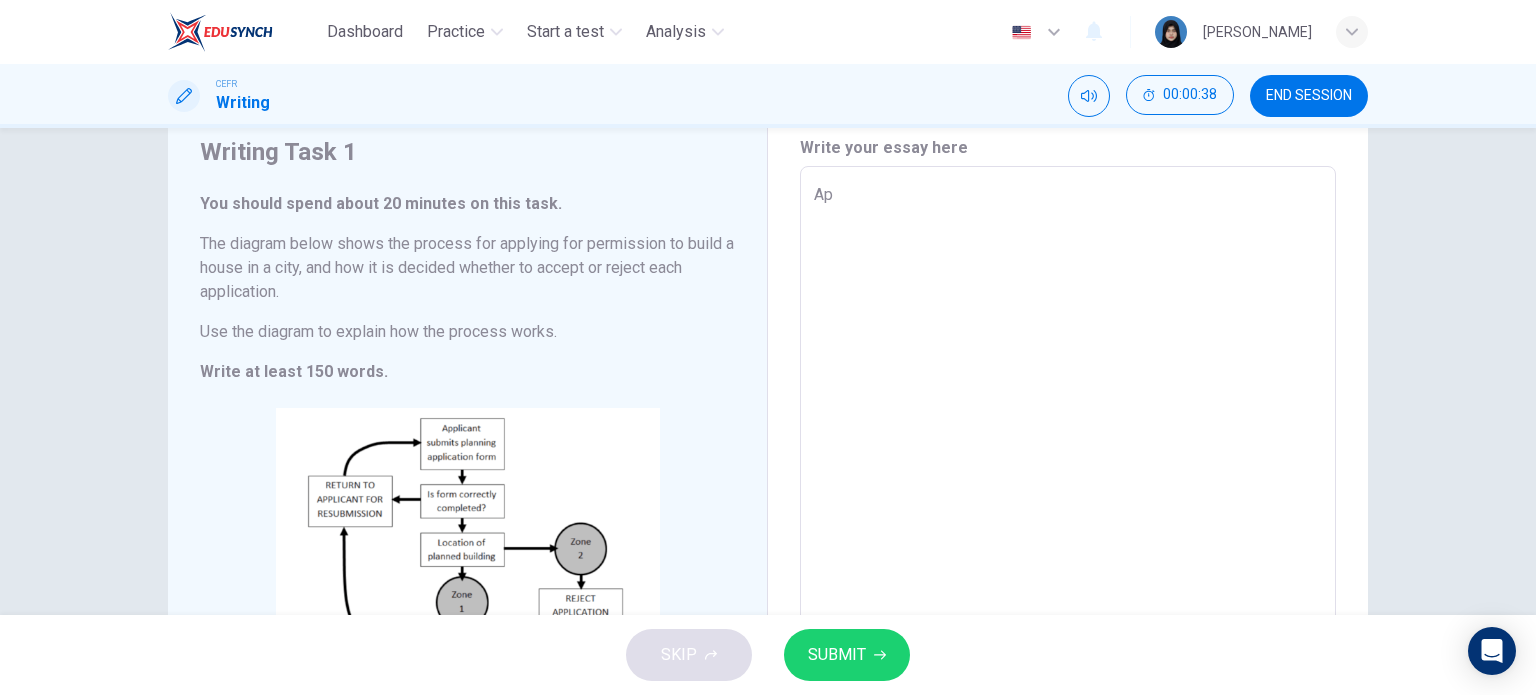 type on "App" 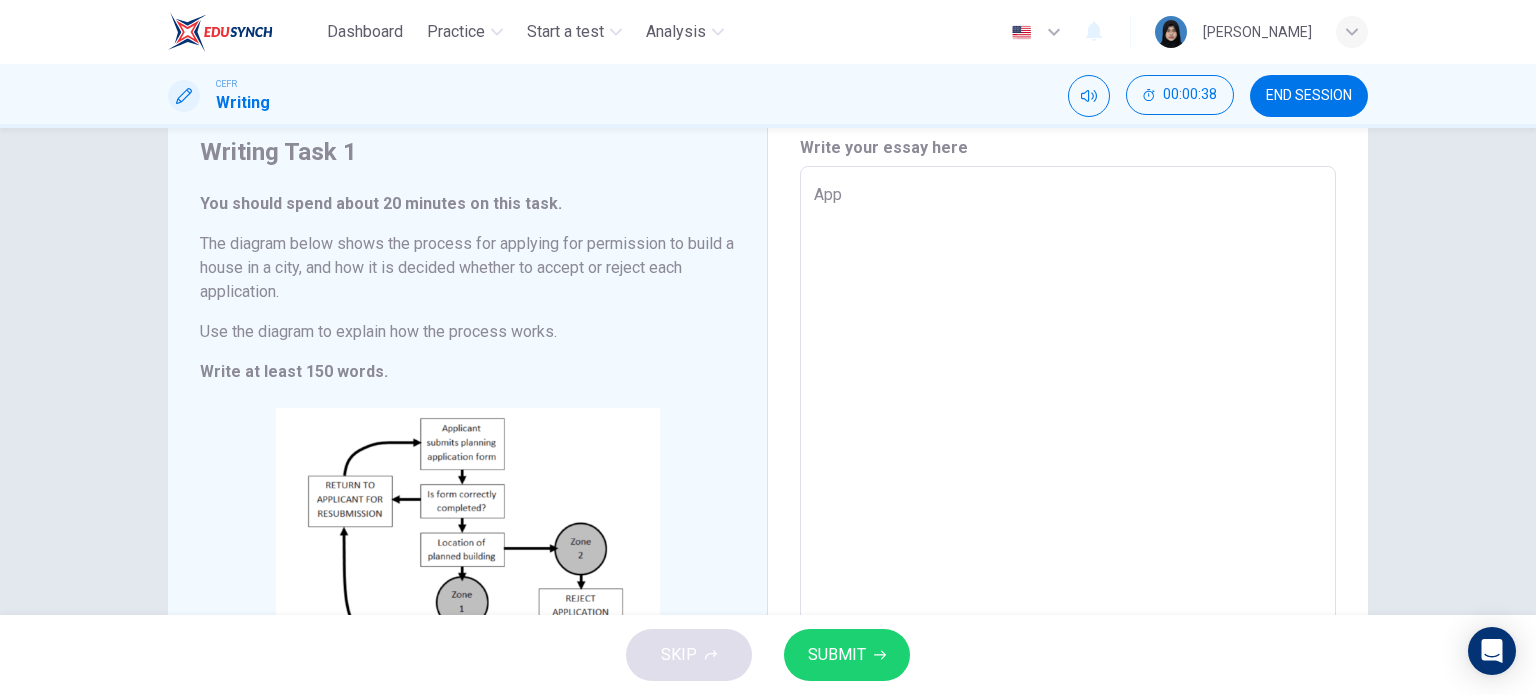 type on "x" 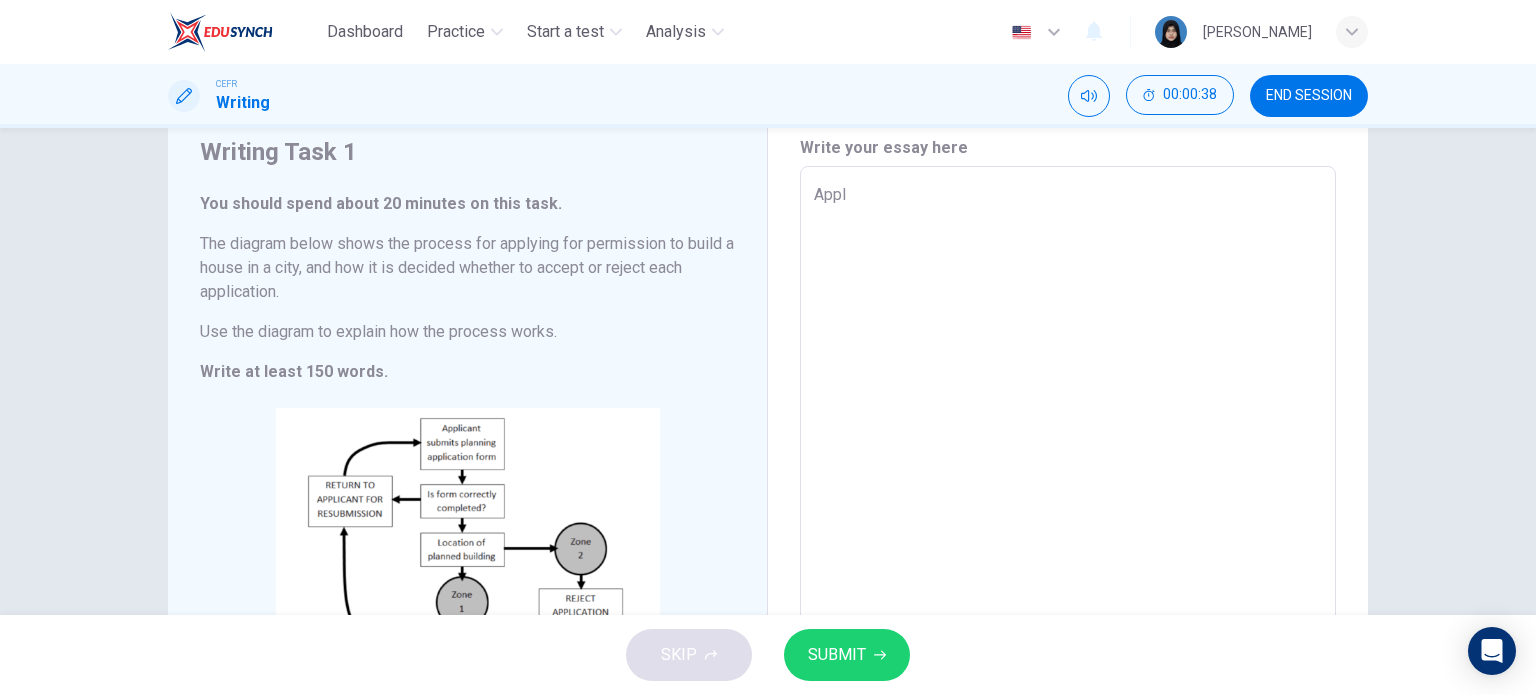 type on "x" 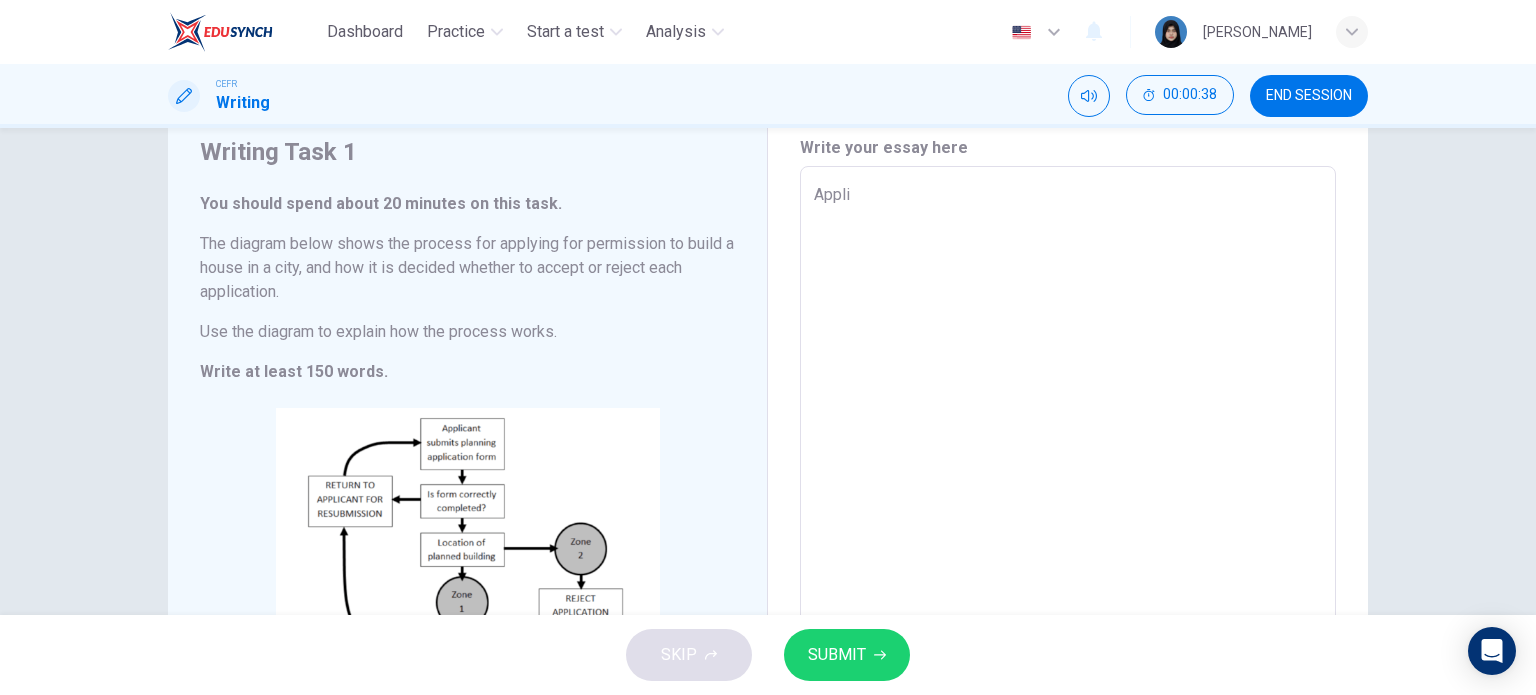 type on "x" 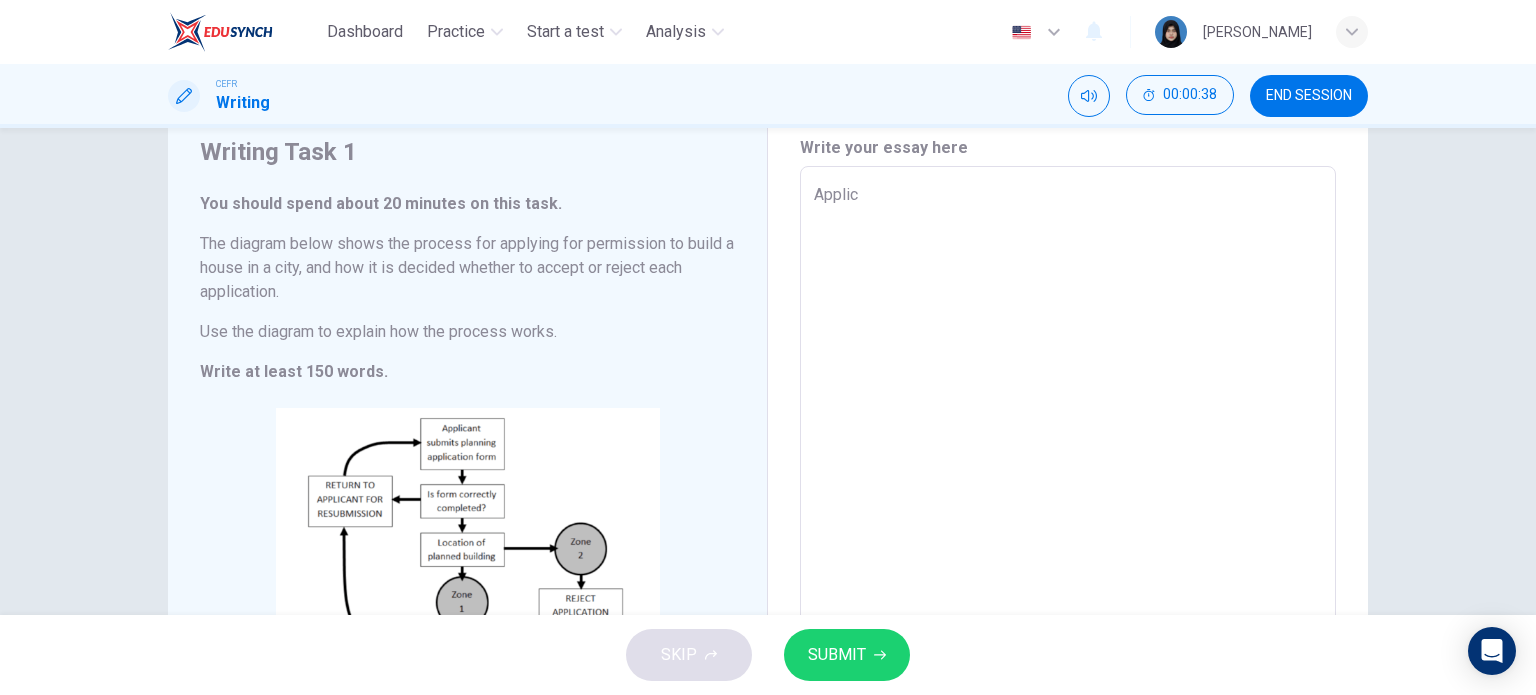 type on "x" 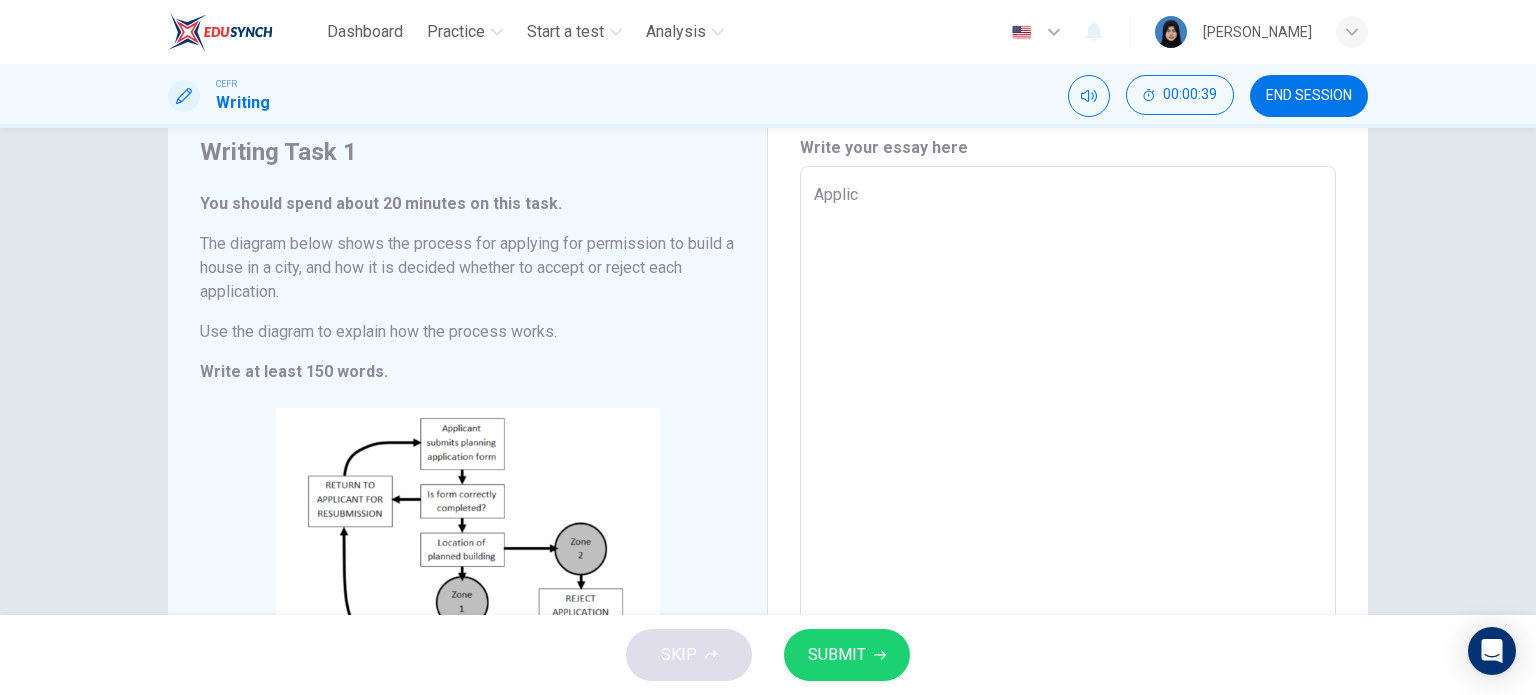 type on "Applica" 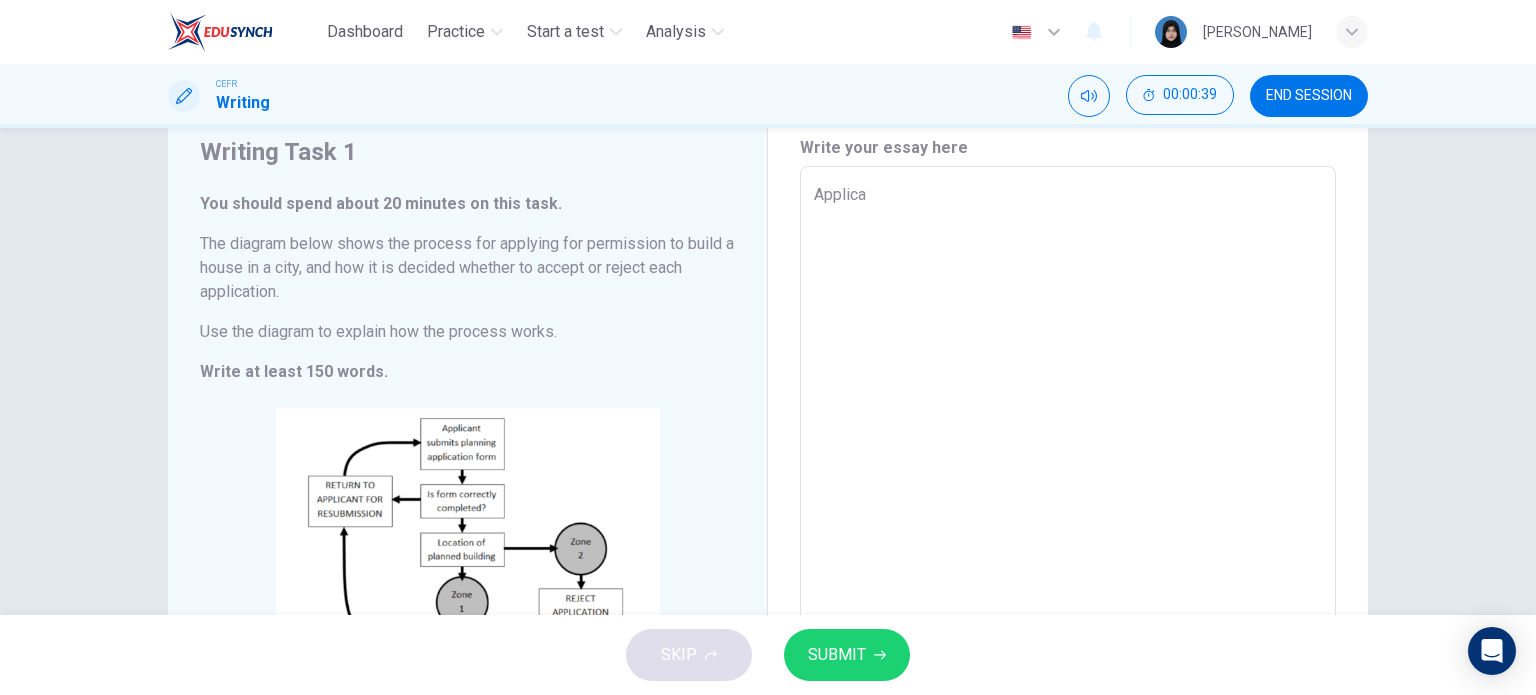 type on "Applican" 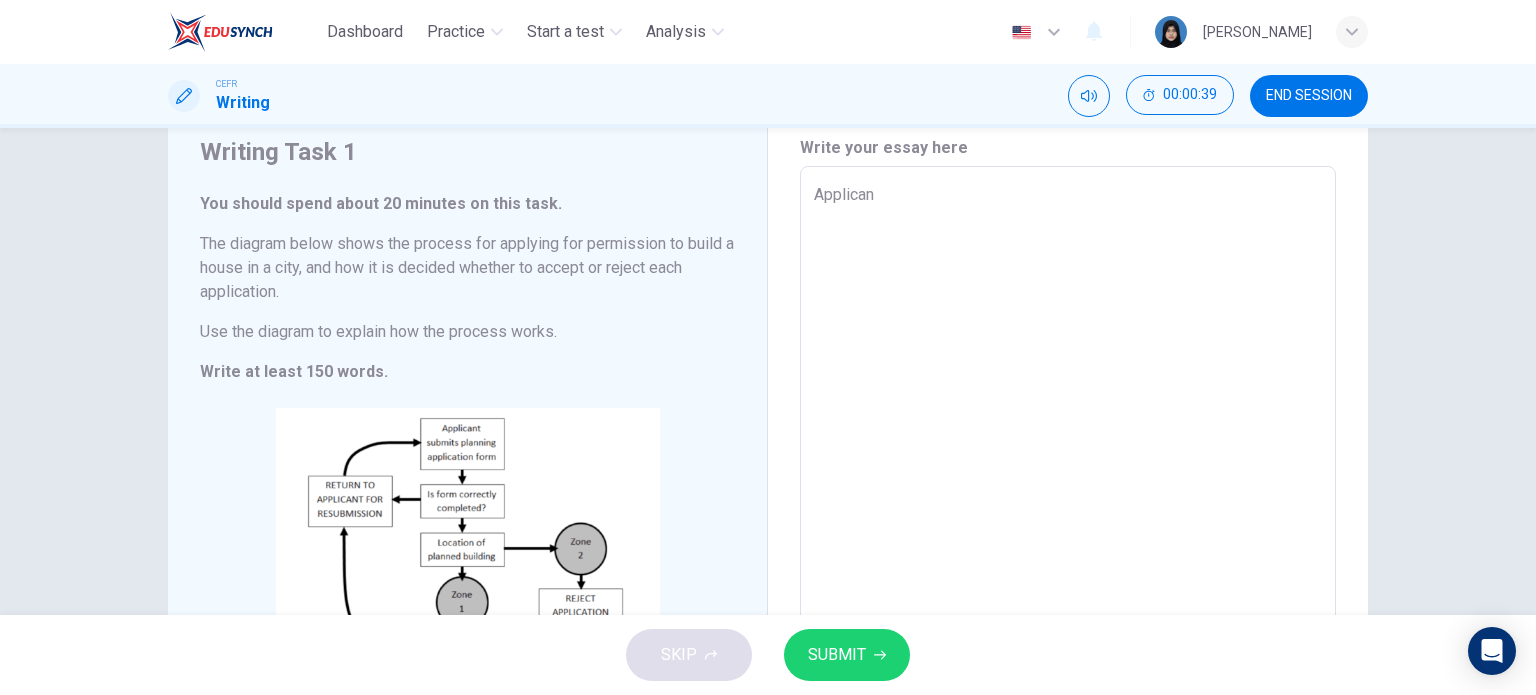 type on "Applicant" 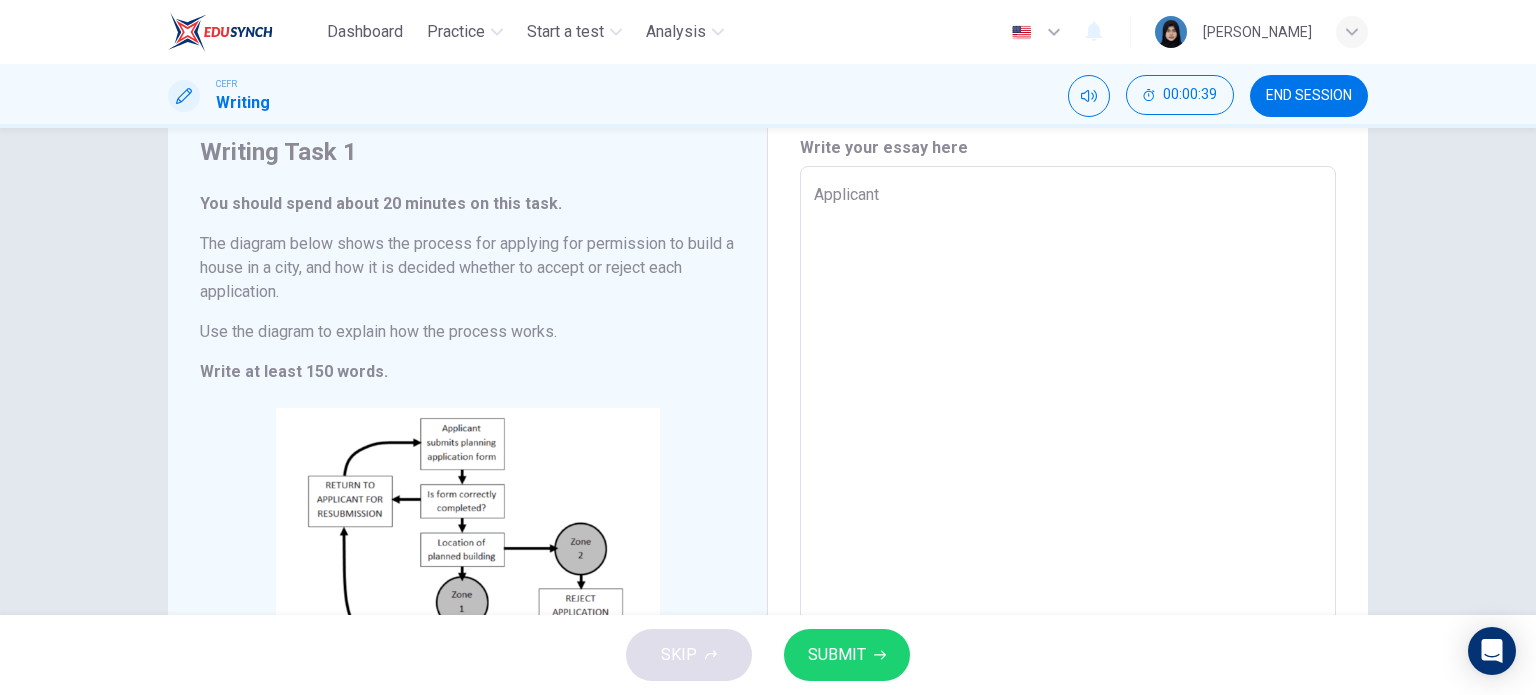 type on "x" 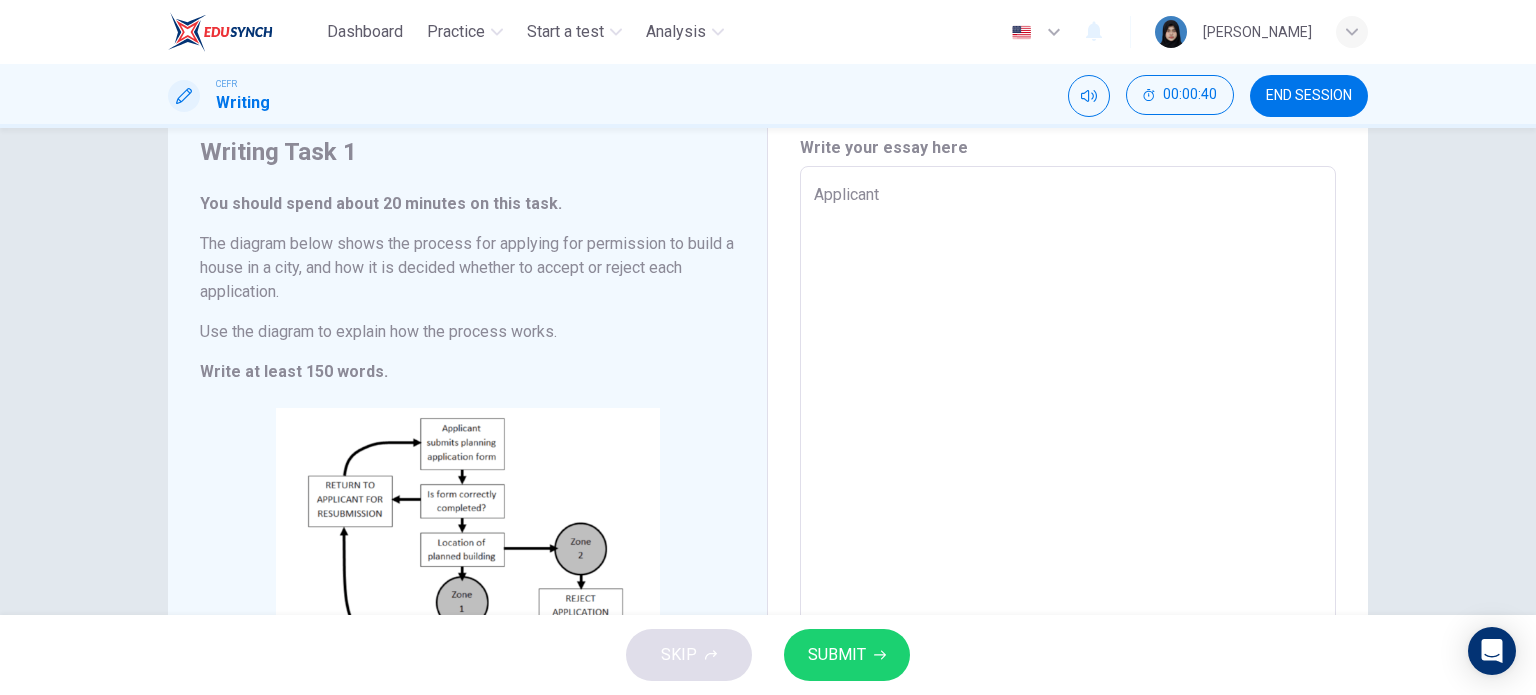 type on "Applicant s" 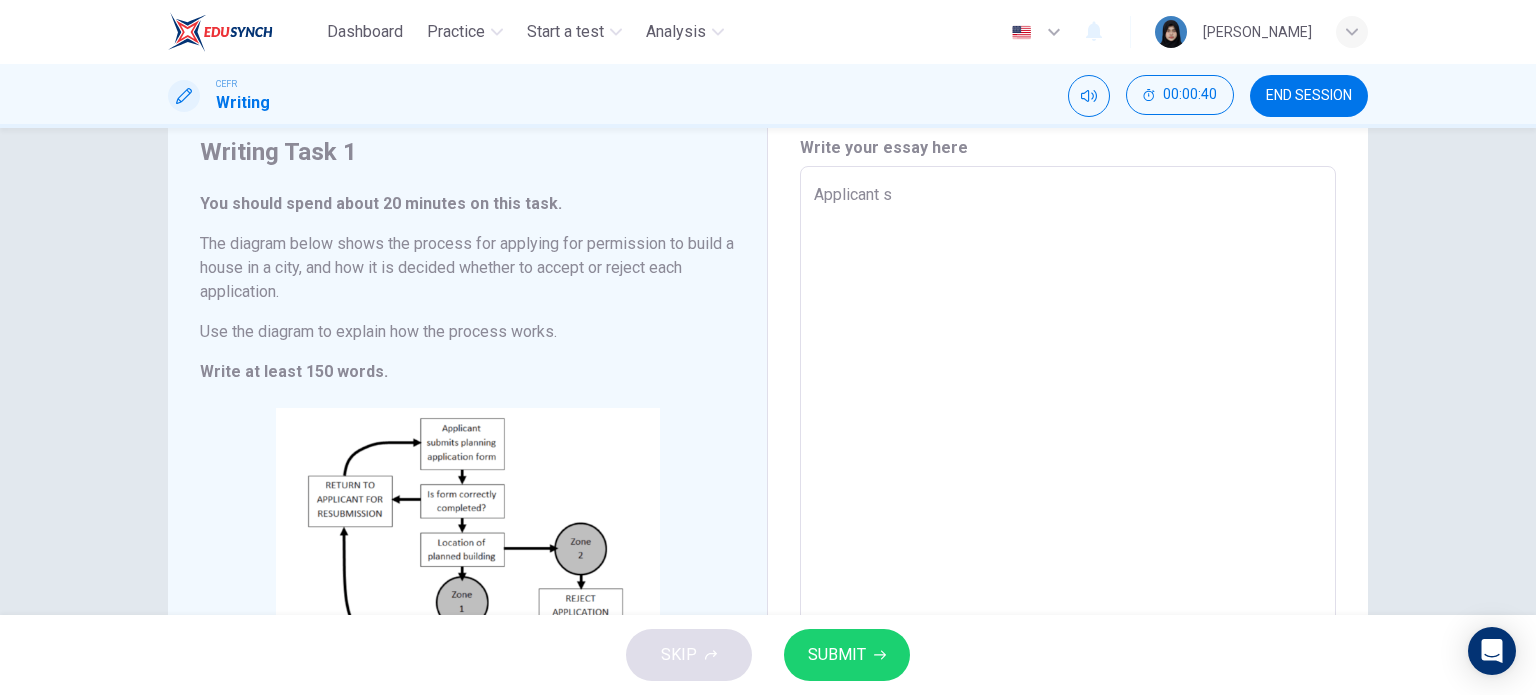 type on "x" 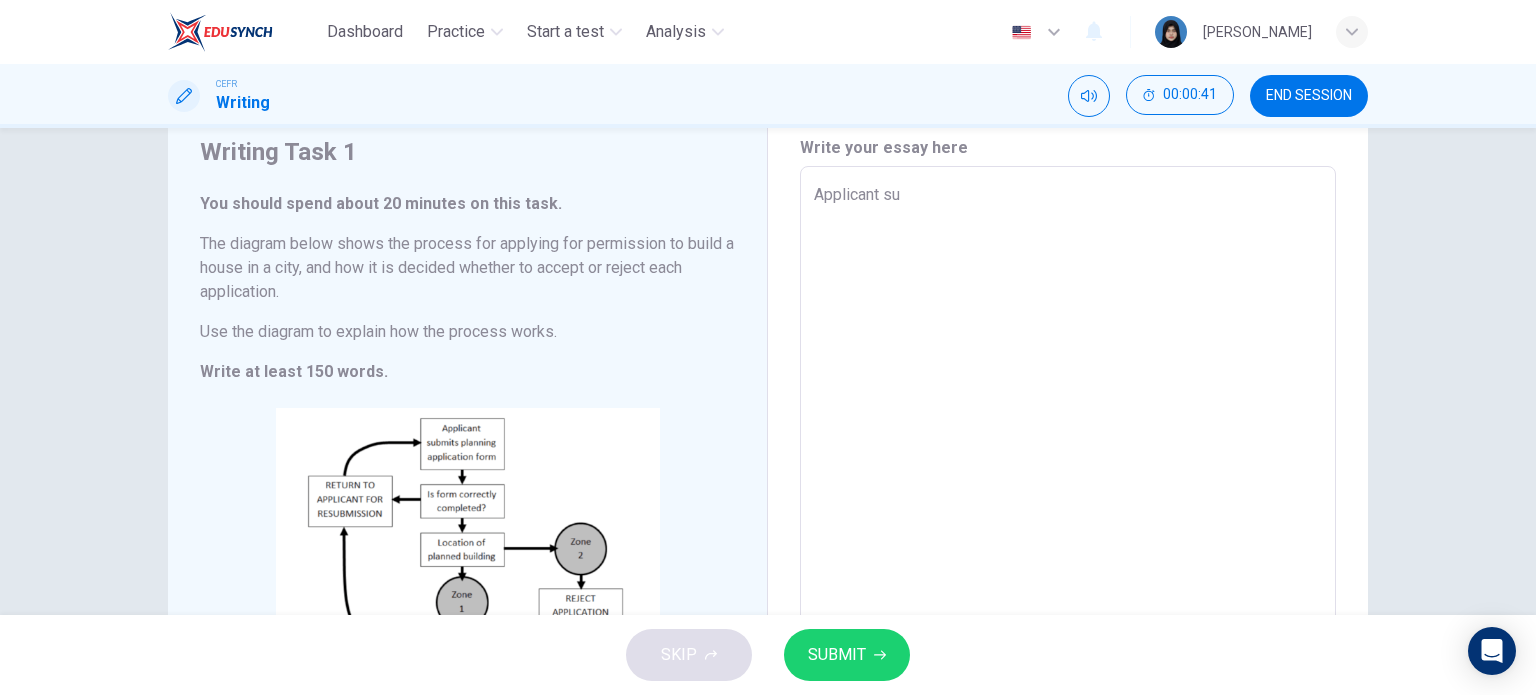 type on "Applicant sub" 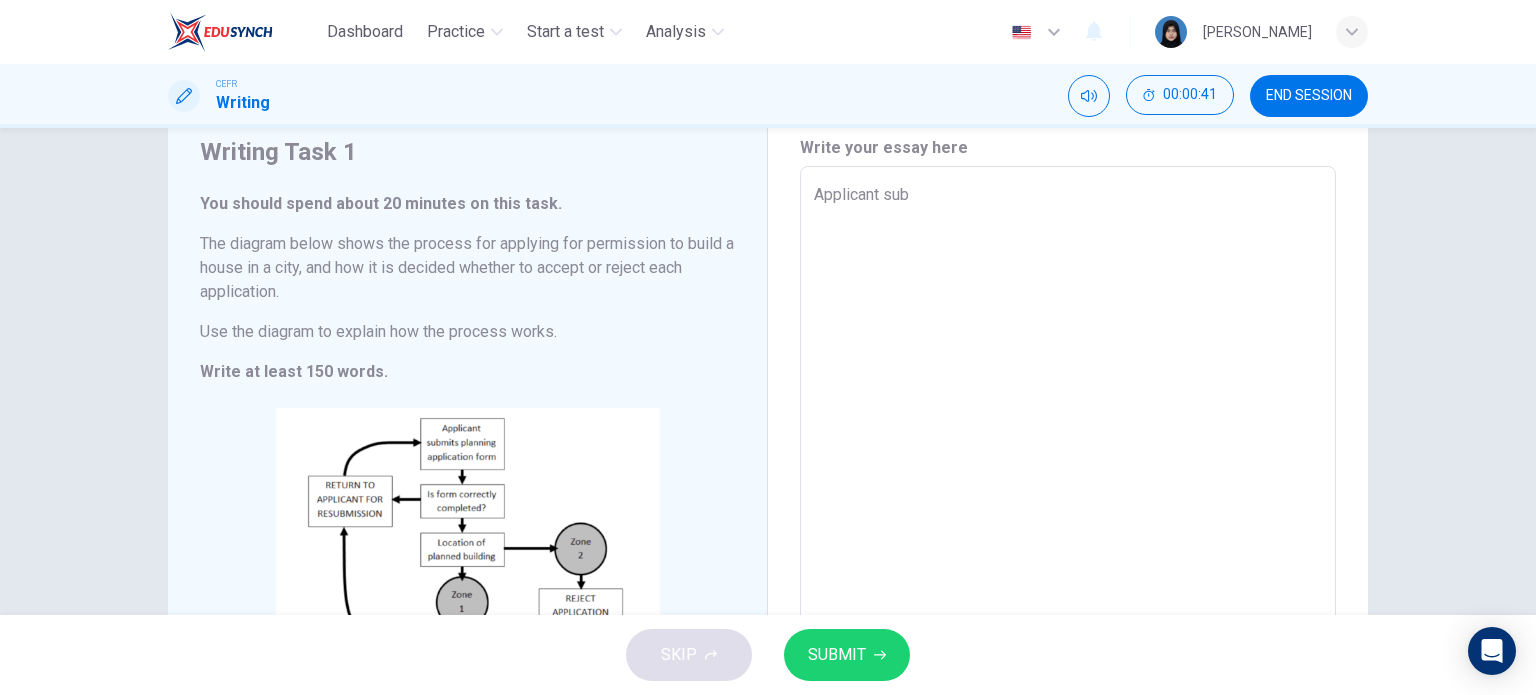 type on "x" 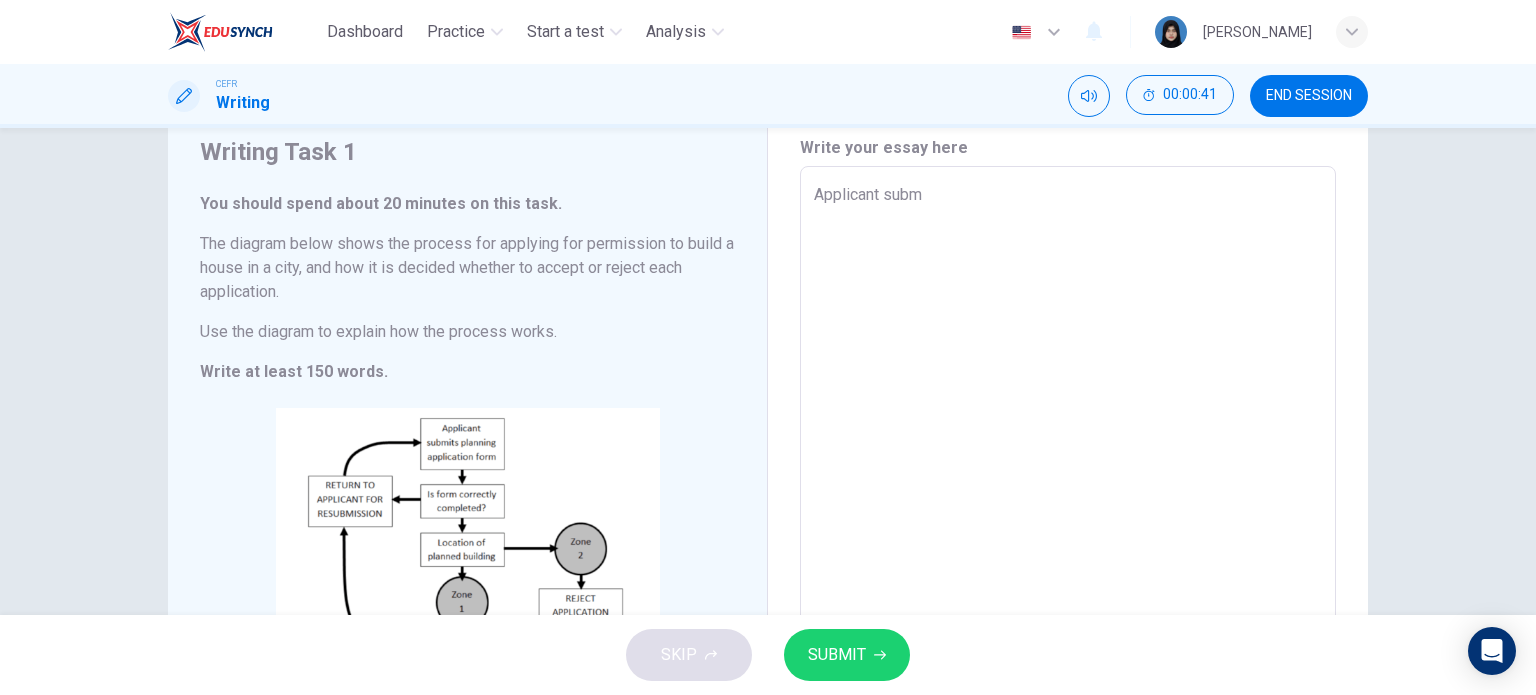 type on "Applicant submi" 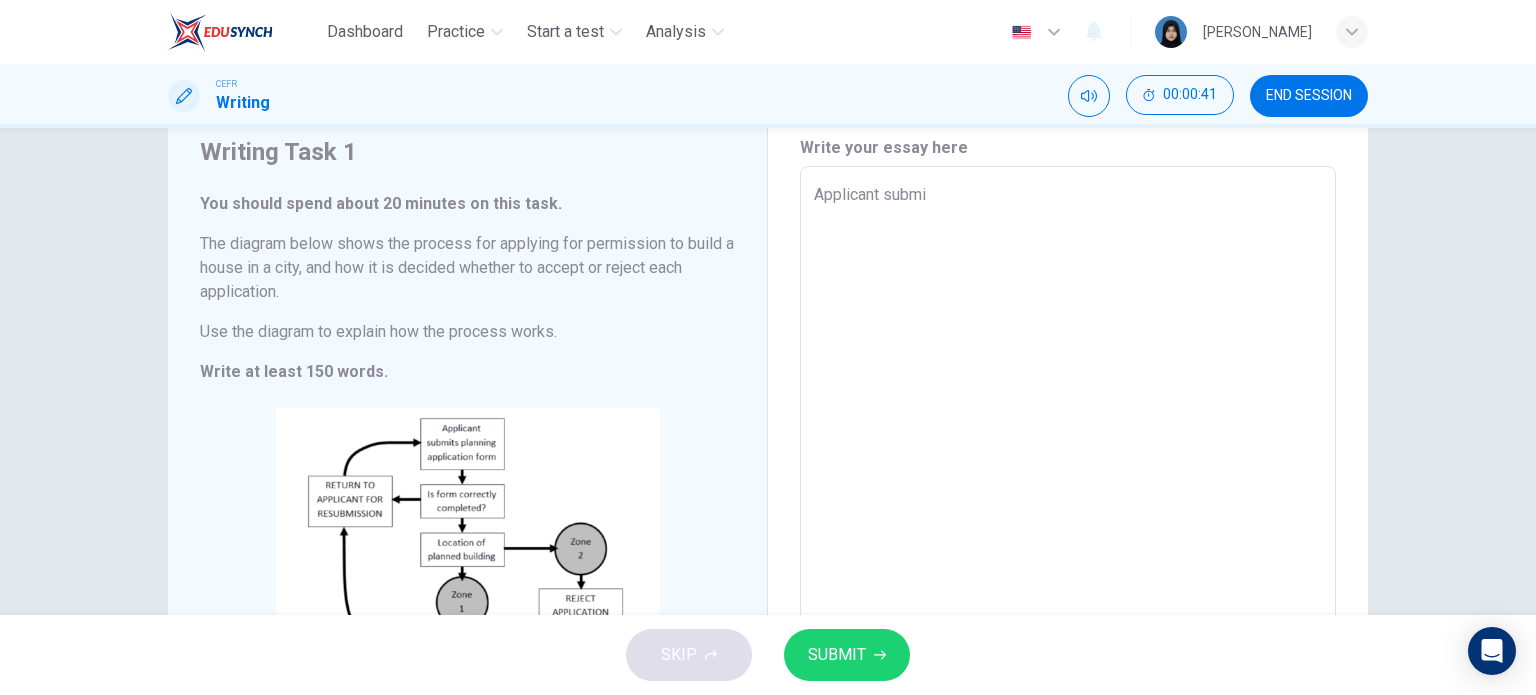 type on "x" 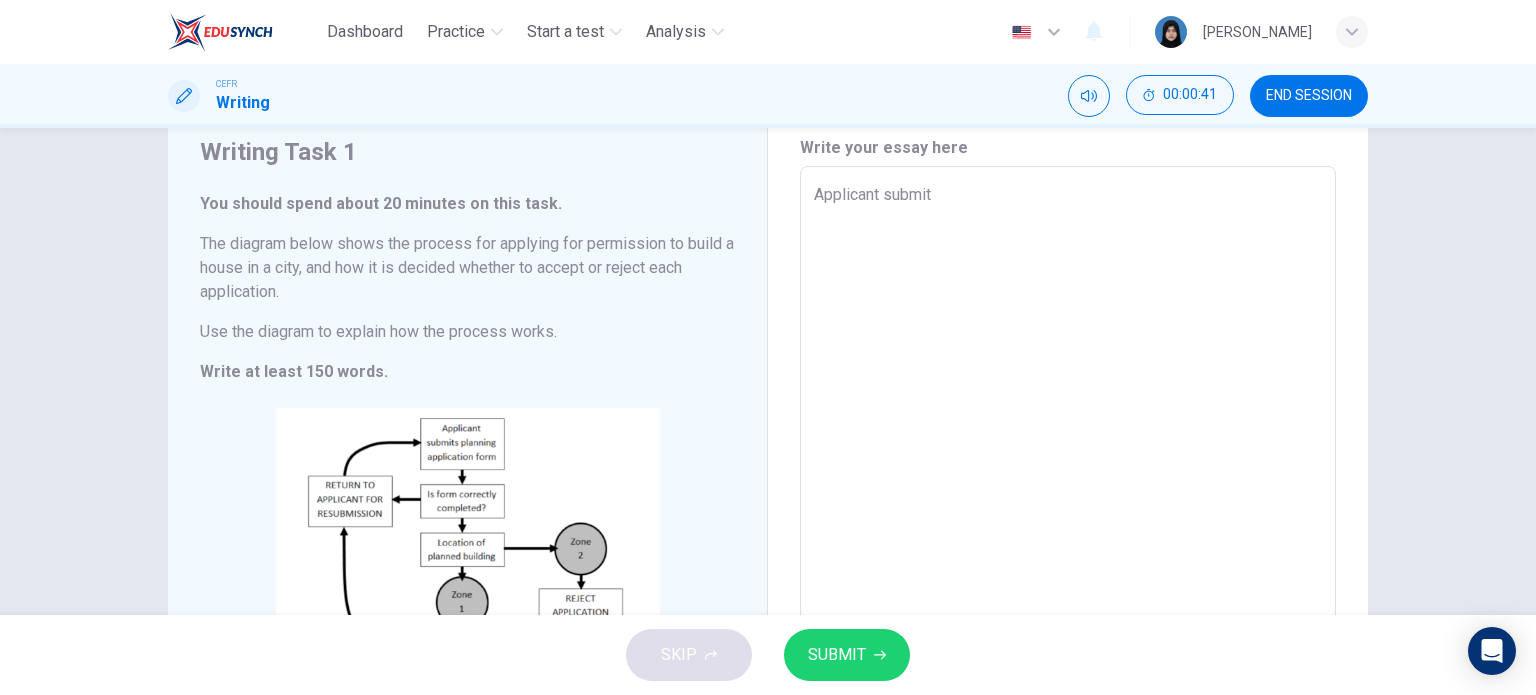 type on "x" 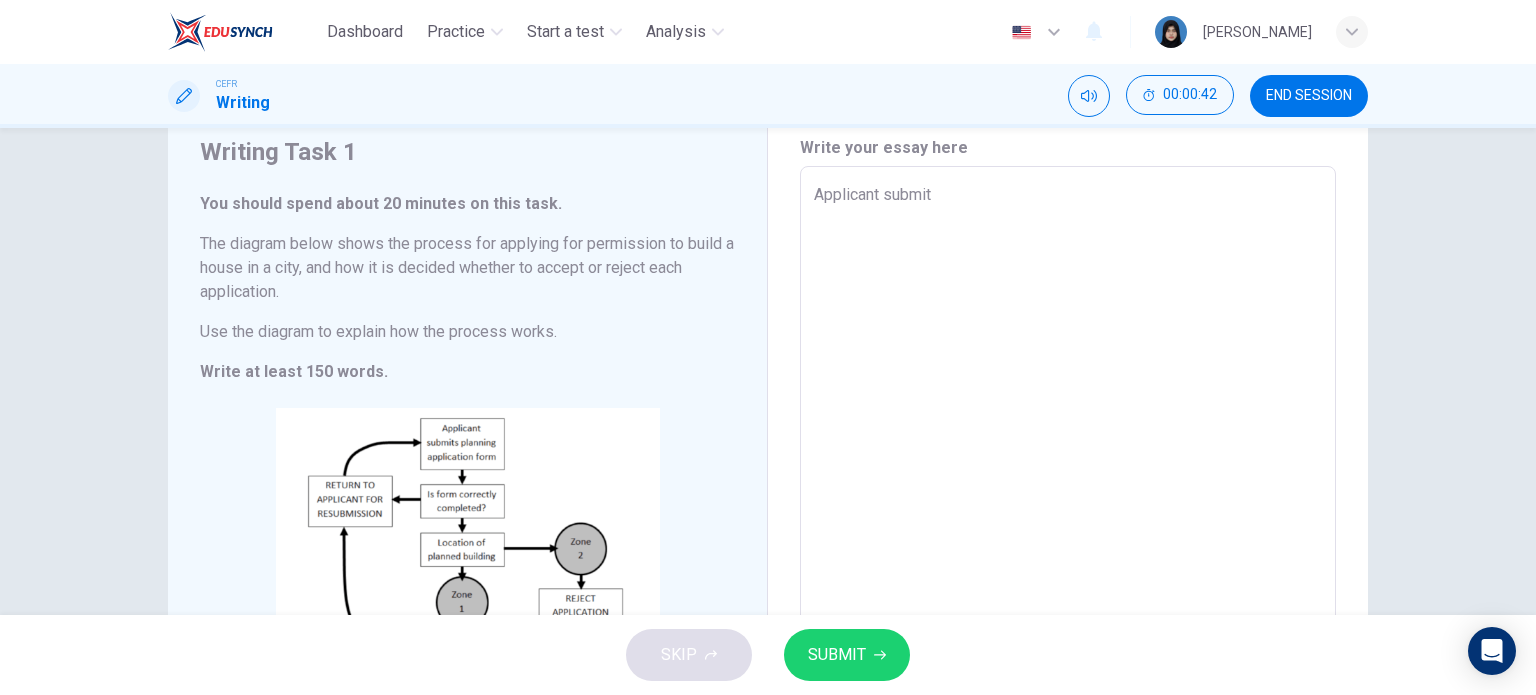 type on "Applicant submits" 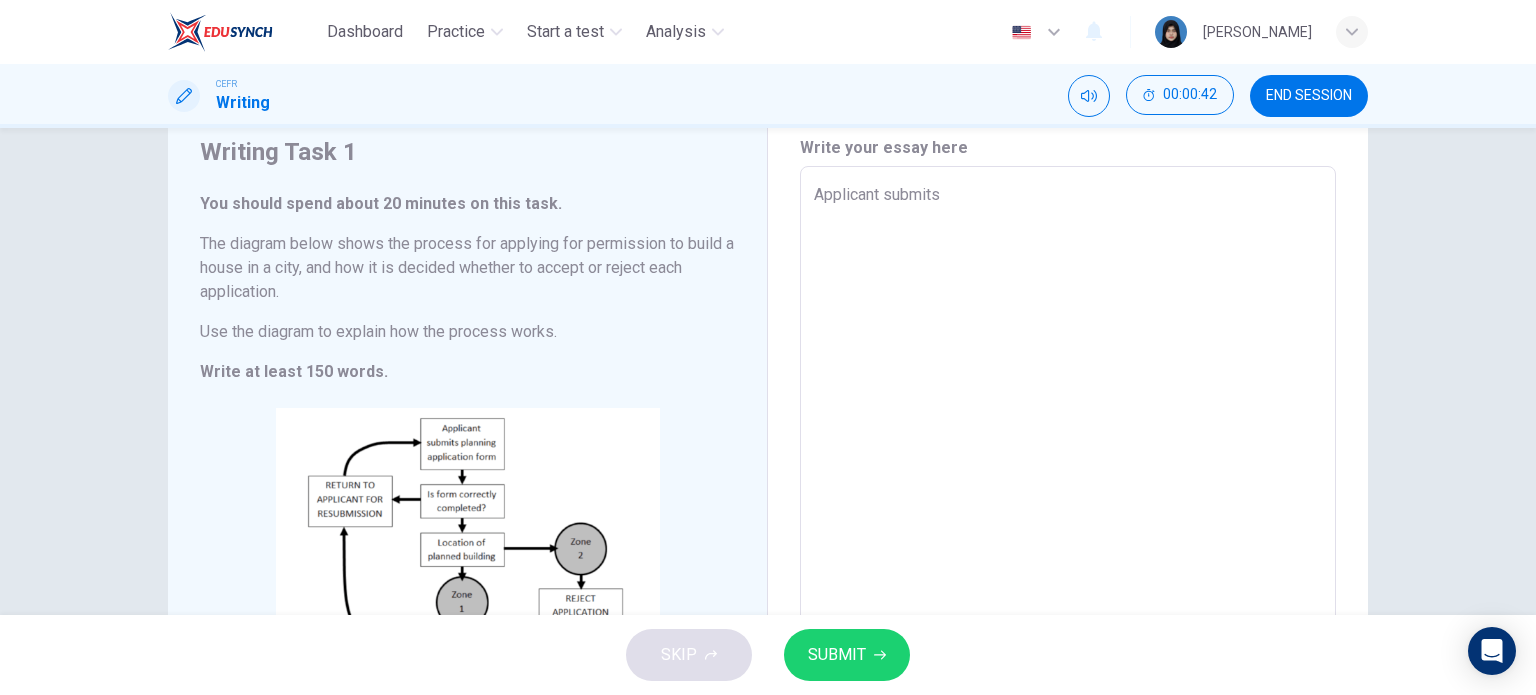 type on "Applicant submits" 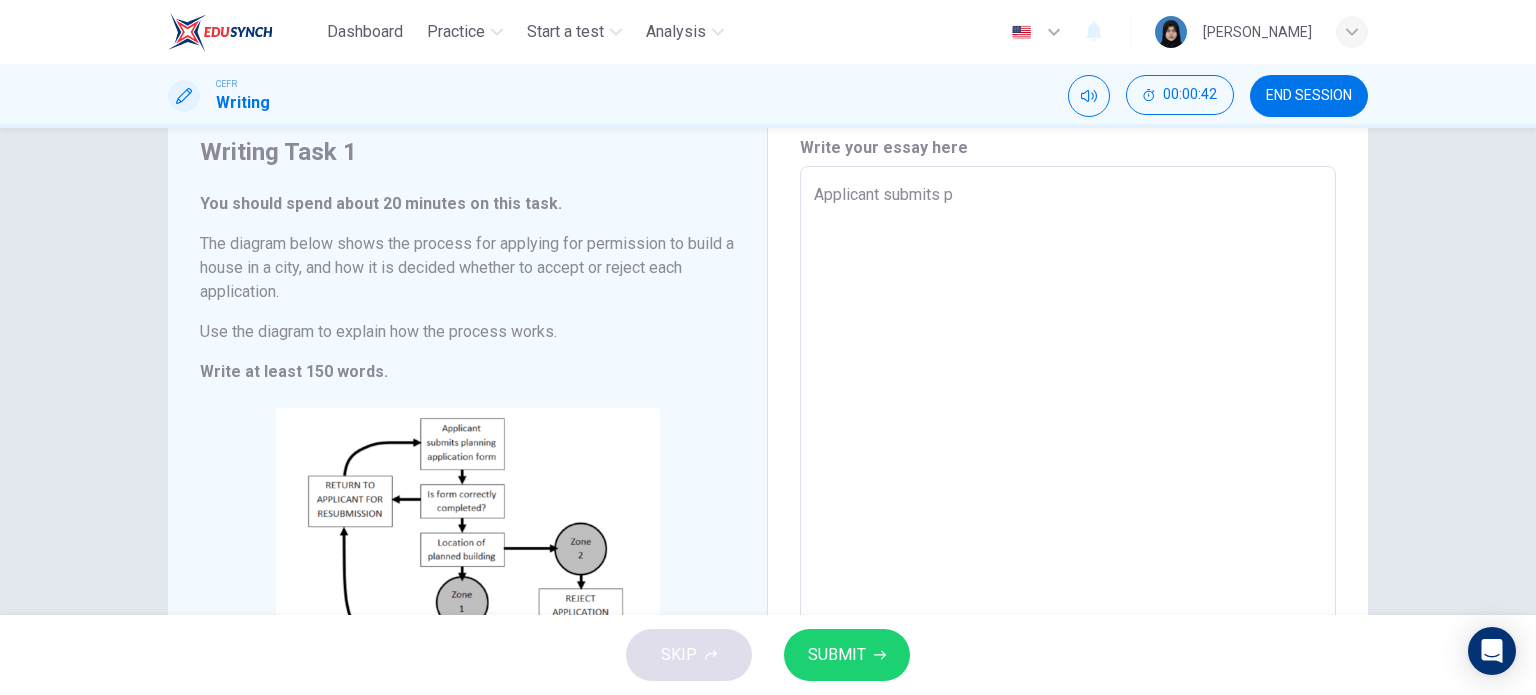type on "x" 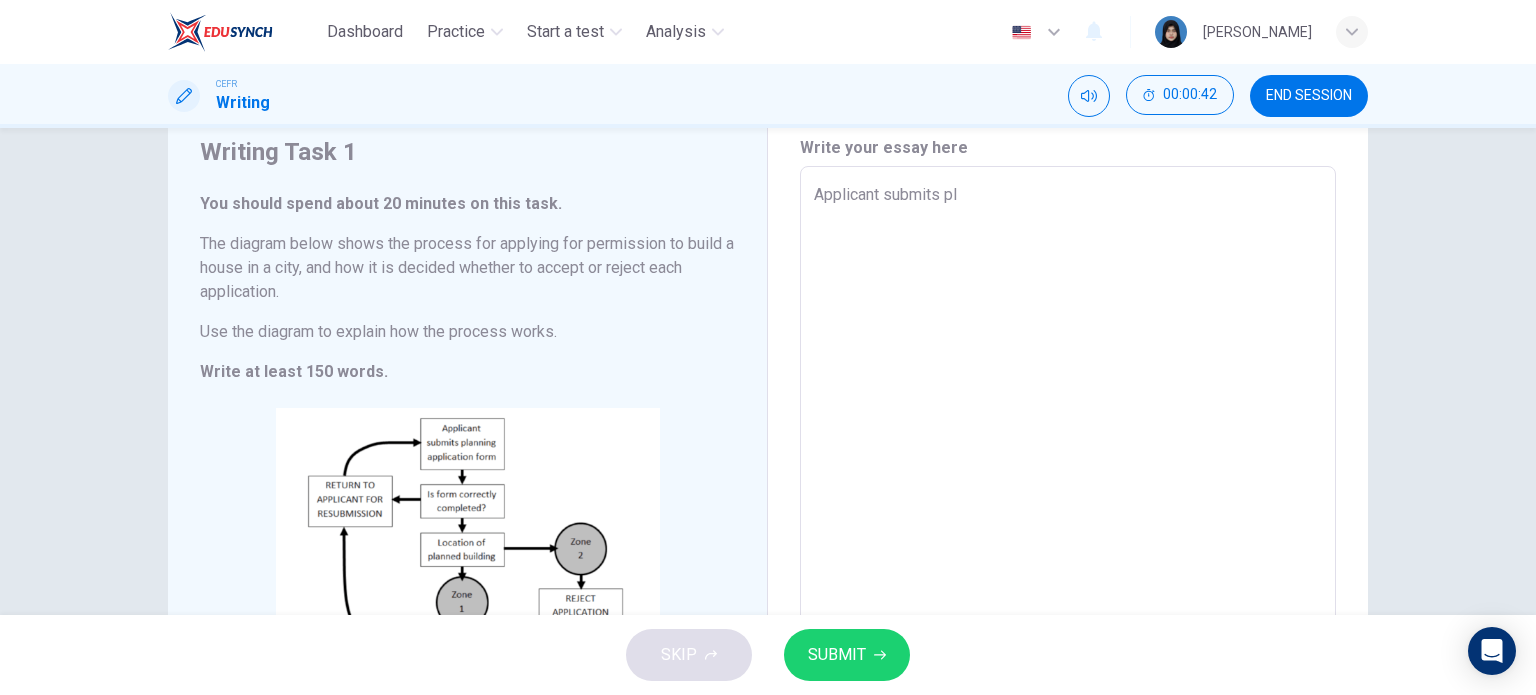 type on "x" 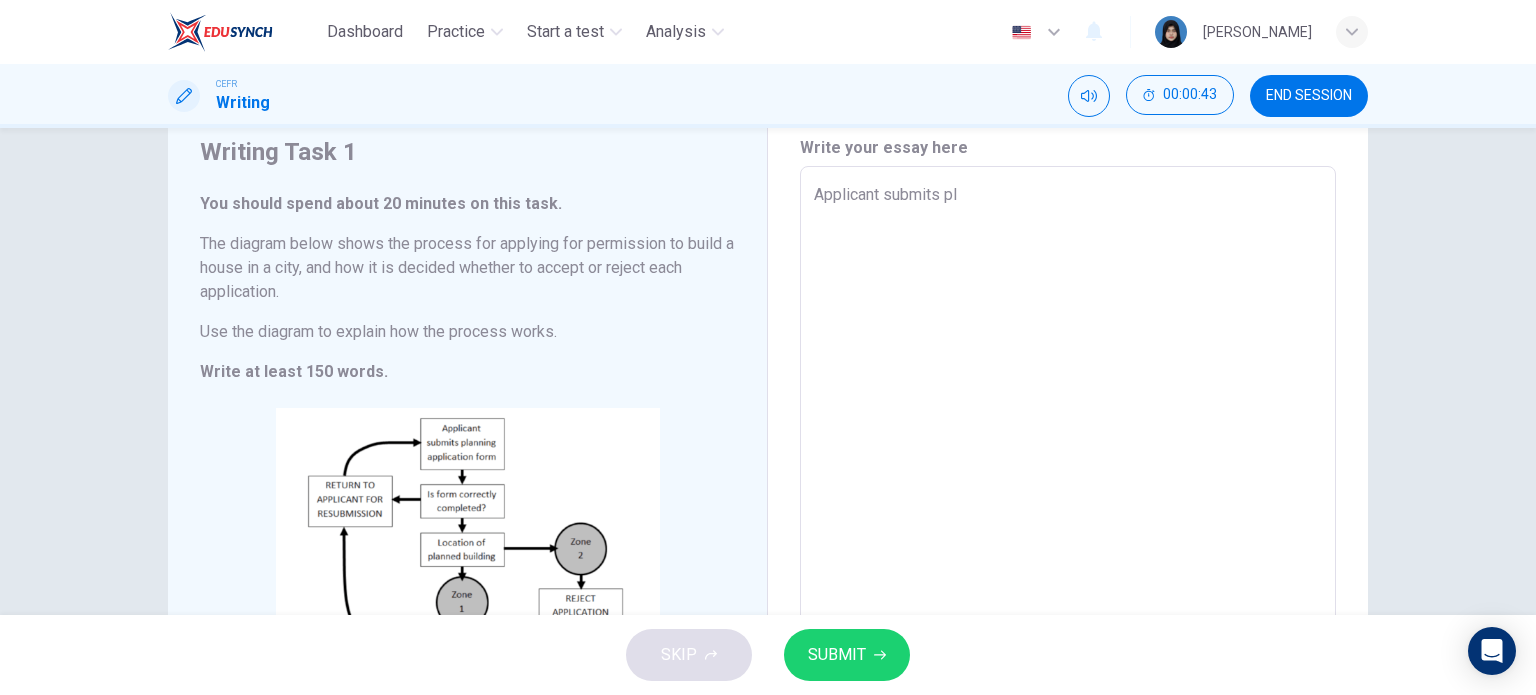 type on "Applicant submits pla" 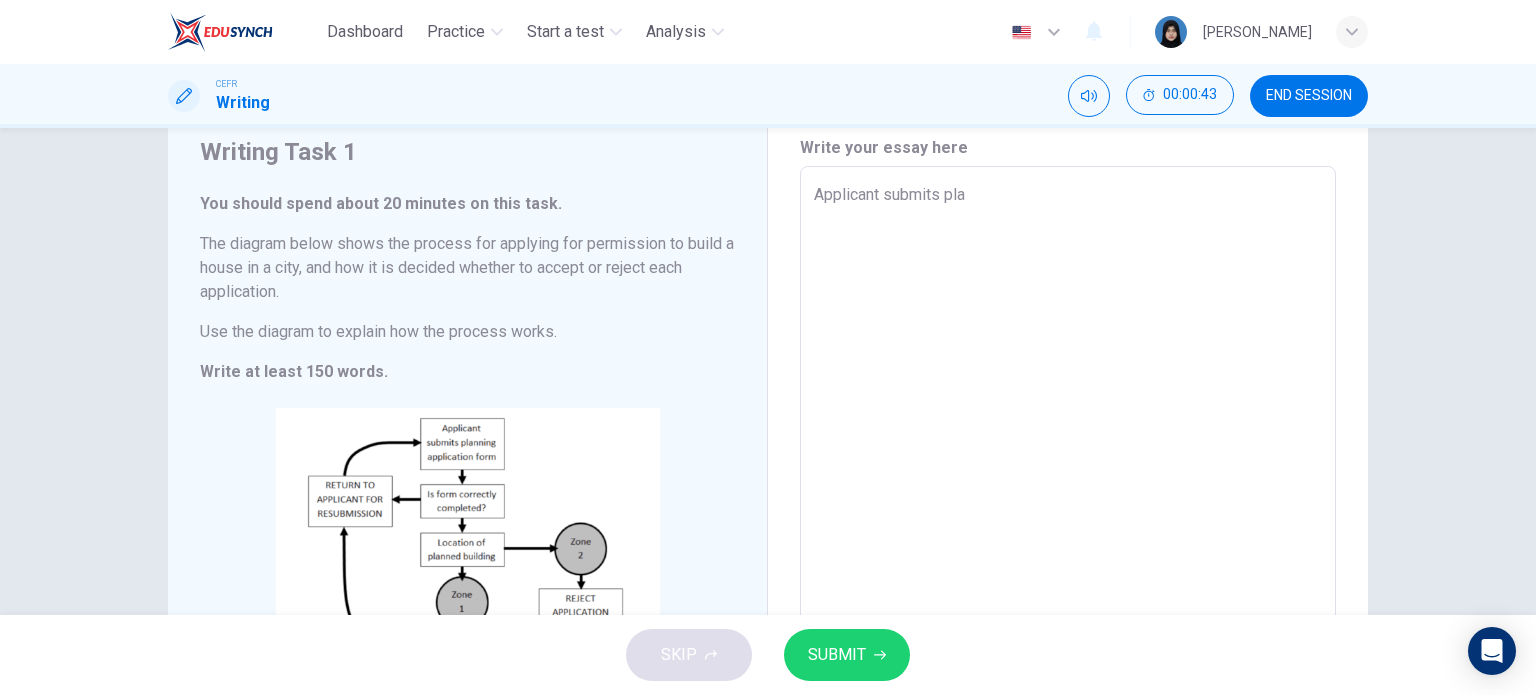 type on "Applicant submits plan" 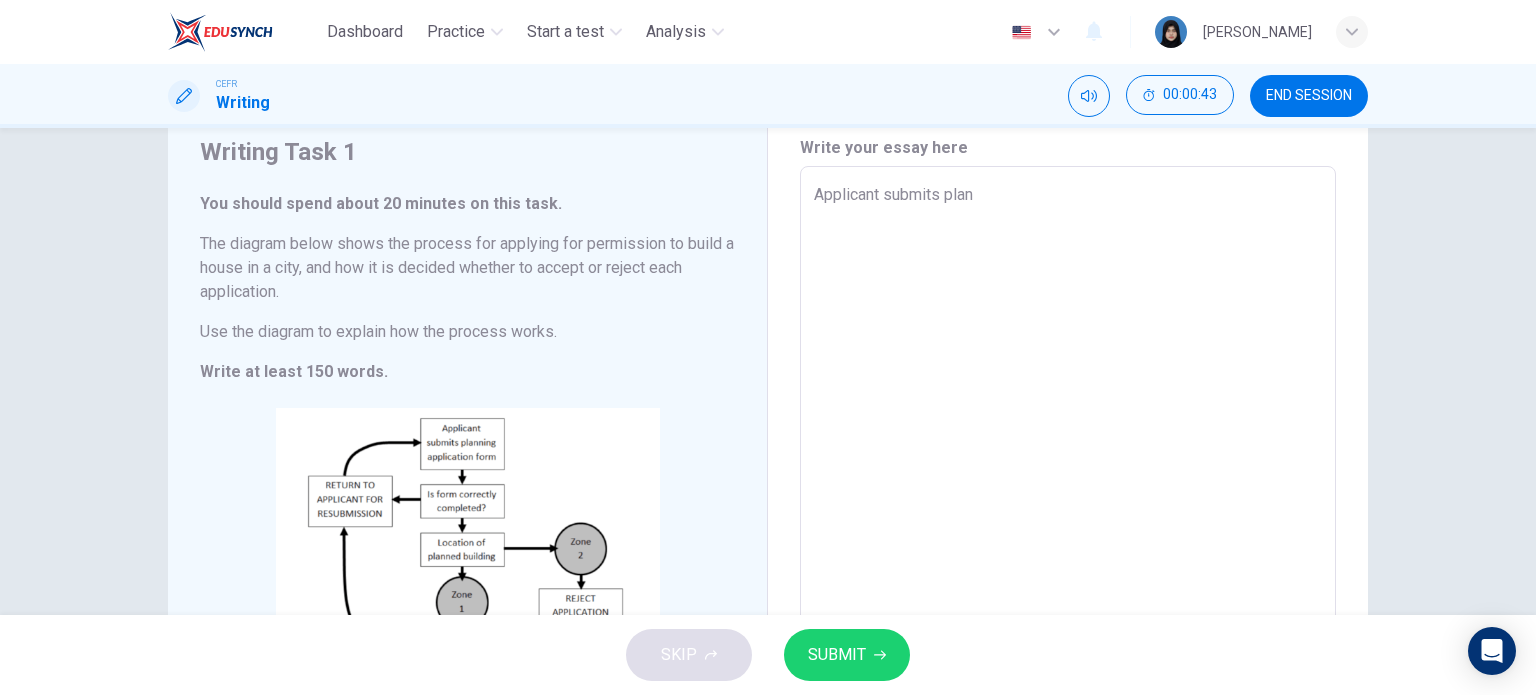 type on "Applicant submits plann" 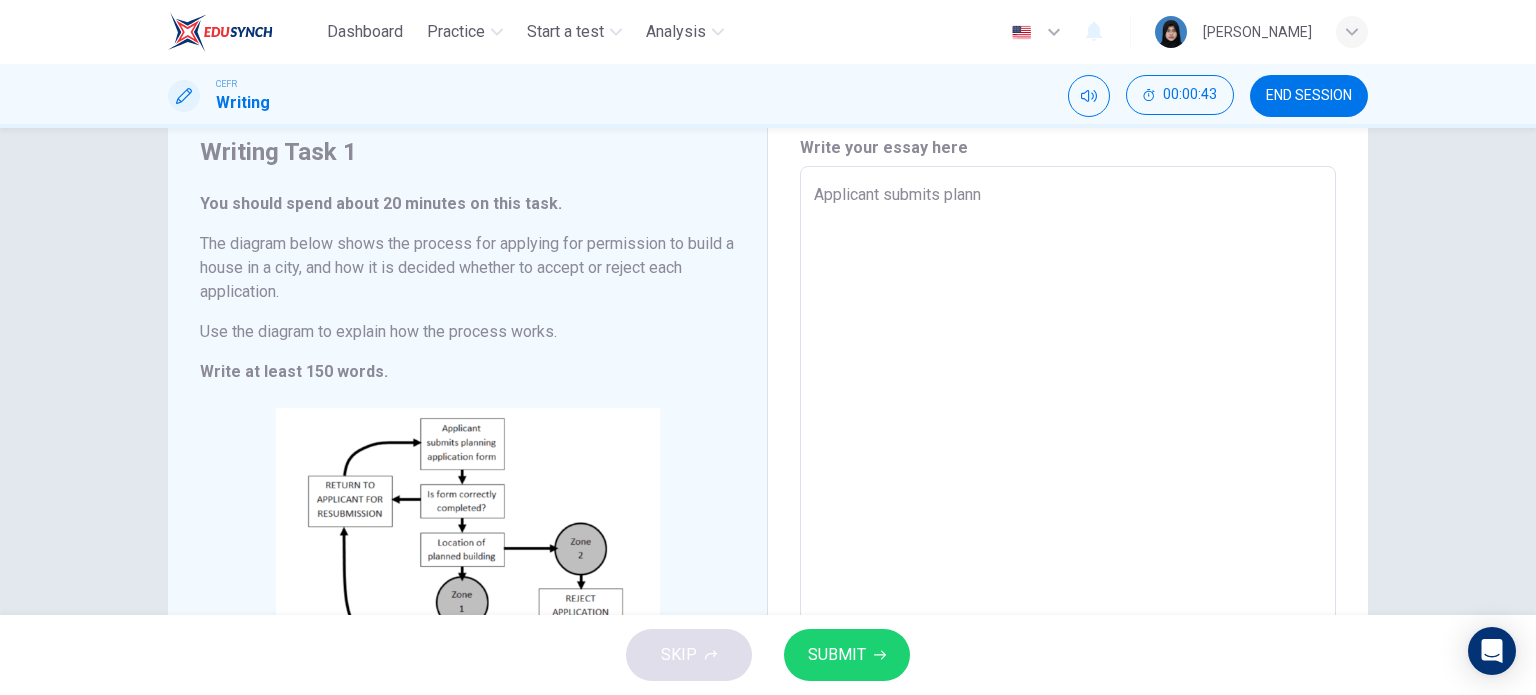 type on "x" 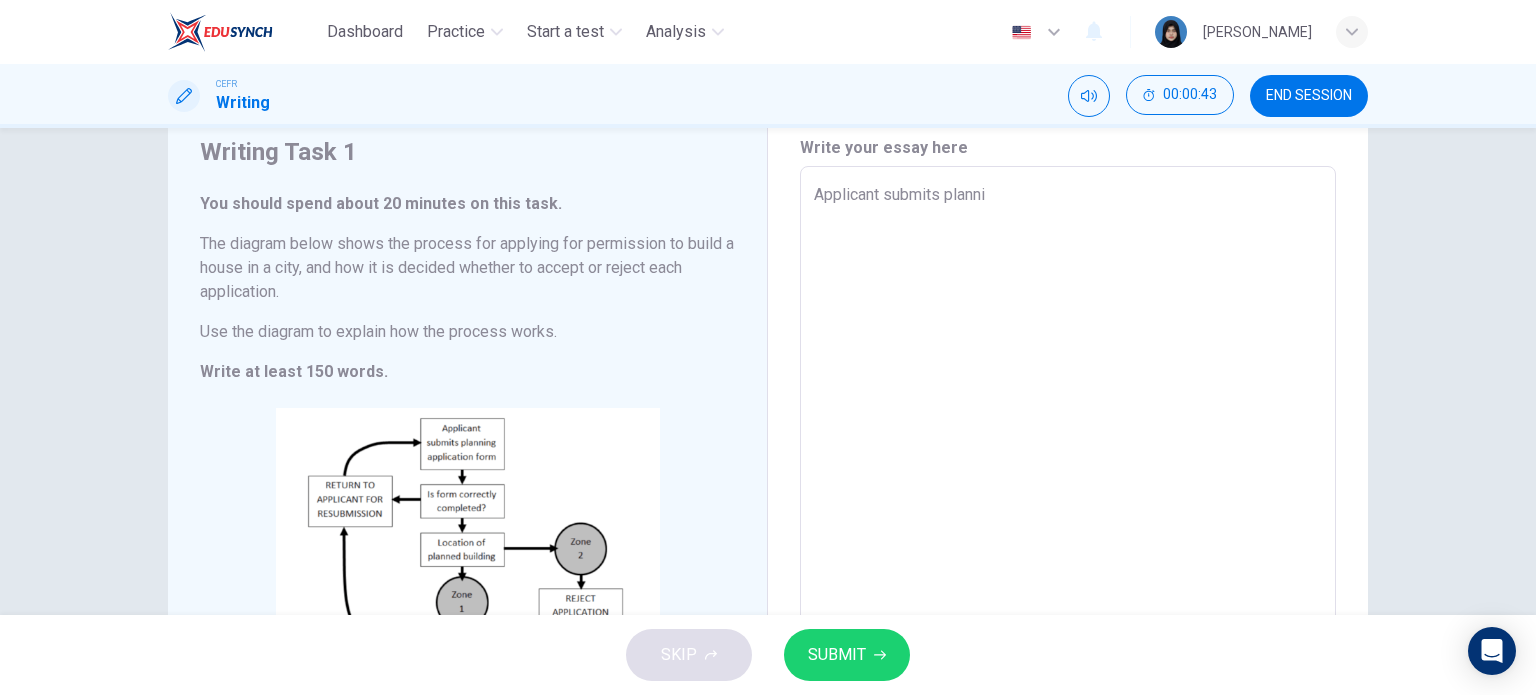 type on "x" 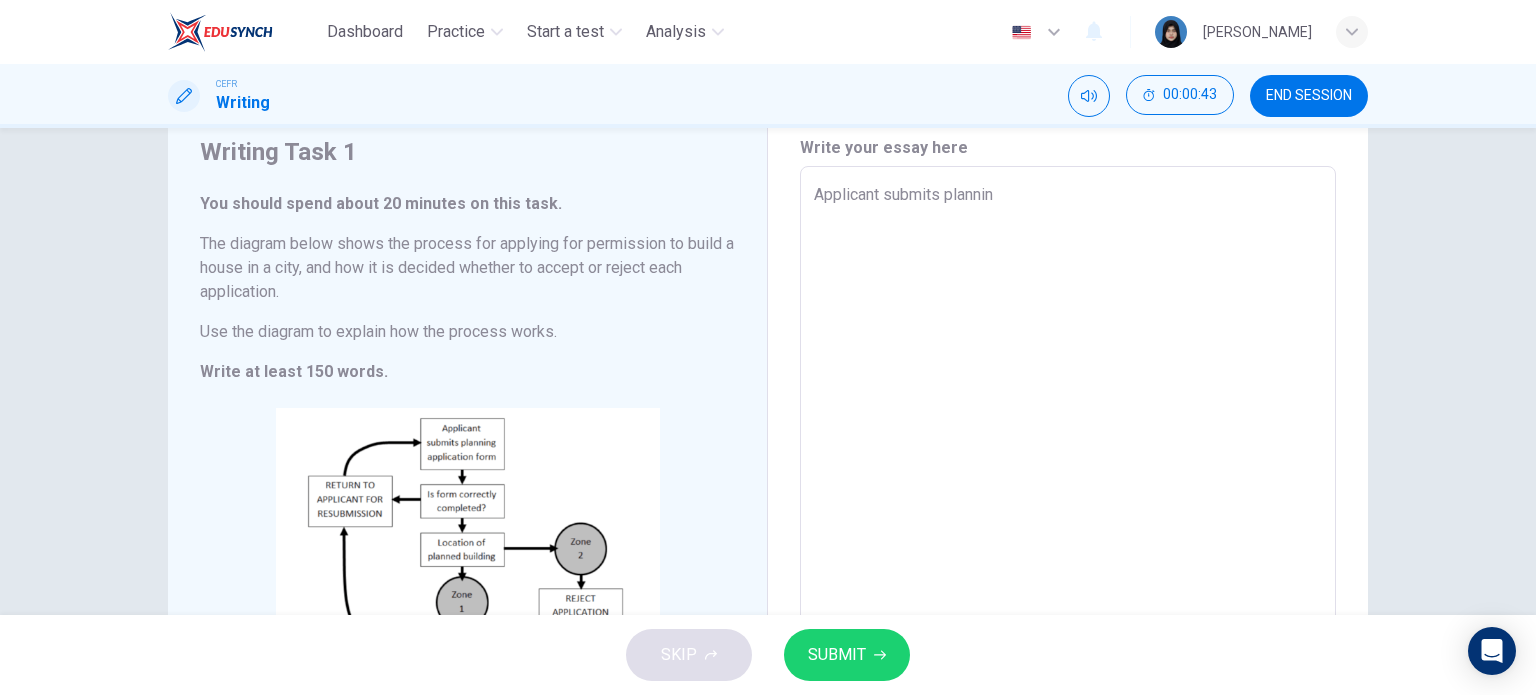 type on "x" 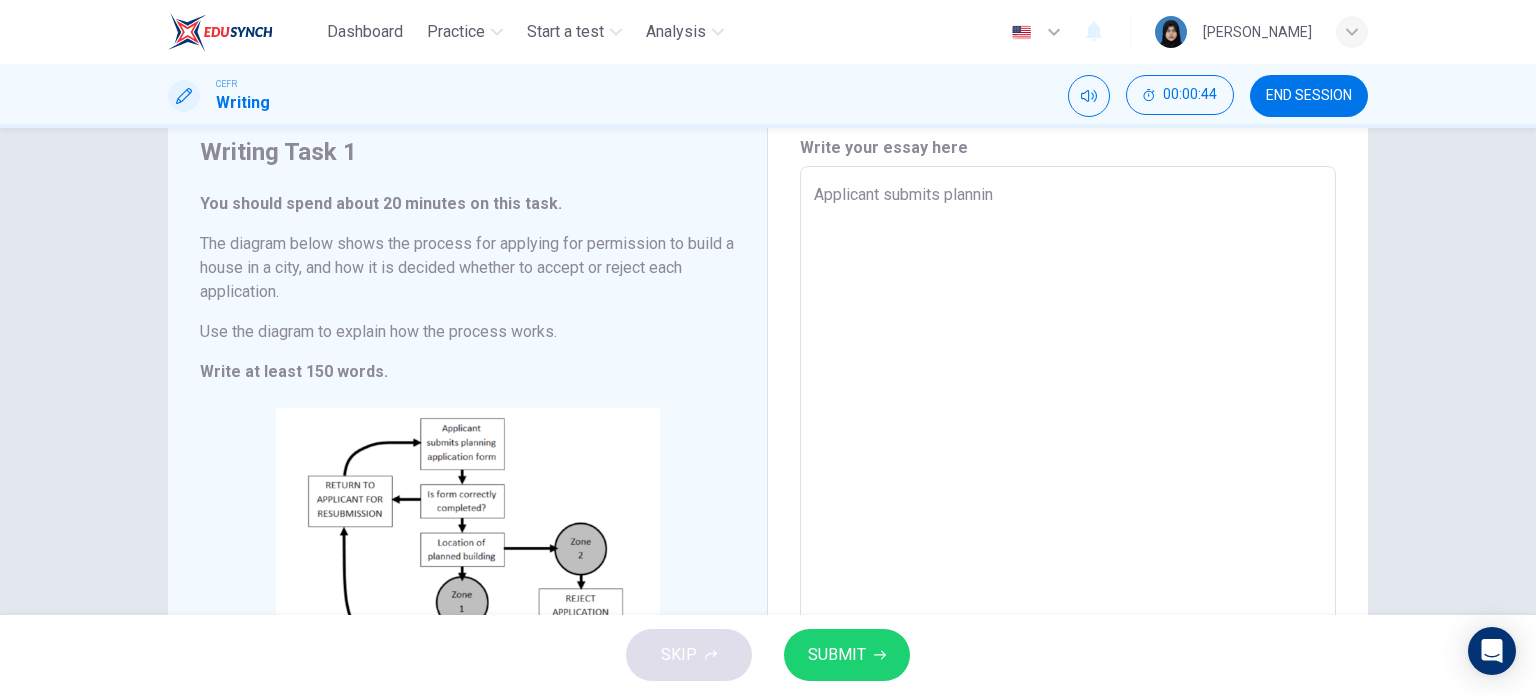 type on "Applicant submits planninf" 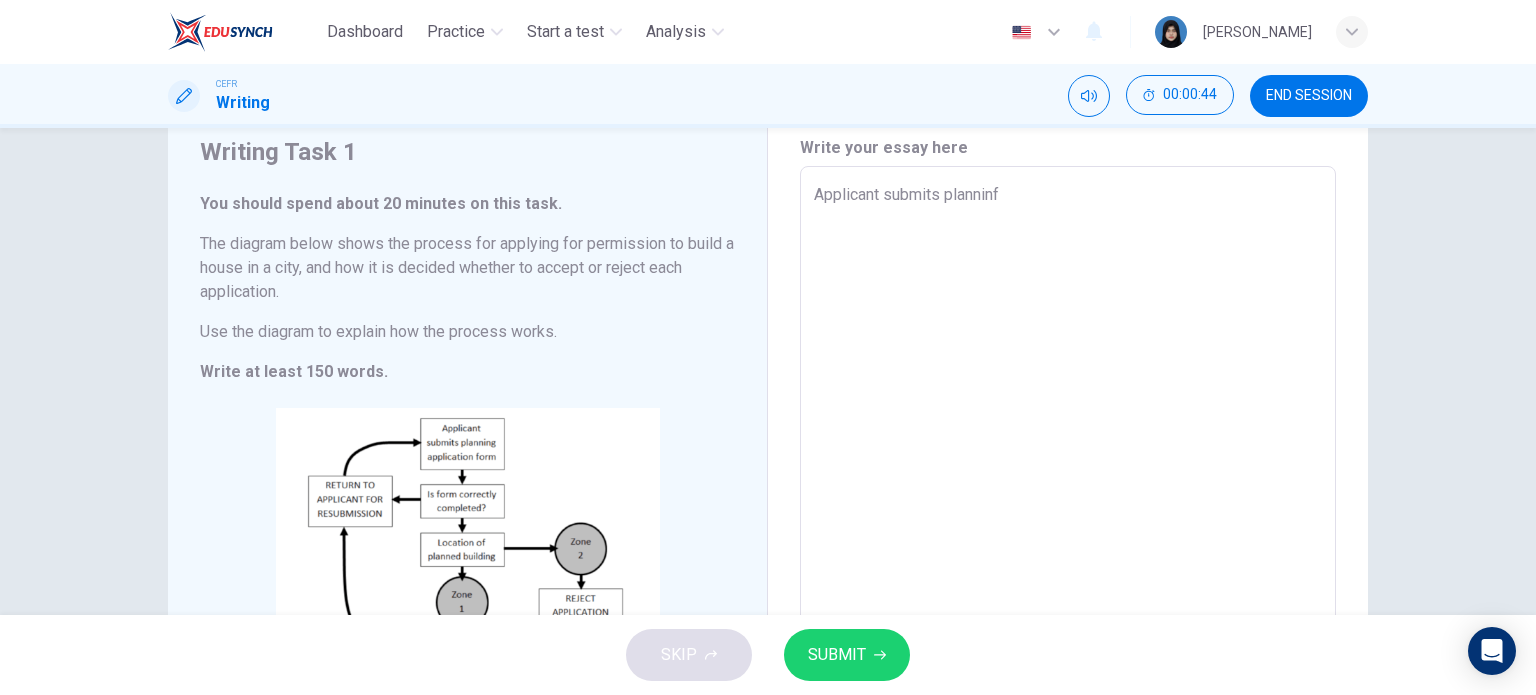type on "x" 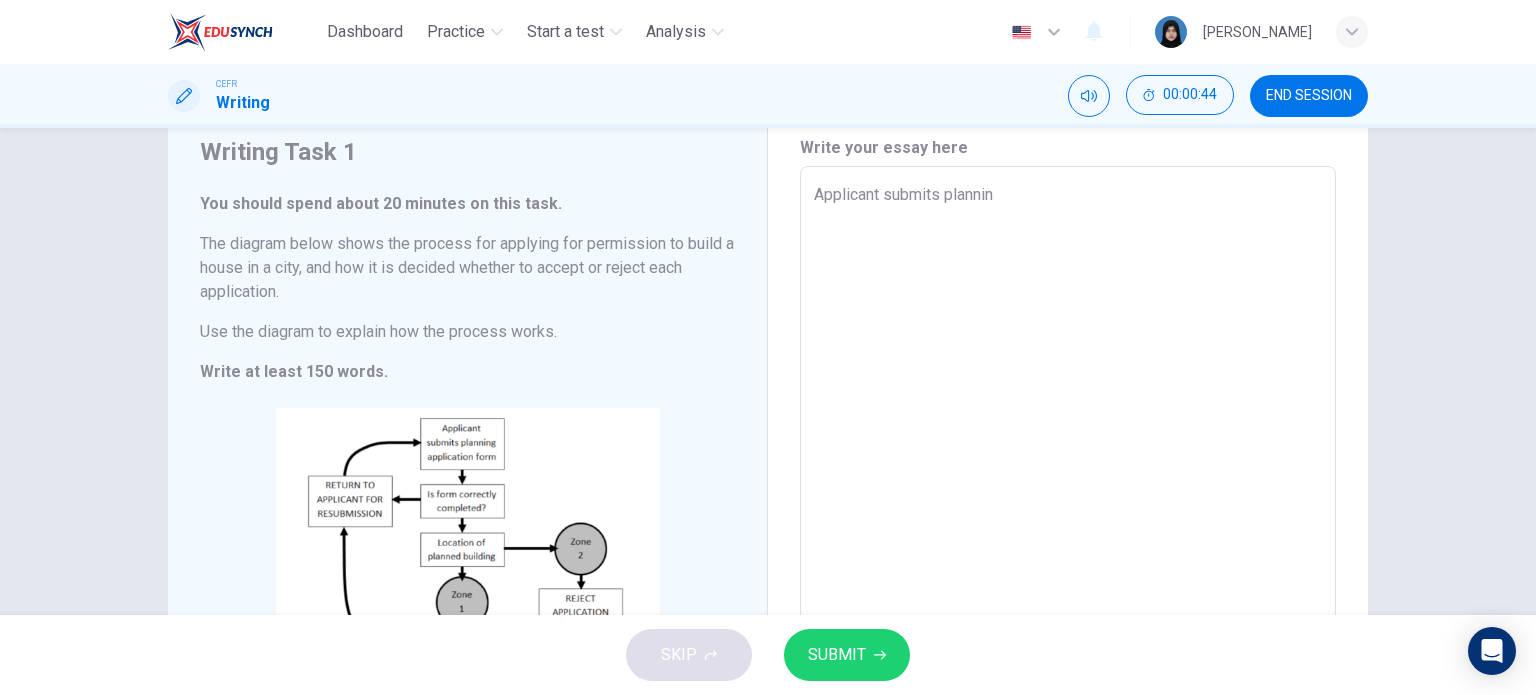 type on "Applicant submits planning" 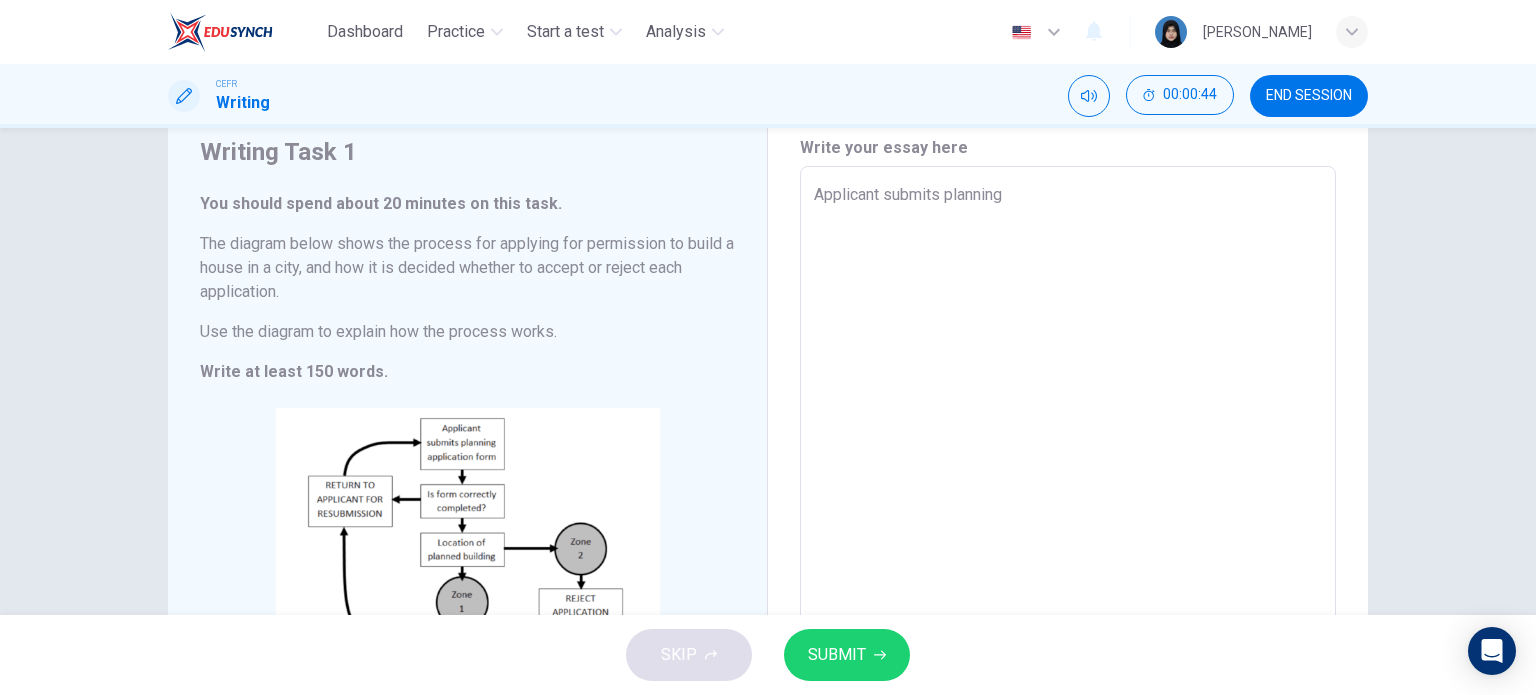 type on "x" 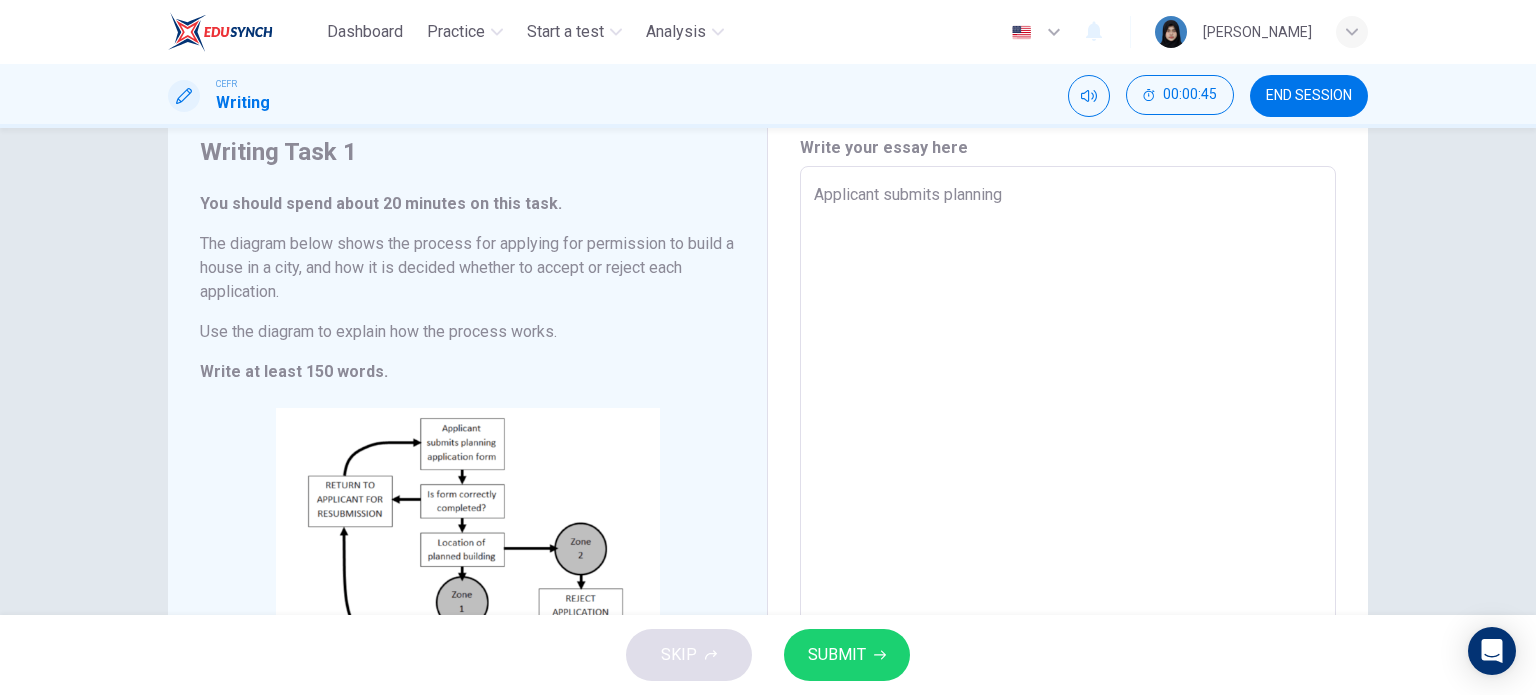 type on "Applicant submits planning" 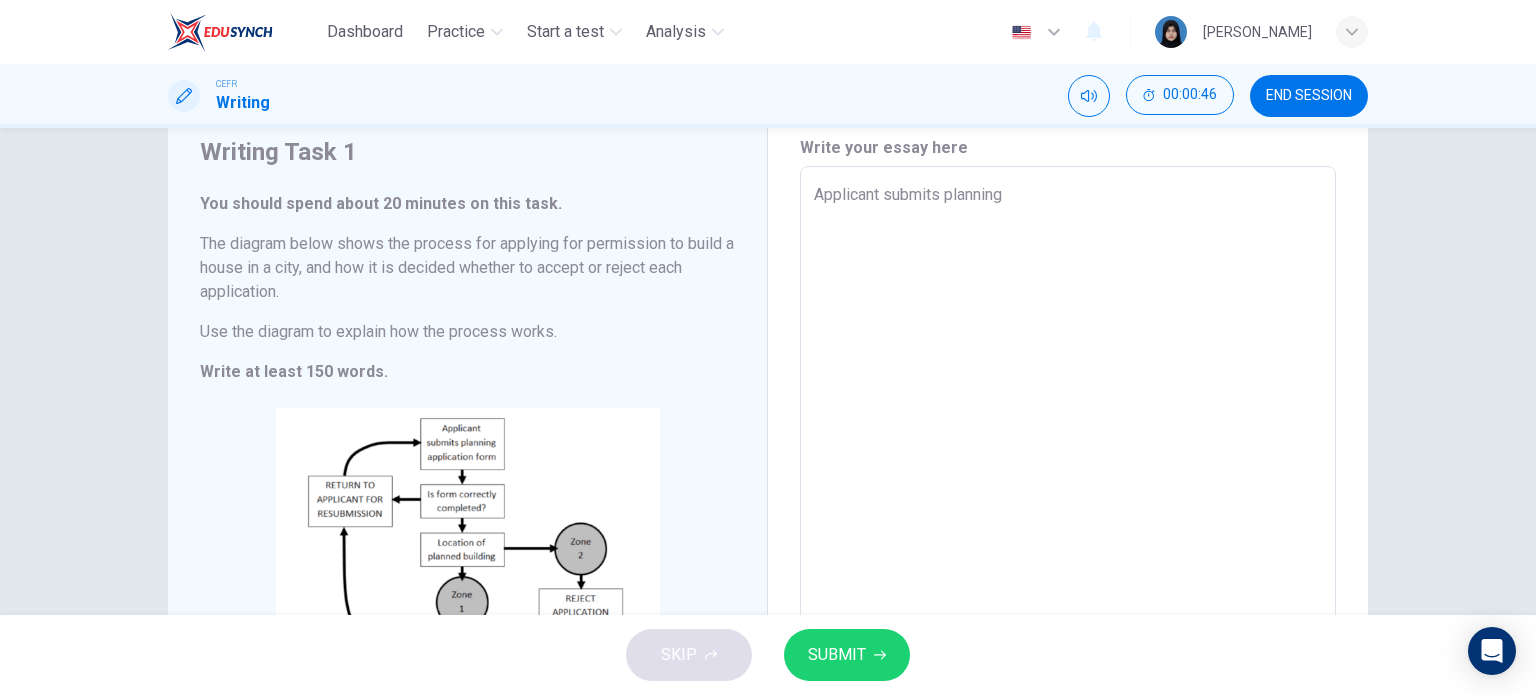 type on "Applicant submits planning a" 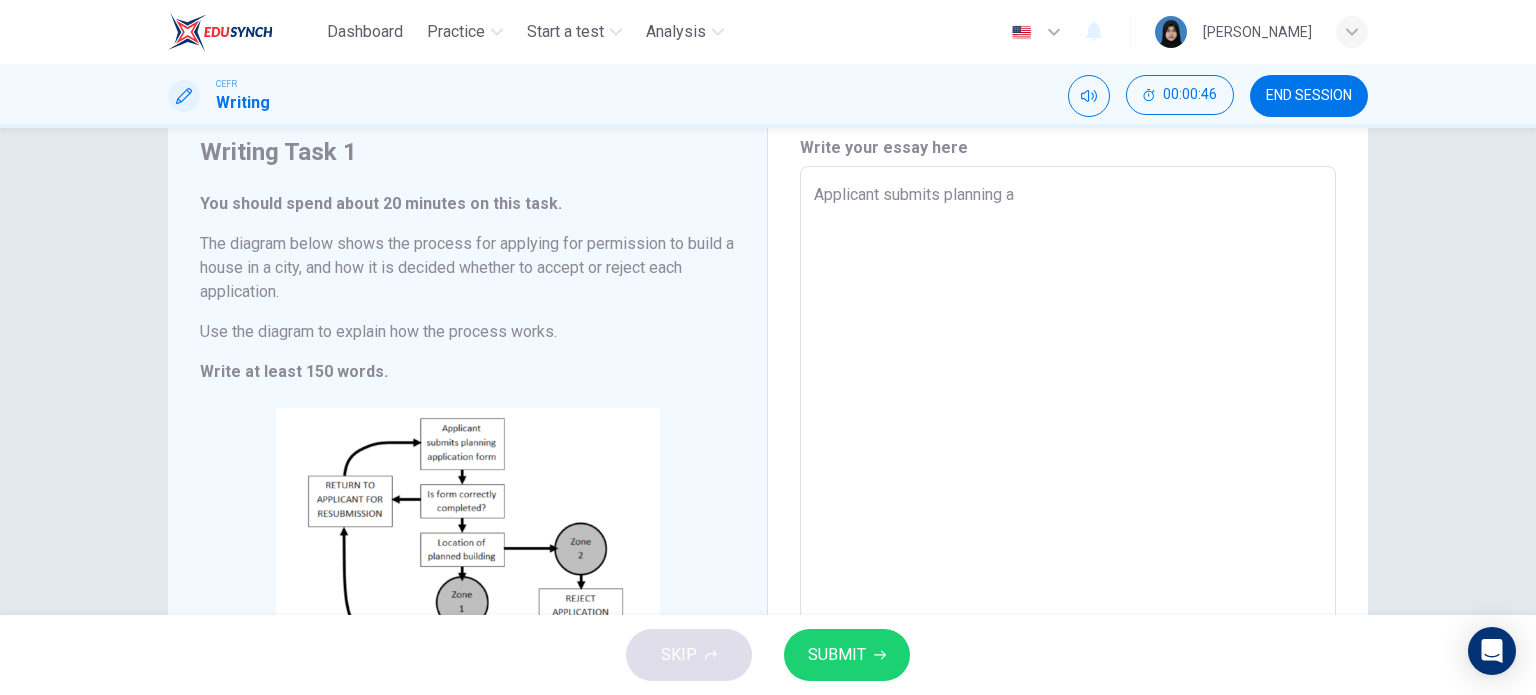type on "Applicant submits planning ap" 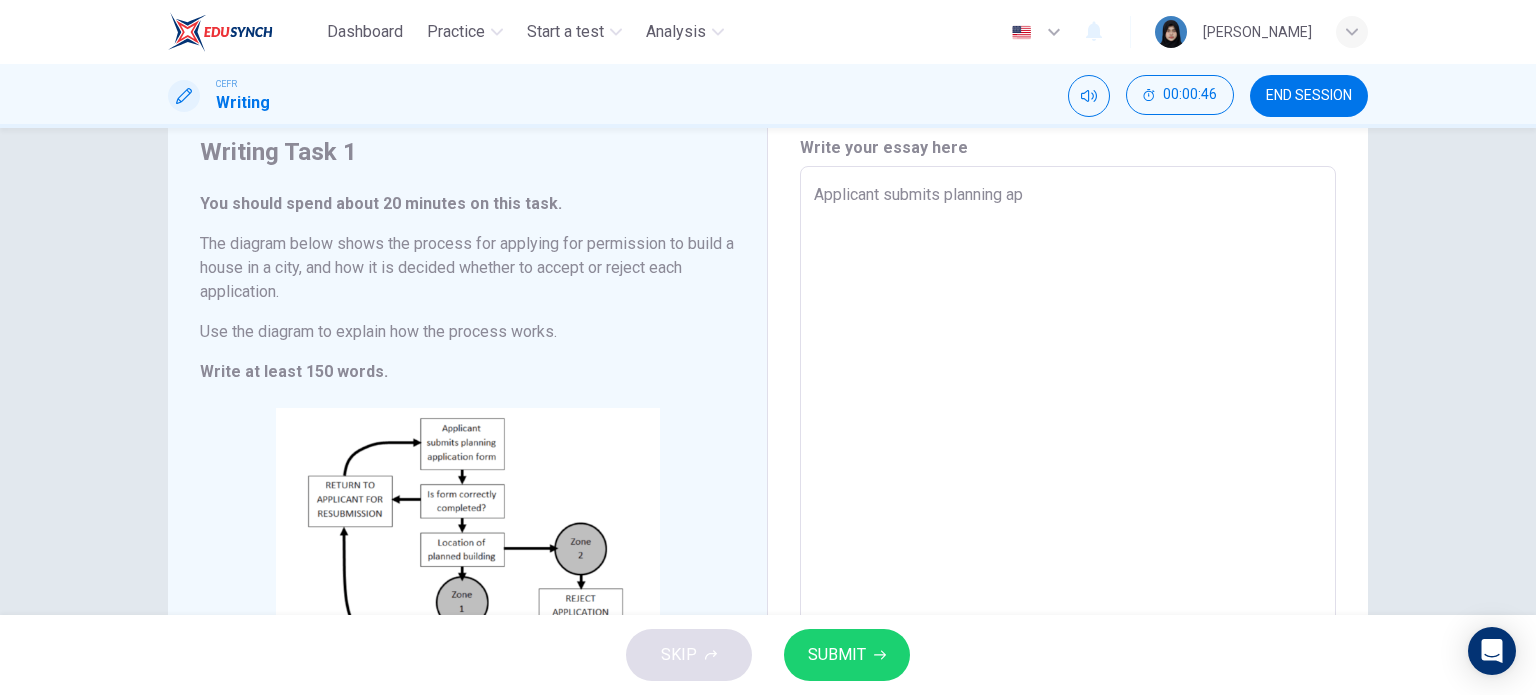 type on "x" 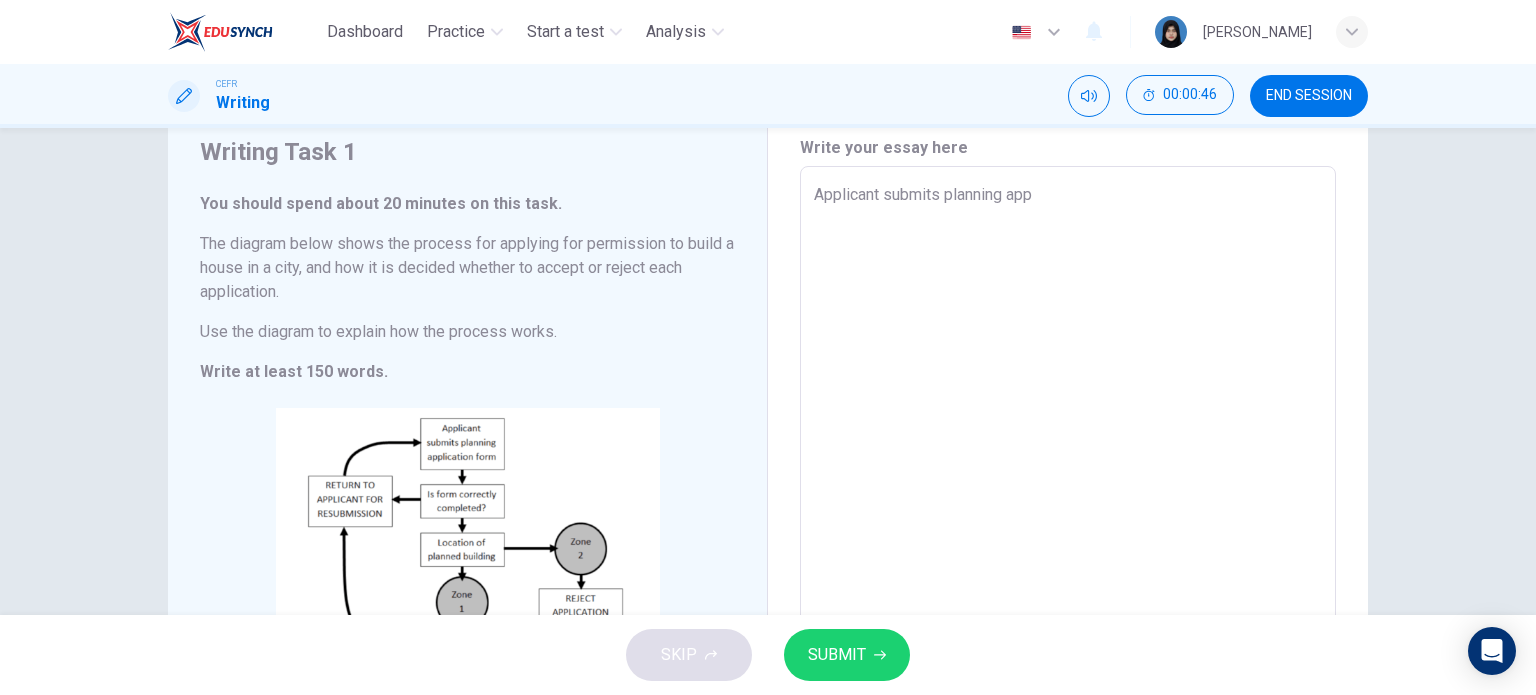 type on "x" 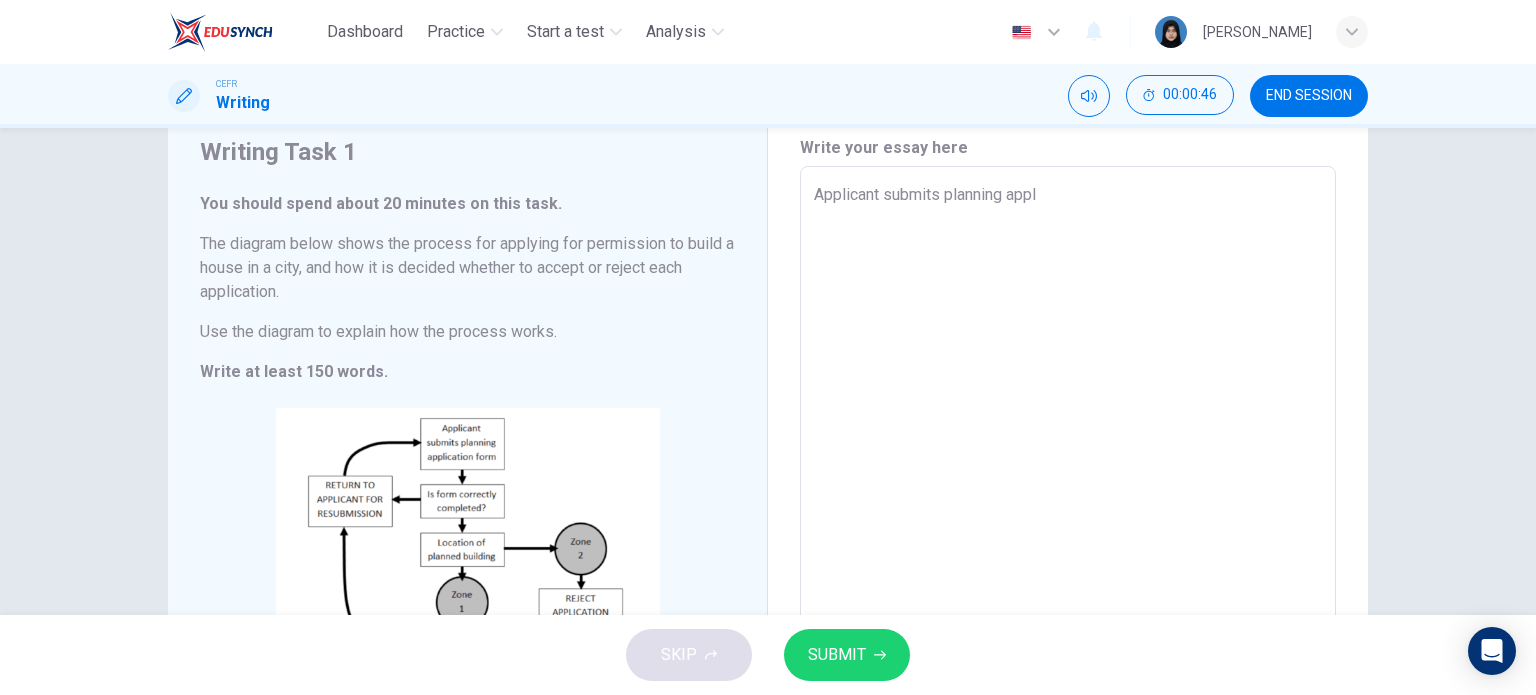 type on "x" 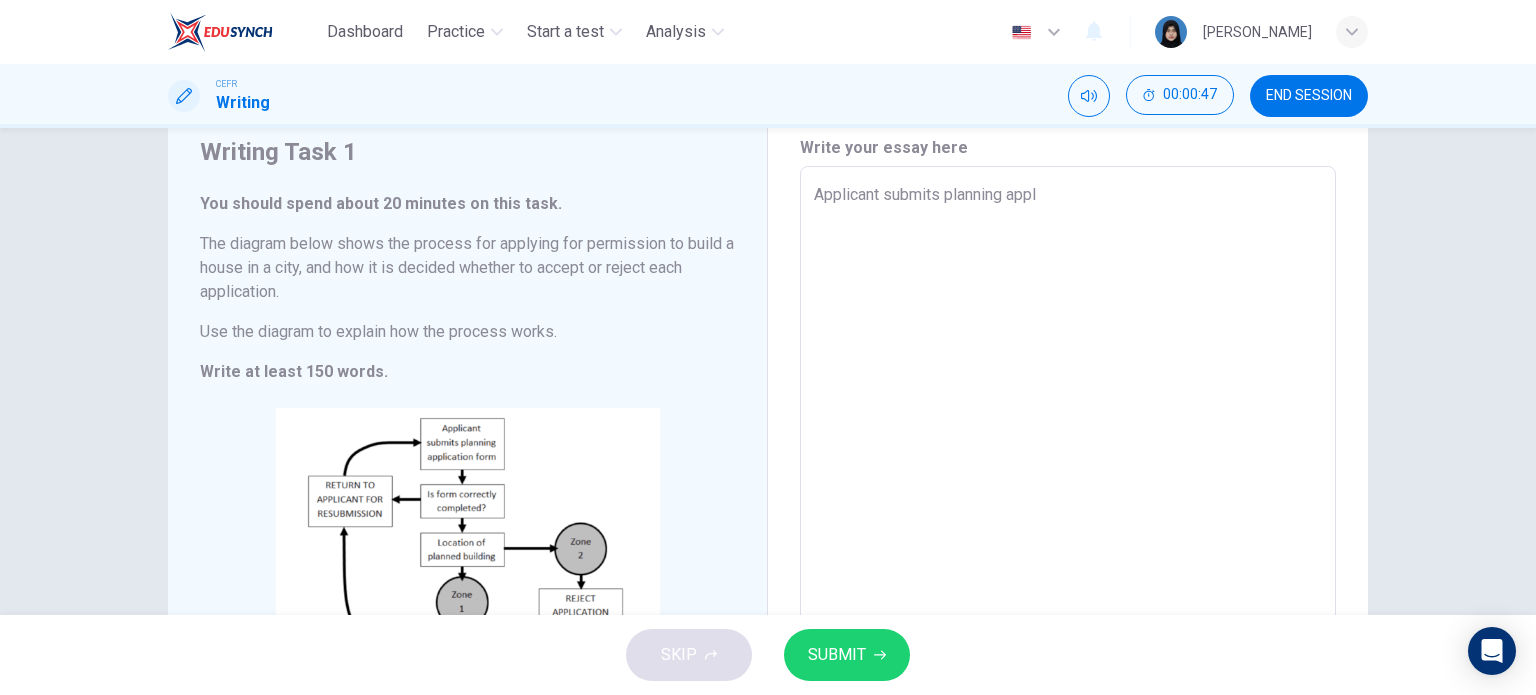 type on "Applicant submits planning appli" 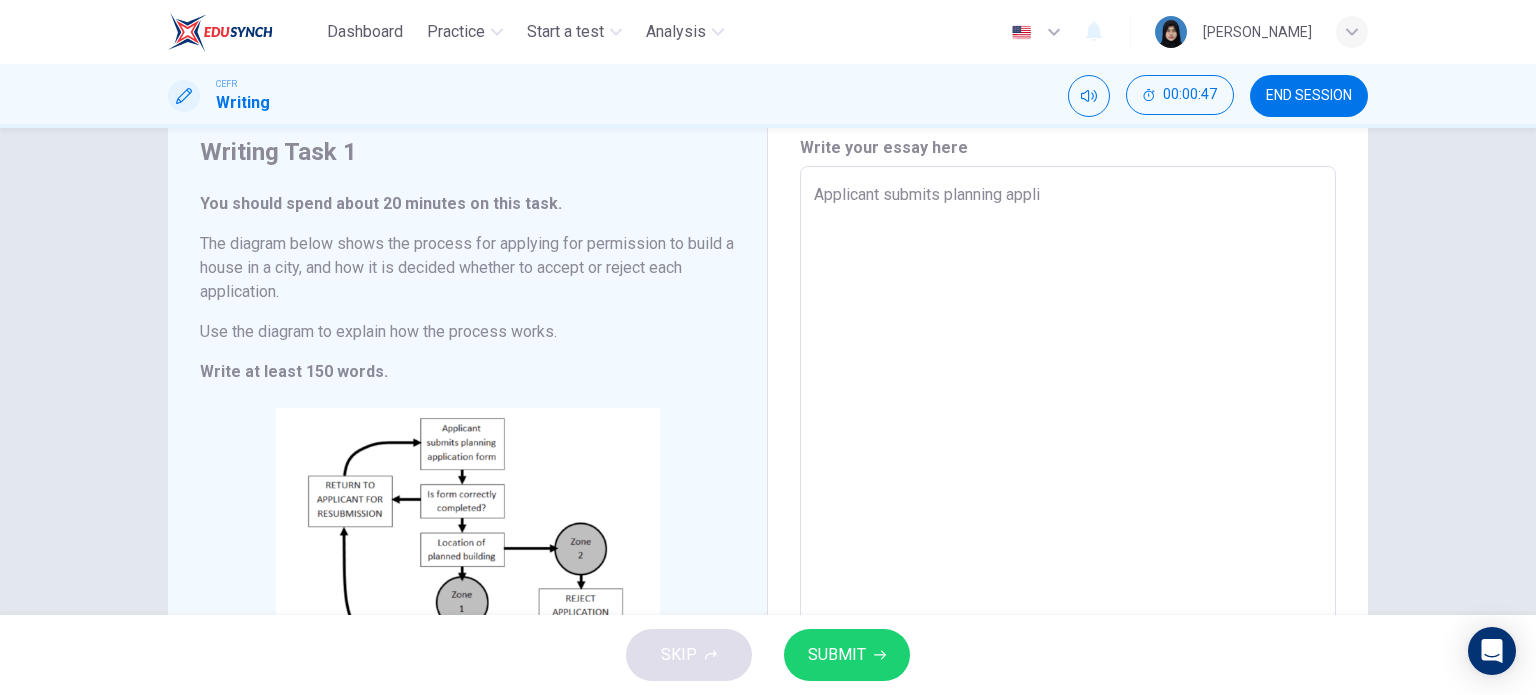 type on "Applicant submits planning applic" 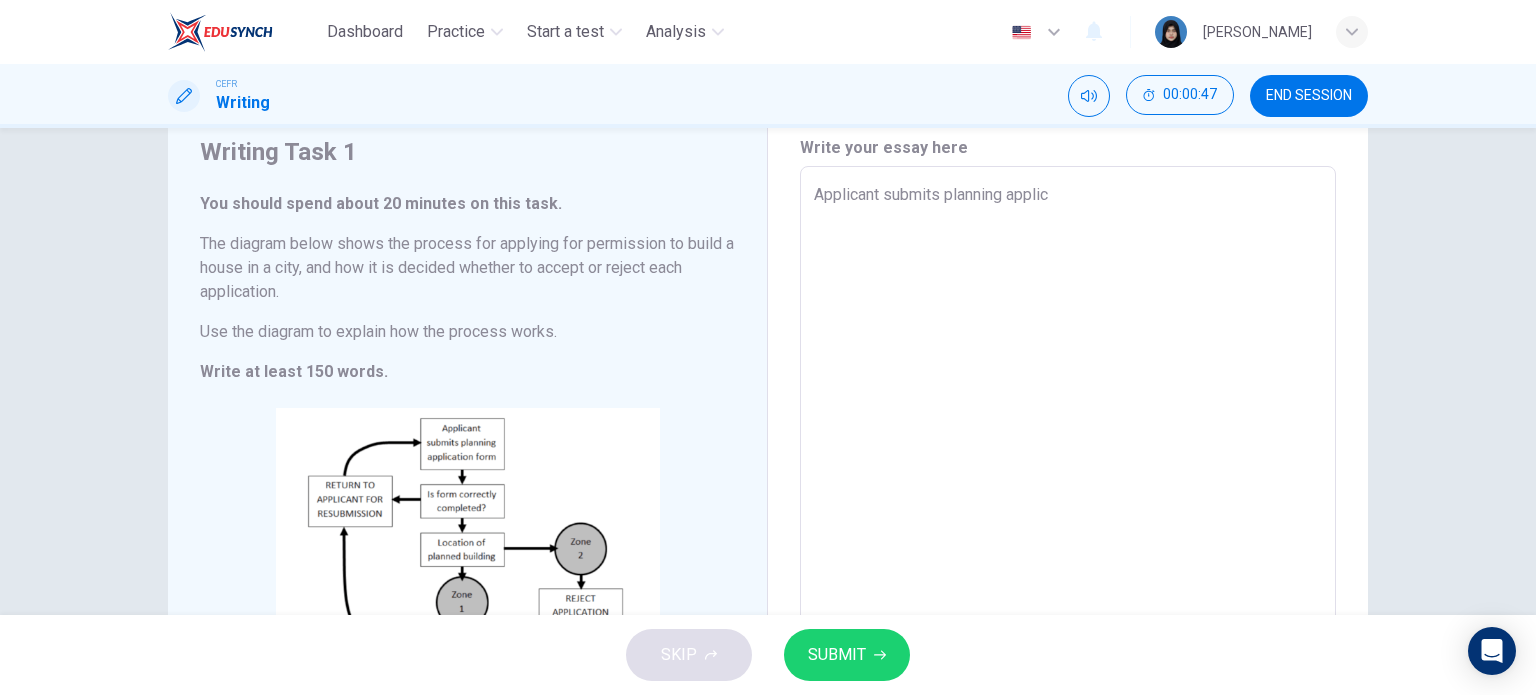 type on "x" 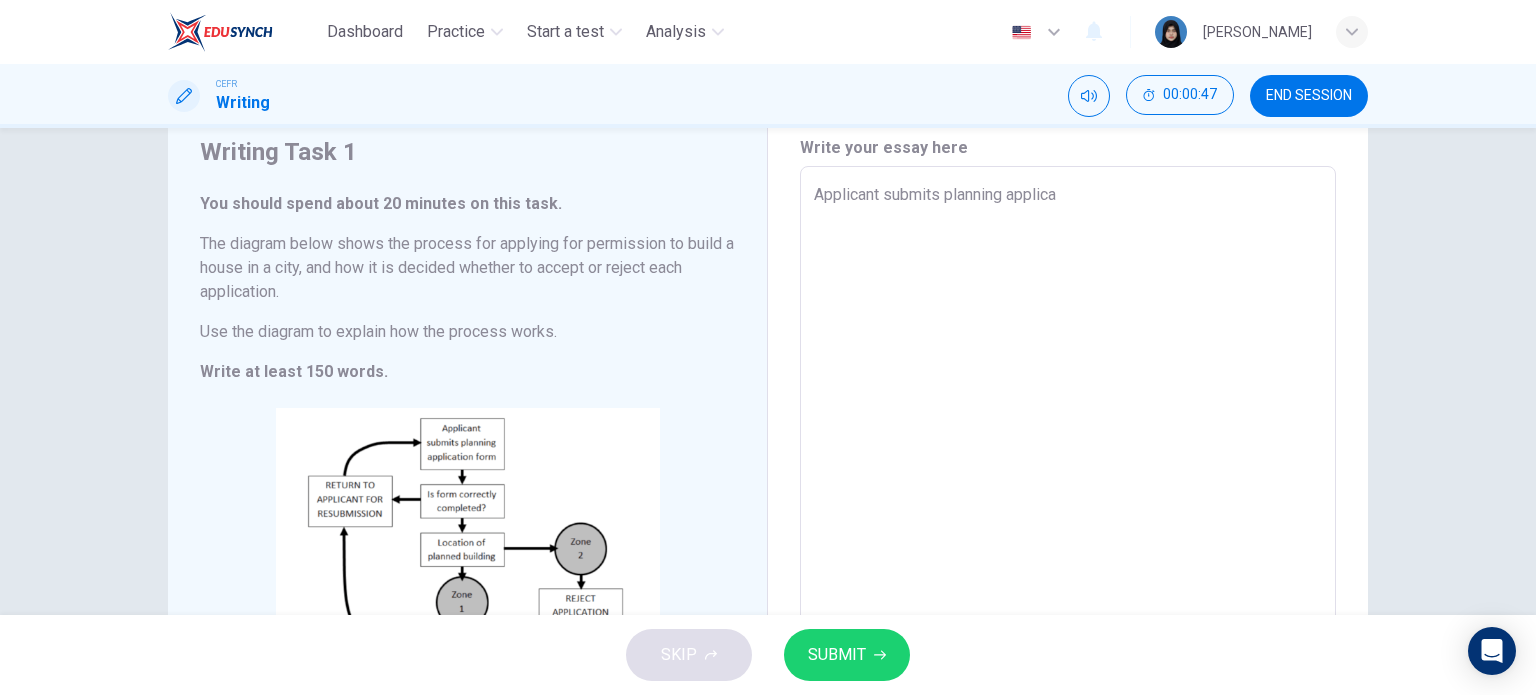 type on "x" 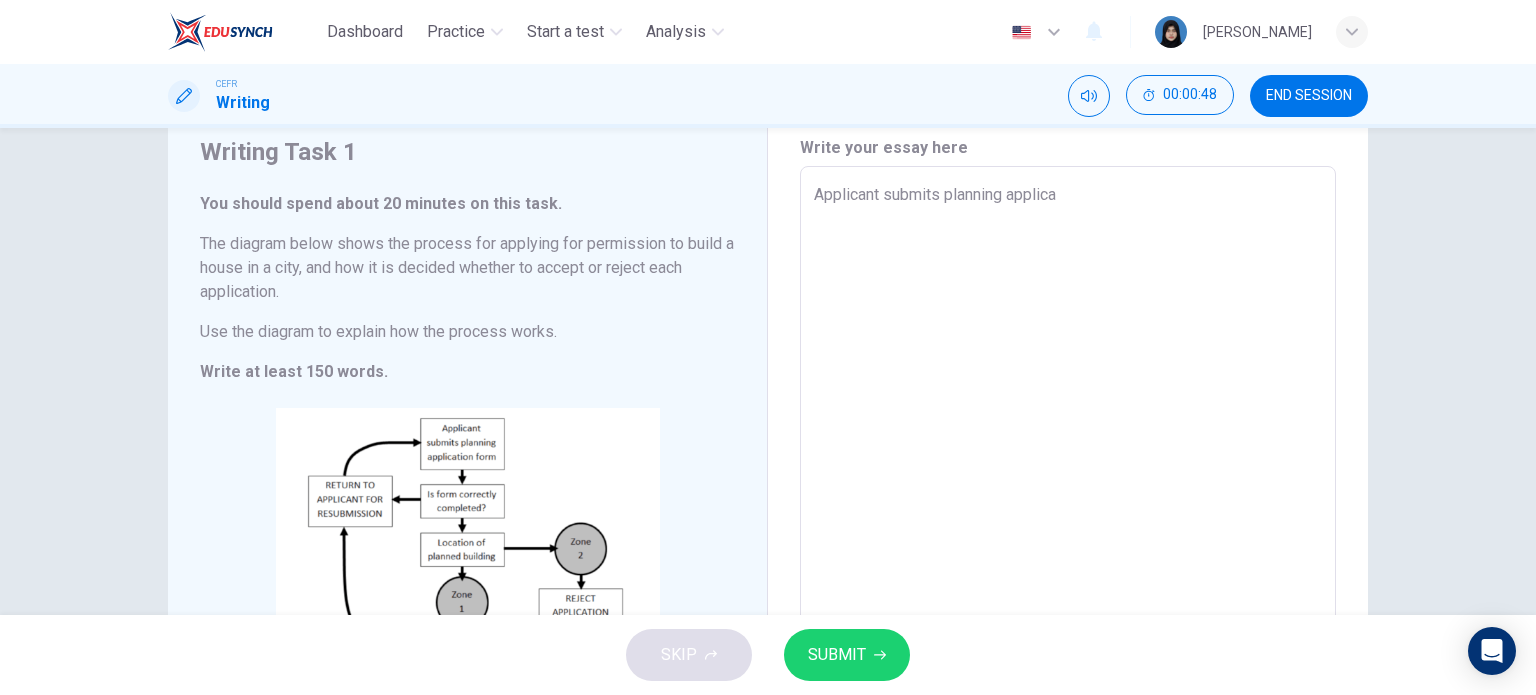 type on "Applicant submits planning applicat" 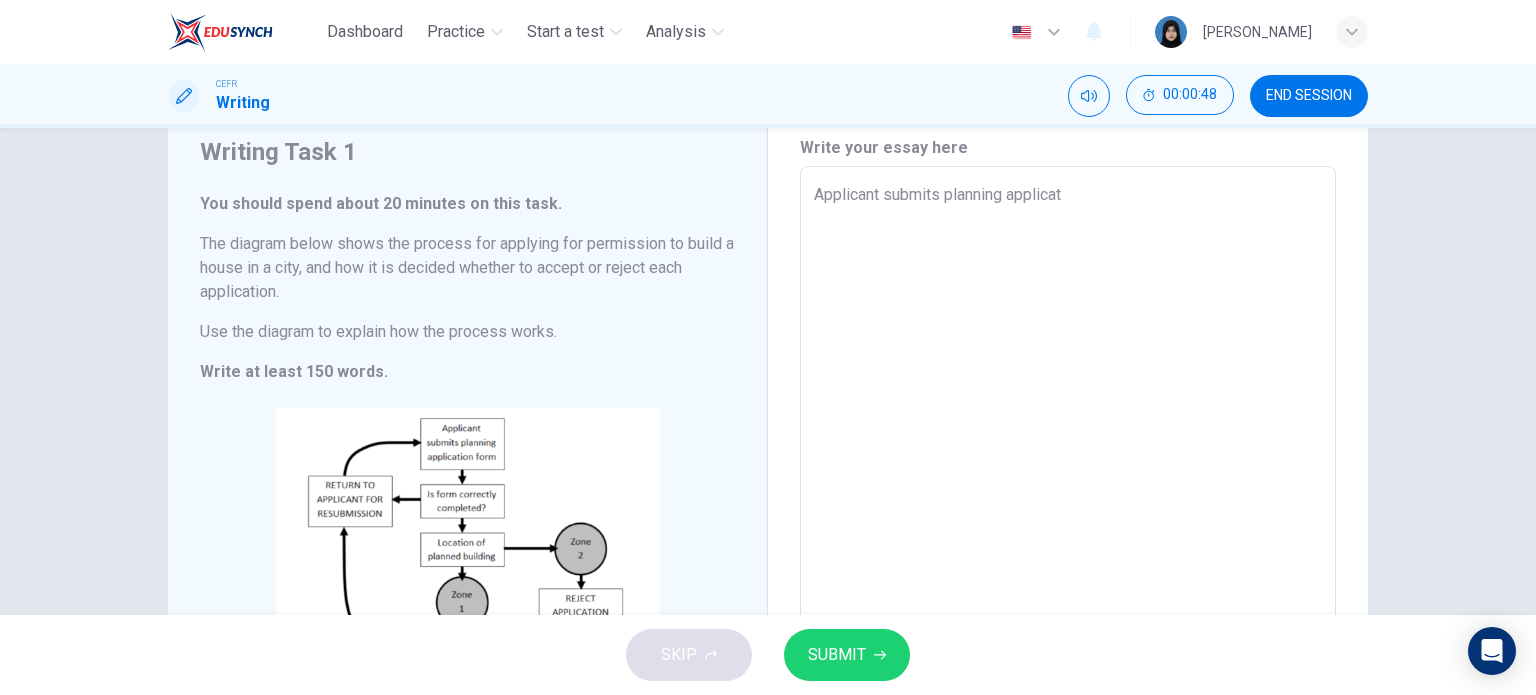 type on "Applicant submits planning applicati" 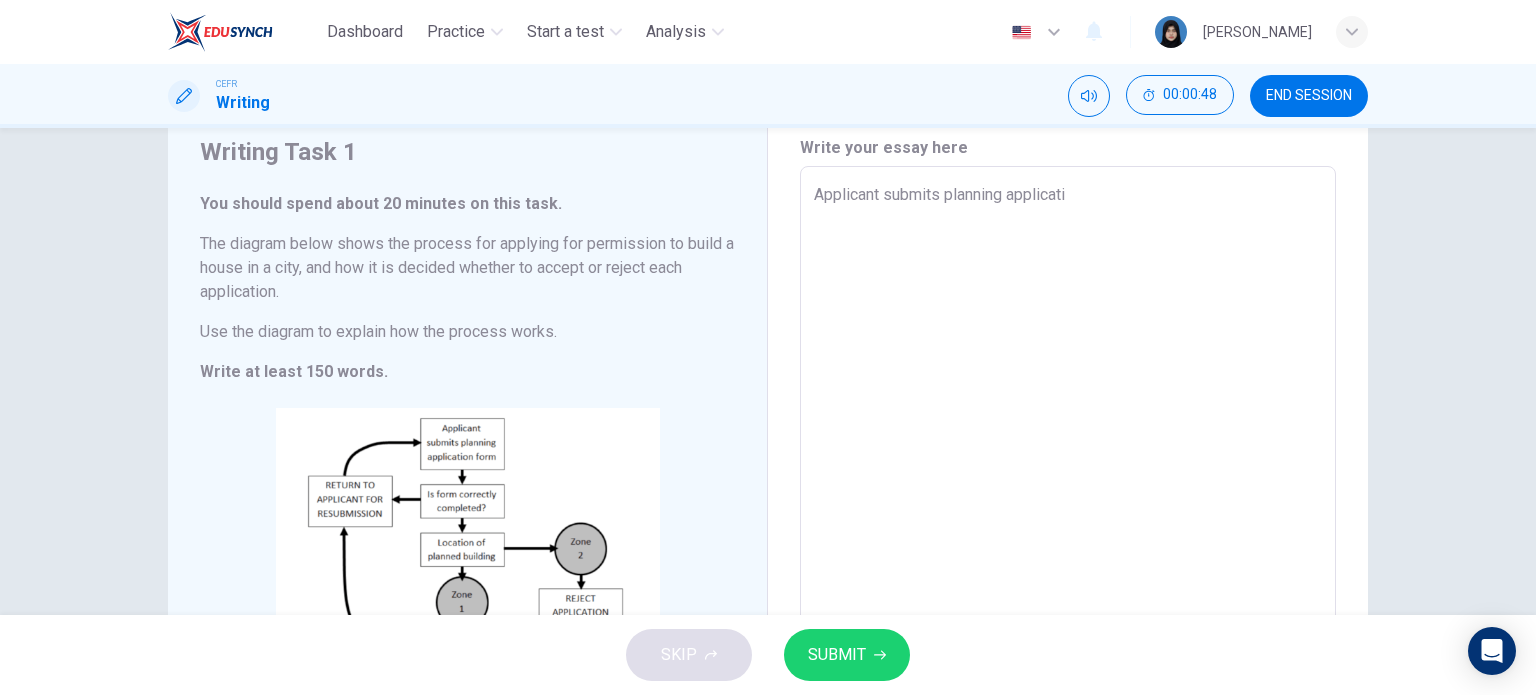type on "x" 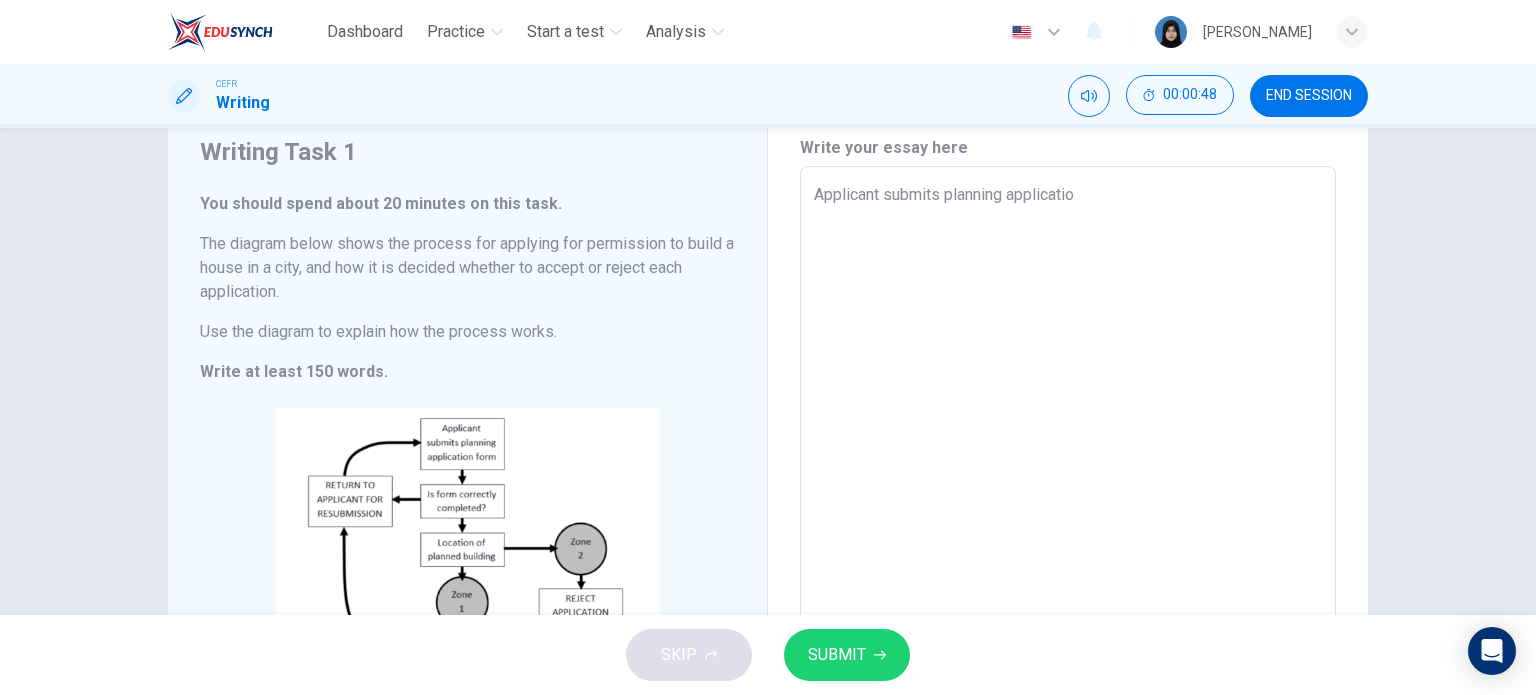 type on "x" 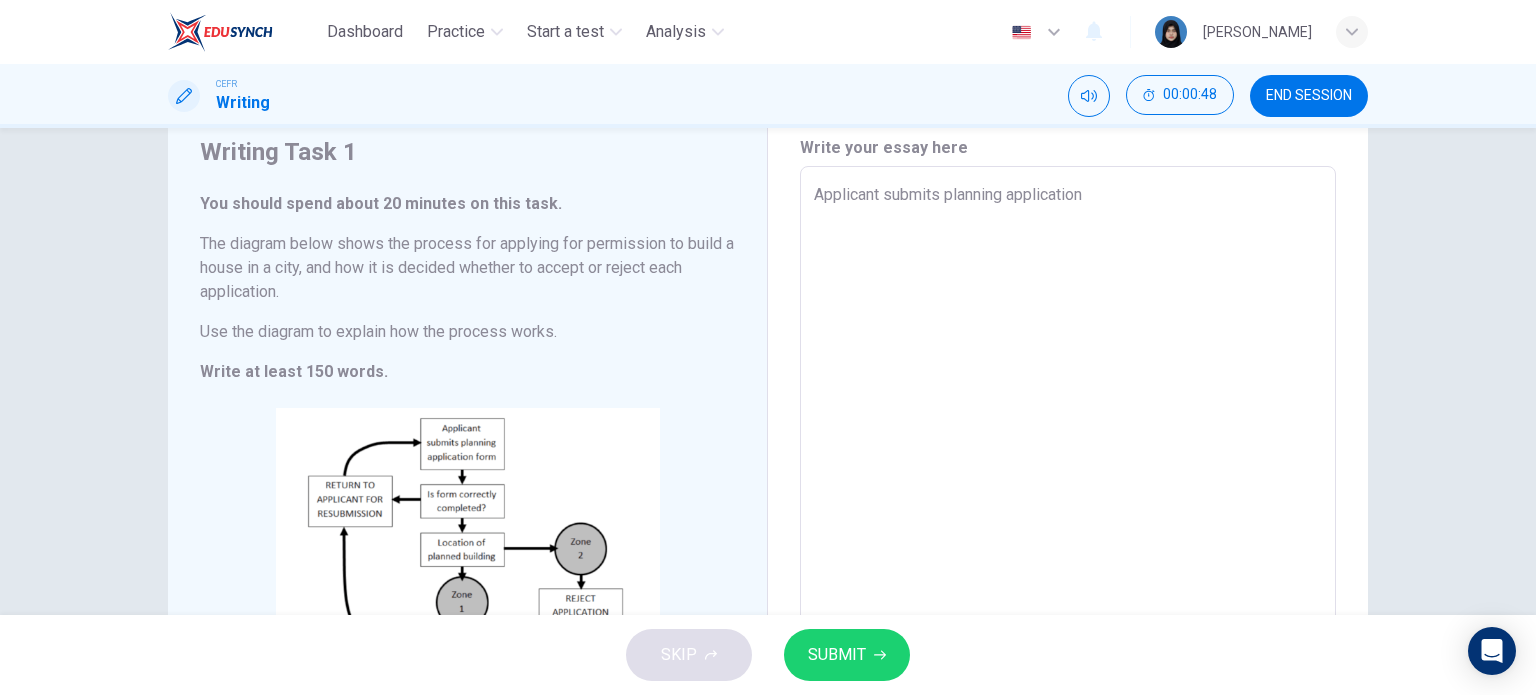 type on "x" 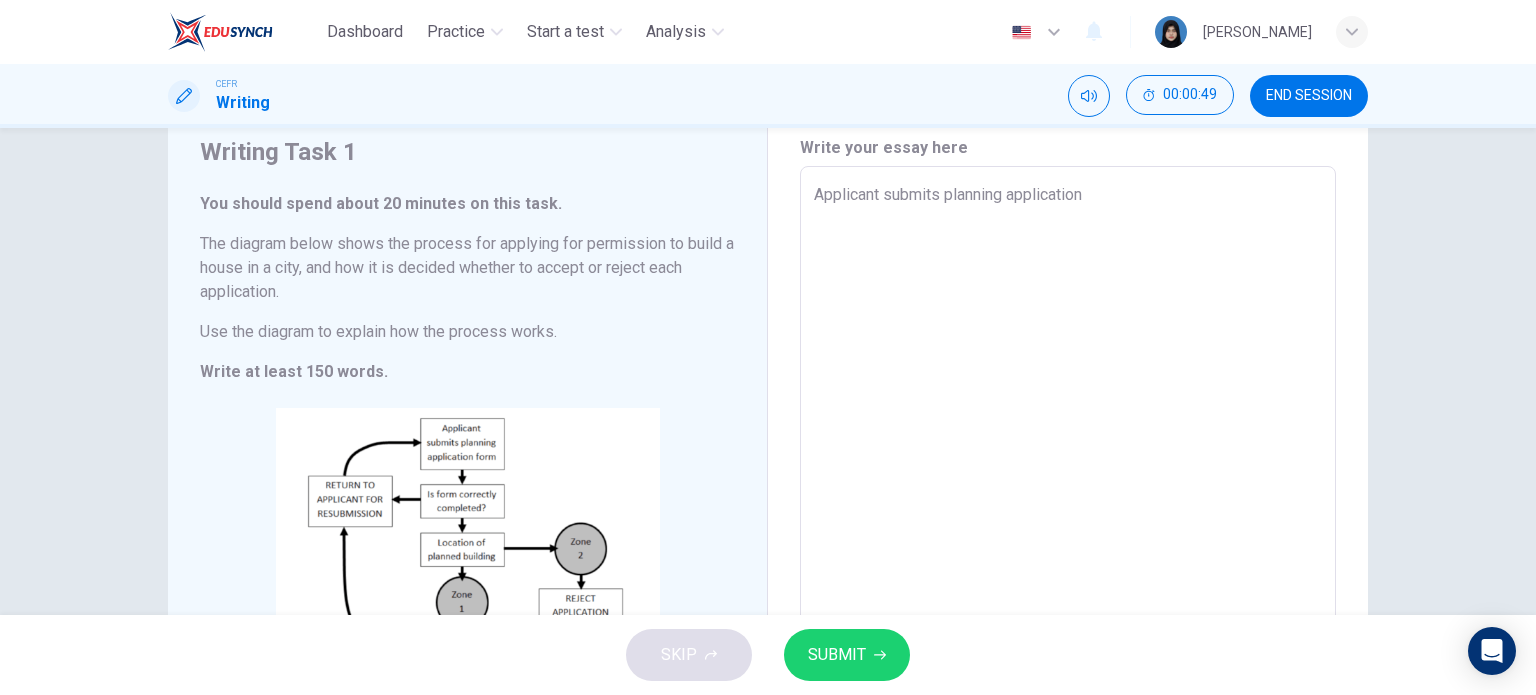 type on "Applicant submits planning application f" 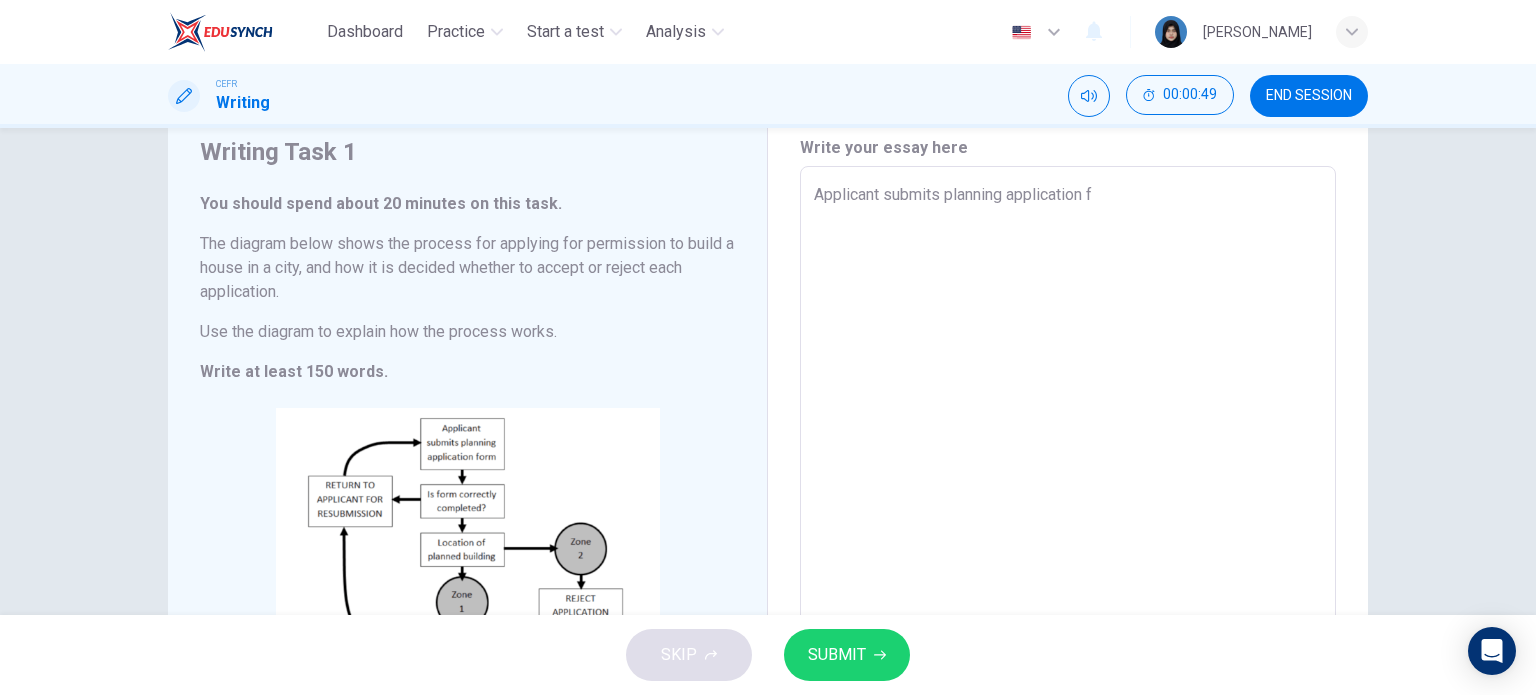 type on "Applicant submits planning application fo" 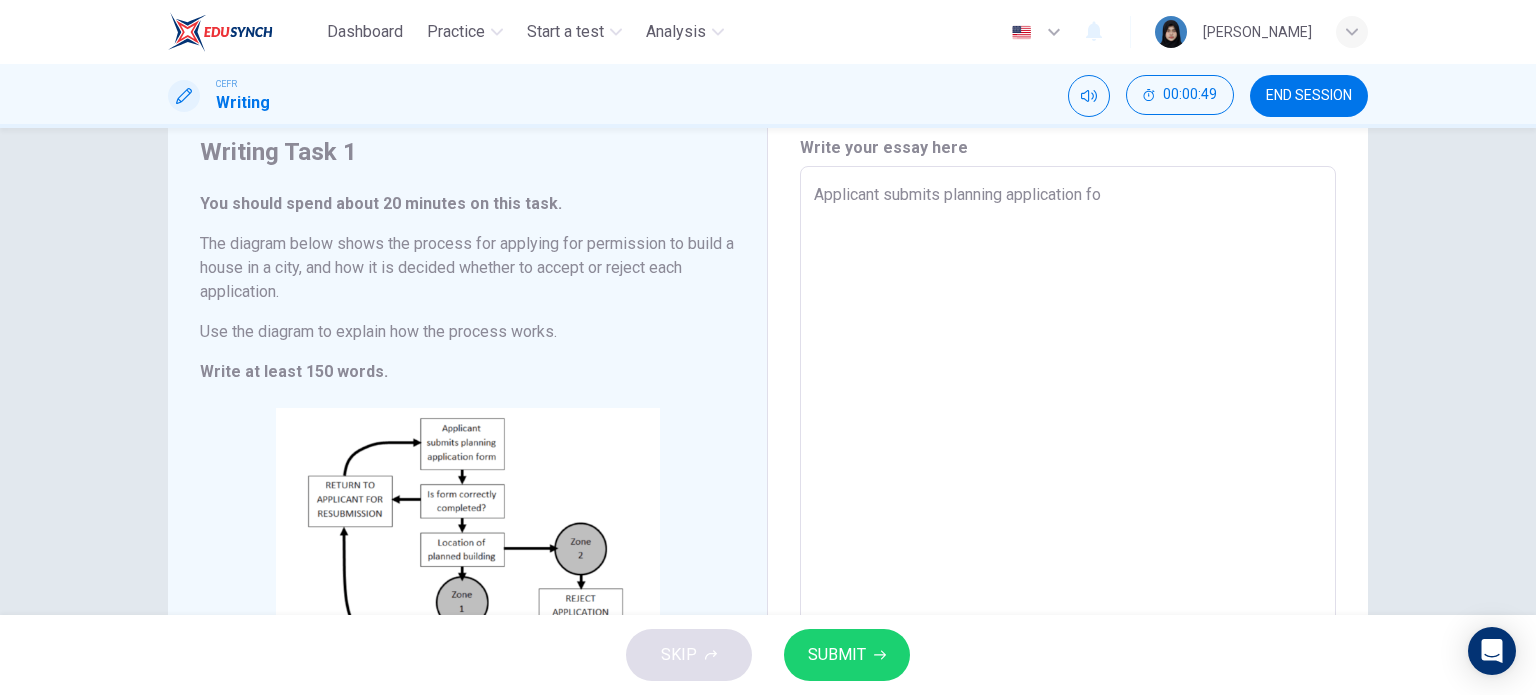type on "x" 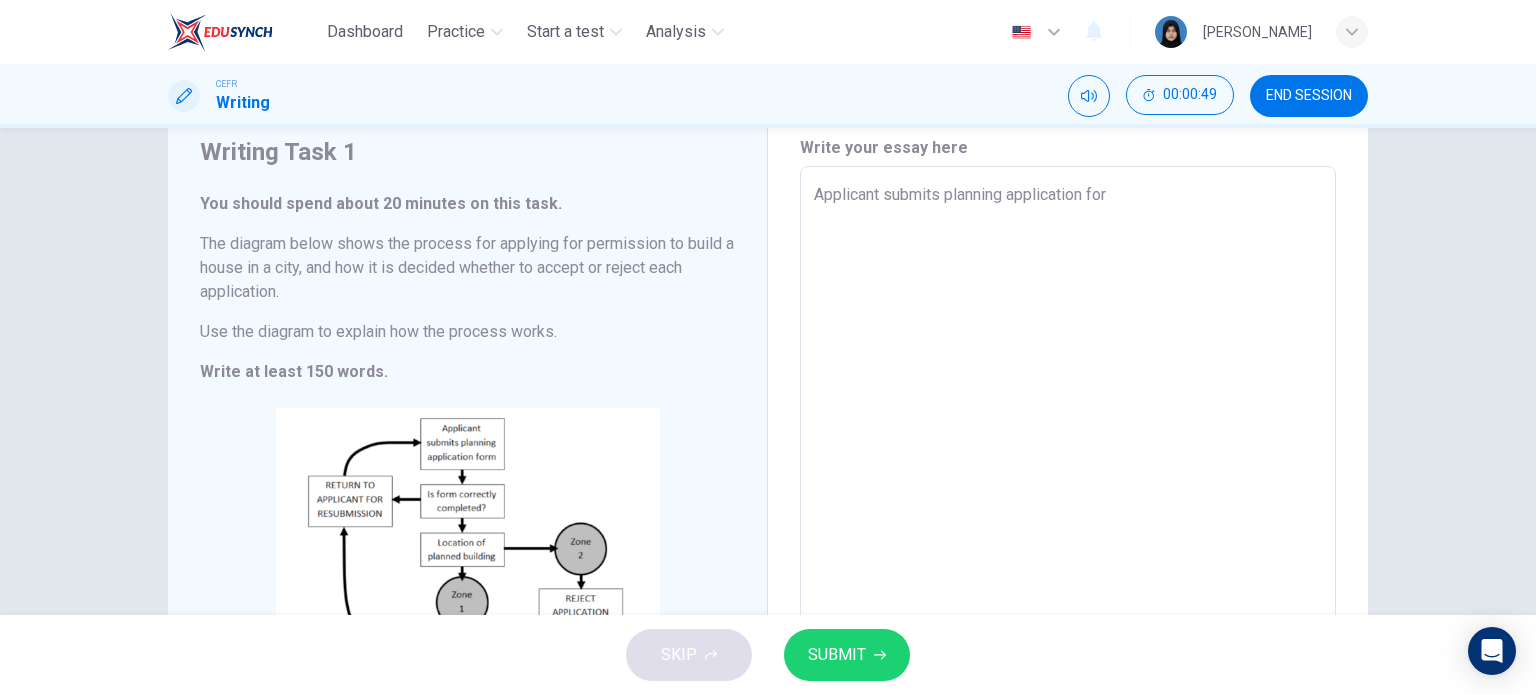 type on "x" 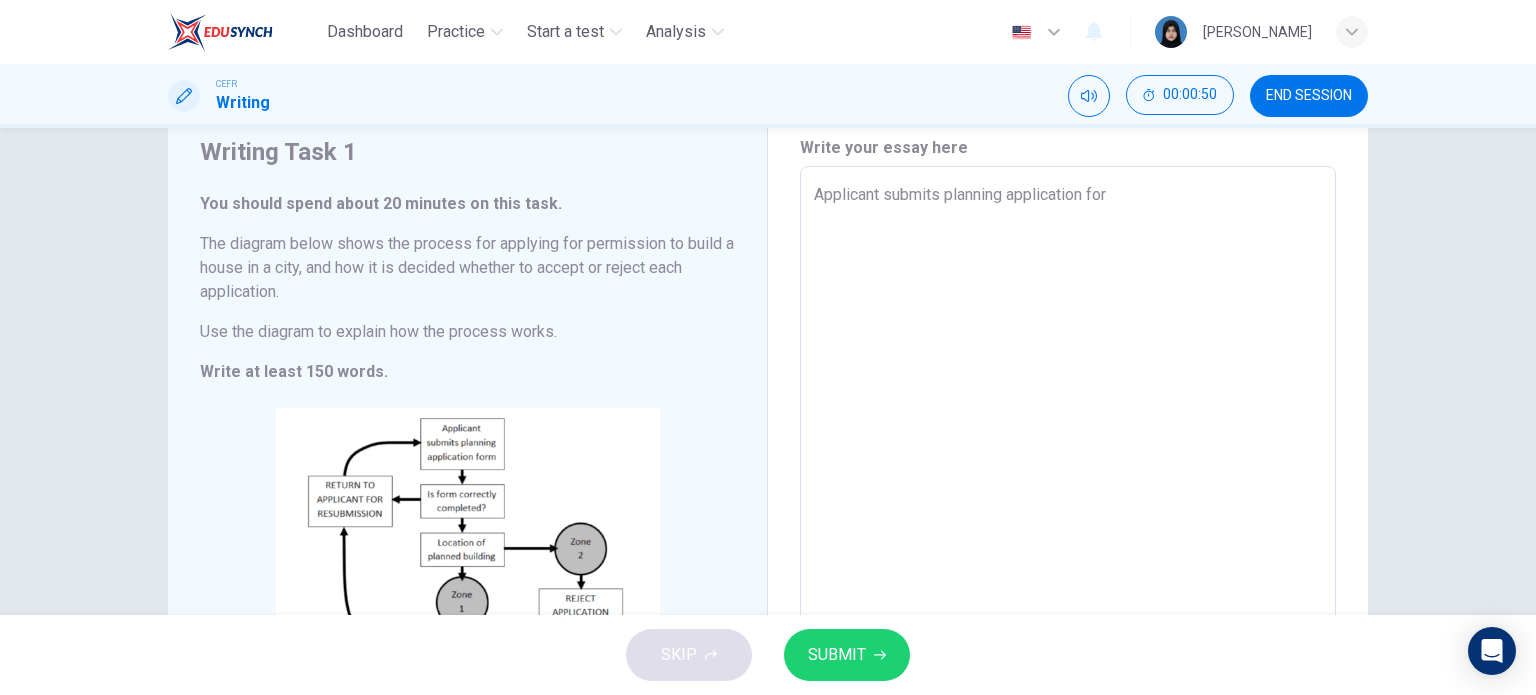 type on "Applicant submits planning application form" 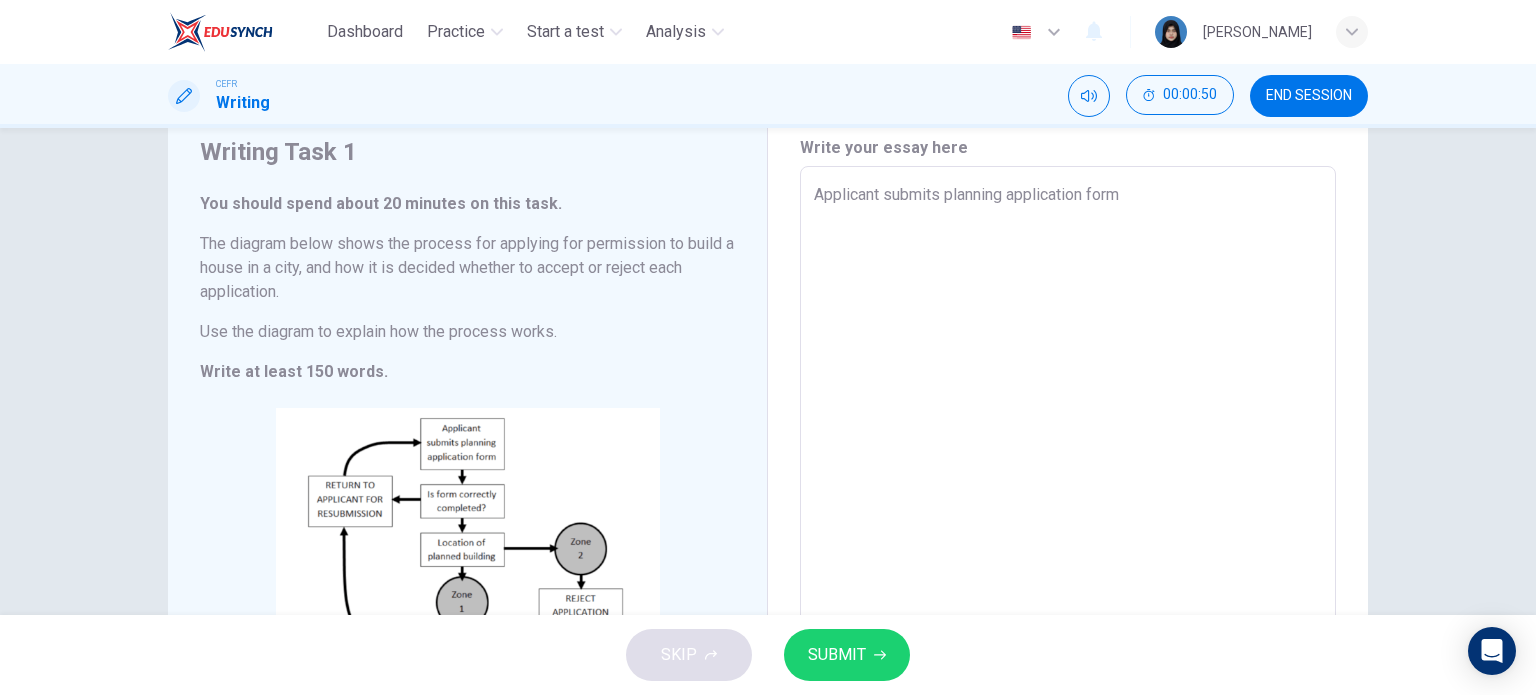 type on "Applicant submits planning application form" 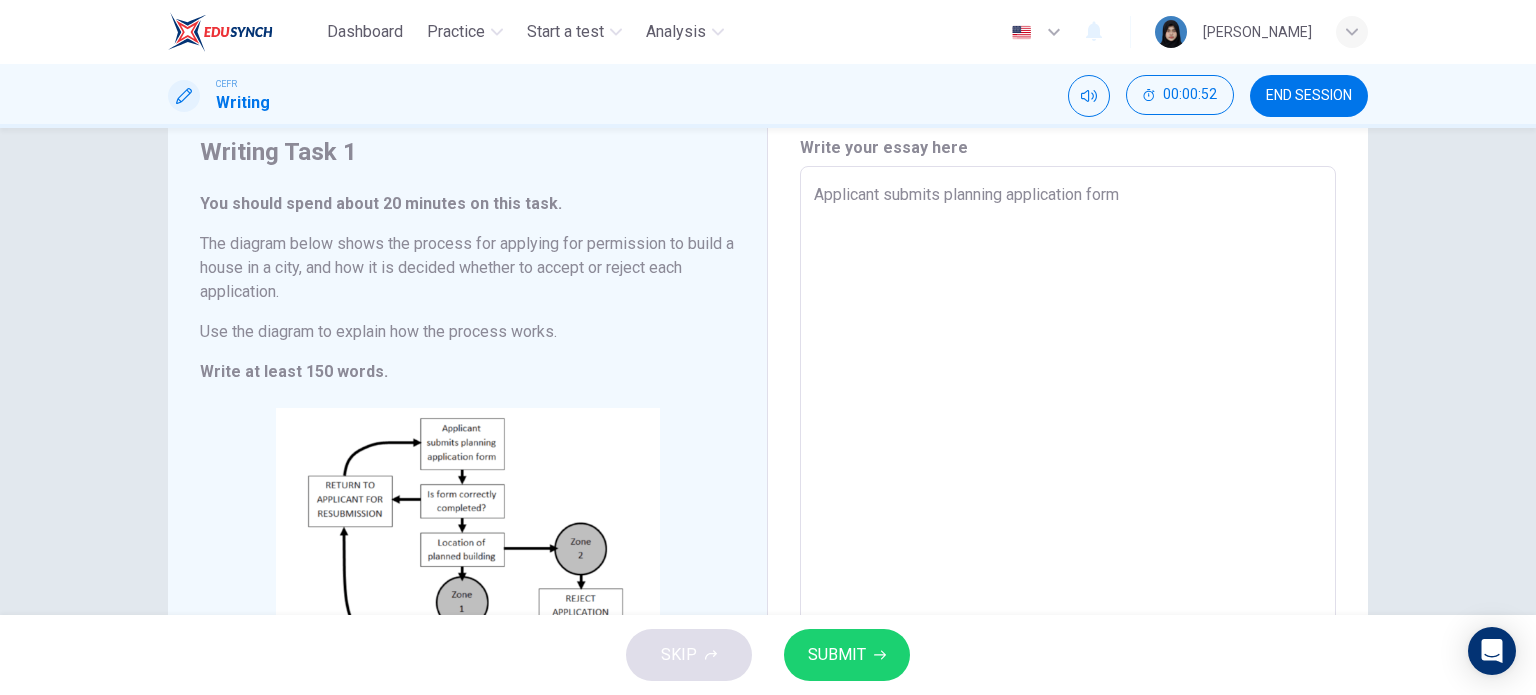 type on "x" 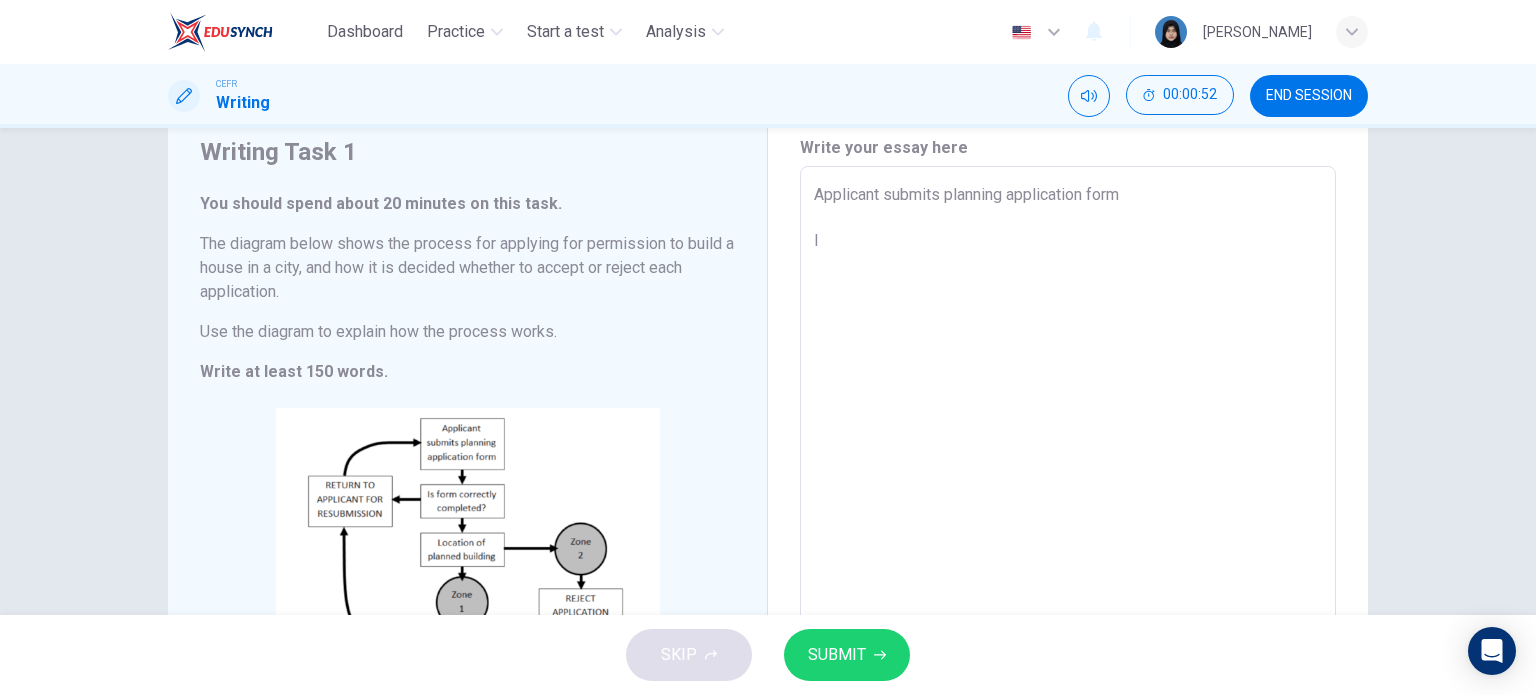 type on "Applicant submits planning application form
Is" 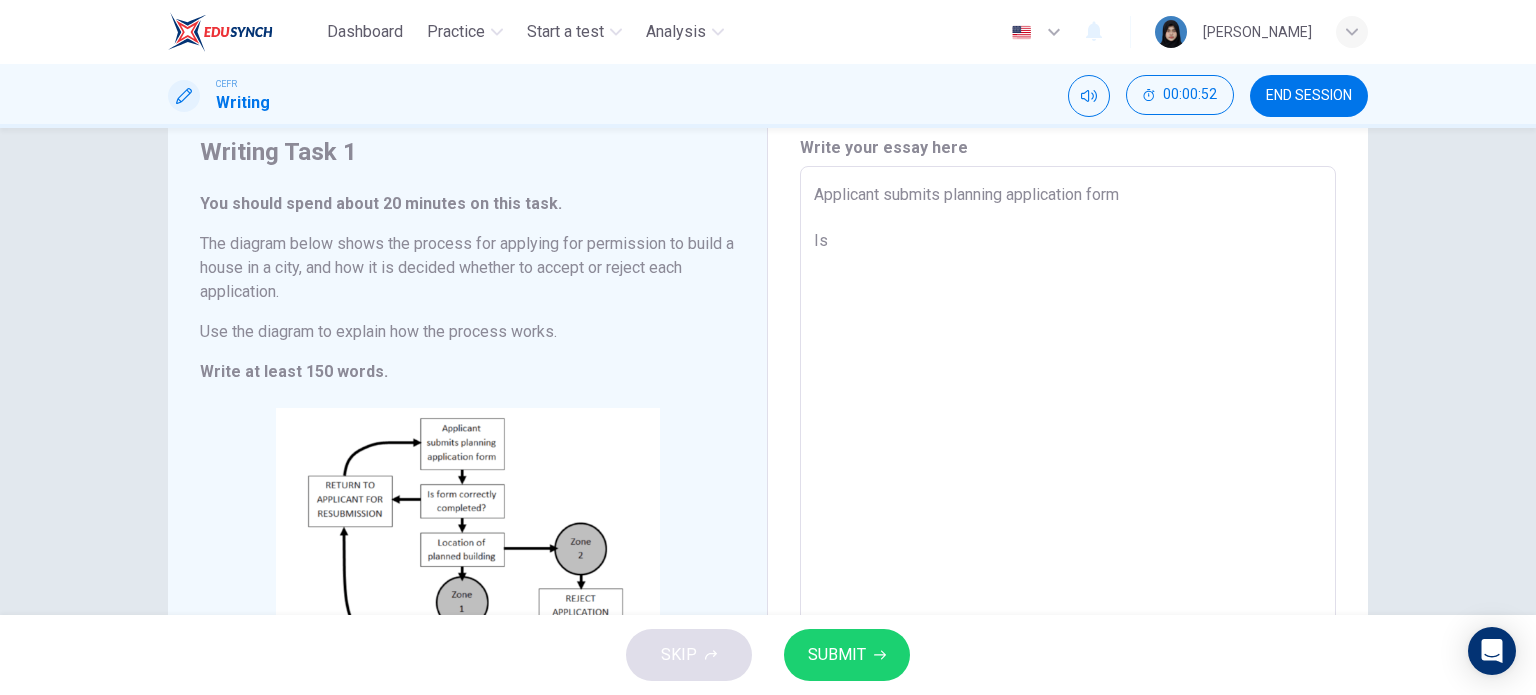 type on "x" 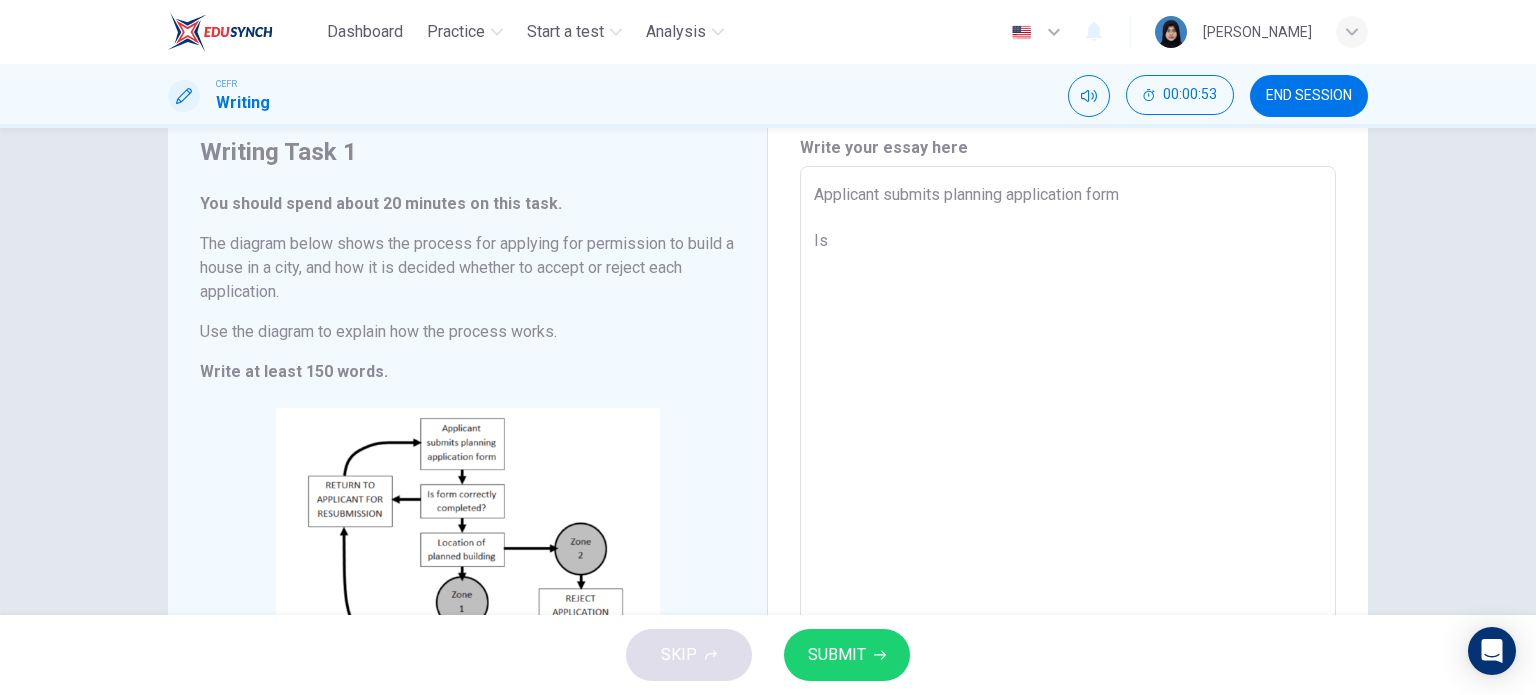 type on "x" 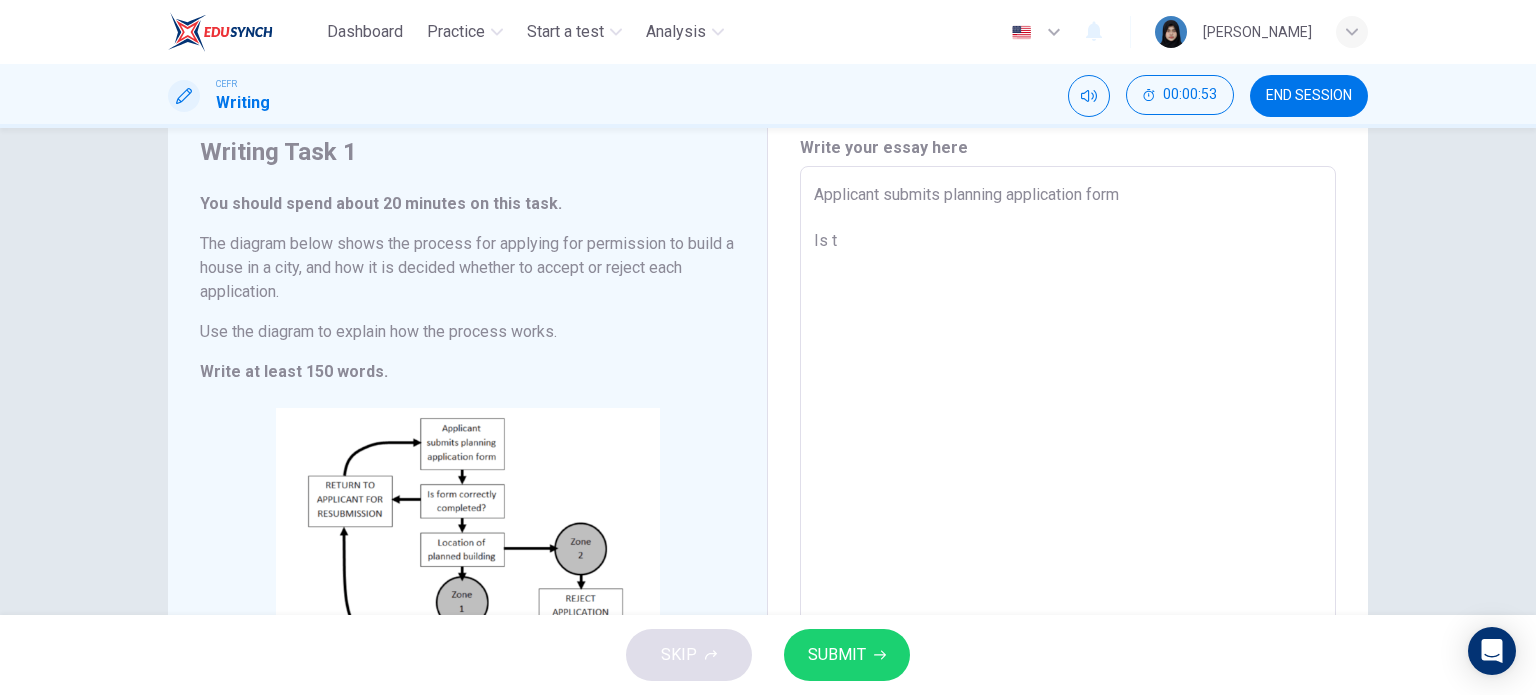 type on "Applicant submits planning application form
Is th" 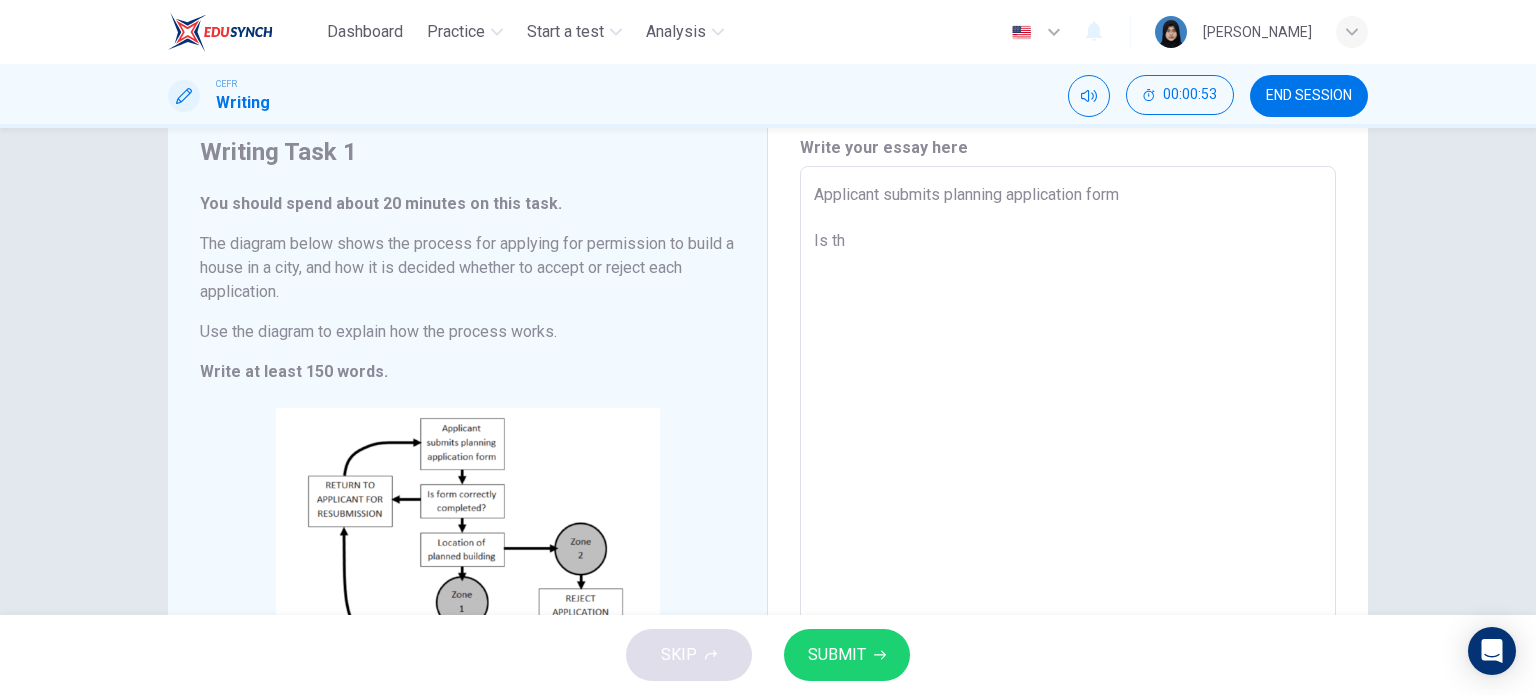type on "x" 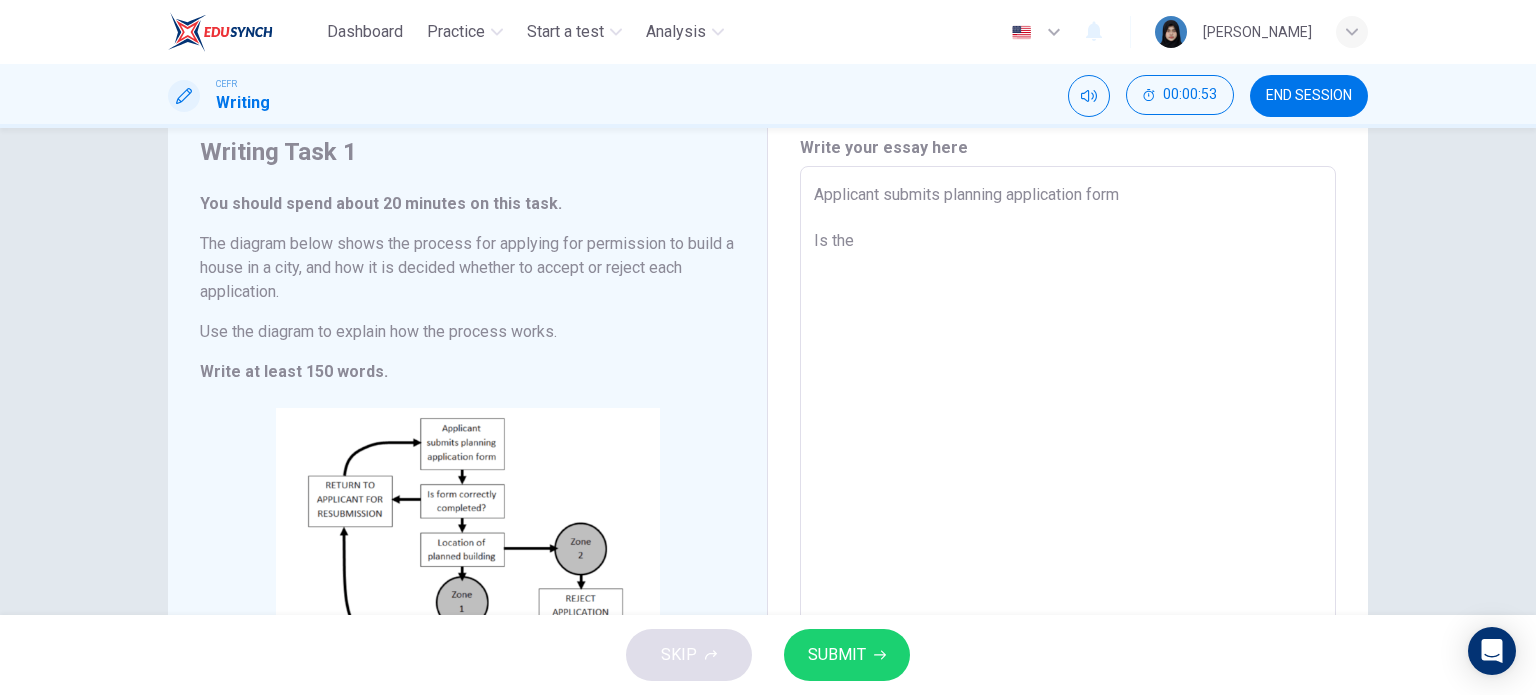 type on "x" 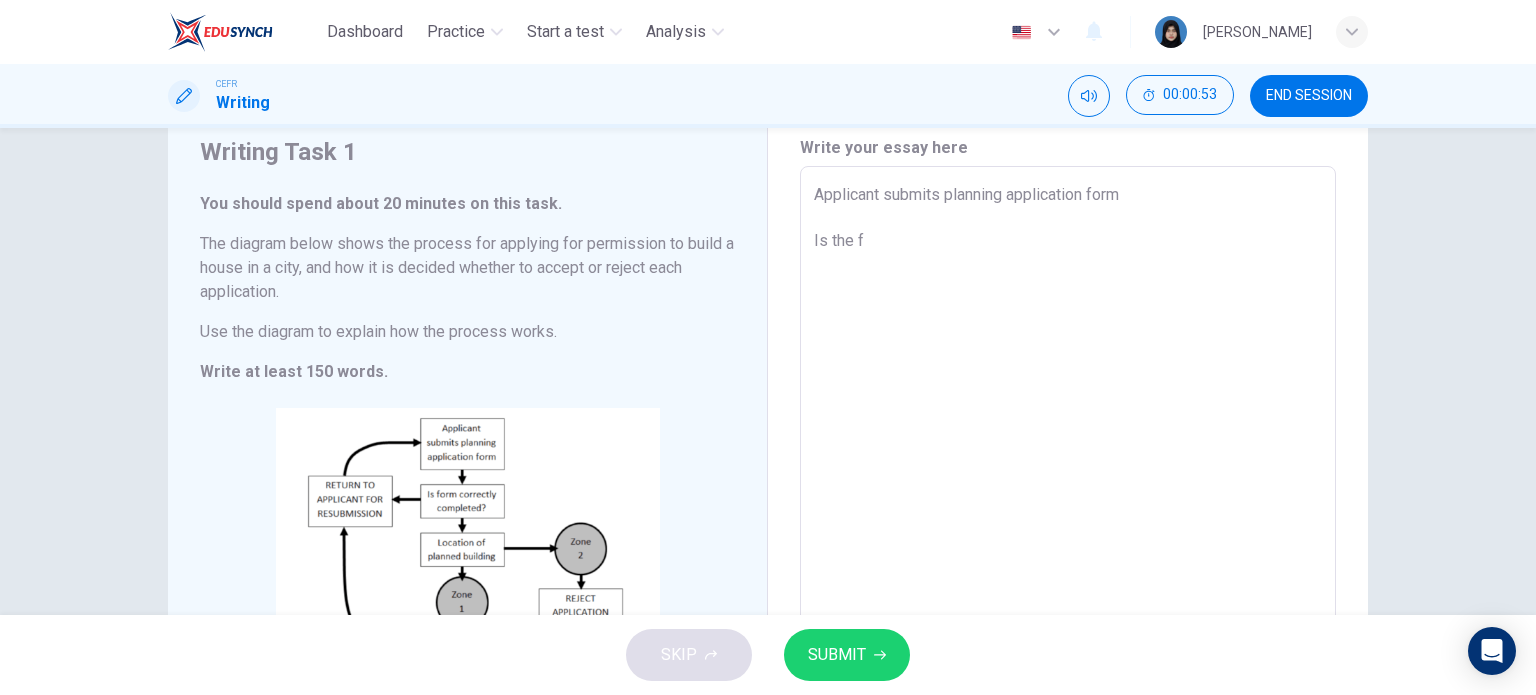 type on "x" 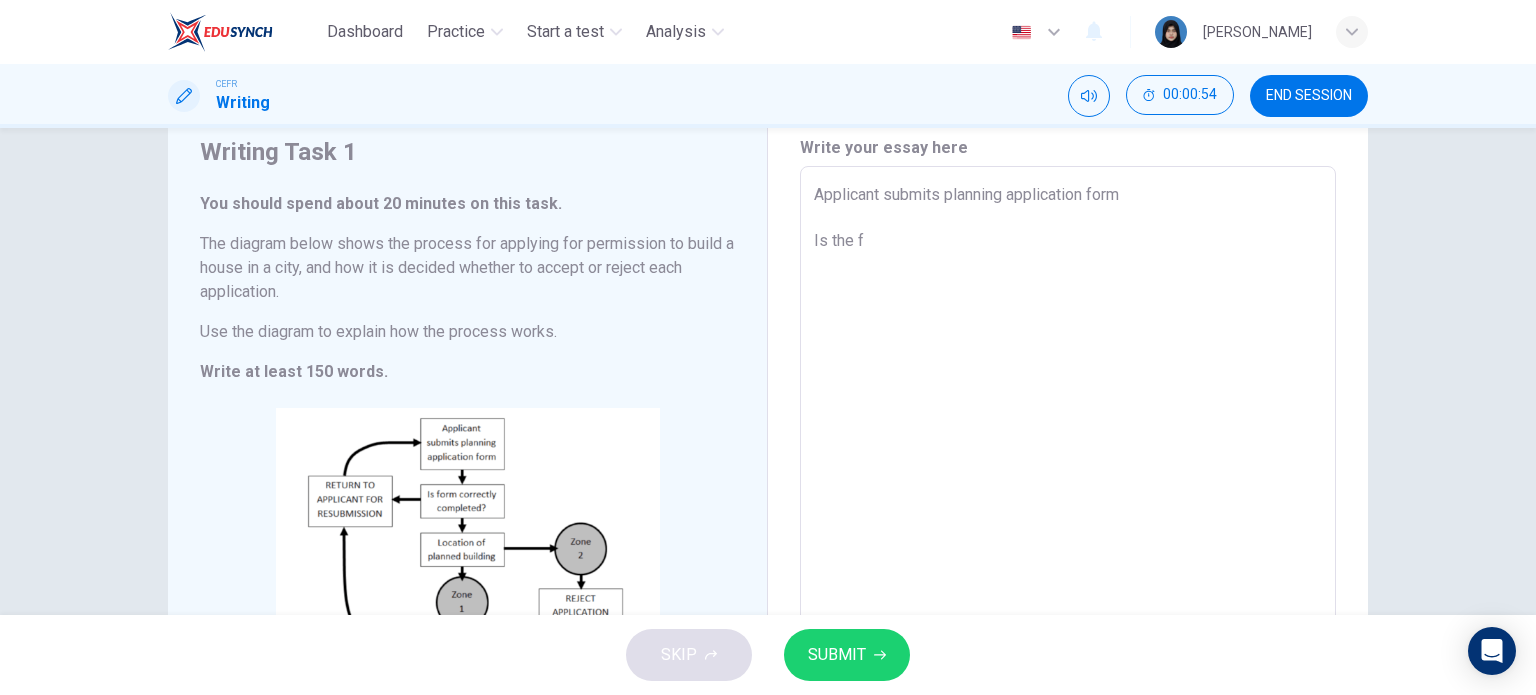 type on "Applicant submits planning application form
Is the fo" 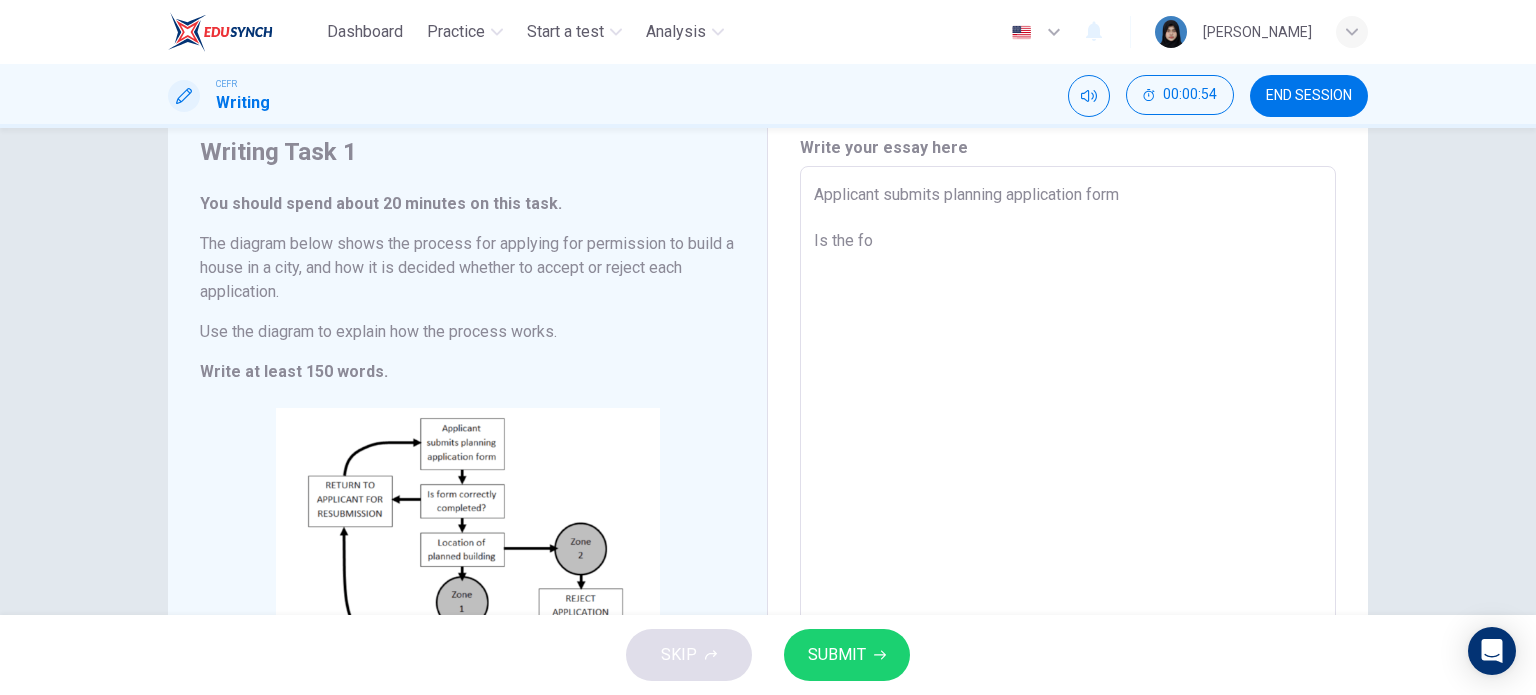 type on "Applicant submits planning application form
Is the for" 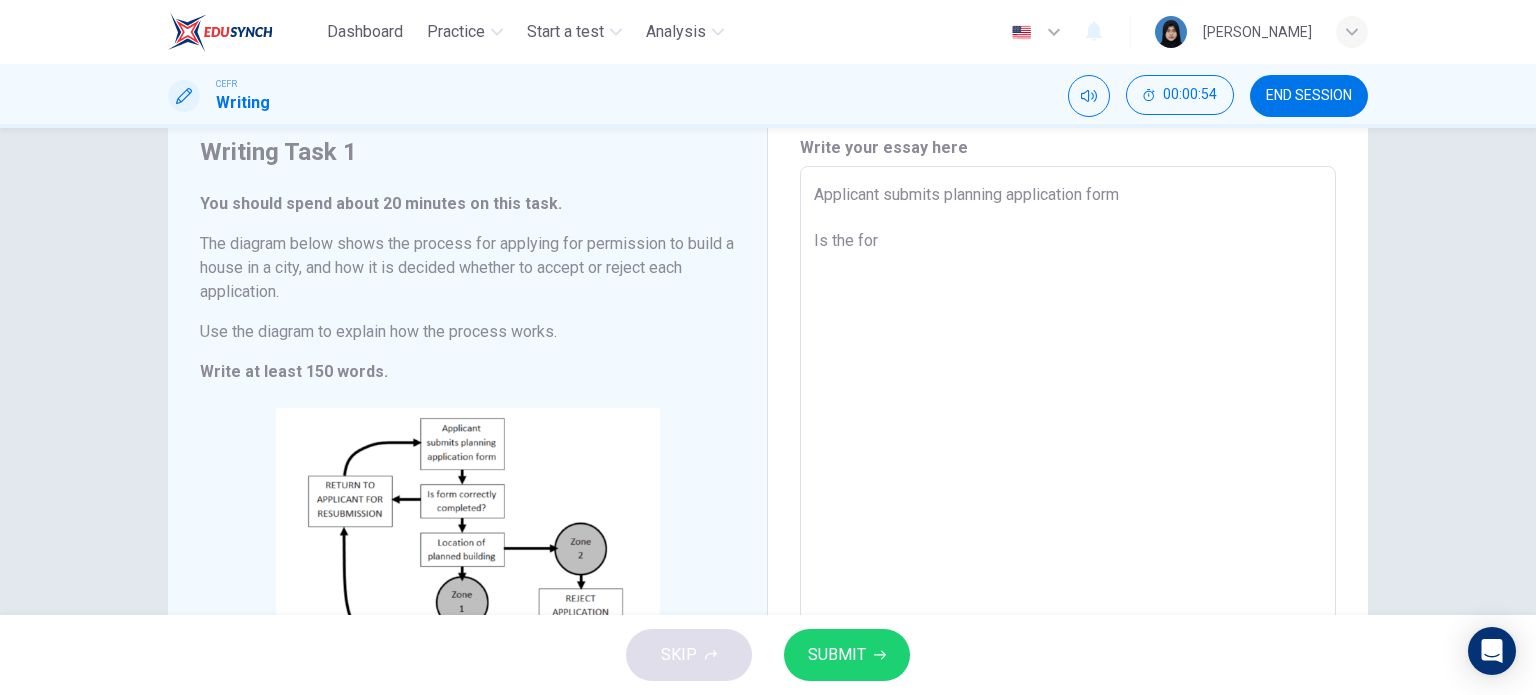 type on "x" 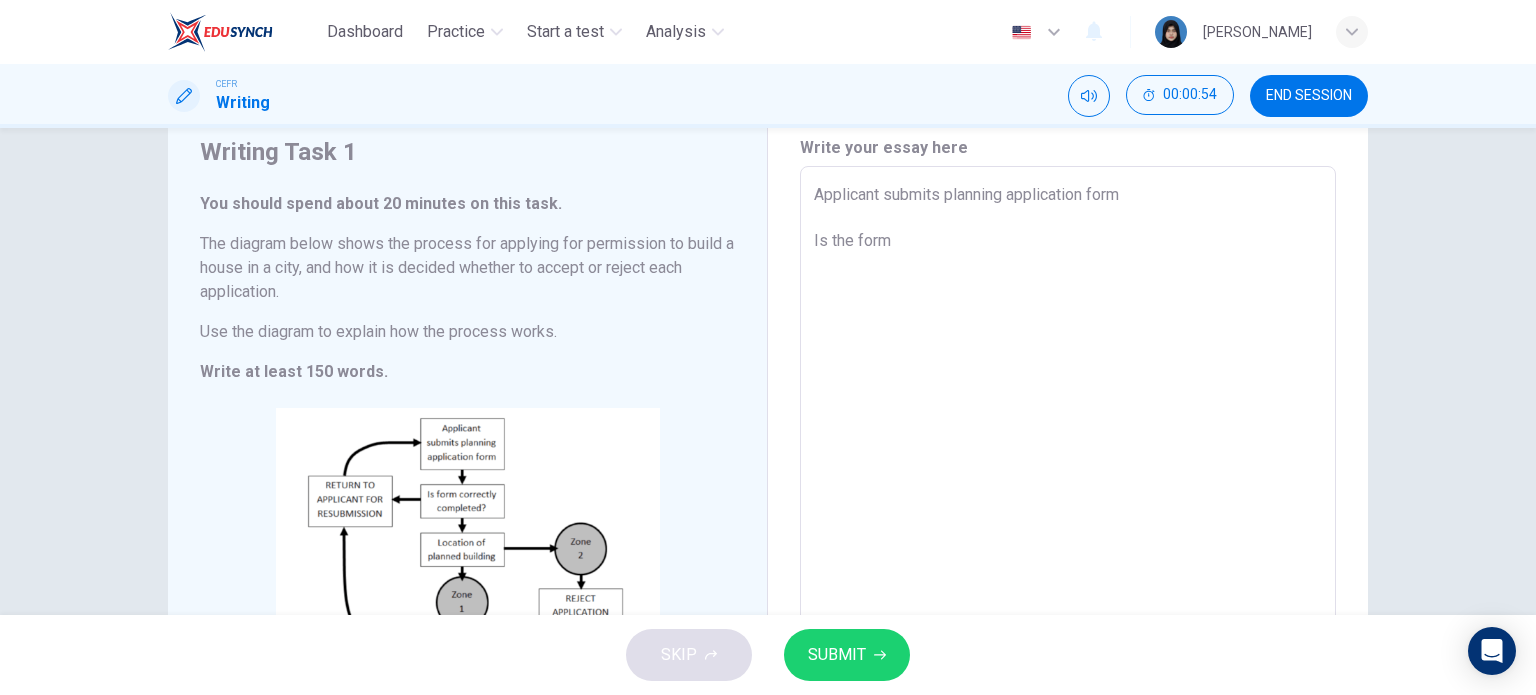 type on "x" 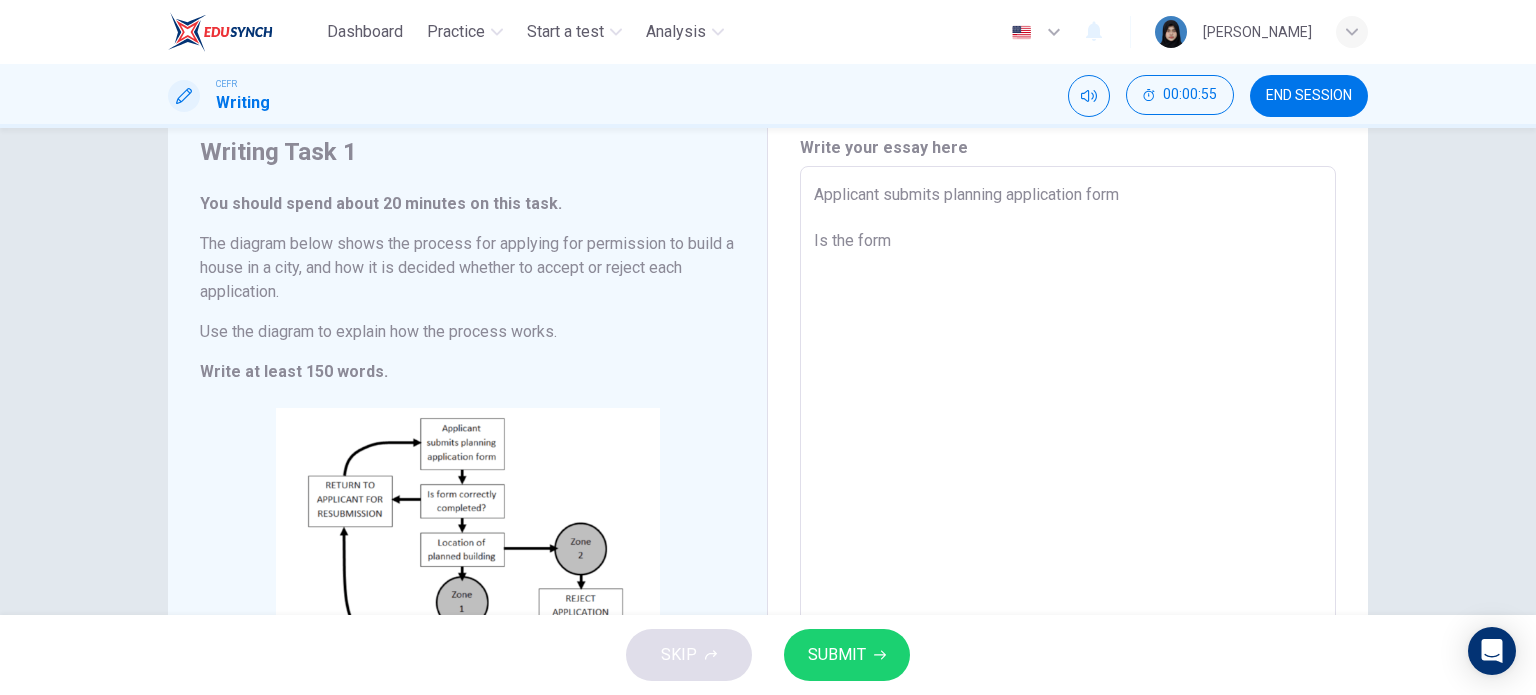 type on "Applicant submits planning application form
Is the form C" 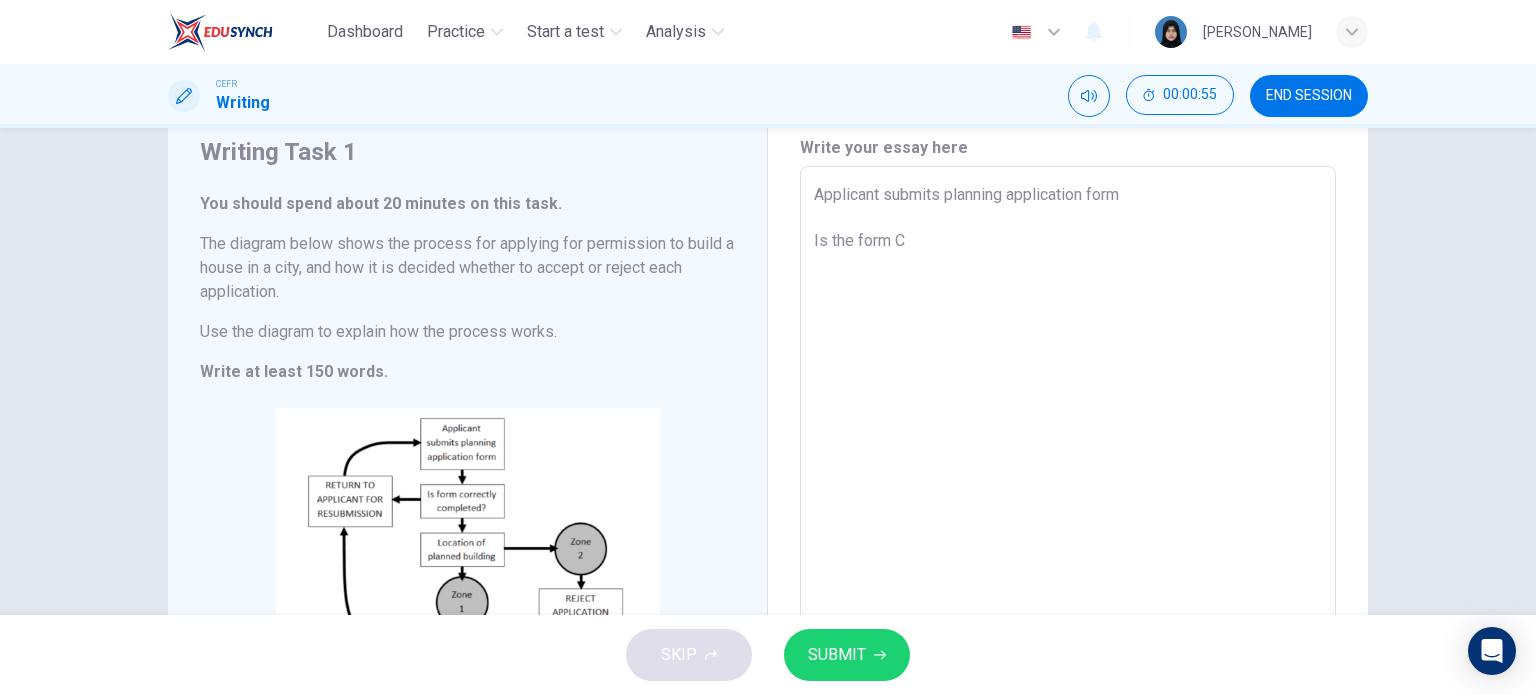 type on "x" 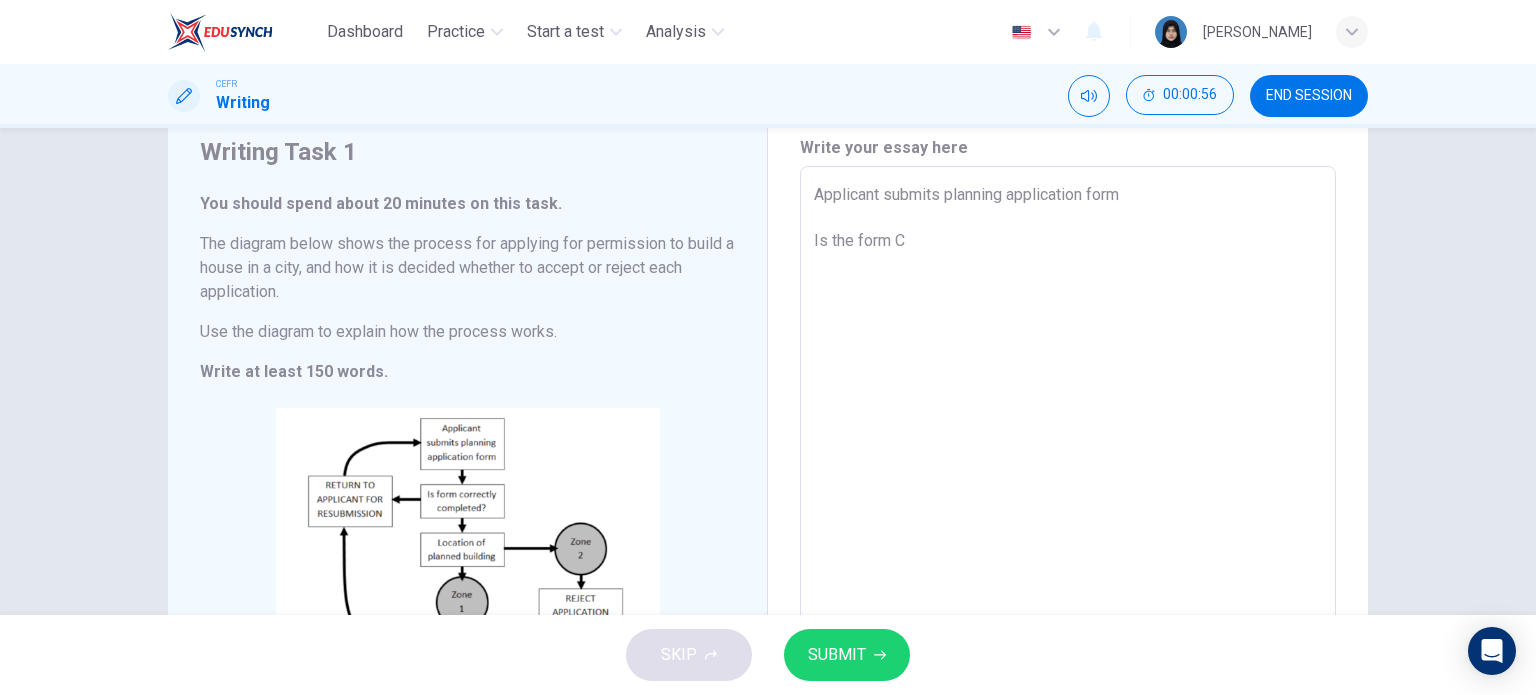 type on "Applicant submits planning application form
Is the form Co" 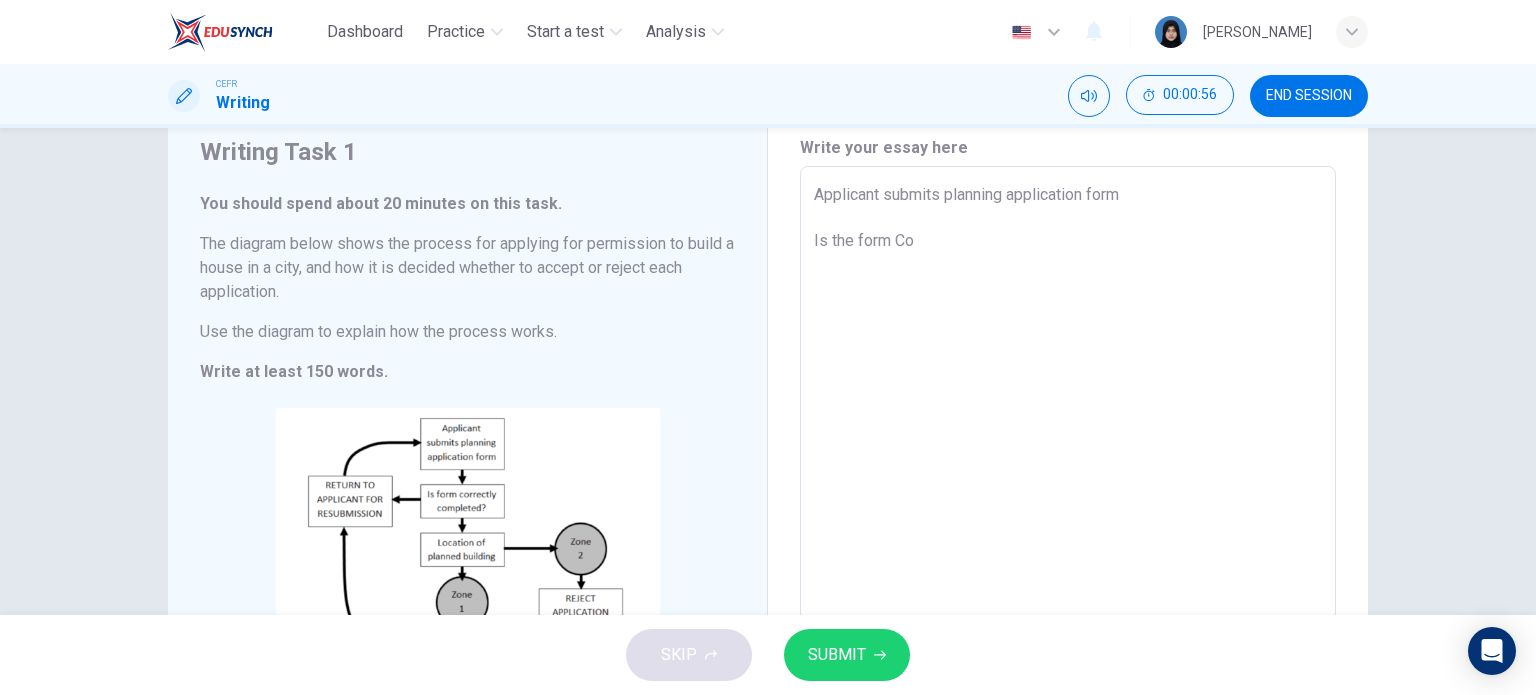 type on "Applicant submits planning application form
Is the form Cor" 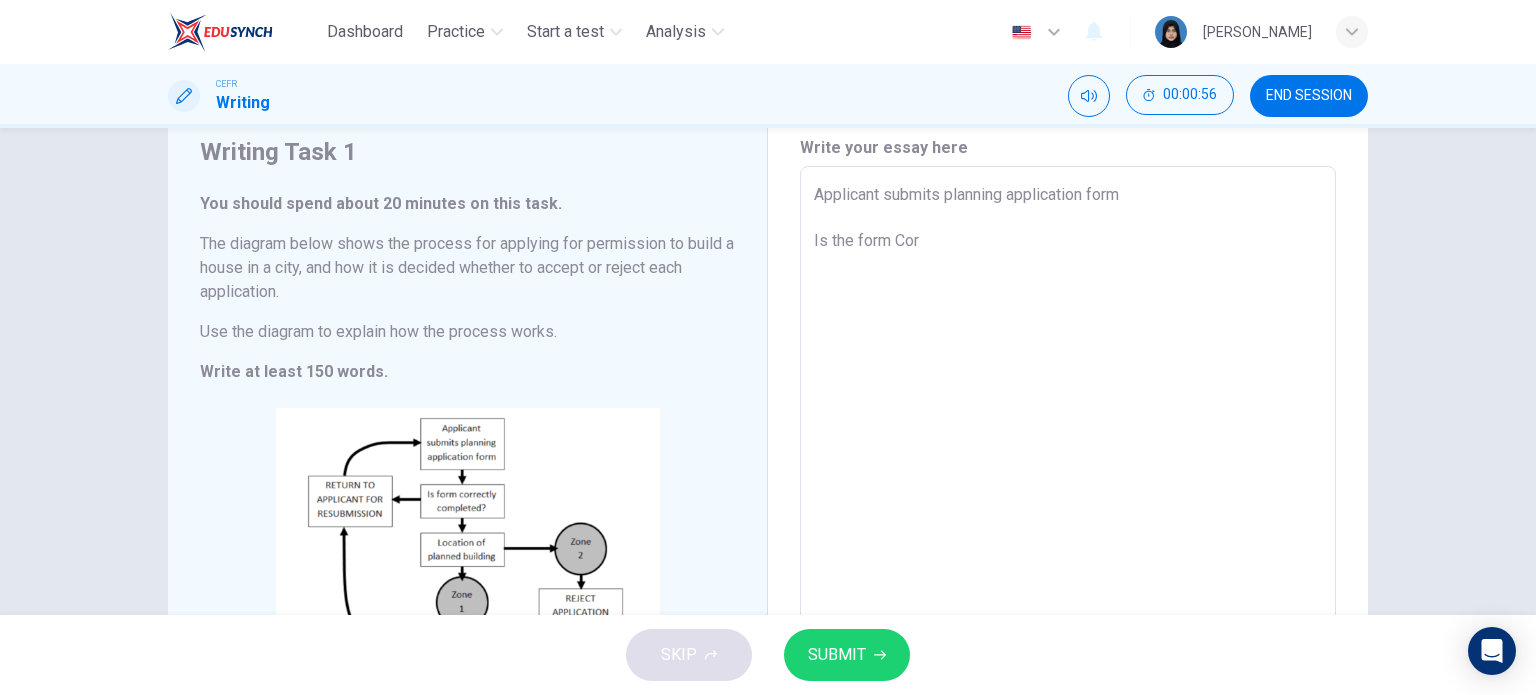 type on "x" 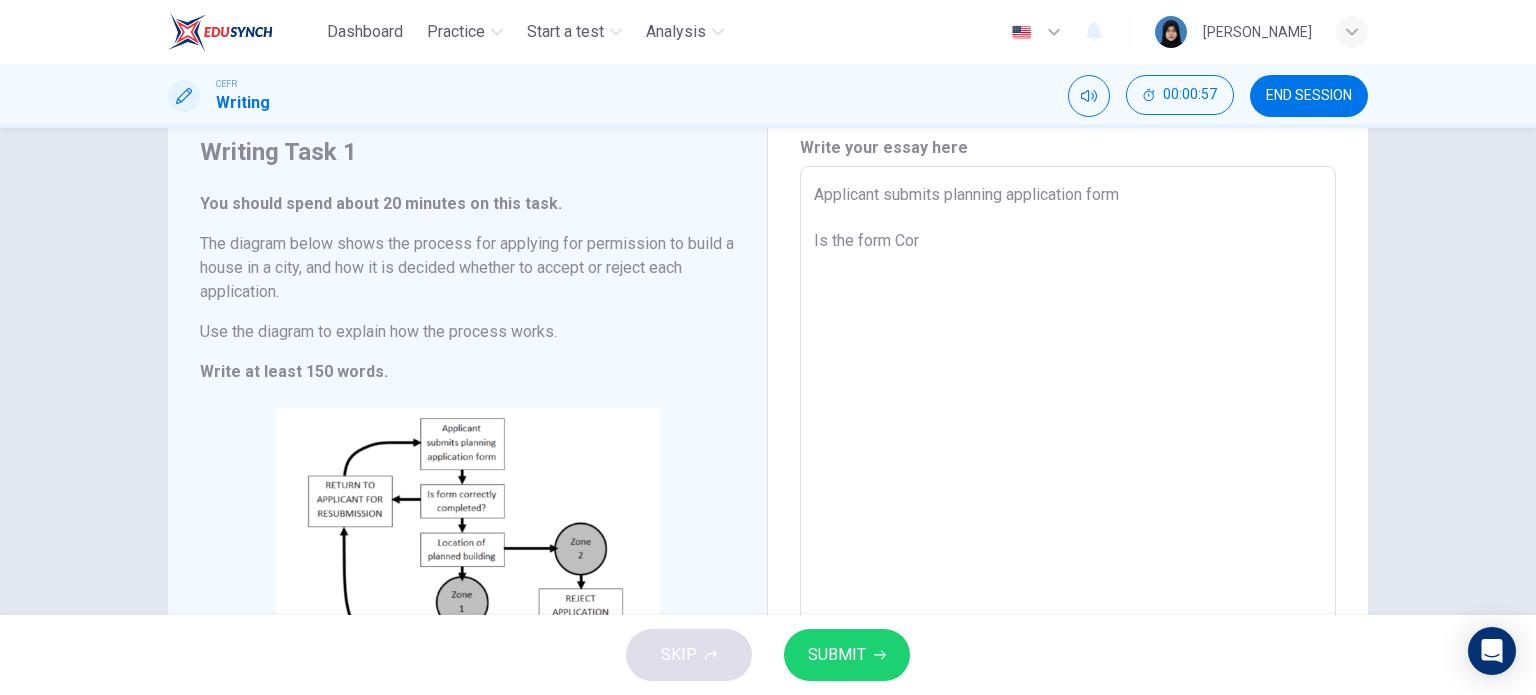 type on "Applicant submits planning application form
Is the form Corr" 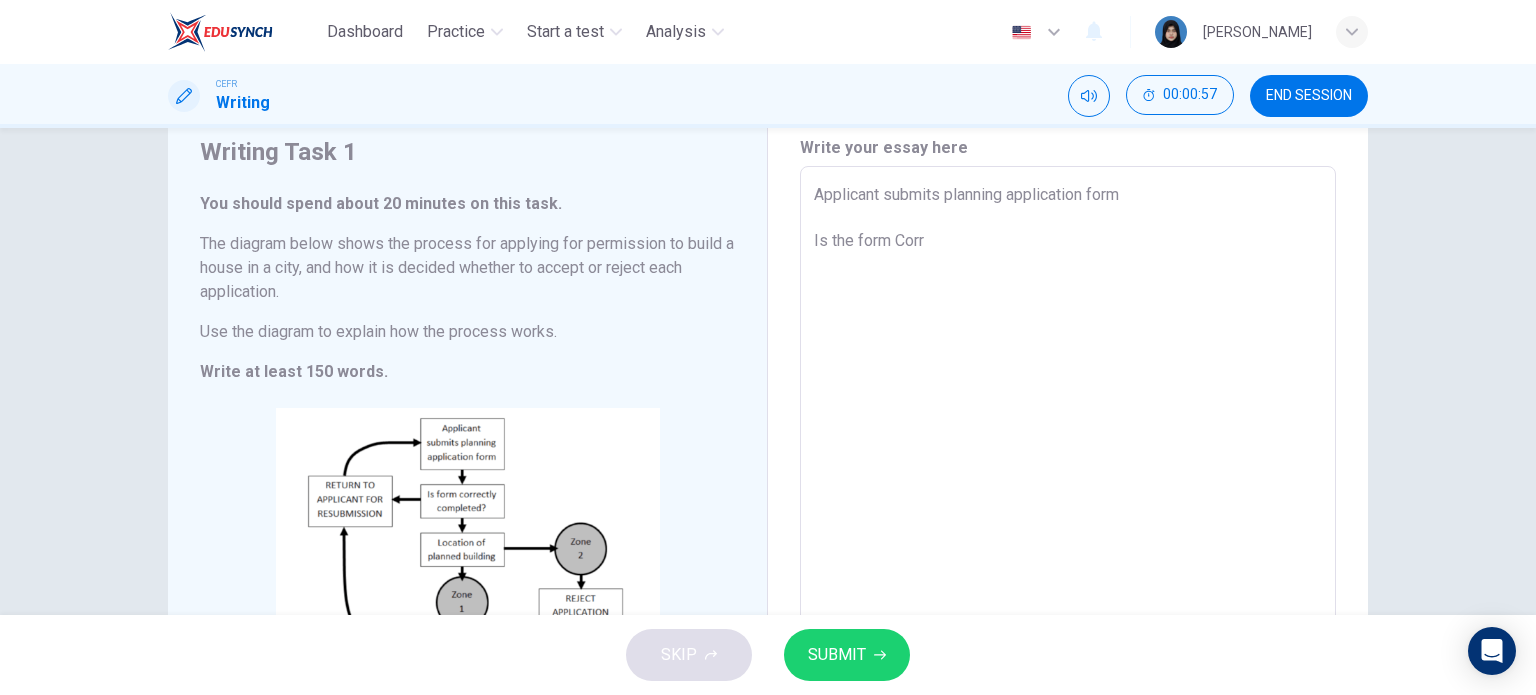 type on "Applicant submits planning application form
Is the form Corre" 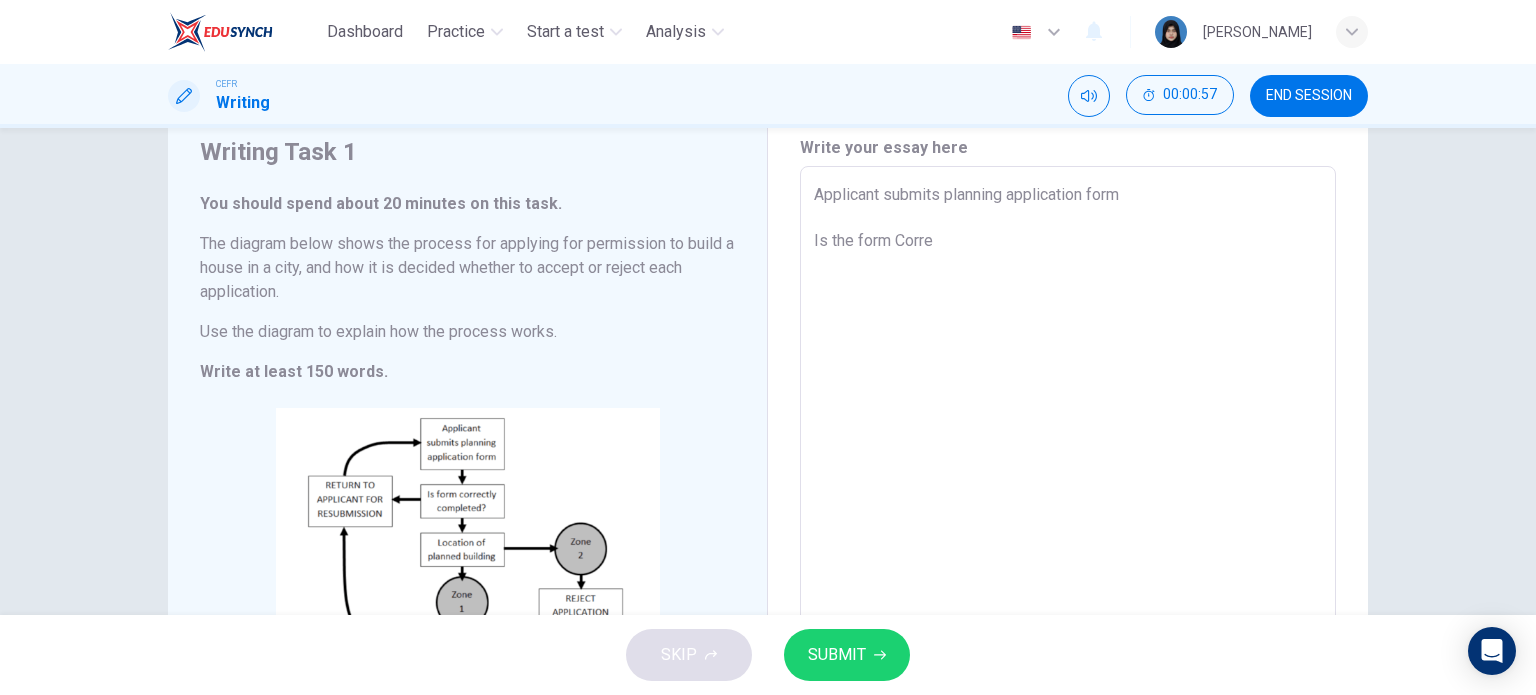 type on "x" 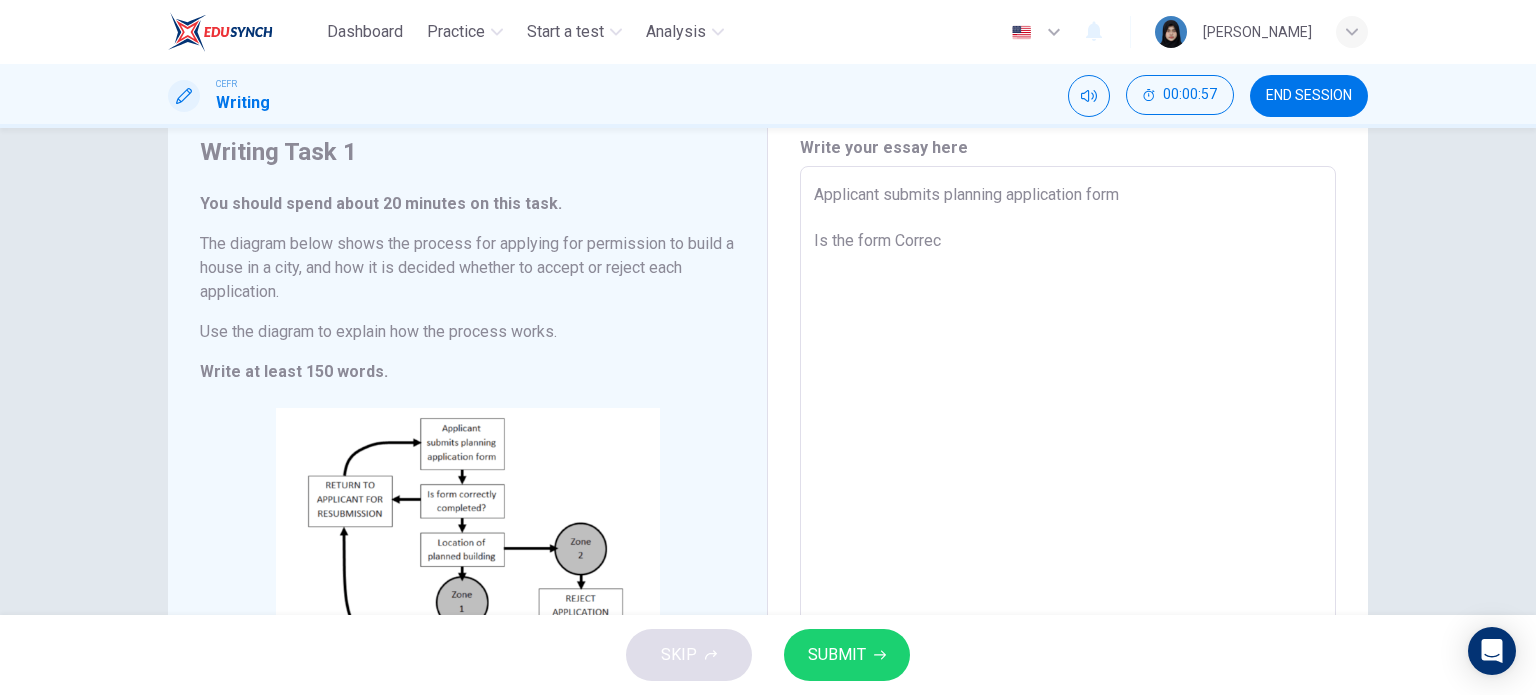type on "x" 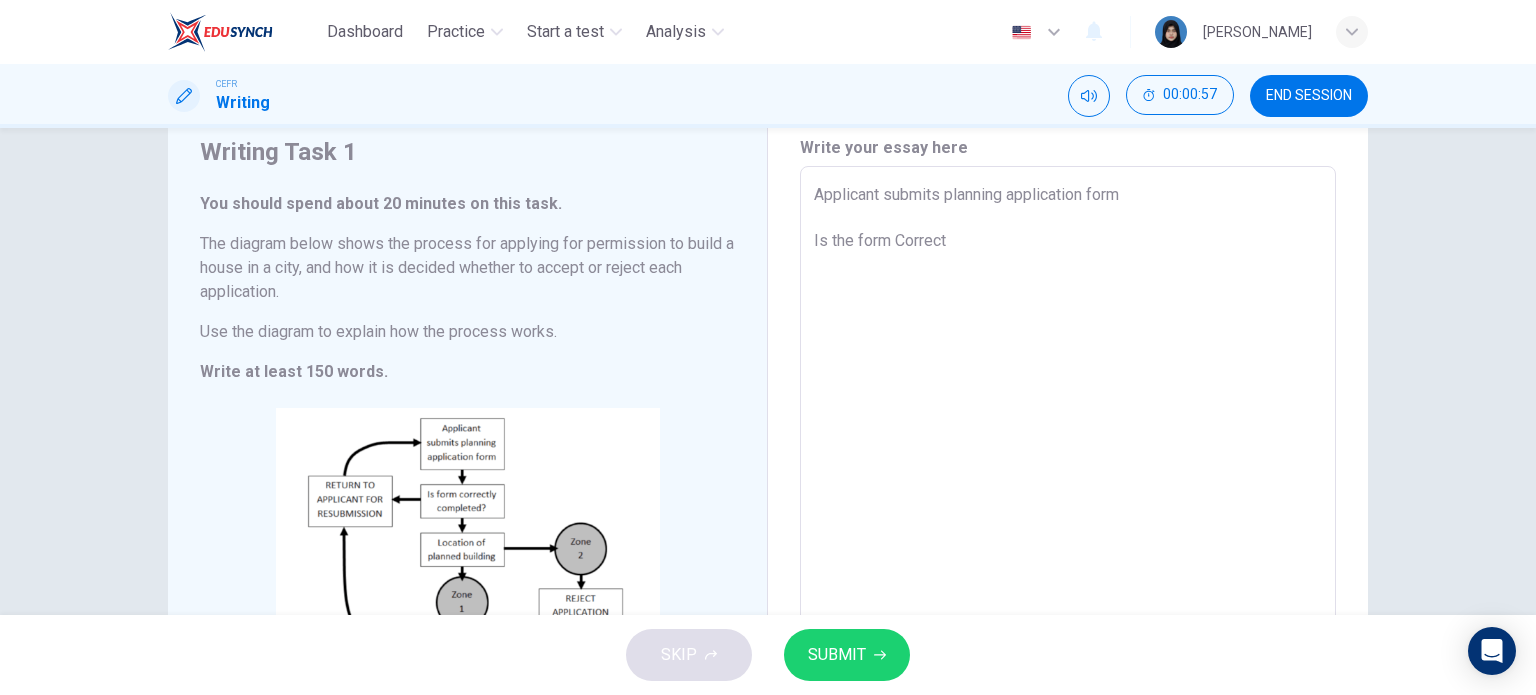 type on "x" 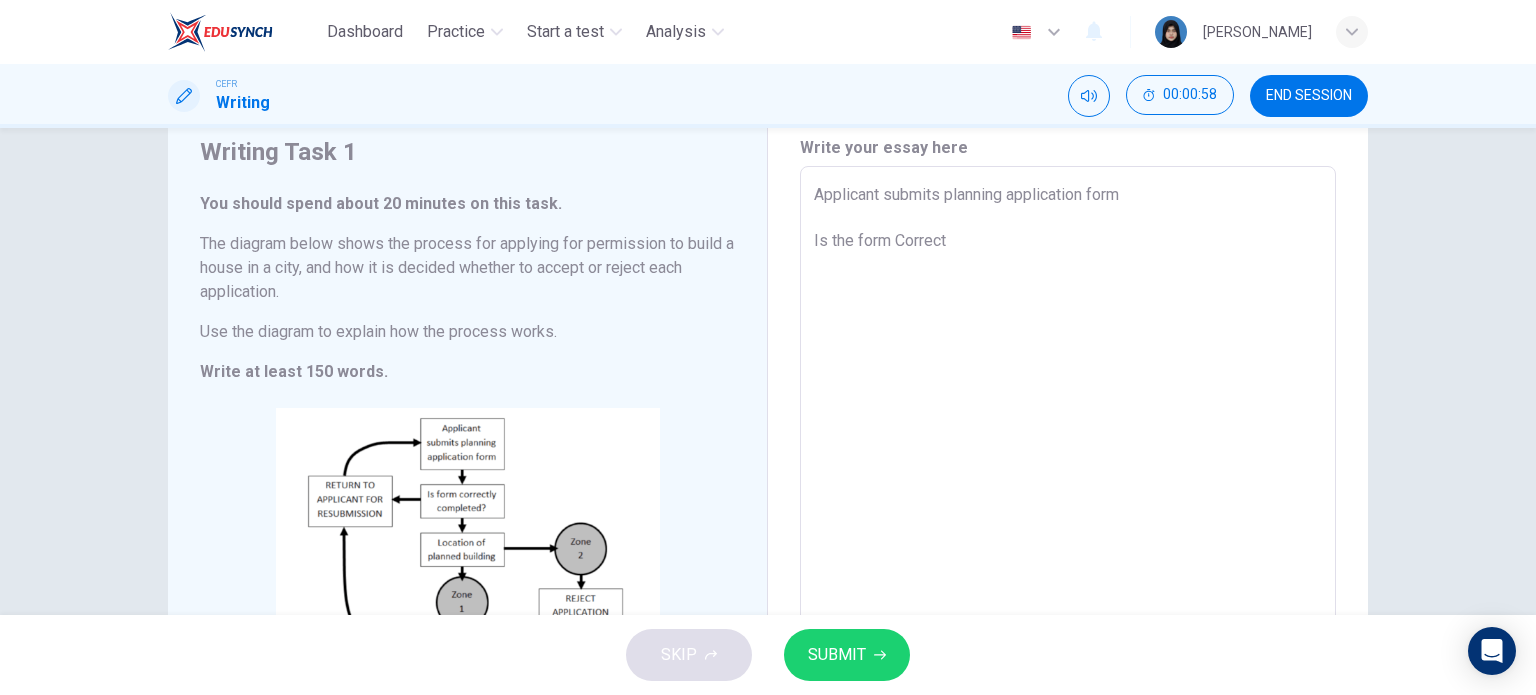 type on "Applicant submits planning application form
Is the form Correctl" 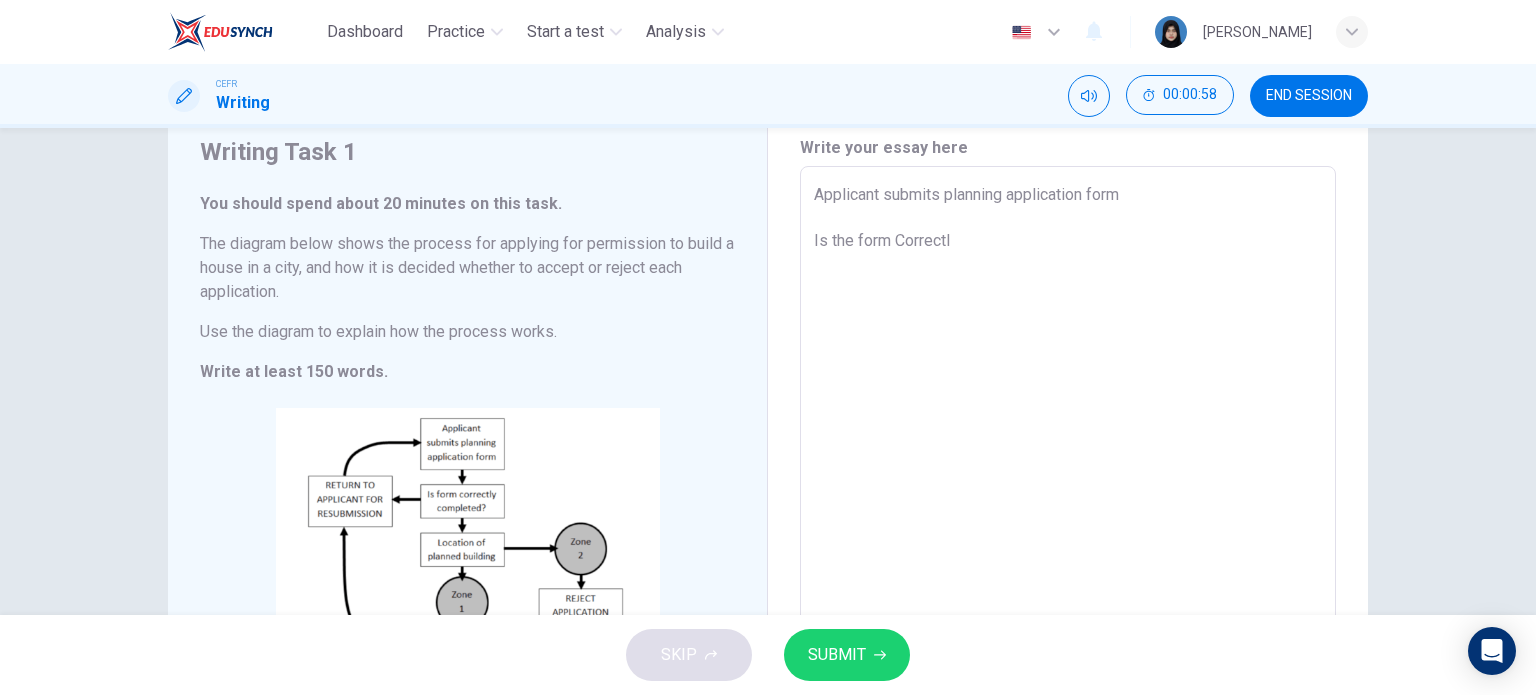 type on "Applicant submits planning application form
Is the form Correctly" 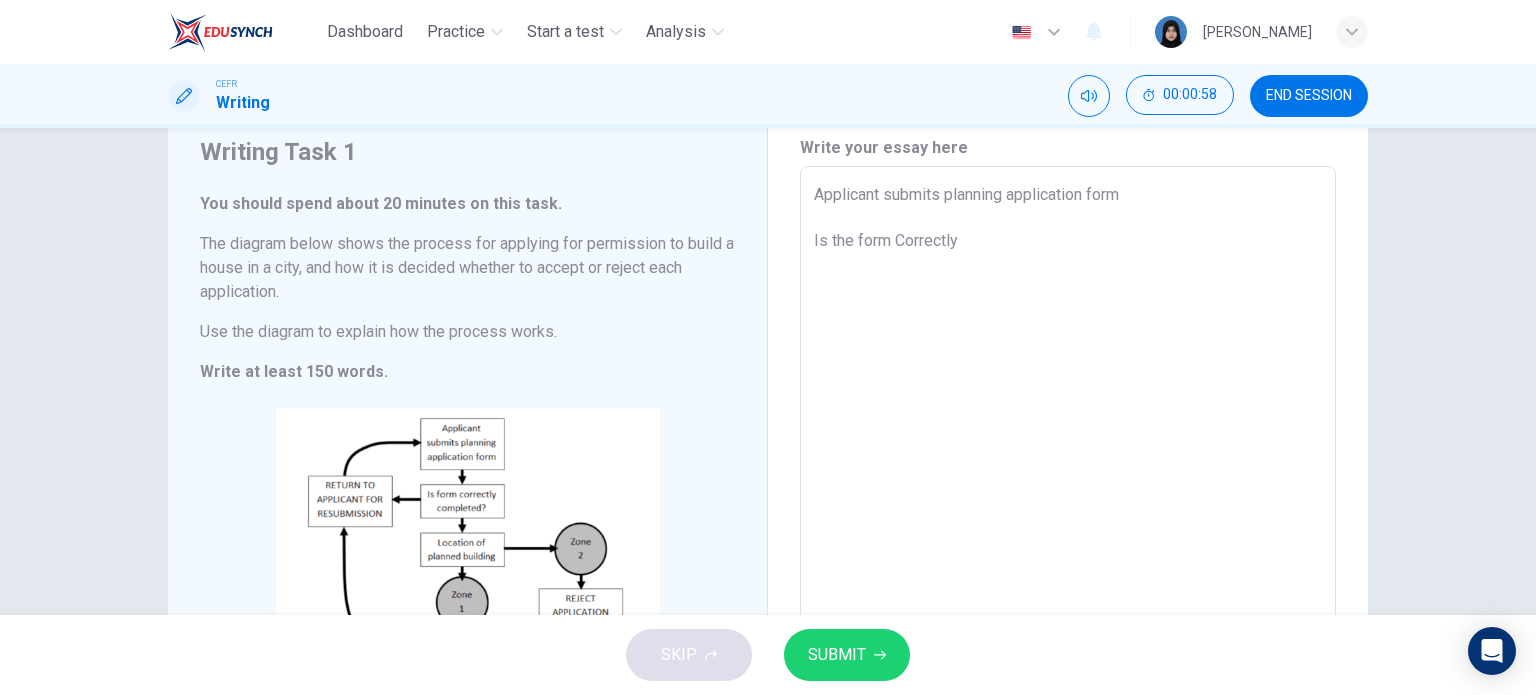 type on "x" 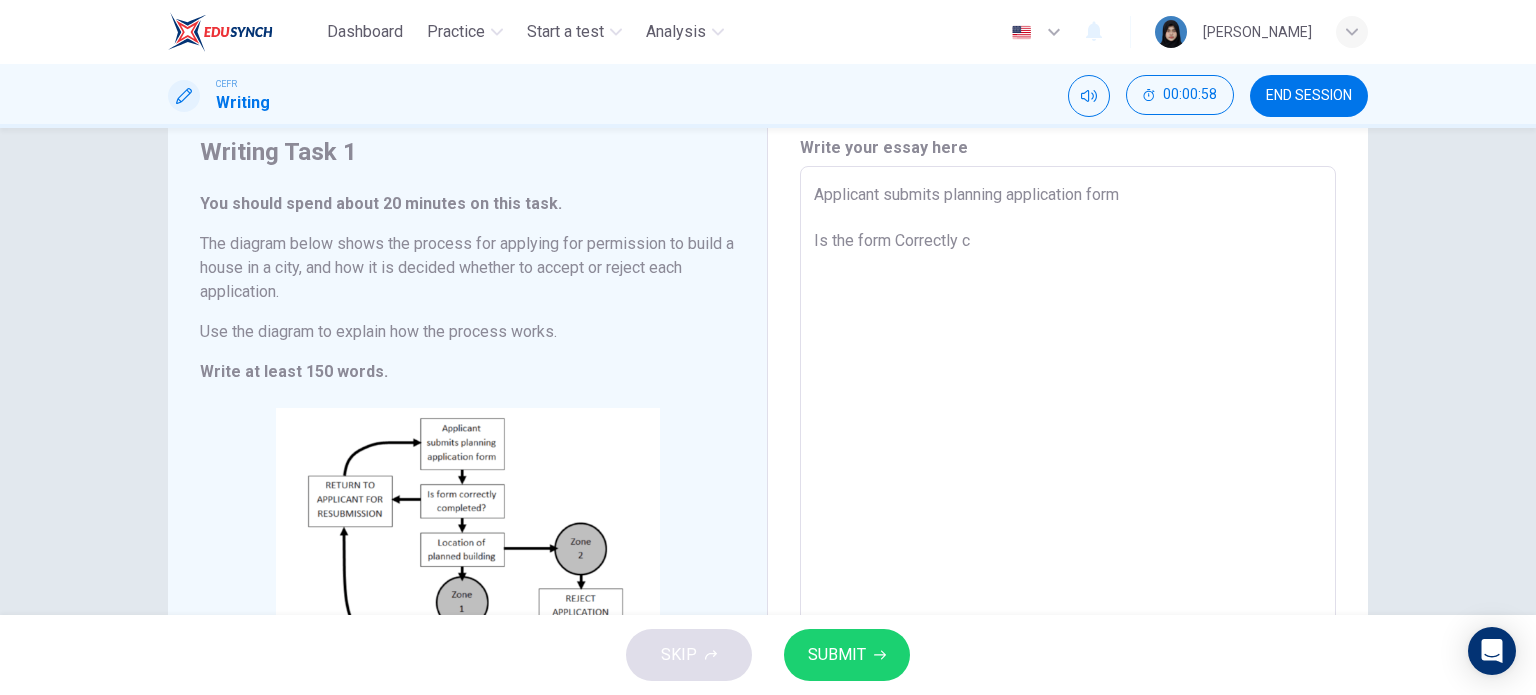 type on "x" 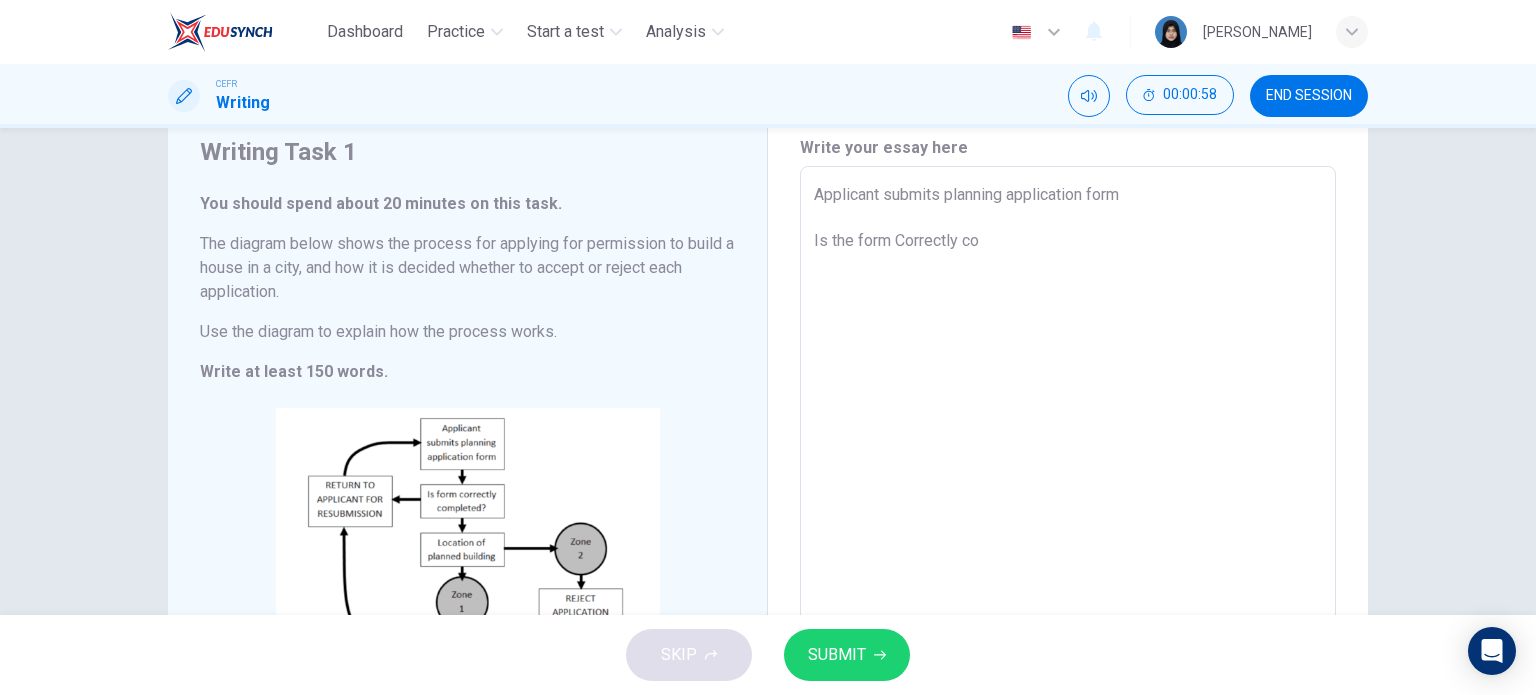 type on "x" 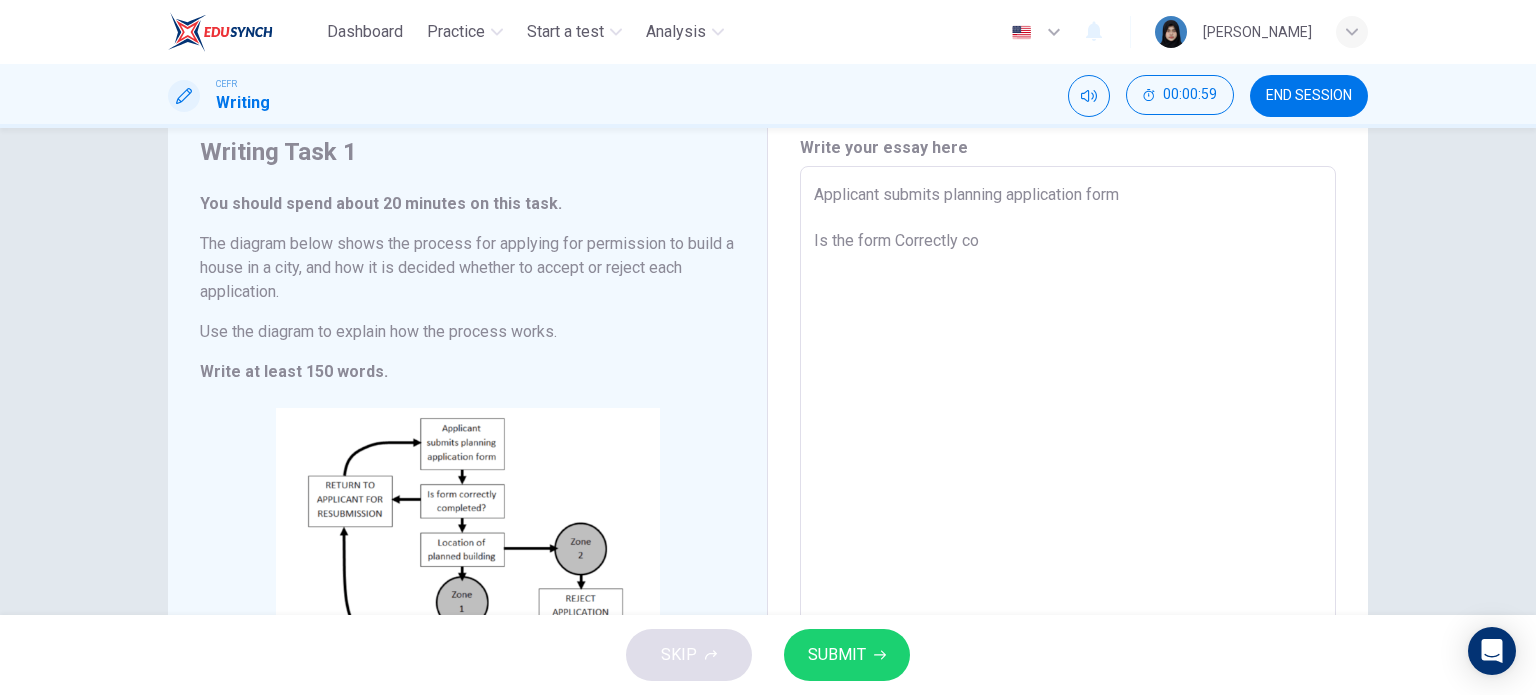 type on "Applicant submits planning application form
Is the form Correctly com" 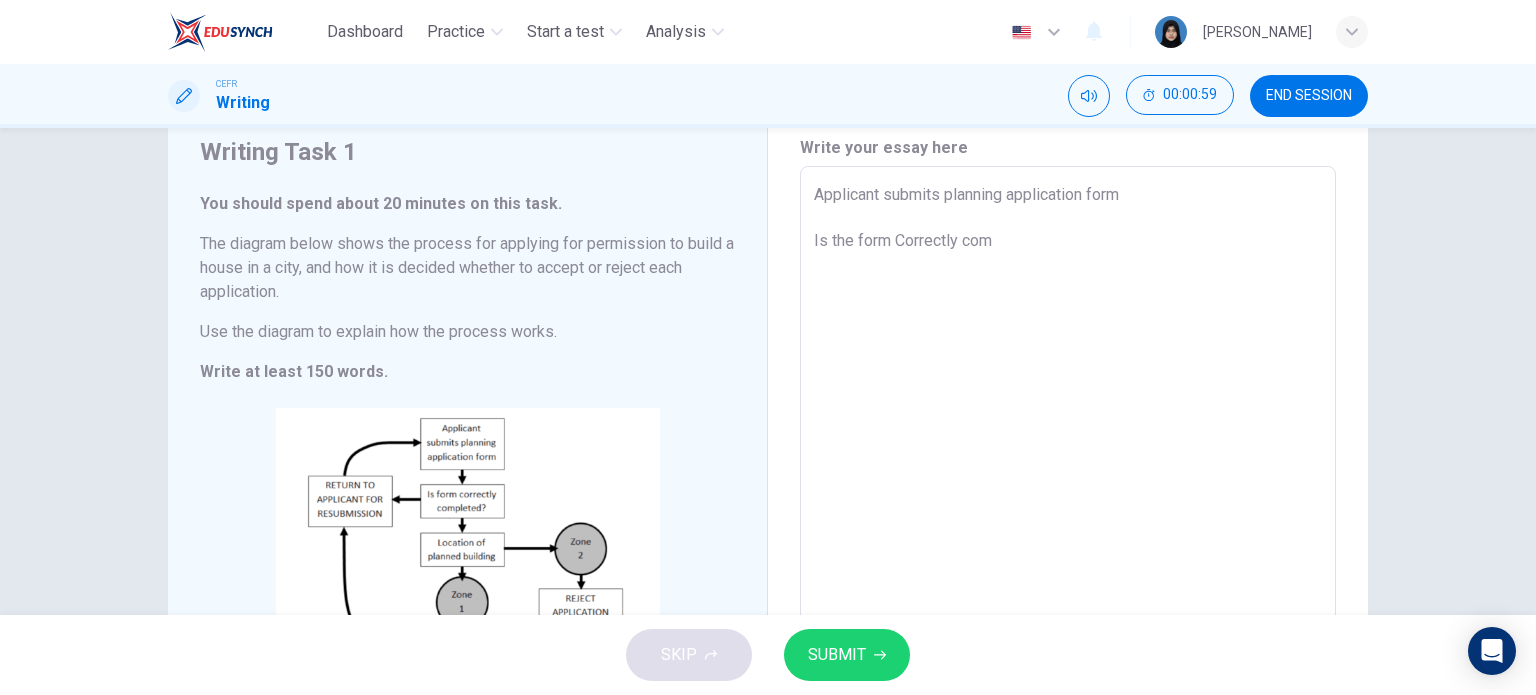 type on "Applicant submits planning application form
Is the form Correctly comp" 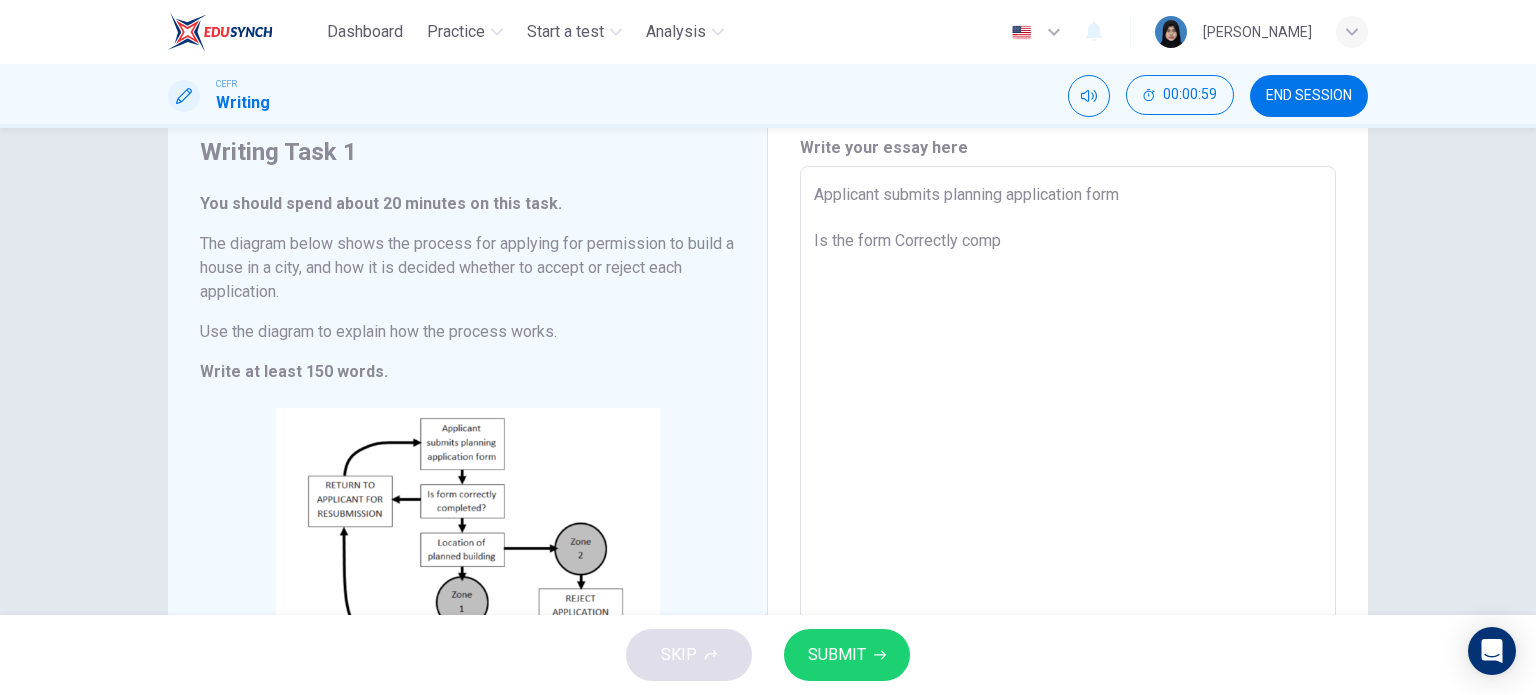 type on "x" 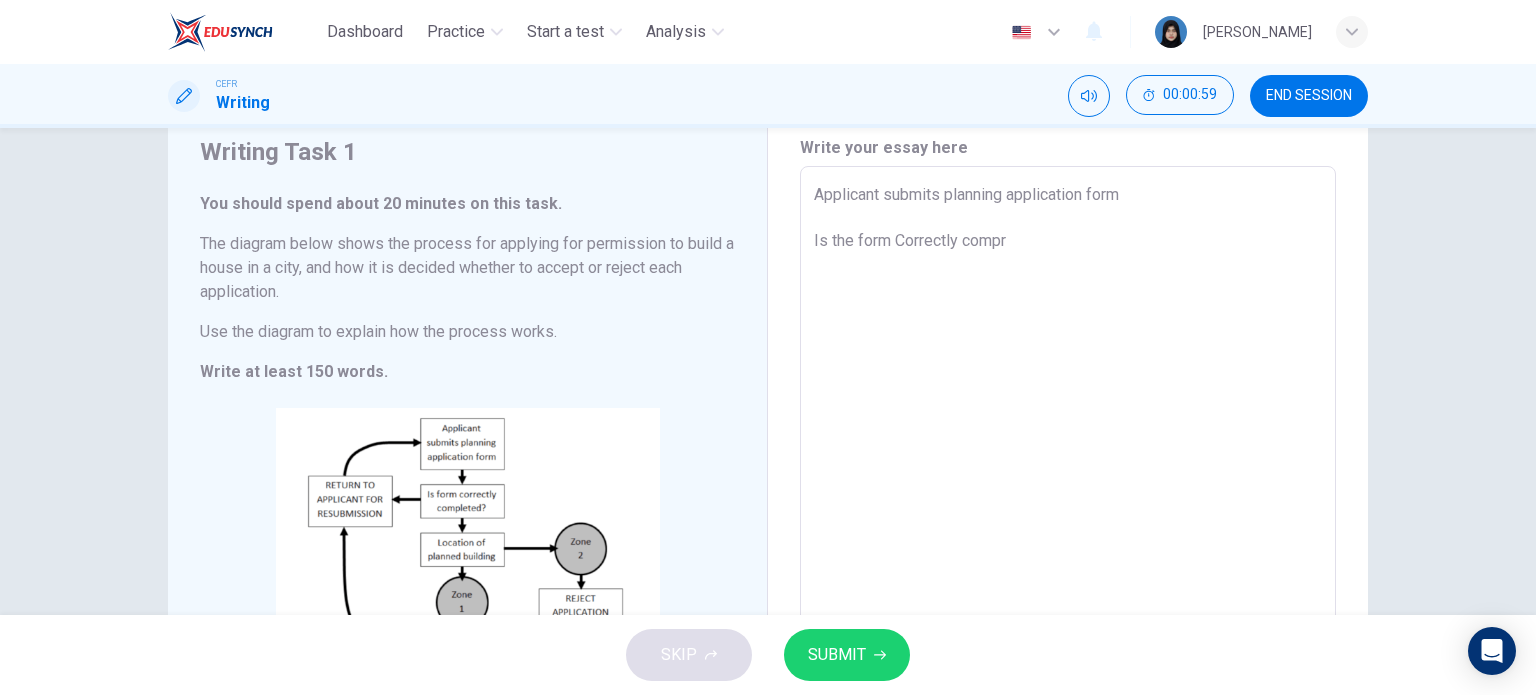 type on "x" 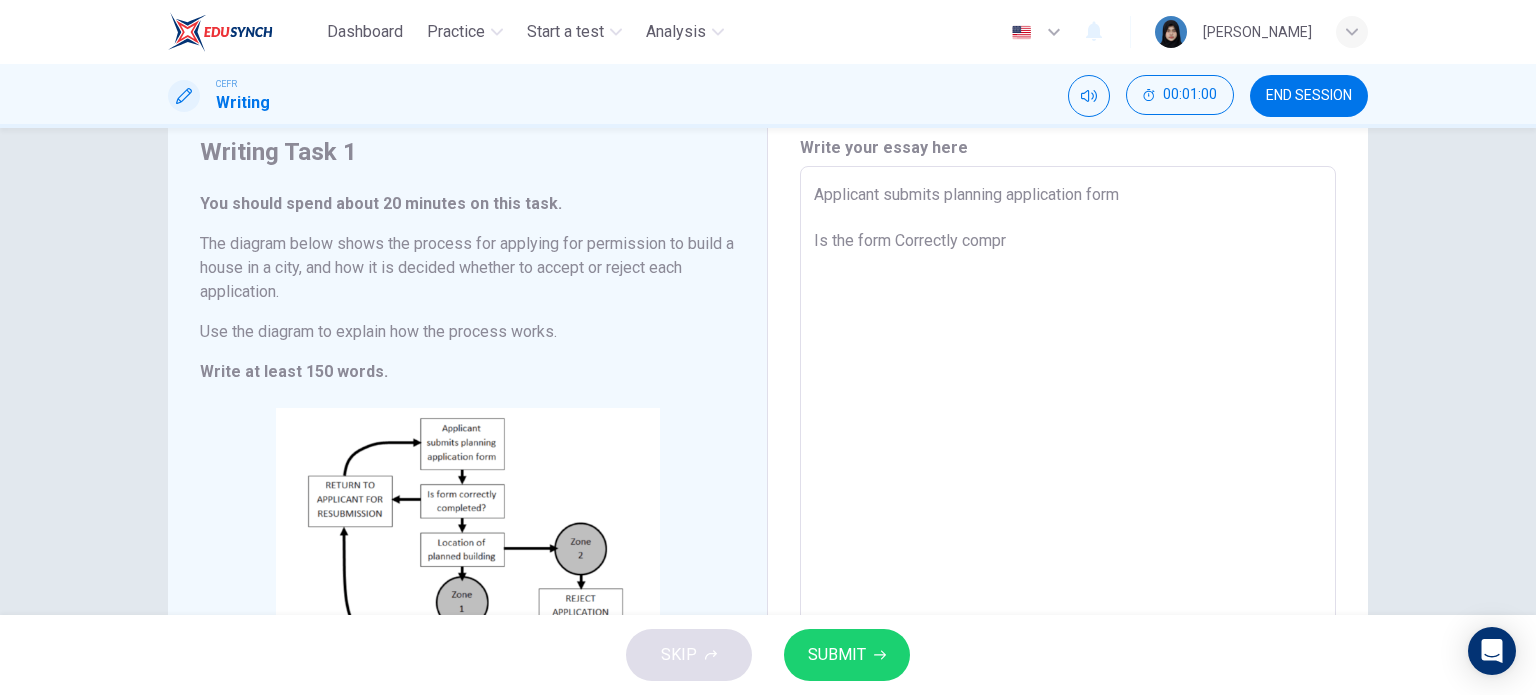 type on "Applicant submits planning application form
Is the form Correctly comp" 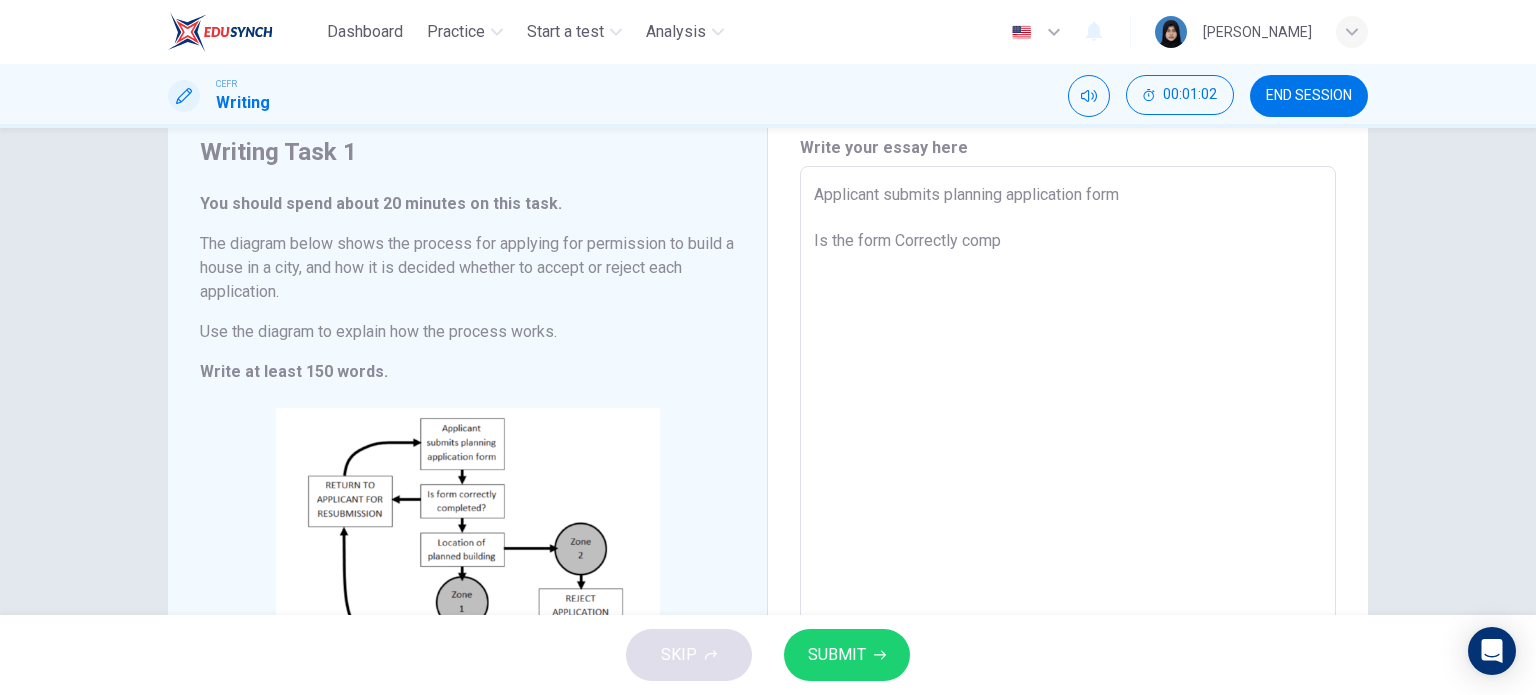 type on "Applicant submits planning application form
Is the form Correctly compl" 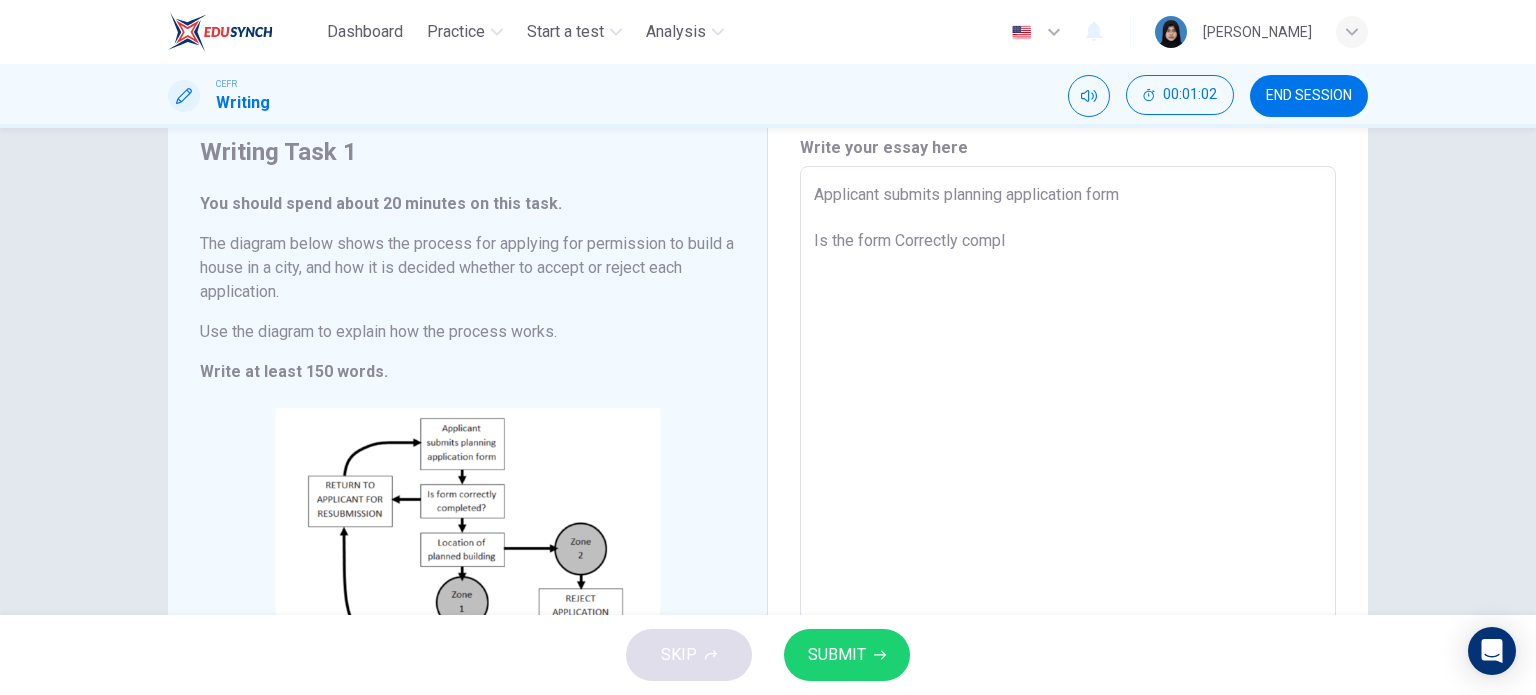 type on "Applicant submits planning application form
Is the form Correctly comple" 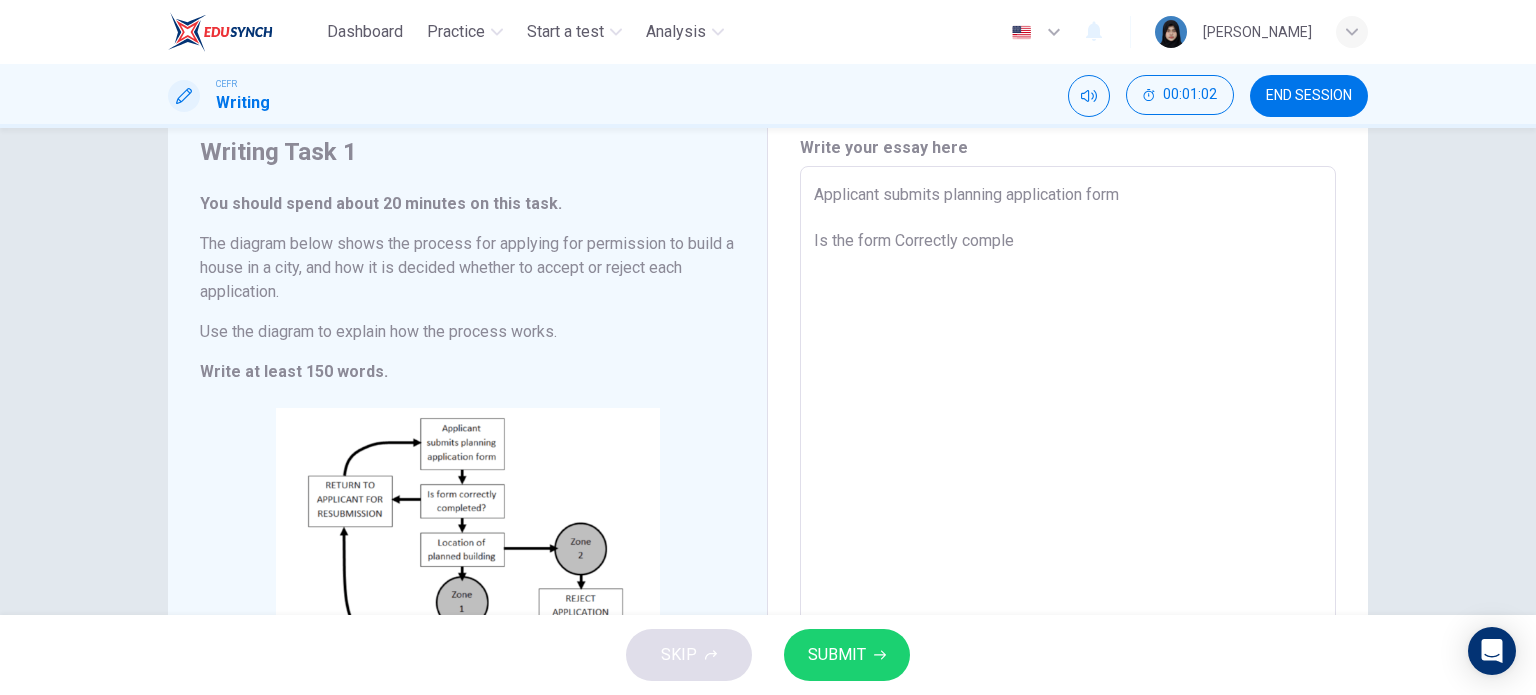 type on "x" 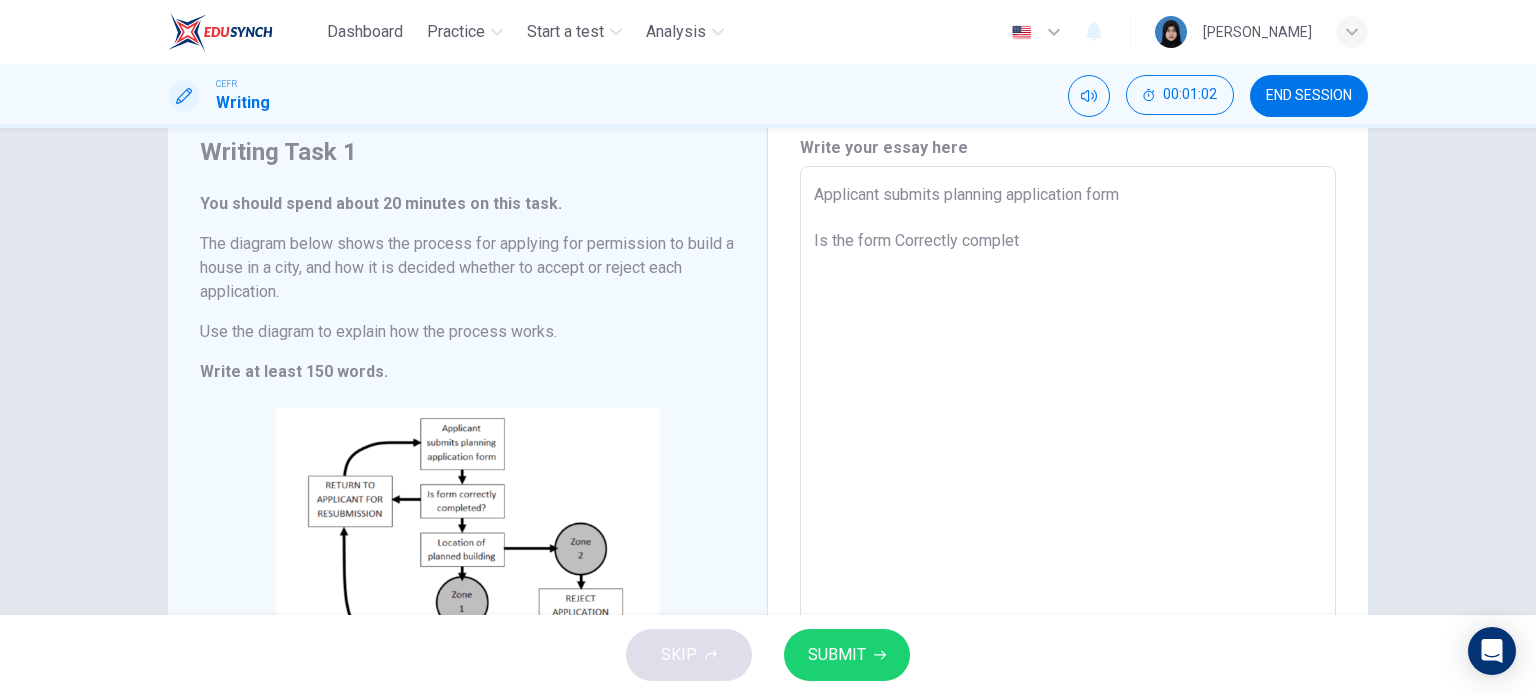 type on "x" 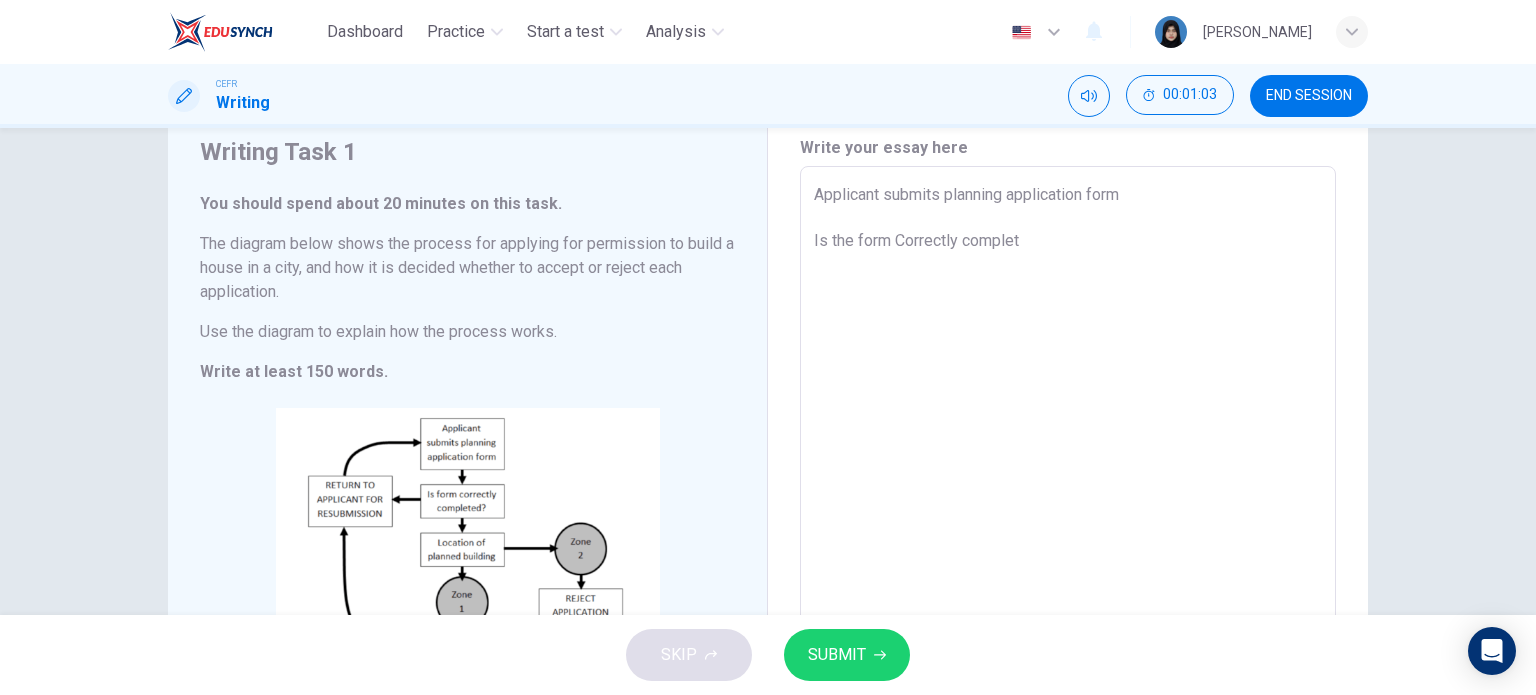 type on "Applicant submits planning application form
Is the form Correctly complete" 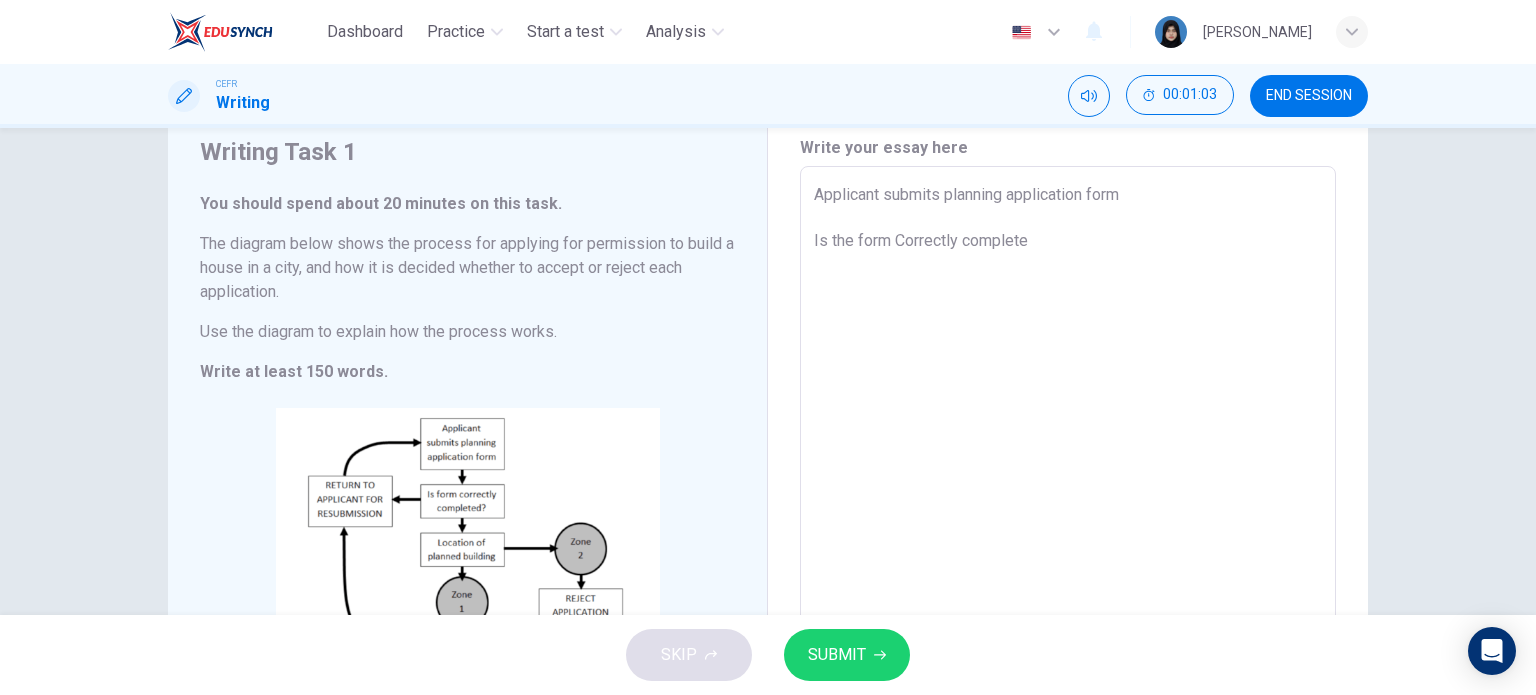 type on "x" 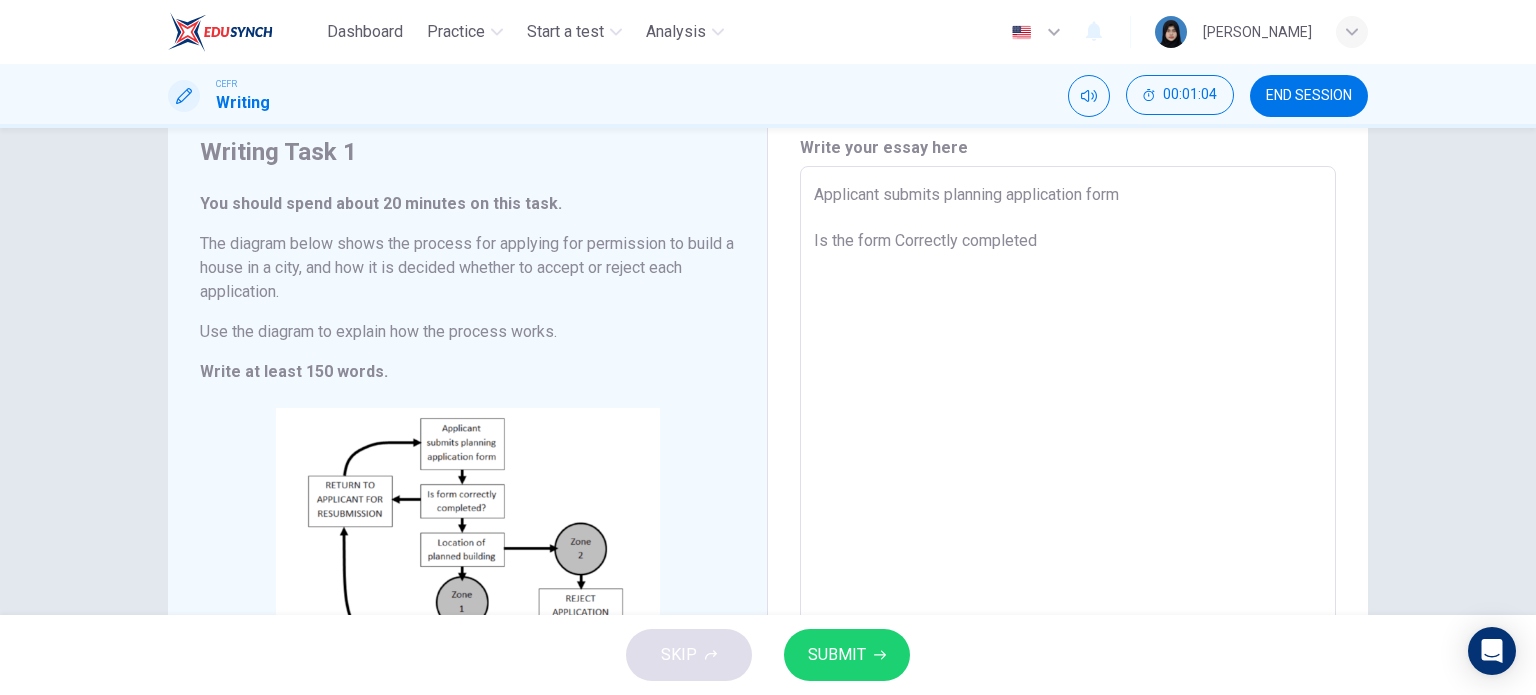 drag, startPoint x: 897, startPoint y: 234, endPoint x: 924, endPoint y: 239, distance: 27.45906 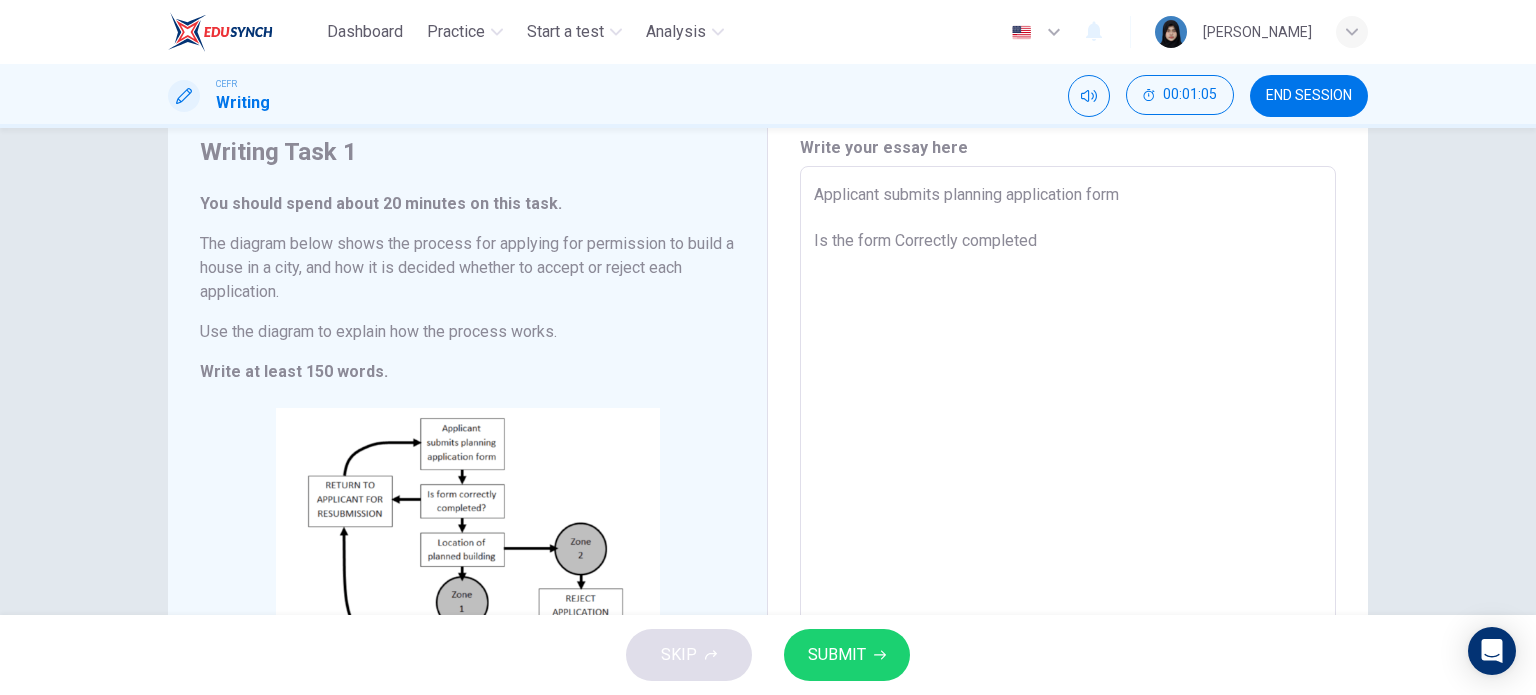 type on "Applicant submits planning application form
Is the form Ccrrectly completed" 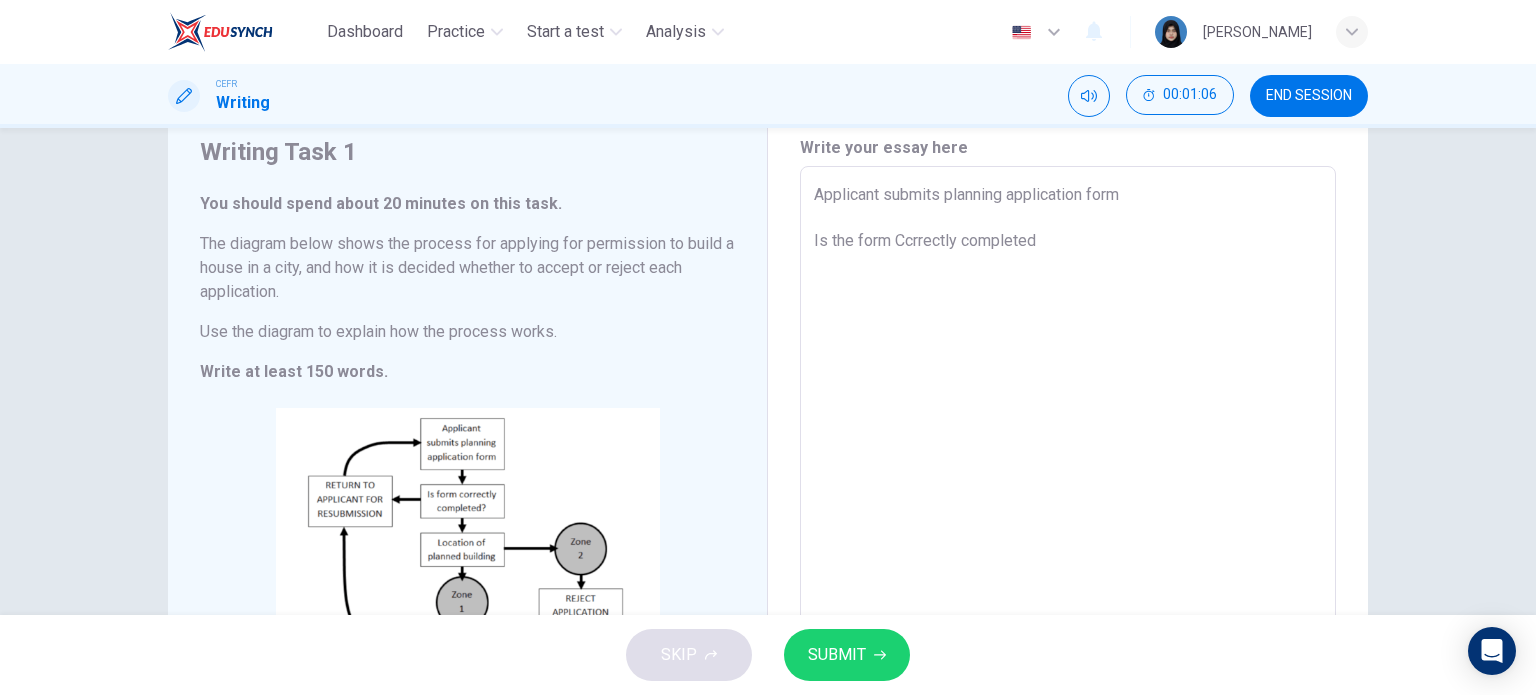 type on "Applicant submits planning application form
Is the form Crrectly completed" 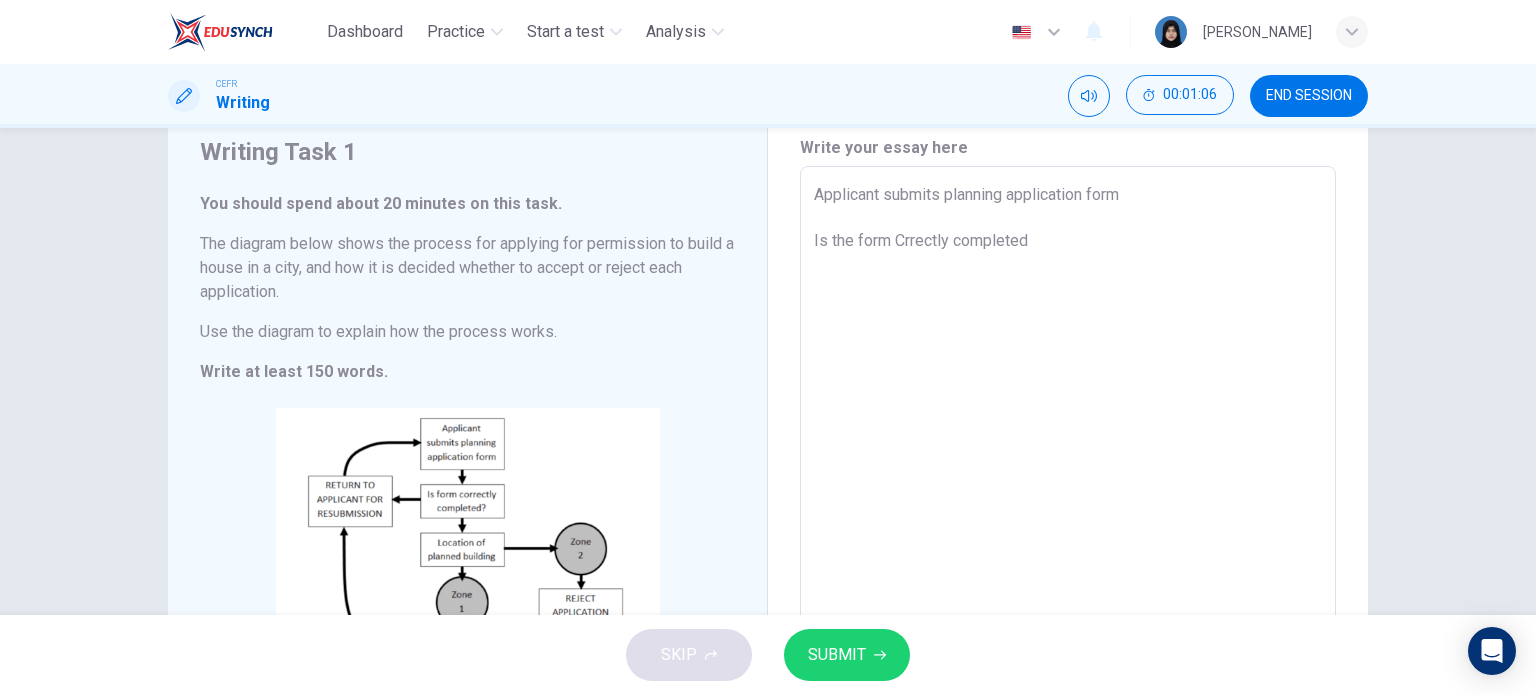 type on "Applicant submits planning application form
Is the form rrectly completed" 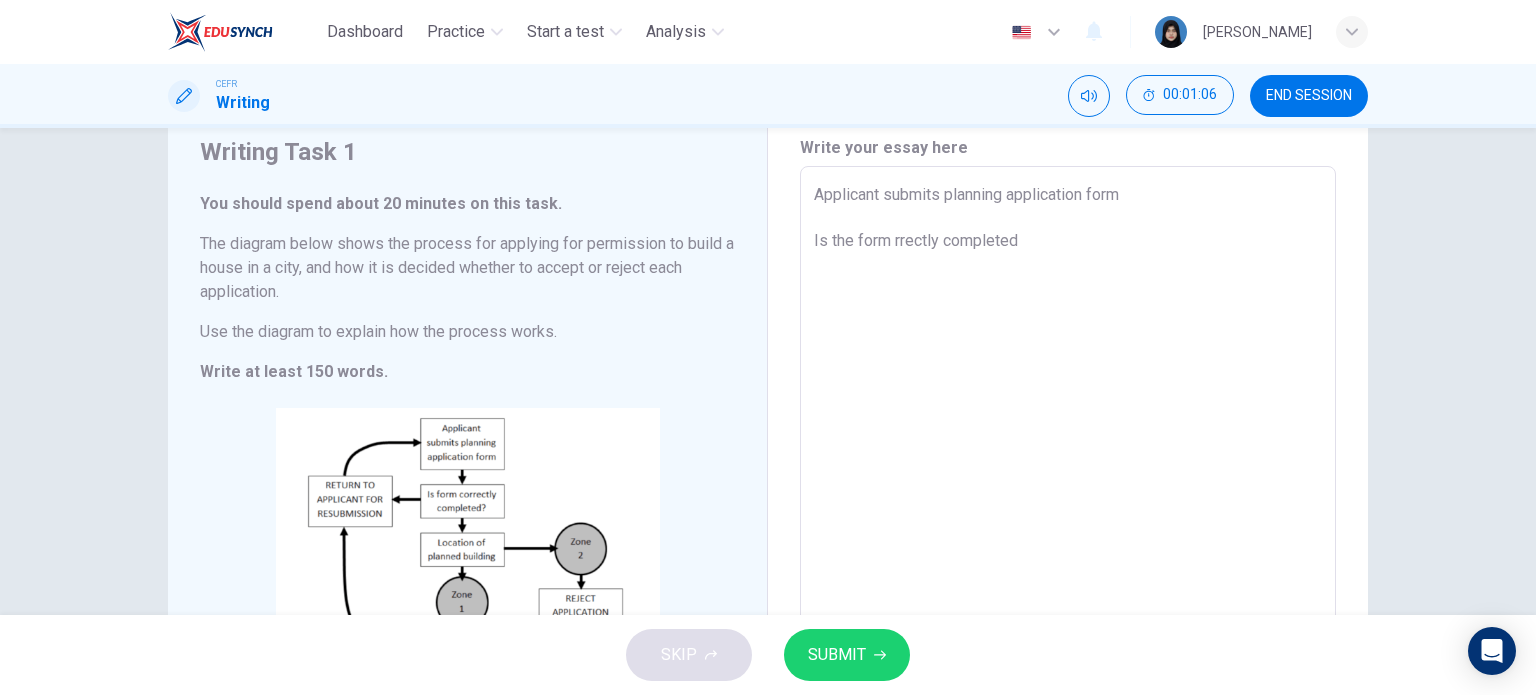 type on "x" 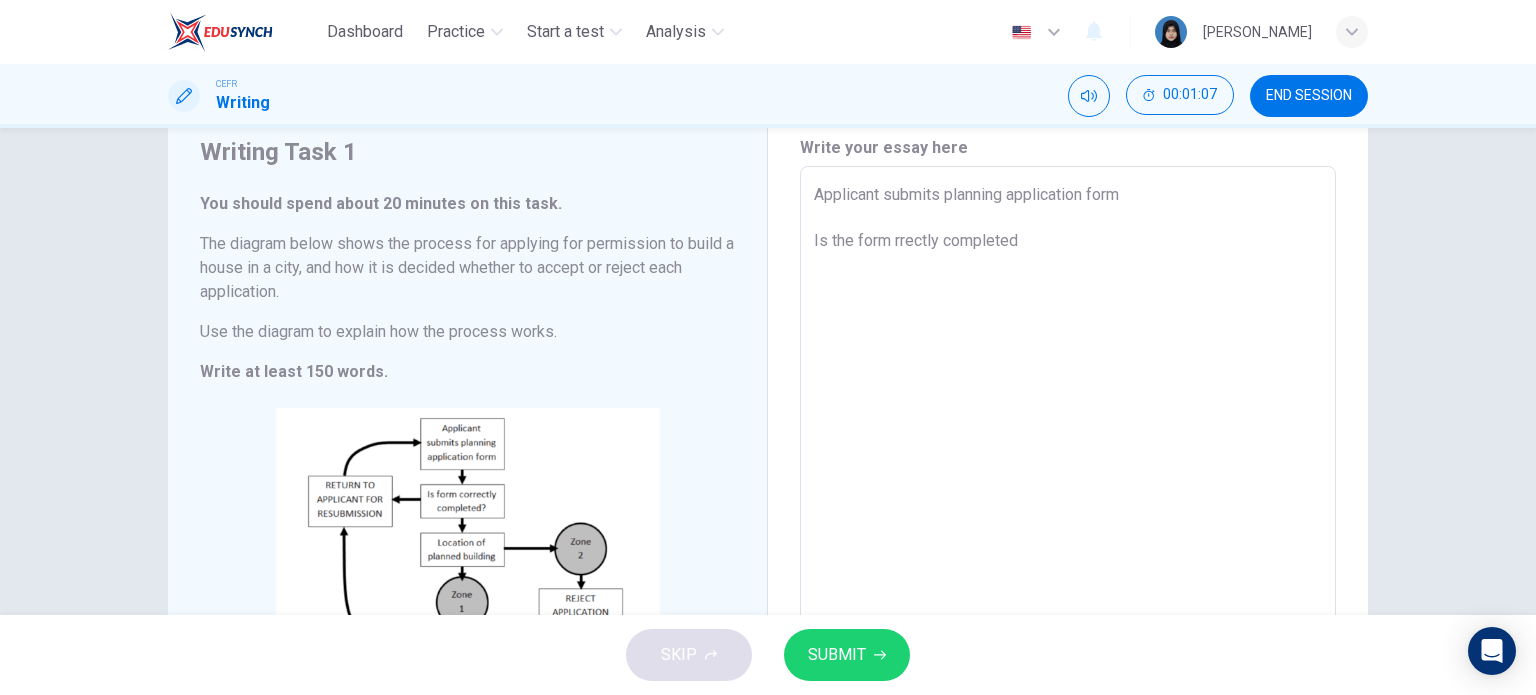 type on "Applicant submits planning application form
Is the form crrectly completed" 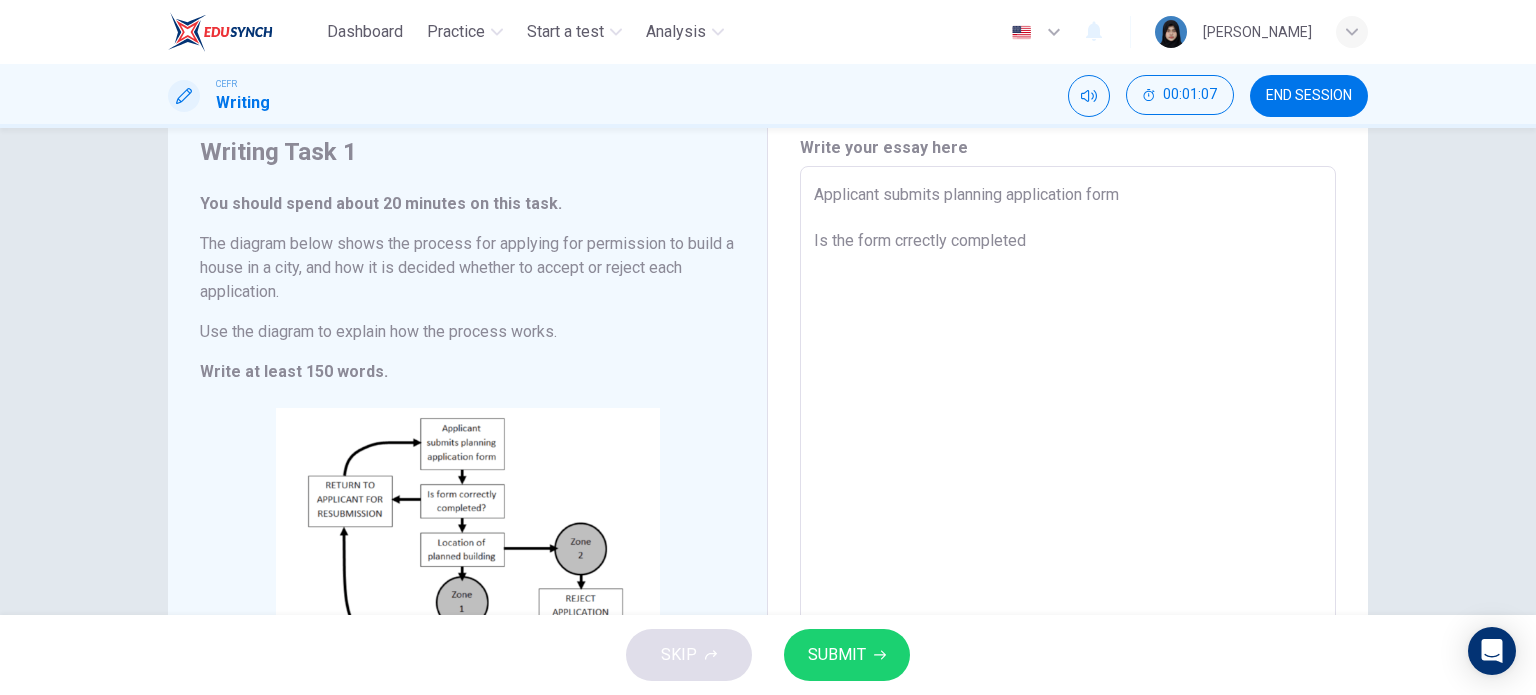 type on "Applicant submits planning application form
Is the form correctly completed" 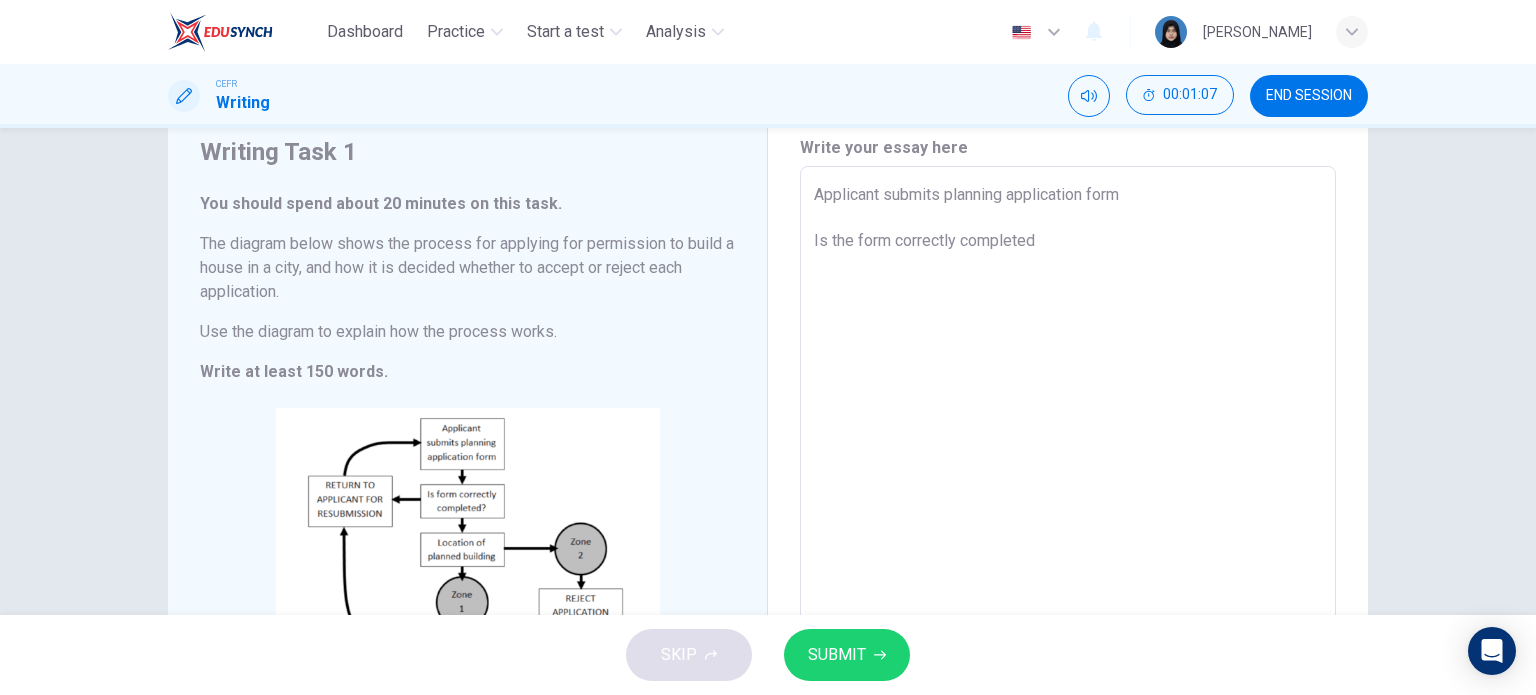 type on "x" 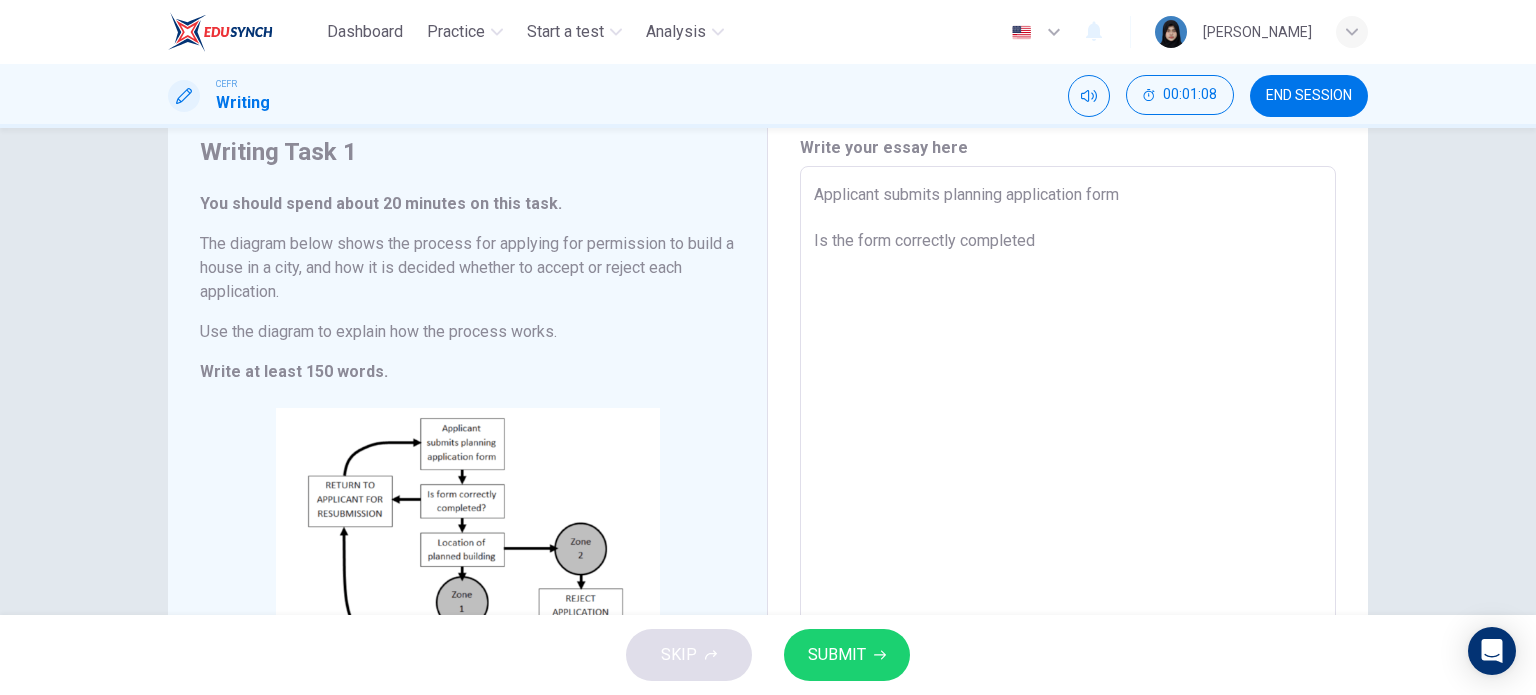 click on "Applicant submits planning application form
Is the form correctly completed" at bounding box center [1068, 462] 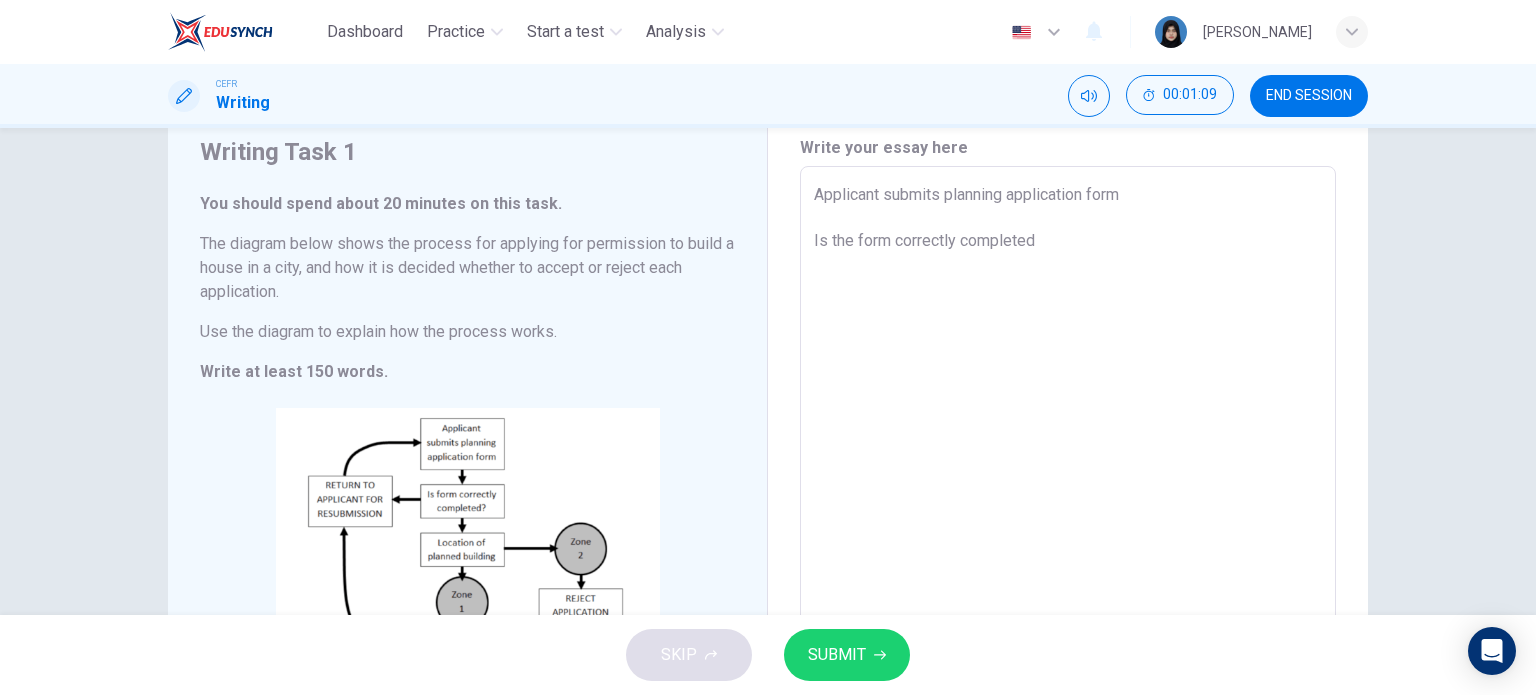 type on "Applicant submits planning application form
Is the form correctly completed" 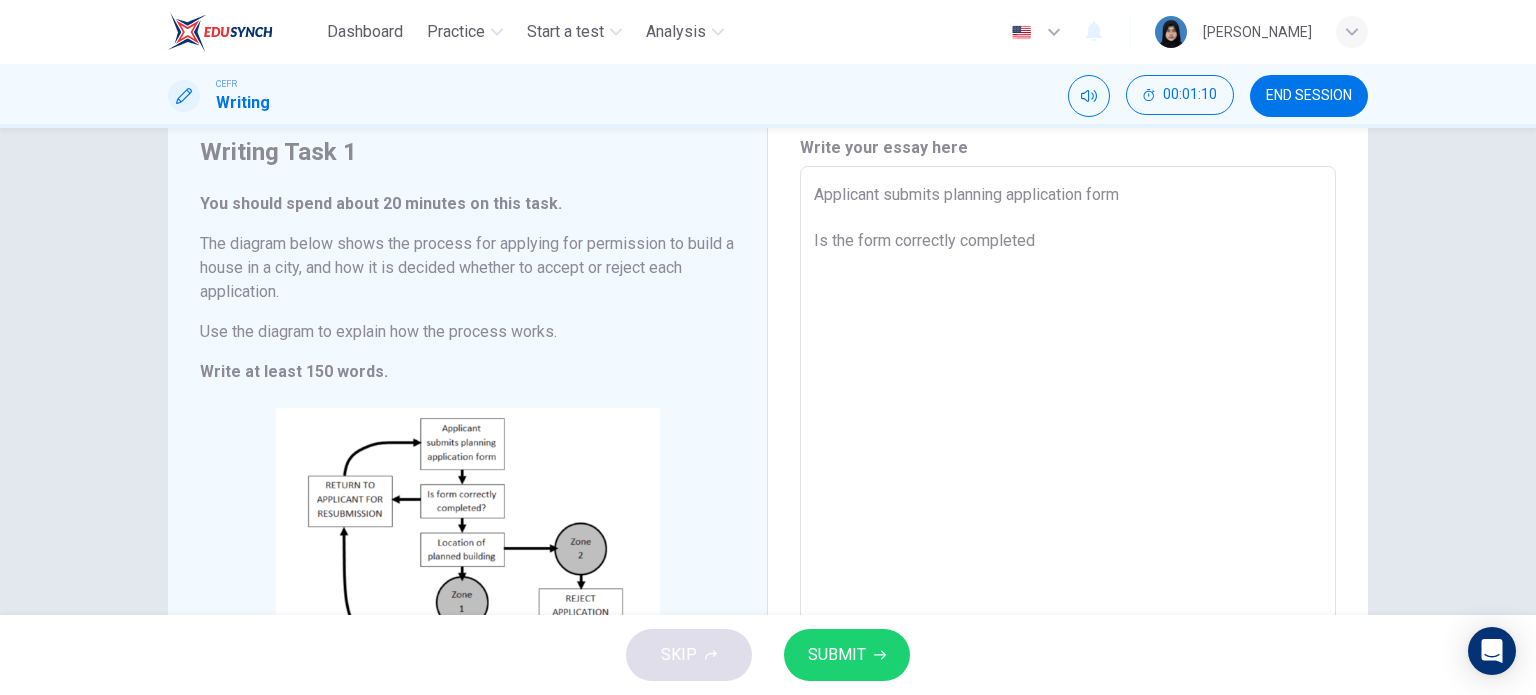 type on "Applicant submits planning application form
Is the form correctly completed" 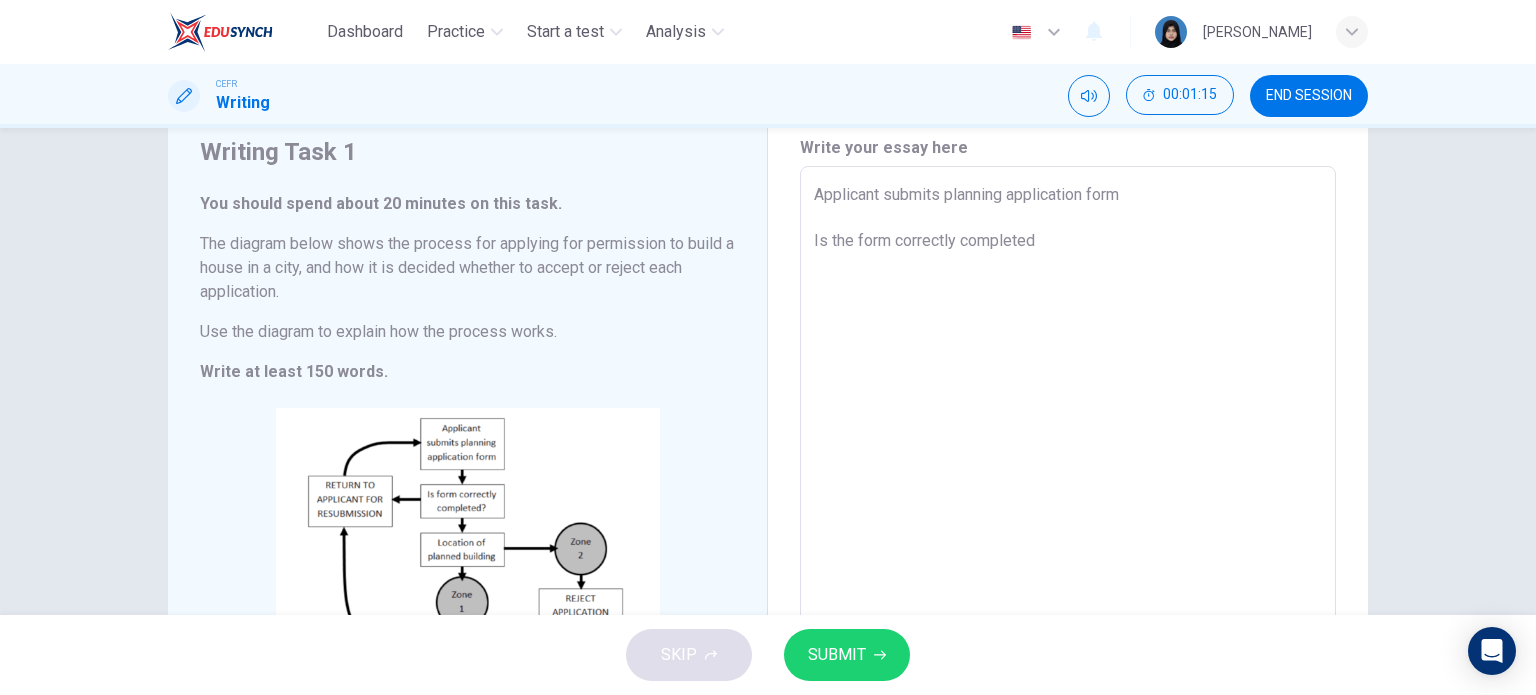 type on "Applicant submits planning application form
Is the form correctly completed
I" 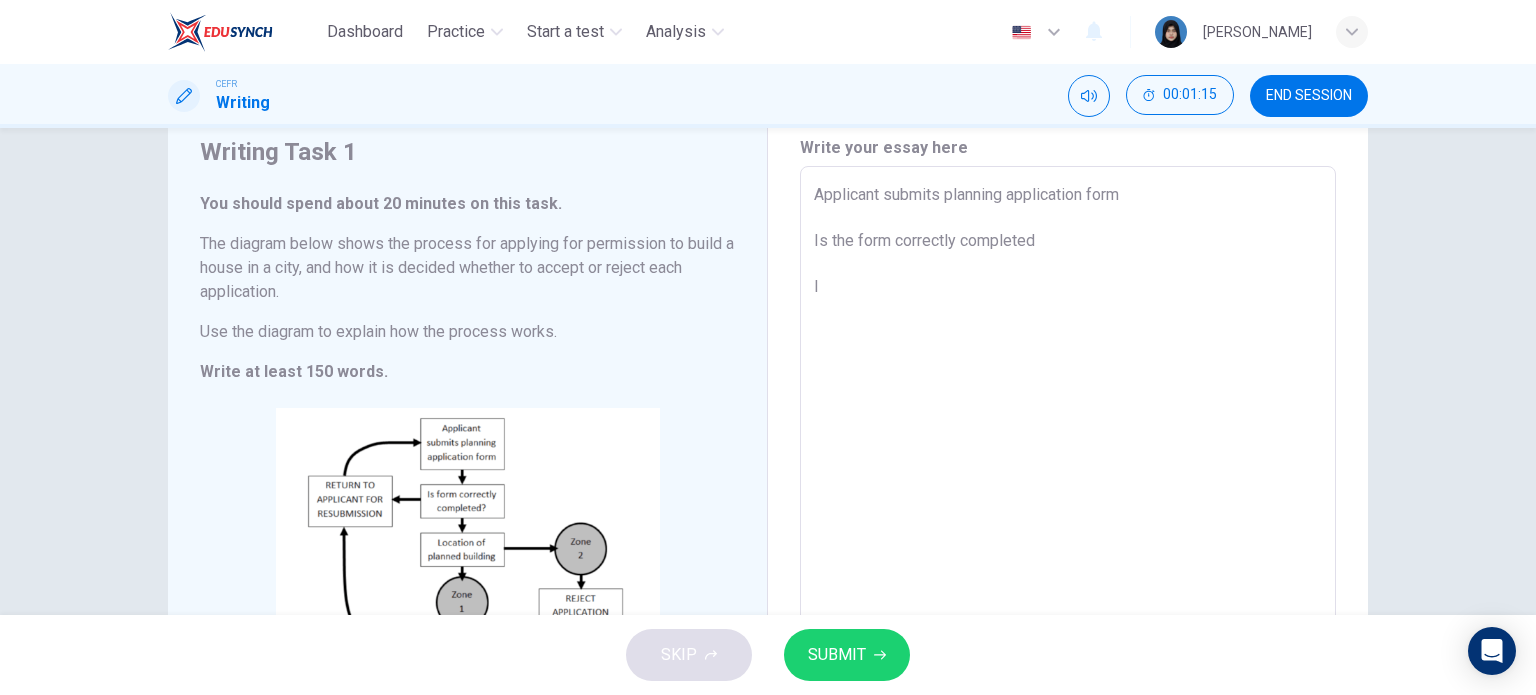 type on "x" 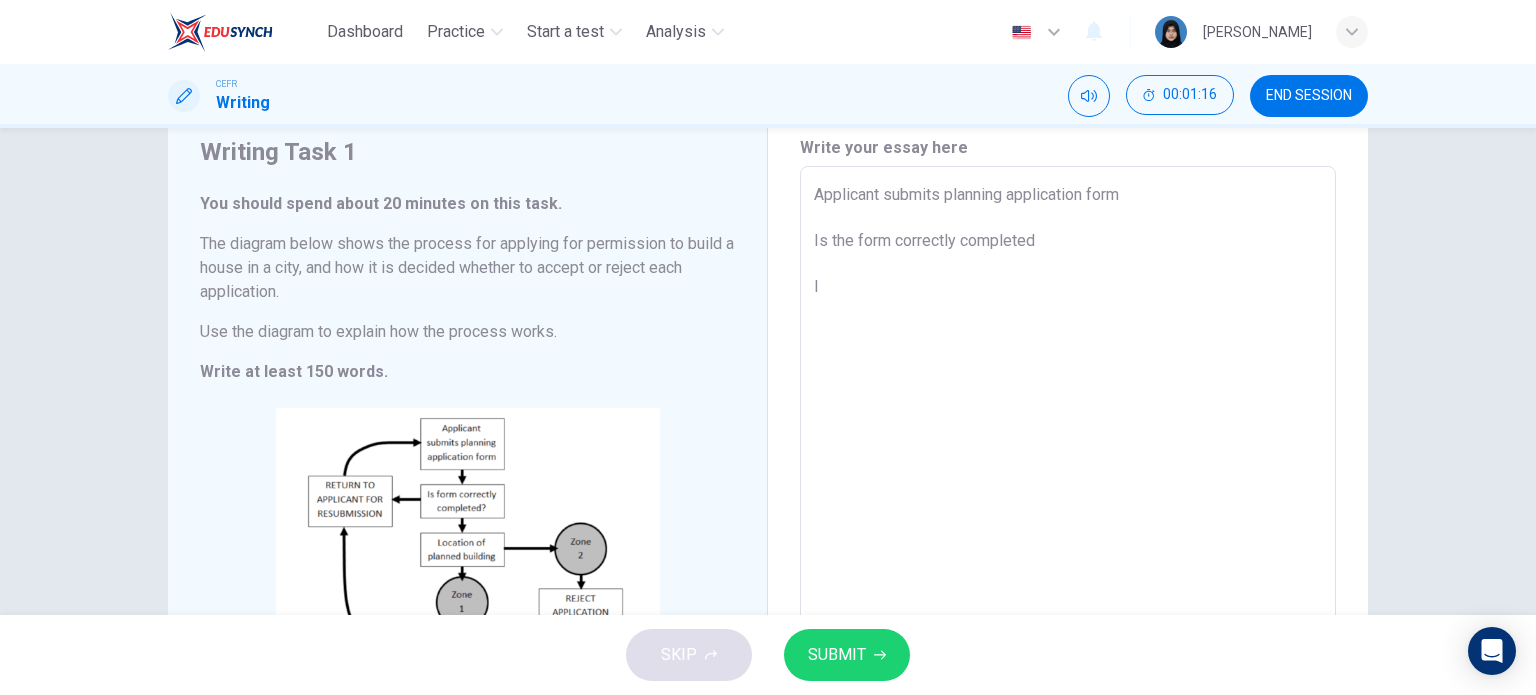 type on "Applicant submits planning application form
Is the form correctly completed
If" 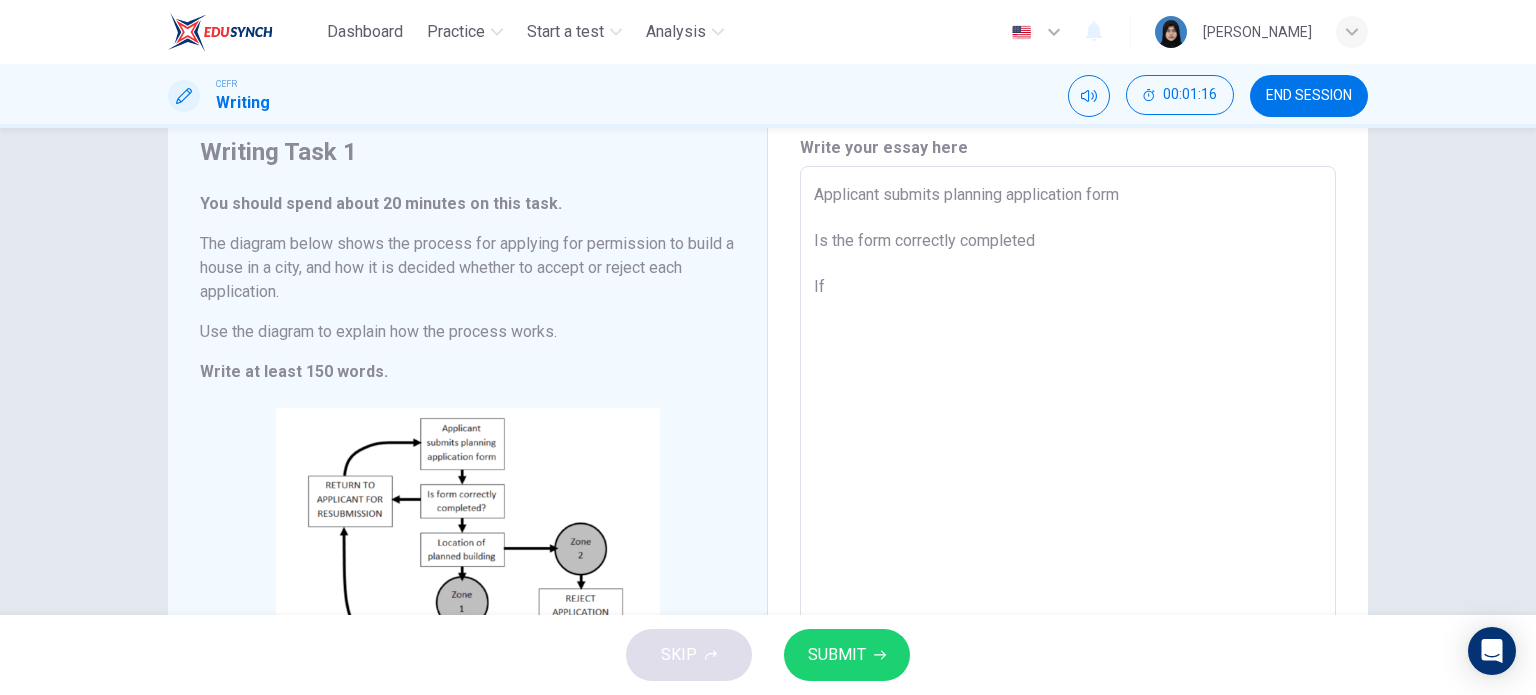 type on "Applicant submits planning application form
Is the form correctly completed
If" 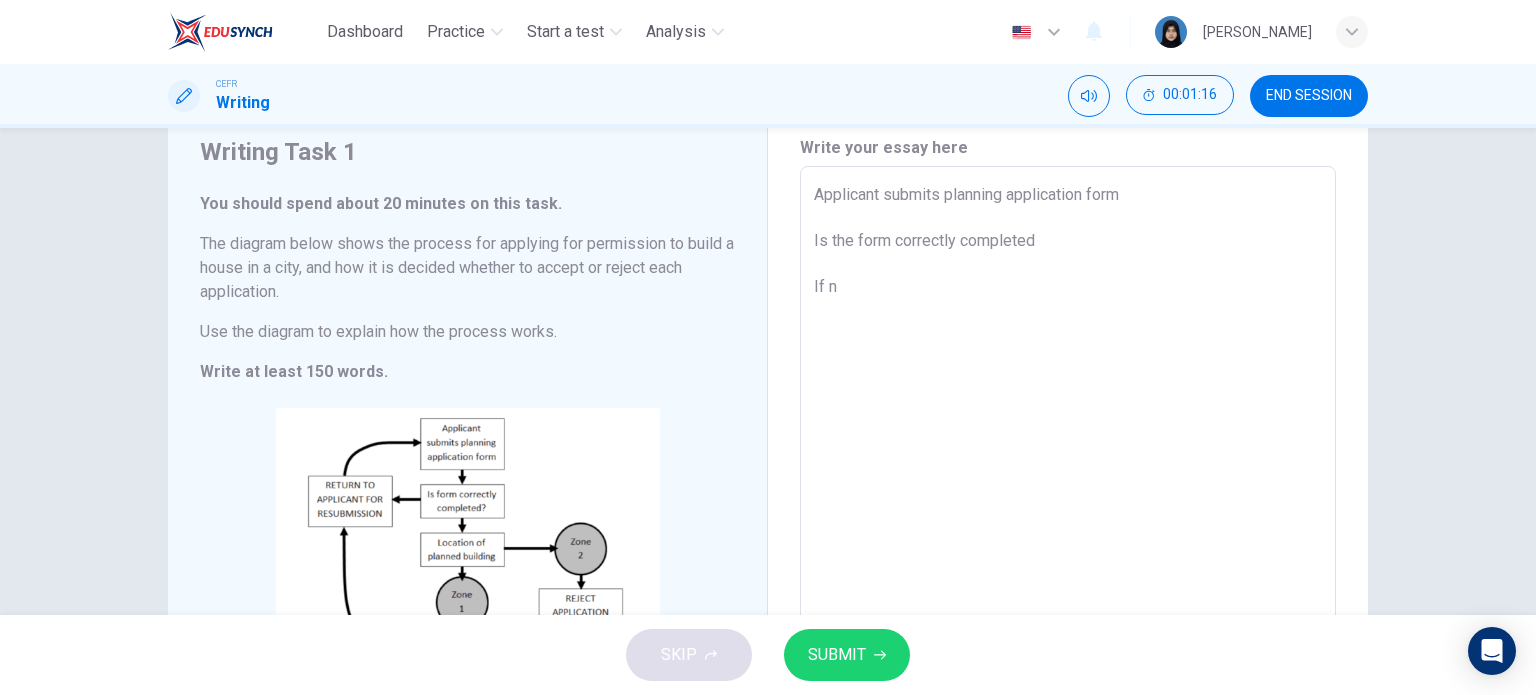type on "x" 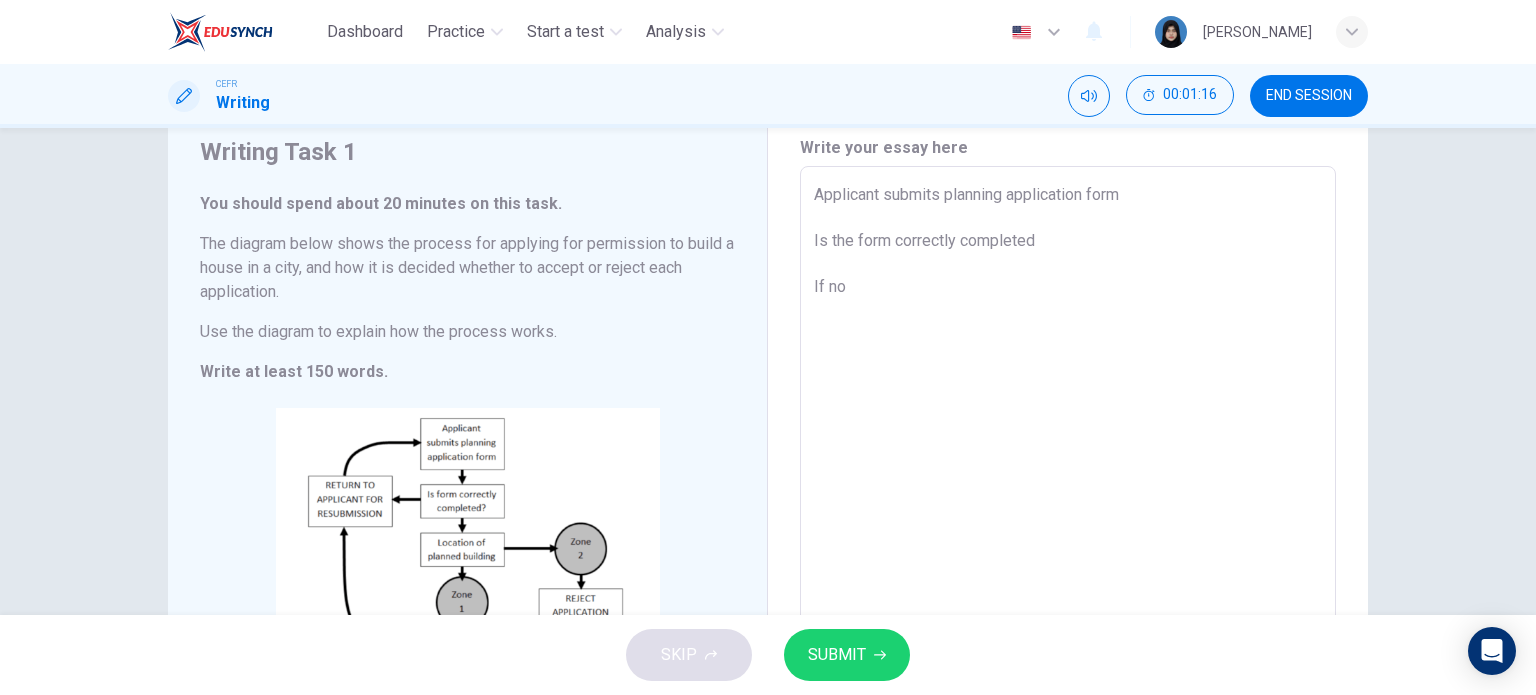 type on "x" 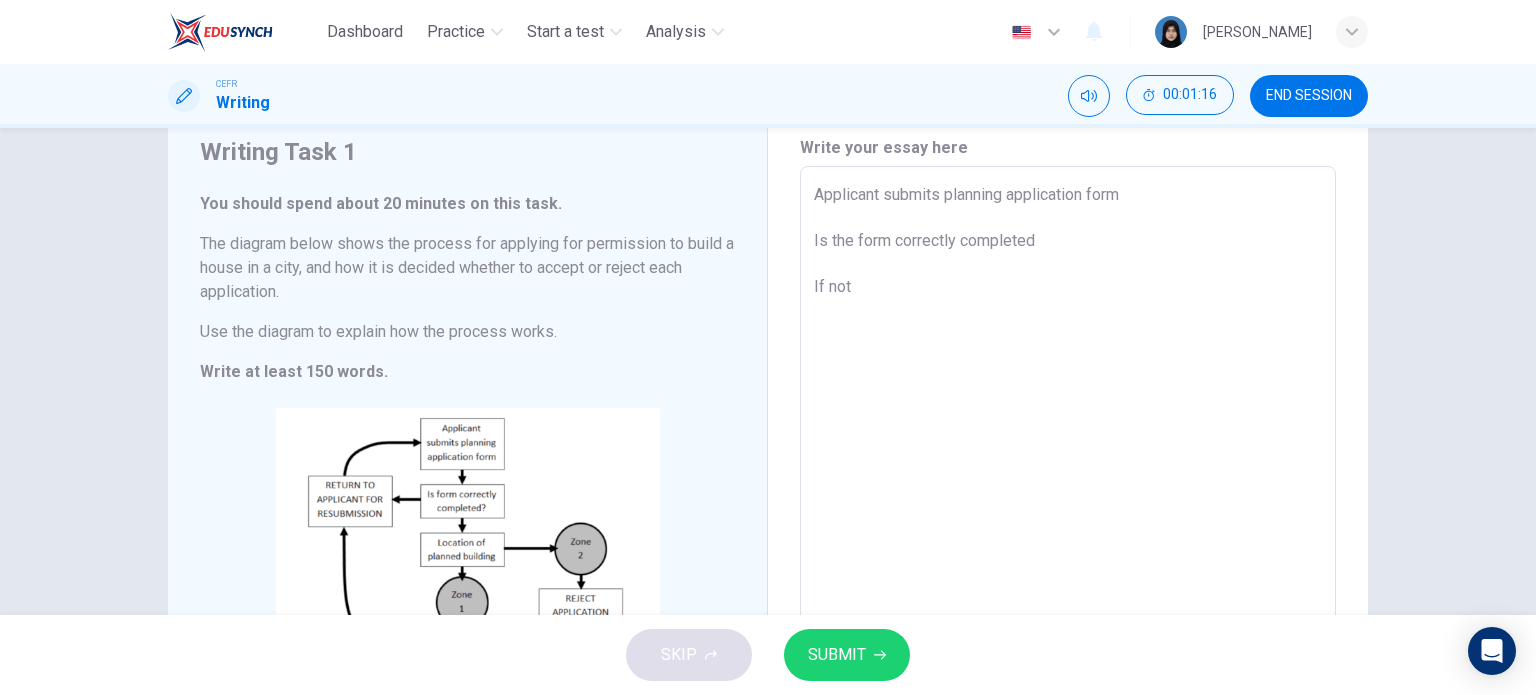 type on "x" 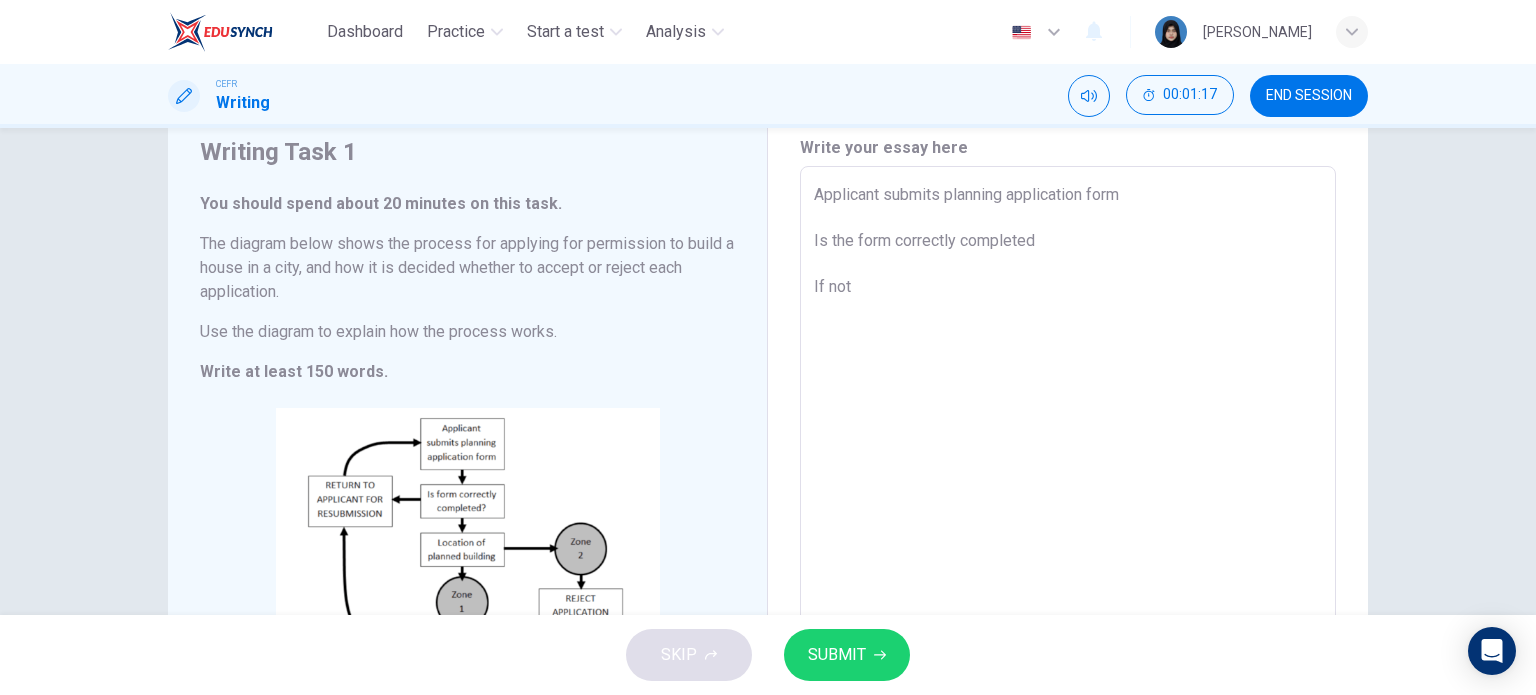 type on "Applicant submits planning application form
Is the form correctly completed
If not," 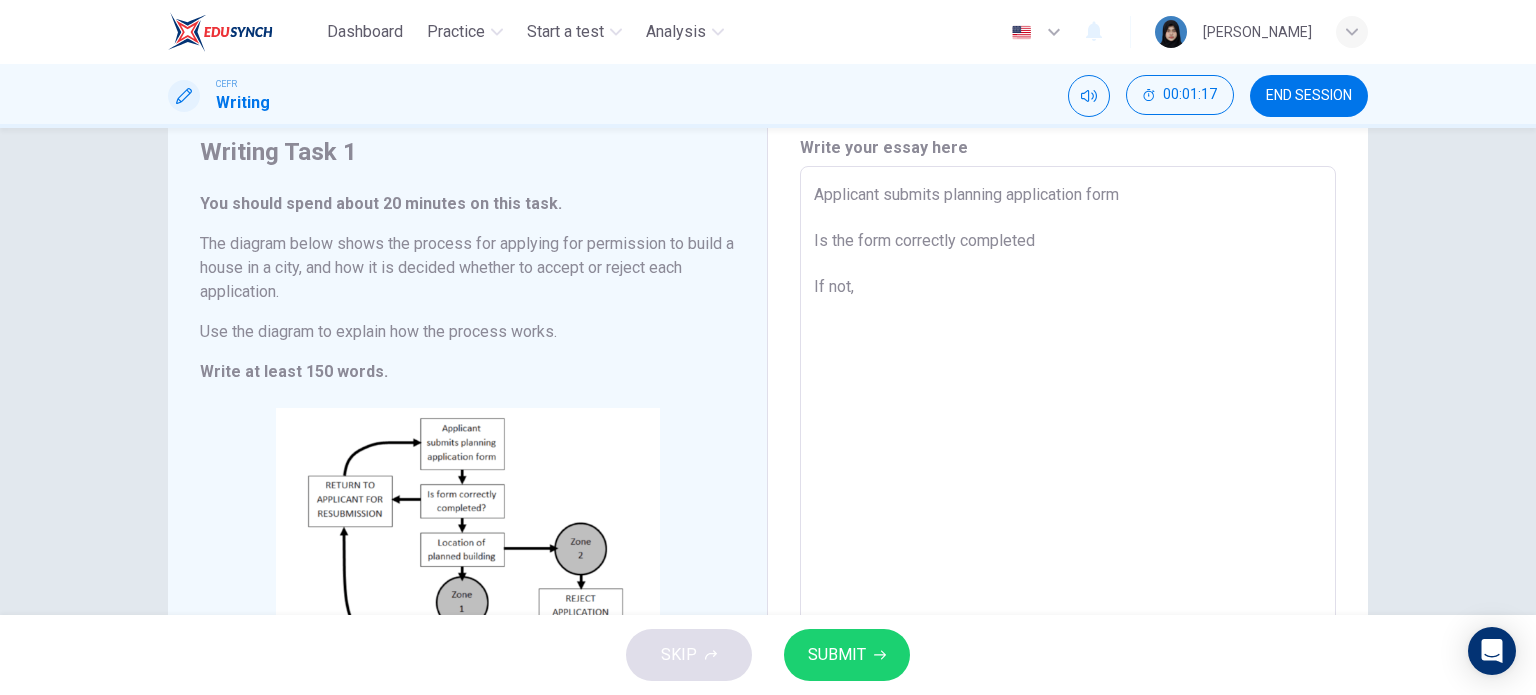 type on "Applicant submits planning application form
Is the form correctly completed
If not," 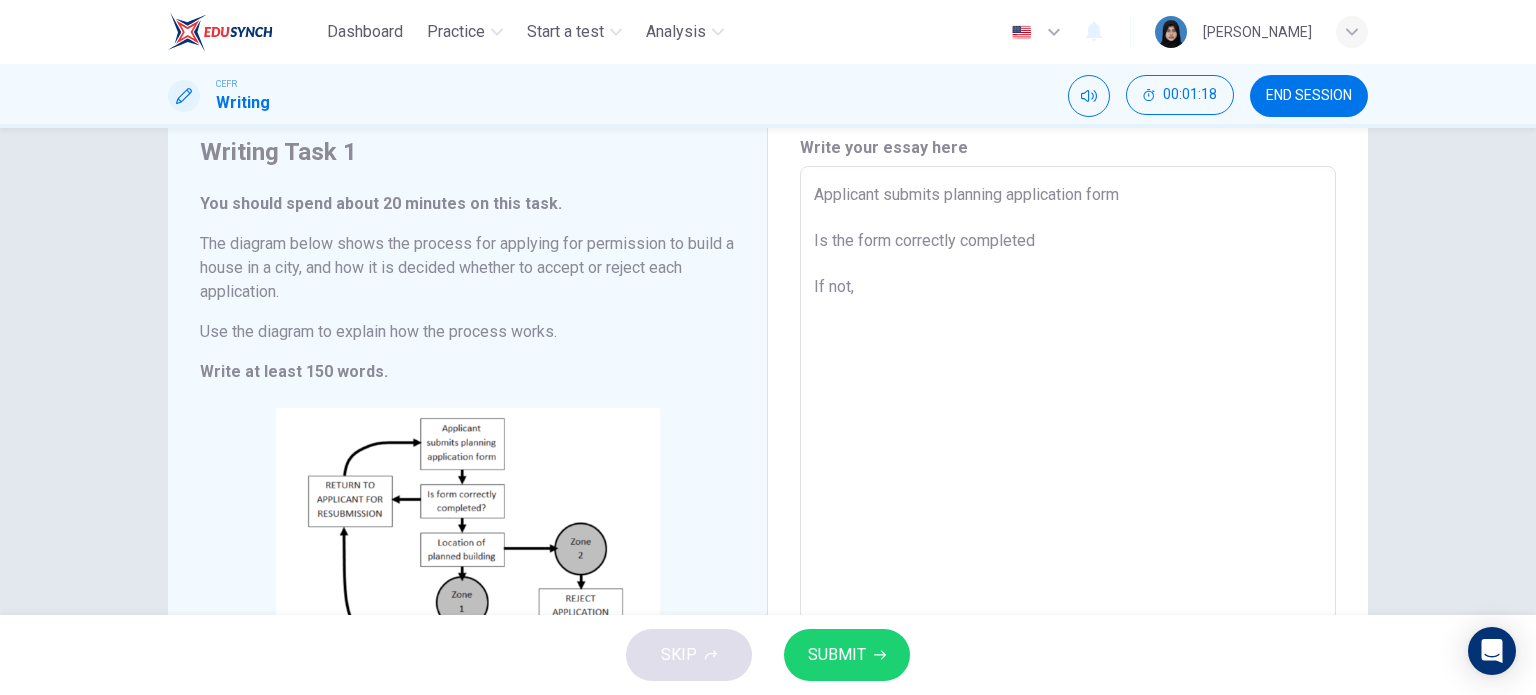 type on "Applicant submits planning application form
Is the form correctly completed
If not, r" 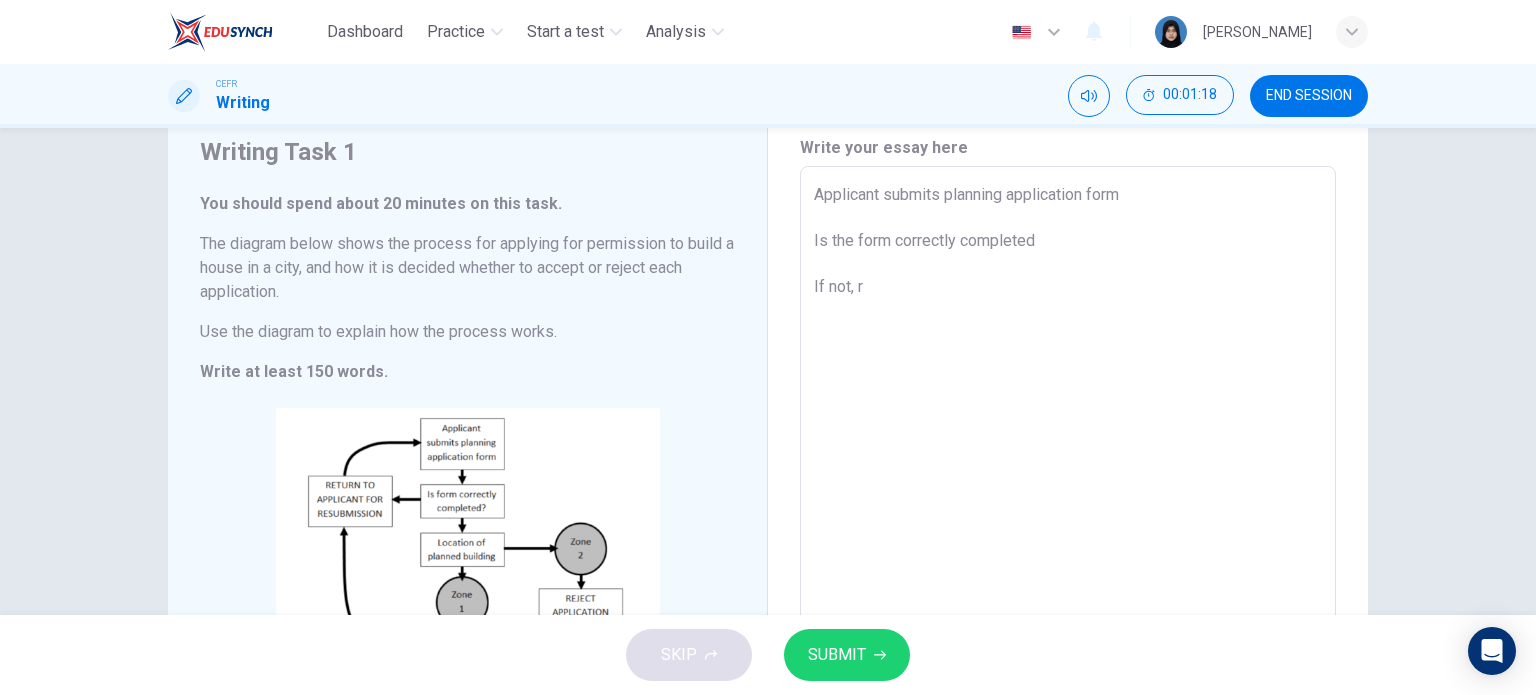 type on "Applicant submits planning application form
Is the form correctly completed
If not, re" 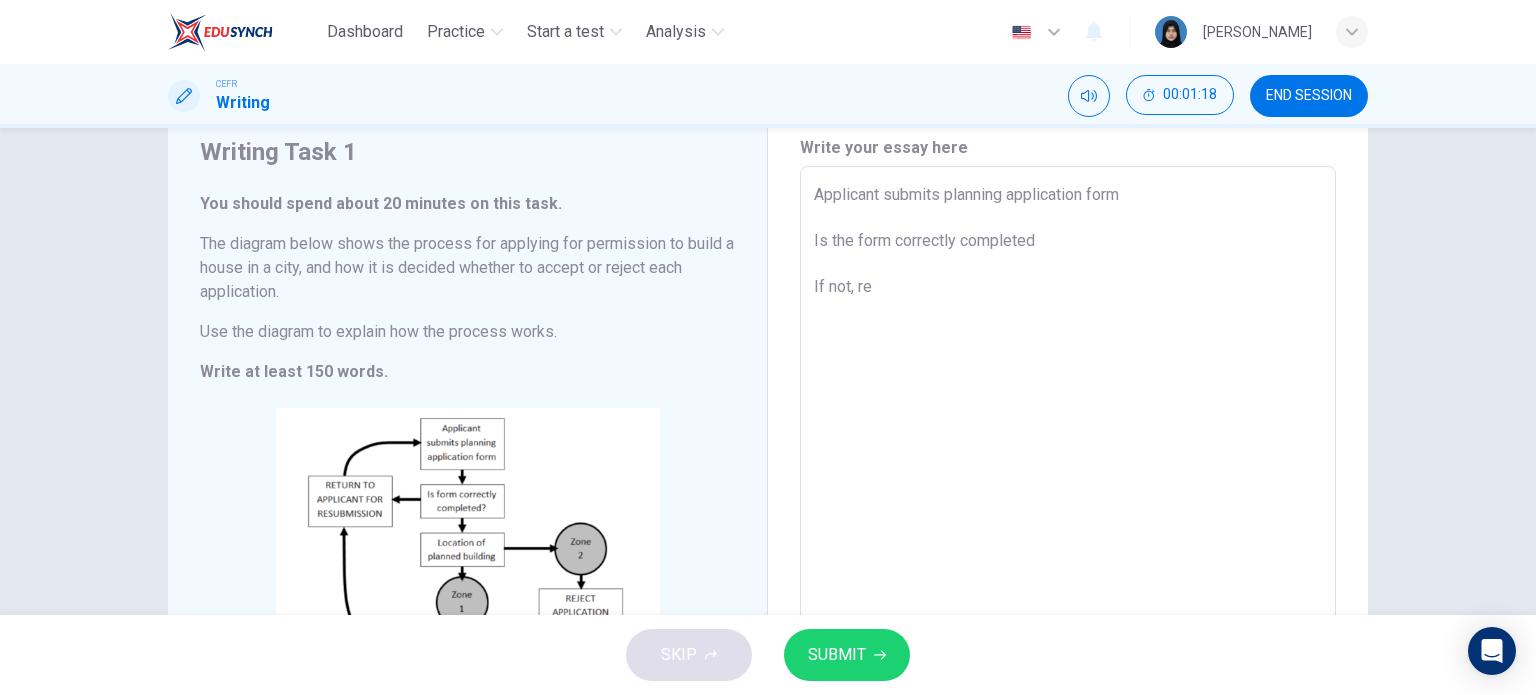 type on "x" 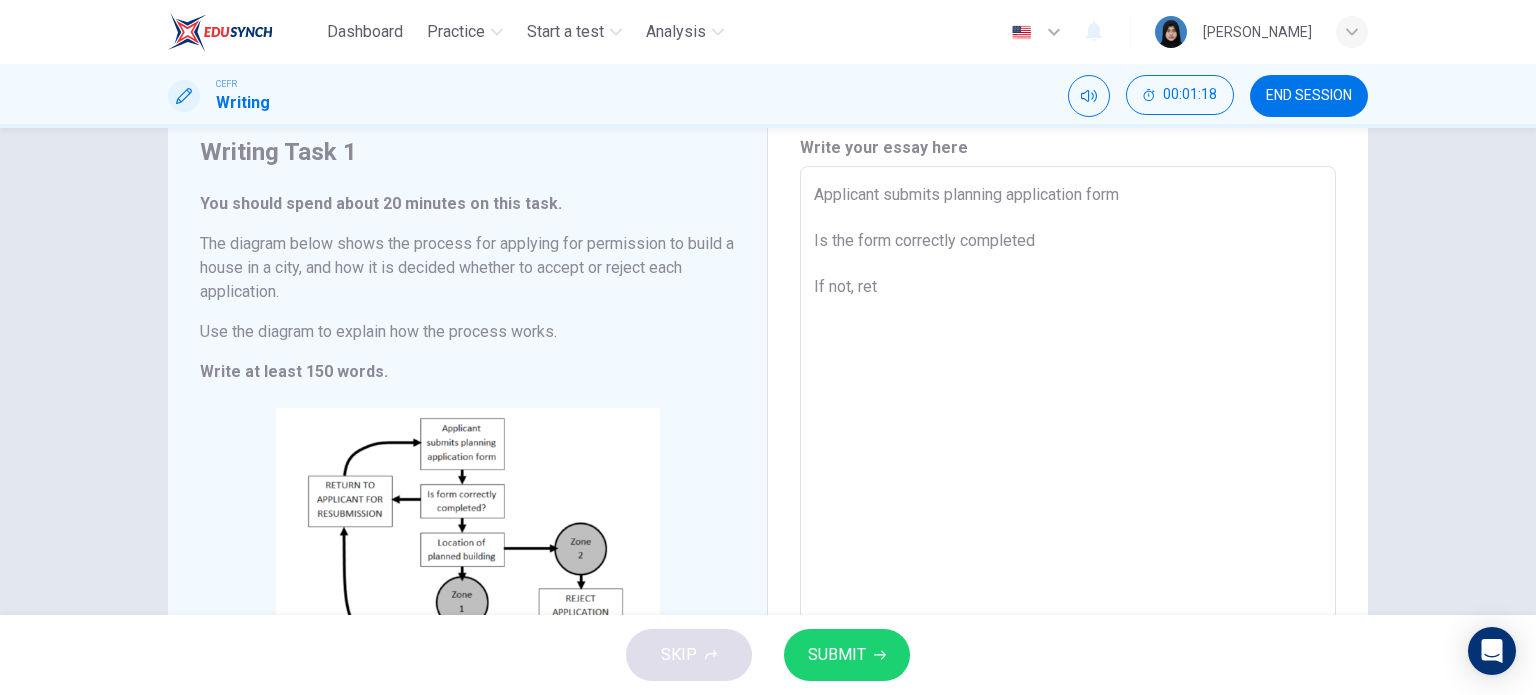 type on "x" 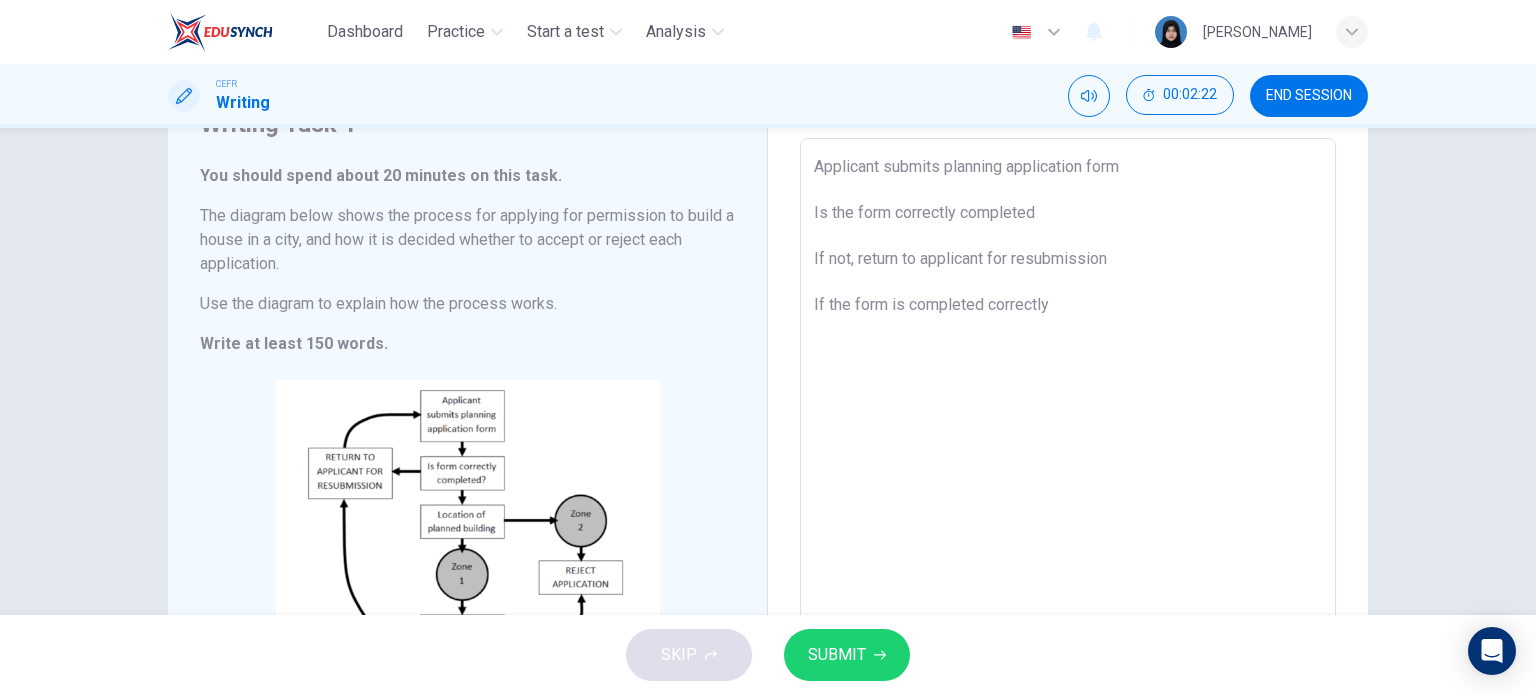 scroll, scrollTop: 99, scrollLeft: 0, axis: vertical 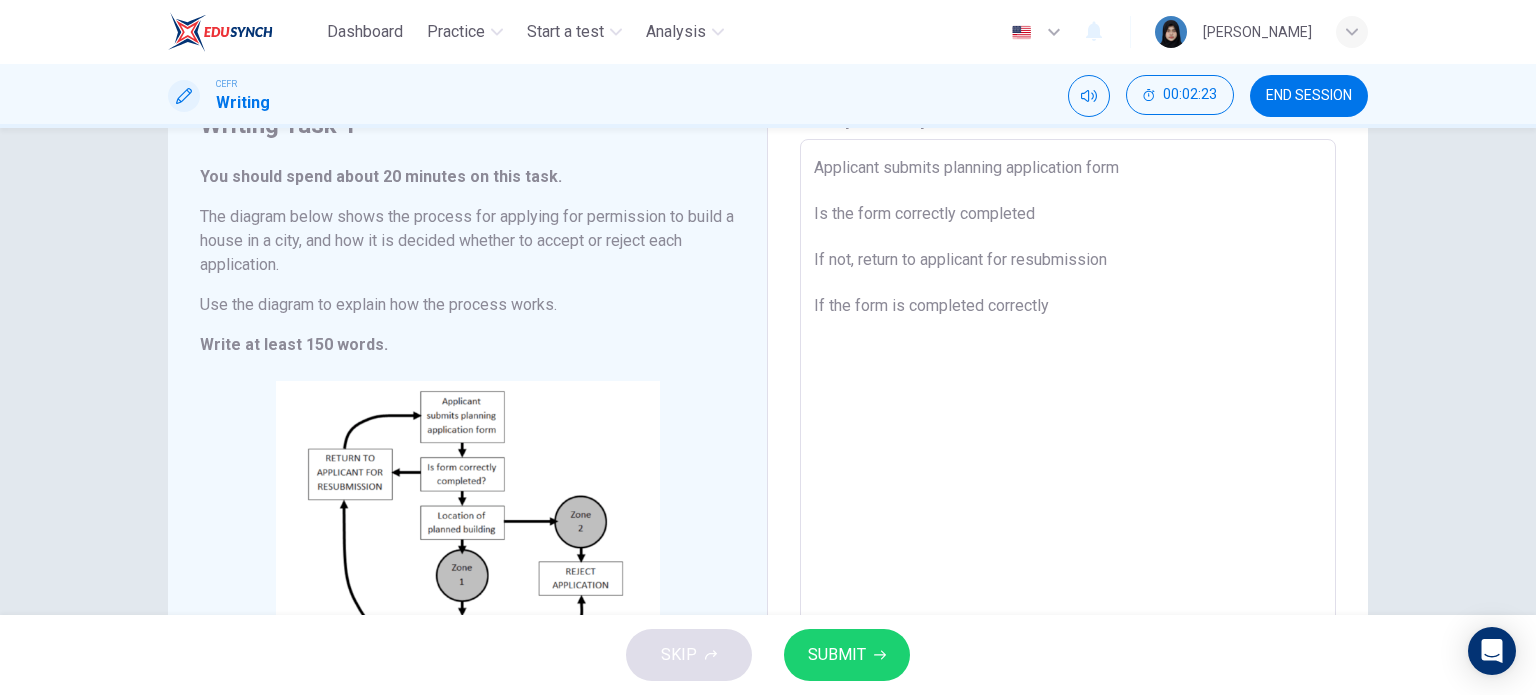 click on "Applicant submits planning application form
Is the form correctly completed
If not, return to applicant for resubmission
If the form is completed correctly" at bounding box center [1068, 435] 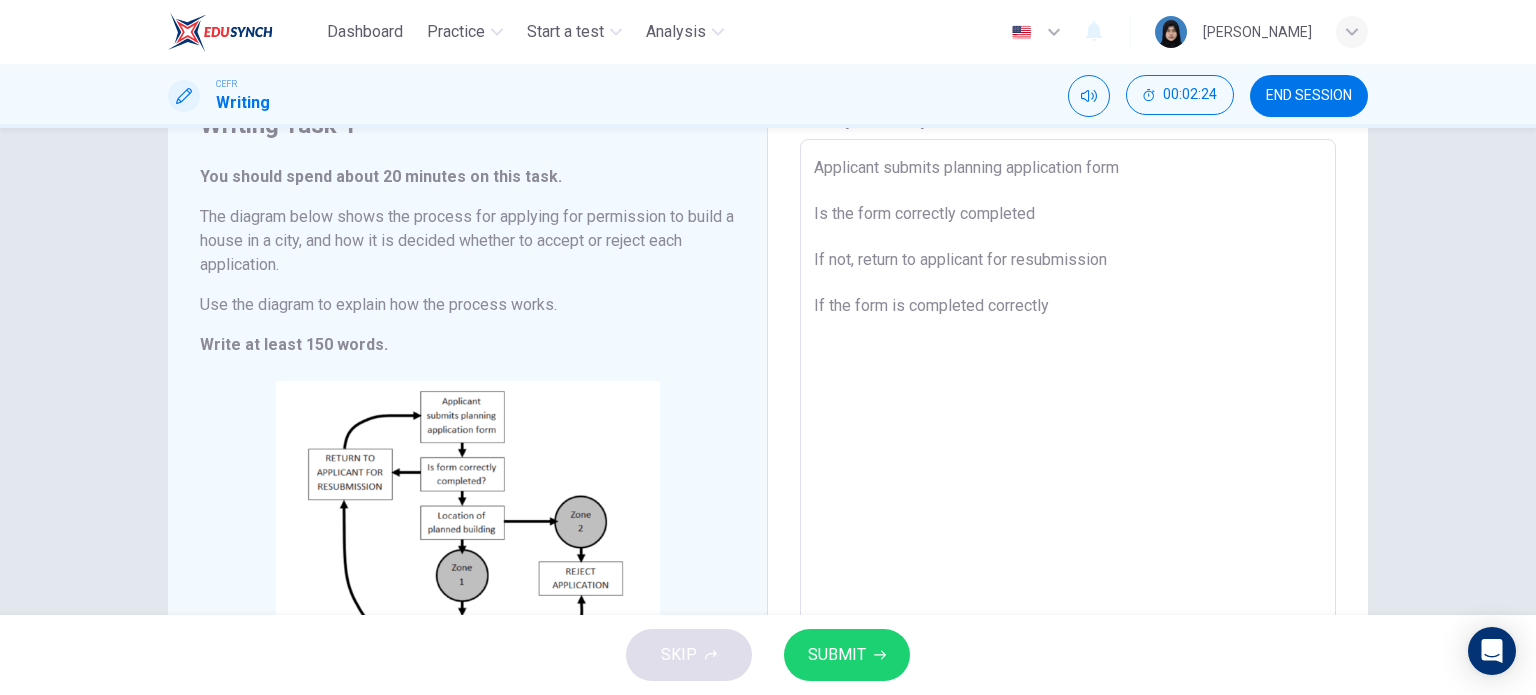 click on "Applicant submits planning application form
Is the form correctly completed
If not, return to applicant for resubmission
If the form is completed correctly x ​" at bounding box center [1068, 434] 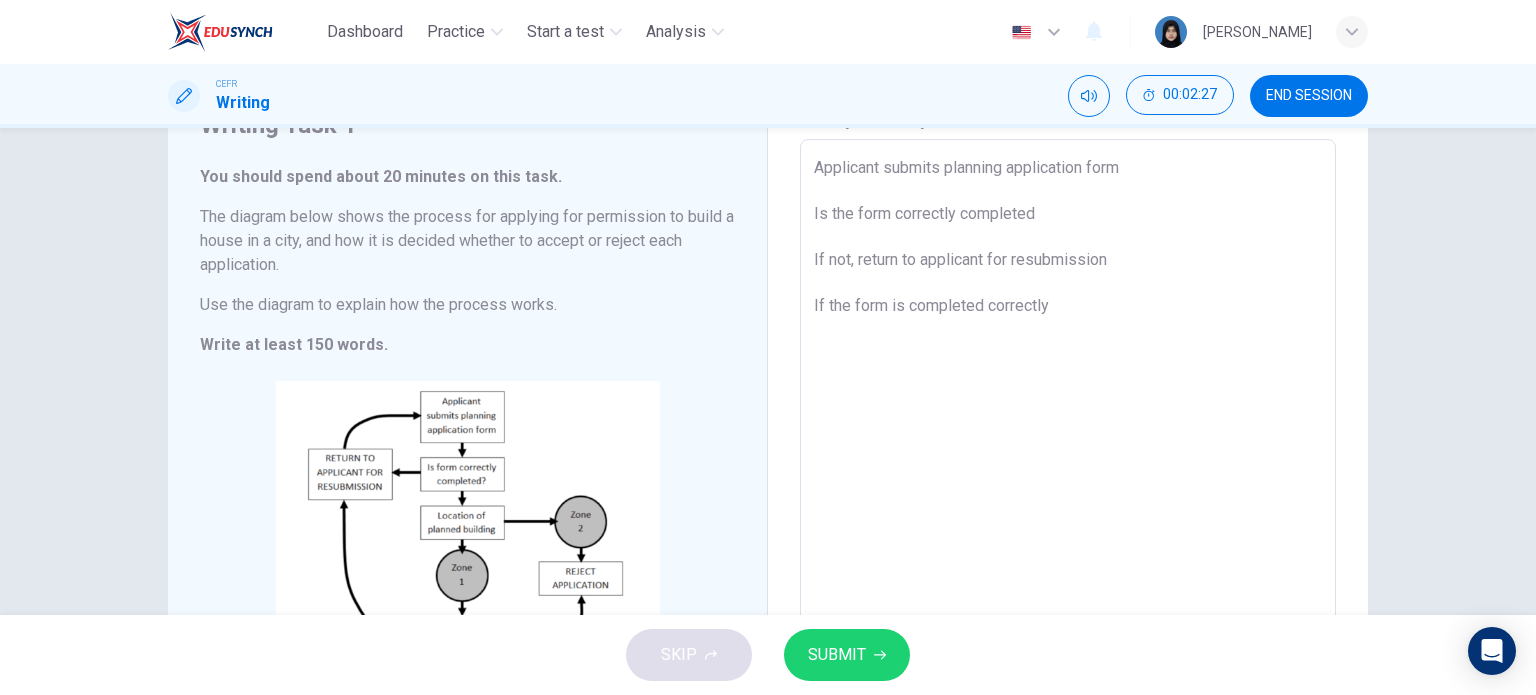 click on "Applicant submits planning application form
Is the form correctly completed
If not, return to applicant for resubmission
If the form is completed correctly" at bounding box center [1068, 435] 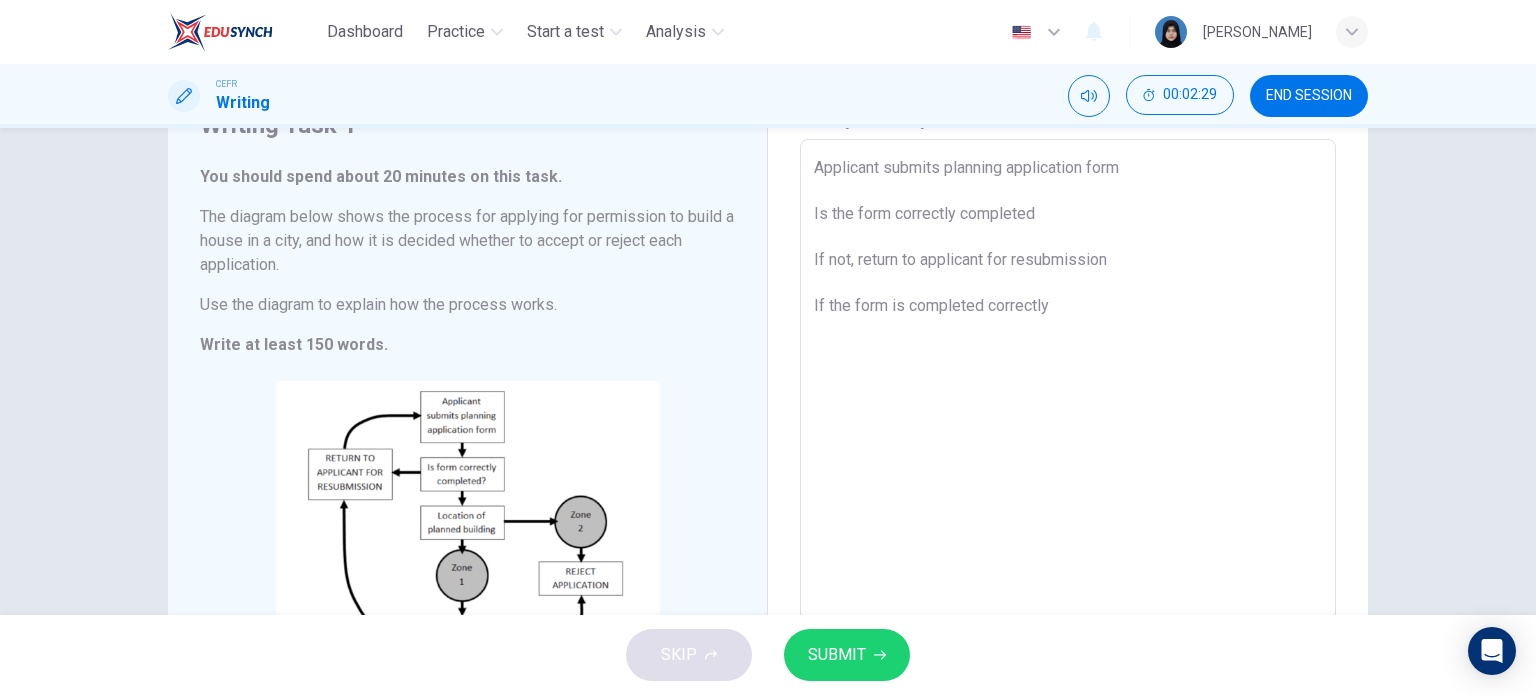 drag, startPoint x: 816, startPoint y: 168, endPoint x: 792, endPoint y: 171, distance: 24.186773 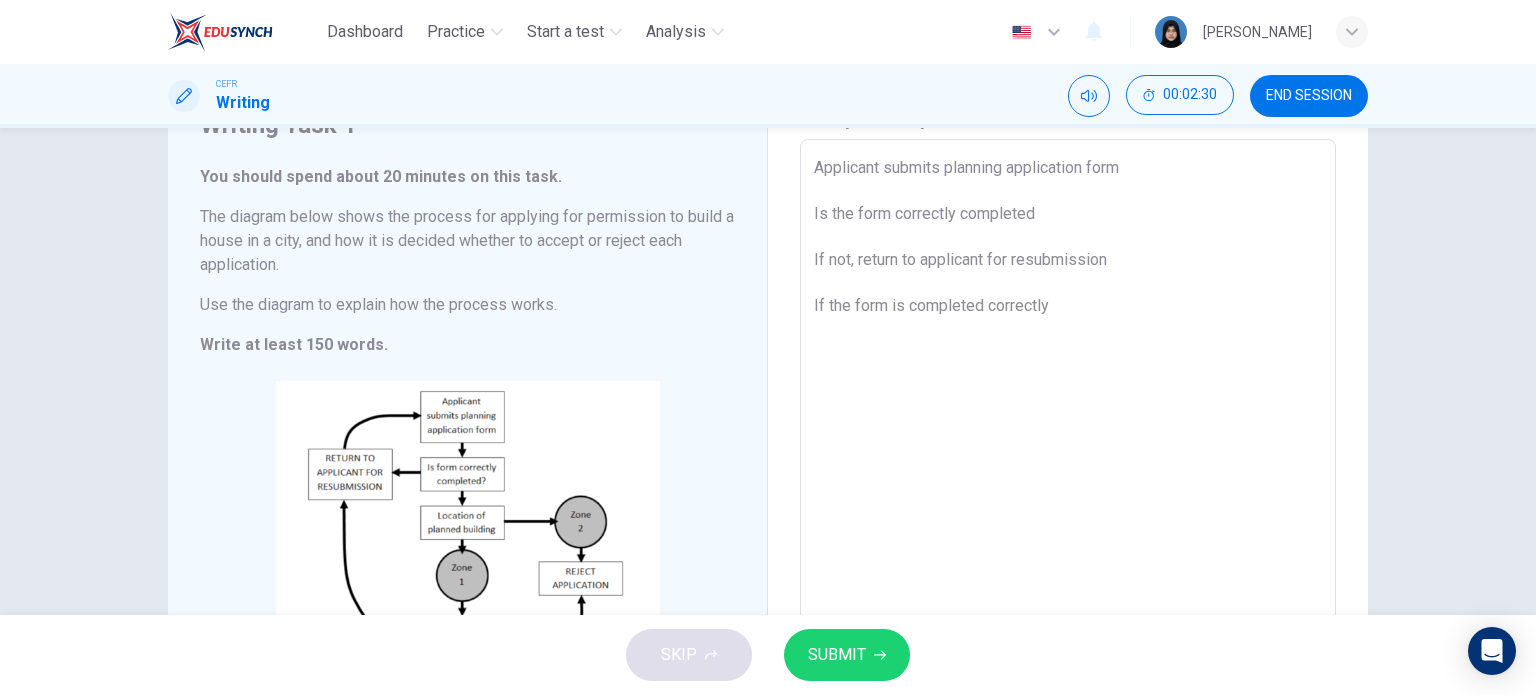 click on "Applicant submits planning application form
Is the form correctly completed
If not, return to applicant for resubmission
If the form is completed correctly" at bounding box center (1068, 435) 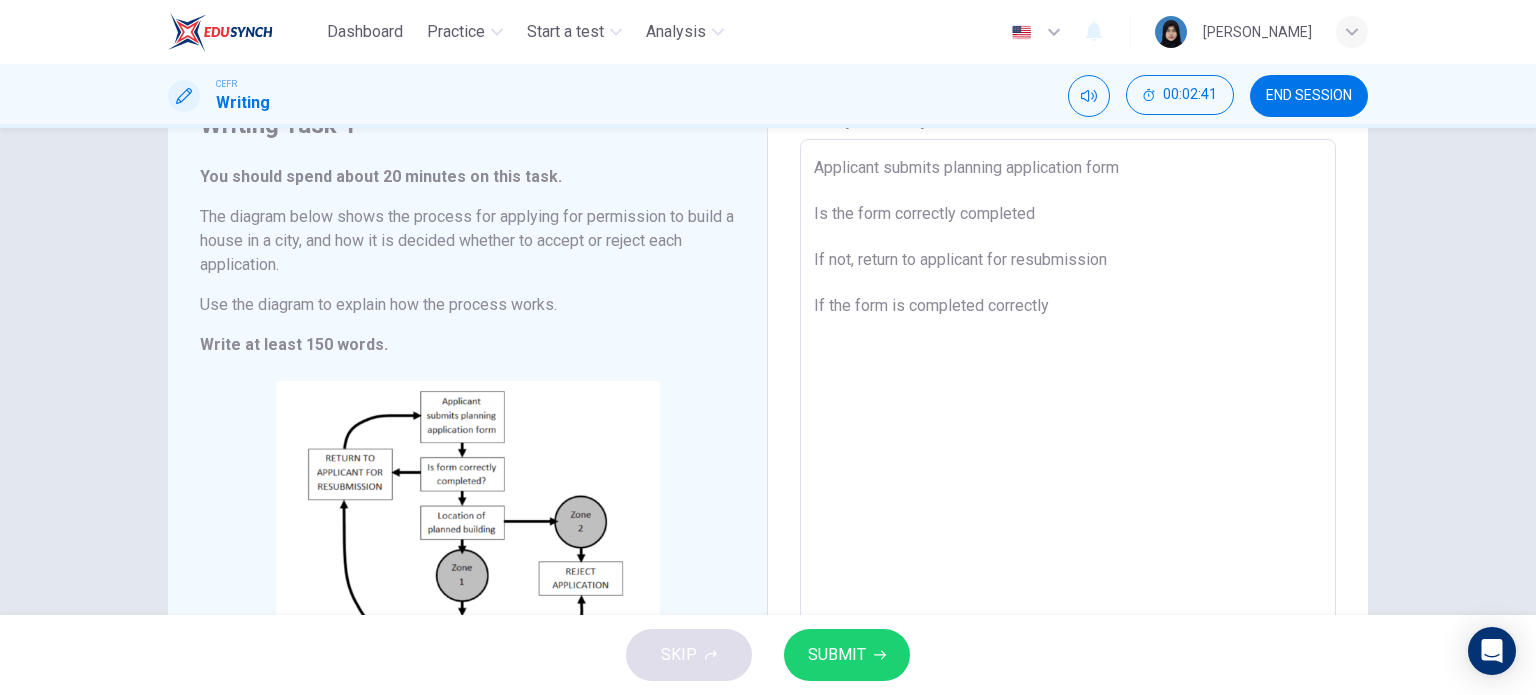 click on "SUBMIT" at bounding box center (837, 655) 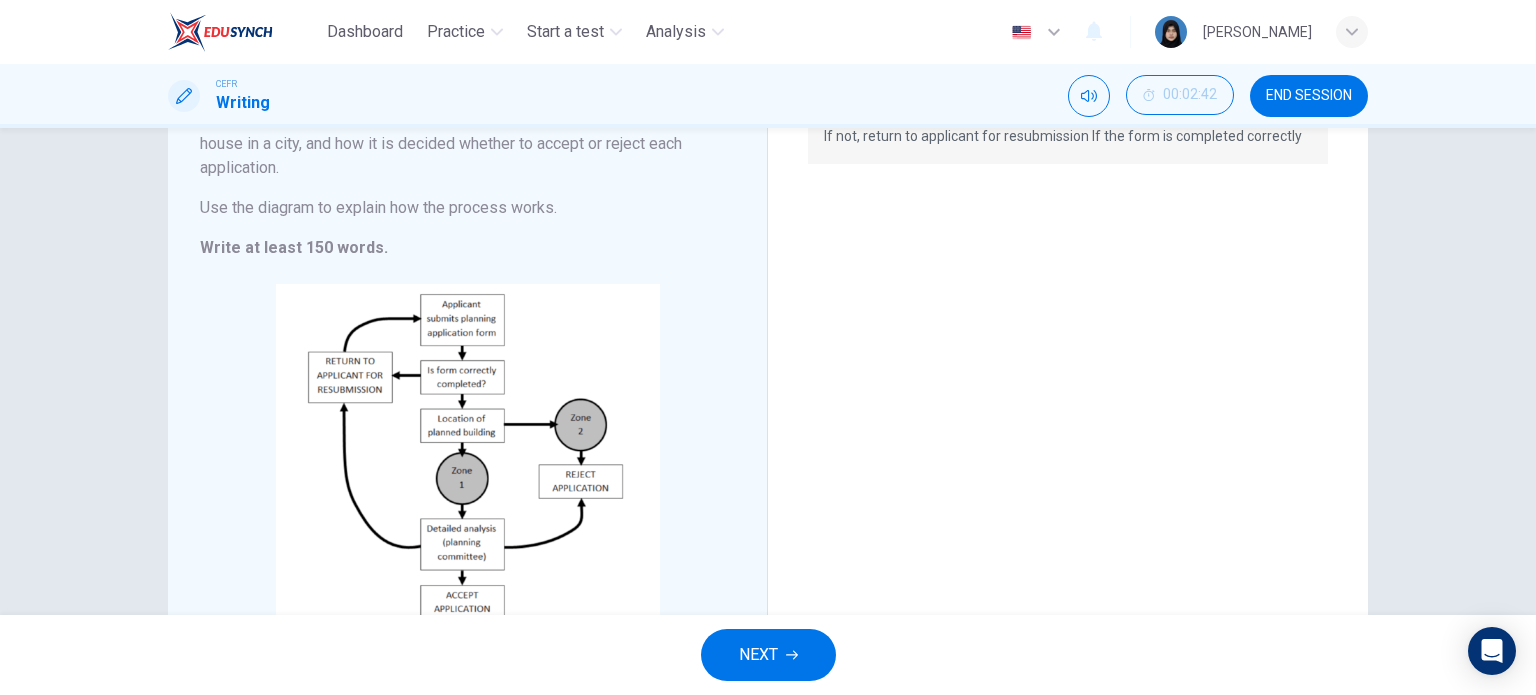scroll, scrollTop: 200, scrollLeft: 0, axis: vertical 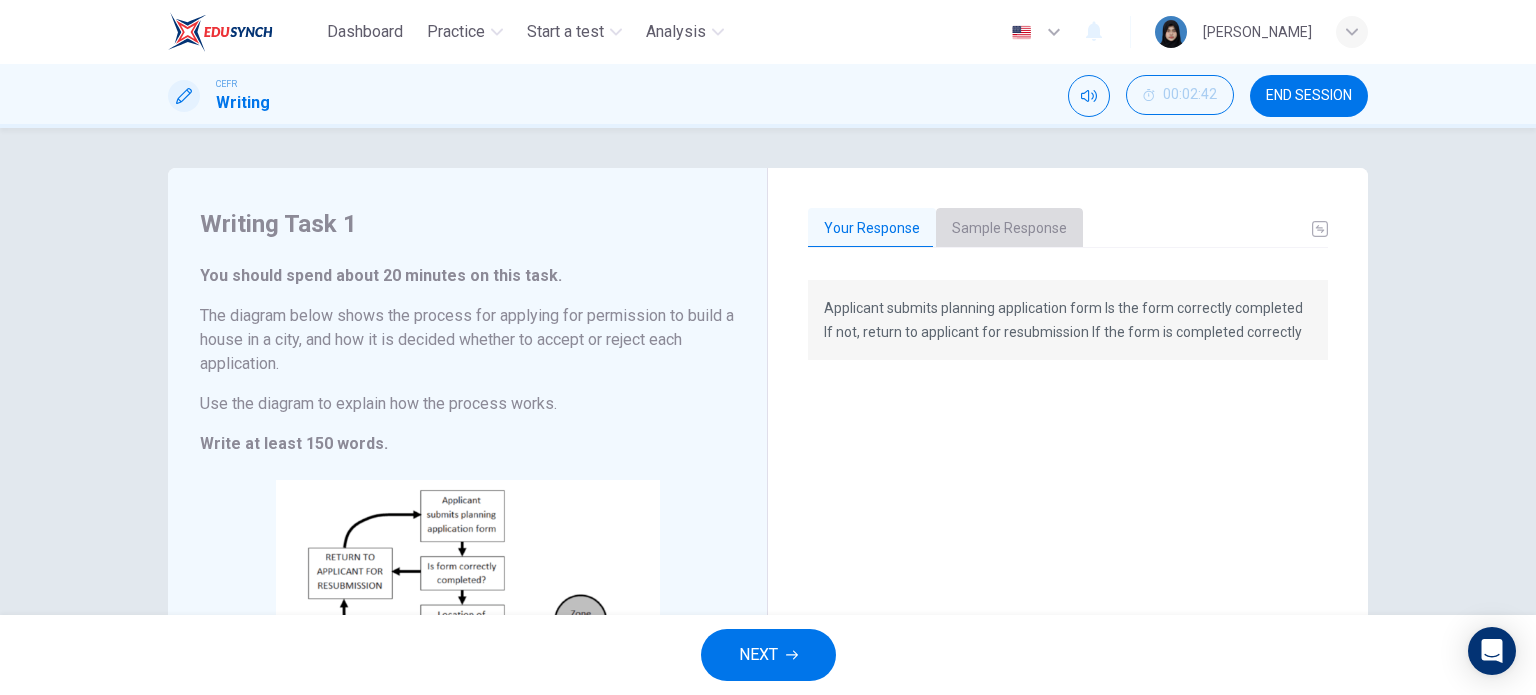 click on "Sample Response" at bounding box center [1009, 229] 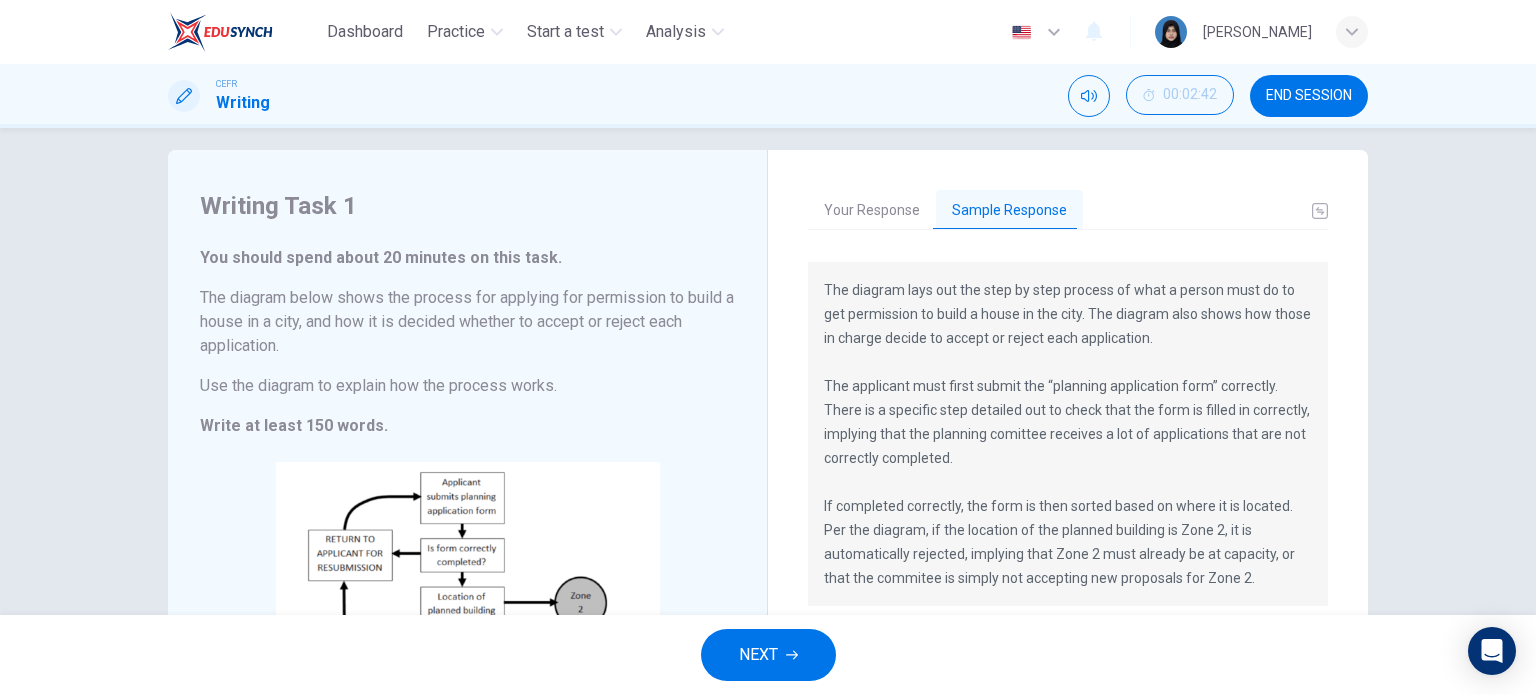 scroll, scrollTop: 19, scrollLeft: 0, axis: vertical 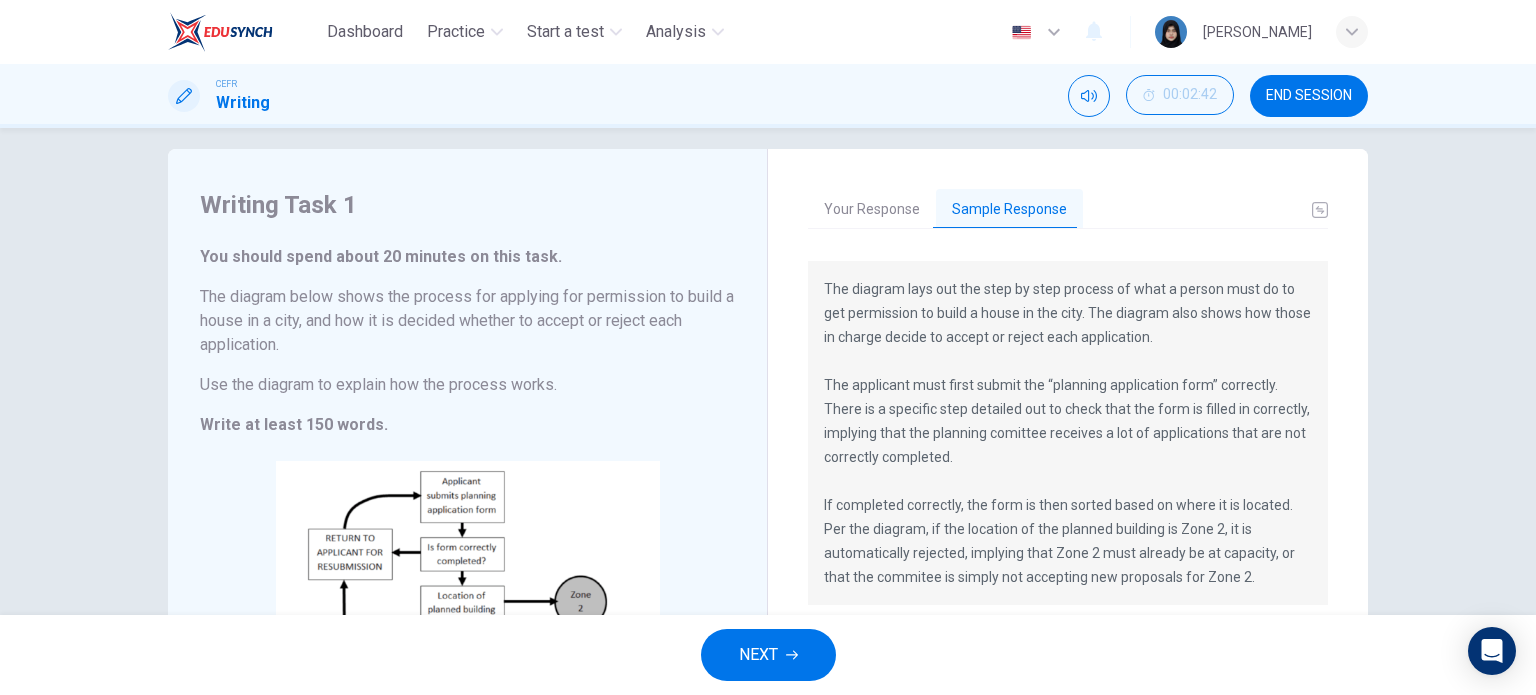 drag, startPoint x: 908, startPoint y: 313, endPoint x: 1071, endPoint y: 360, distance: 169.6408 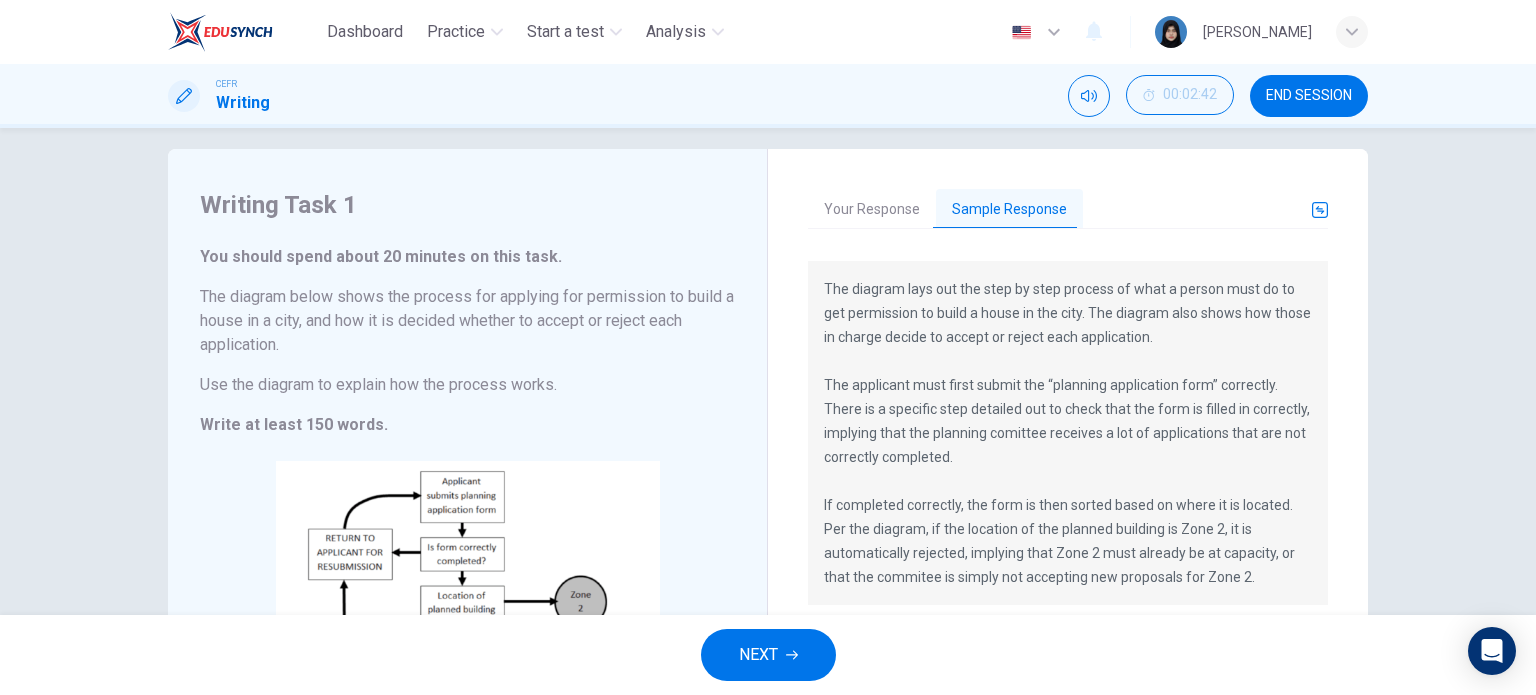 click at bounding box center [1320, 210] 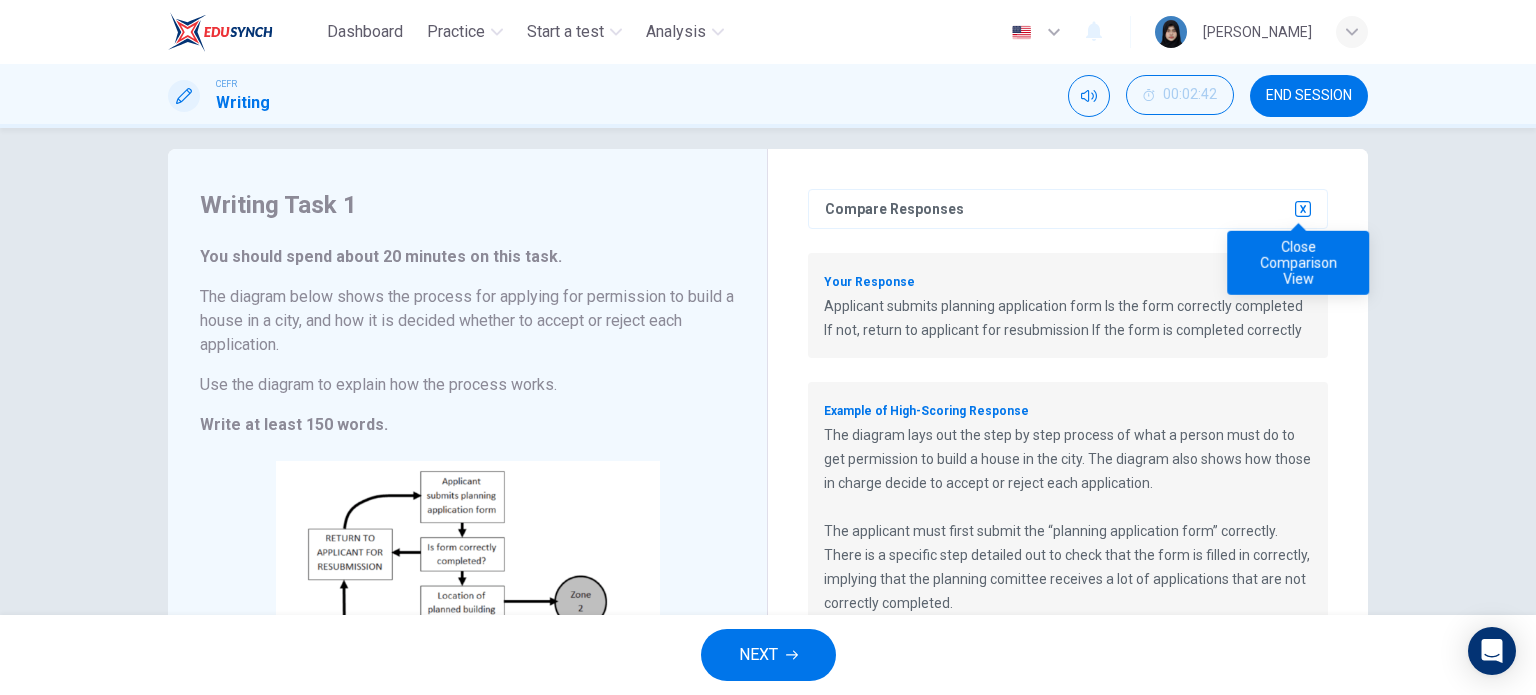 click 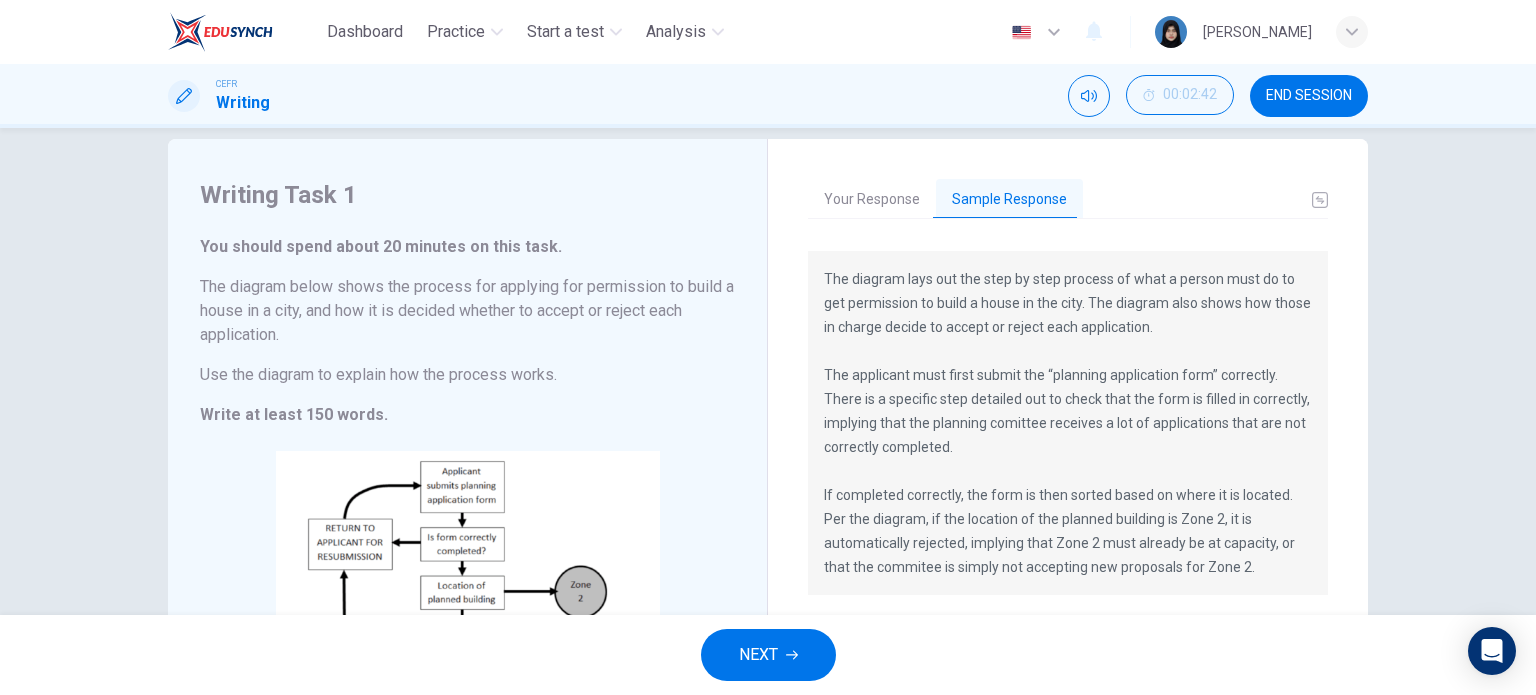 scroll, scrollTop: 19, scrollLeft: 0, axis: vertical 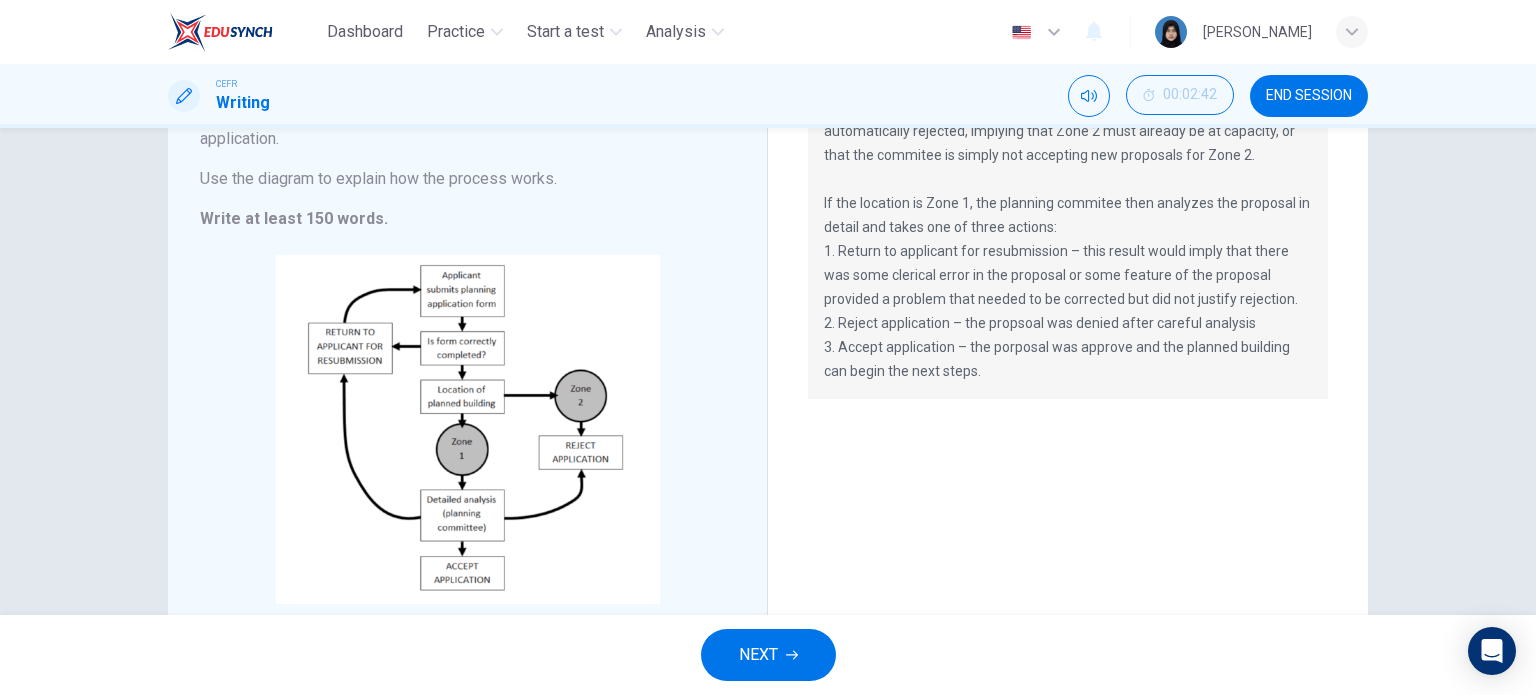 drag, startPoint x: 796, startPoint y: 643, endPoint x: 793, endPoint y: 655, distance: 12.369317 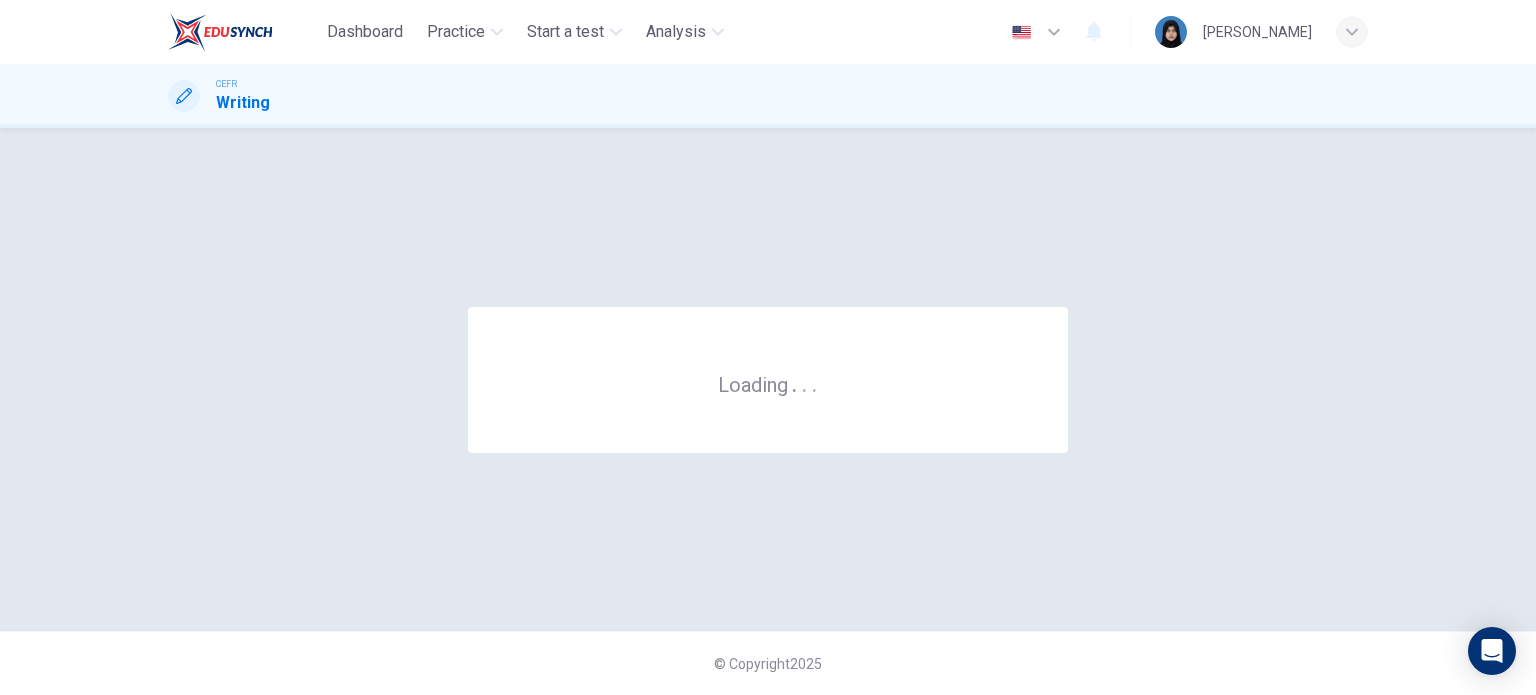 scroll, scrollTop: 0, scrollLeft: 0, axis: both 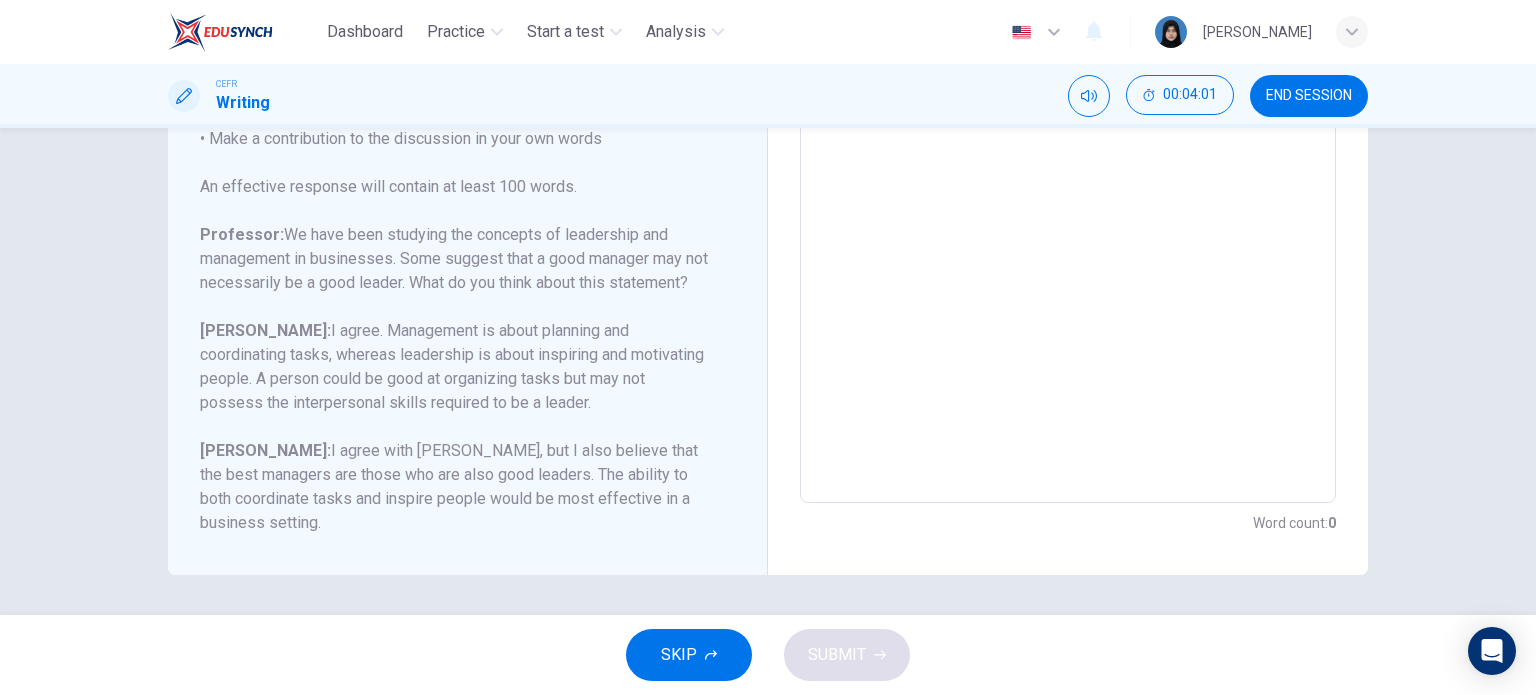 click at bounding box center (1068, 169) 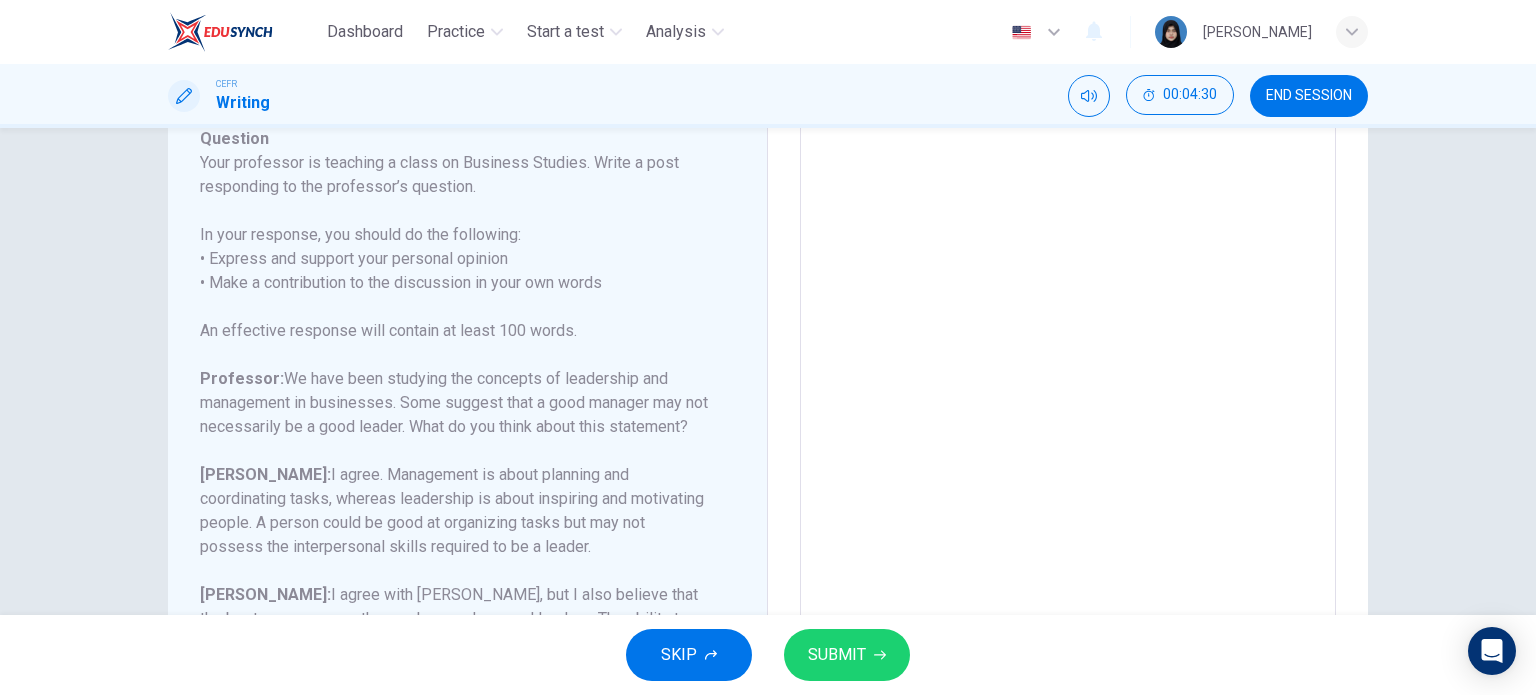 scroll, scrollTop: 203, scrollLeft: 0, axis: vertical 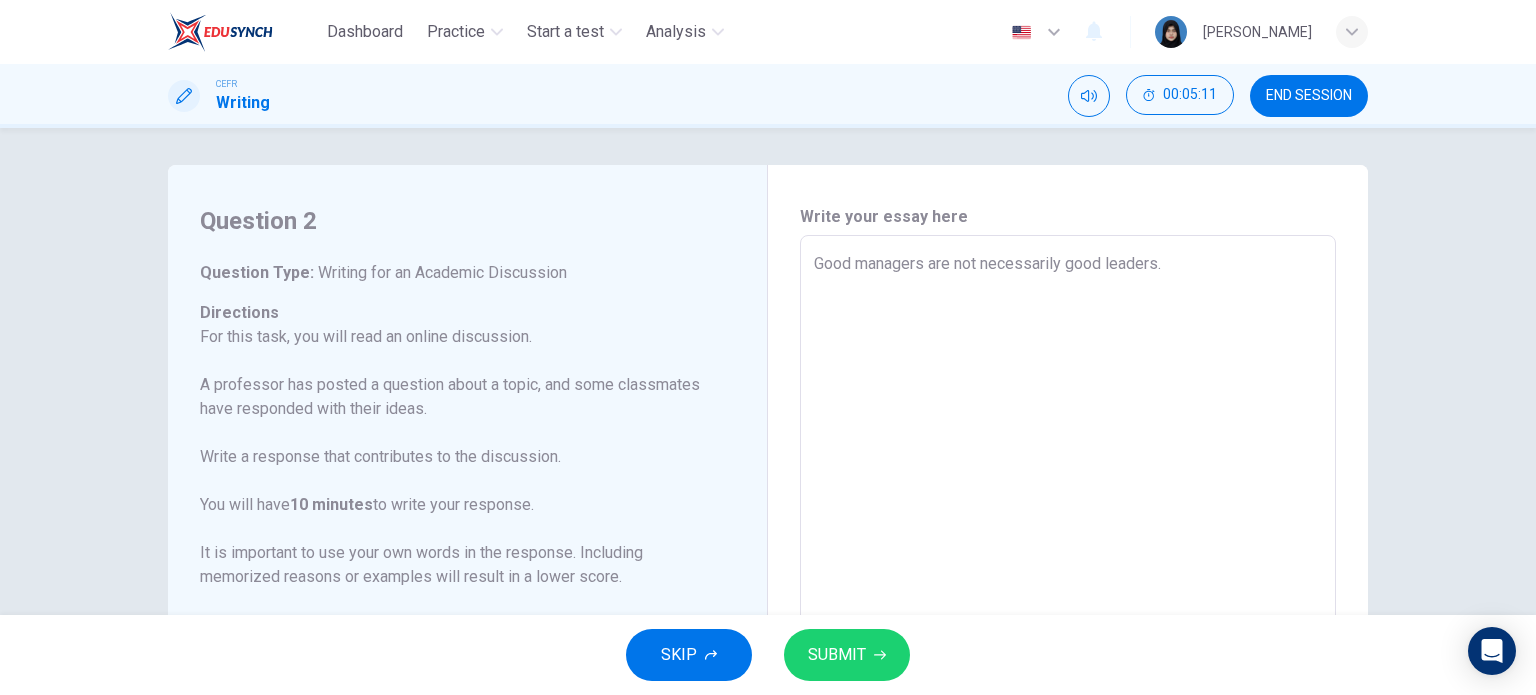 click on "Good managers are not necessarily good leaders." at bounding box center [1068, 569] 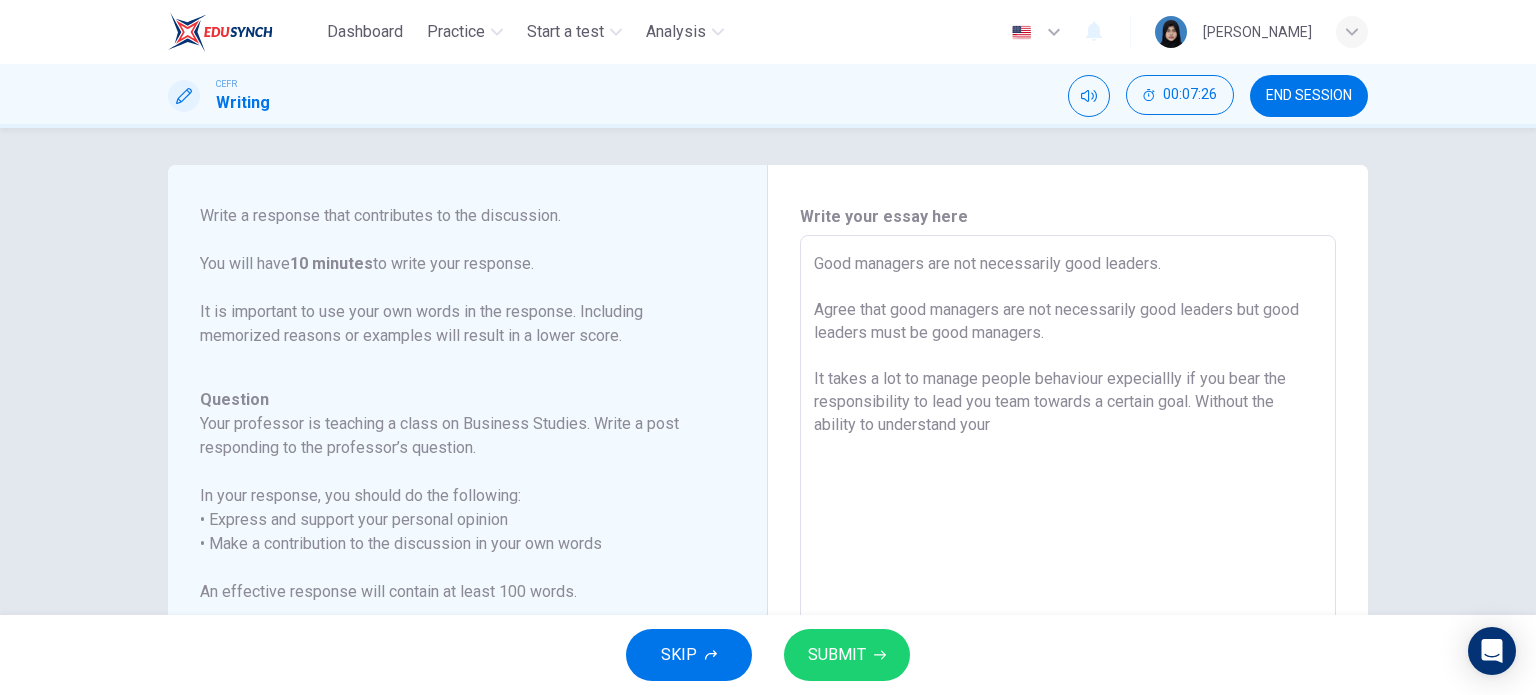 scroll, scrollTop: 269, scrollLeft: 0, axis: vertical 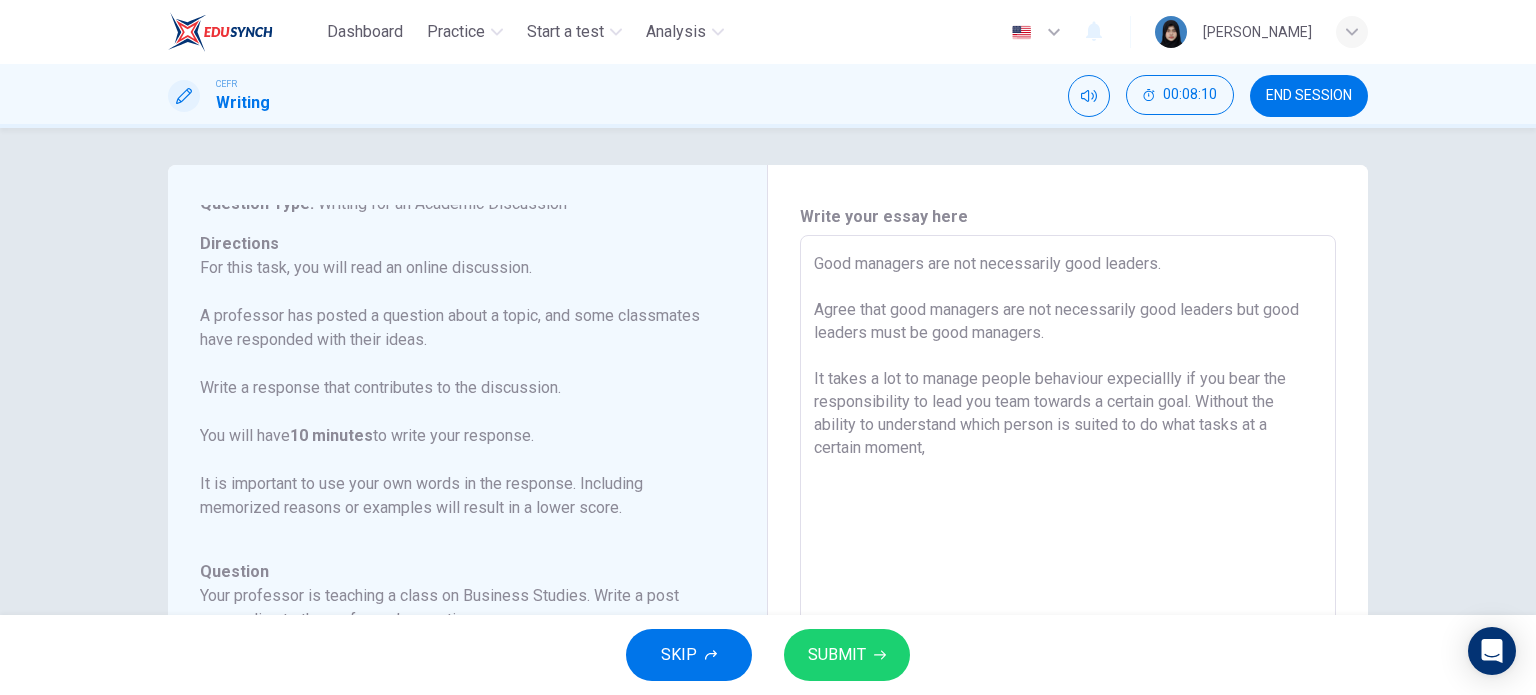 drag, startPoint x: 1076, startPoint y: 425, endPoint x: 1224, endPoint y: 463, distance: 152.80052 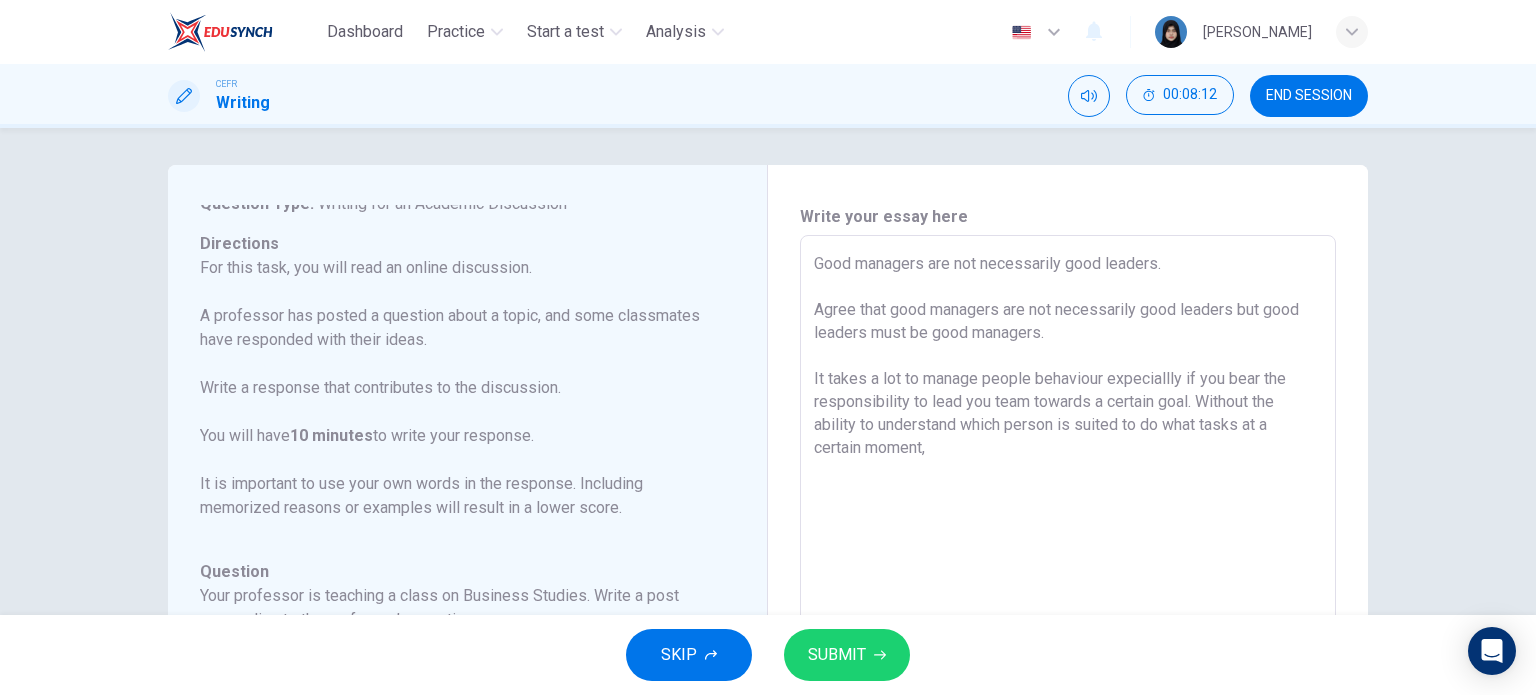 click on "Good managers are not necessarily good leaders.
Agree that good managers are not necessarily good leaders but good leaders must be good managers.
It takes a lot to manage people behaviour expeciallly if you bear the responsibility to lead you team towards a certain goal. Without the ability to understand which person is suited to do what tasks at a certain moment," at bounding box center [1068, 569] 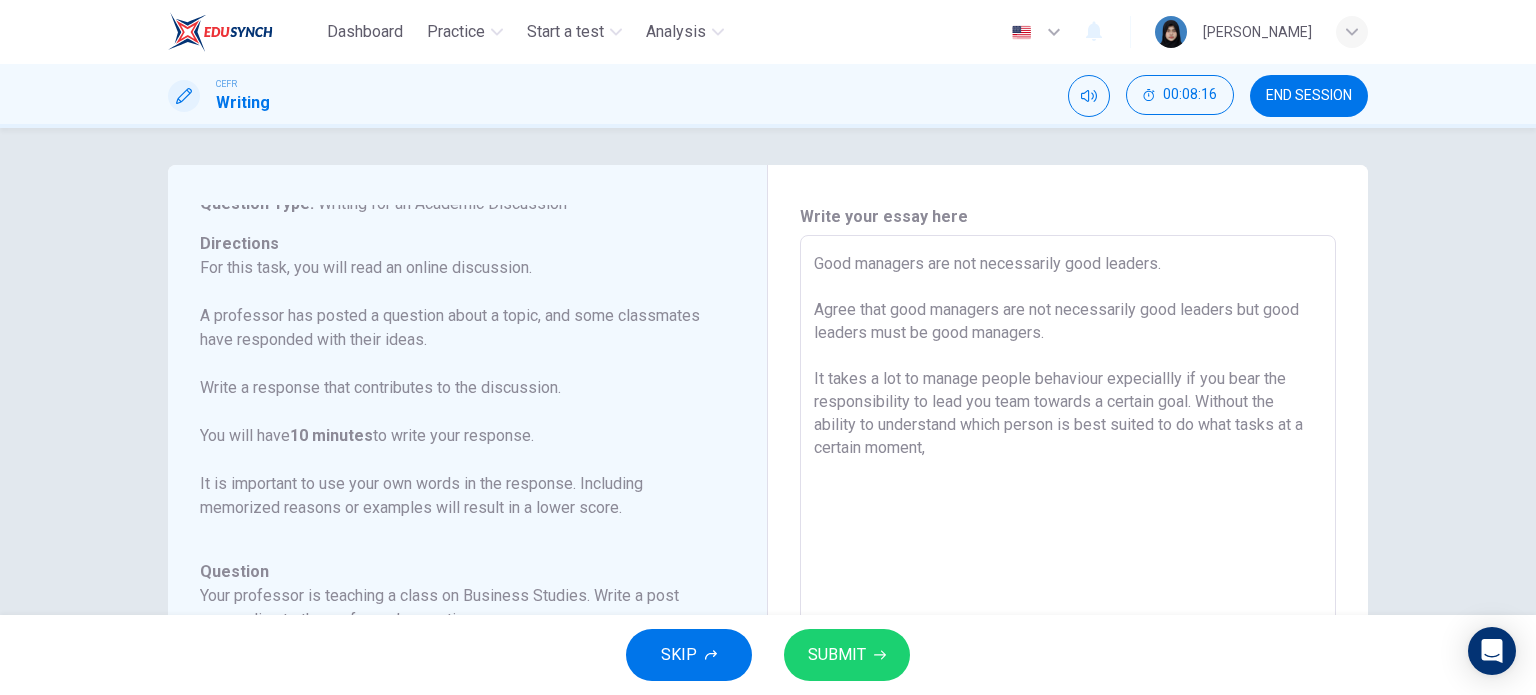click on "Good managers are not necessarily good leaders.
Agree that good managers are not necessarily good leaders but good leaders must be good managers.
It takes a lot to manage people behaviour expeciallly if you bear the responsibility to lead you team towards a certain goal. Without the ability to understand which person is best suited to do what tasks at a certain moment," at bounding box center [1068, 569] 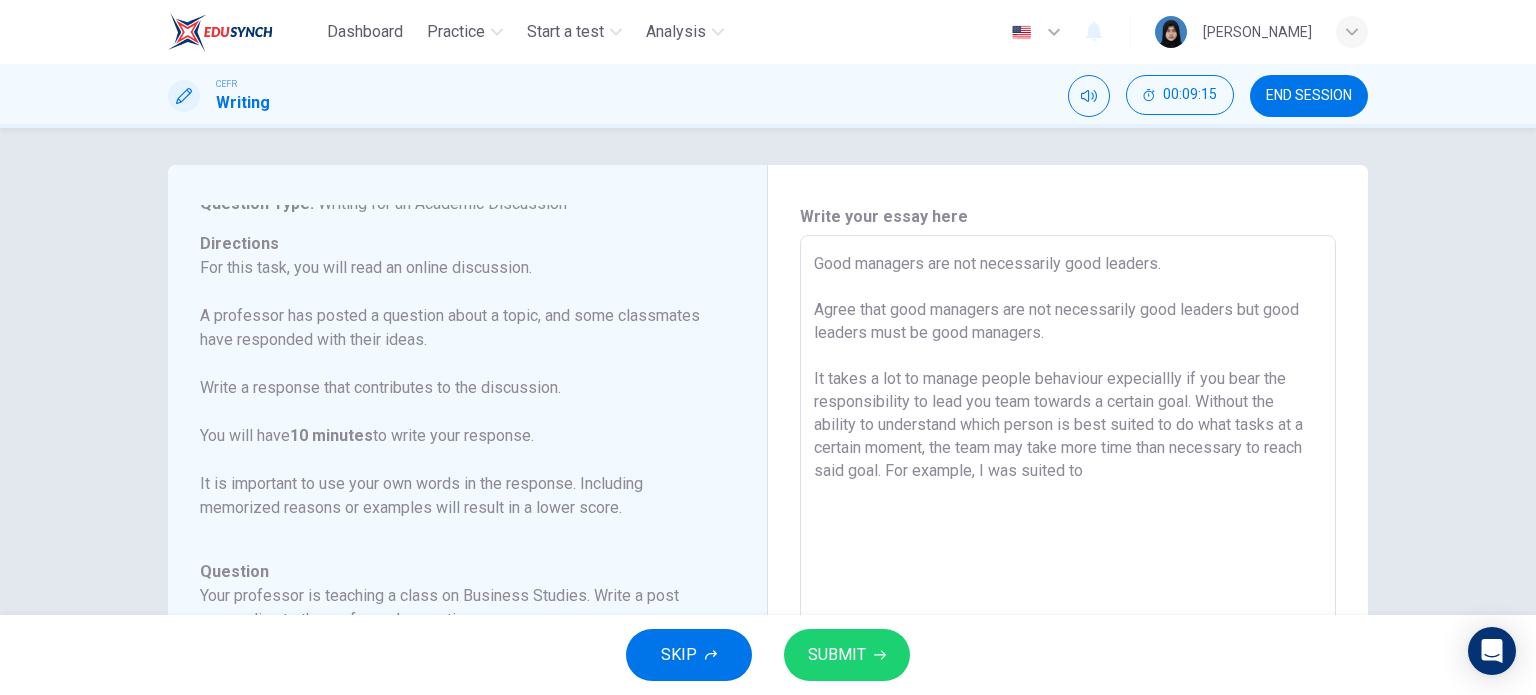 click on "Good managers are not necessarily good leaders.
Agree that good managers are not necessarily good leaders but good leaders must be good managers.
It takes a lot to manage people behaviour expeciallly if you bear the responsibility to lead you team towards a certain goal. Without the ability to understand which person is best suited to do what tasks at a certain moment, the team may take more time than necessary to reach said goal. For example, I was suited to" at bounding box center [1068, 569] 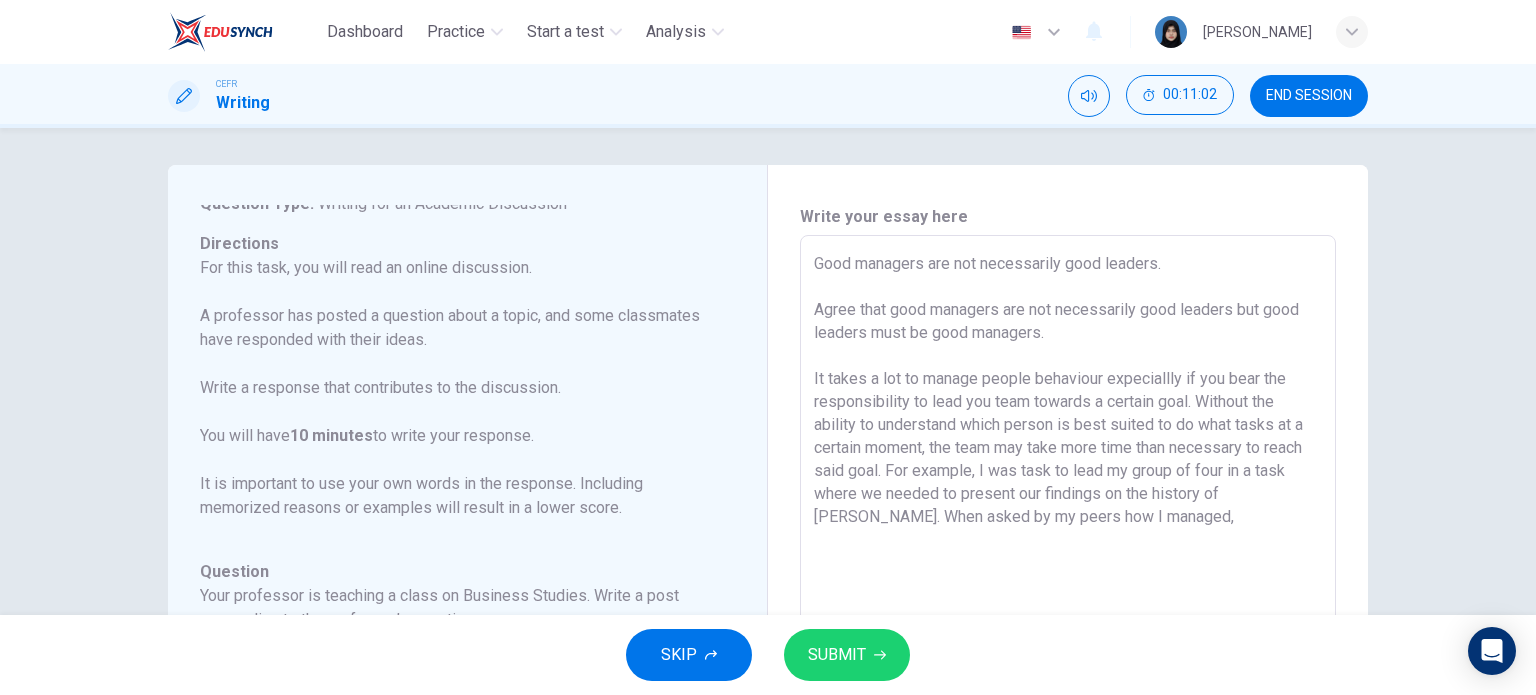 click on "SUBMIT" at bounding box center [837, 655] 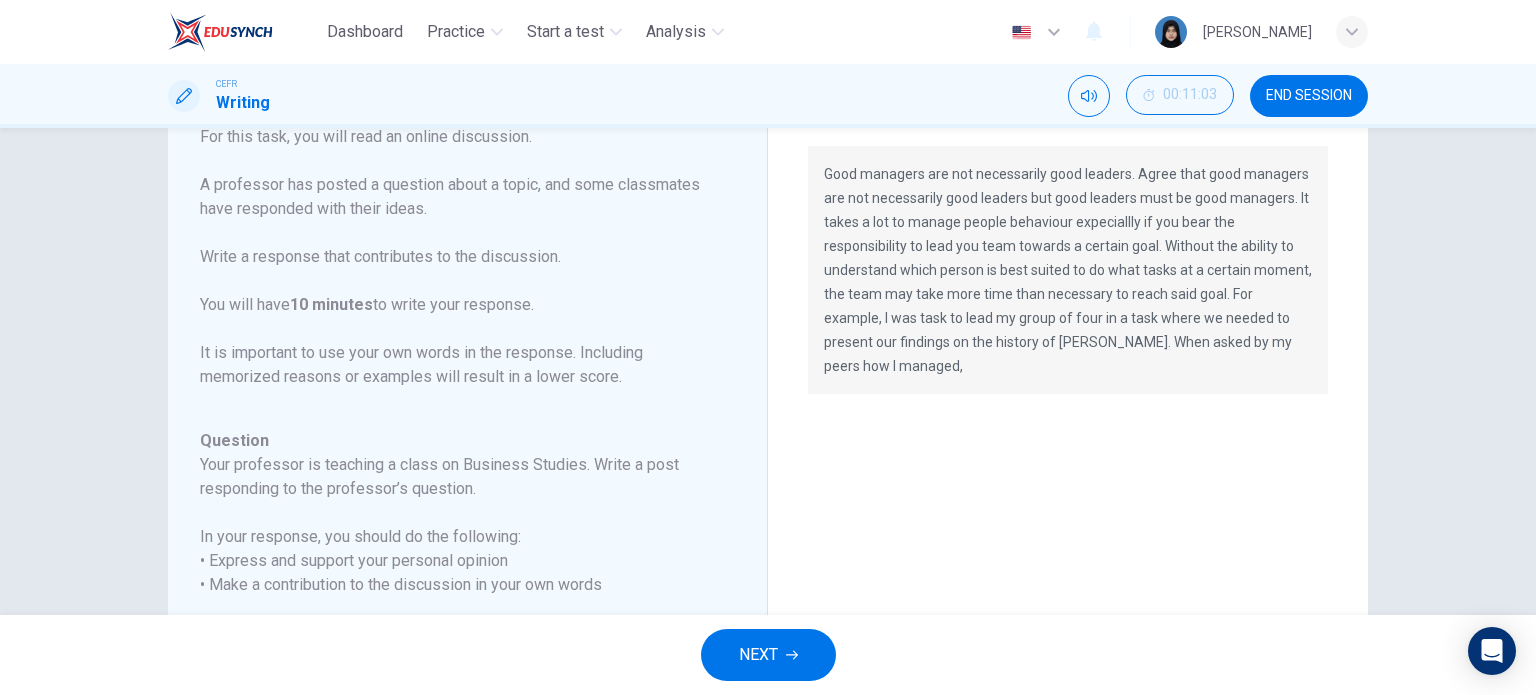 scroll, scrollTop: 3, scrollLeft: 0, axis: vertical 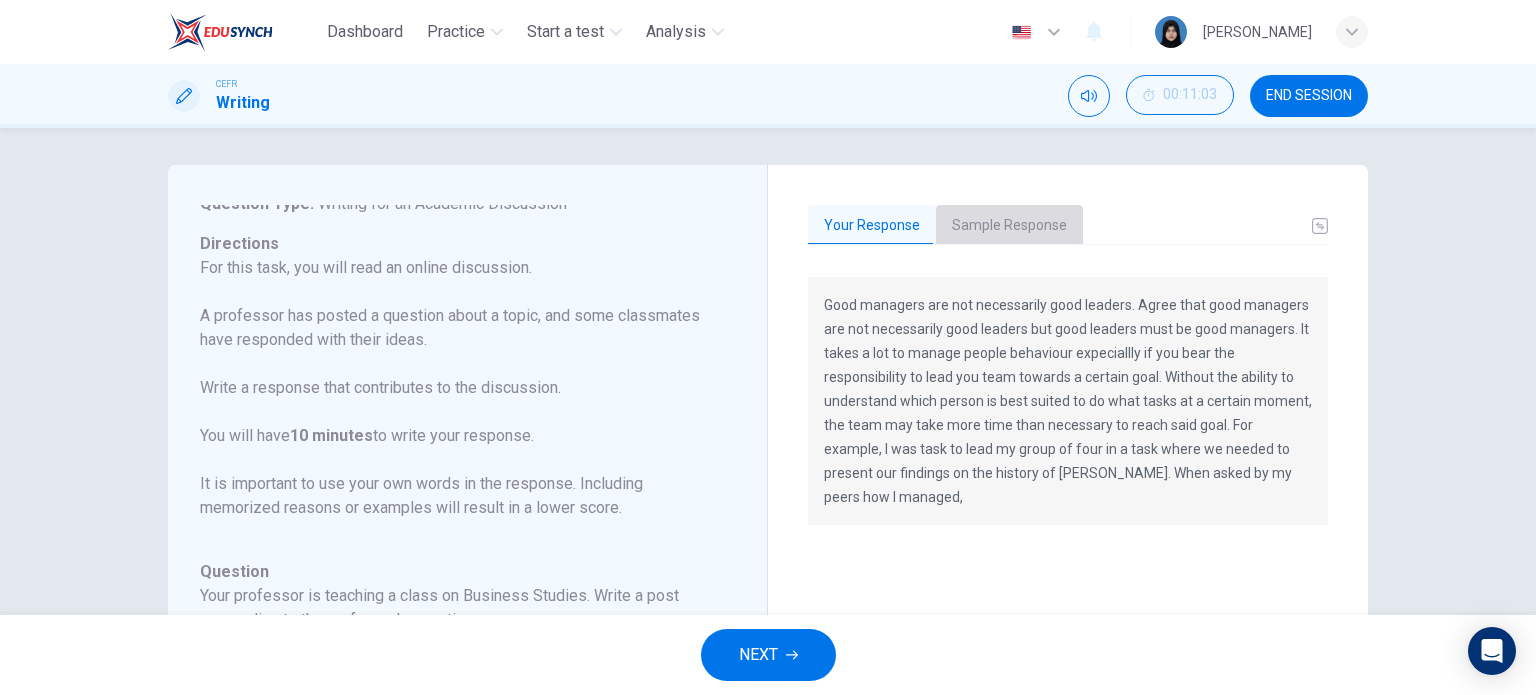 click on "Sample Response" at bounding box center (1009, 226) 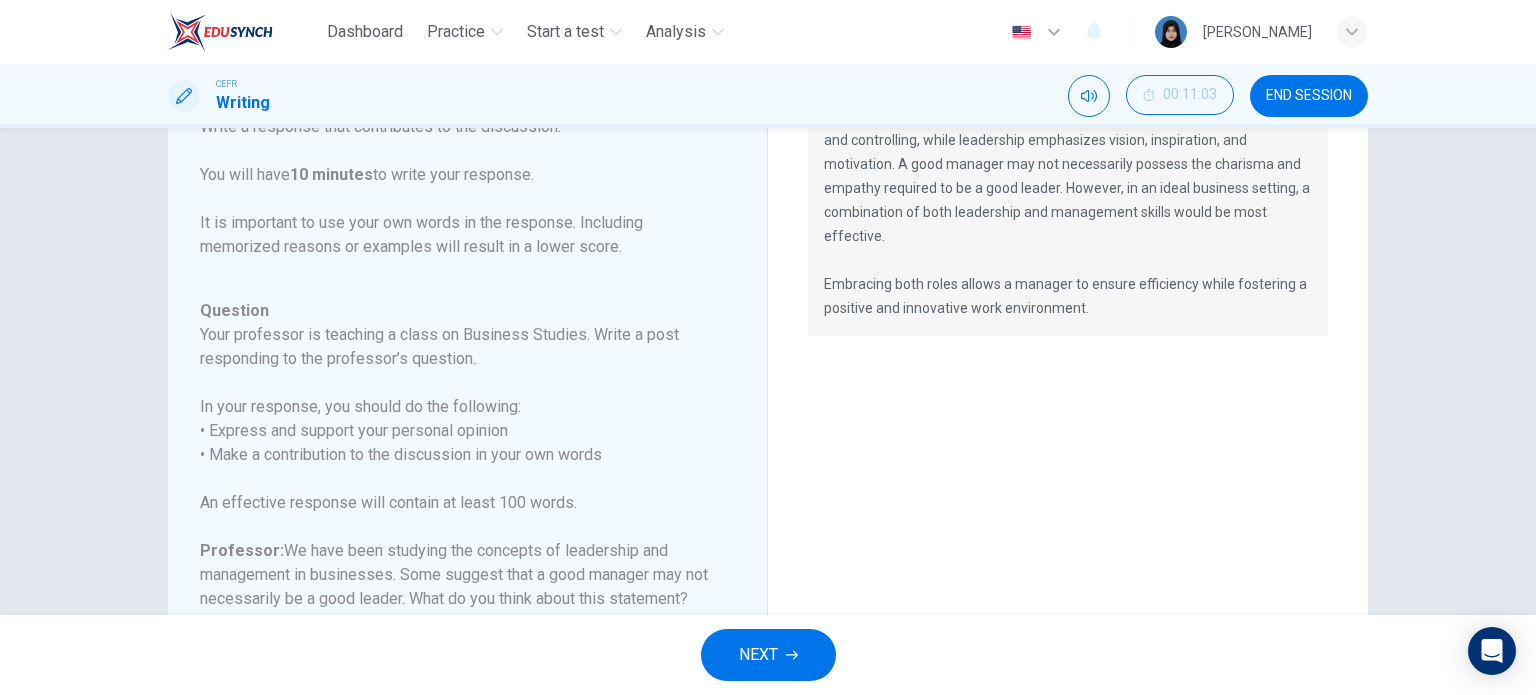 scroll, scrollTop: 203, scrollLeft: 0, axis: vertical 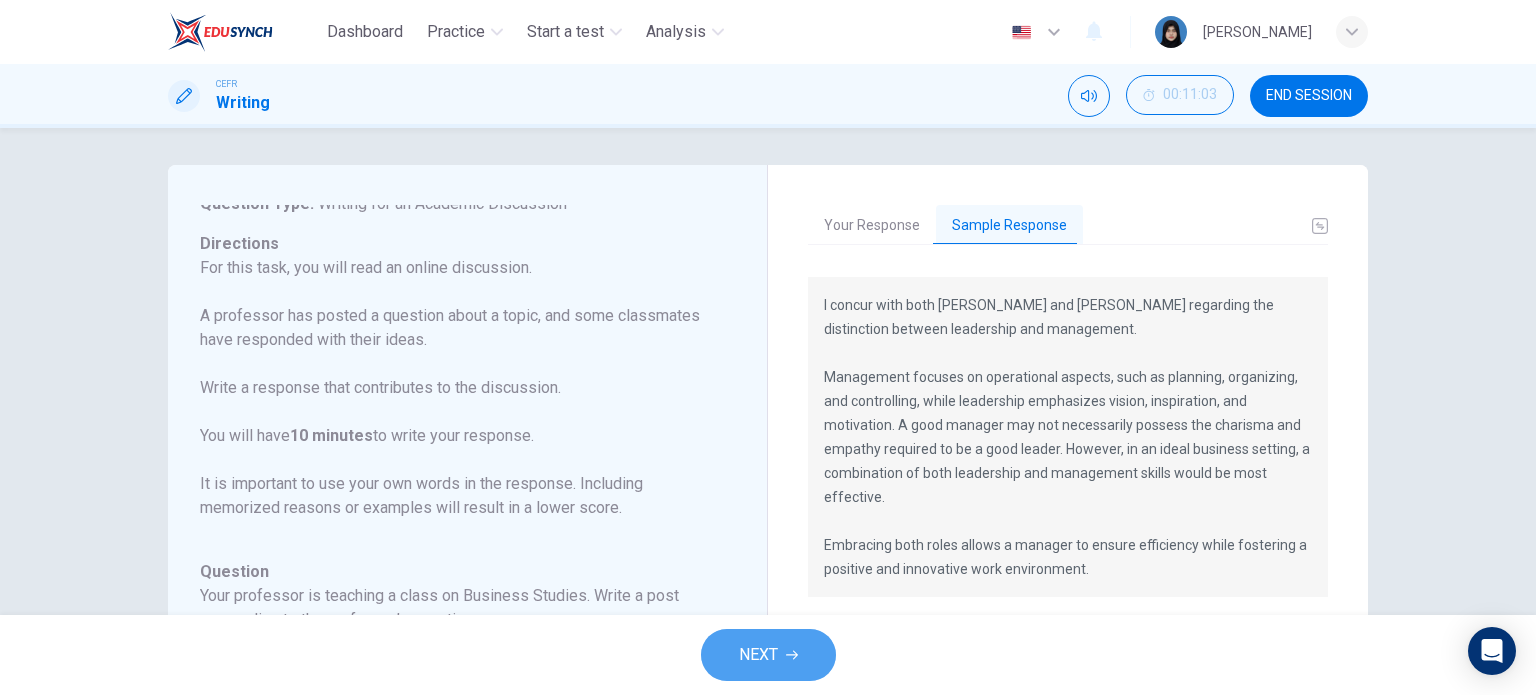 click on "NEXT" at bounding box center (768, 655) 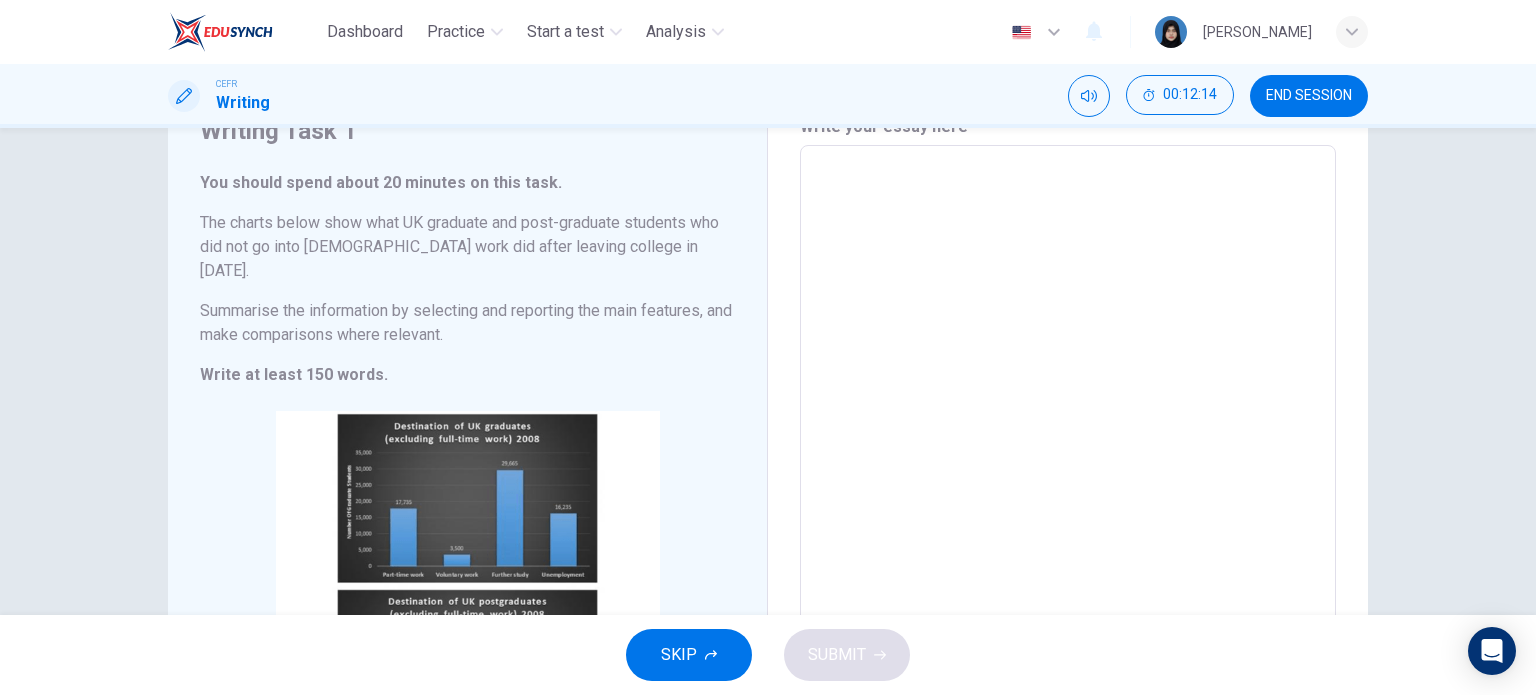 scroll, scrollTop: 100, scrollLeft: 0, axis: vertical 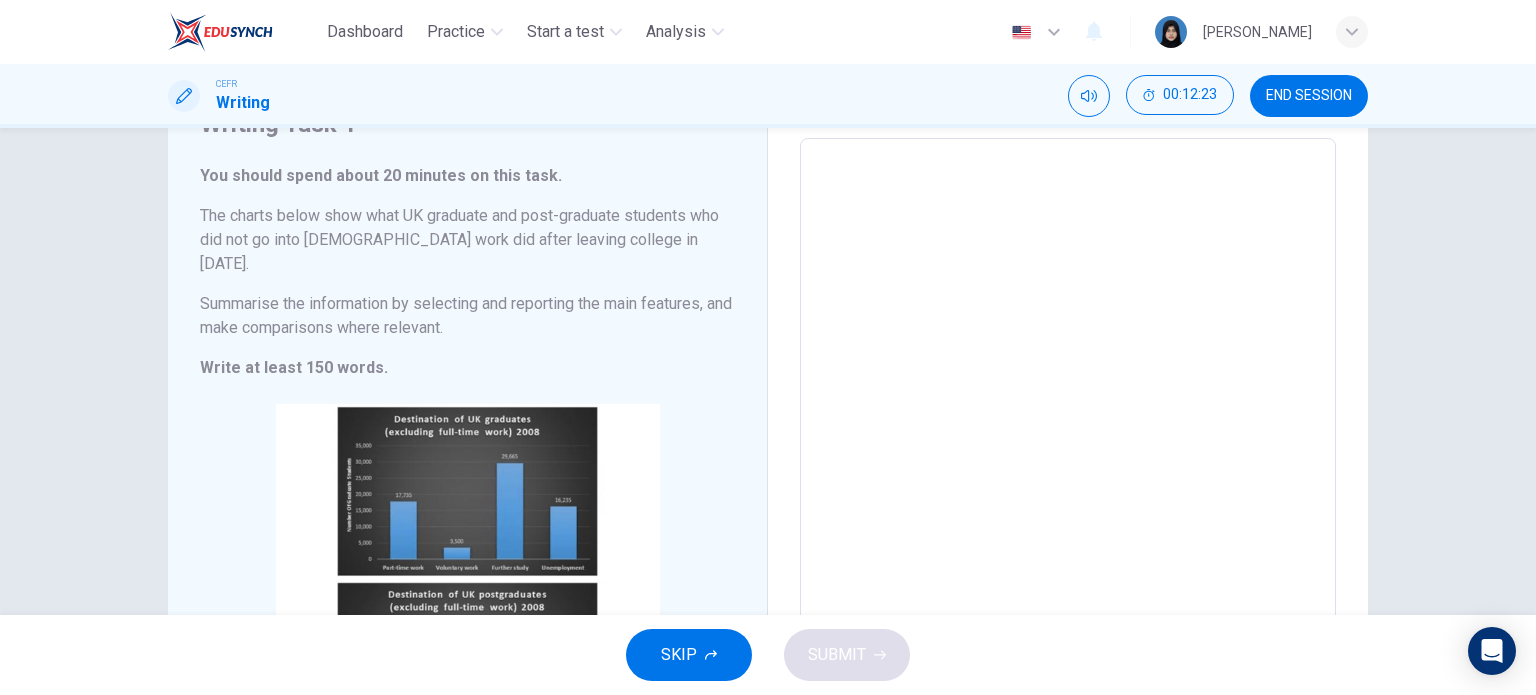 click at bounding box center [1068, 446] 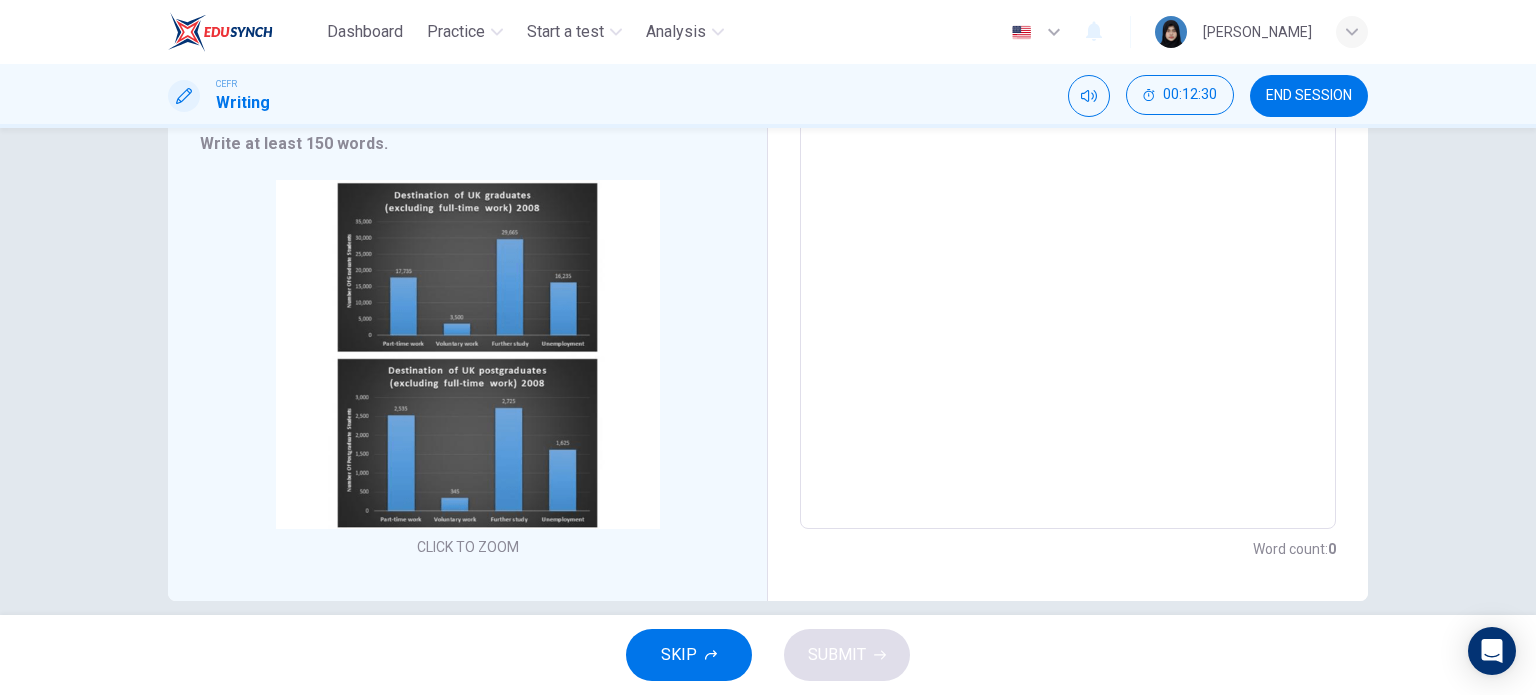 scroll, scrollTop: 325, scrollLeft: 0, axis: vertical 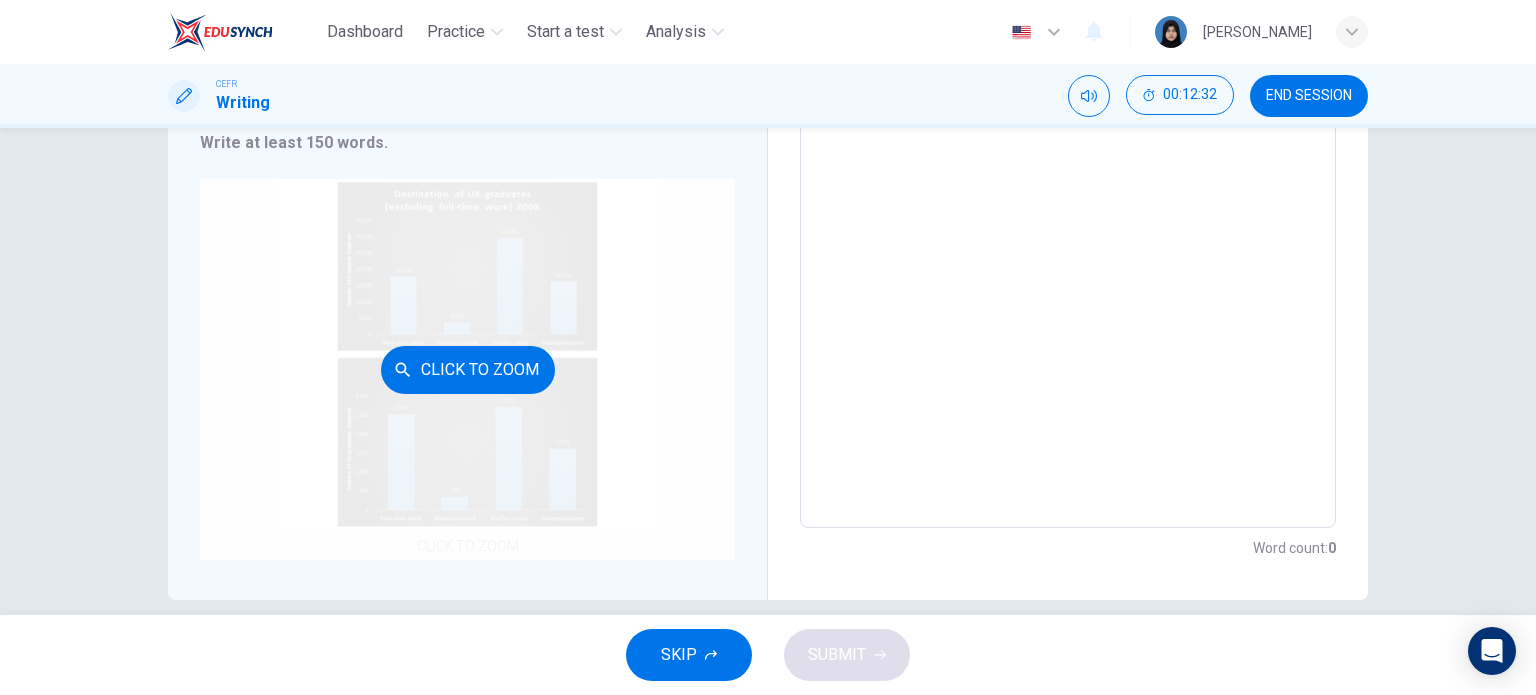 click on "Click to Zoom" at bounding box center [467, 369] 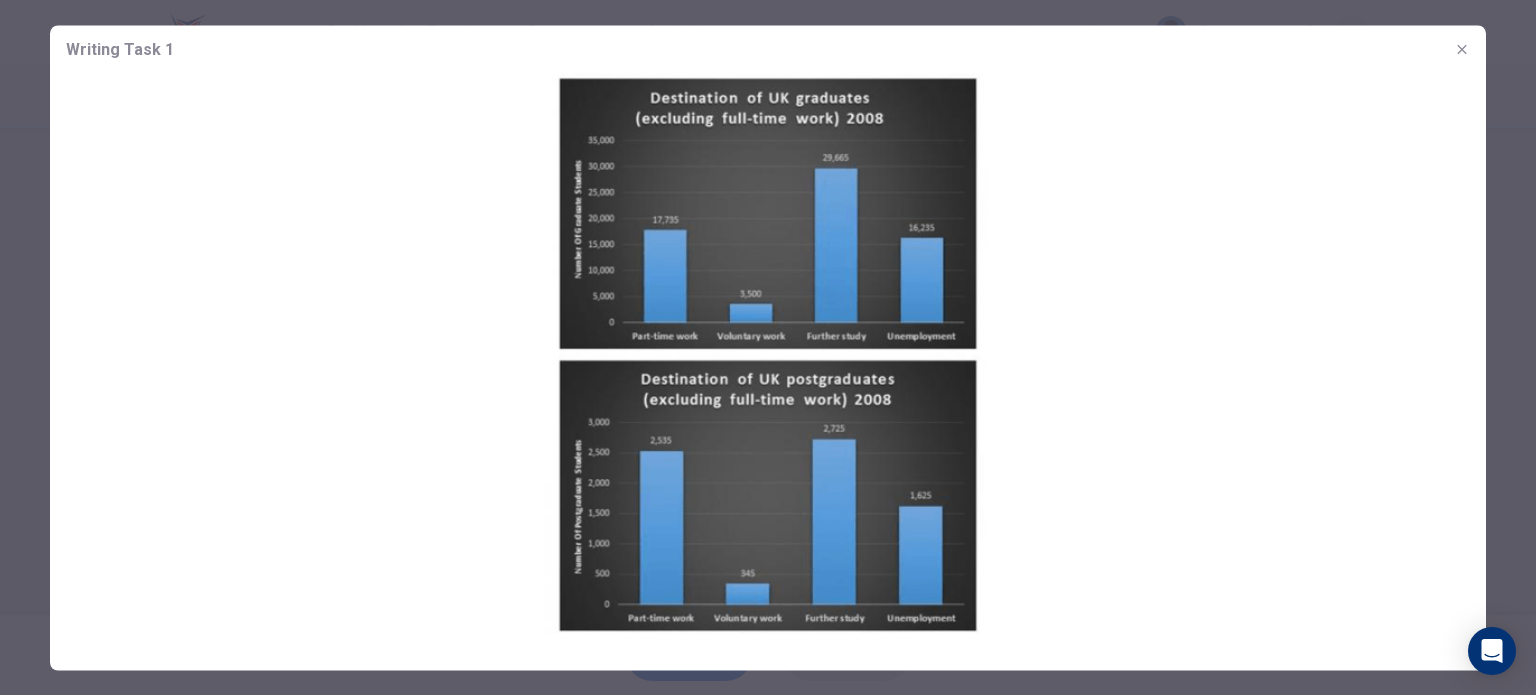 click at bounding box center (768, 347) 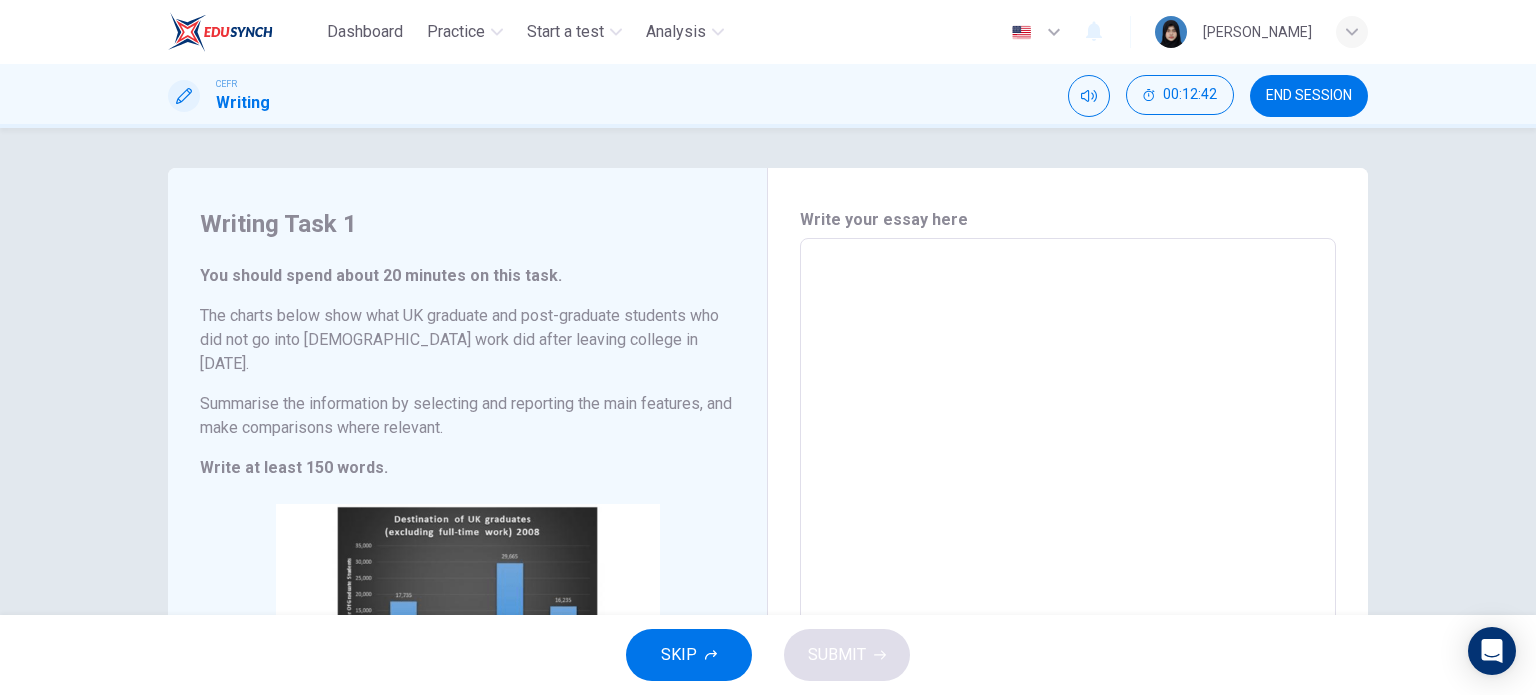 scroll, scrollTop: 0, scrollLeft: 0, axis: both 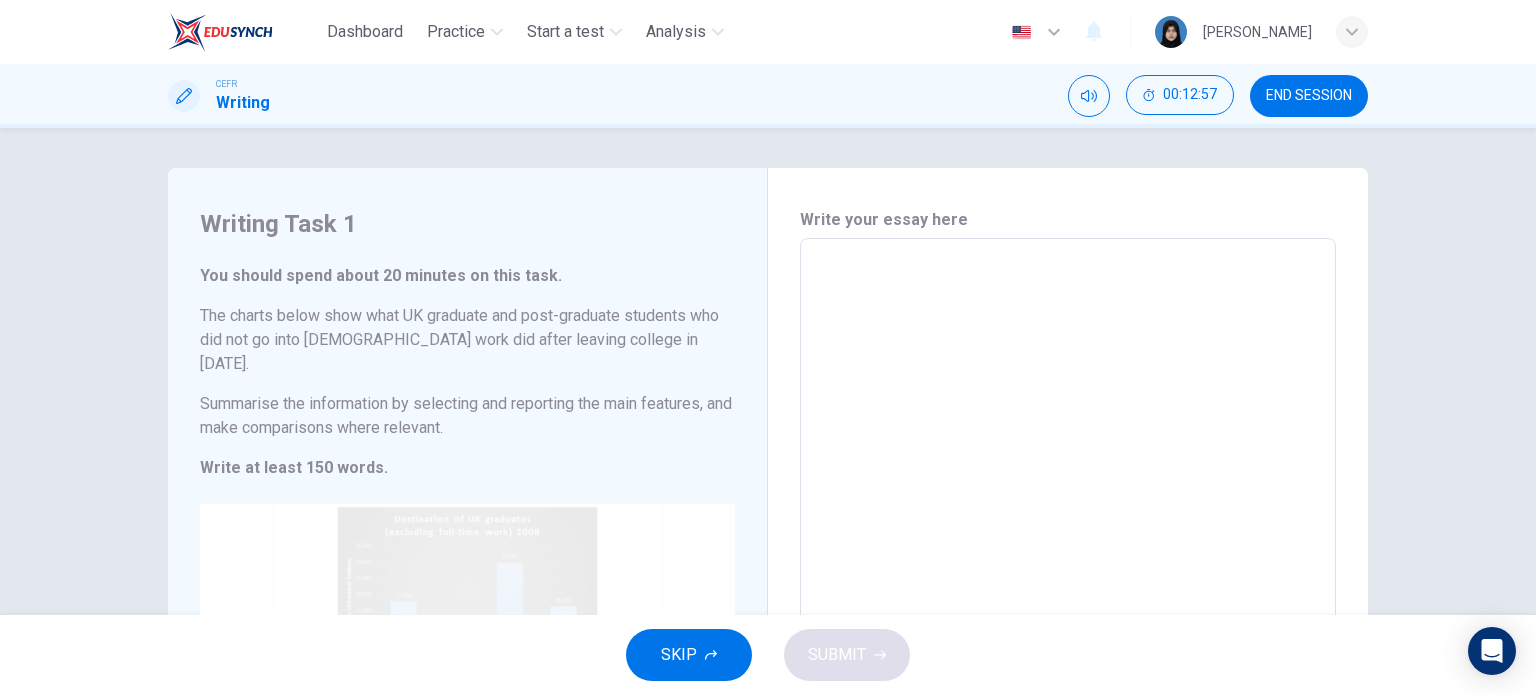 click on "Click to Zoom" at bounding box center [467, 694] 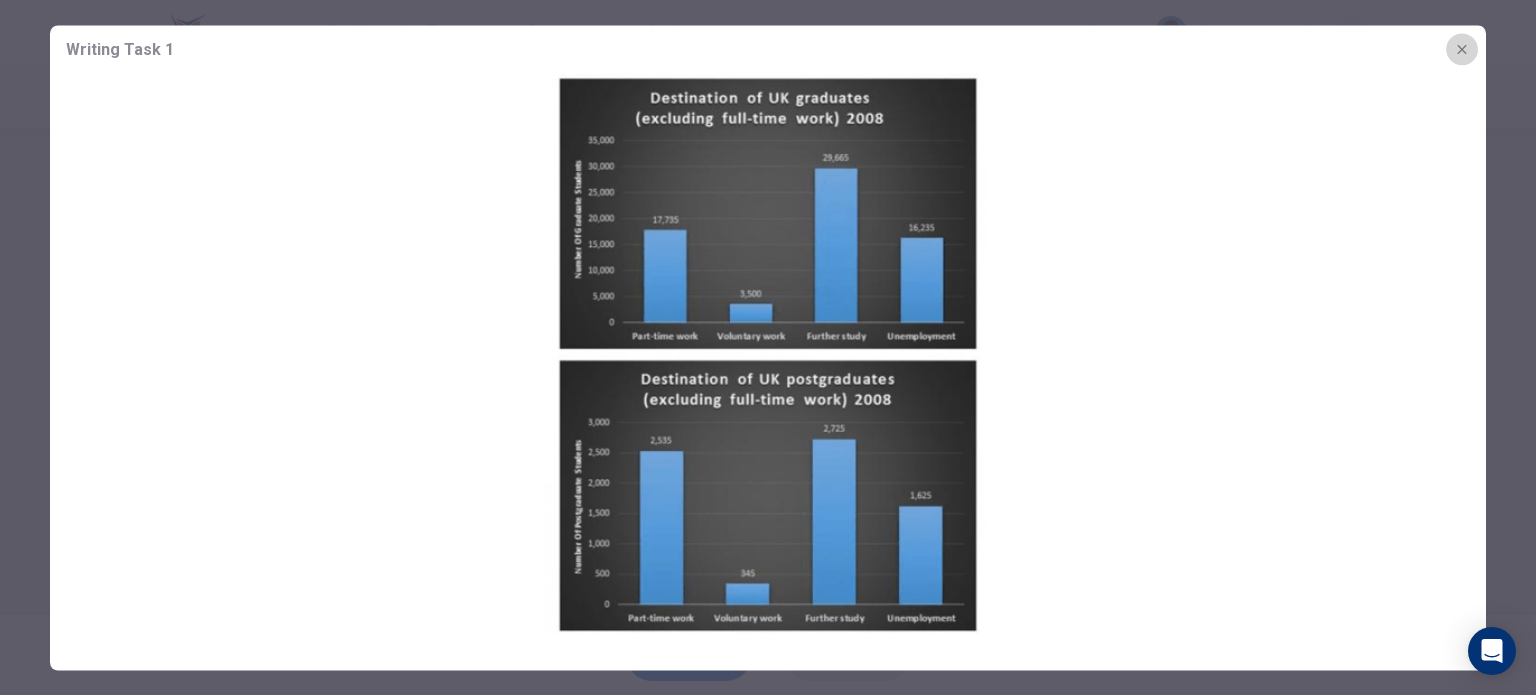click 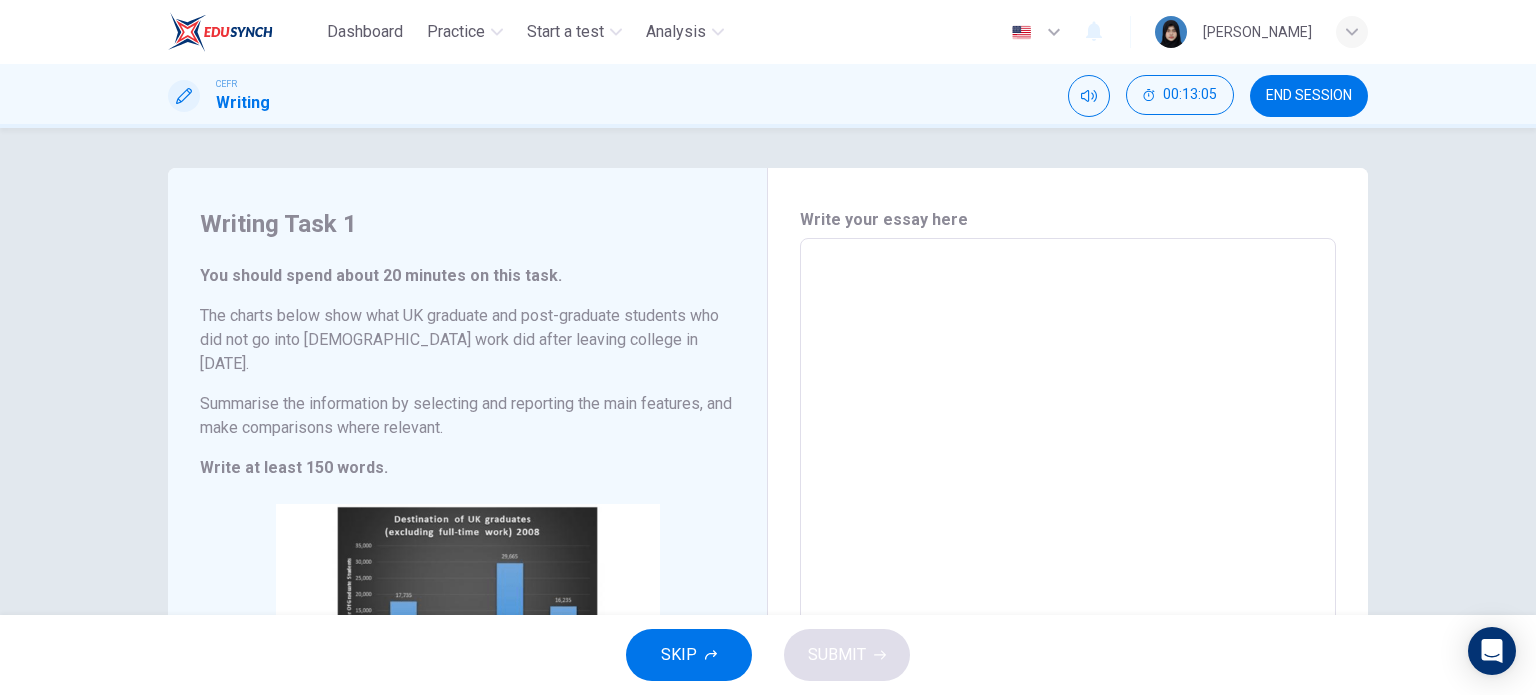 click at bounding box center [1068, 546] 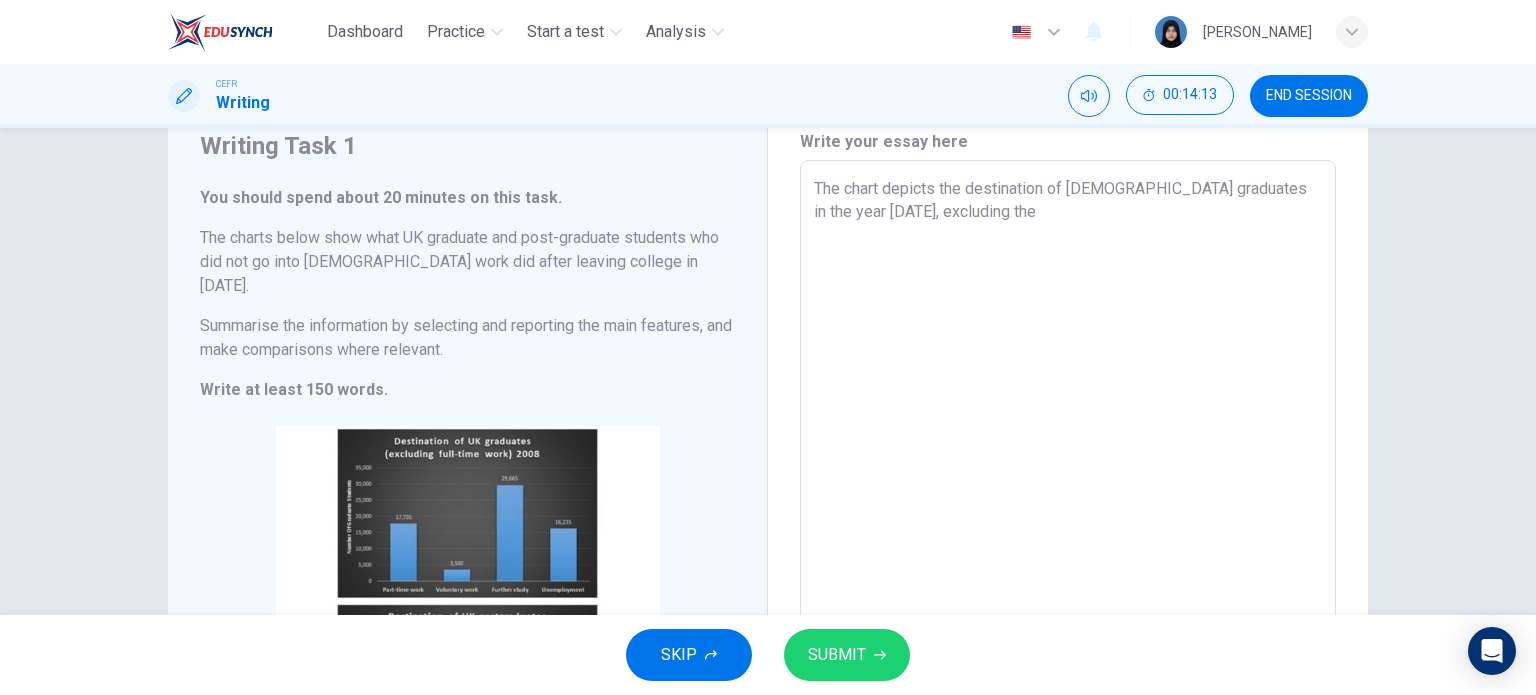 scroll, scrollTop: 80, scrollLeft: 0, axis: vertical 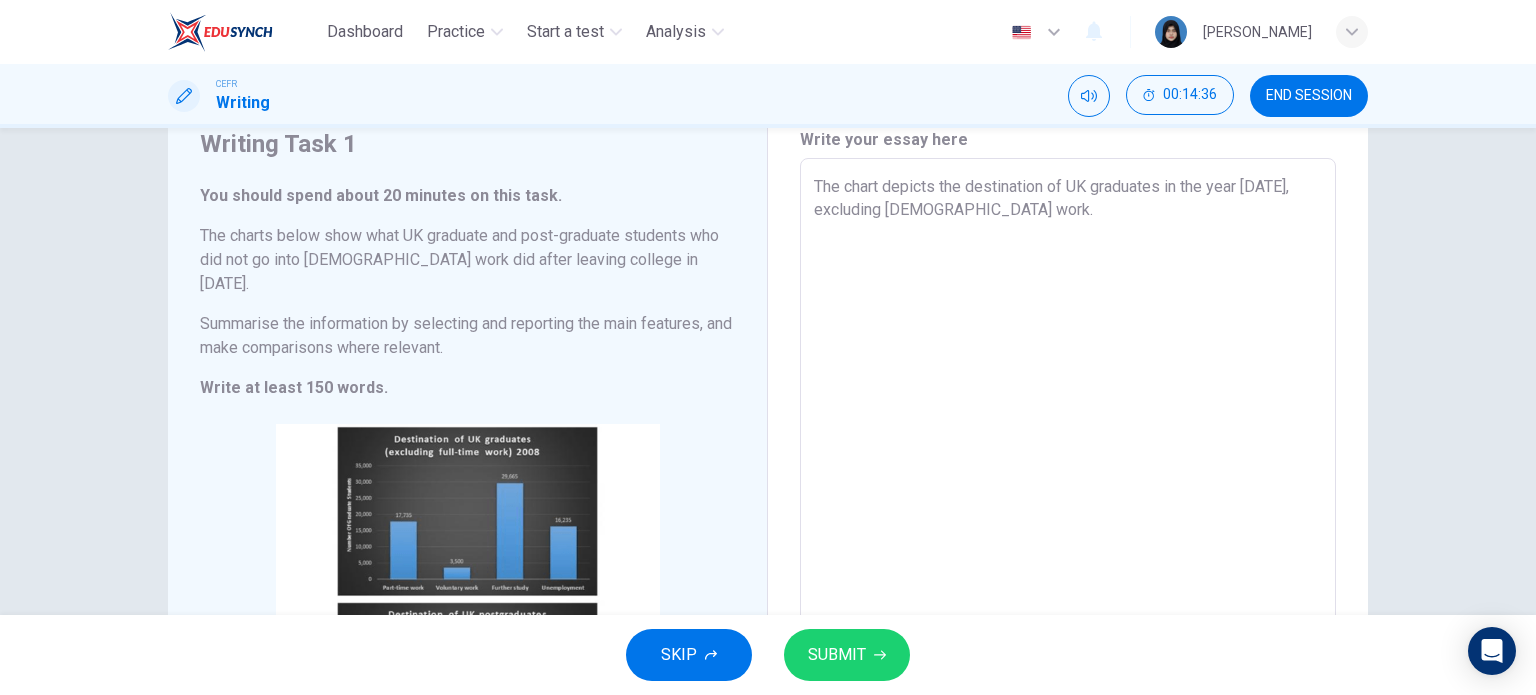click on "The chart depicts the destination of UK graduates in the year 2008, excluding full time work." at bounding box center [1068, 466] 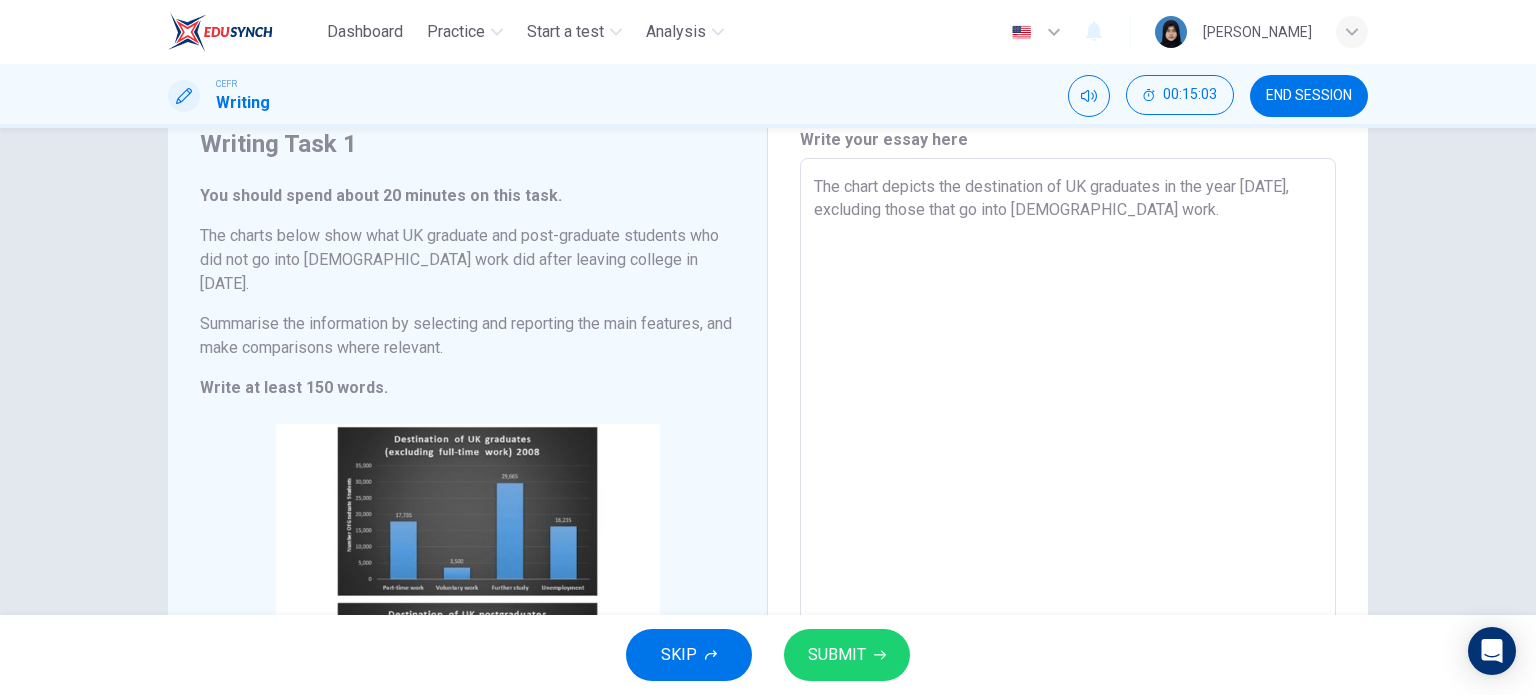 click on "The chart depicts the destination of UK graduates in the year 2008, excluding those that go into full time work." at bounding box center [1068, 466] 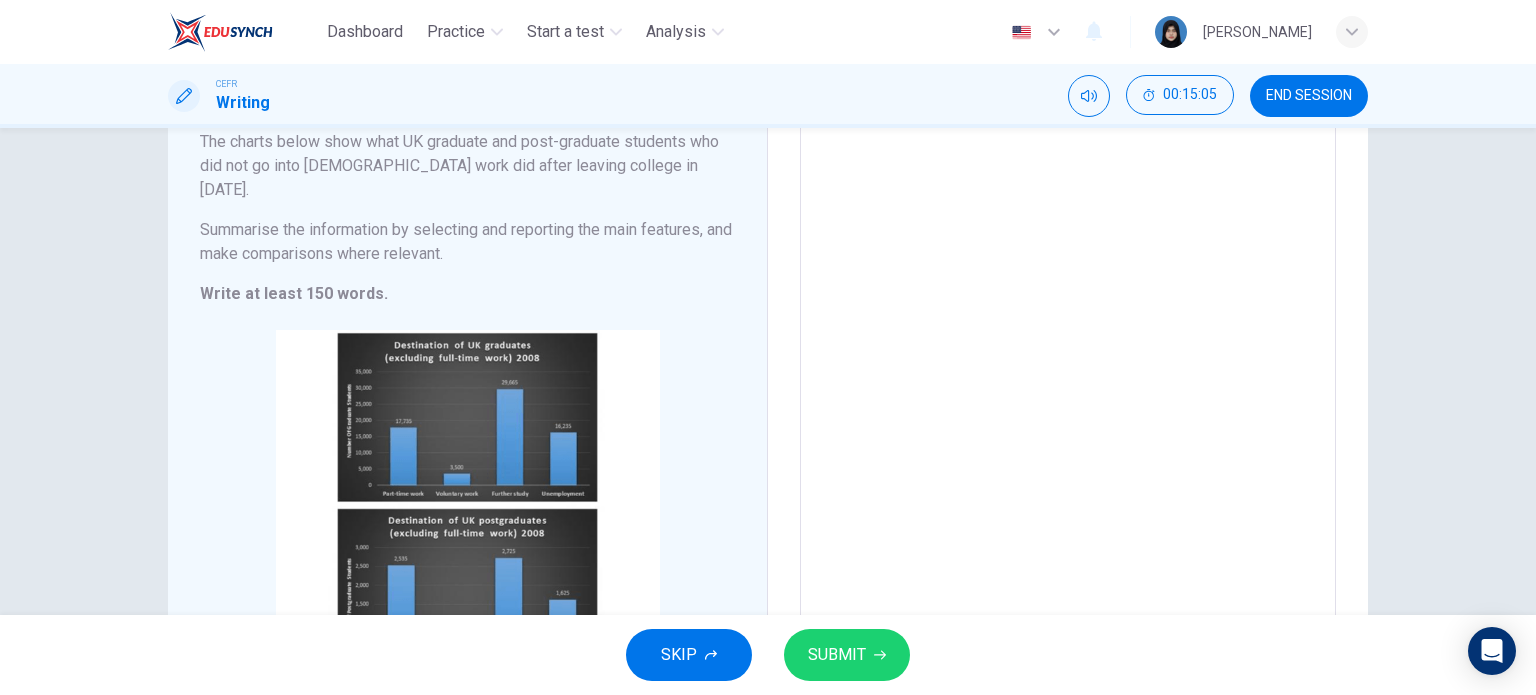 scroll, scrollTop: 180, scrollLeft: 0, axis: vertical 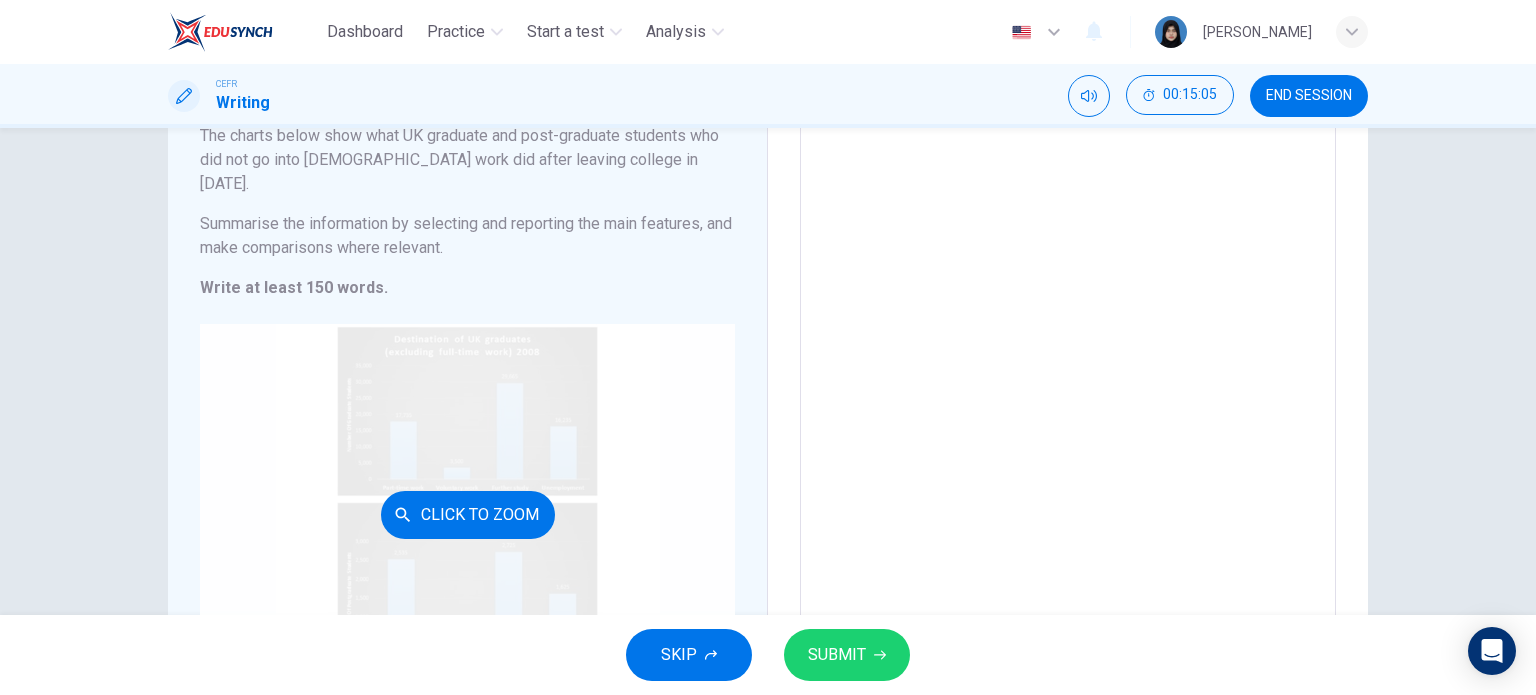 click on "Click to Zoom" at bounding box center [467, 514] 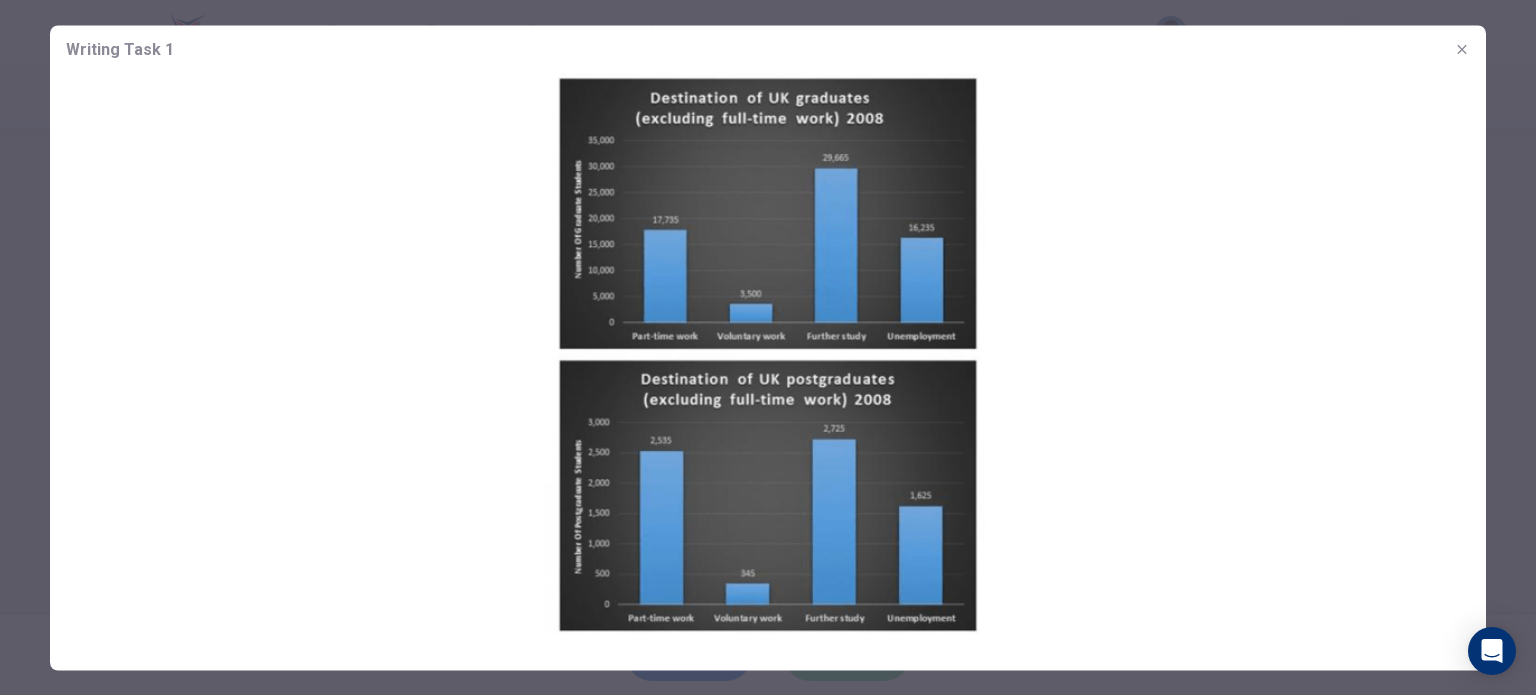 click at bounding box center (768, 347) 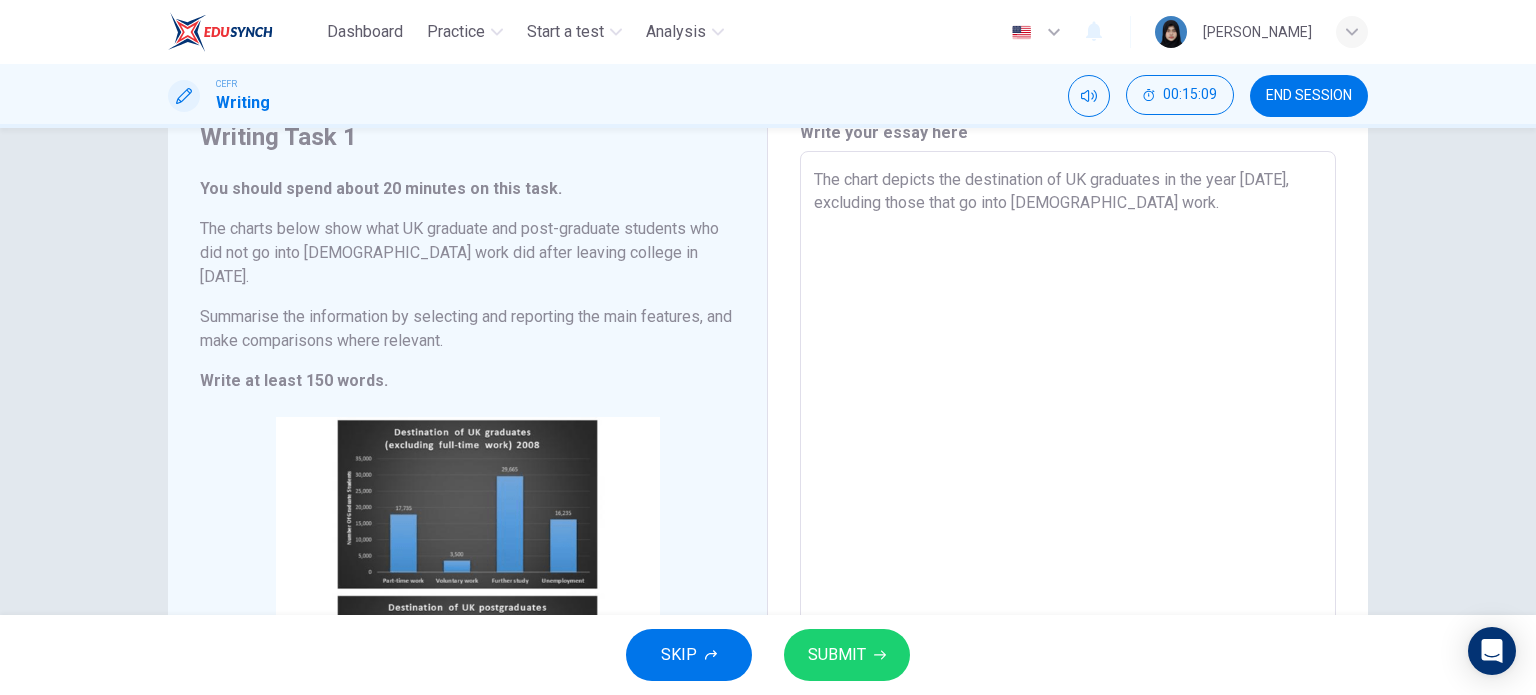 scroll, scrollTop: 80, scrollLeft: 0, axis: vertical 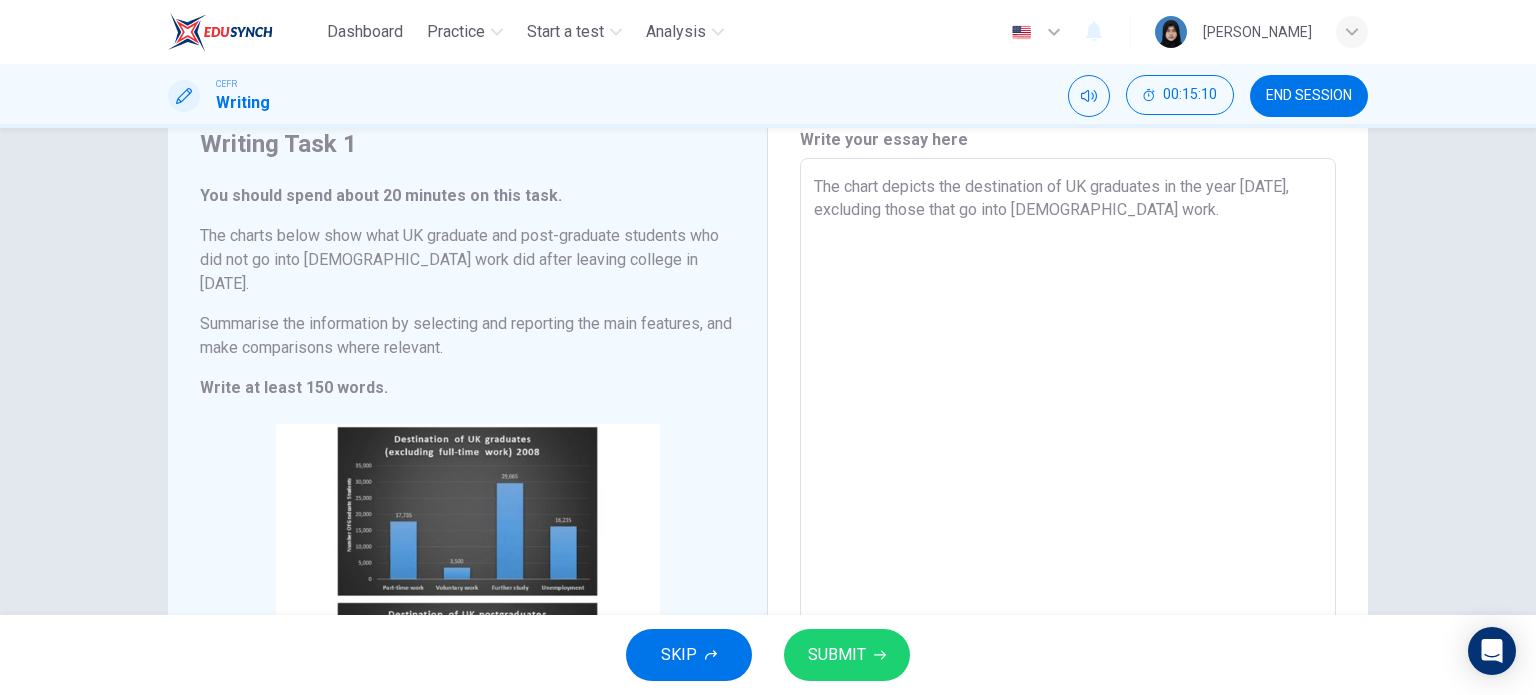 click on "The chart depicts the destination of UK graduates in the year 2008, excluding those that go into full time work." at bounding box center (1068, 466) 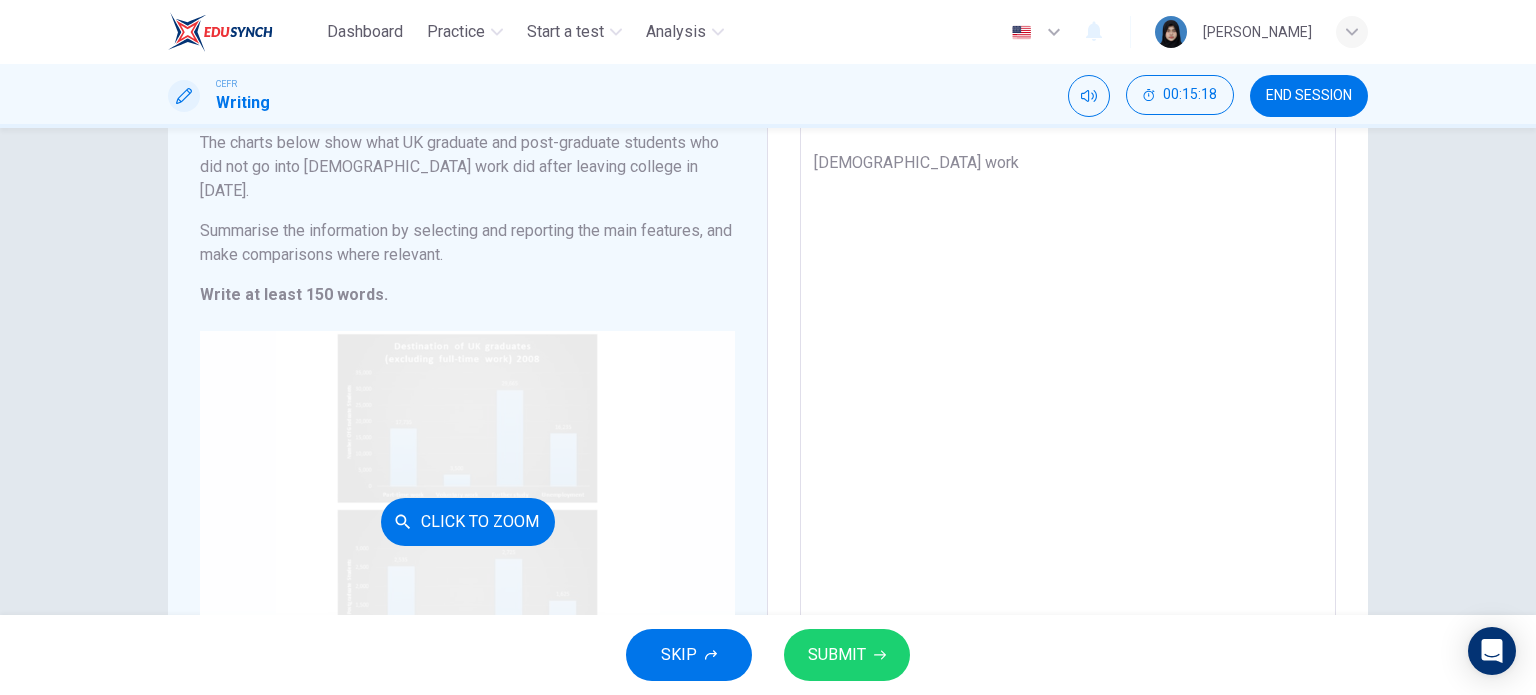 scroll, scrollTop: 180, scrollLeft: 0, axis: vertical 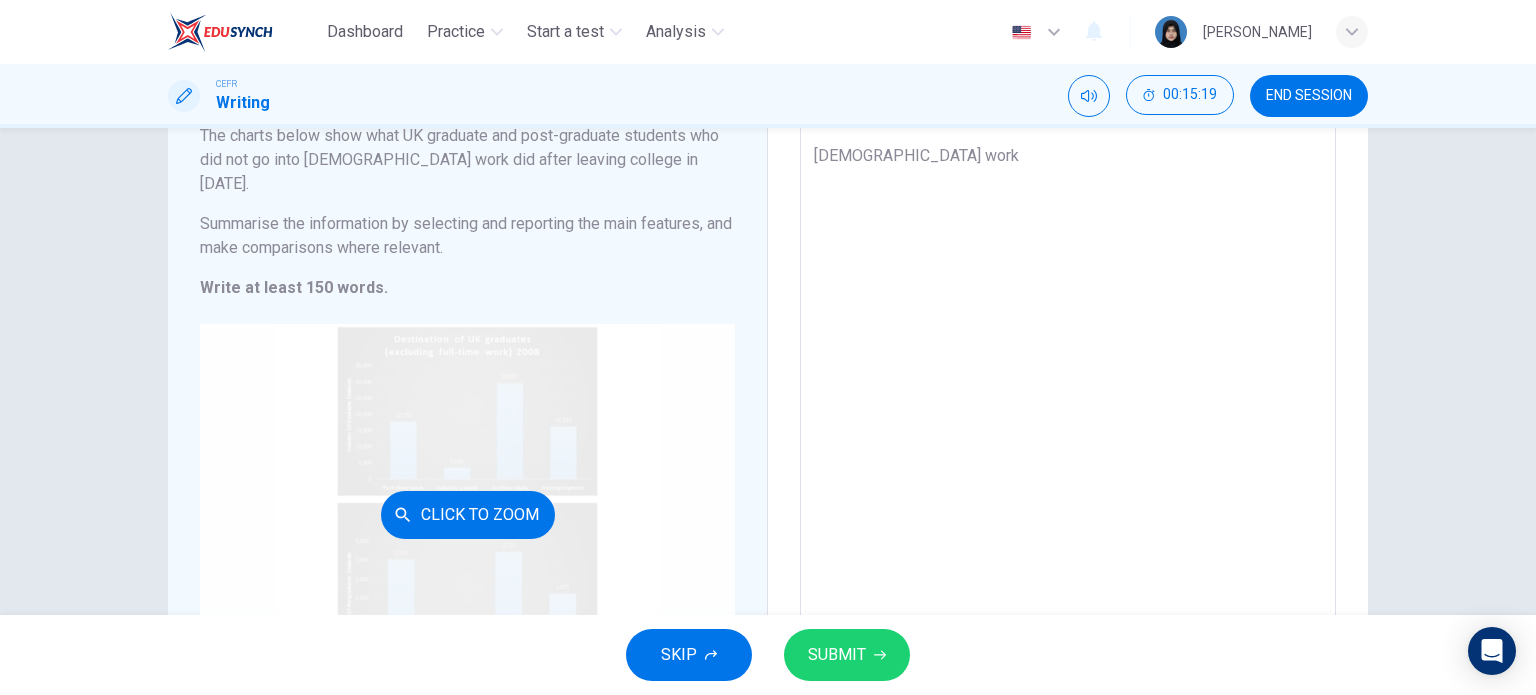 click on "Click to Zoom" at bounding box center (467, 514) 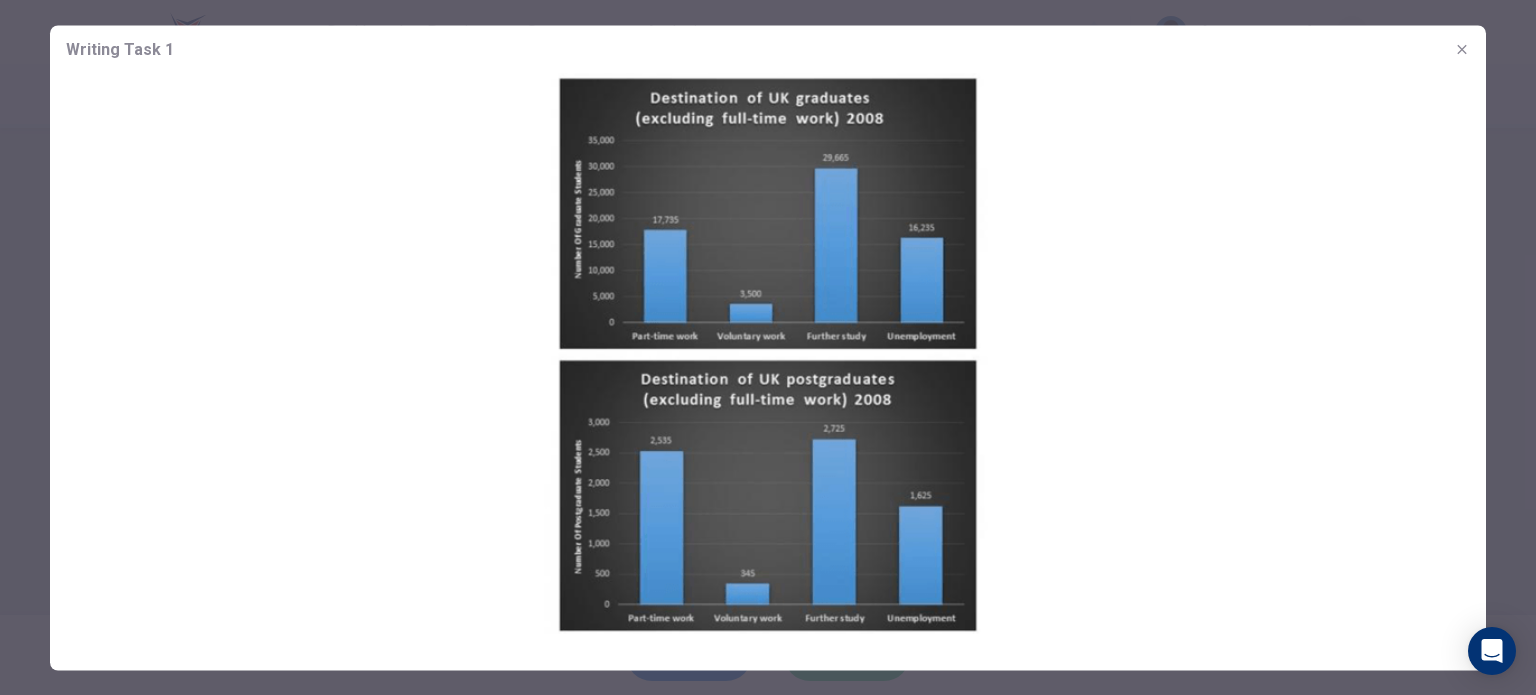 click at bounding box center [768, 347] 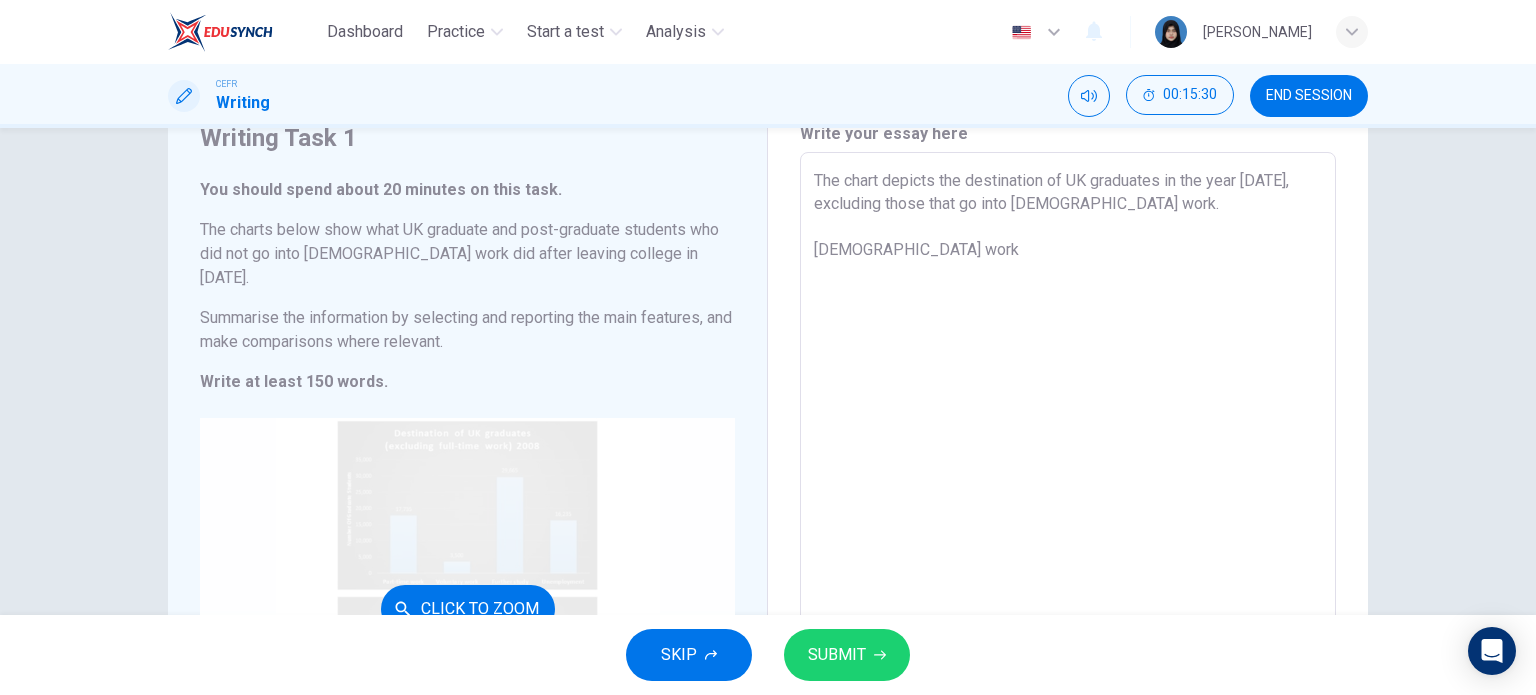 scroll, scrollTop: 80, scrollLeft: 0, axis: vertical 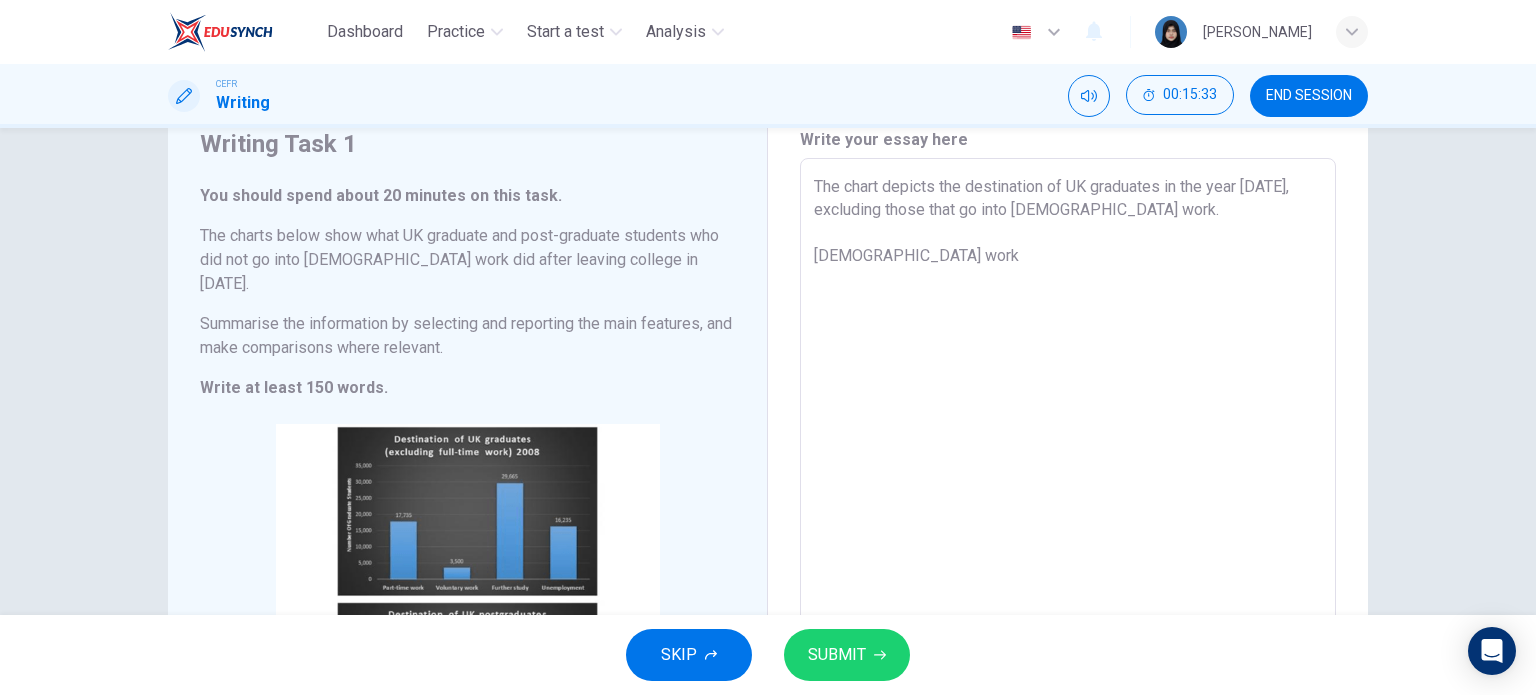 click on "The chart depicts the destination of UK graduates in the year 2008, excluding those that go into full time work.
Part time work" at bounding box center [1068, 466] 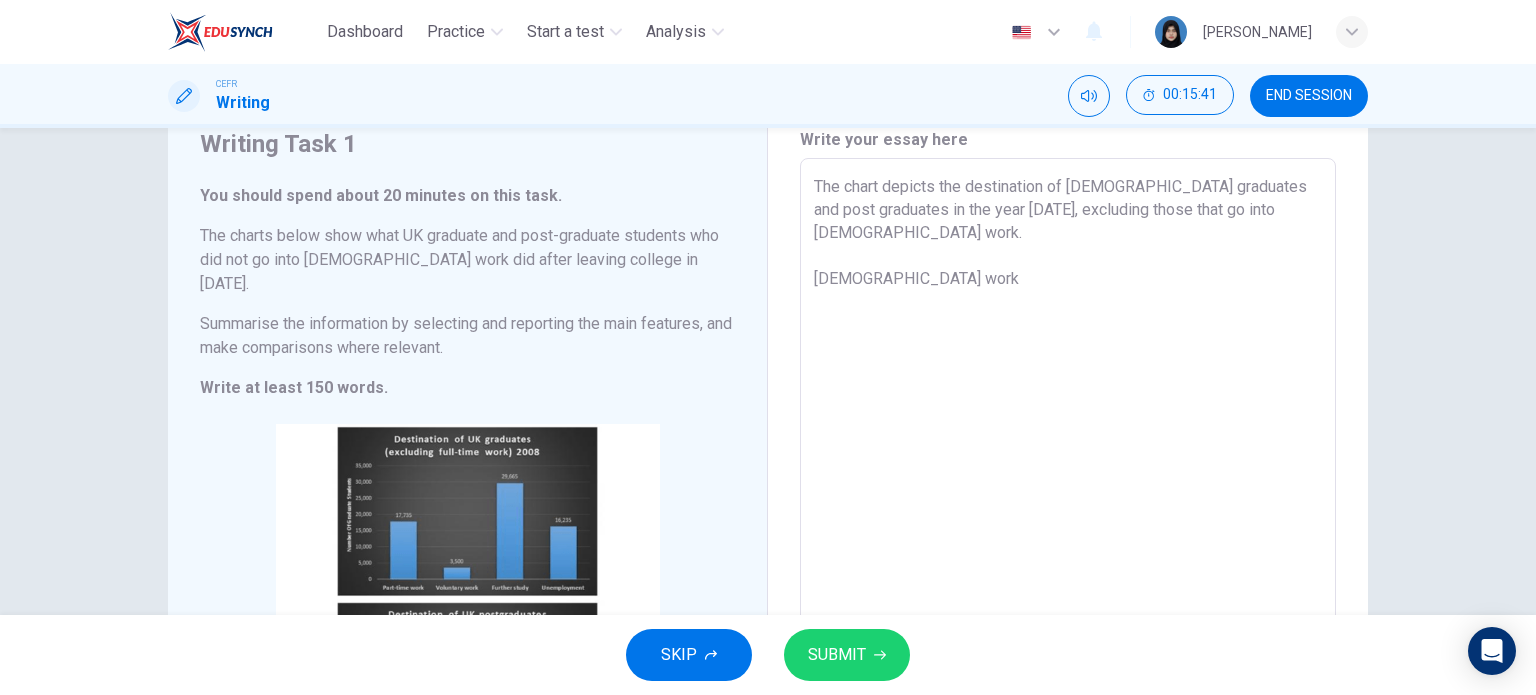 click on "The chart depicts the destination of UK graduates and post graduates in the year 2008, excluding those that go into full time work.
Part time work" at bounding box center [1068, 466] 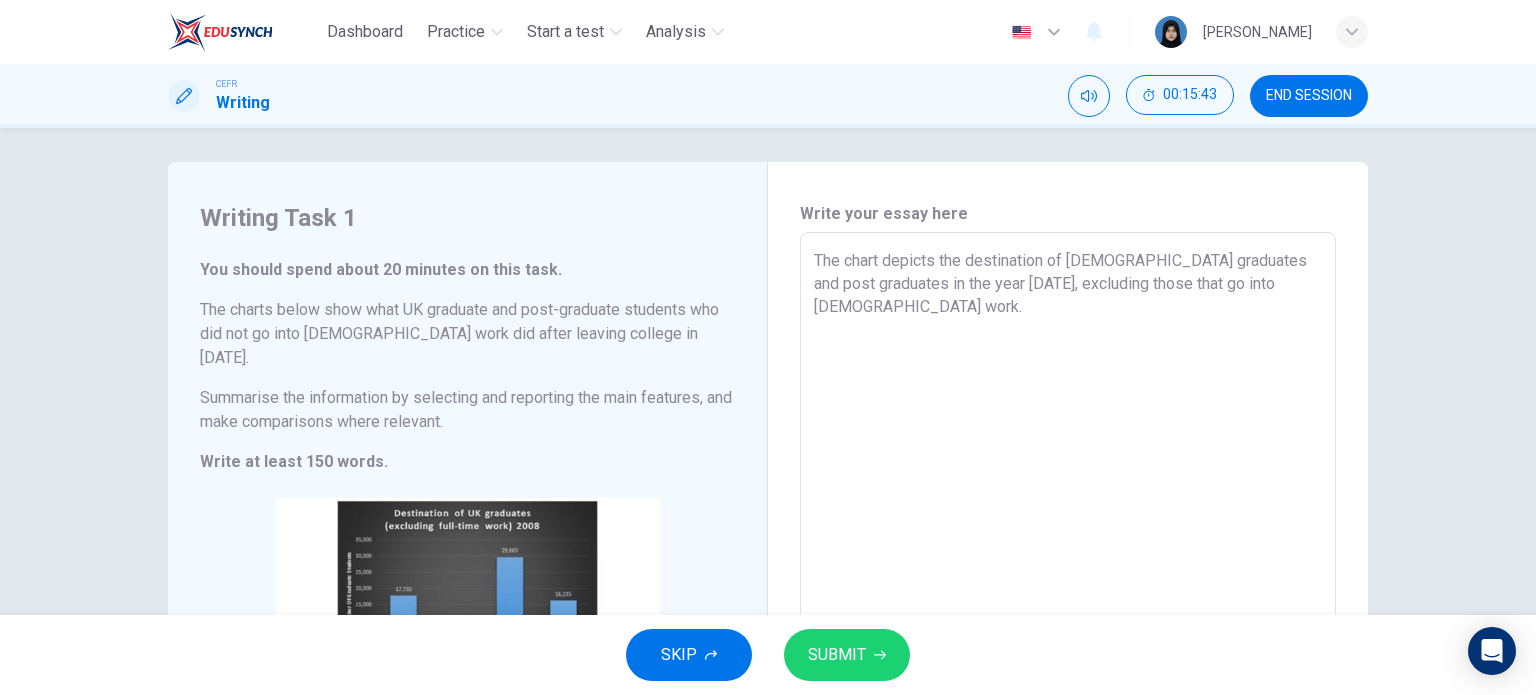 scroll, scrollTop: 0, scrollLeft: 0, axis: both 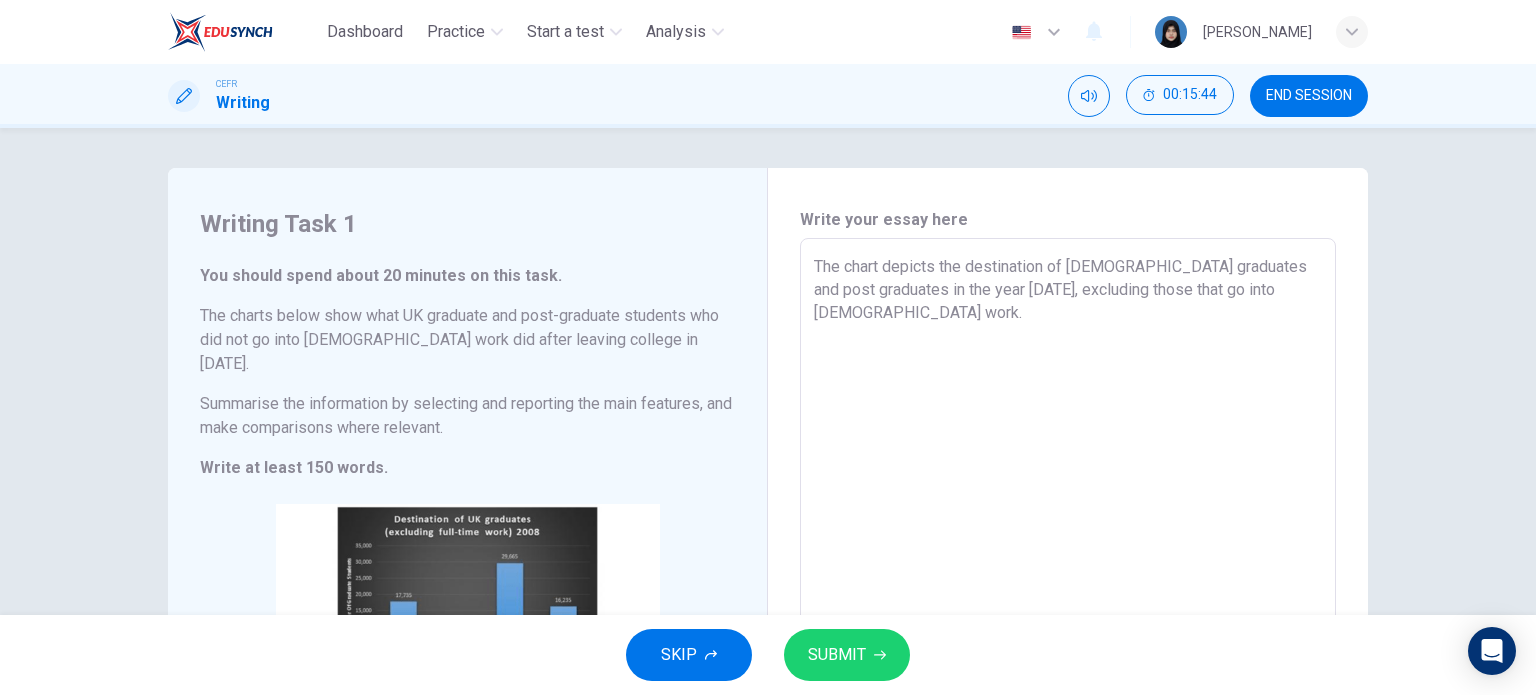 click on "SUBMIT" at bounding box center [847, 655] 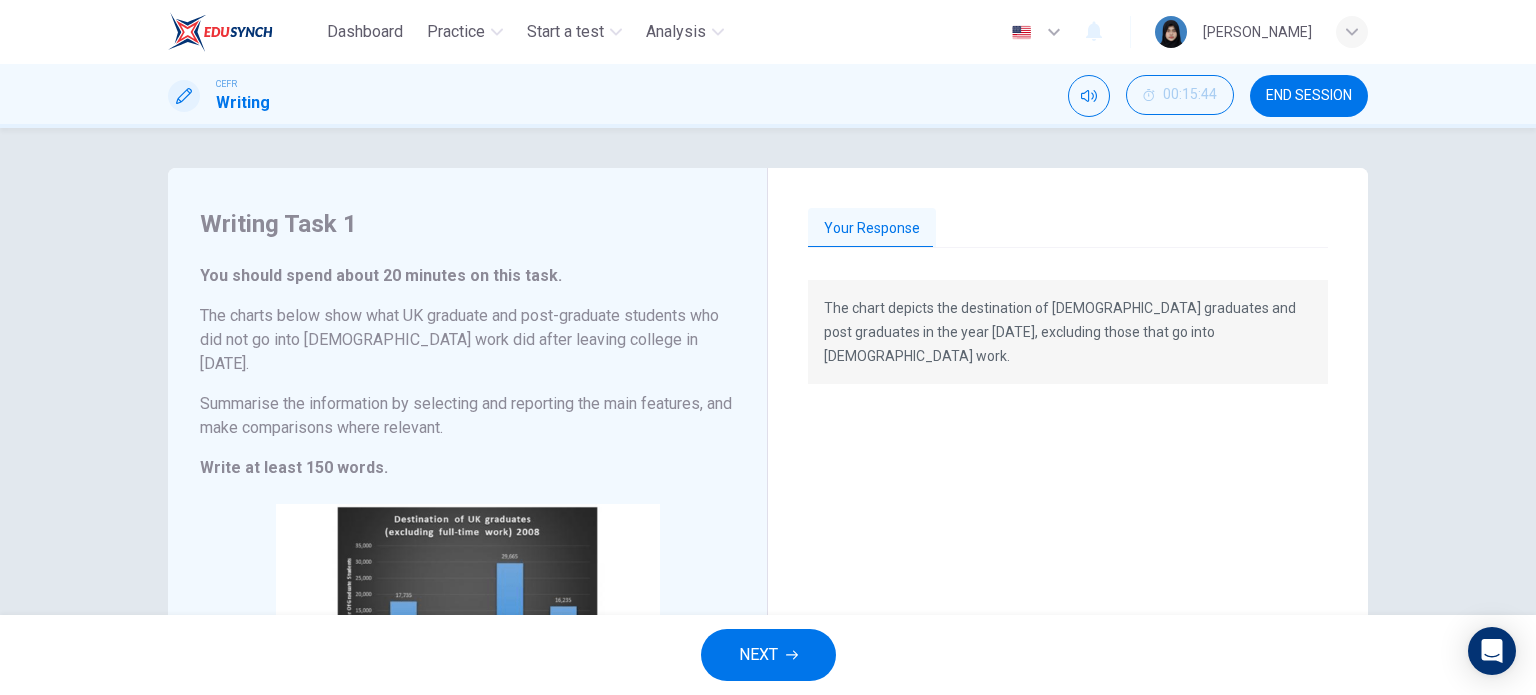 click on "Your Response" at bounding box center (1068, 229) 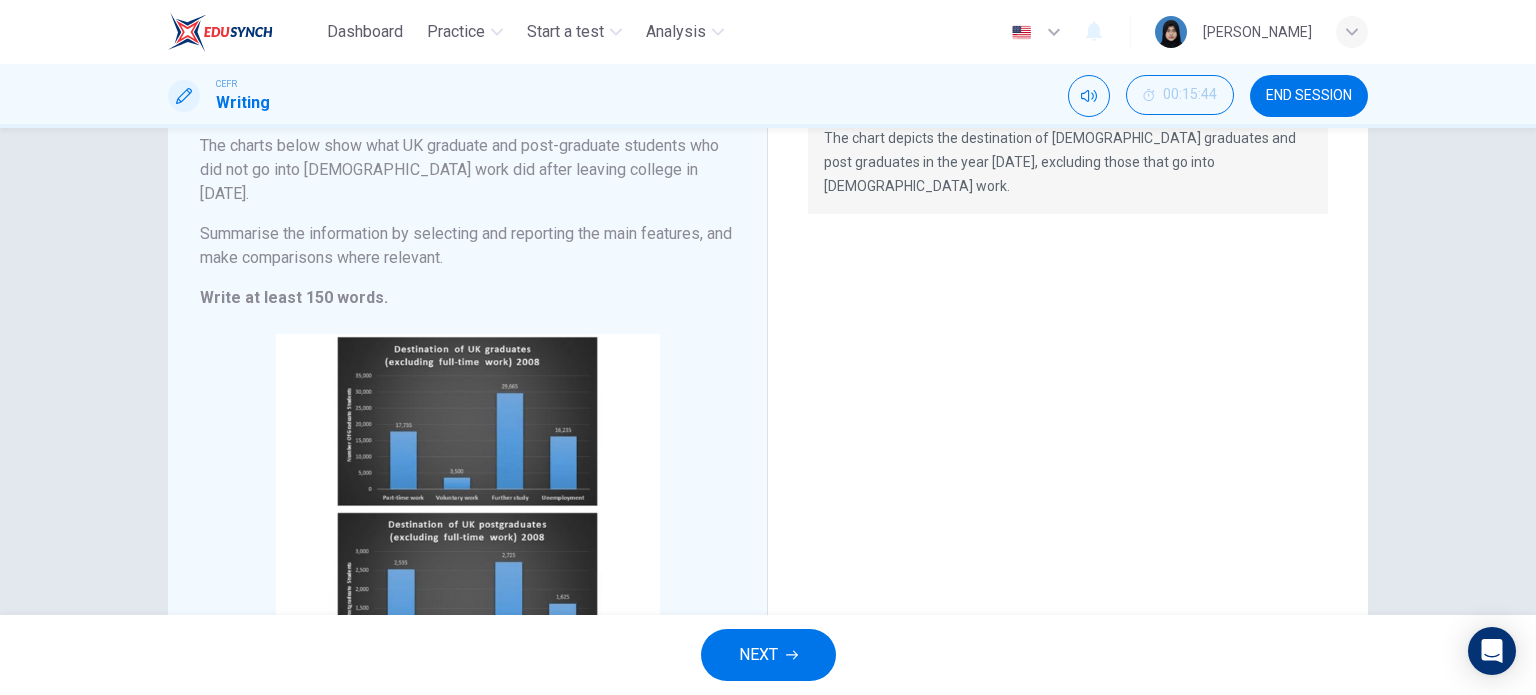 scroll, scrollTop: 325, scrollLeft: 0, axis: vertical 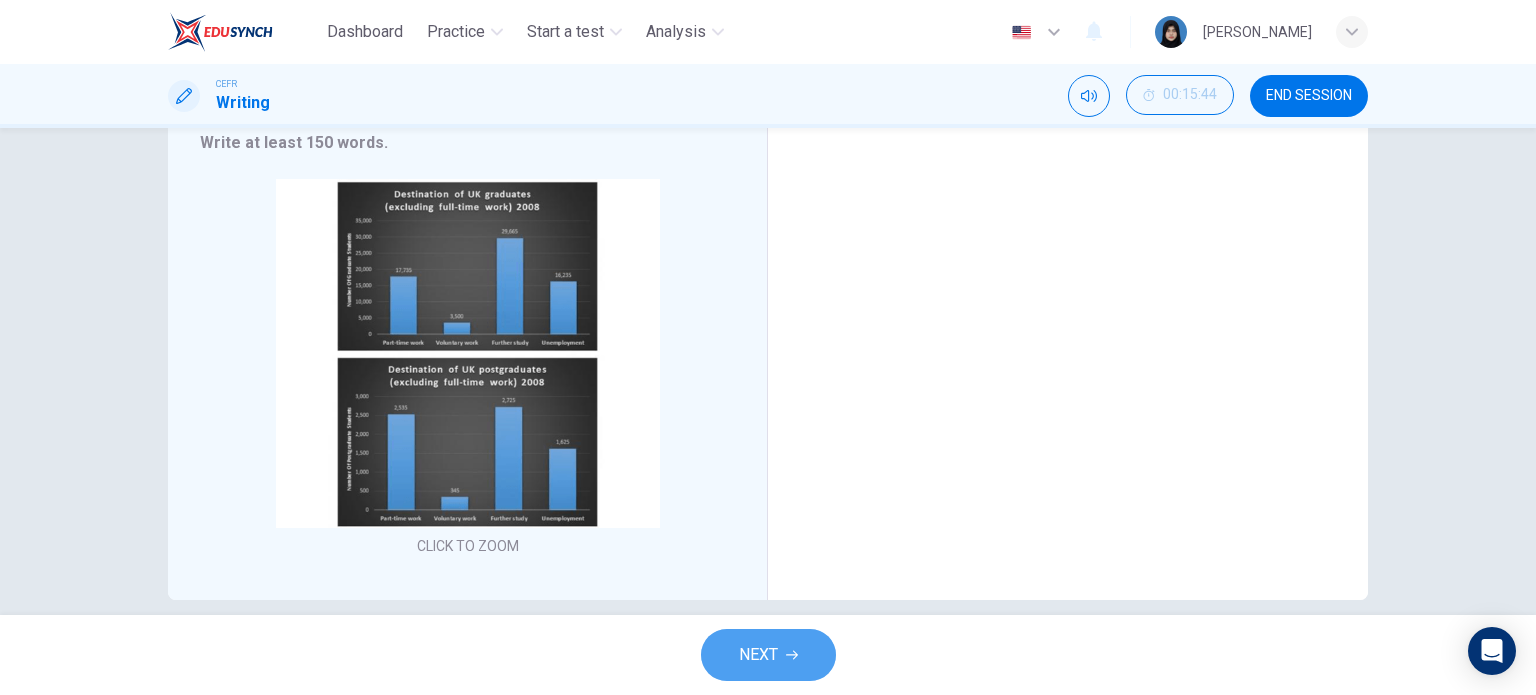 drag, startPoint x: 756, startPoint y: 653, endPoint x: 748, endPoint y: 643, distance: 12.806249 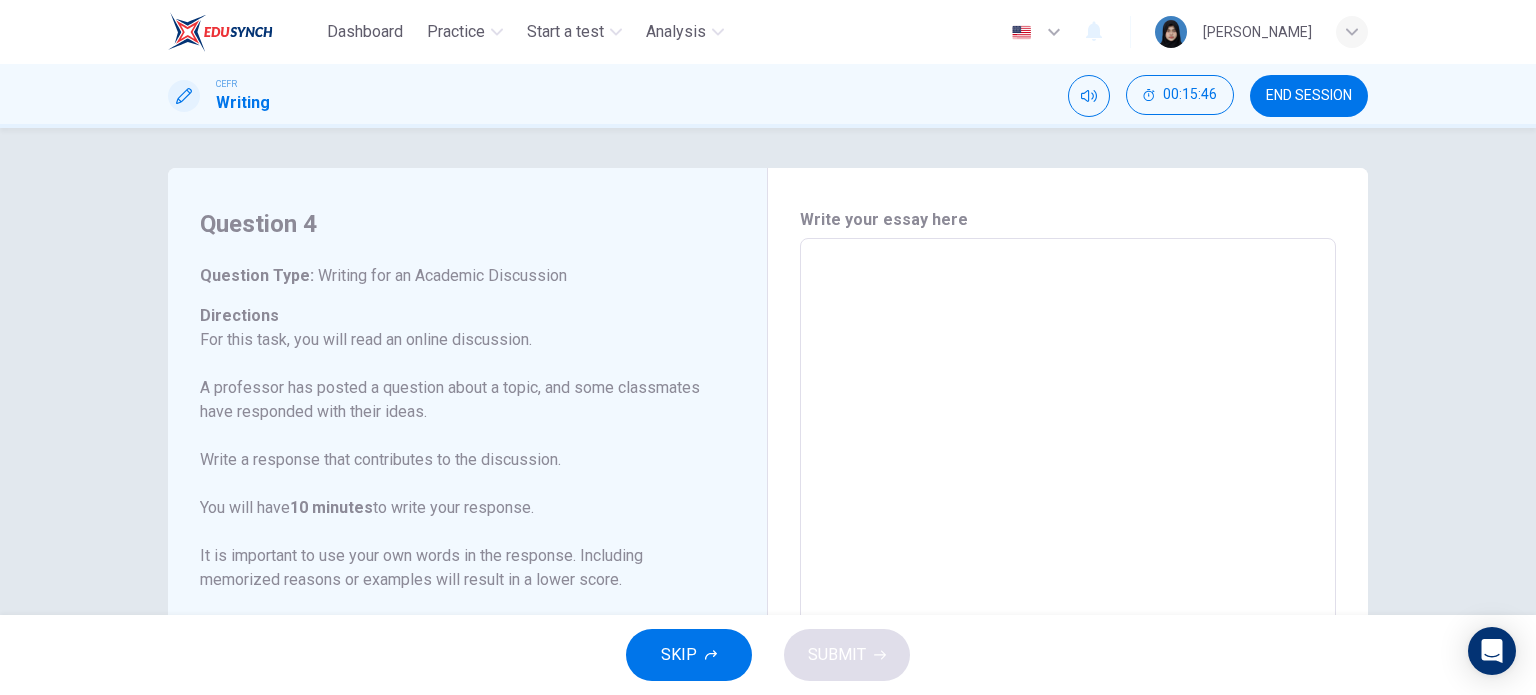 click on "END SESSION" at bounding box center (1309, 96) 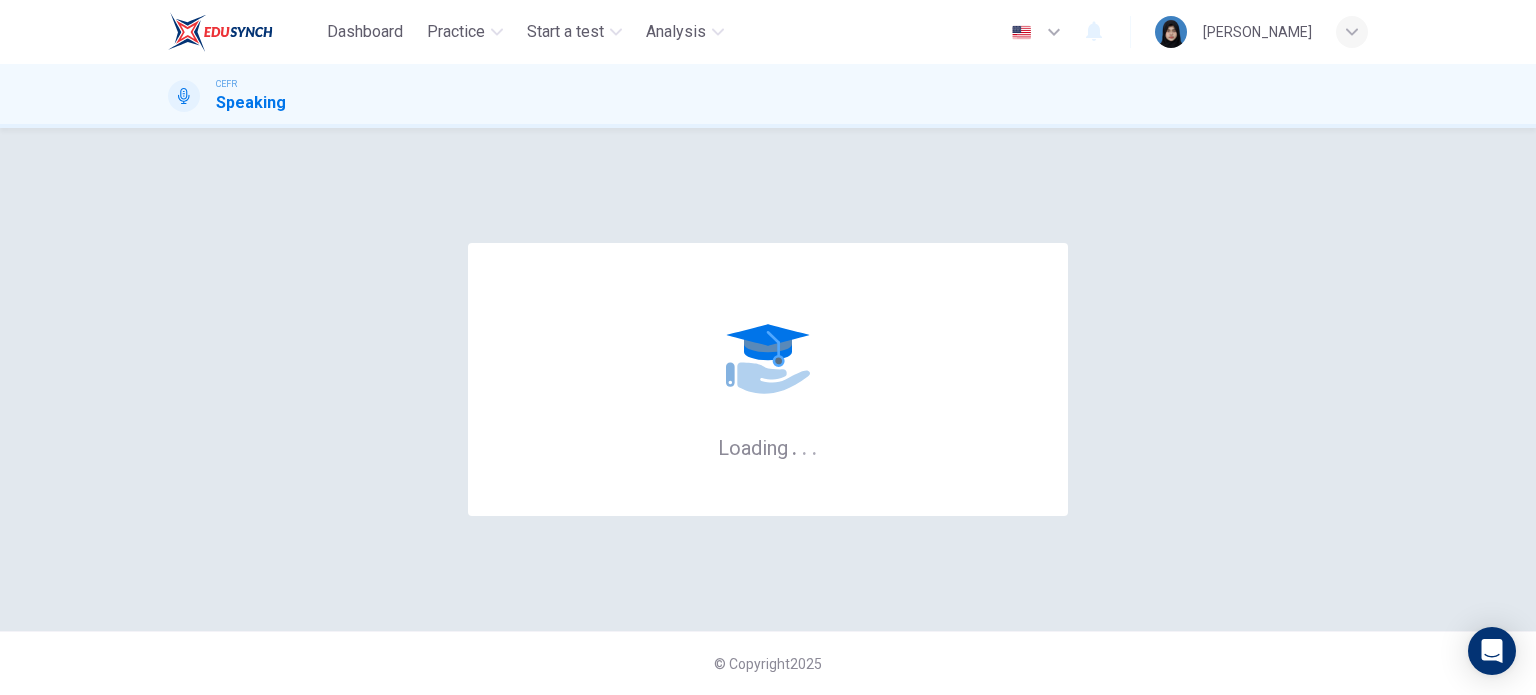 scroll, scrollTop: 0, scrollLeft: 0, axis: both 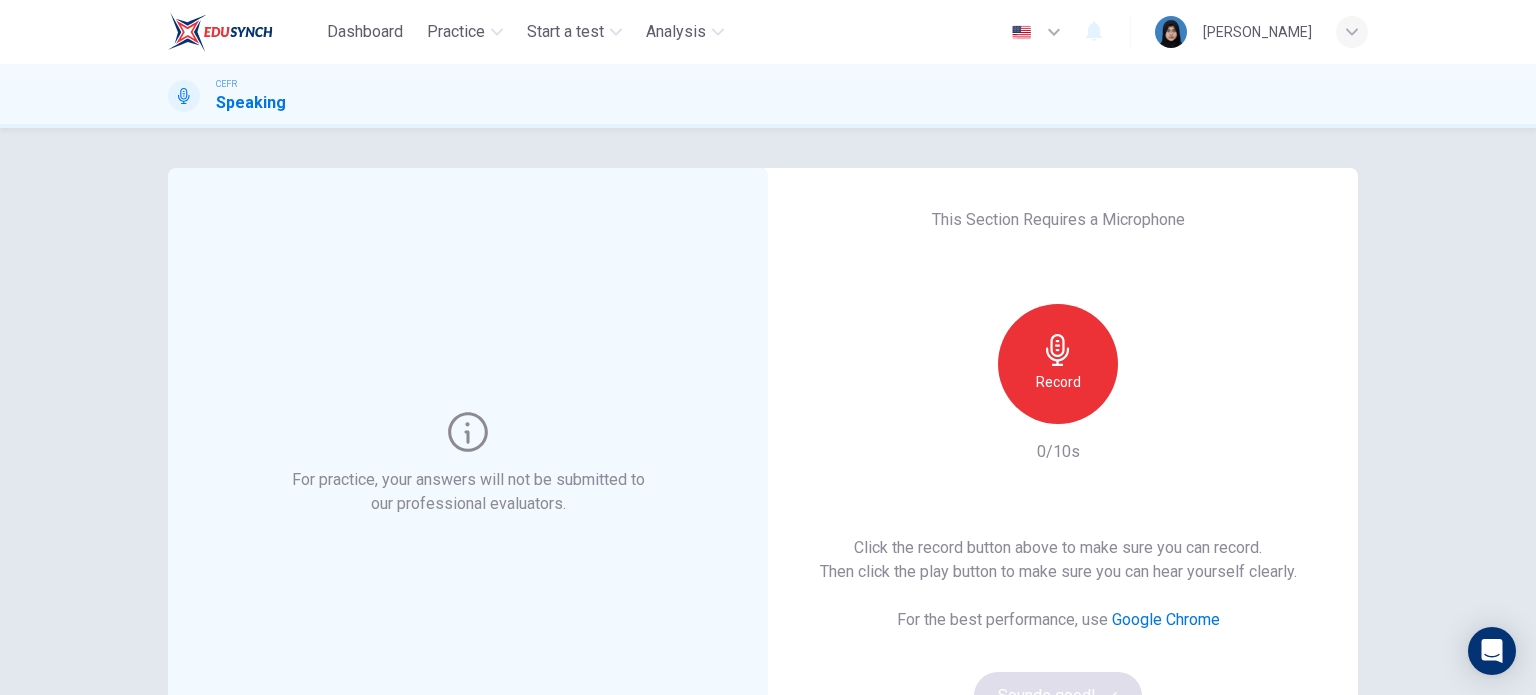click on "Record" at bounding box center [1058, 382] 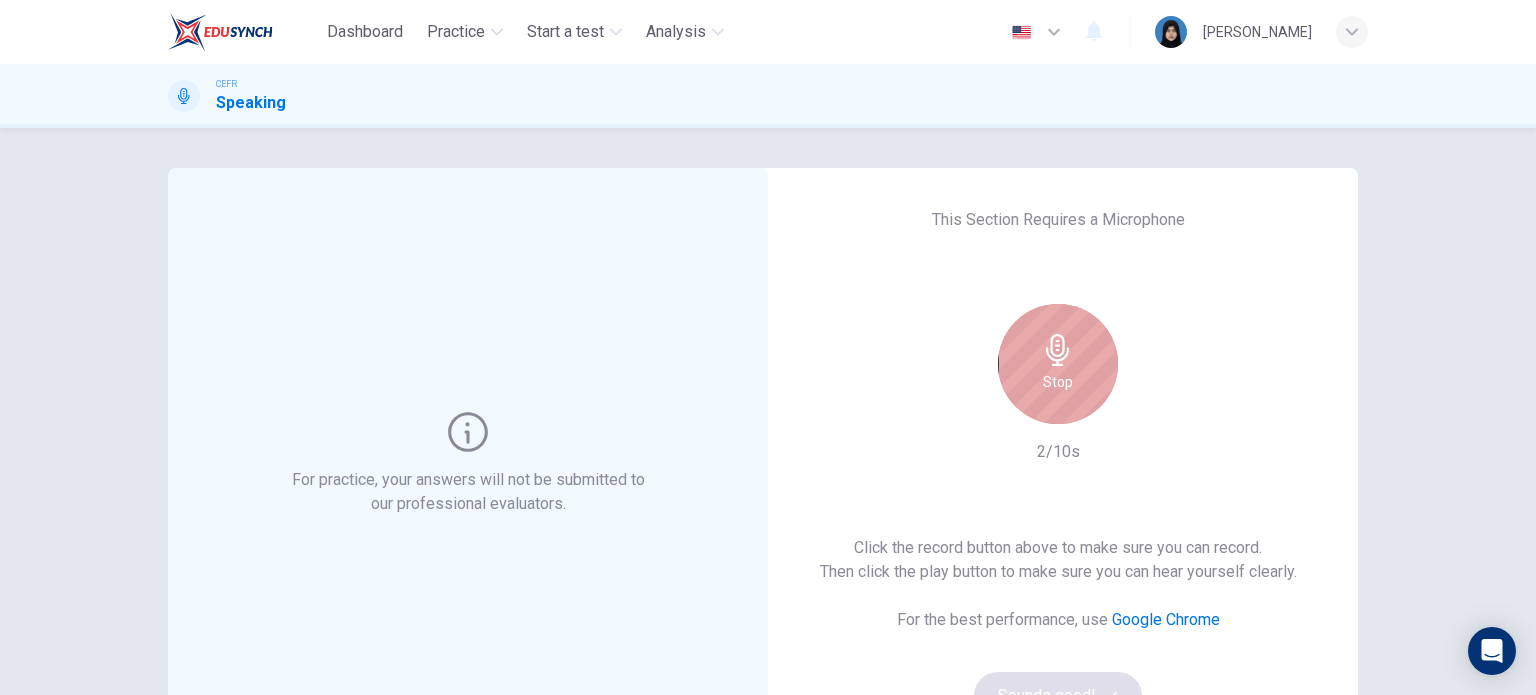 click on "Stop" at bounding box center [1058, 364] 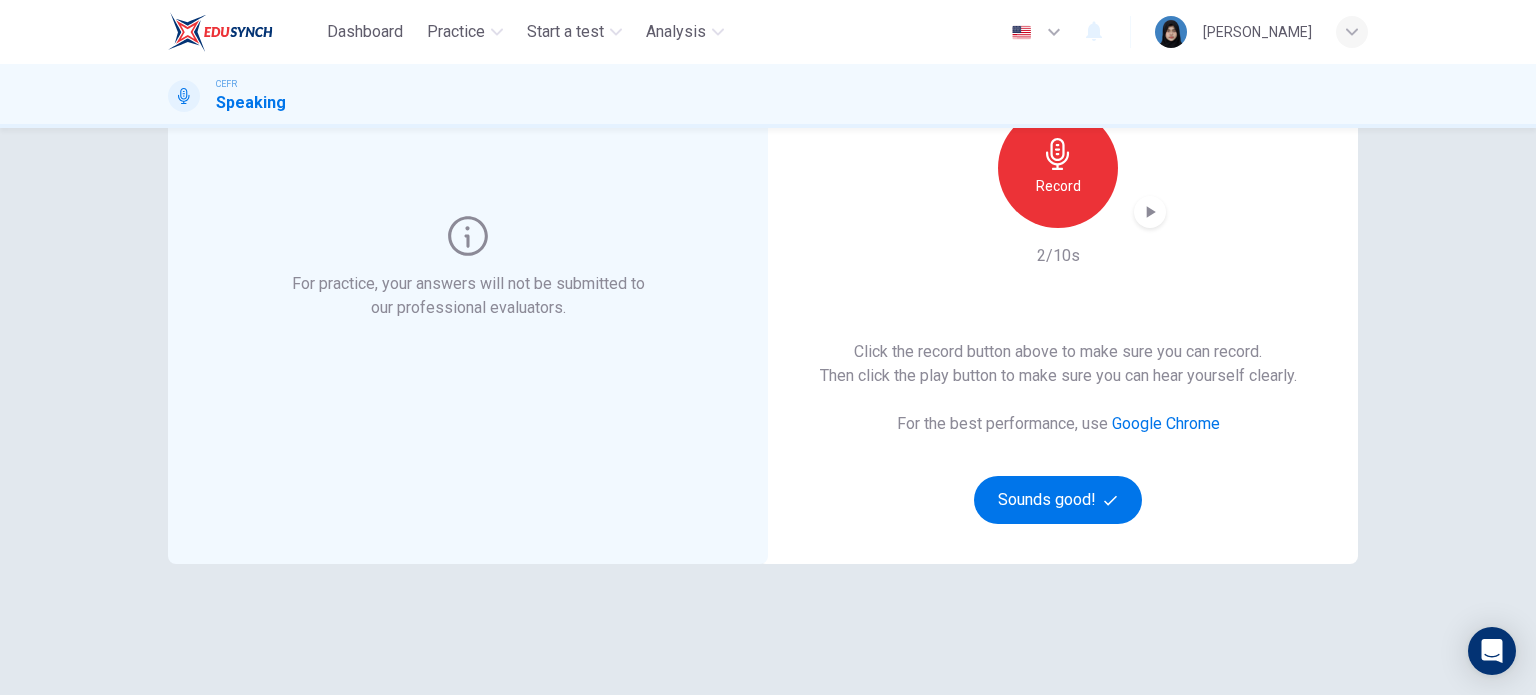 scroll, scrollTop: 272, scrollLeft: 0, axis: vertical 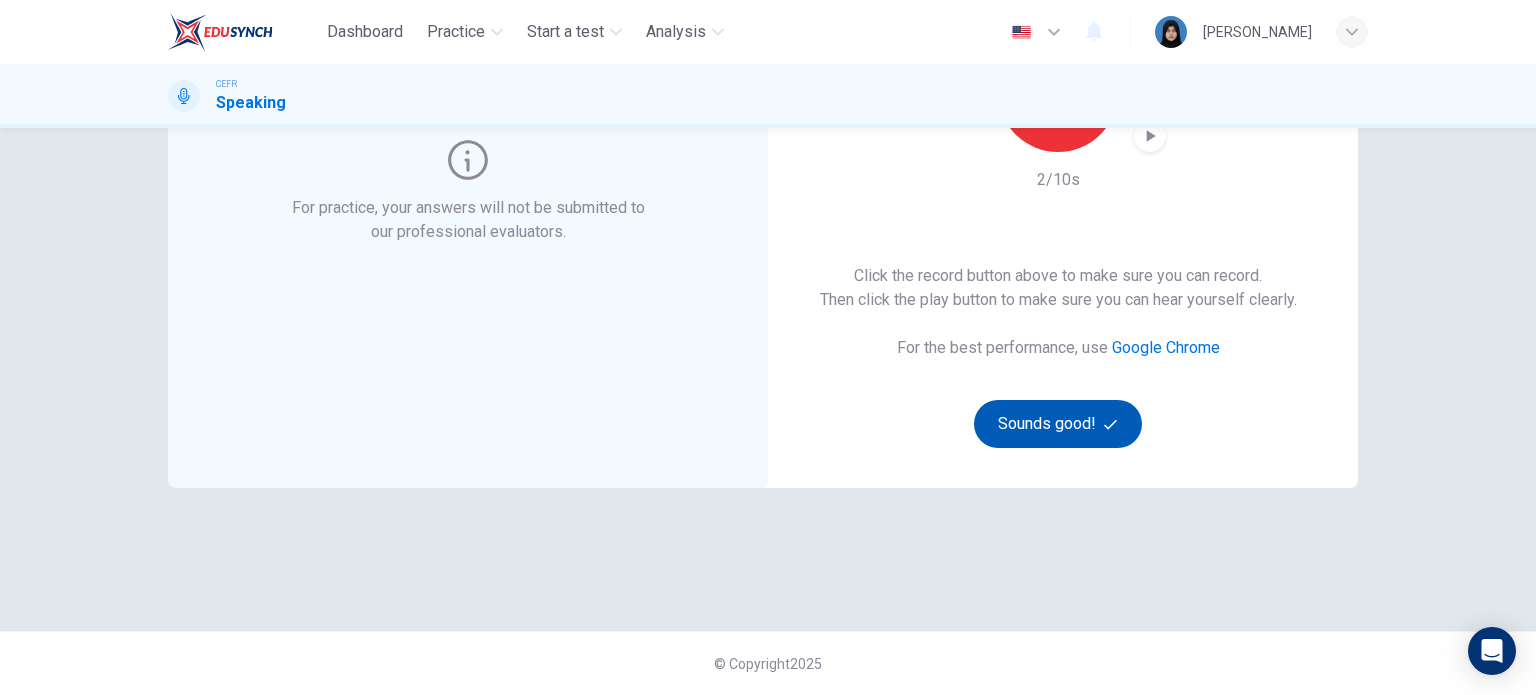 click on "Sounds good!" at bounding box center (1058, 424) 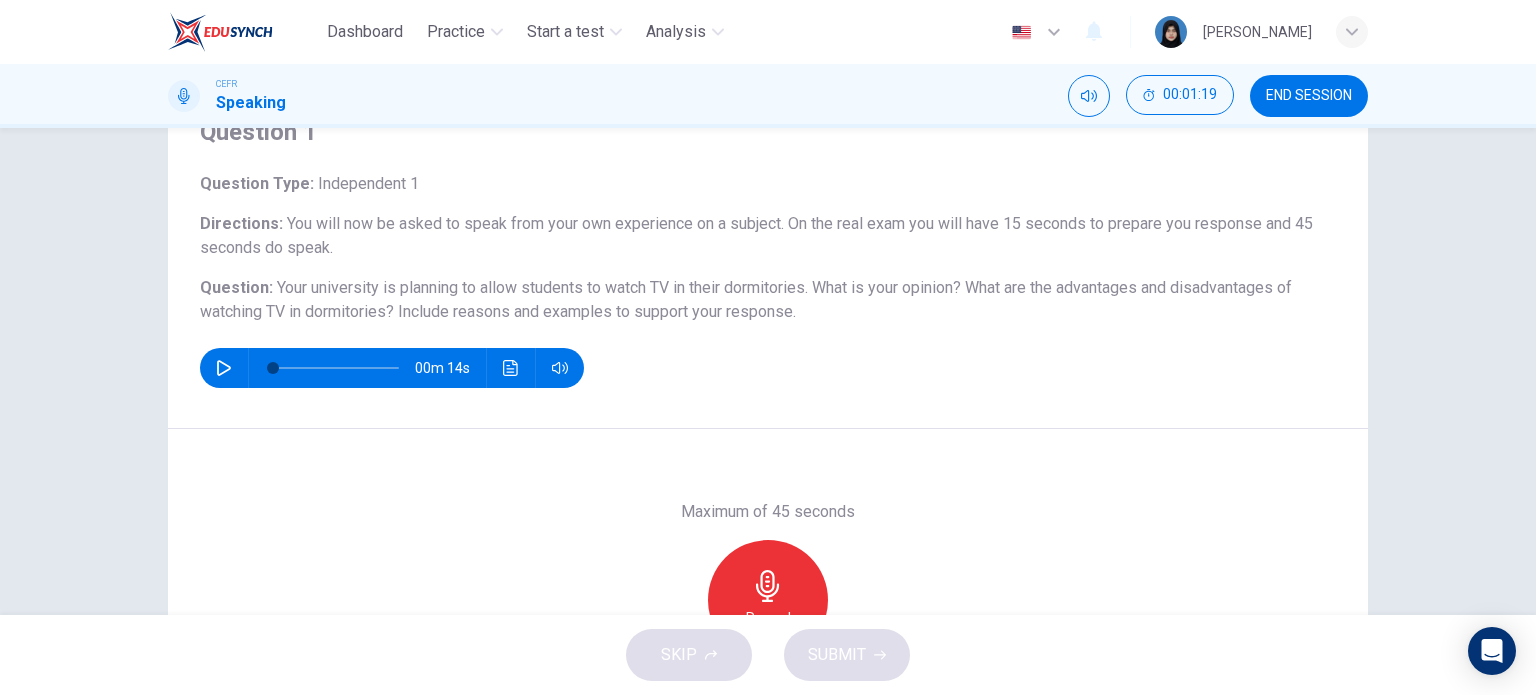 scroll, scrollTop: 100, scrollLeft: 0, axis: vertical 